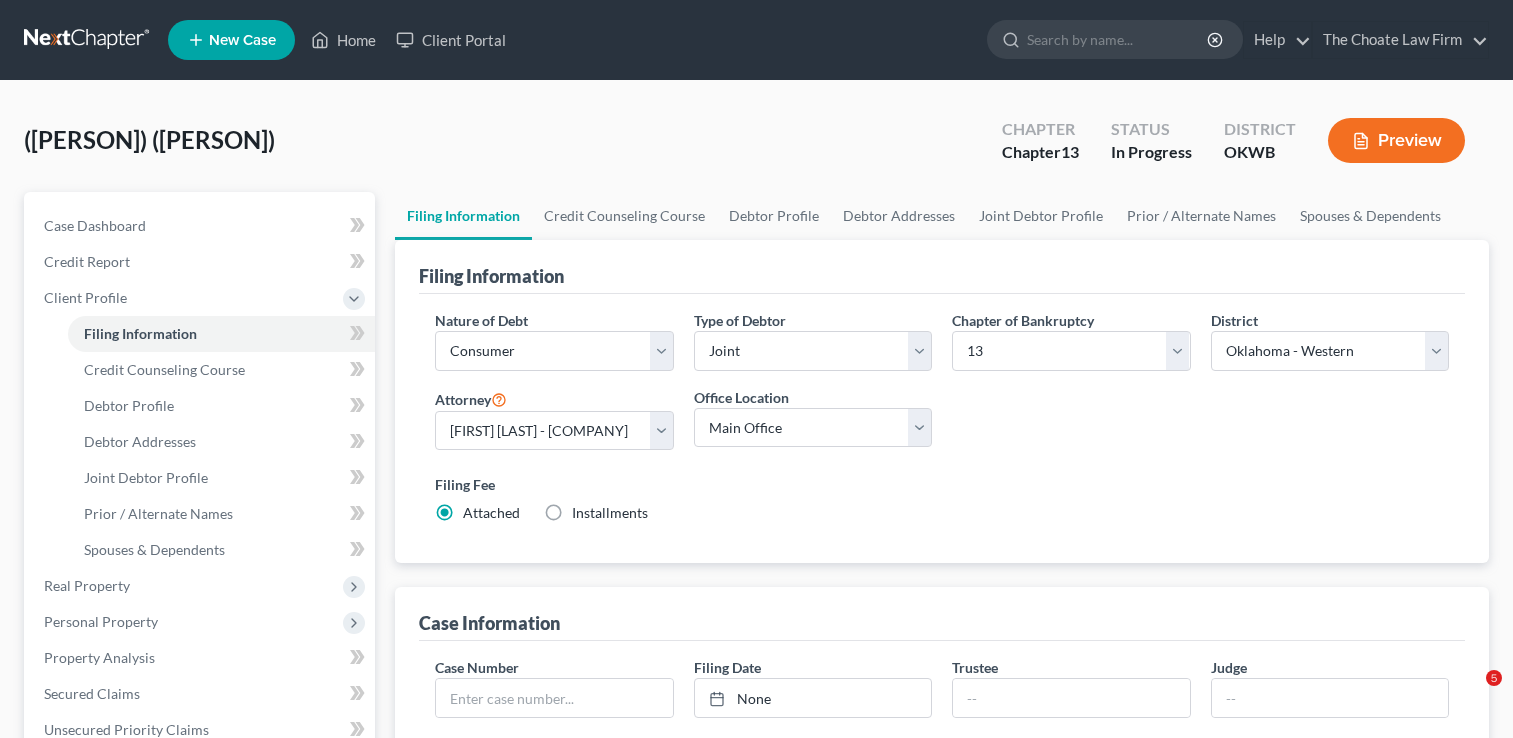 select on "1" 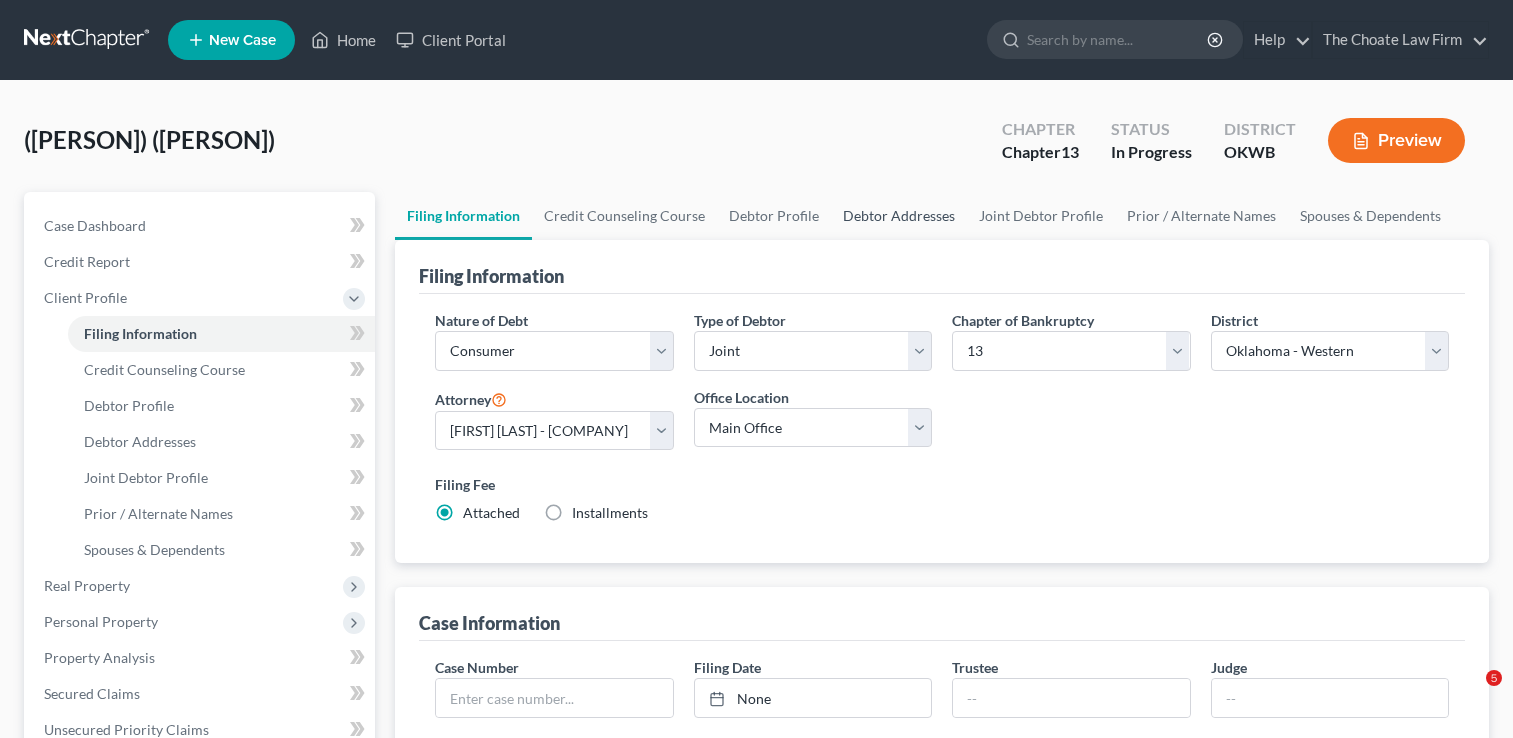 scroll, scrollTop: 0, scrollLeft: 0, axis: both 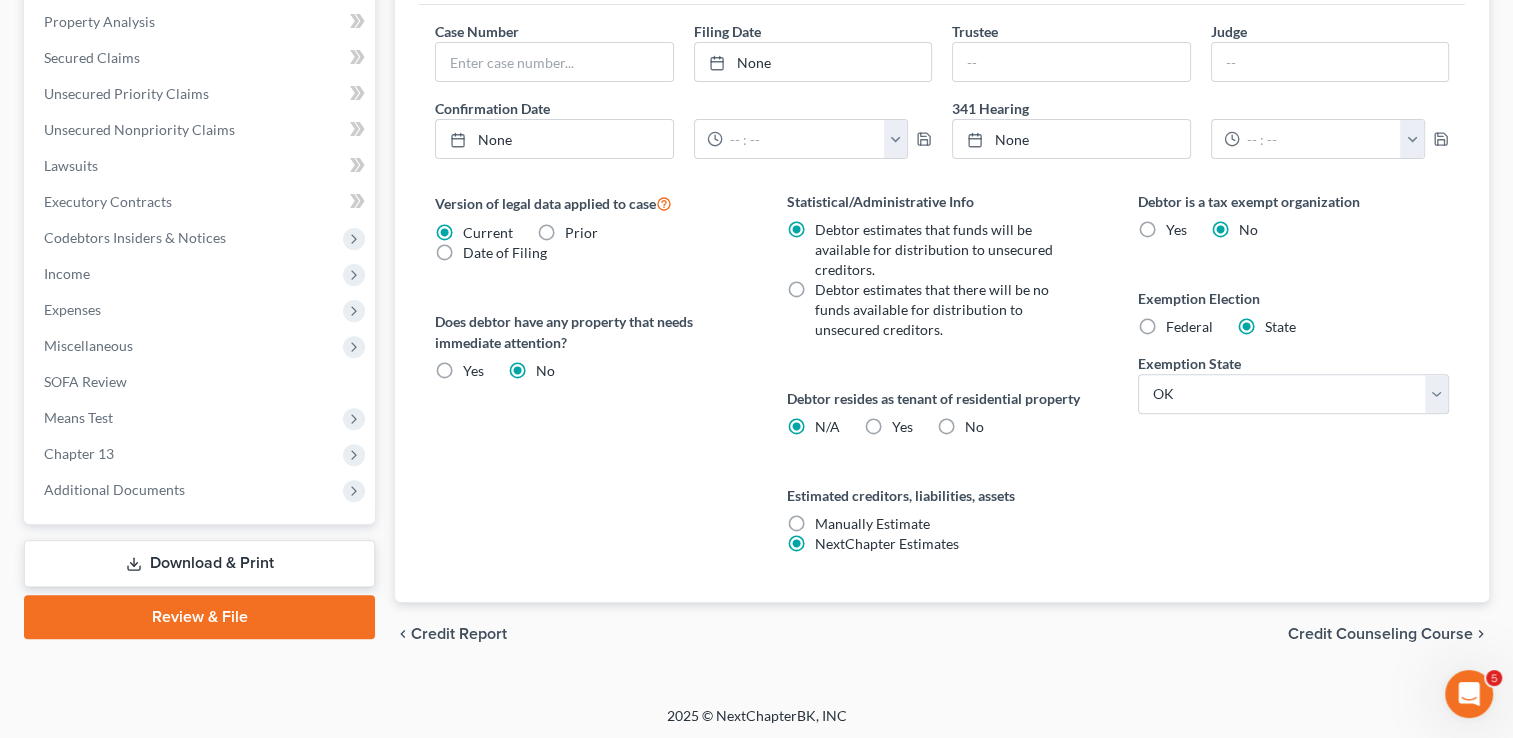 click on "Download & Print" at bounding box center (199, 563) 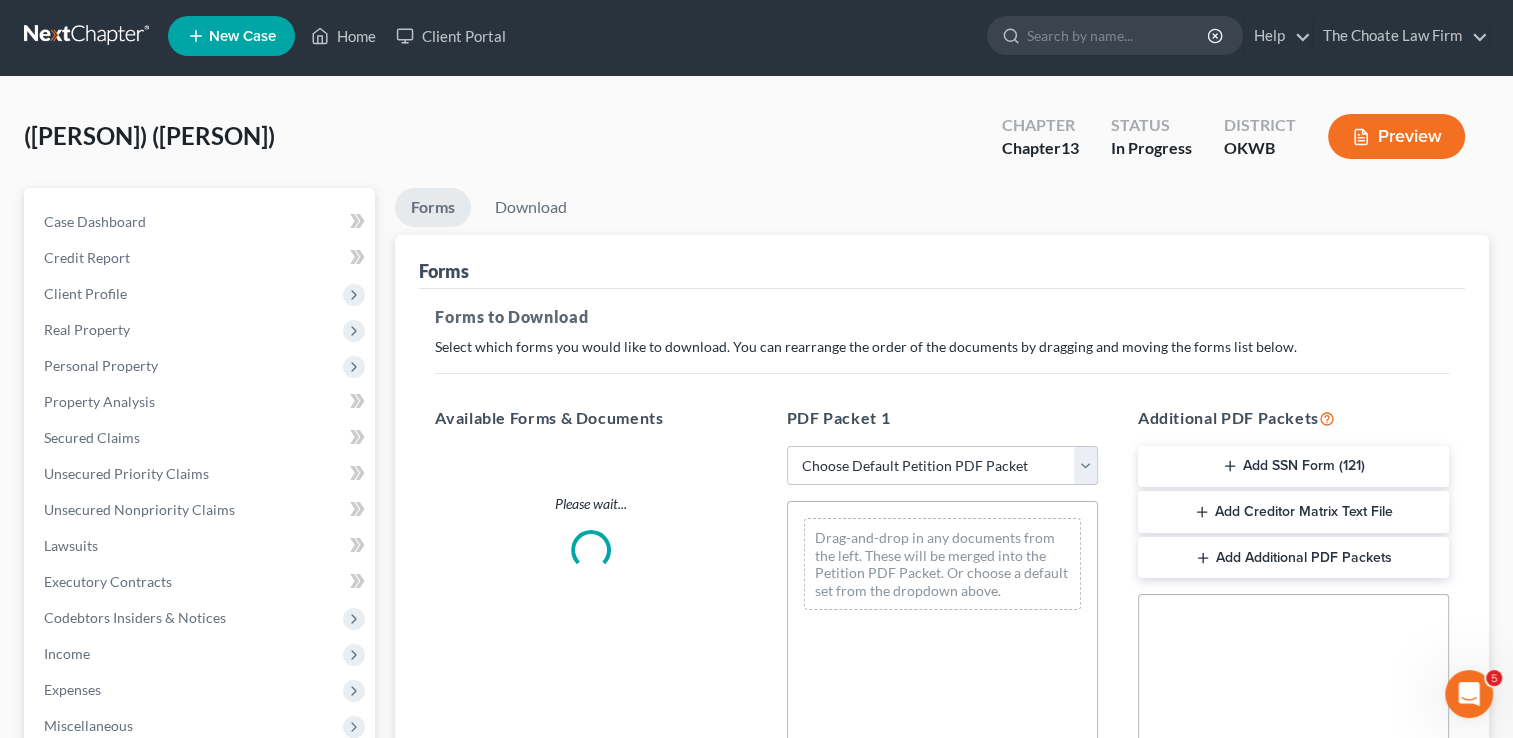 scroll, scrollTop: 0, scrollLeft: 0, axis: both 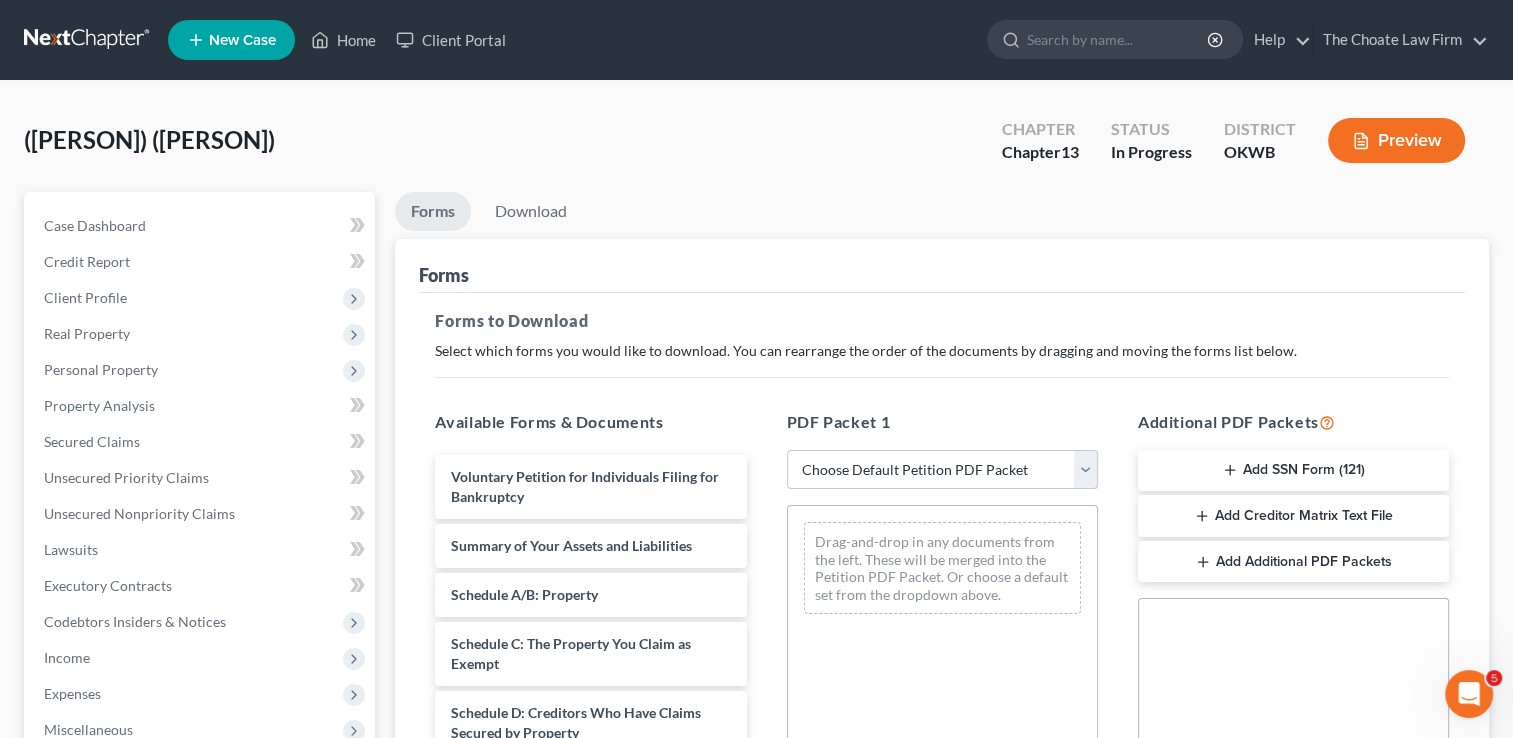 click on "Choose Default Petition PDF Packet Complete Bankruptcy Petition (all forms and schedules) Emergency Filing Forms (Petition and Creditor List Only) Amended Forms Signature Pages Only Supplemental Post Petition (Sch. I & J) Supplemental Post Petition (Sch. I) Supplemental Post Petition (Sch. J)" at bounding box center (942, 470) 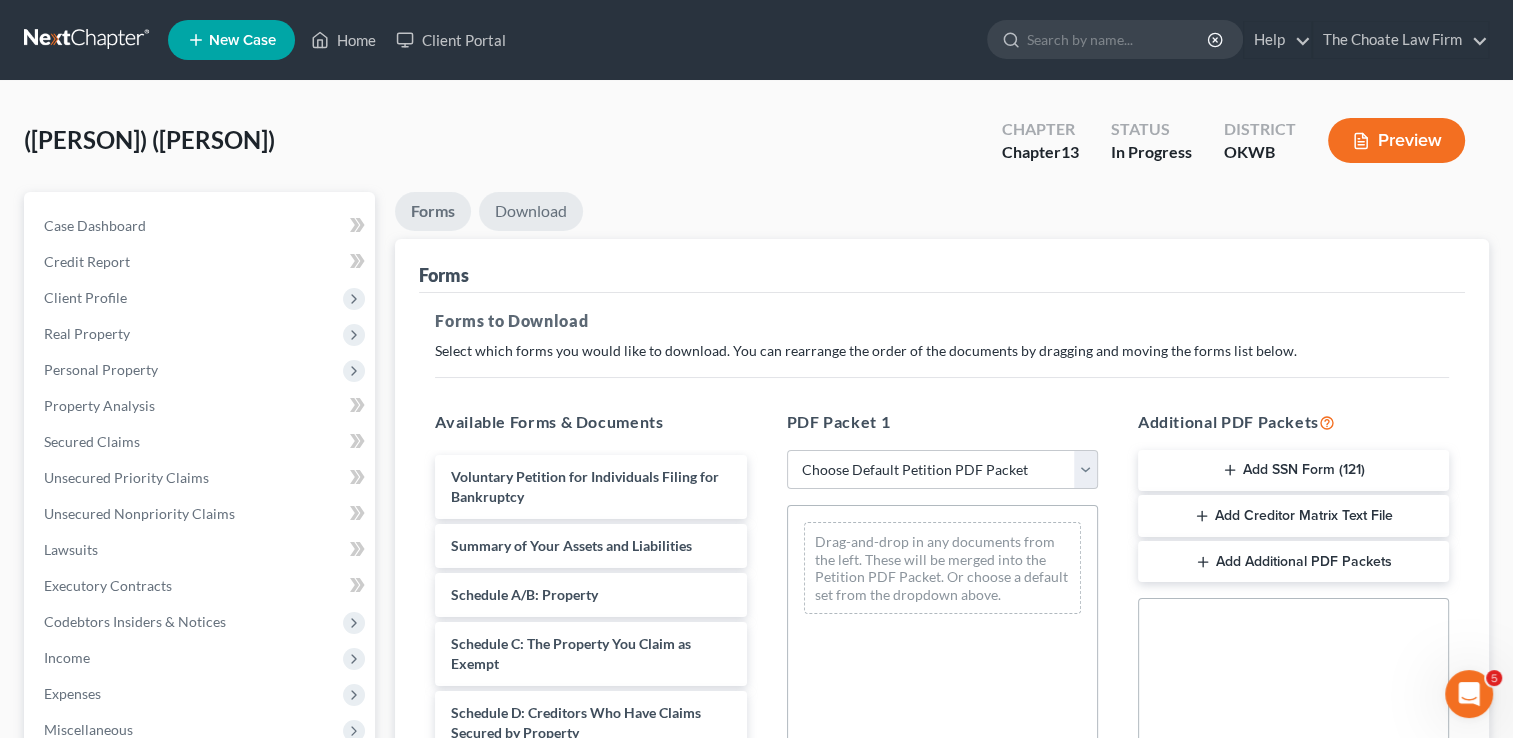click on "Download" at bounding box center [531, 211] 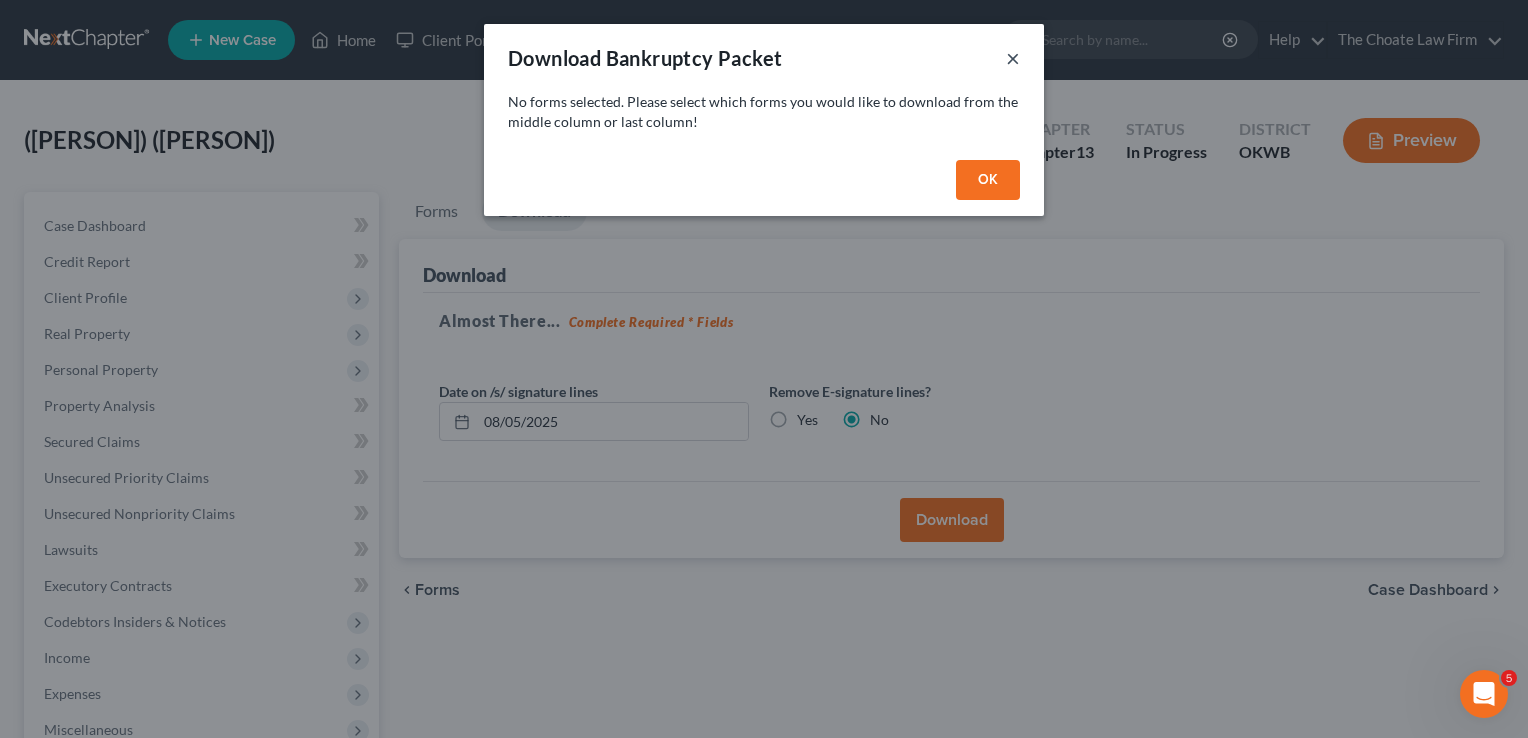 click on "×" at bounding box center (1013, 58) 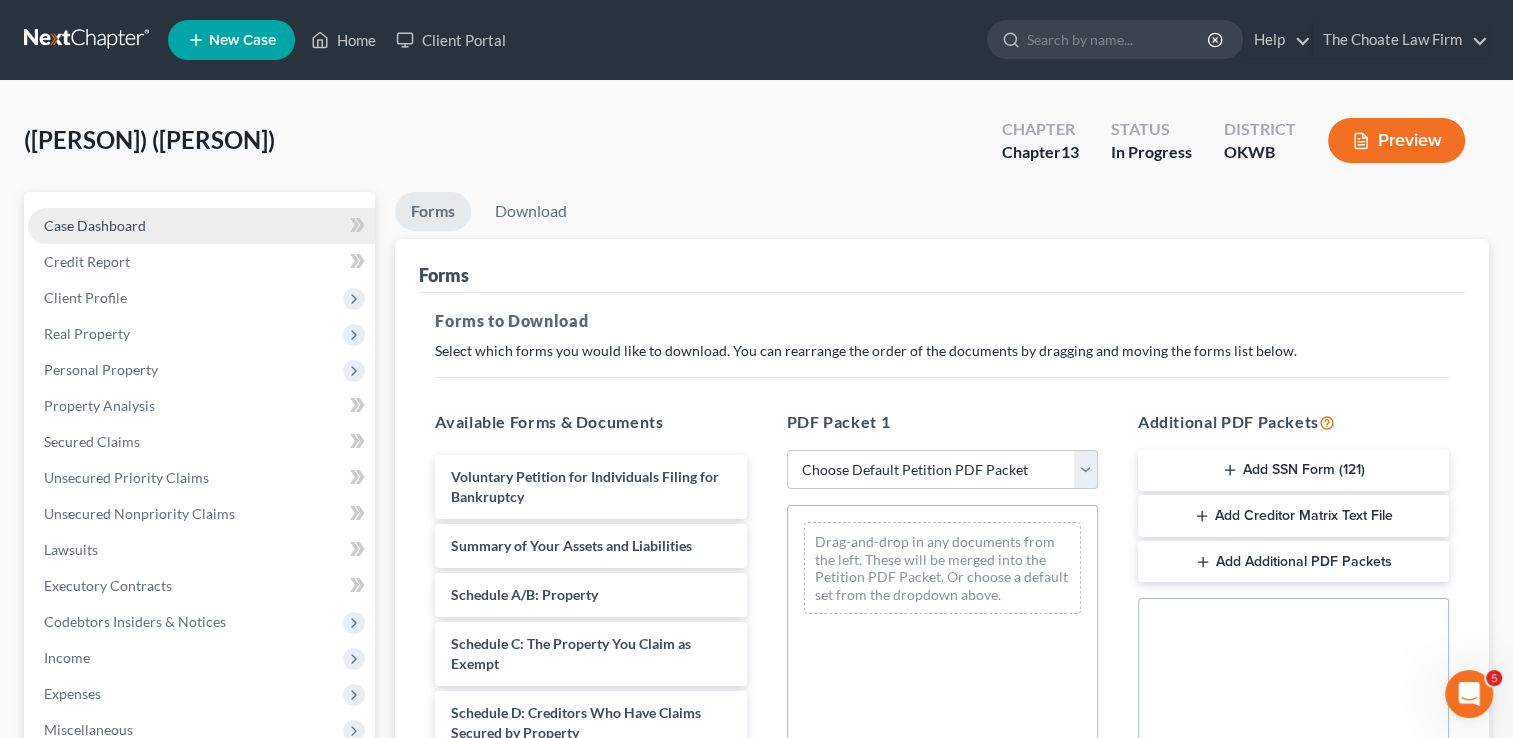 click on "Case Dashboard" at bounding box center (201, 226) 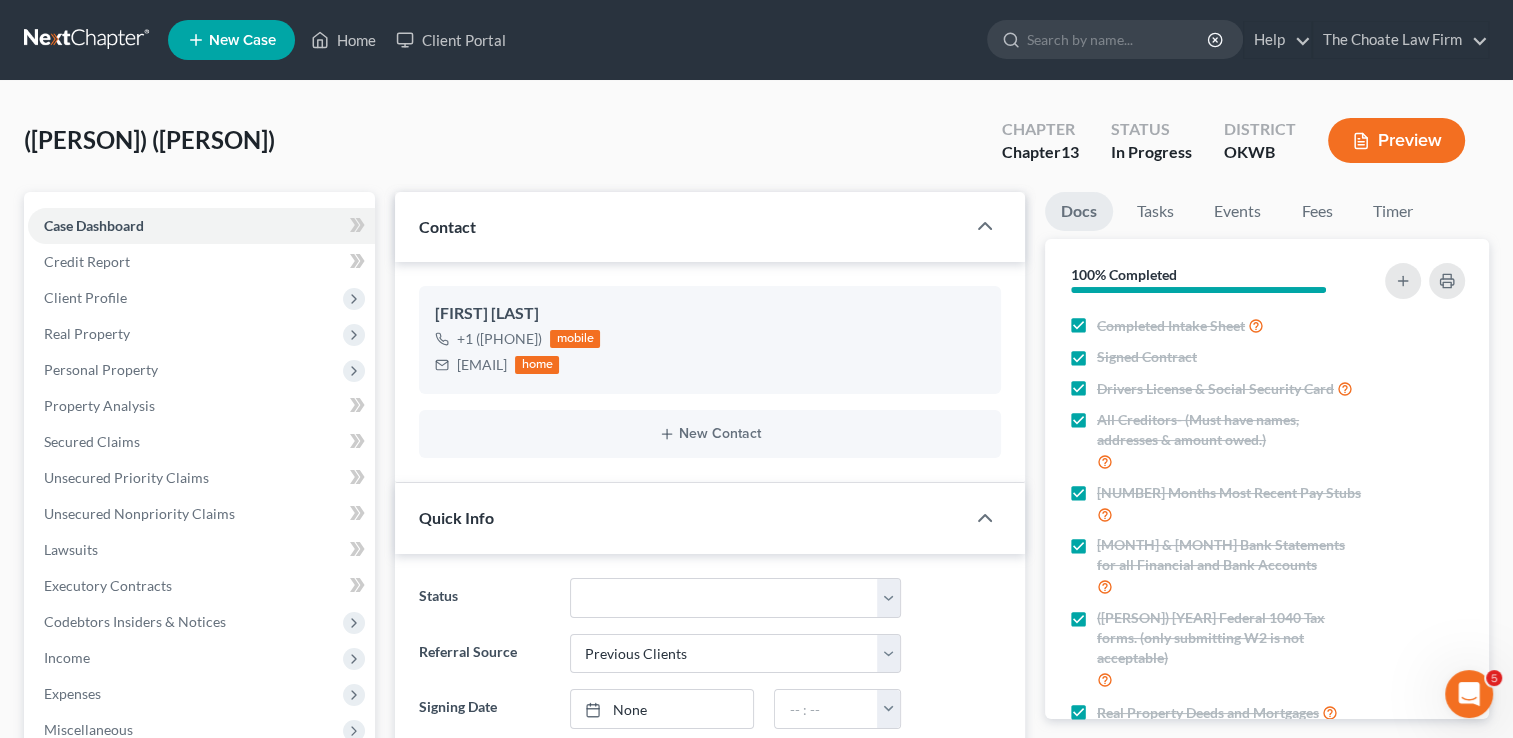 scroll, scrollTop: 2447, scrollLeft: 0, axis: vertical 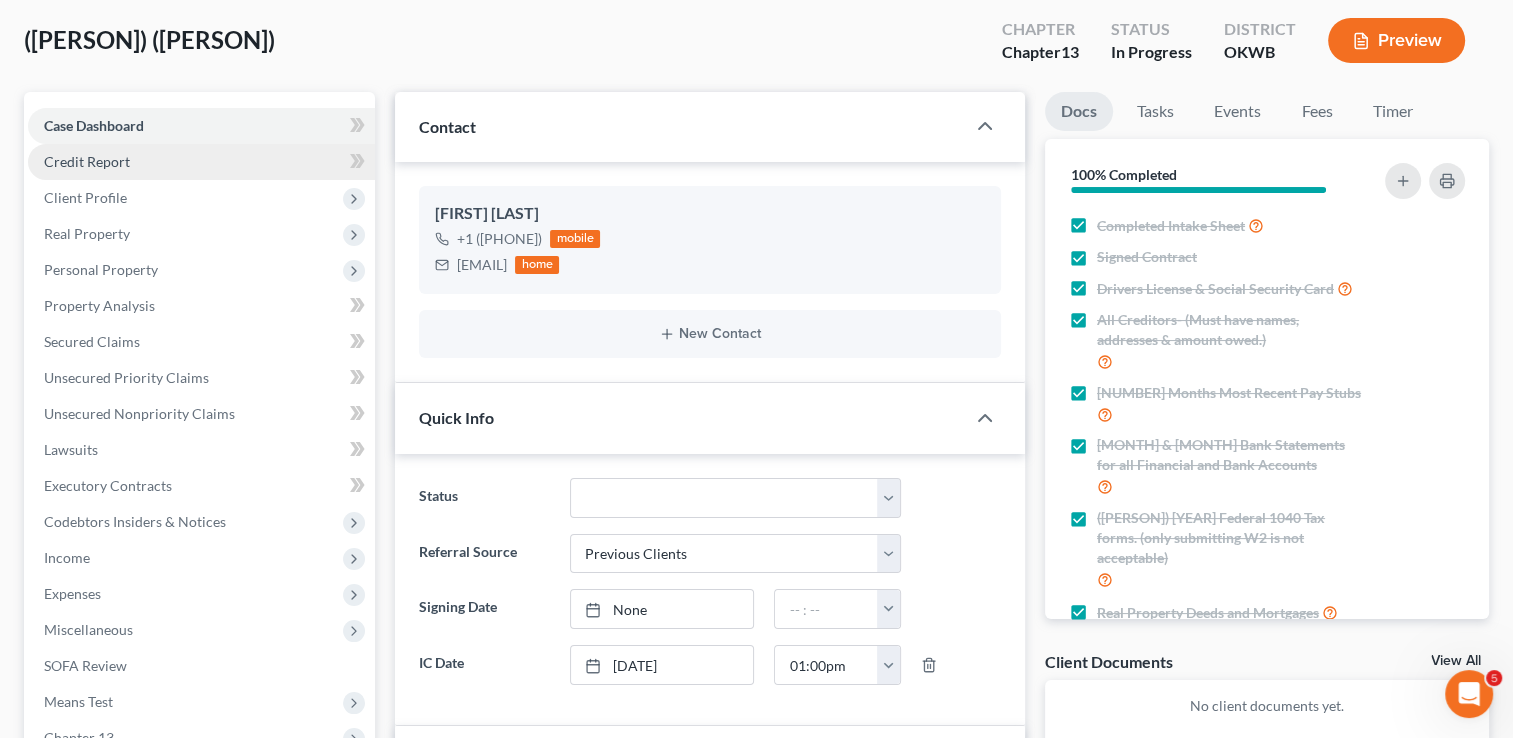 click on "Credit Report" at bounding box center (87, 161) 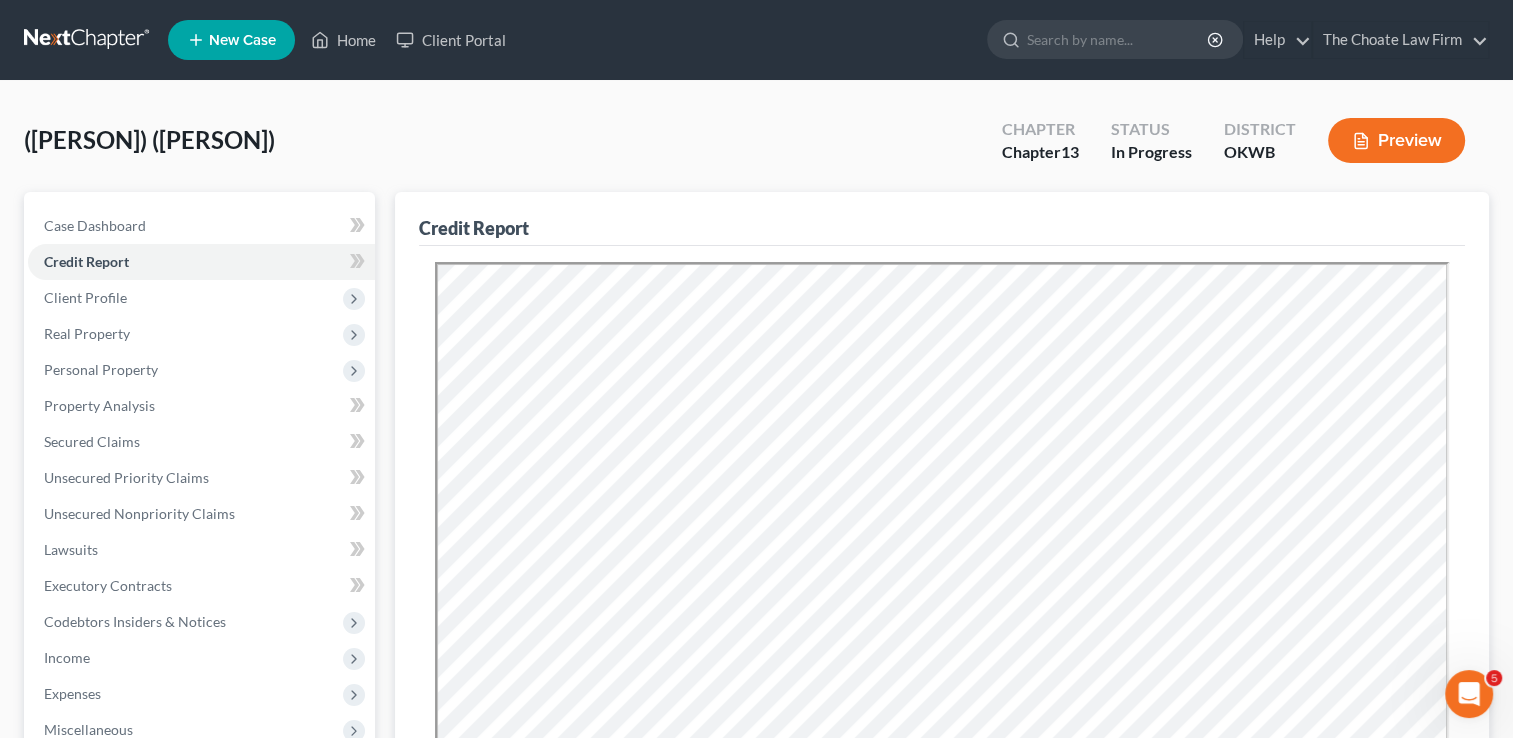 scroll, scrollTop: 0, scrollLeft: 0, axis: both 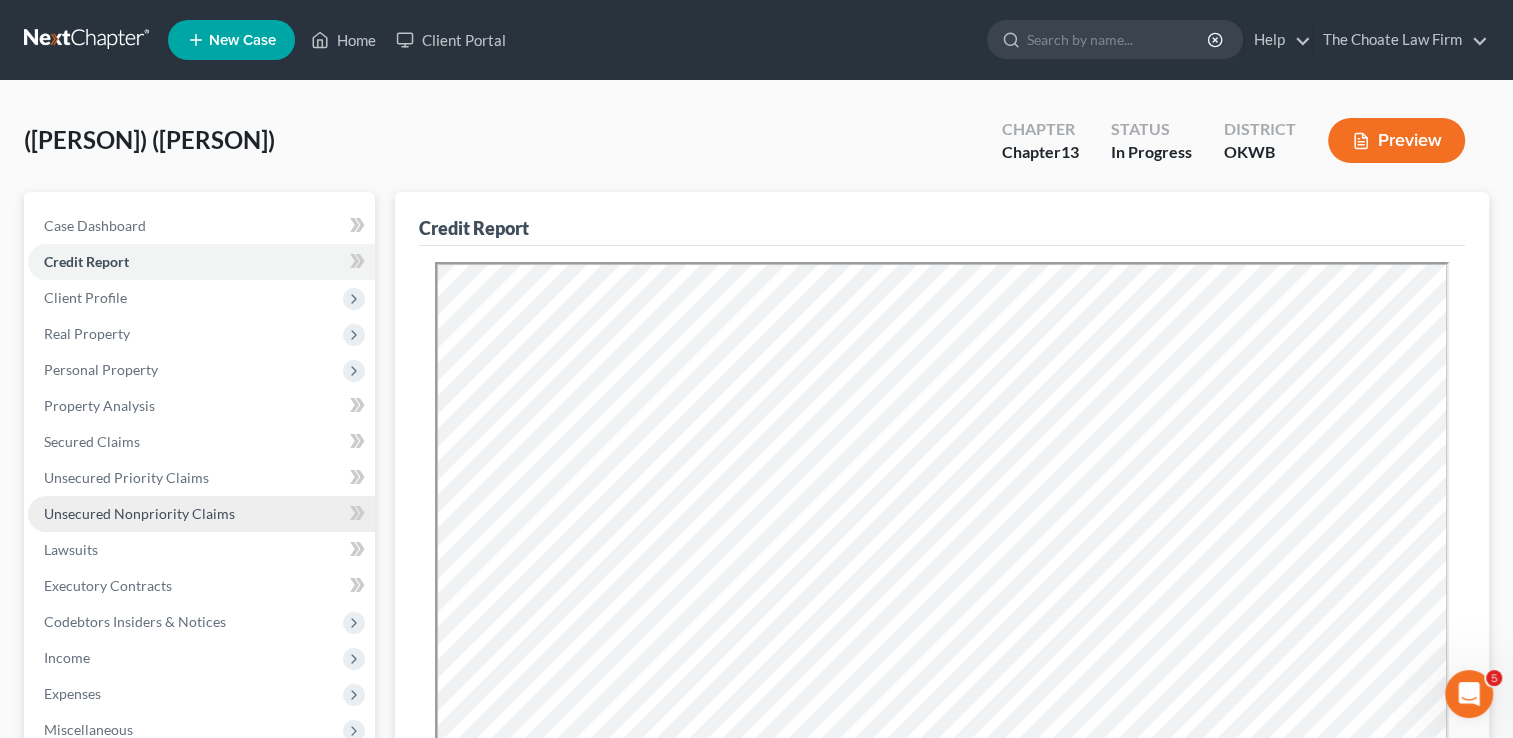 click on "Unsecured Nonpriority Claims" at bounding box center [139, 513] 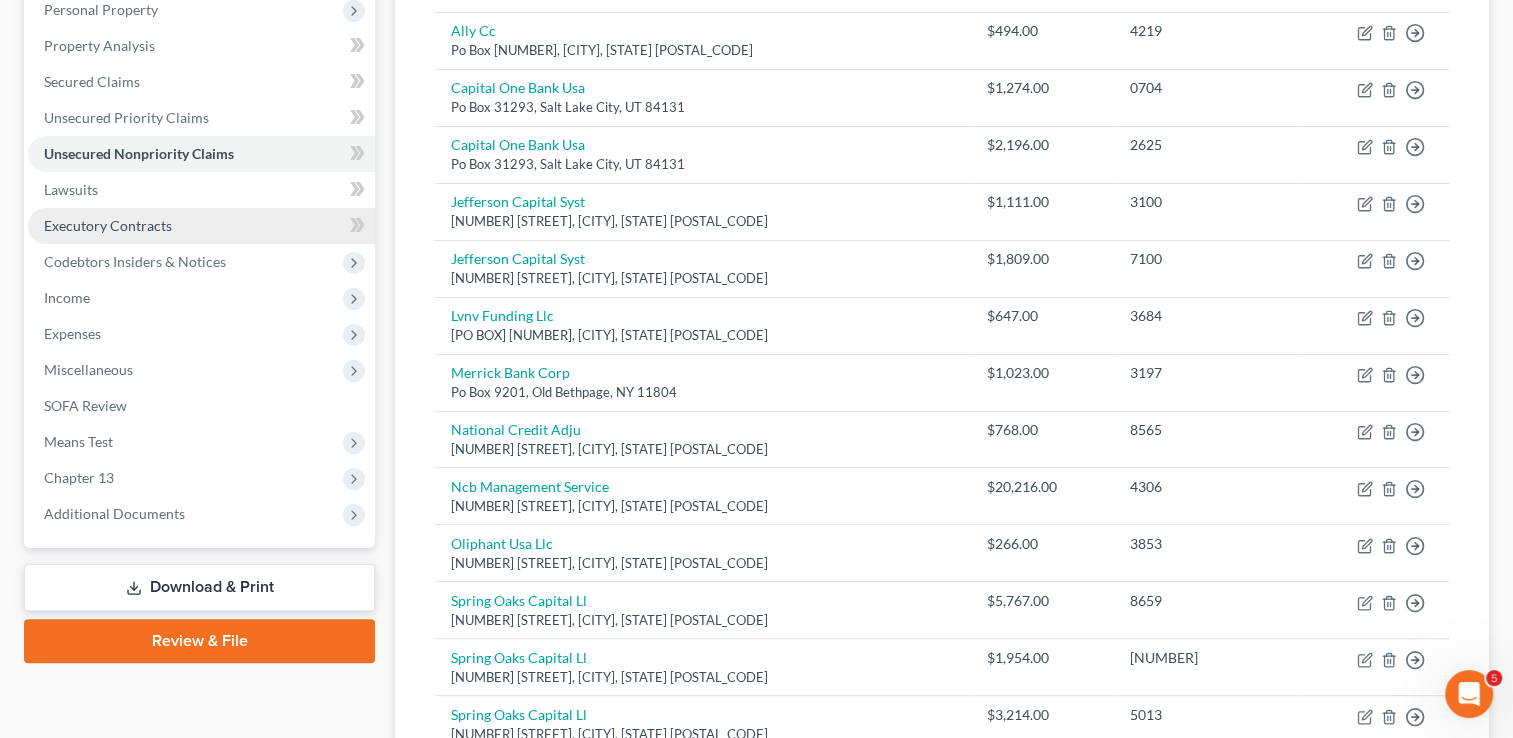 scroll, scrollTop: 271, scrollLeft: 0, axis: vertical 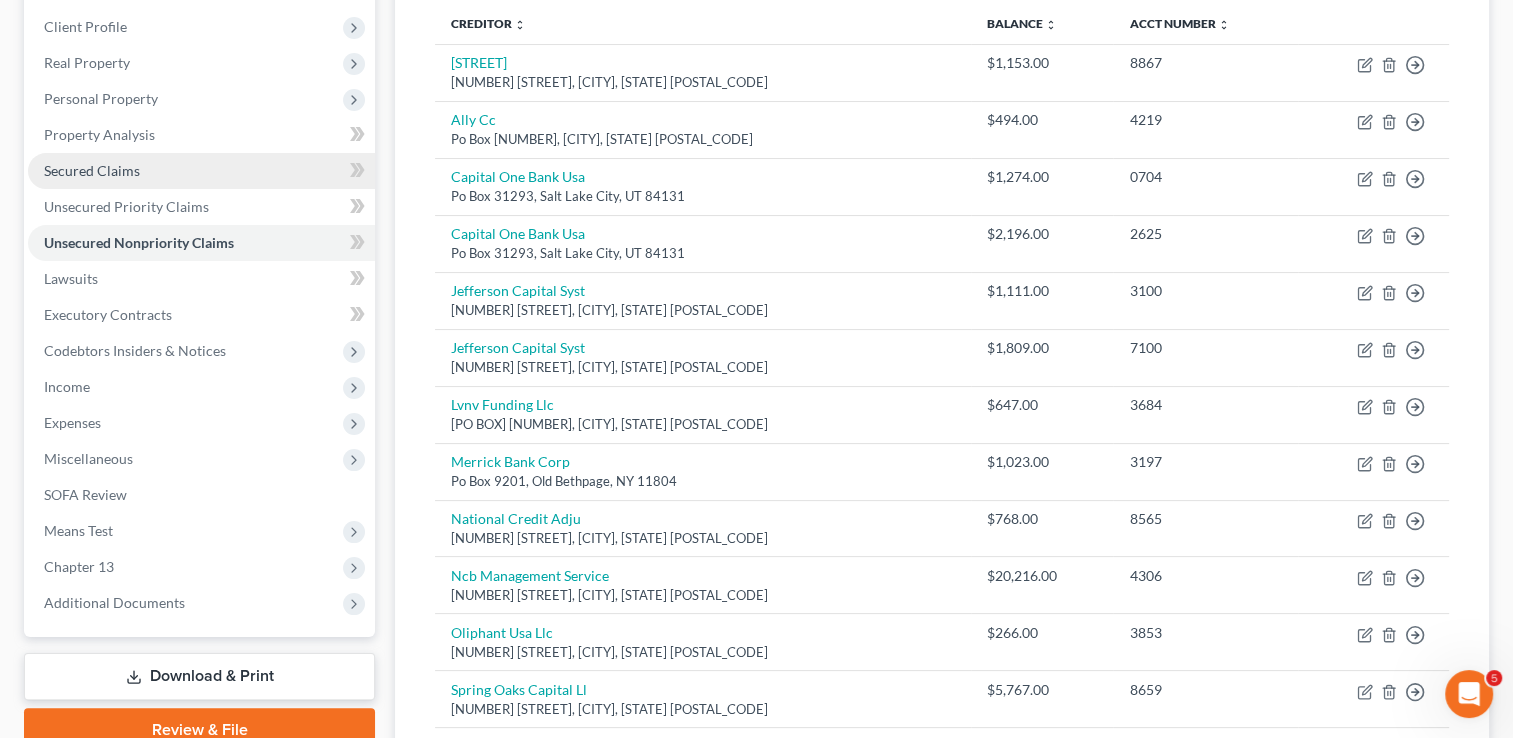 click on "Secured Claims" at bounding box center [92, 170] 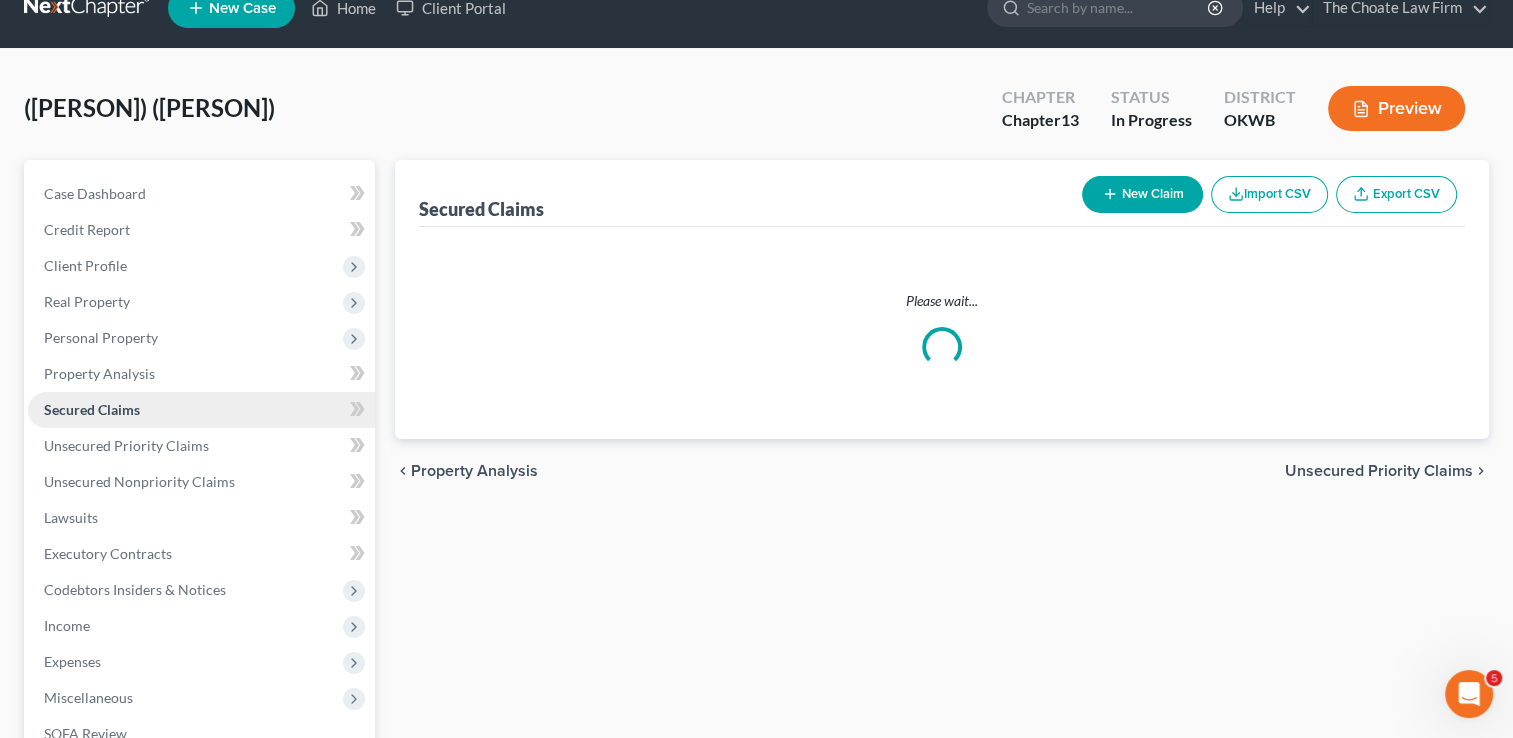 scroll, scrollTop: 0, scrollLeft: 0, axis: both 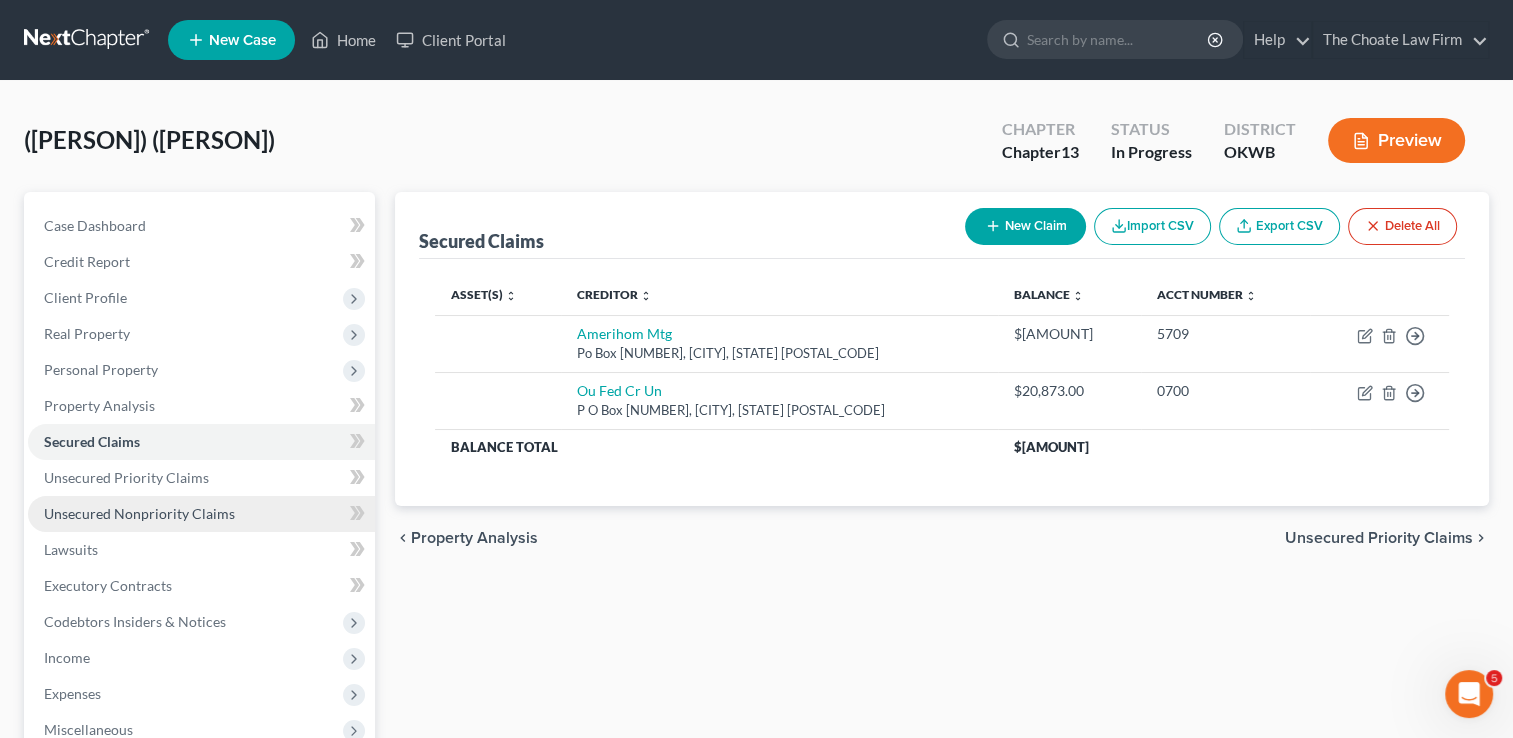 click on "Unsecured Nonpriority Claims" at bounding box center (139, 513) 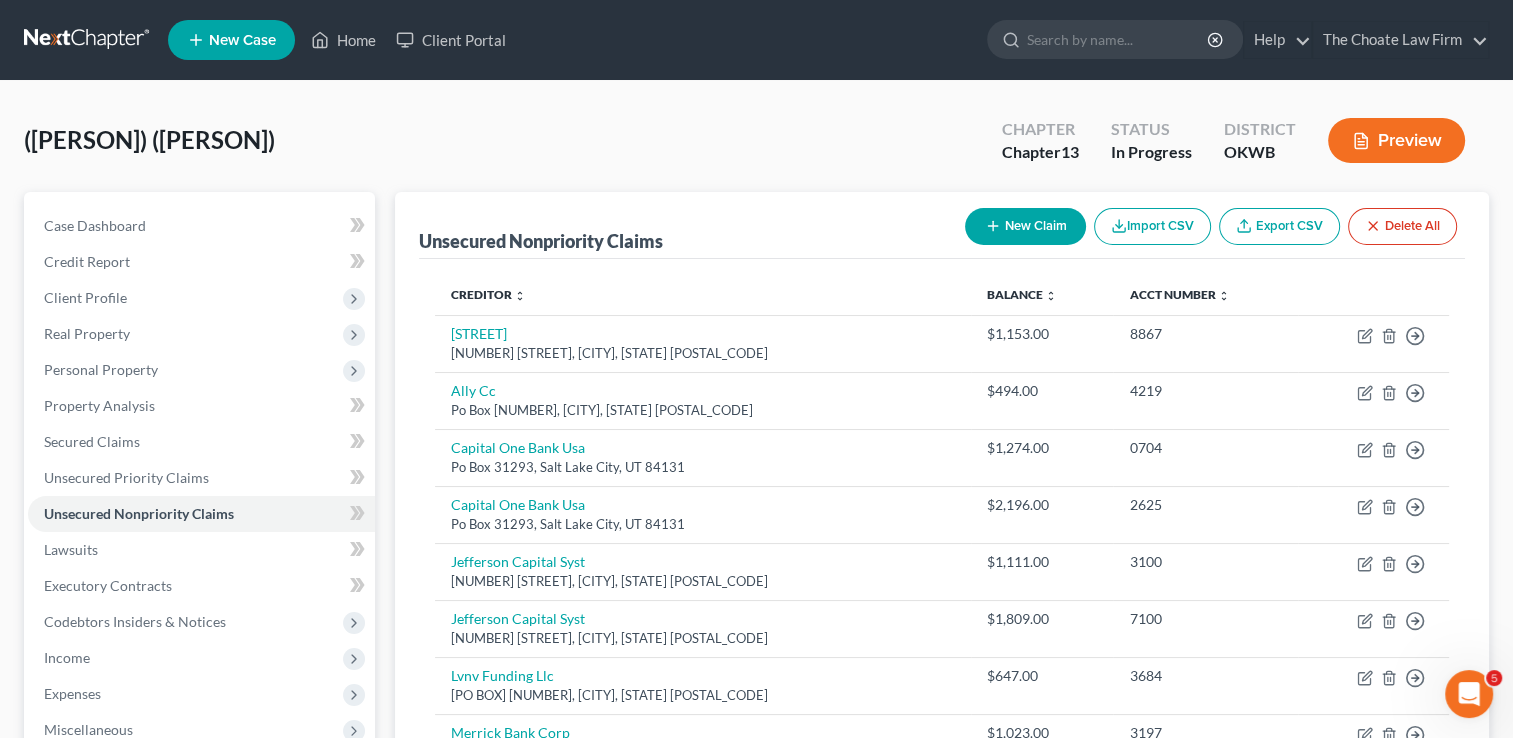 click on "New Claim" at bounding box center [1025, 226] 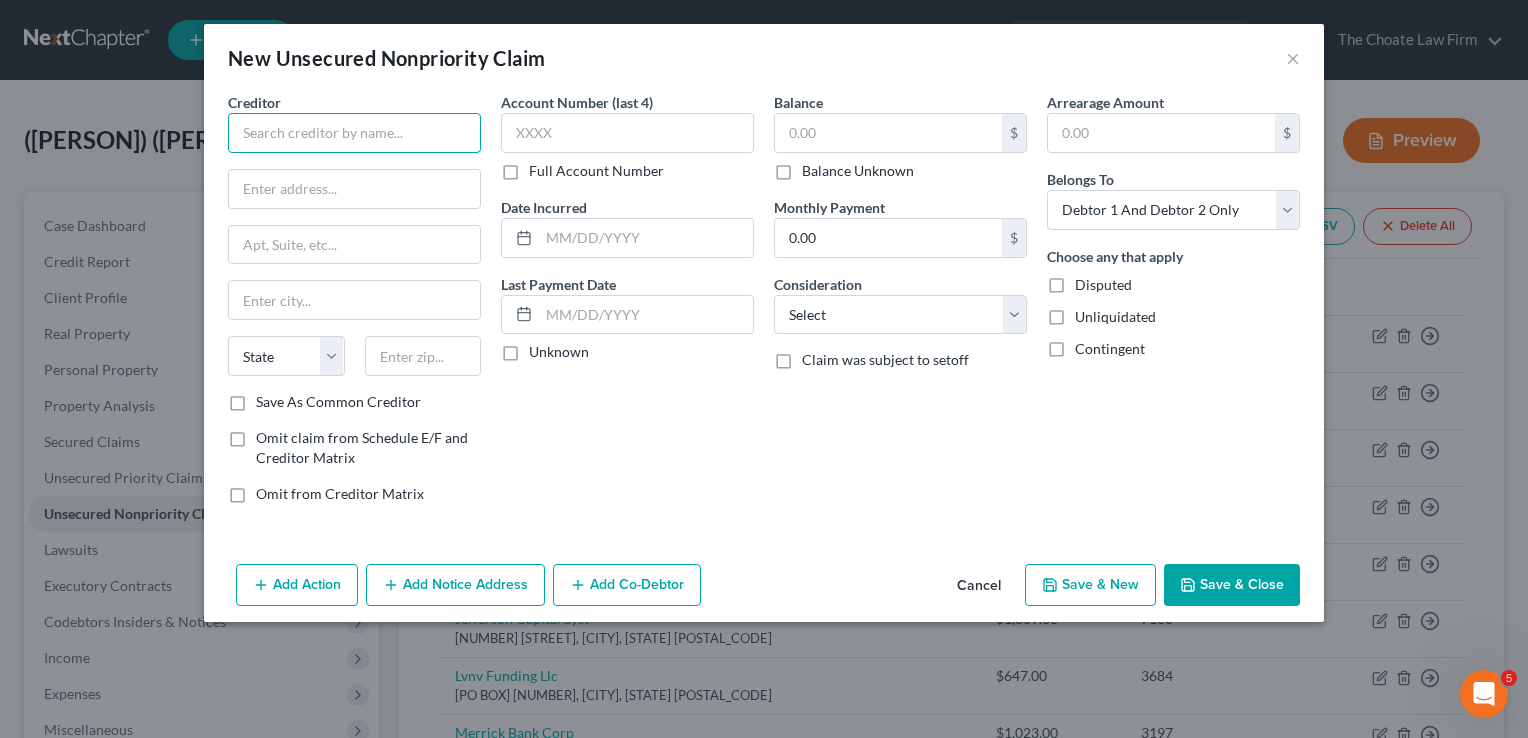 click at bounding box center [354, 133] 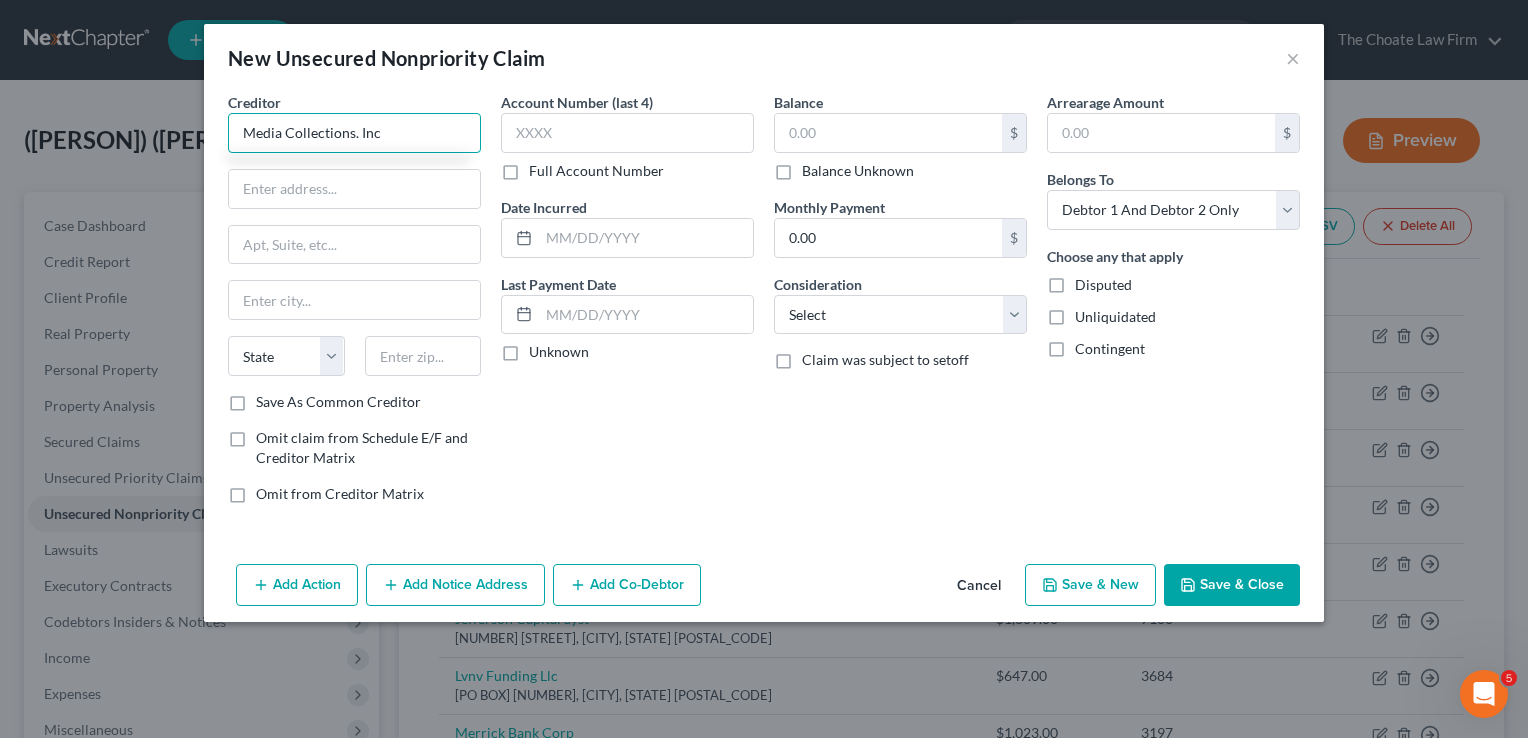 type on "Media Collections. Inc" 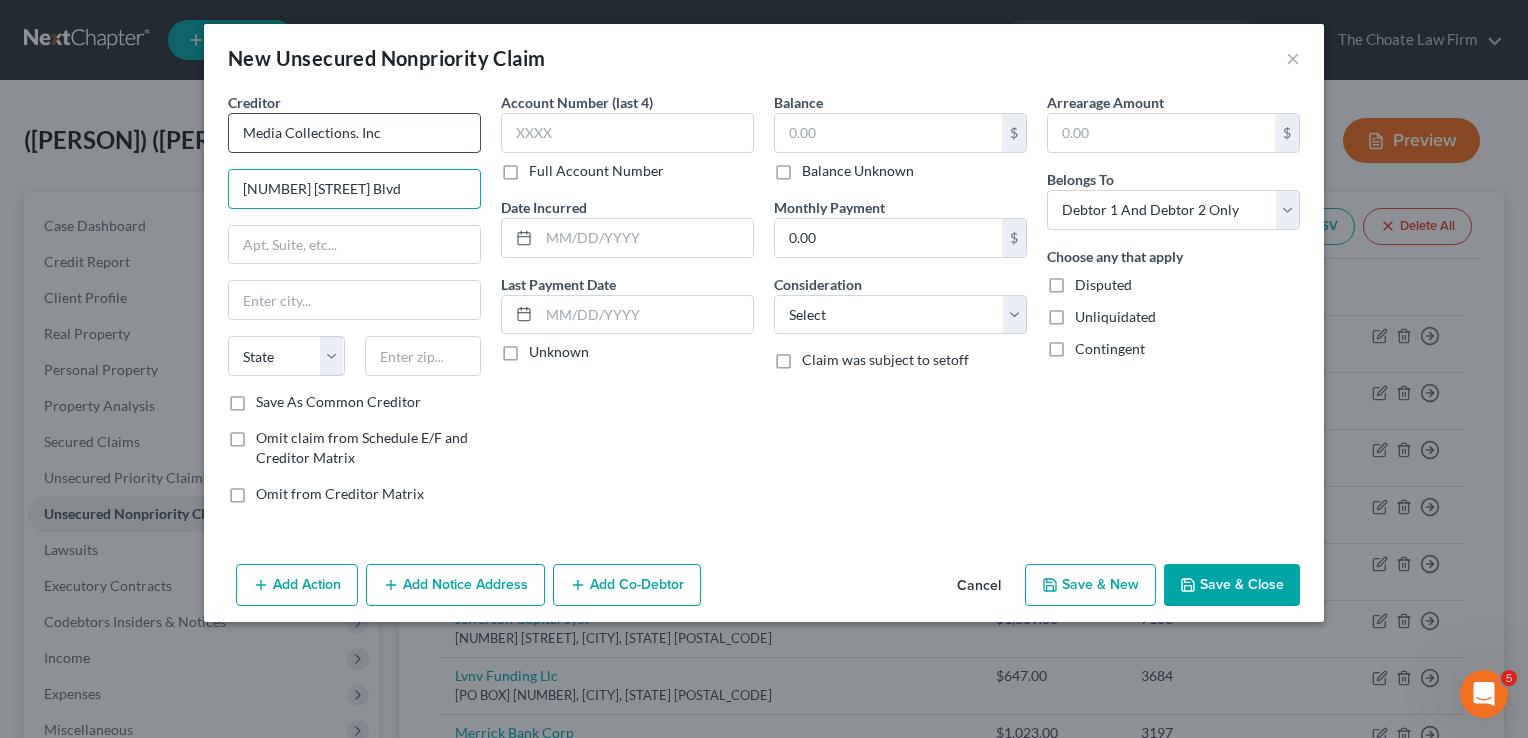 type on "8948 Canyon Falls Blvd" 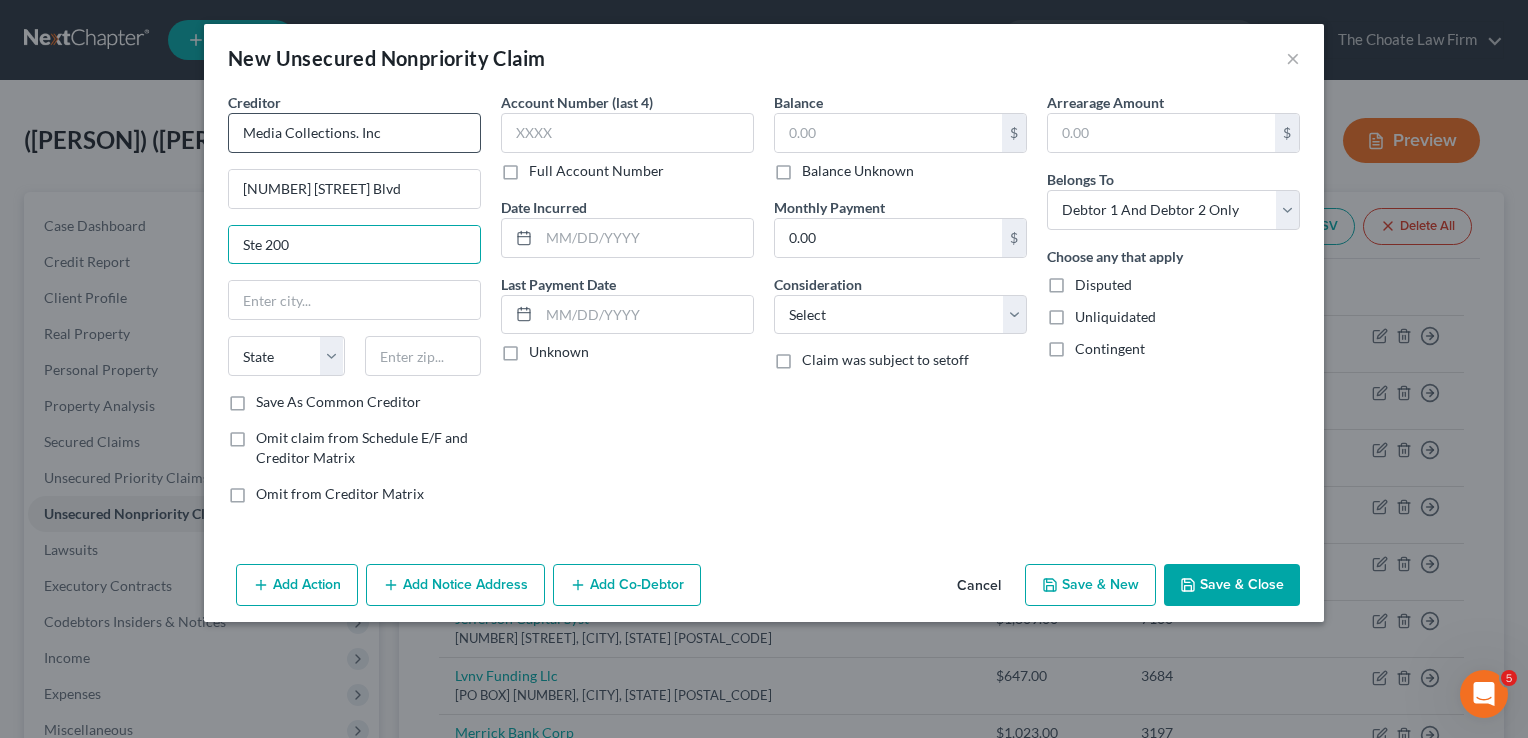 type on "Ste 200" 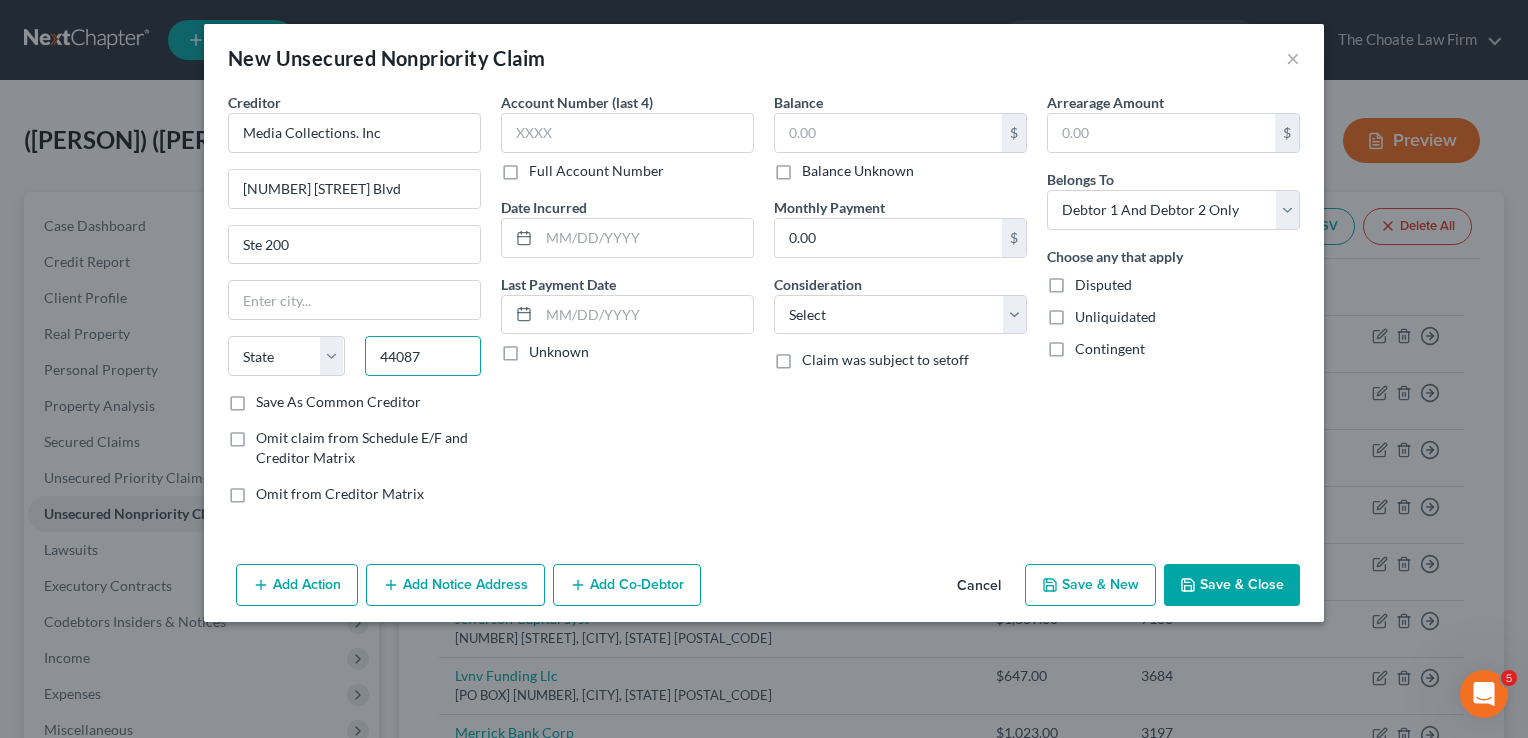type on "44087" 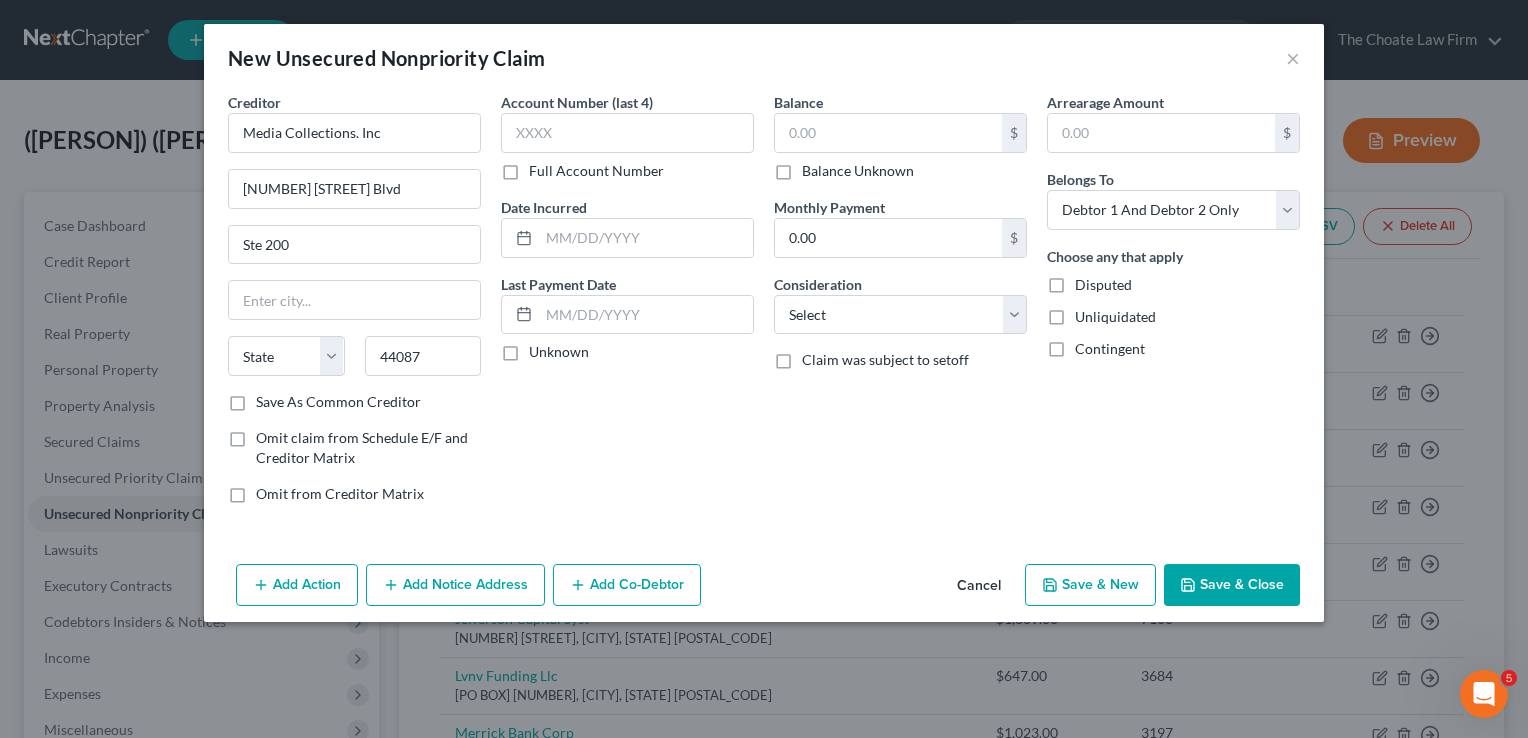click on "Account Number (last 4)
Full Account Number
Date Incurred         Last Payment Date         Unknown" at bounding box center (627, 306) 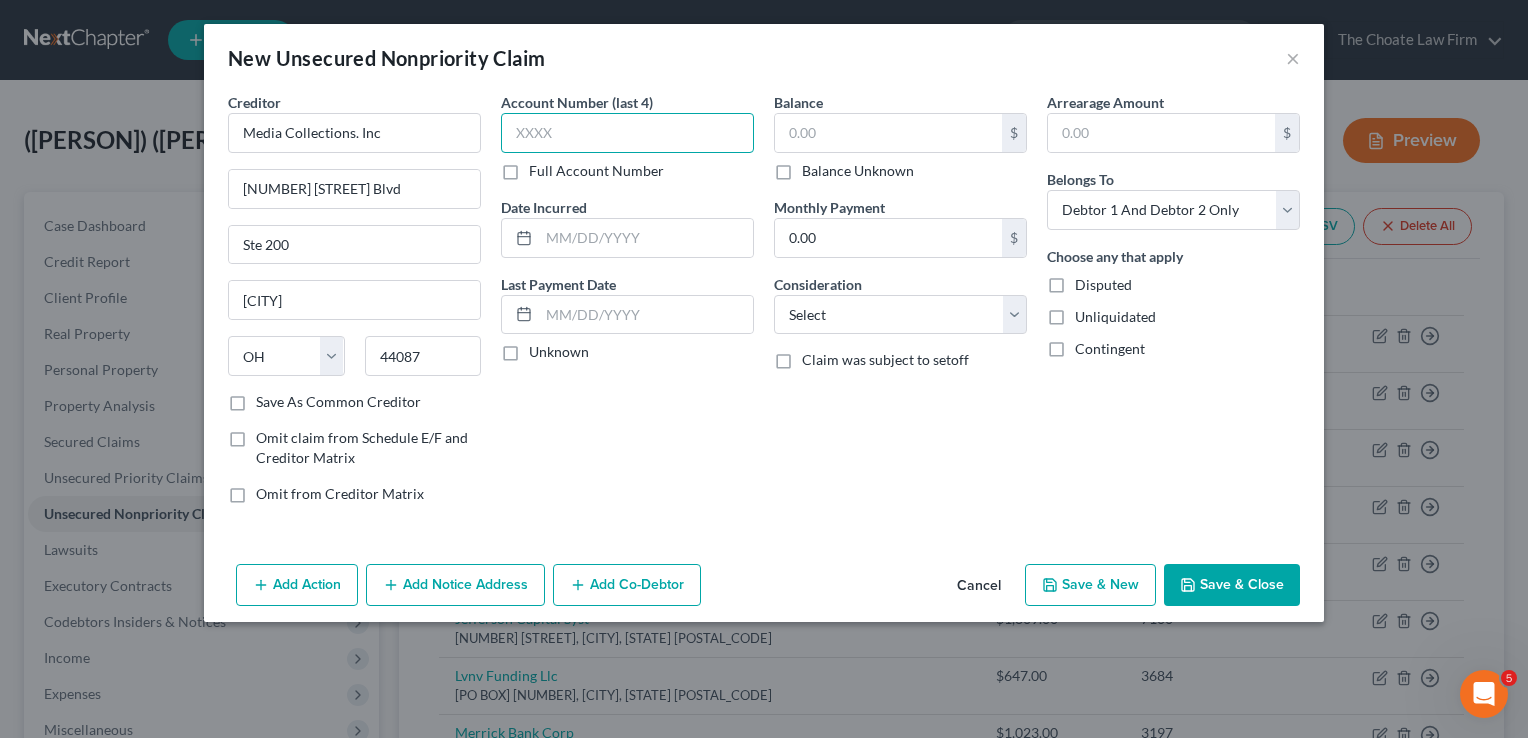 click at bounding box center [627, 133] 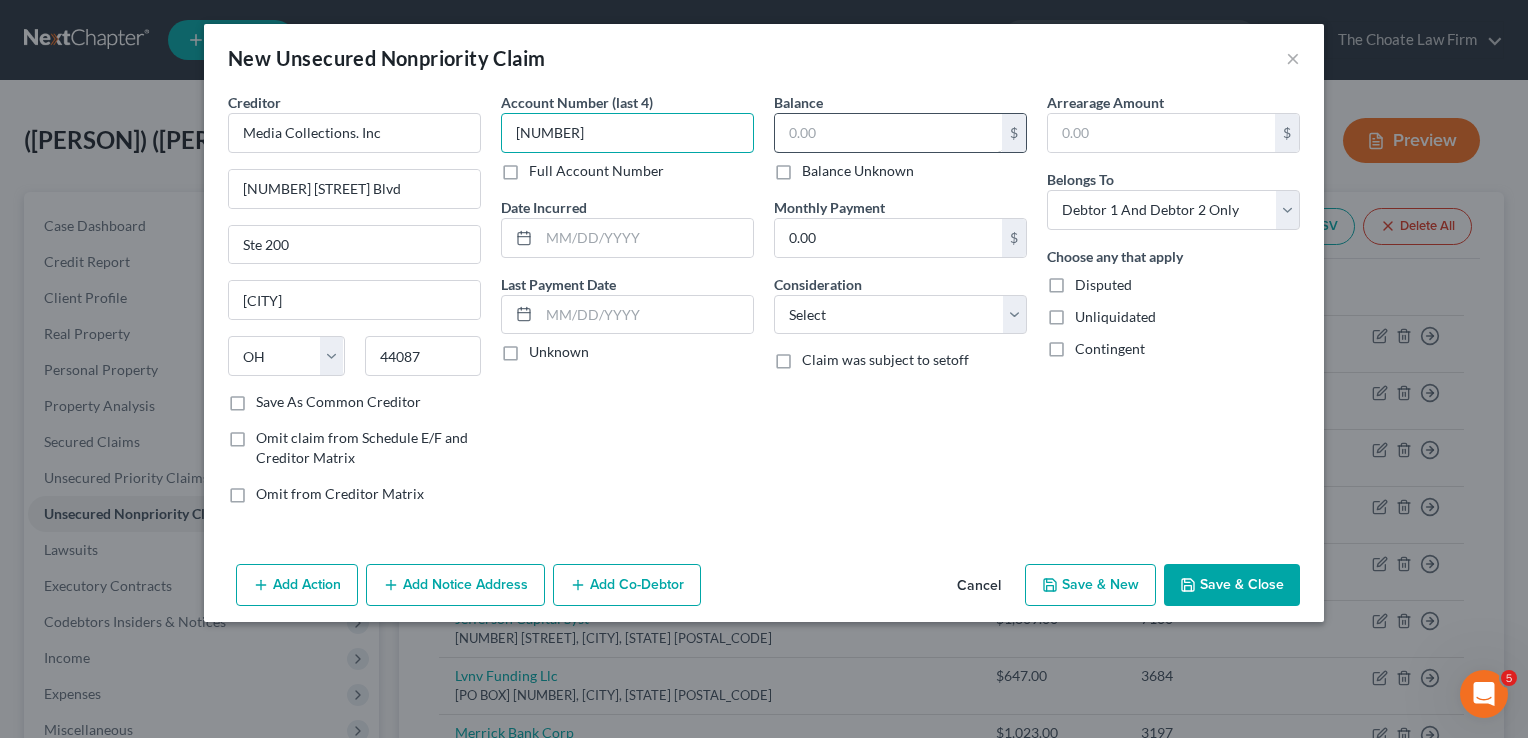 type on "5845" 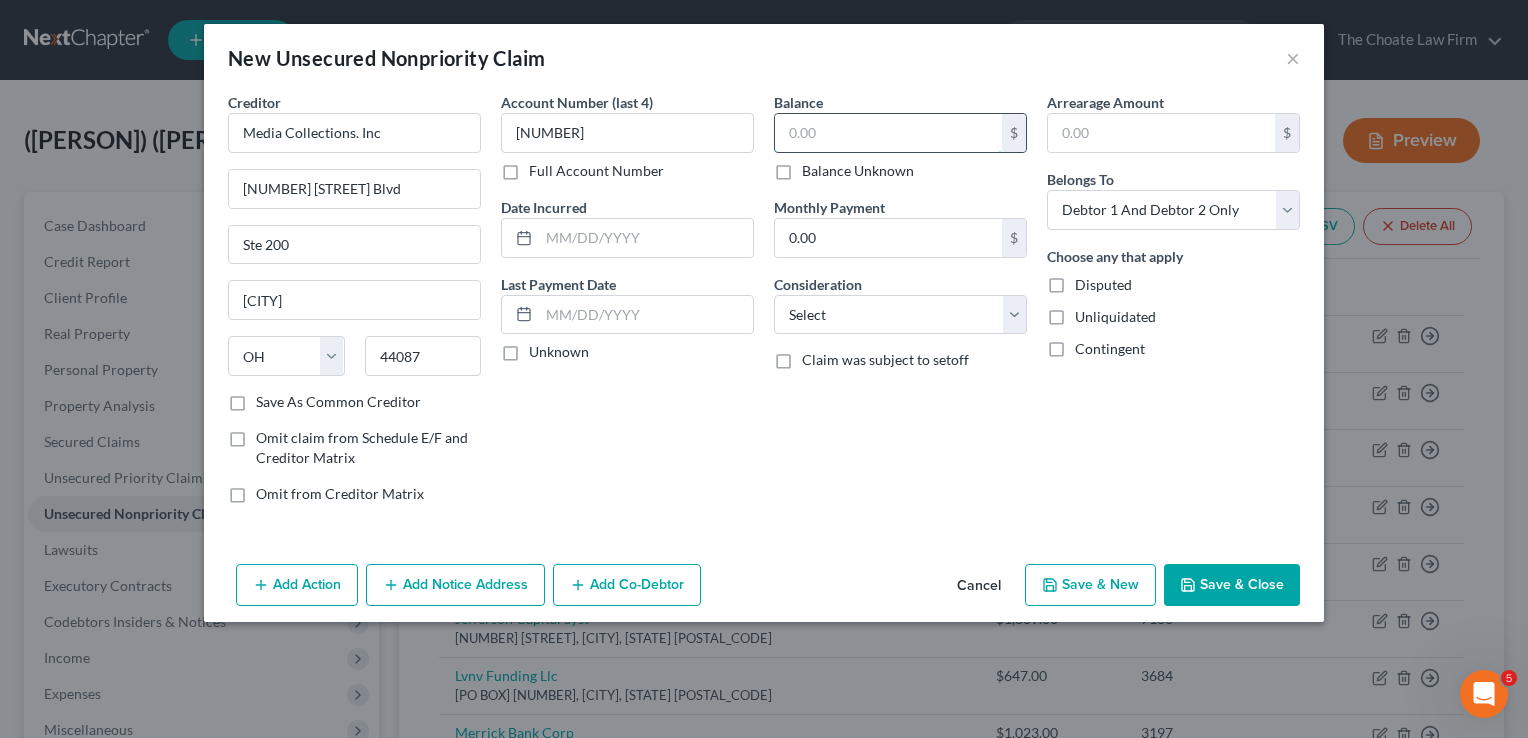 click at bounding box center [888, 133] 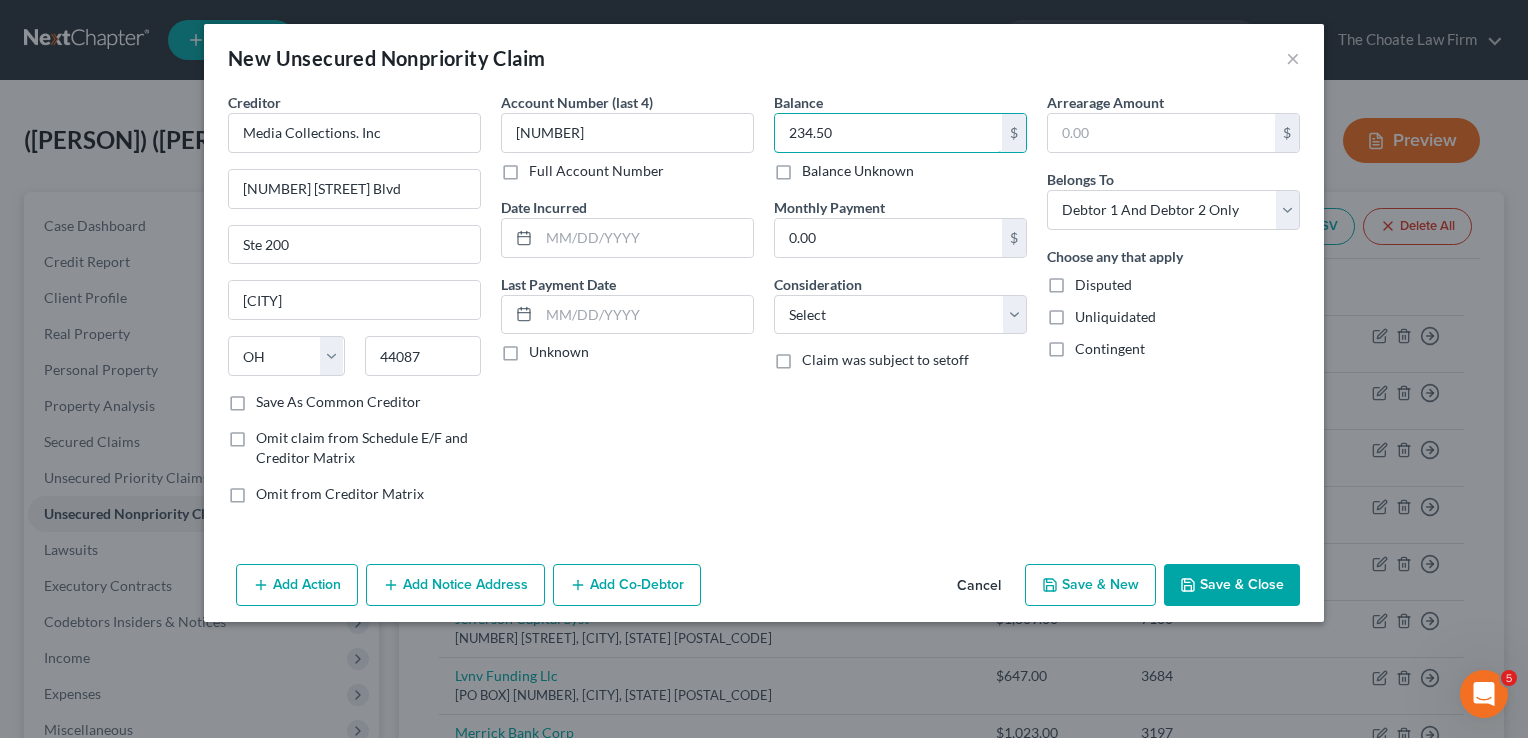 type on "234.50" 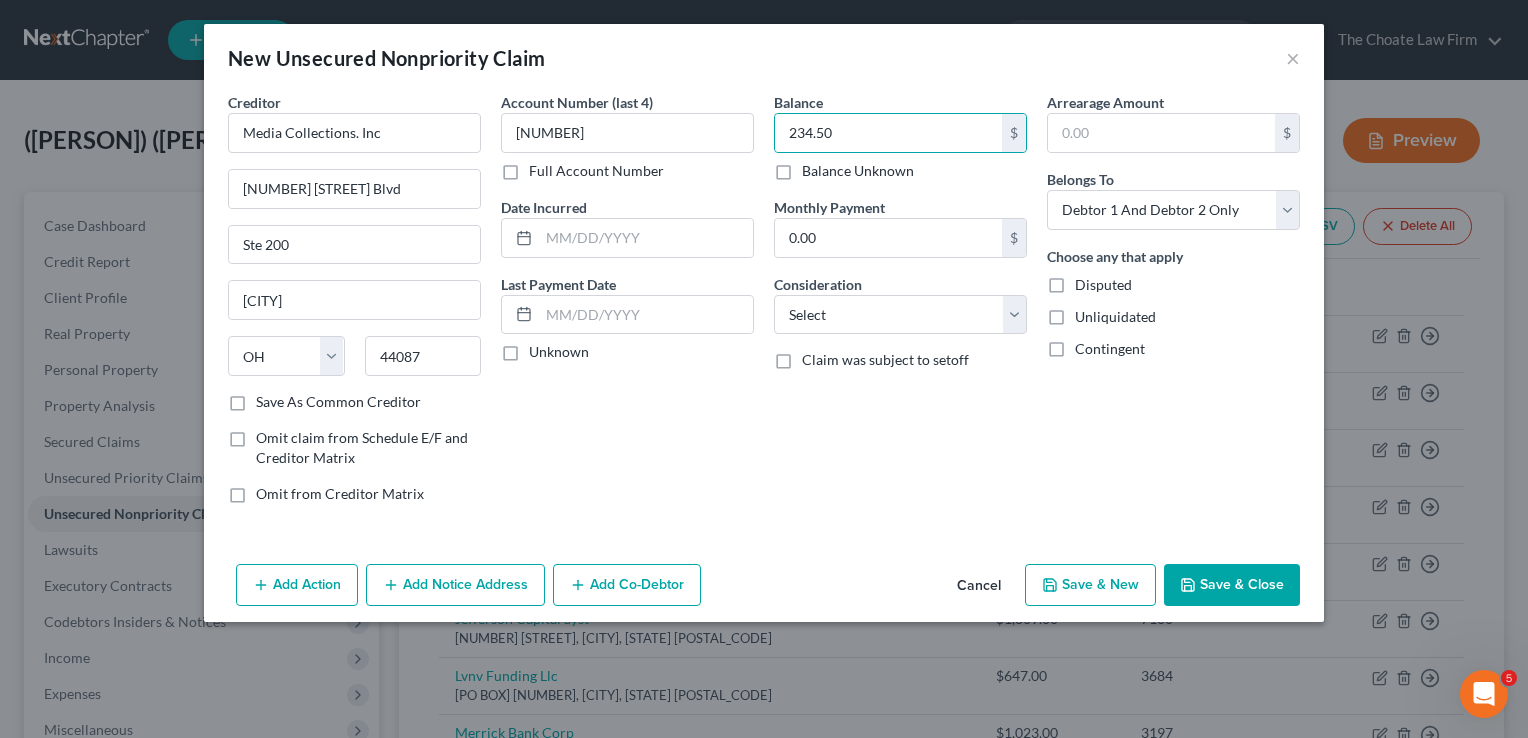 click on "Save & Close" at bounding box center [1232, 585] 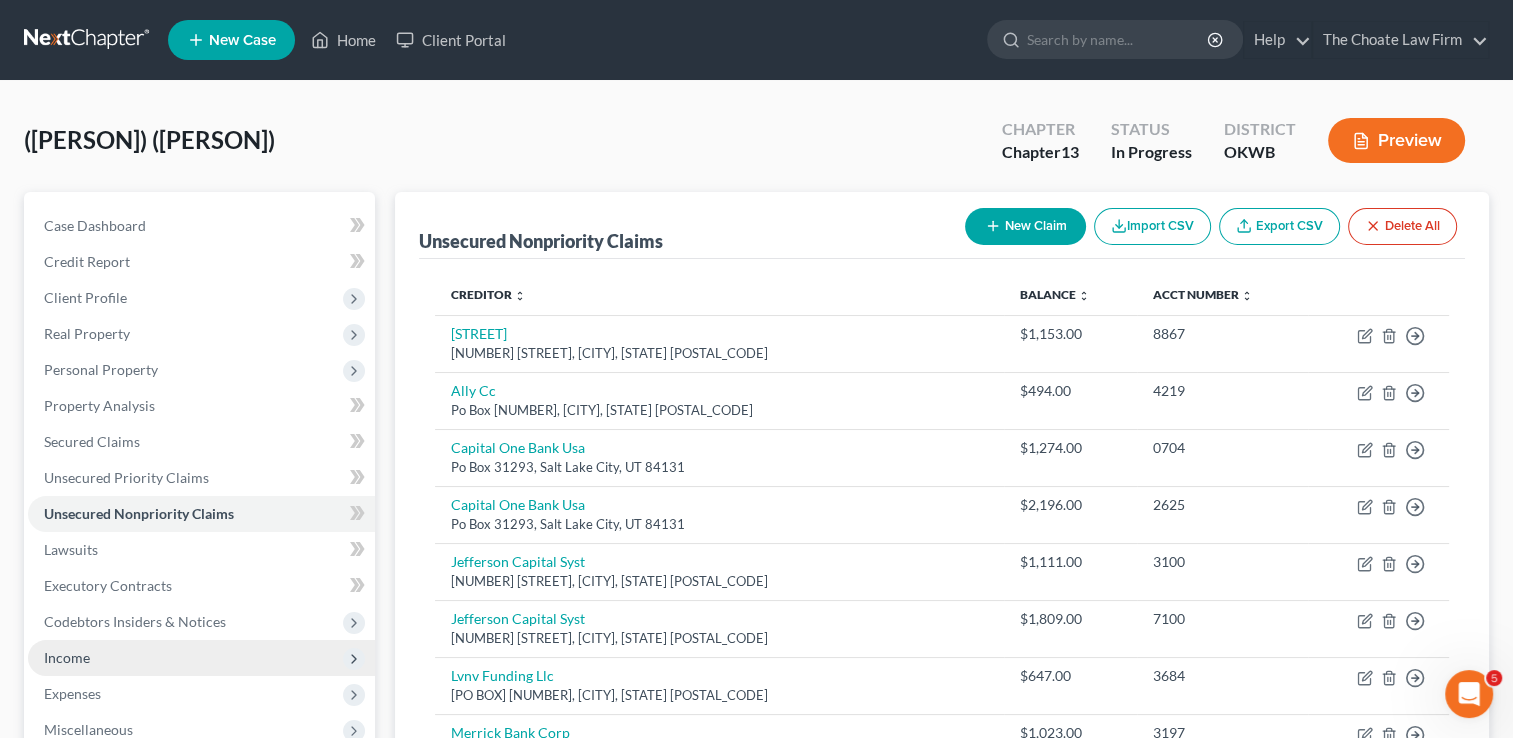 click on "Income" at bounding box center (67, 657) 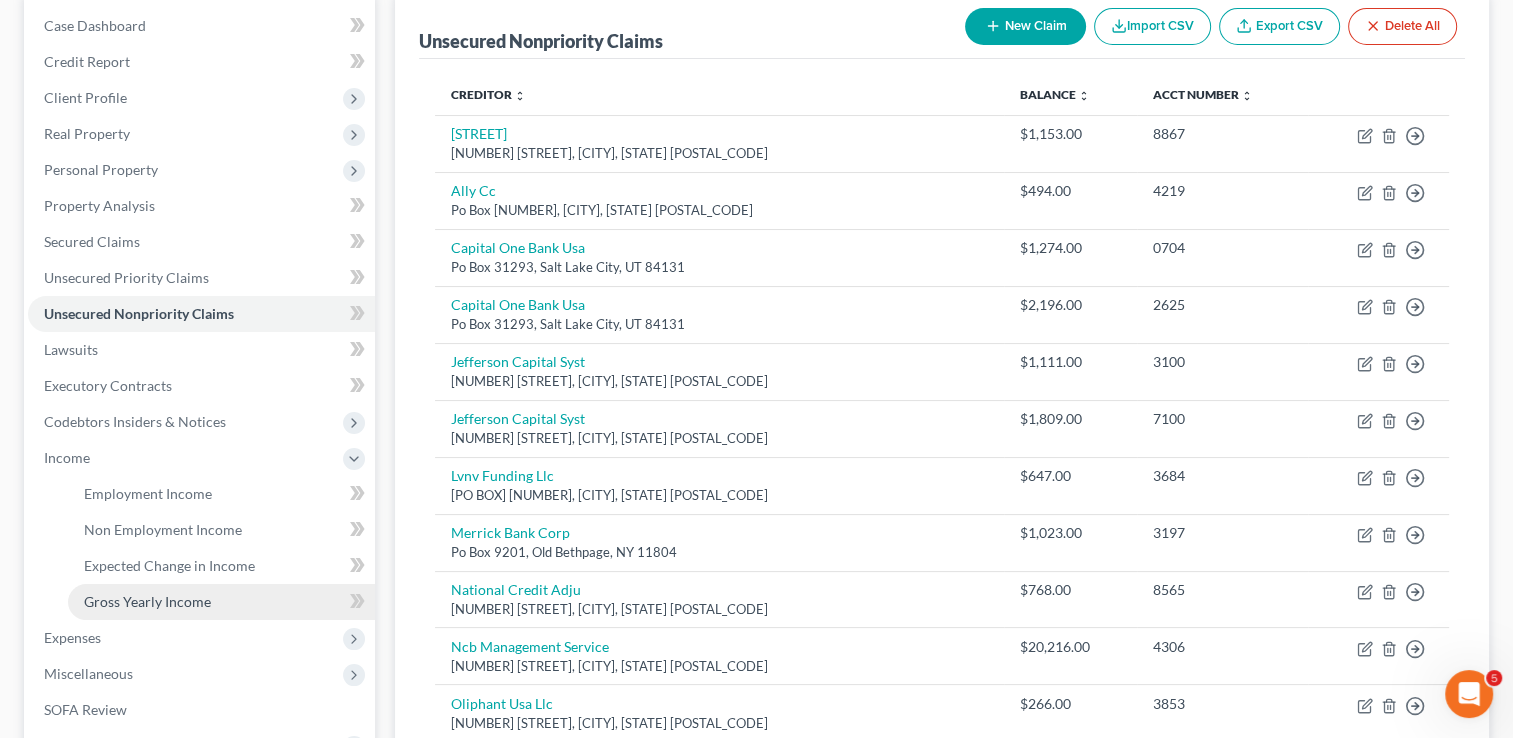 click on "Gross Yearly Income" at bounding box center (147, 601) 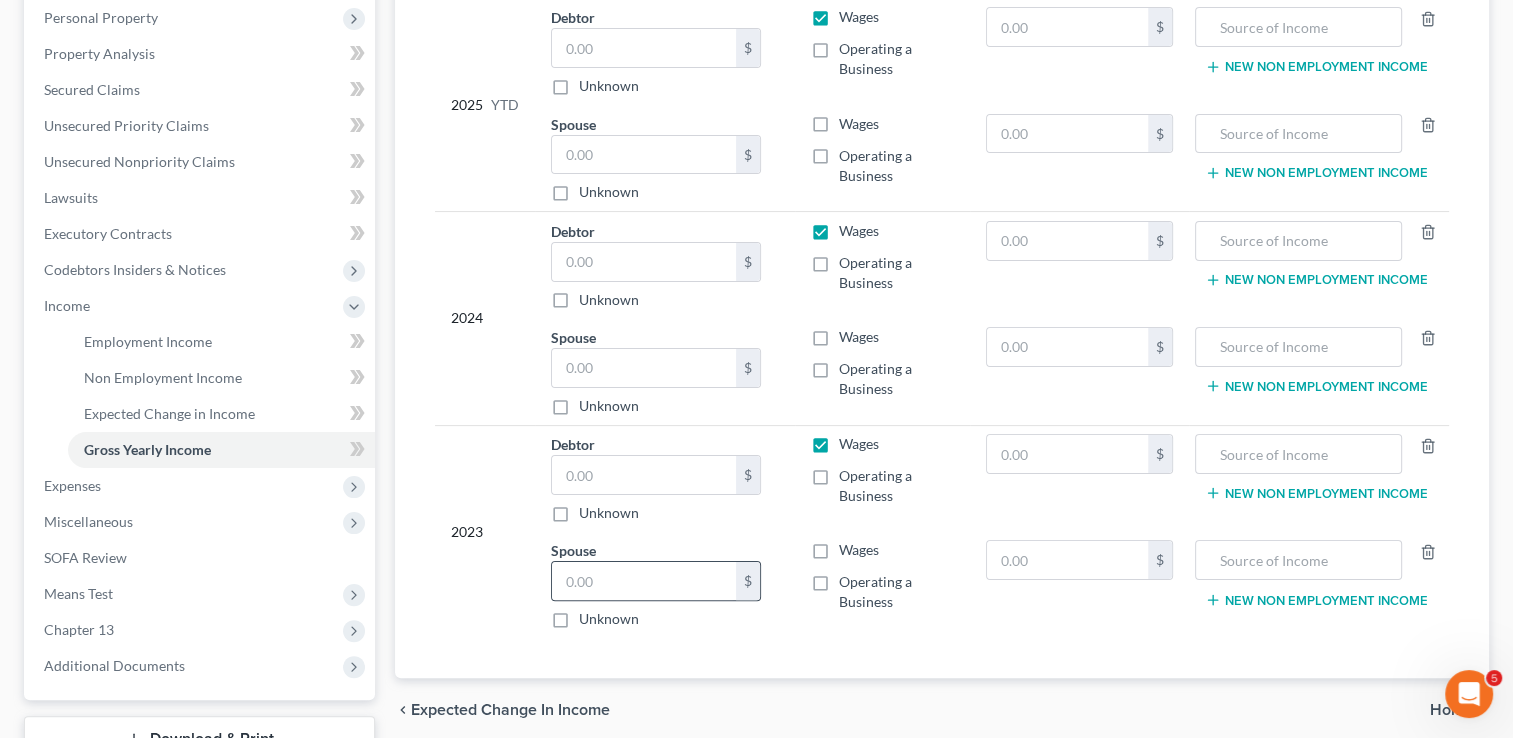 scroll, scrollTop: 400, scrollLeft: 0, axis: vertical 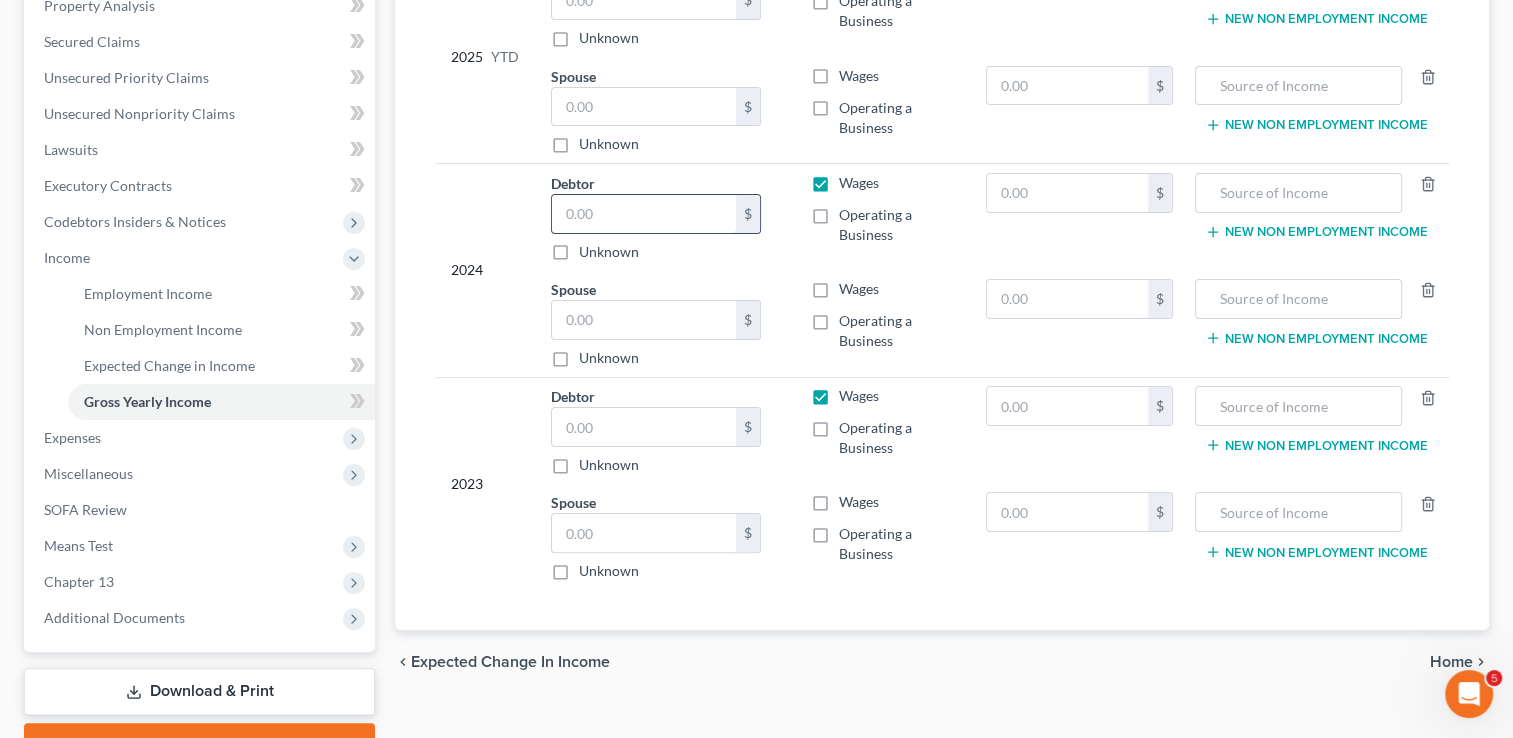 click at bounding box center (644, 214) 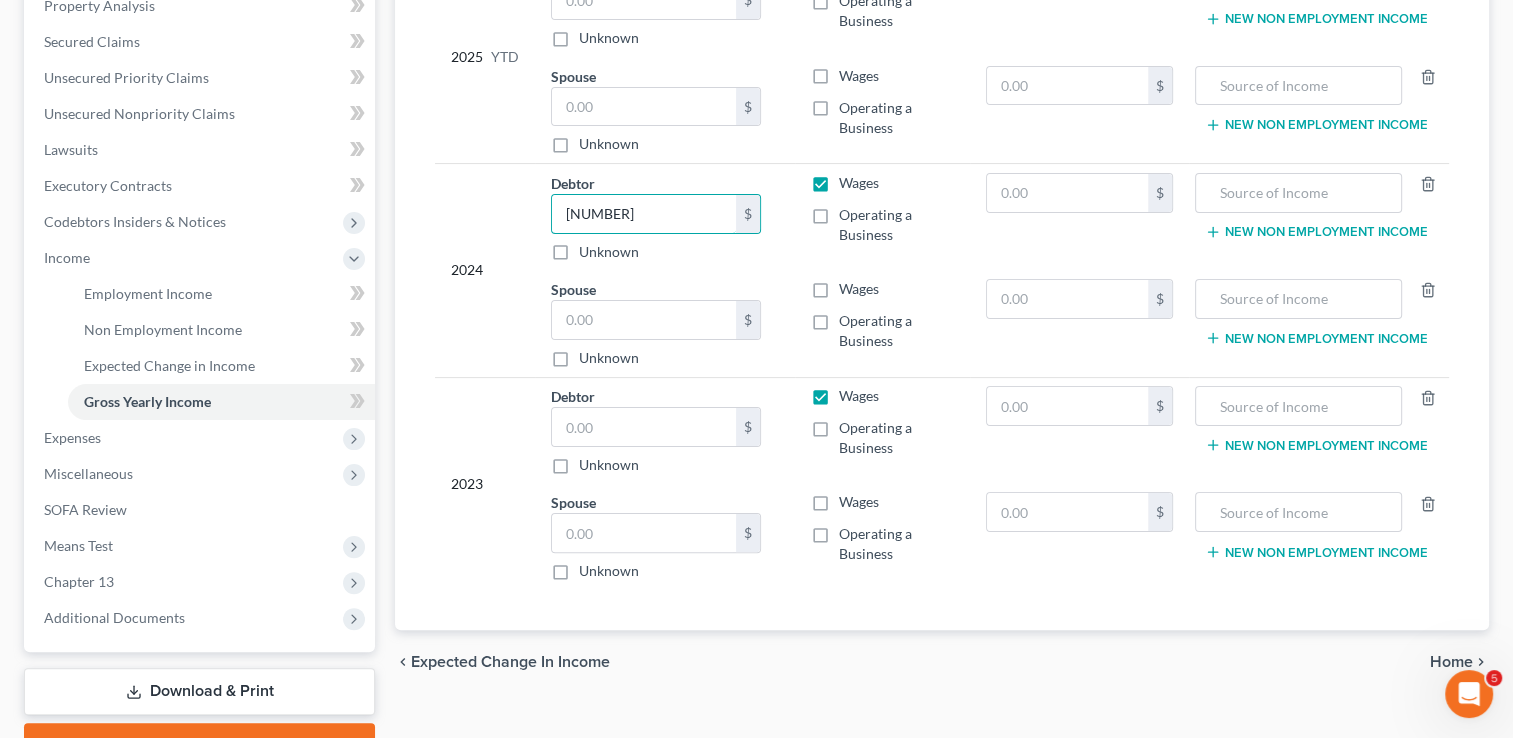 type on "78,997" 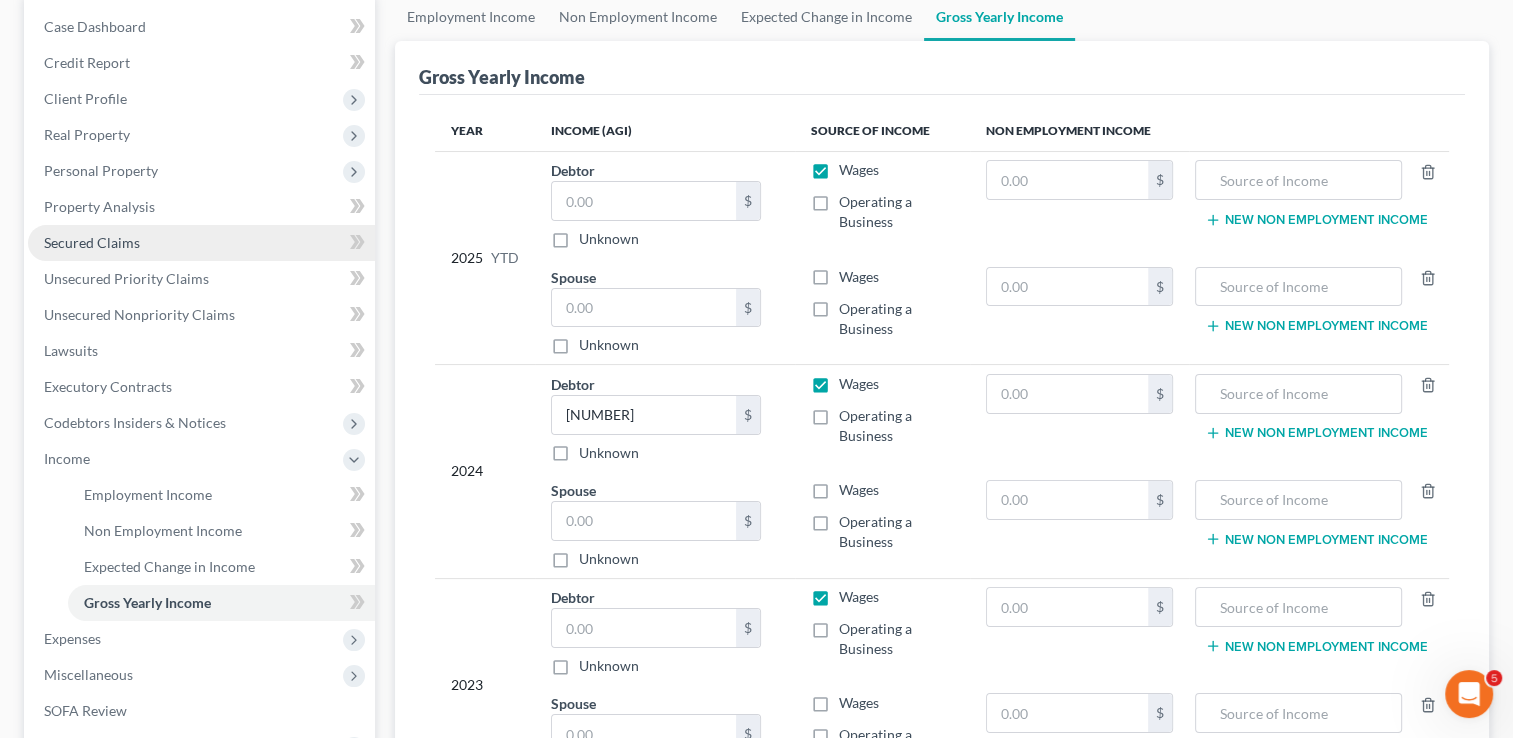 scroll, scrollTop: 200, scrollLeft: 0, axis: vertical 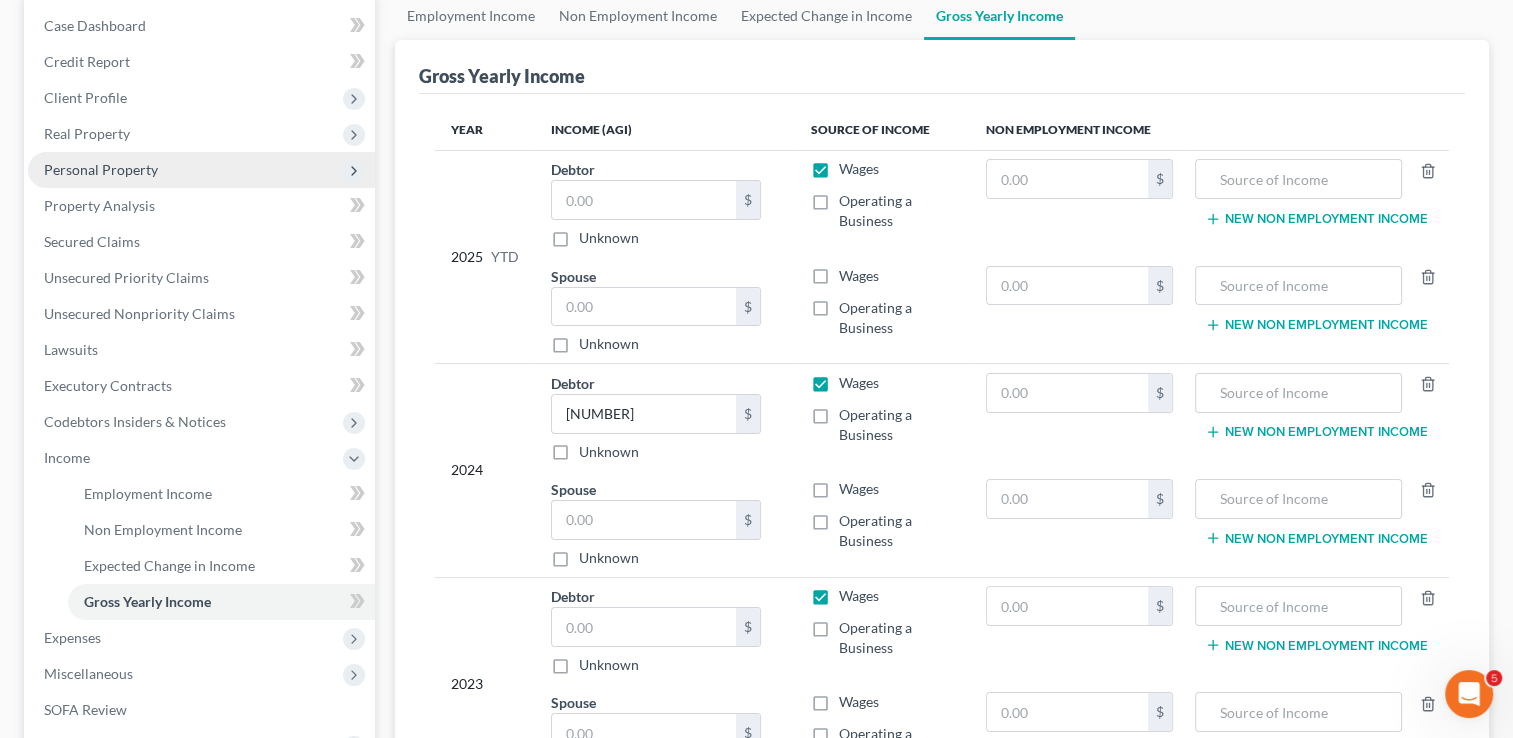click on "Personal Property" at bounding box center [201, 170] 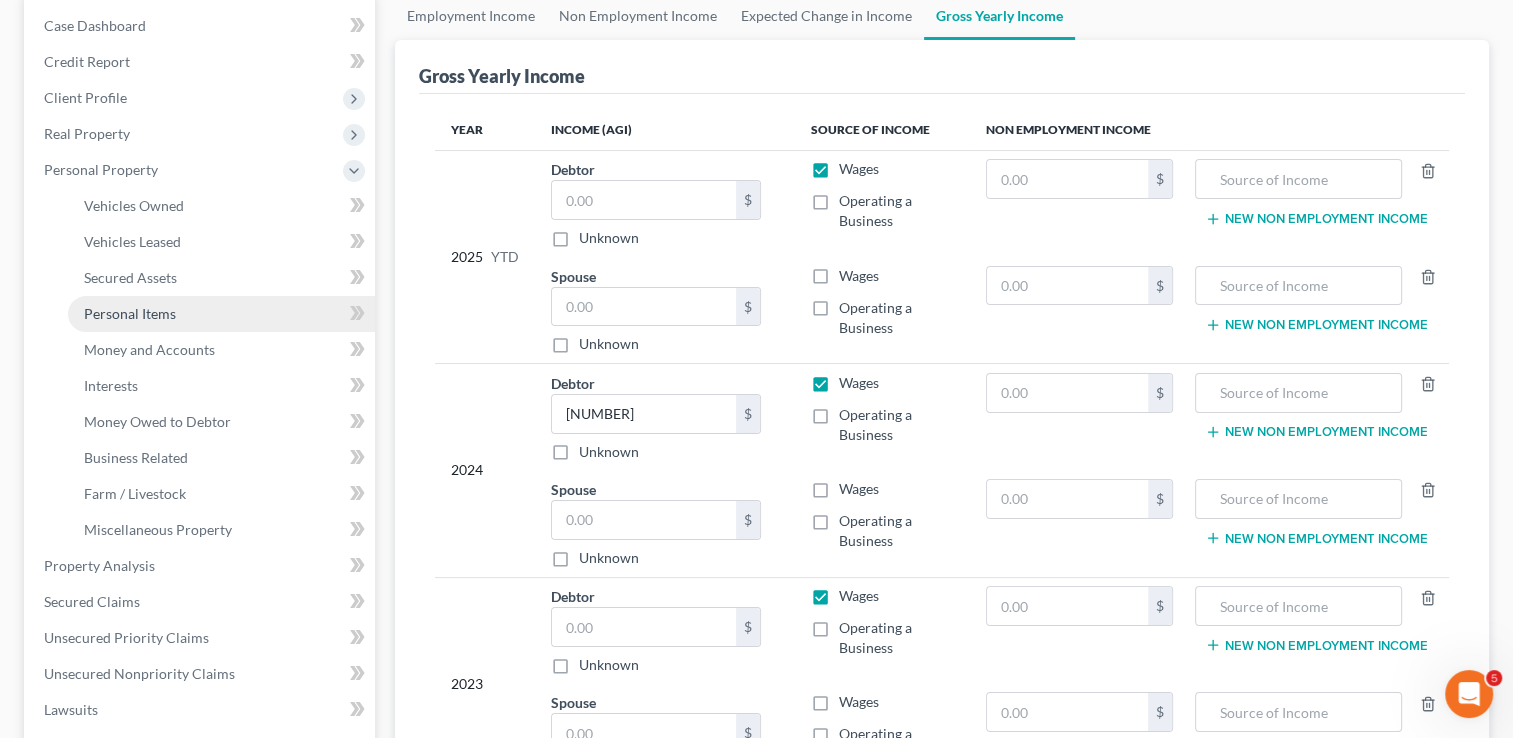 click on "Personal Items" at bounding box center (130, 313) 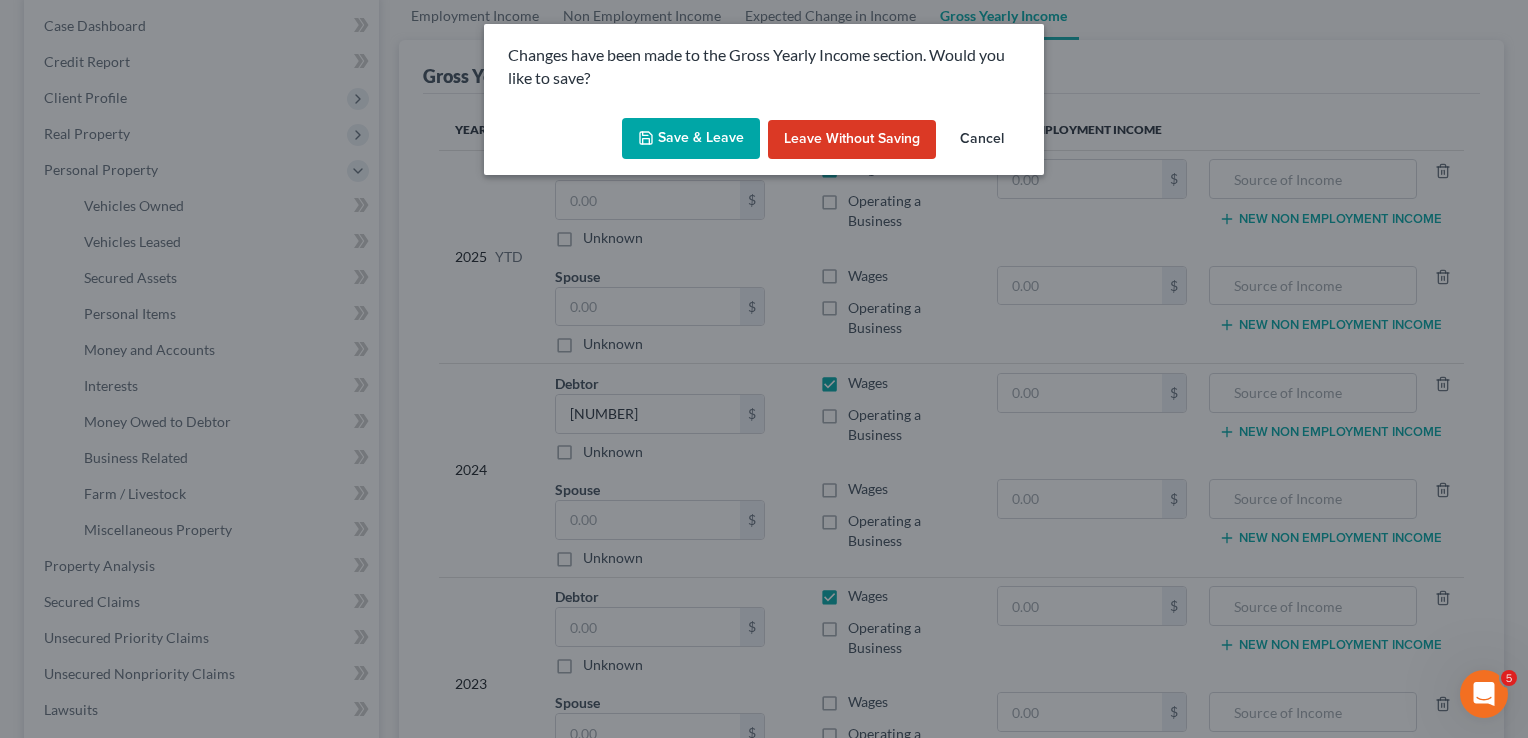 click on "Save & Leave" at bounding box center (691, 139) 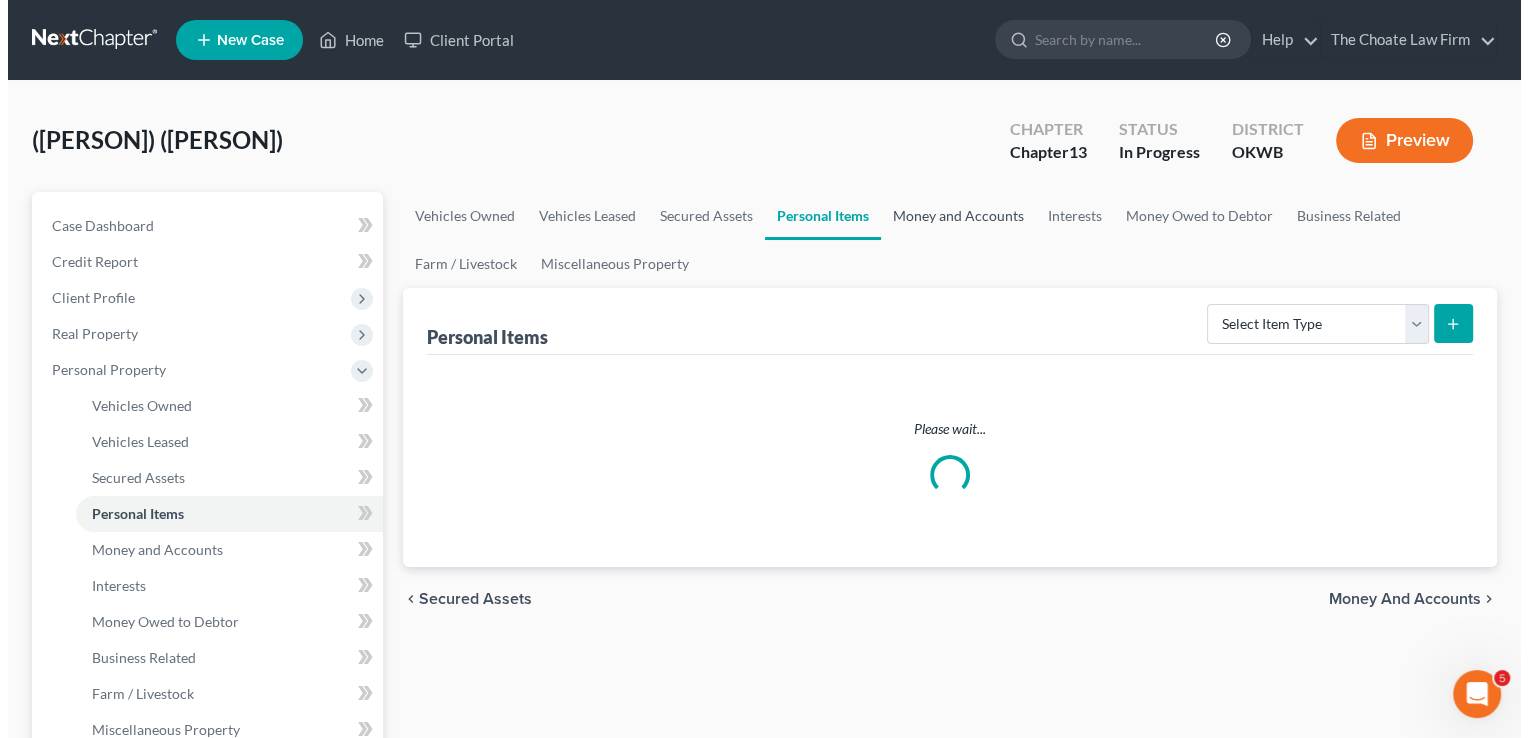 scroll, scrollTop: 0, scrollLeft: 0, axis: both 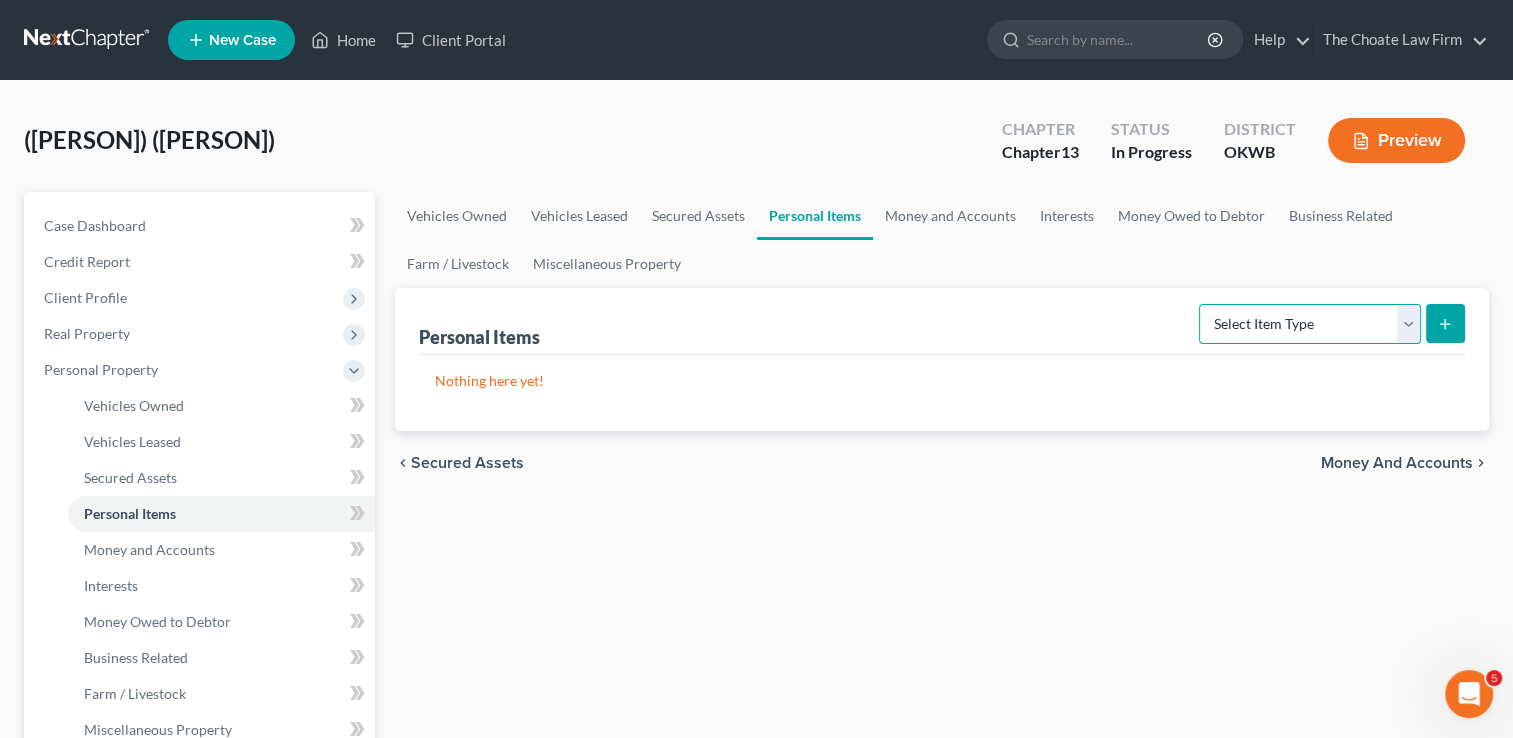 drag, startPoint x: 1401, startPoint y: 314, endPoint x: 1386, endPoint y: 344, distance: 33.54102 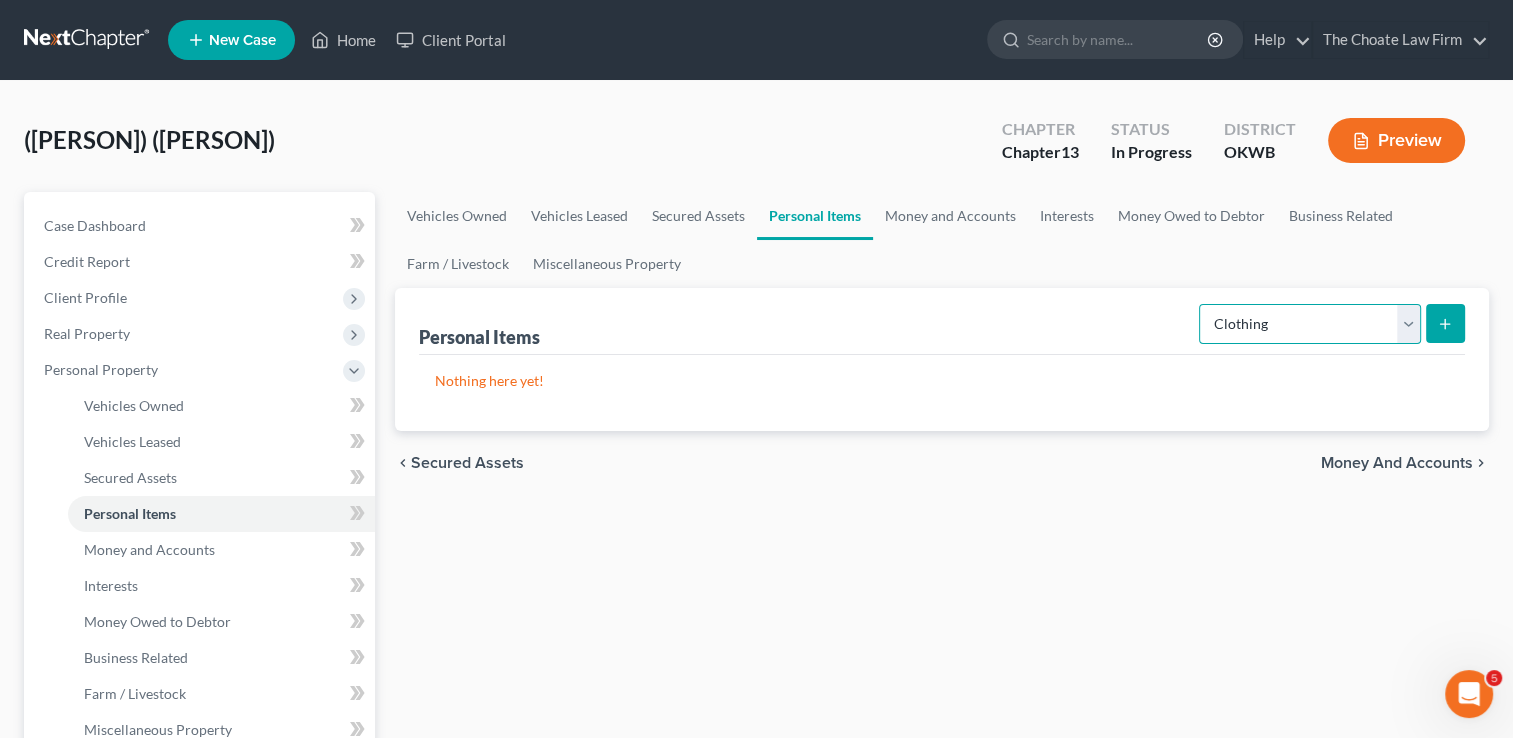 click on "Select Item Type Clothing Collectibles Of Value Electronics Firearms Household Goods Jewelry Other Pet(s) Sports & Hobby Equipment" at bounding box center [1310, 324] 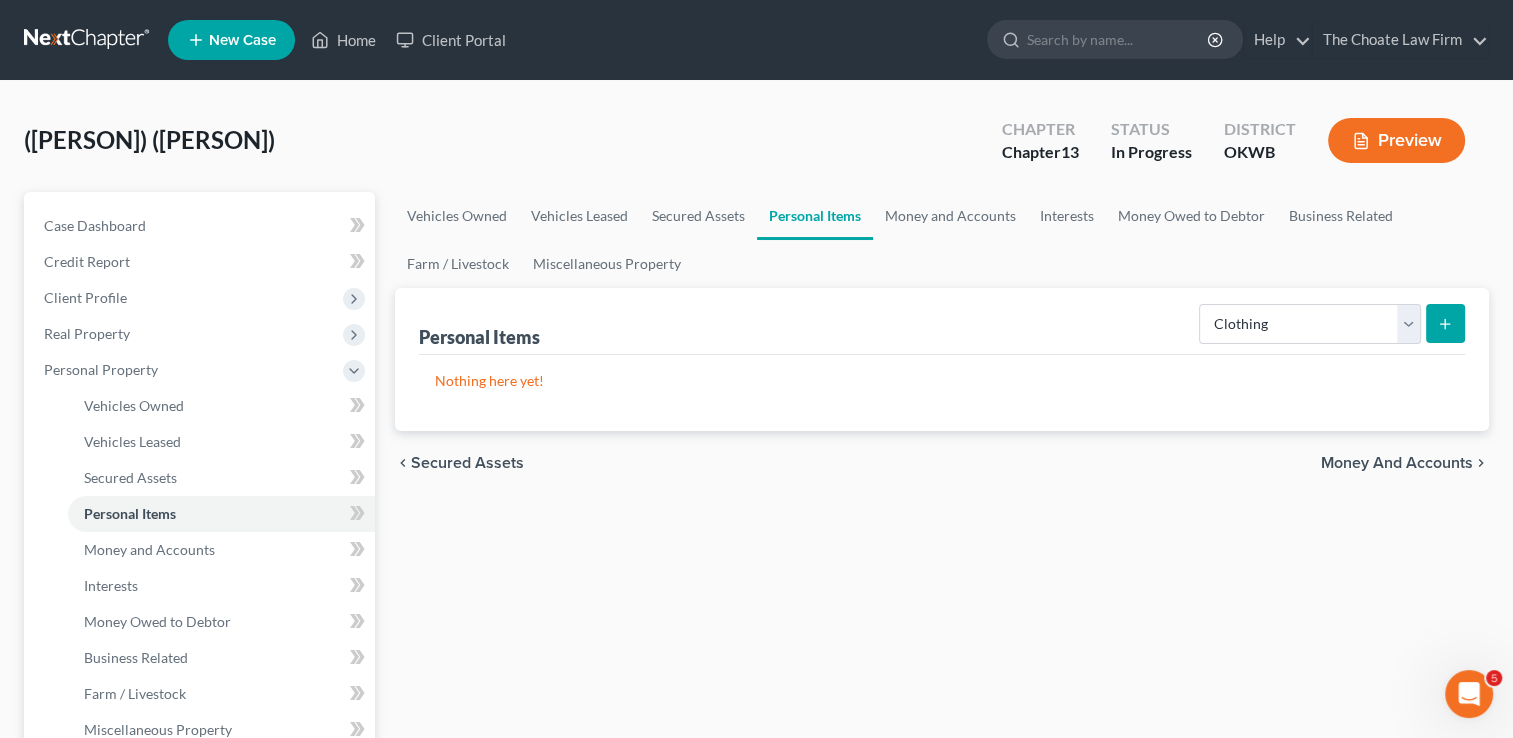 click 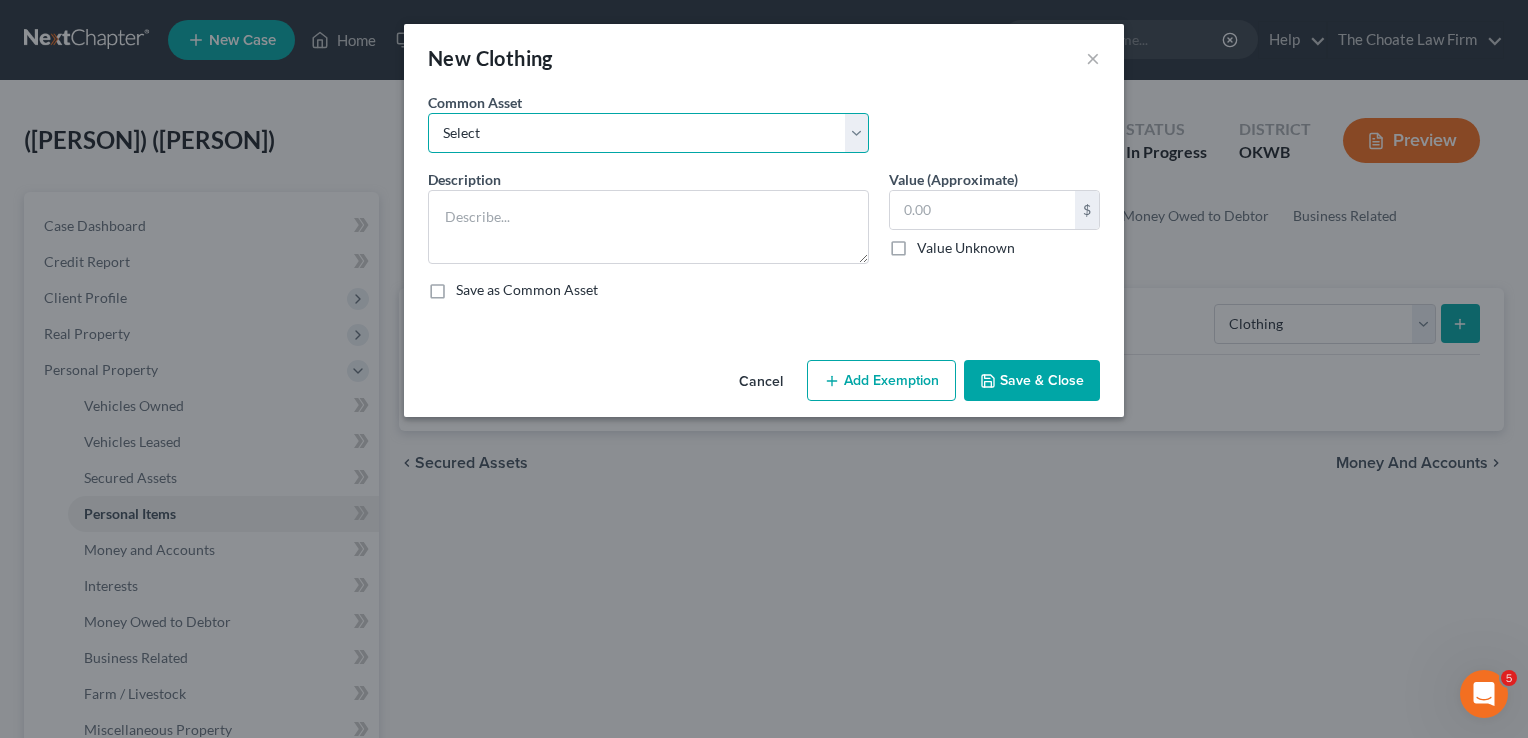 click on "Select clothing and shoes clothing and shoes clothing and shoes clothing and shoes300 clothing and shoes100 clothing and shoes200 clothing and shoes50 clothing and shoes" at bounding box center [648, 133] 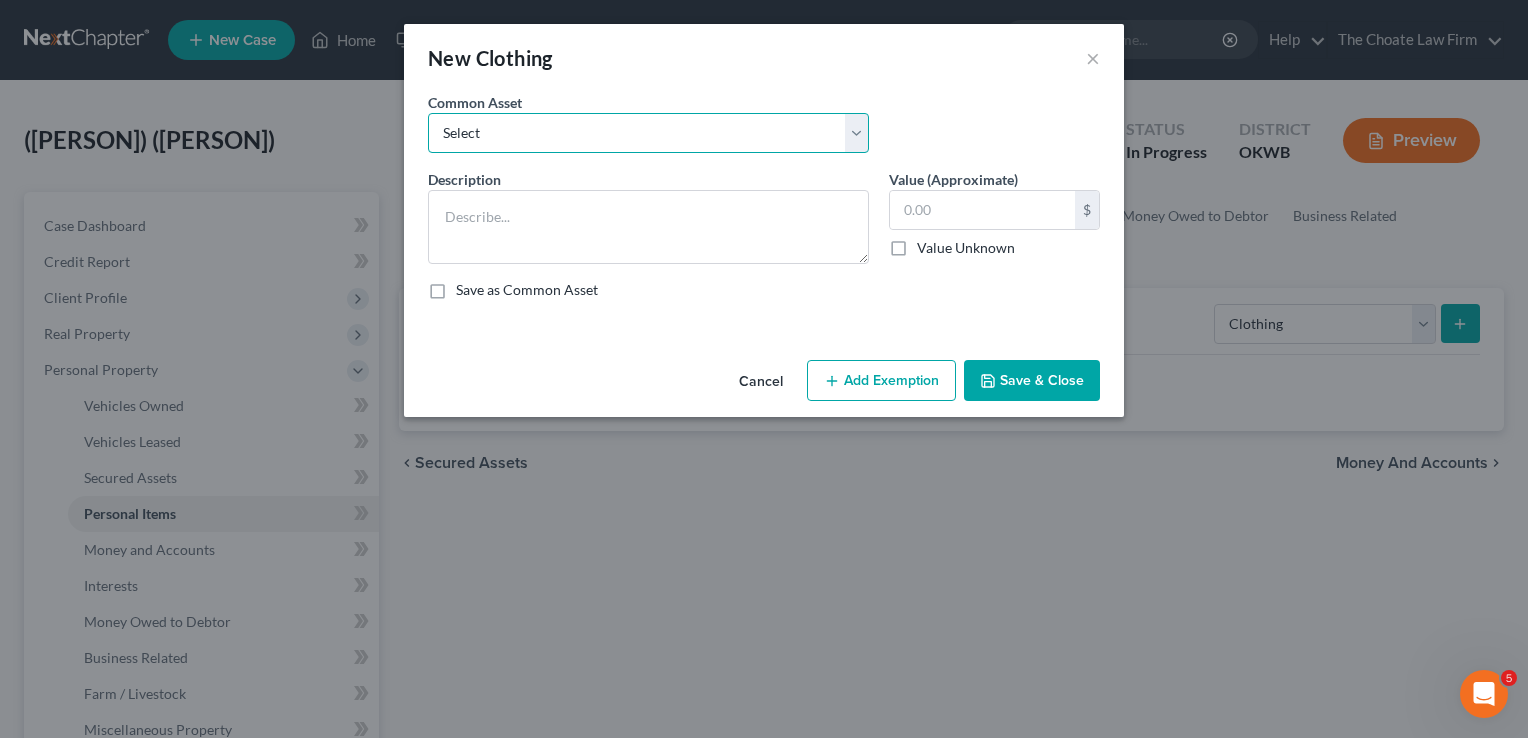 select on "5" 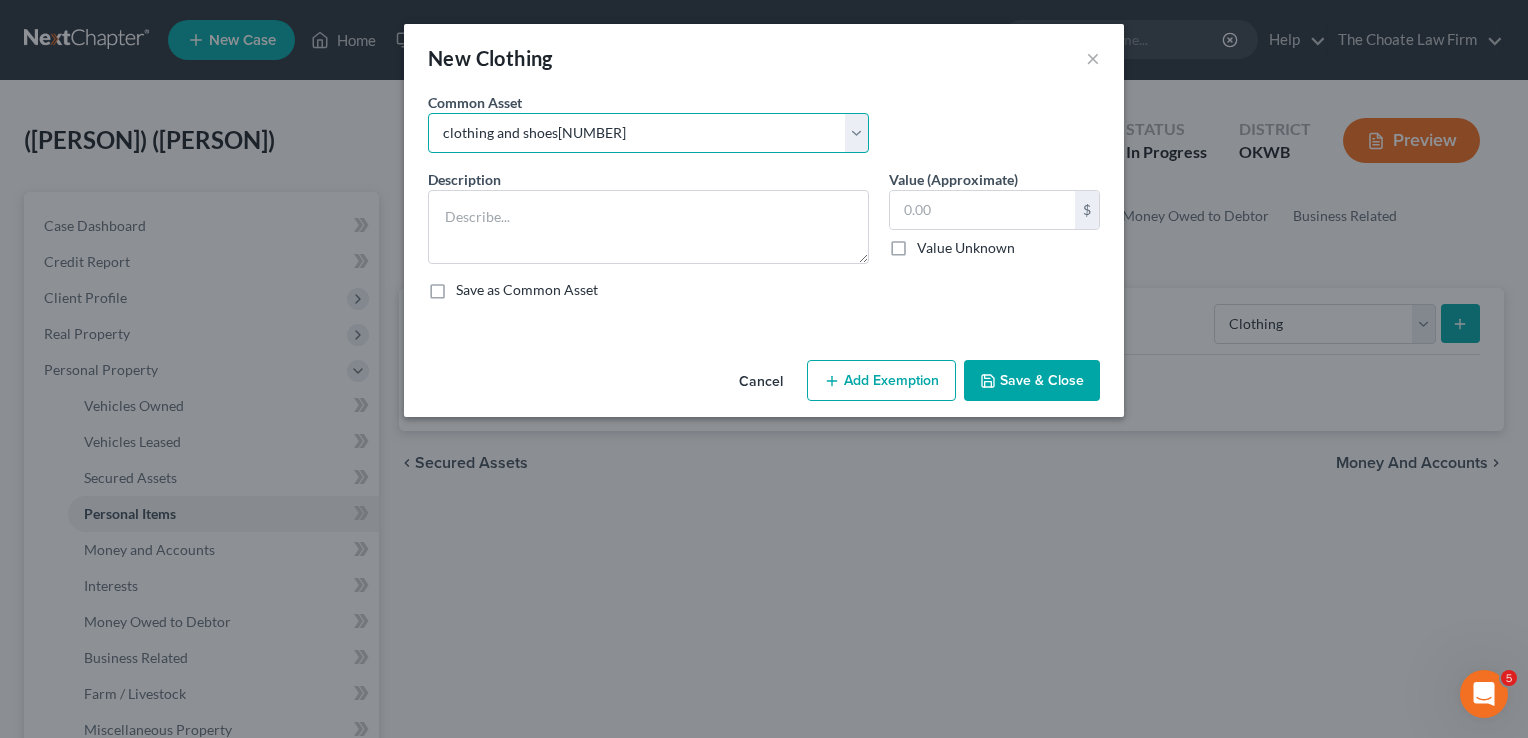 click on "Select clothing and shoes clothing and shoes clothing and shoes clothing and shoes300 clothing and shoes100 clothing and shoes200 clothing and shoes50 clothing and shoes" at bounding box center (648, 133) 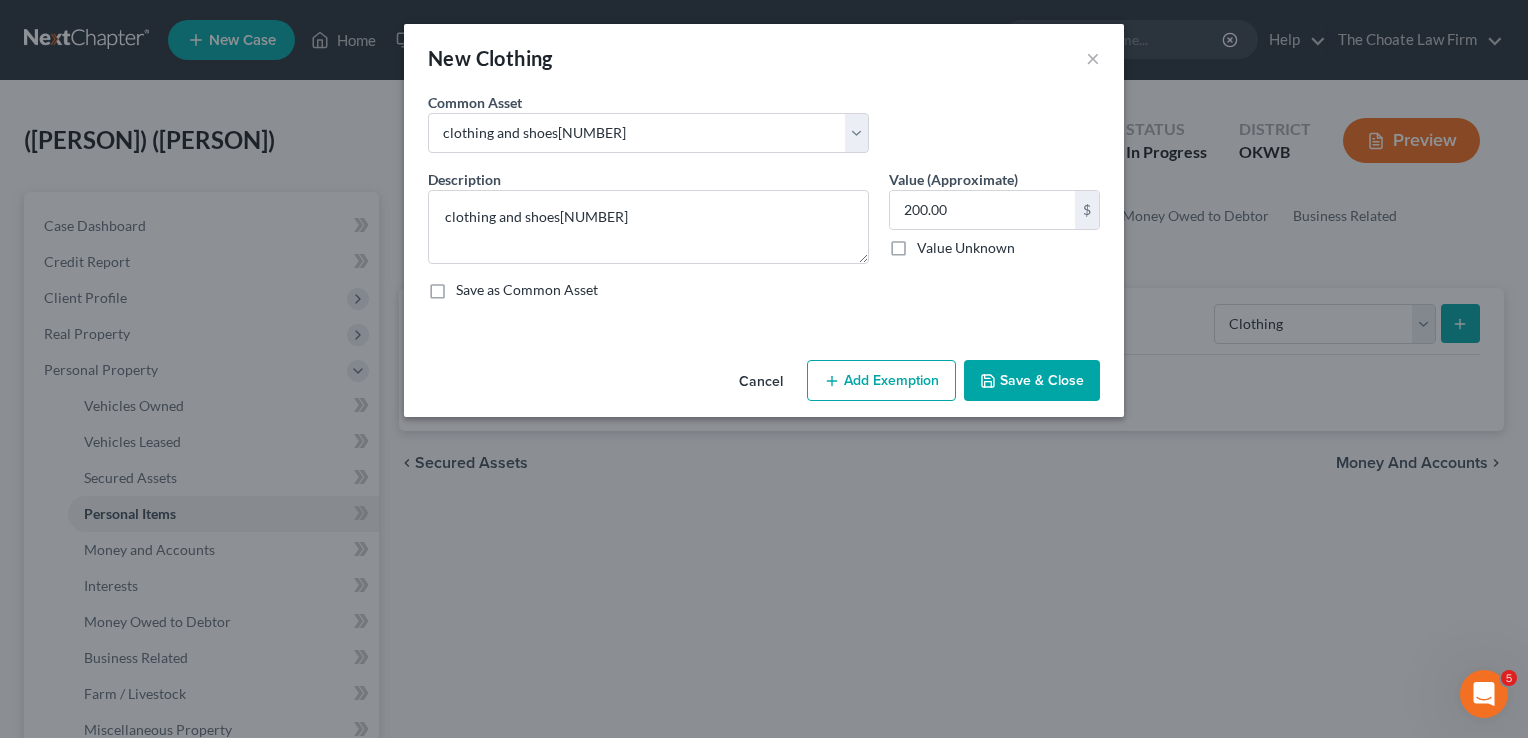 click on "Add Exemption" at bounding box center [881, 381] 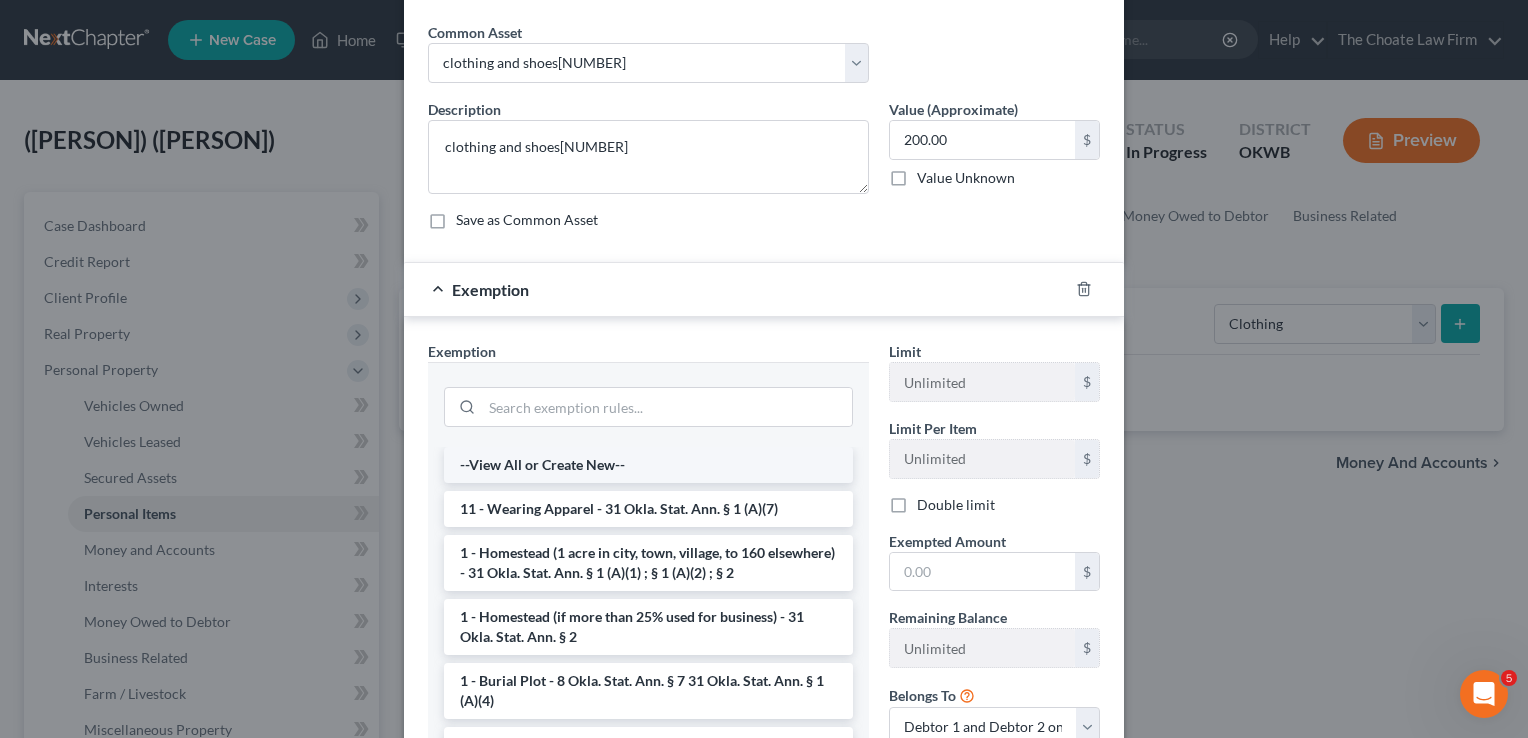 scroll, scrollTop: 100, scrollLeft: 0, axis: vertical 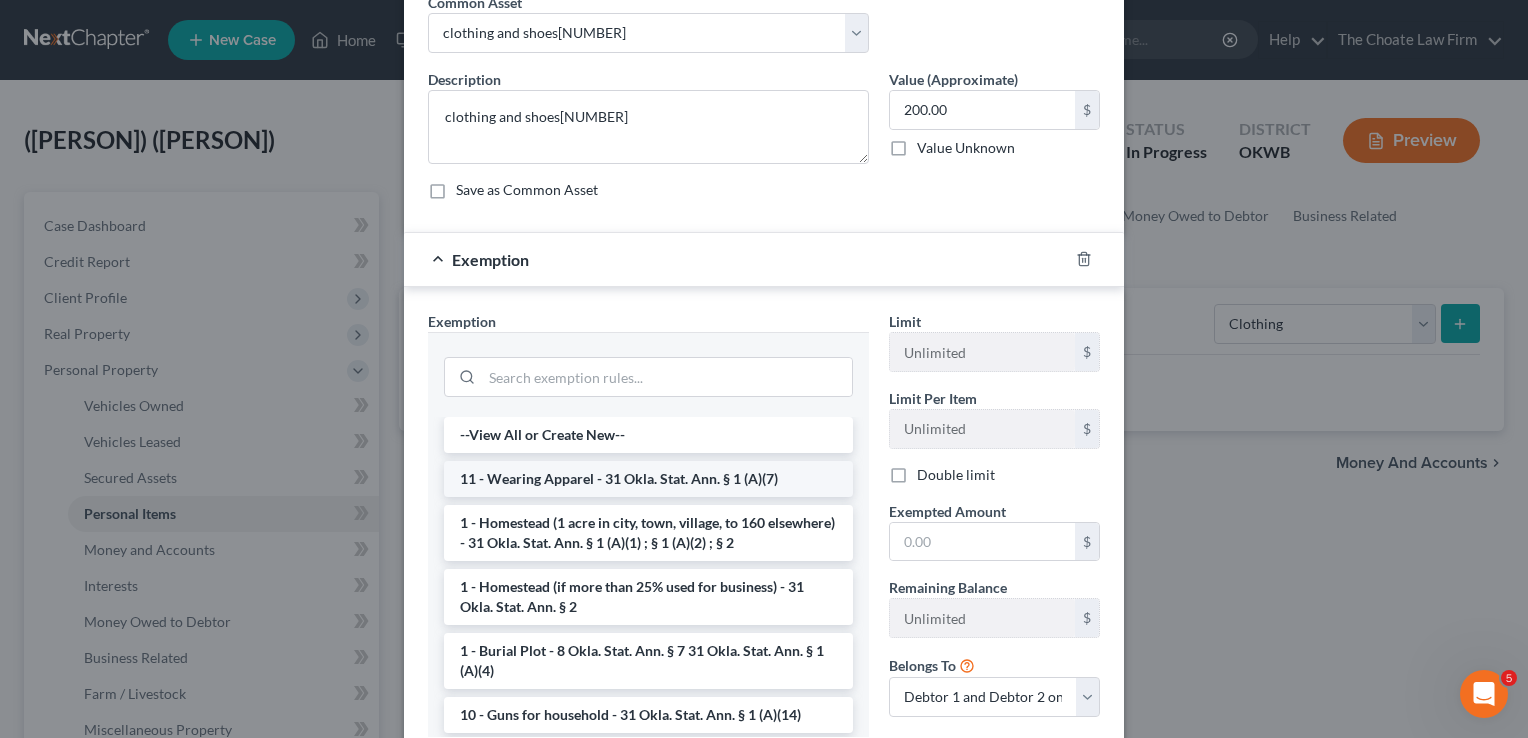 click on "11 - Wearing Apparel - 31 Okla. Stat. Ann. § 1 (A)(7)" at bounding box center [648, 479] 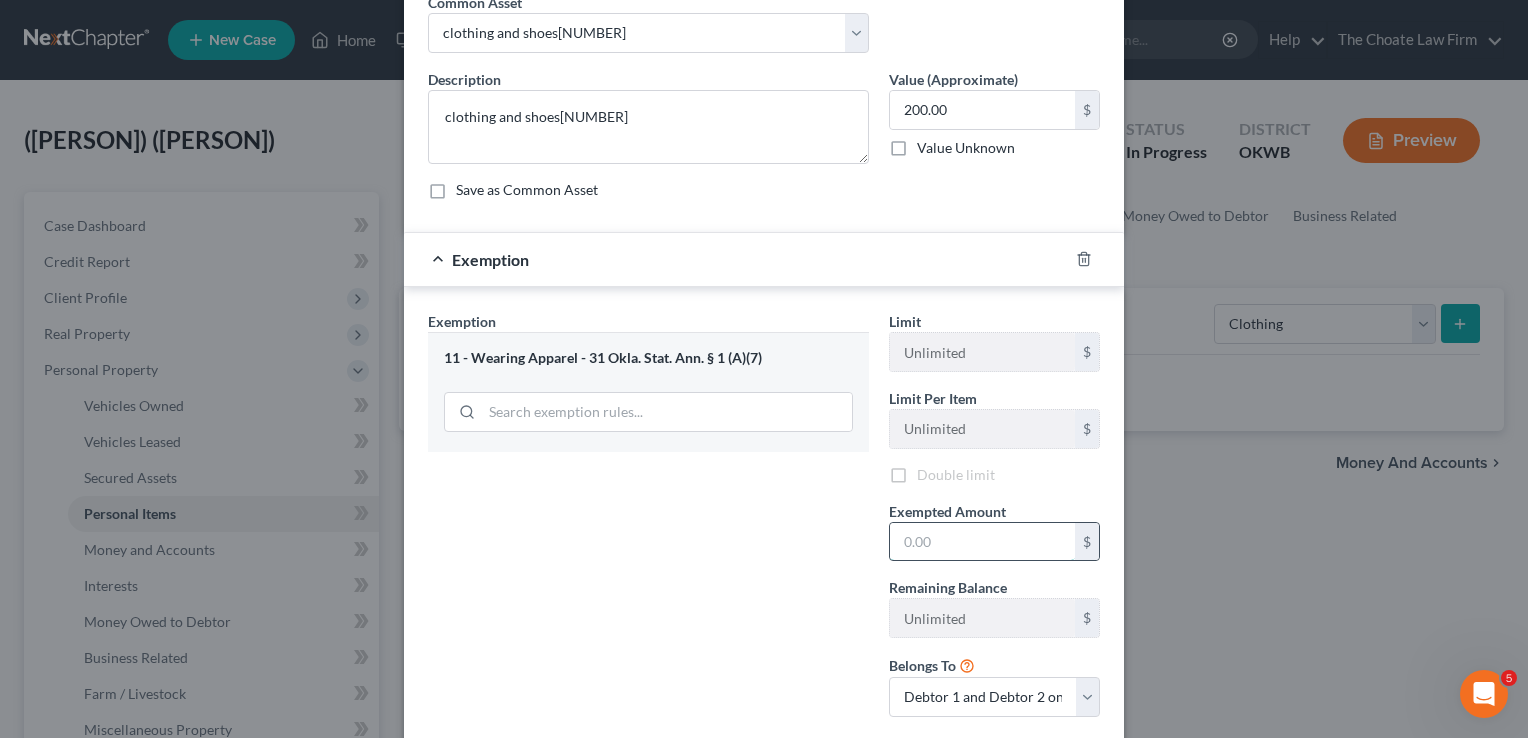 click at bounding box center [982, 542] 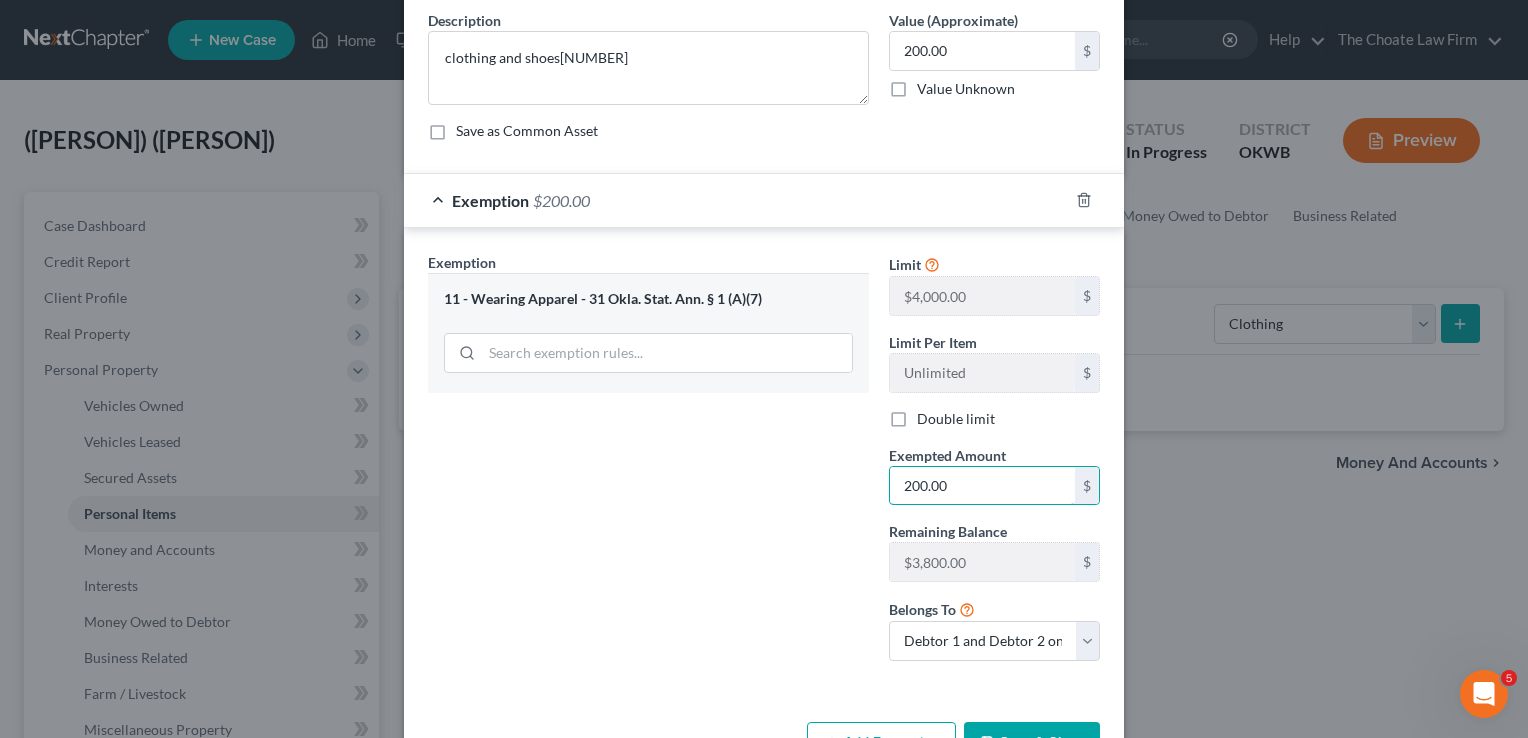 scroll, scrollTop: 221, scrollLeft: 0, axis: vertical 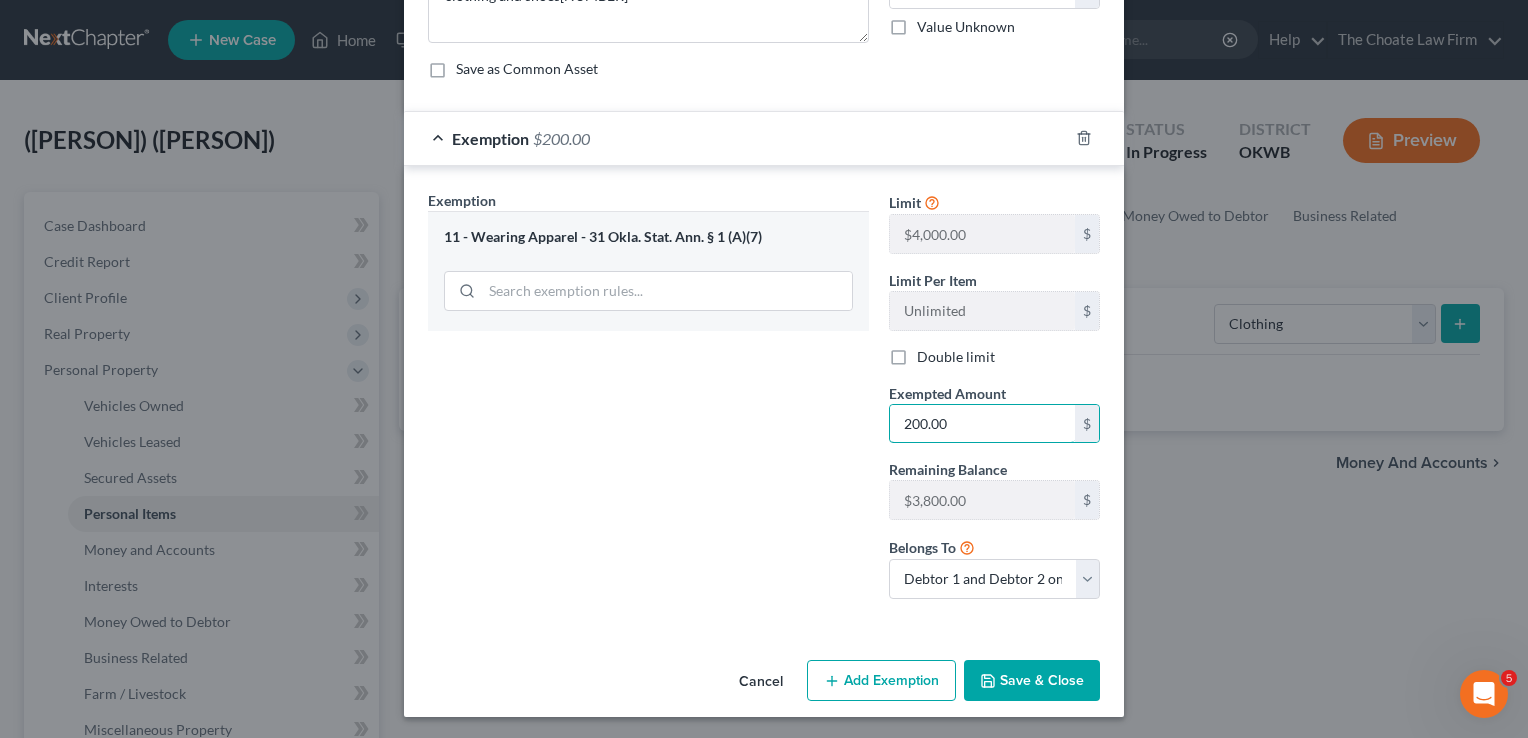 type on "200.00" 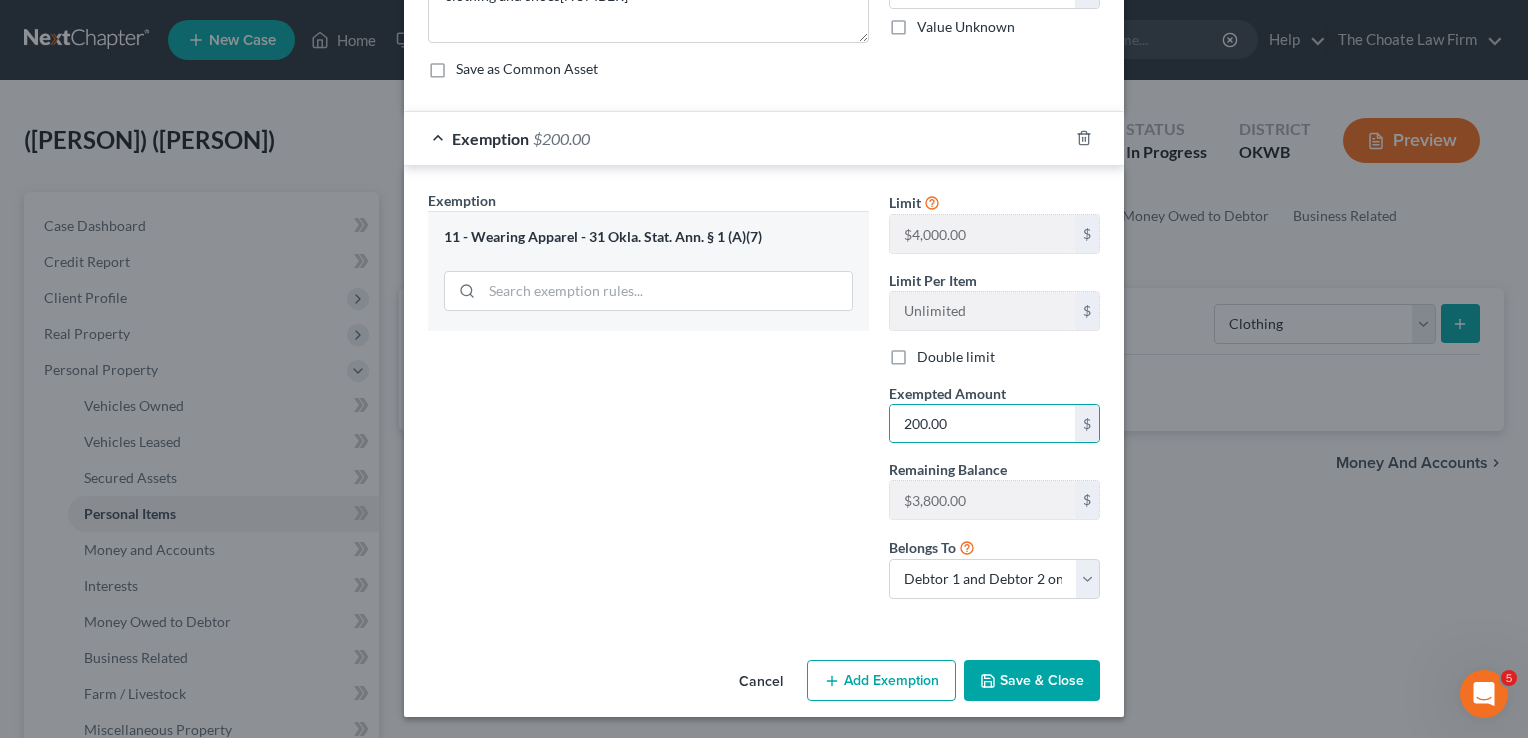 click on "Save & Close" at bounding box center (1032, 681) 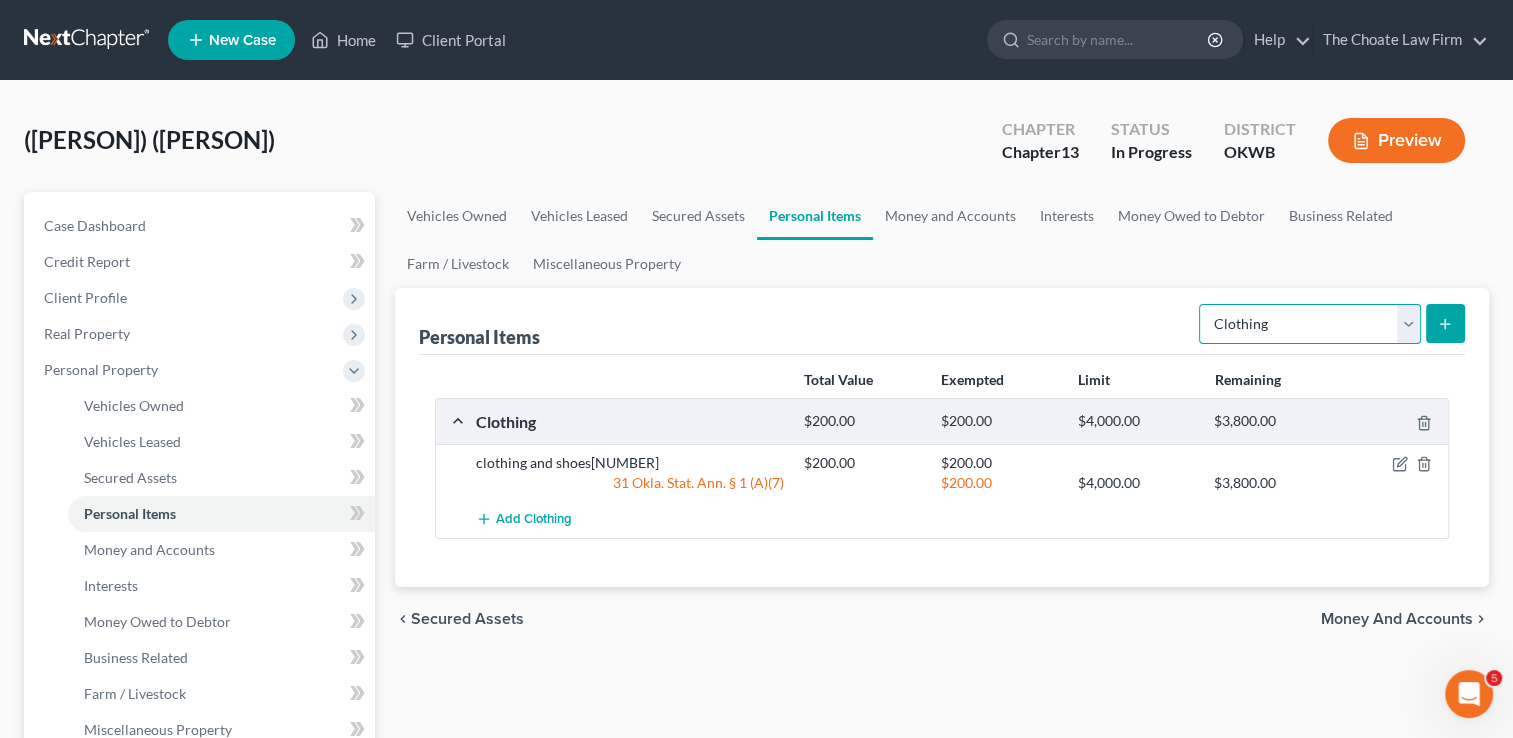 click on "Select Item Type Clothing Collectibles Of Value Electronics Firearms Household Goods Jewelry Other Pet(s) Sports & Hobby Equipment" at bounding box center [1310, 324] 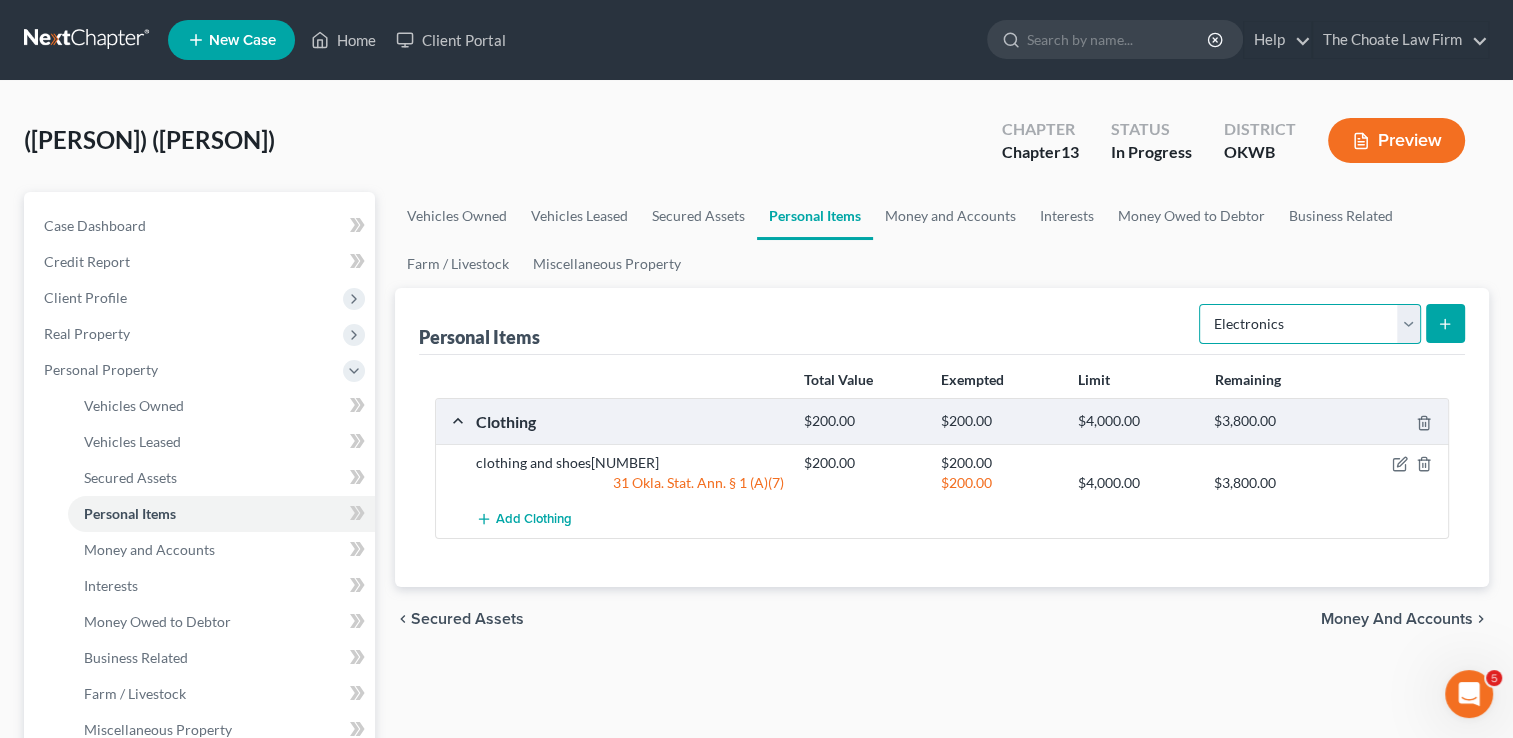 click on "Select Item Type Clothing Collectibles Of Value Electronics Firearms Household Goods Jewelry Other Pet(s) Sports & Hobby Equipment" at bounding box center (1310, 324) 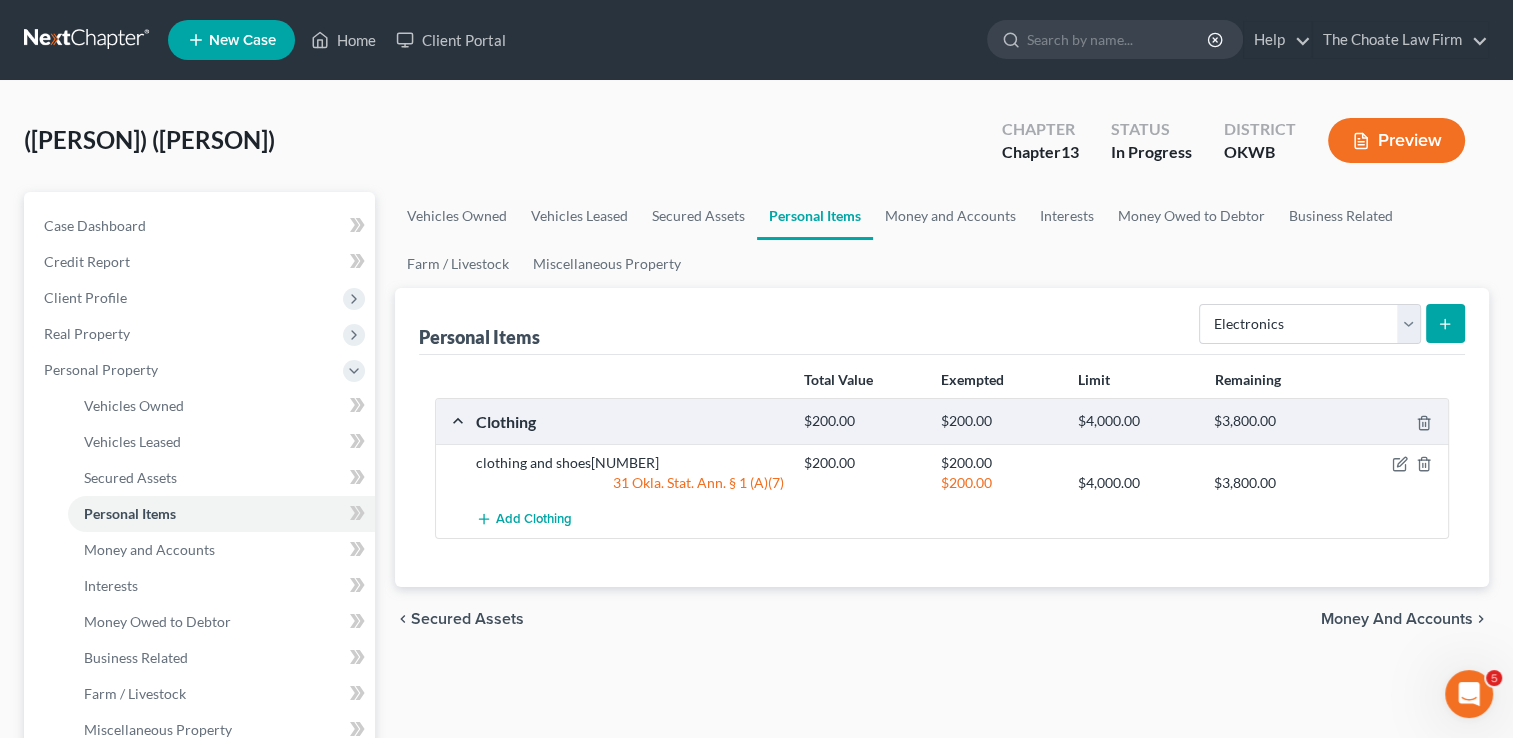 click at bounding box center (1445, 323) 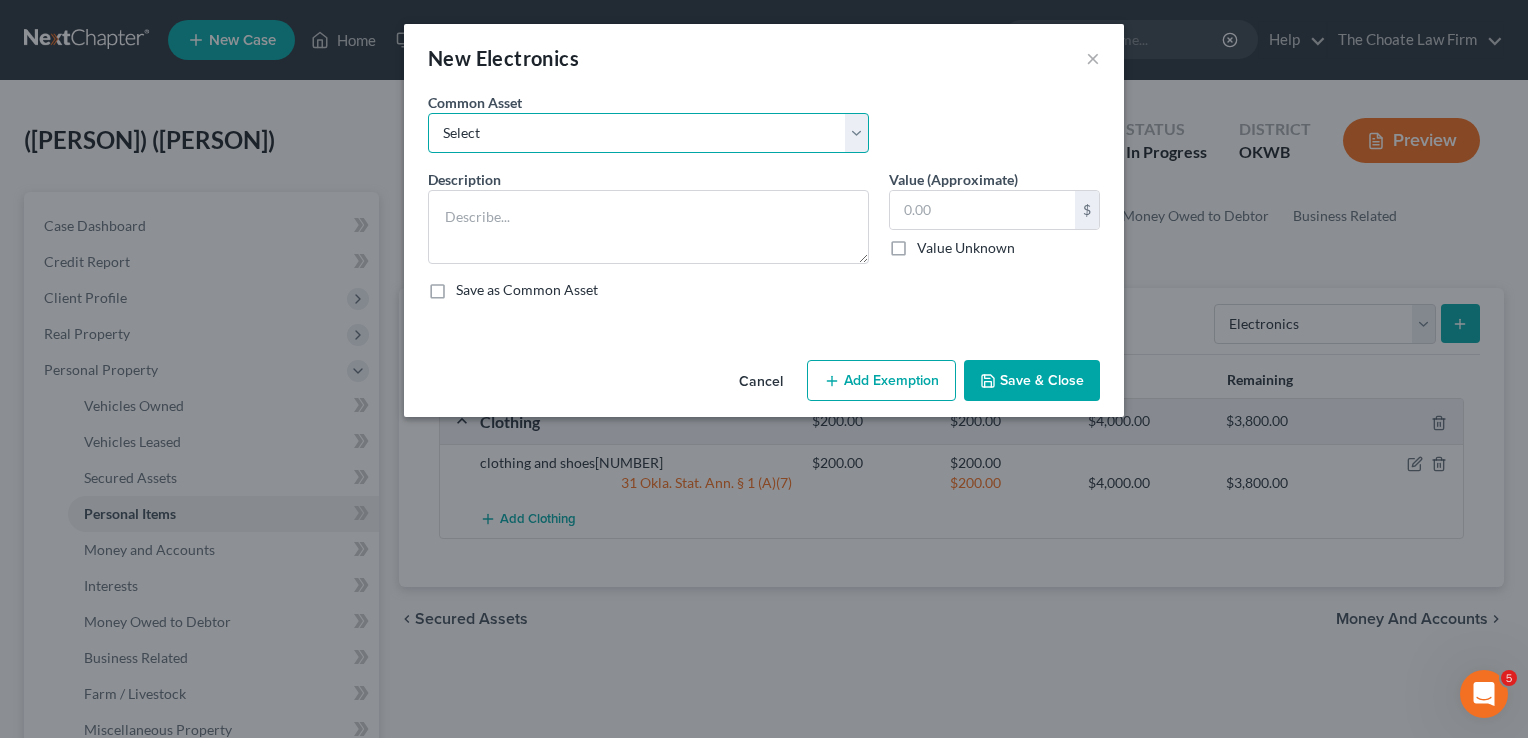 click on "Select TVs, laptop, phones, games 2 TVs, PS4" at bounding box center (648, 133) 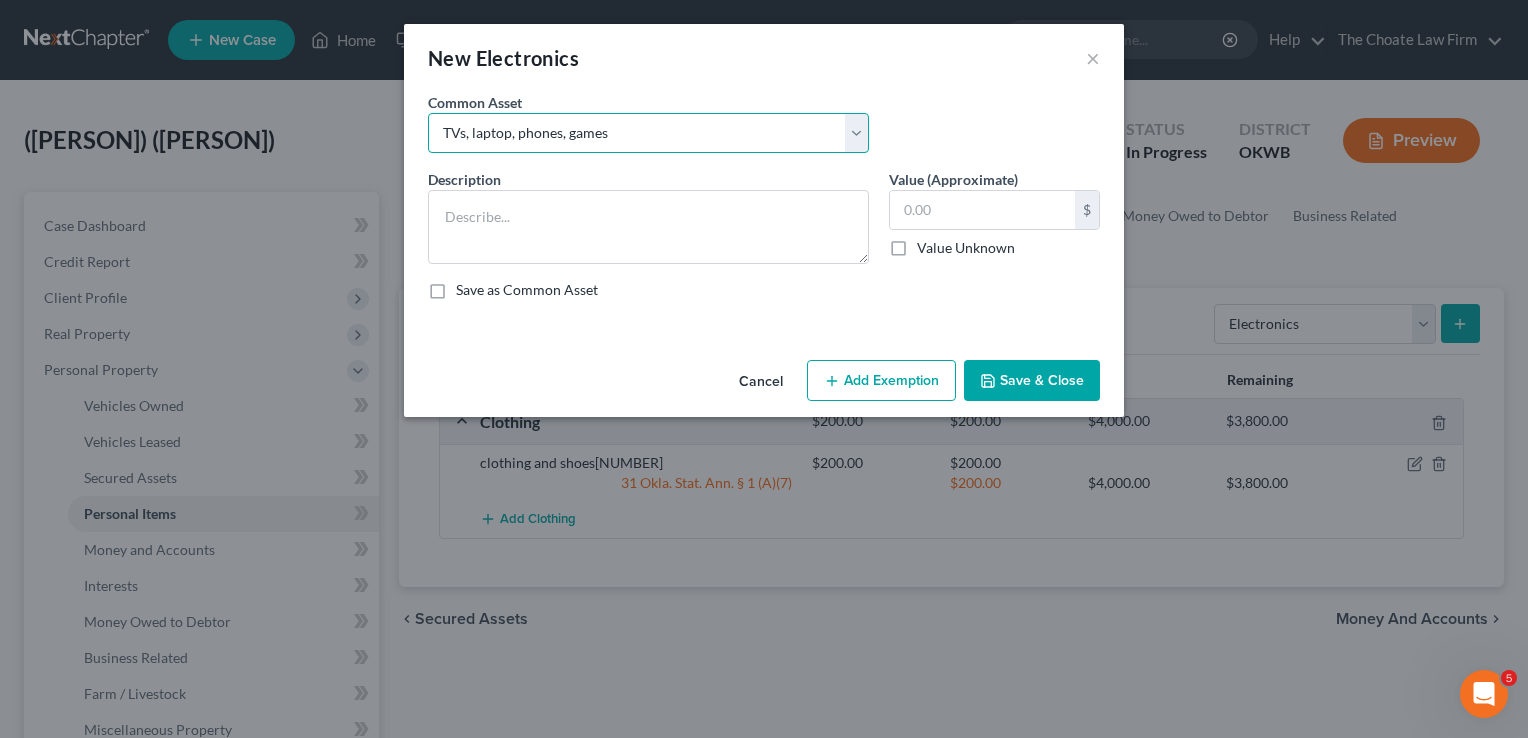 click on "Select TVs, laptop, phones, games 2 TVs, PS4" at bounding box center (648, 133) 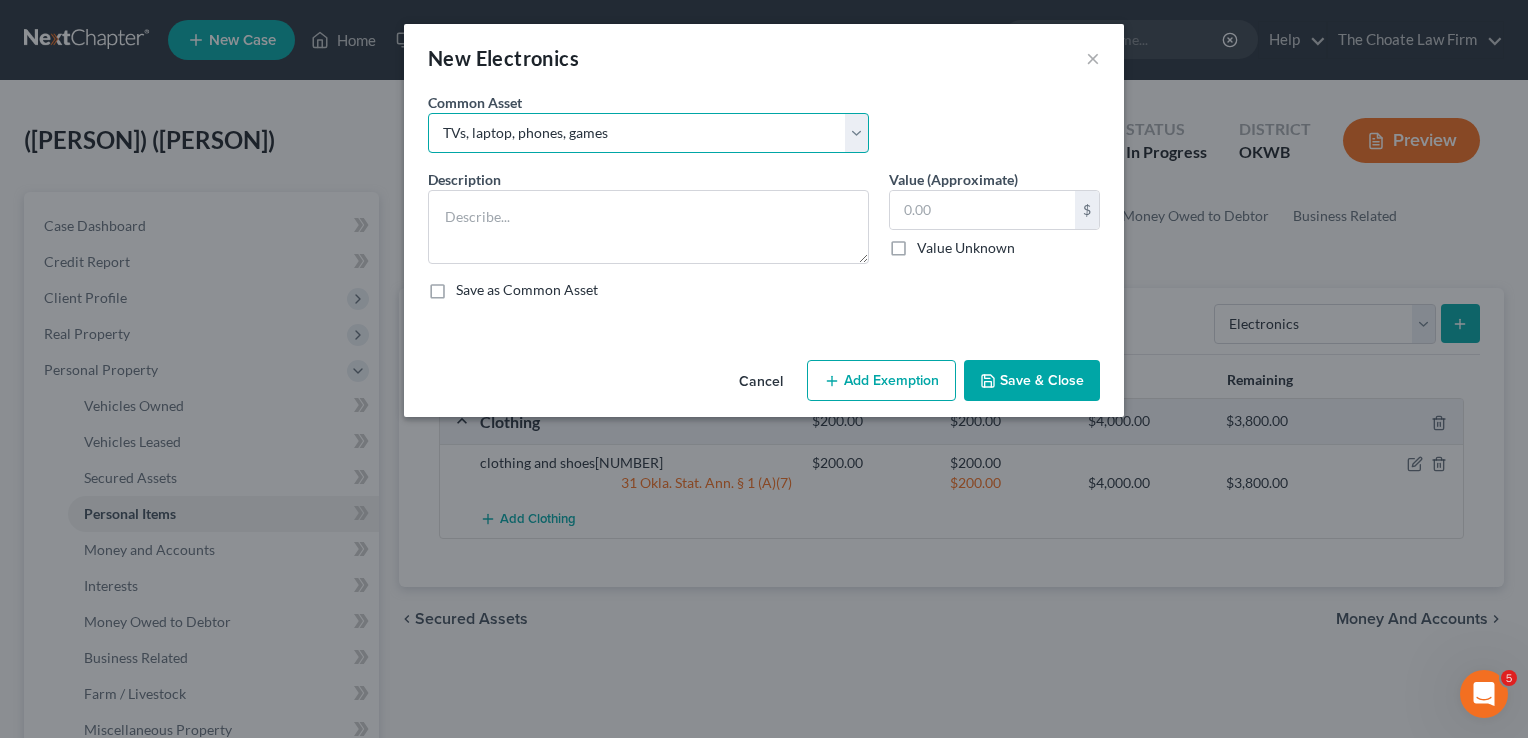 type on "TVs, laptop, phones, games" 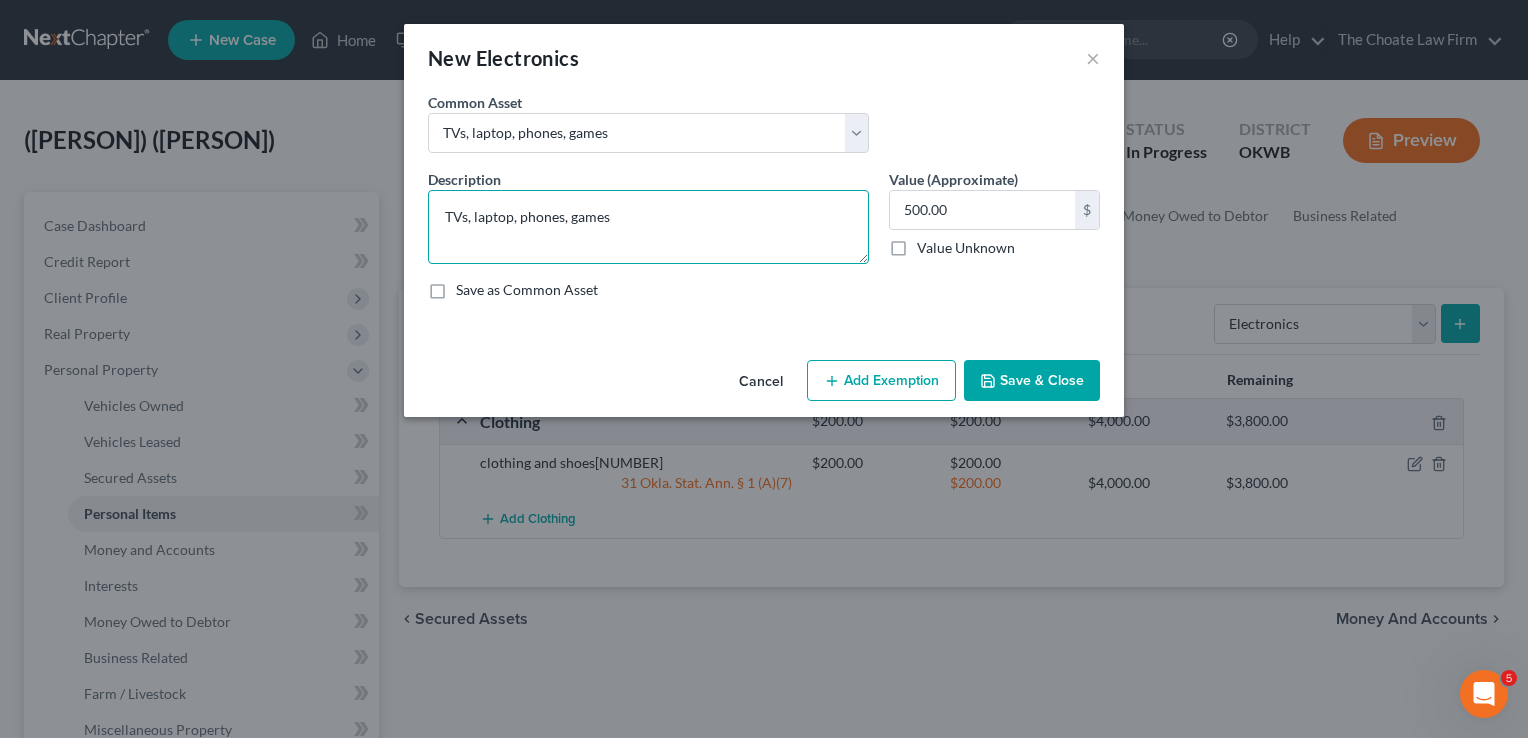 drag, startPoint x: 636, startPoint y: 214, endPoint x: 564, endPoint y: 217, distance: 72.06247 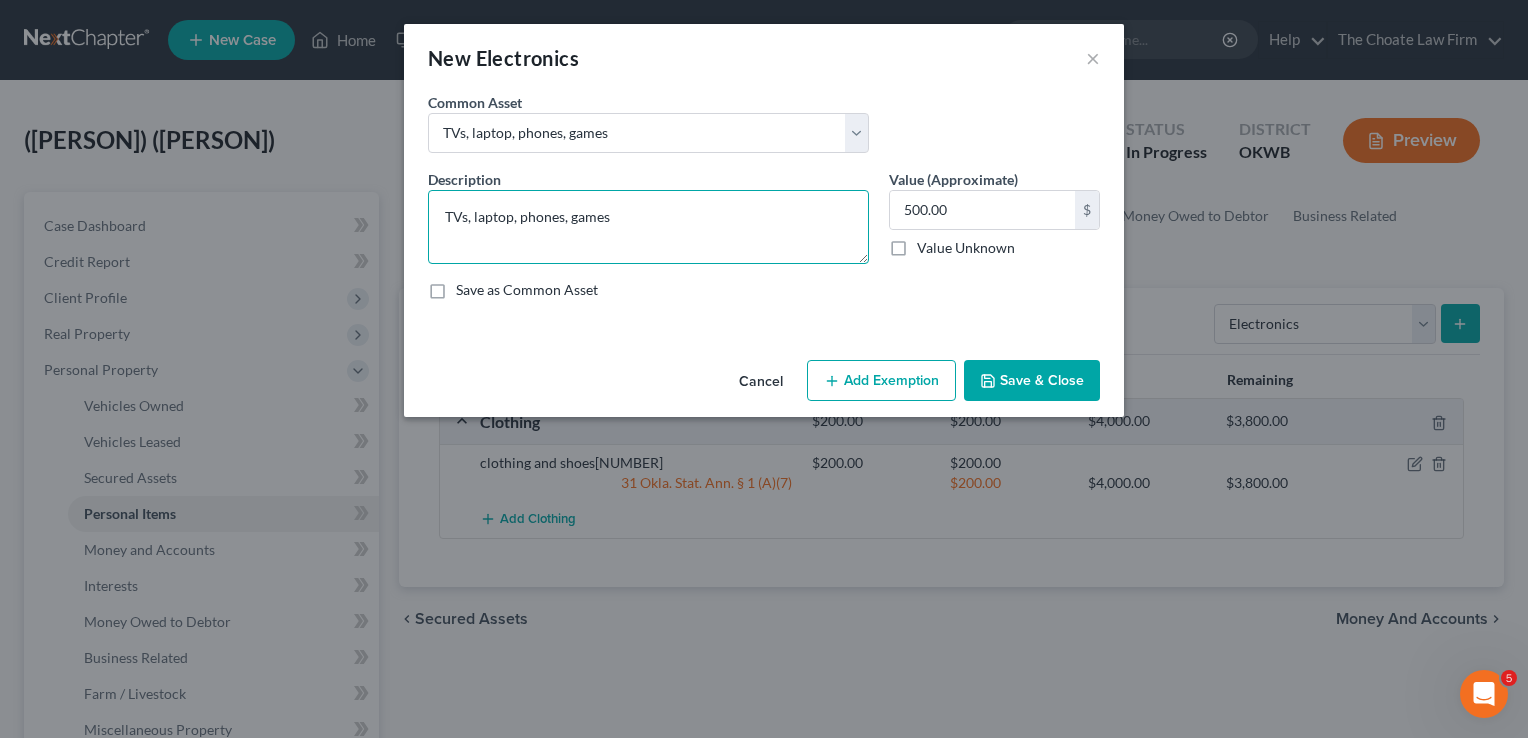 click on "TVs, laptop, phones, games" at bounding box center (648, 227) 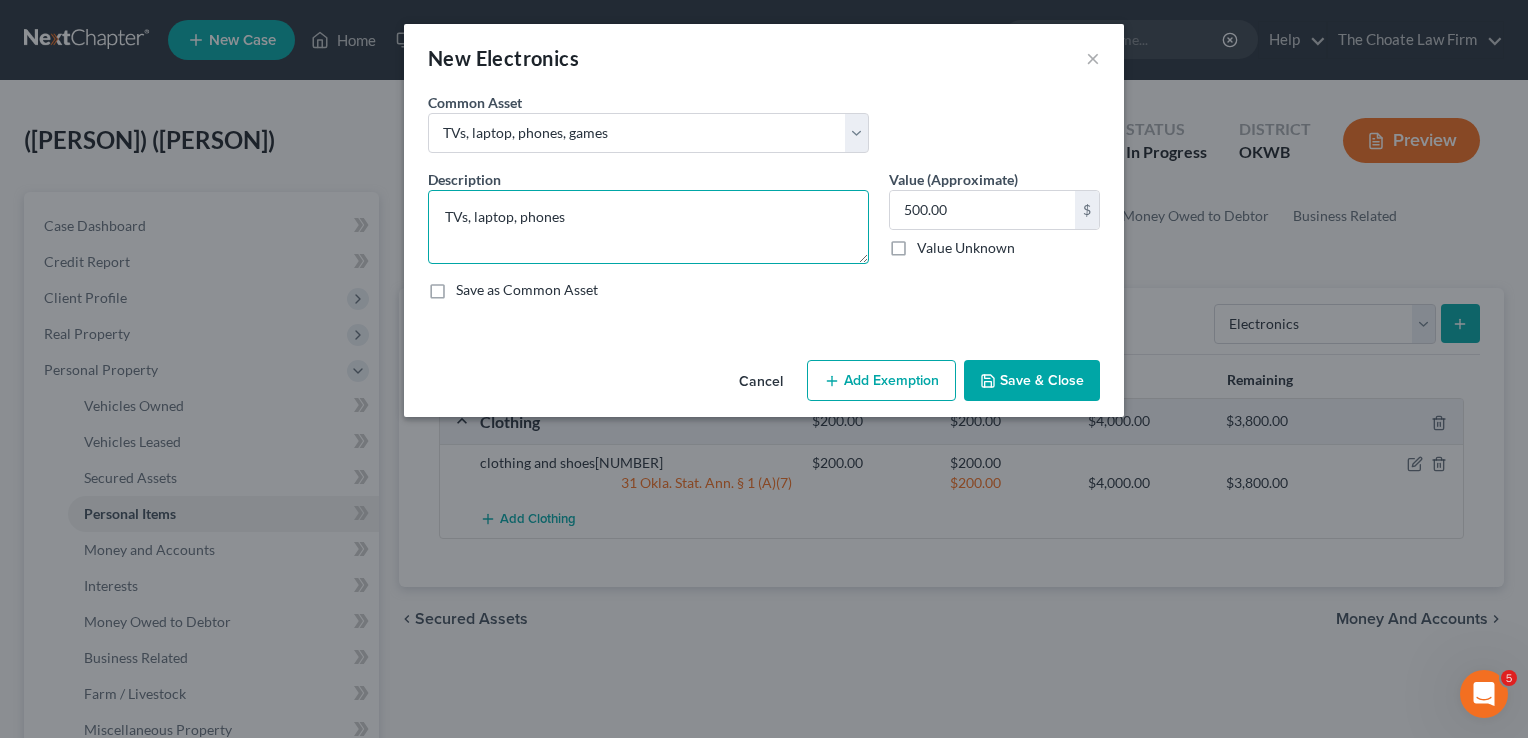 type on "TVs, laptop, phones" 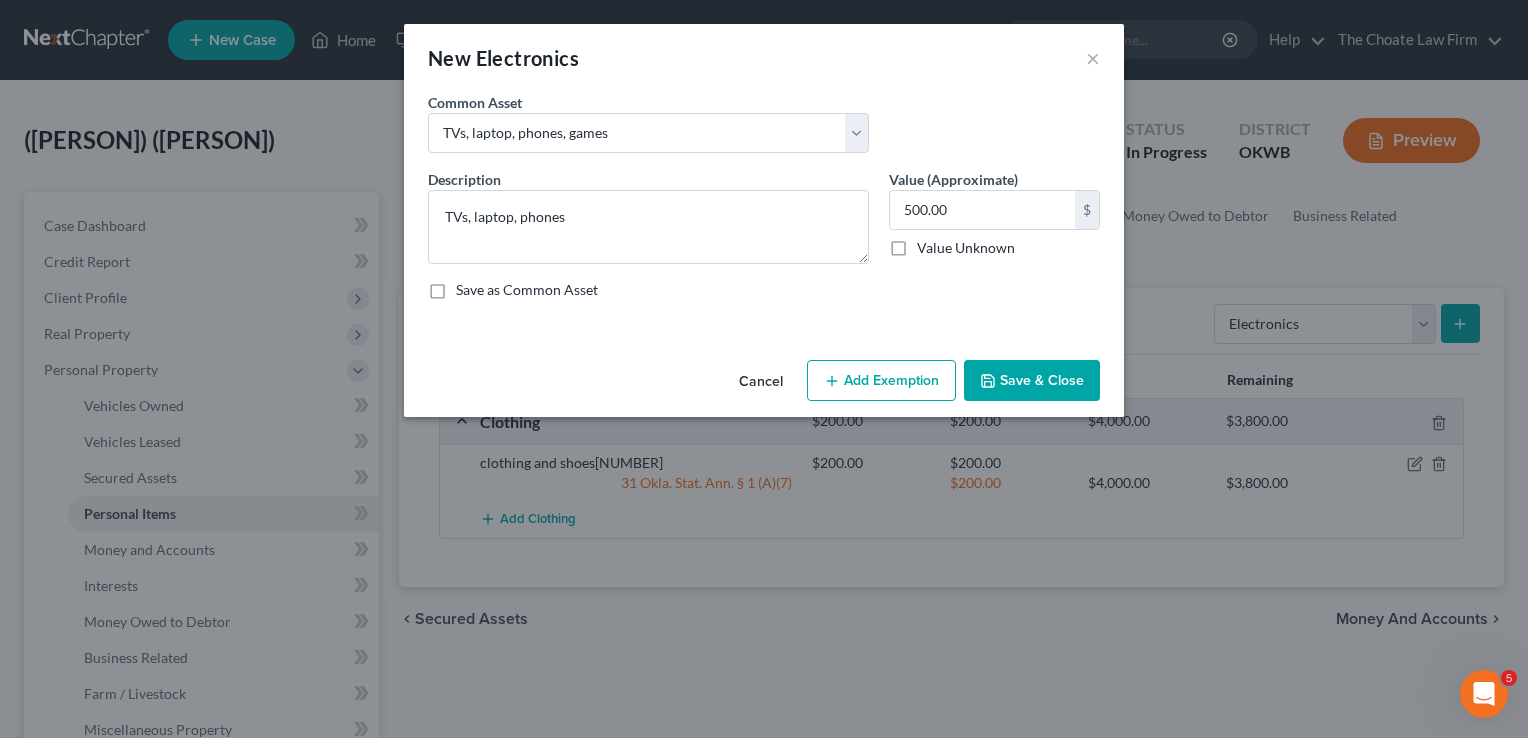 click on "Add Exemption" at bounding box center (881, 381) 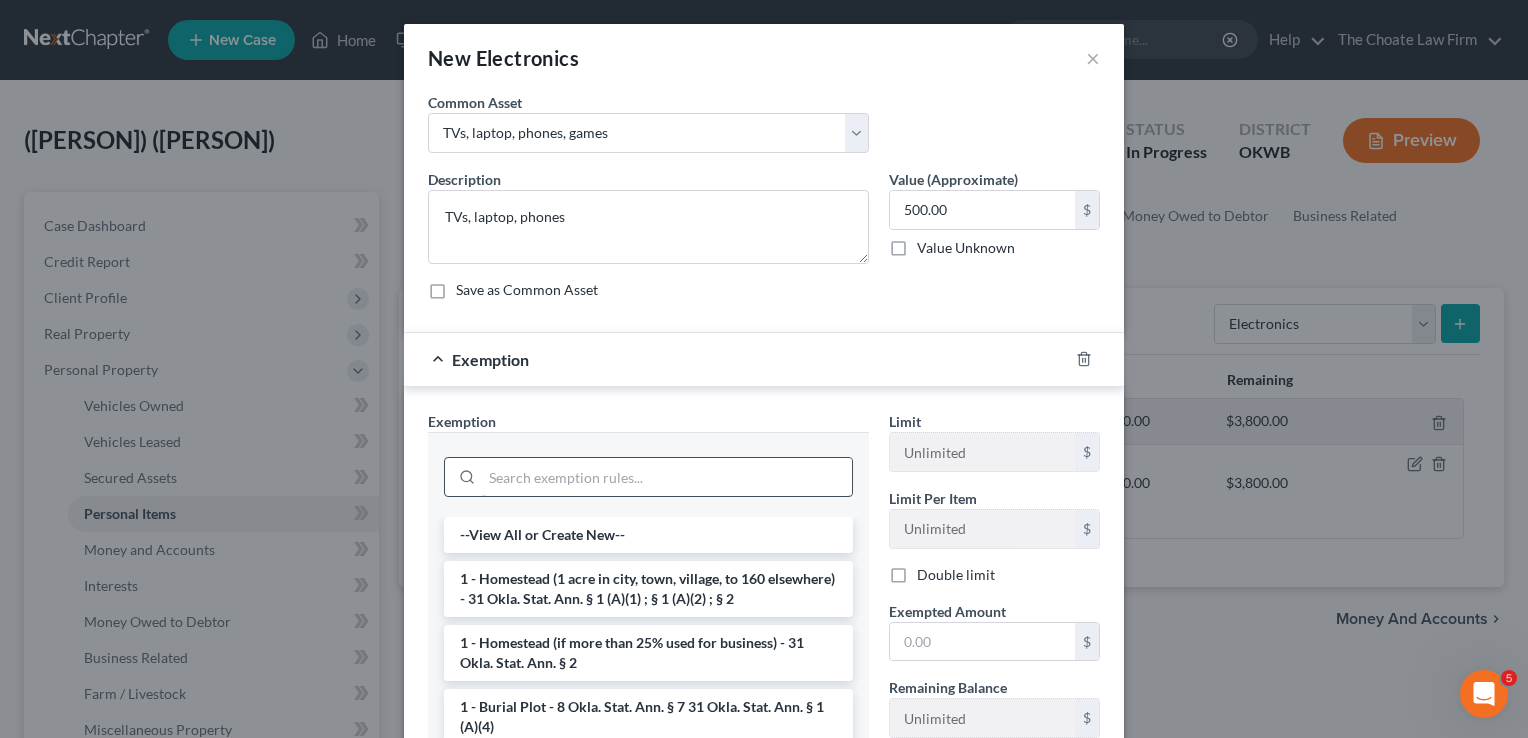 click at bounding box center [667, 477] 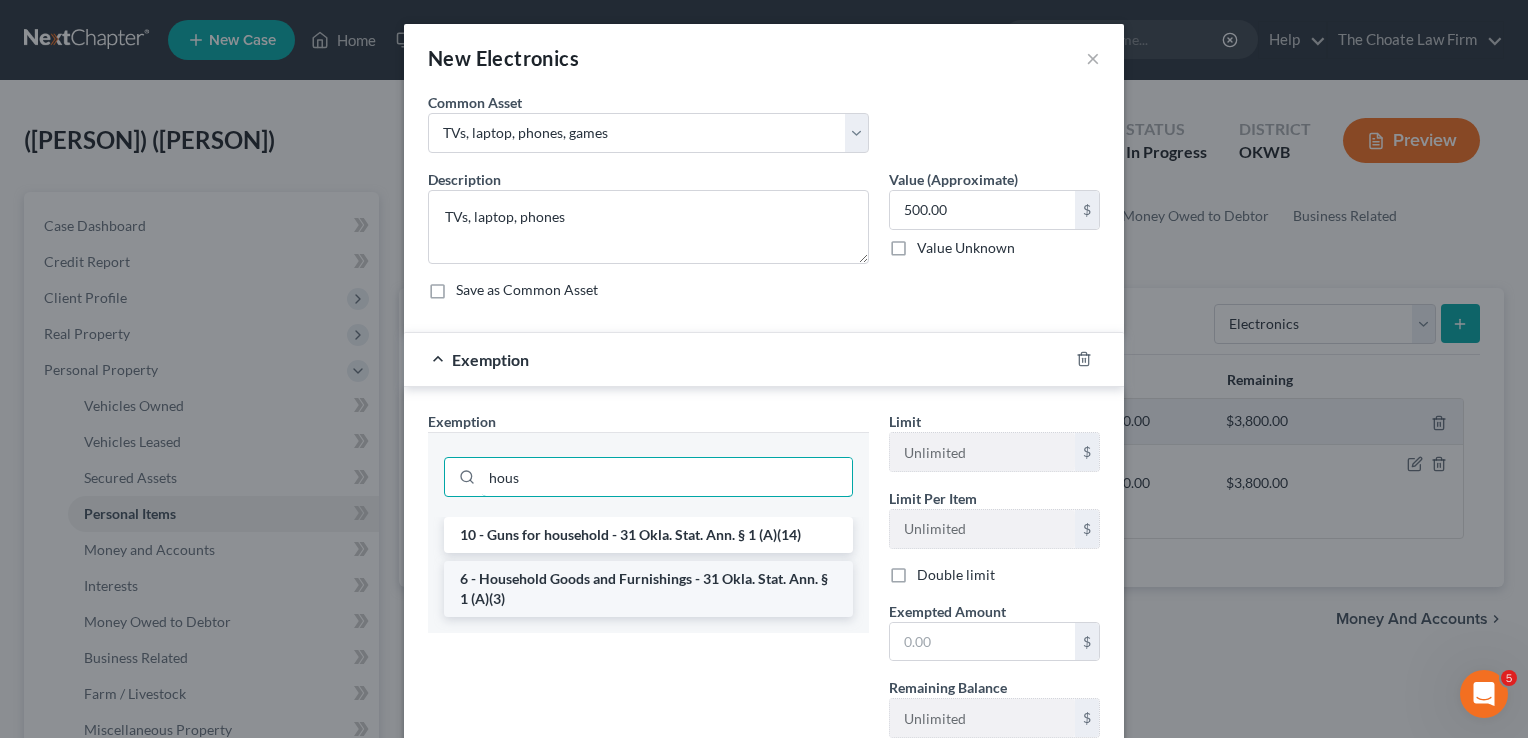 type on "hous" 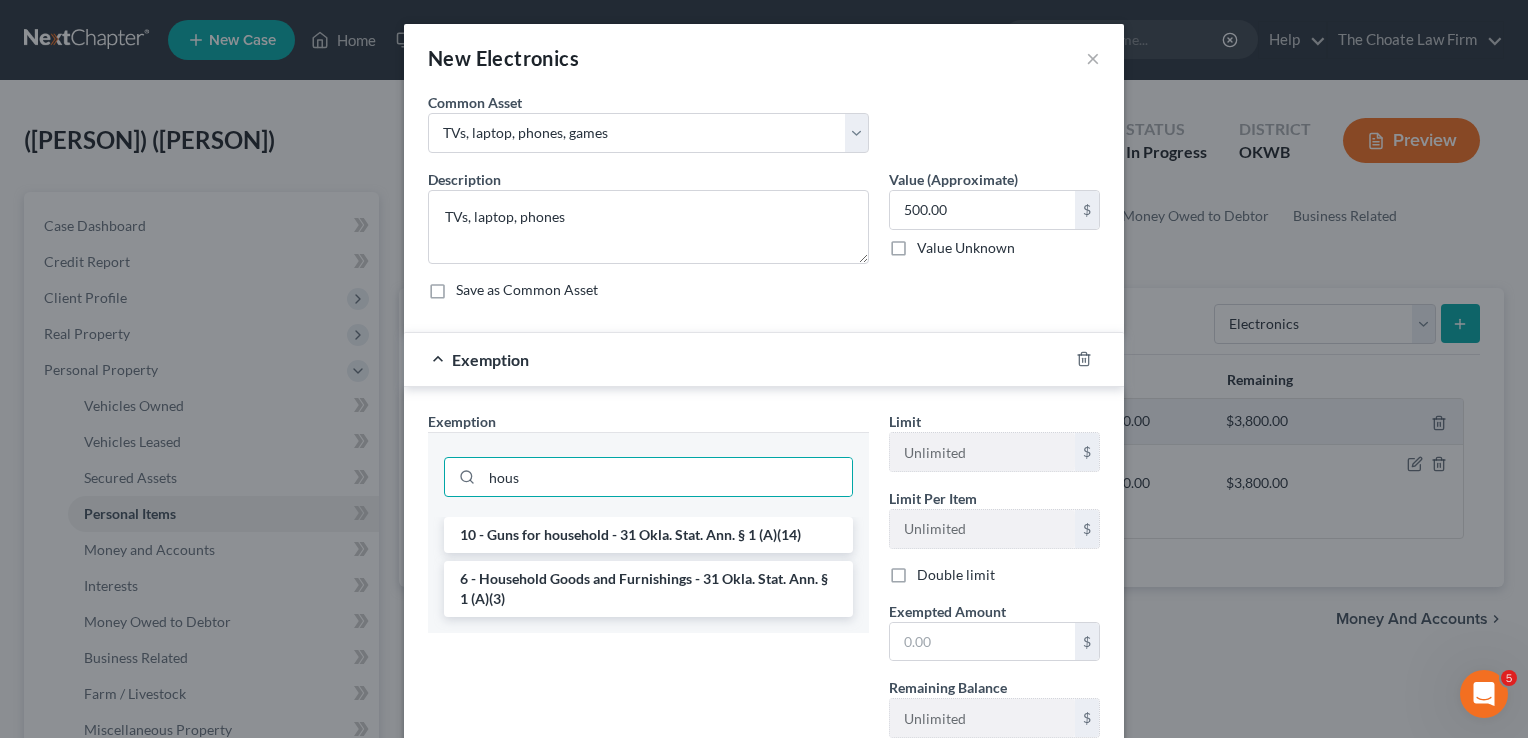drag, startPoint x: 536, startPoint y: 590, endPoint x: 600, endPoint y: 588, distance: 64.03124 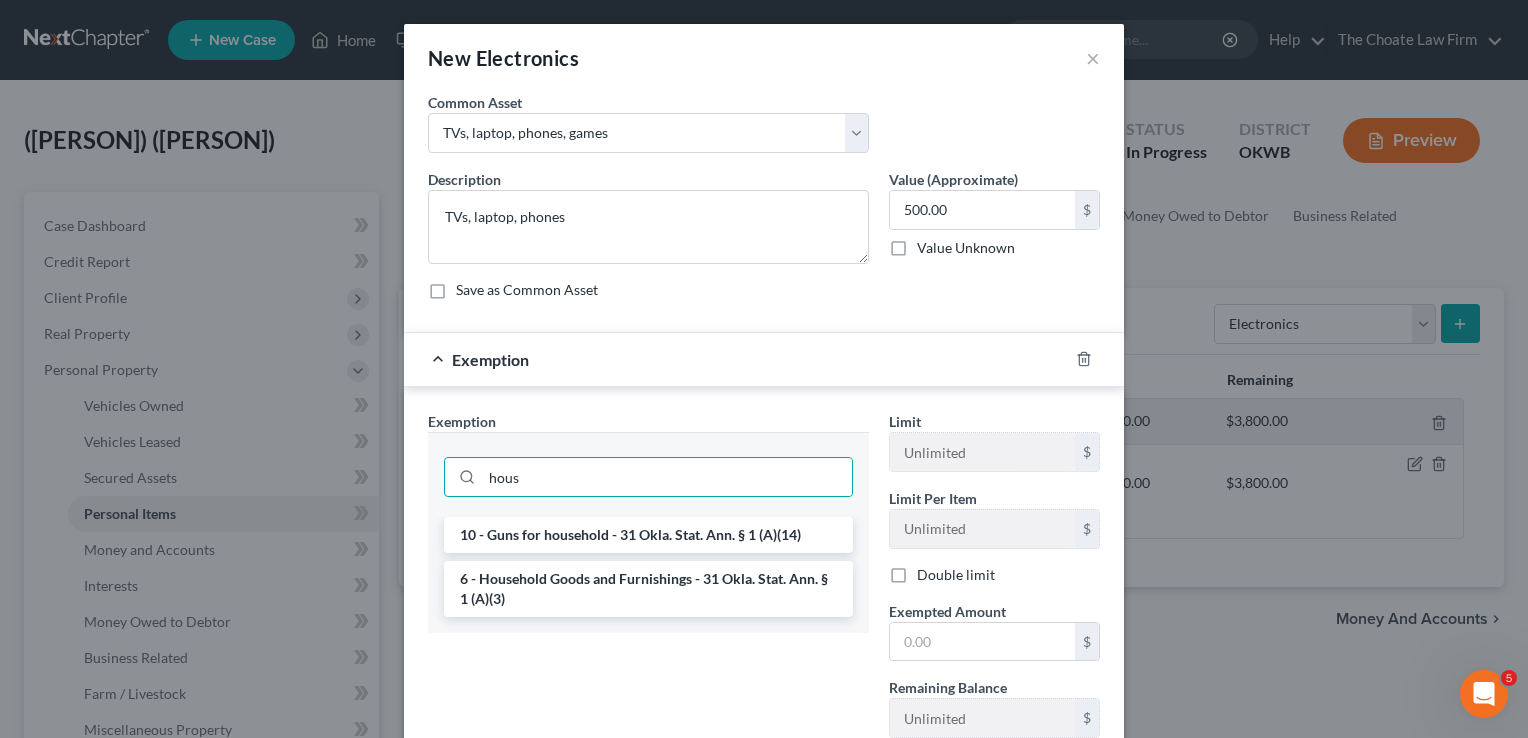 click on "6 - Household Goods and Furnishings - 31 Okla. Stat. Ann. § 1 (A)(3)" at bounding box center [648, 589] 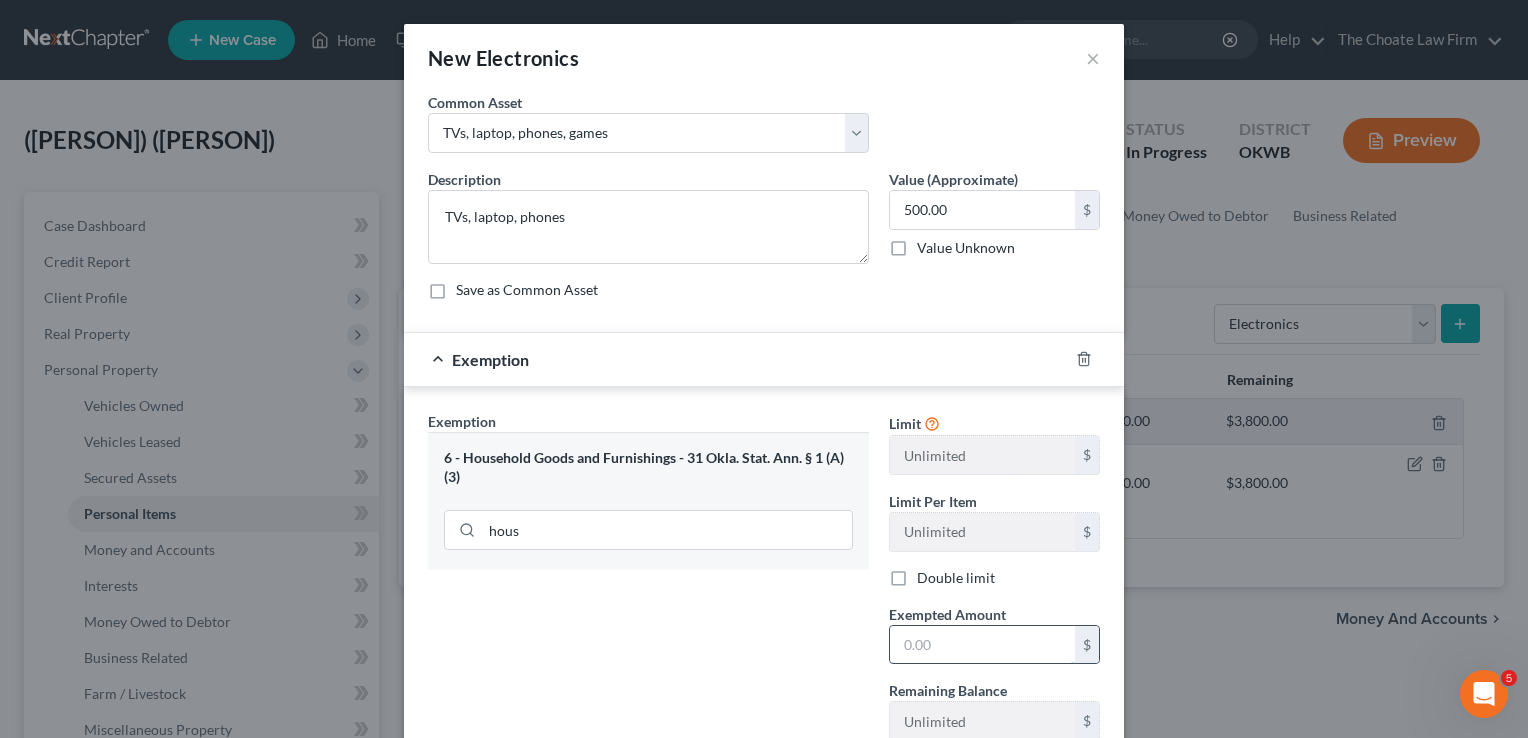 click at bounding box center [982, 645] 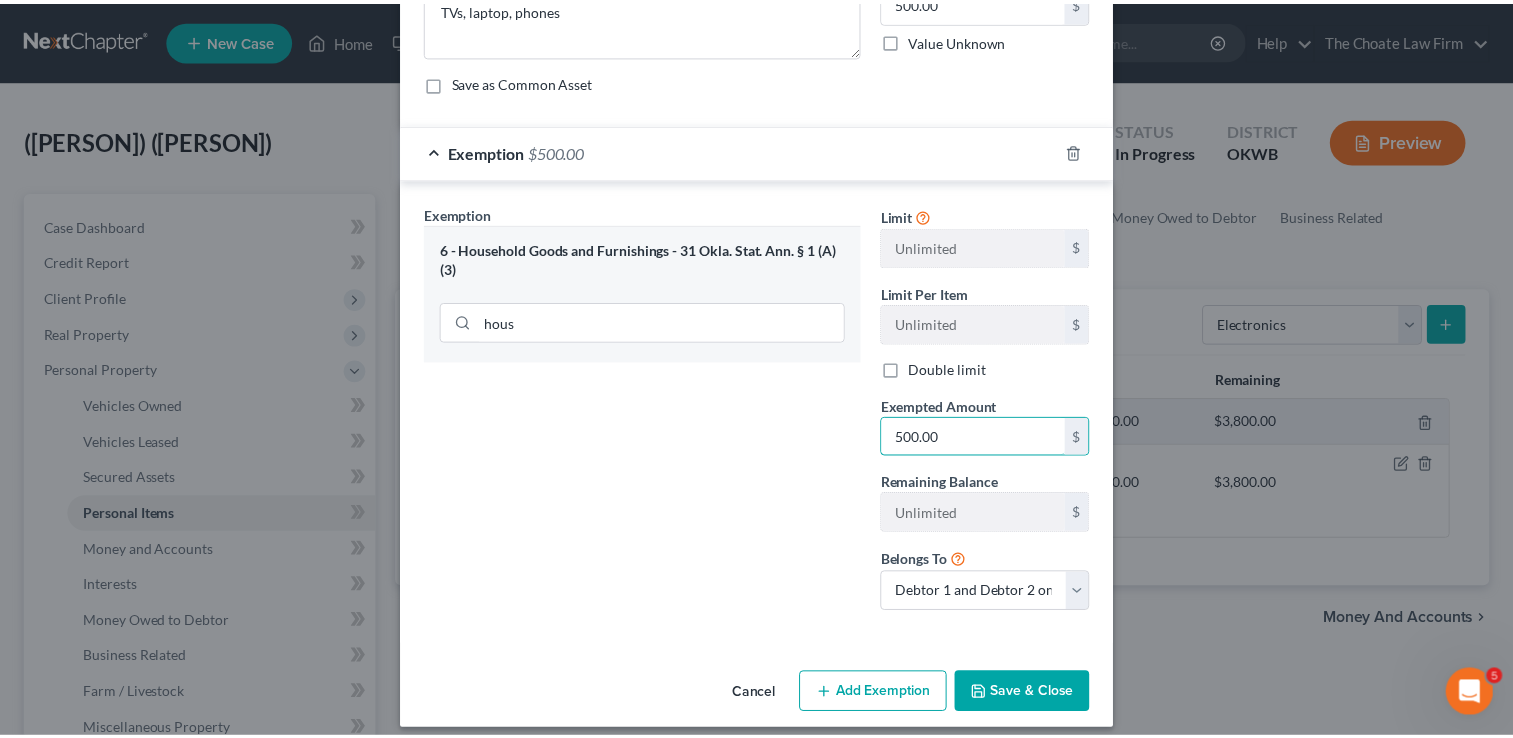 scroll, scrollTop: 221, scrollLeft: 0, axis: vertical 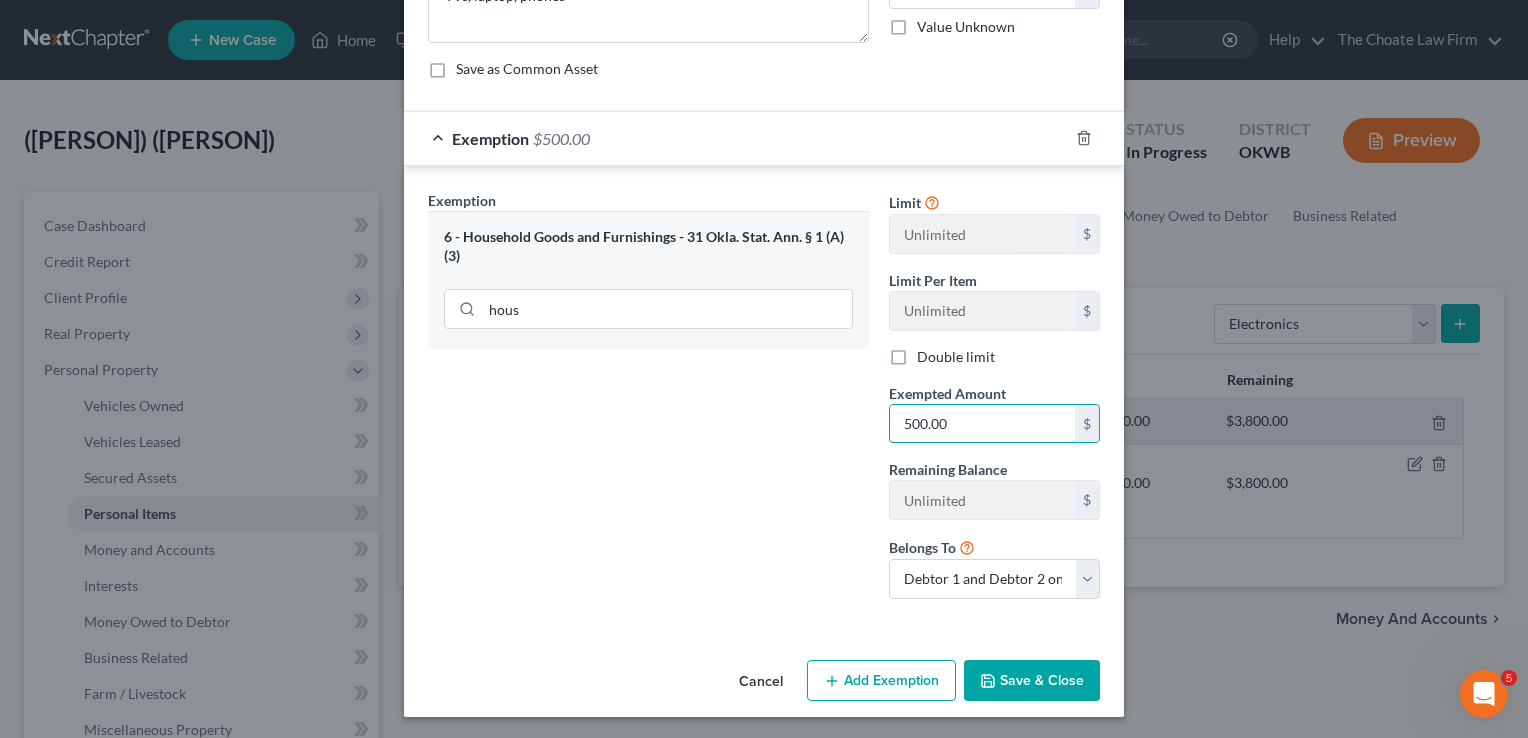 type on "500.00" 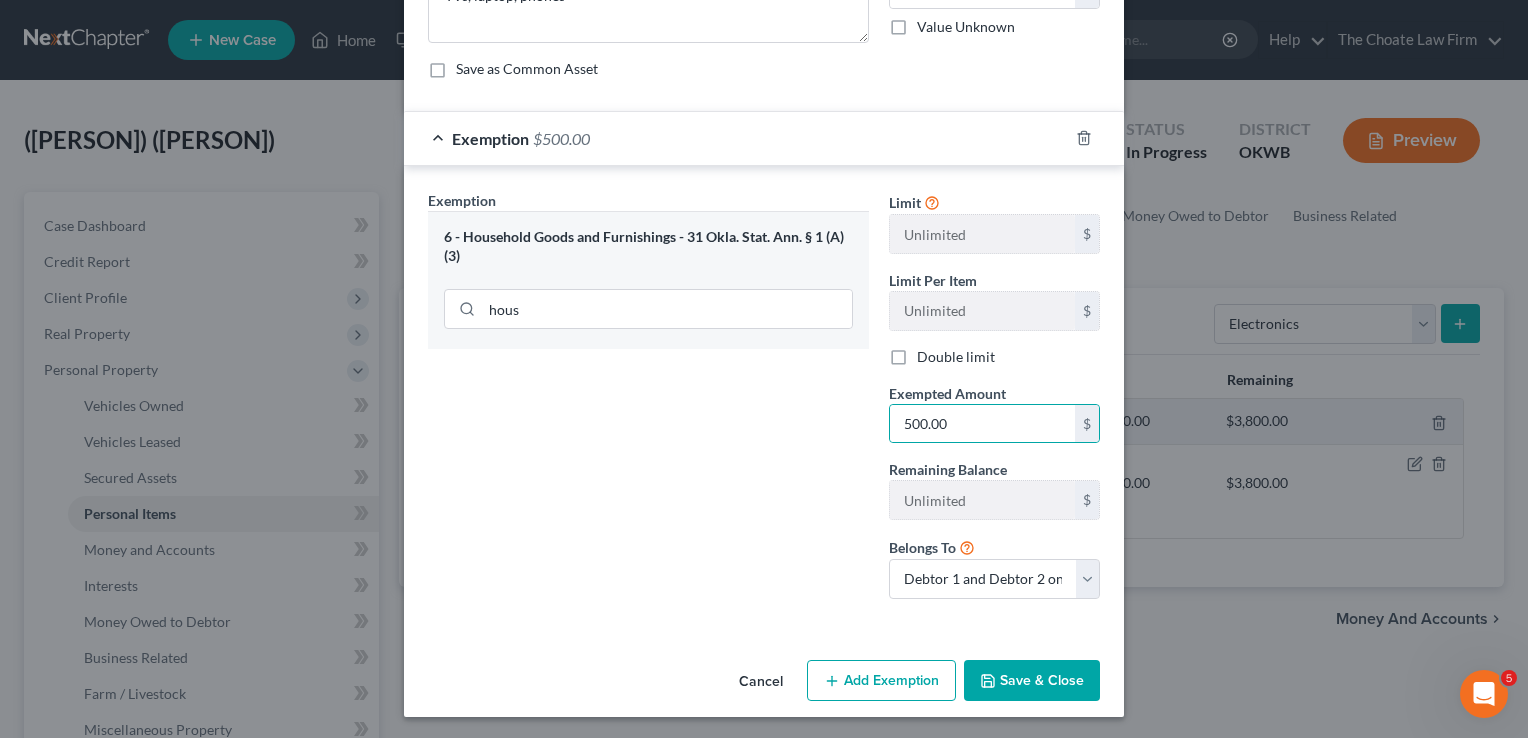 click on "Save & Close" at bounding box center (1032, 681) 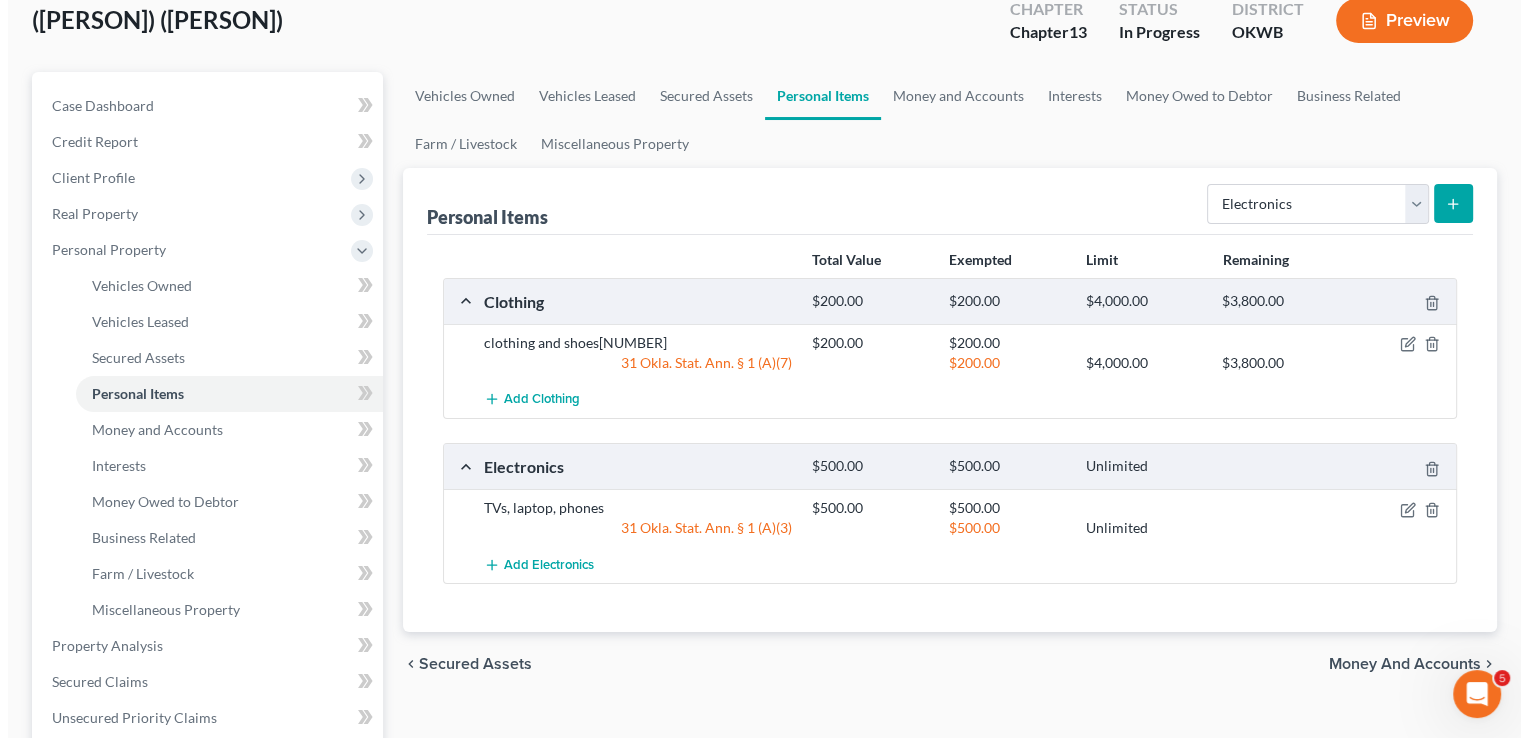 scroll, scrollTop: 0, scrollLeft: 0, axis: both 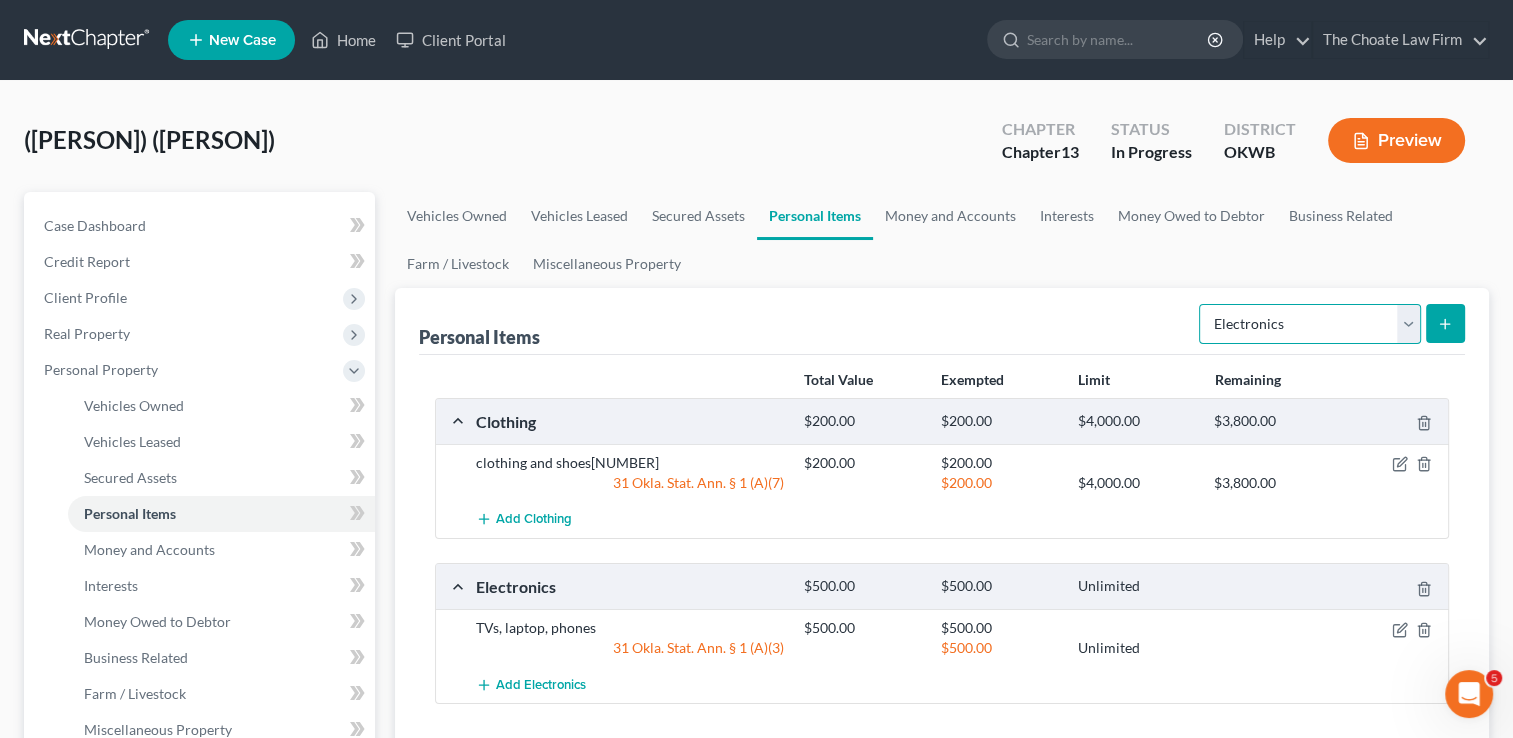 click on "Select Item Type Clothing Collectibles Of Value Electronics Firearms Household Goods Jewelry Other Pet(s) Sports & Hobby Equipment" at bounding box center [1310, 324] 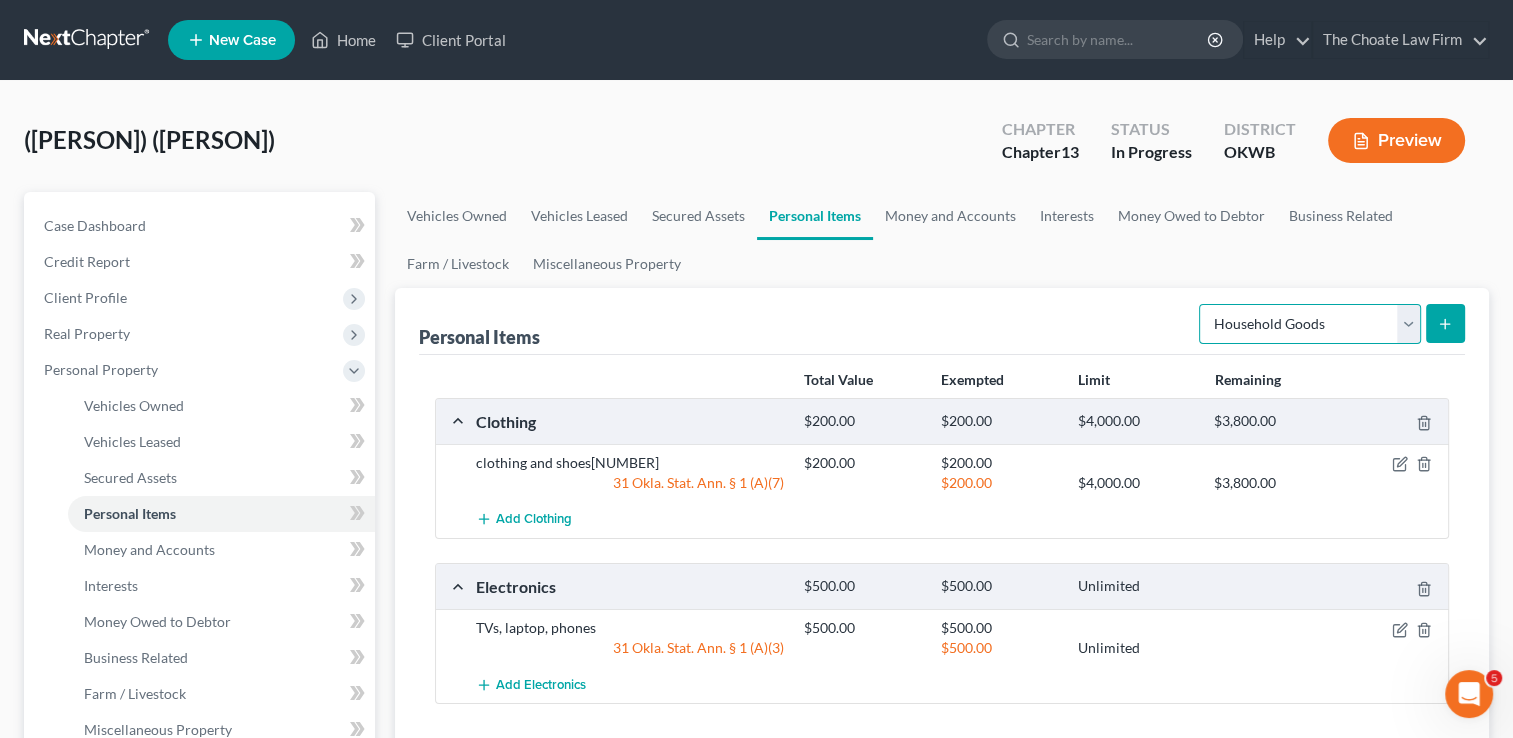 click on "Select Item Type Clothing Collectibles Of Value Electronics Firearms Household Goods Jewelry Other Pet(s) Sports & Hobby Equipment" at bounding box center [1310, 324] 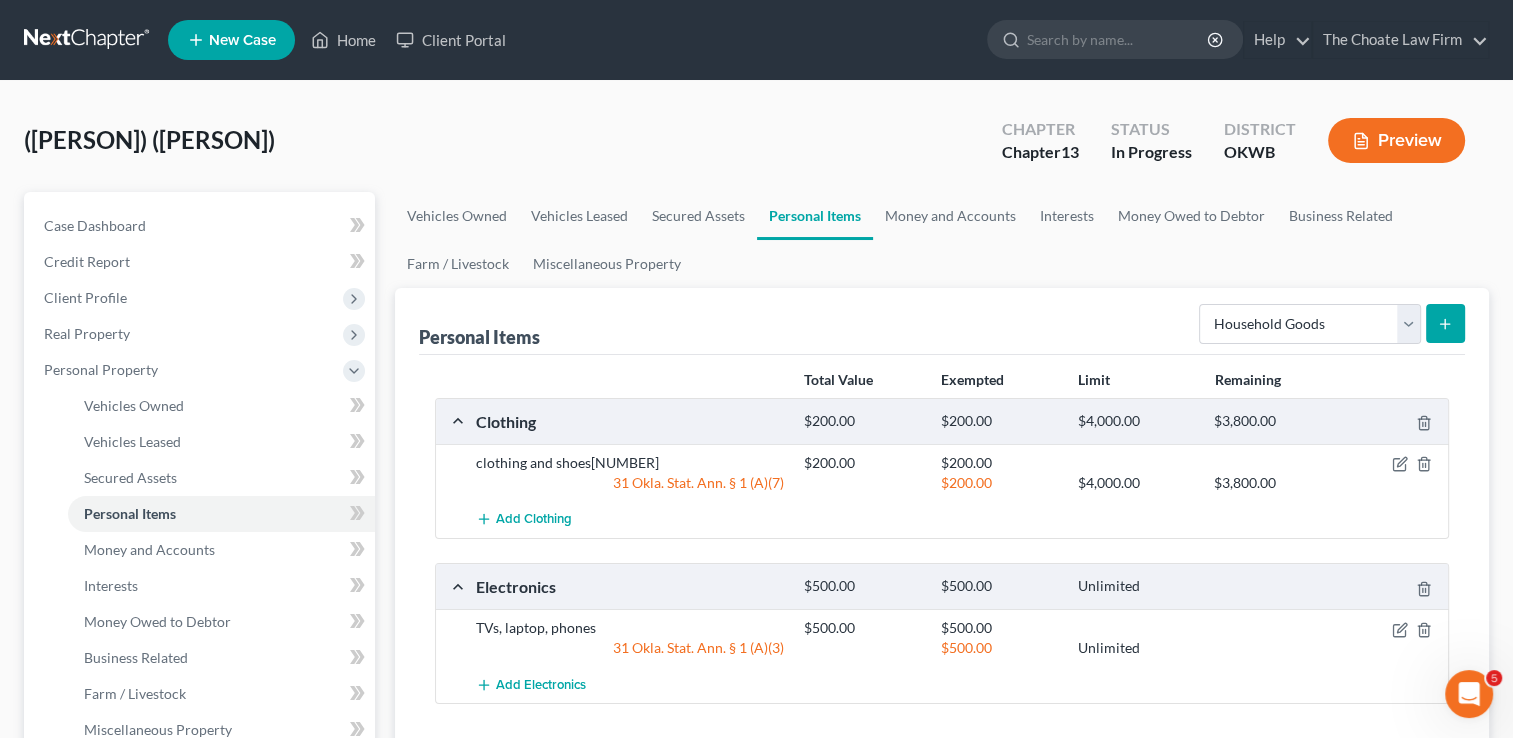 click 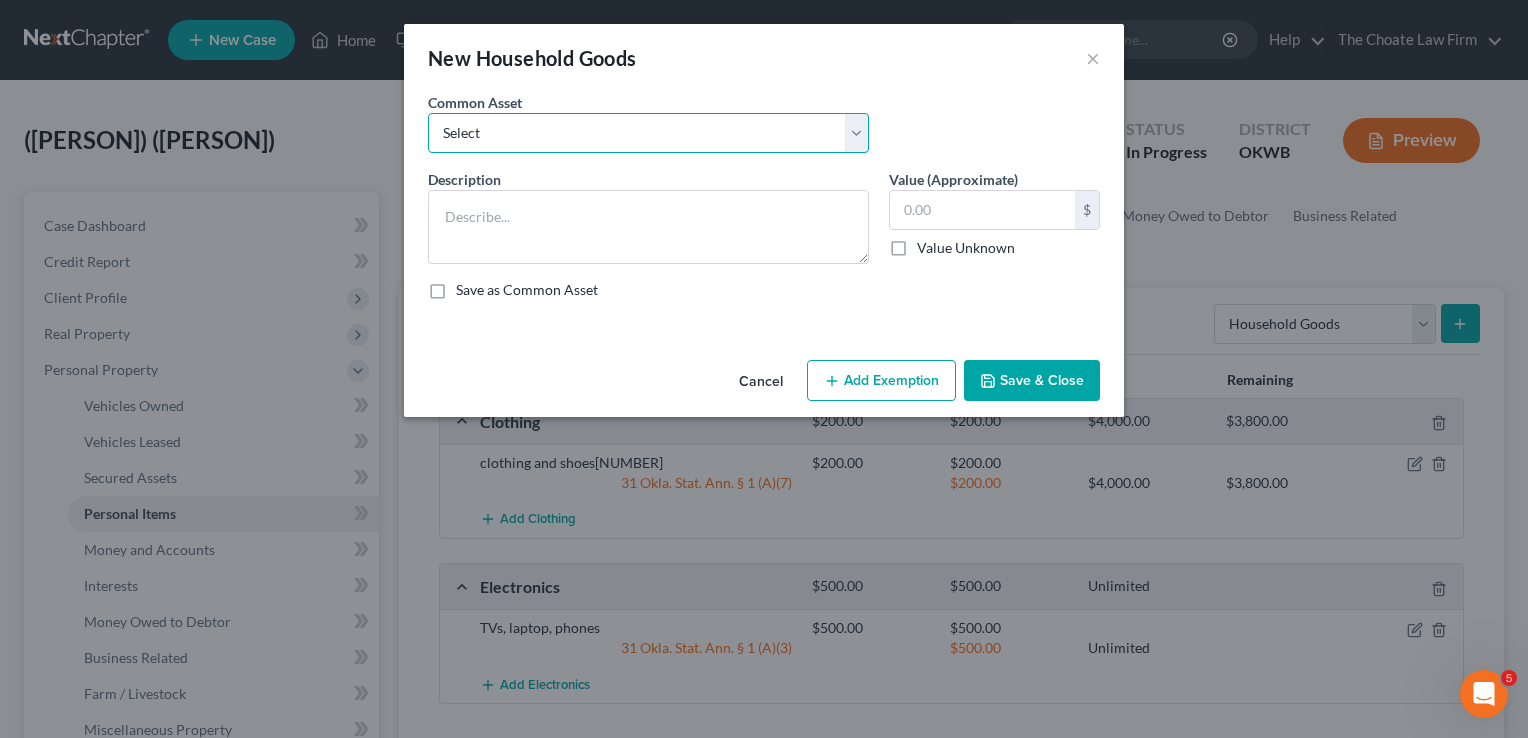 click on "Select furniture, household goods, appliances furniture, household goods, appliances furniture, appliances, household goods3000 furniture, appliances, household goods 3000 furniture, appliances, household goods5000 furniture, household goods, appliances500 furniture, appliances, household goods1500 furniture, appliances, household goods1000 furniture, household goods, appliances2000 furniture, appliances, household goods furniture, household goods, appliances furniture, household goods, appliances furniture, household goods, appliances2500 furniture, appliances, household goods" at bounding box center [648, 133] 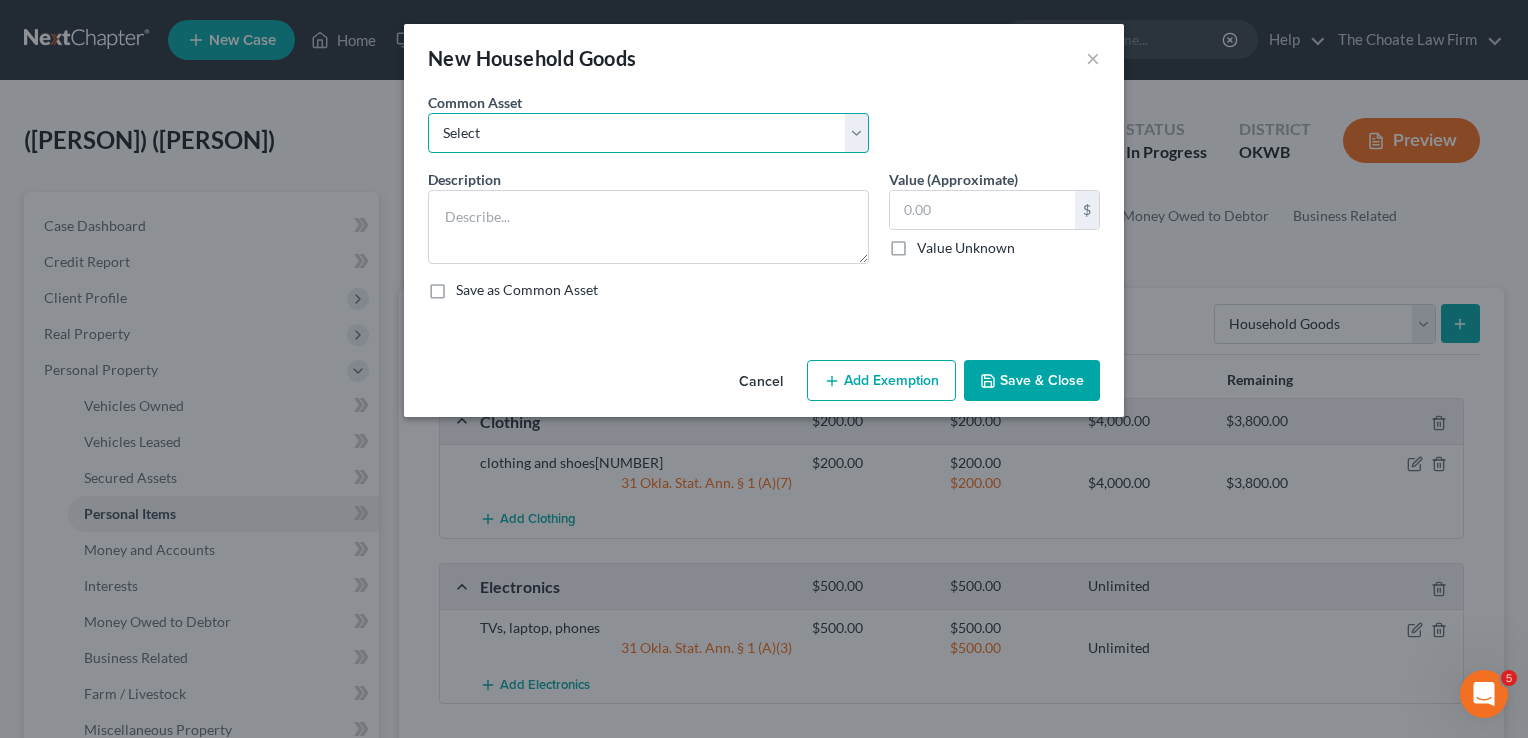 select on "6" 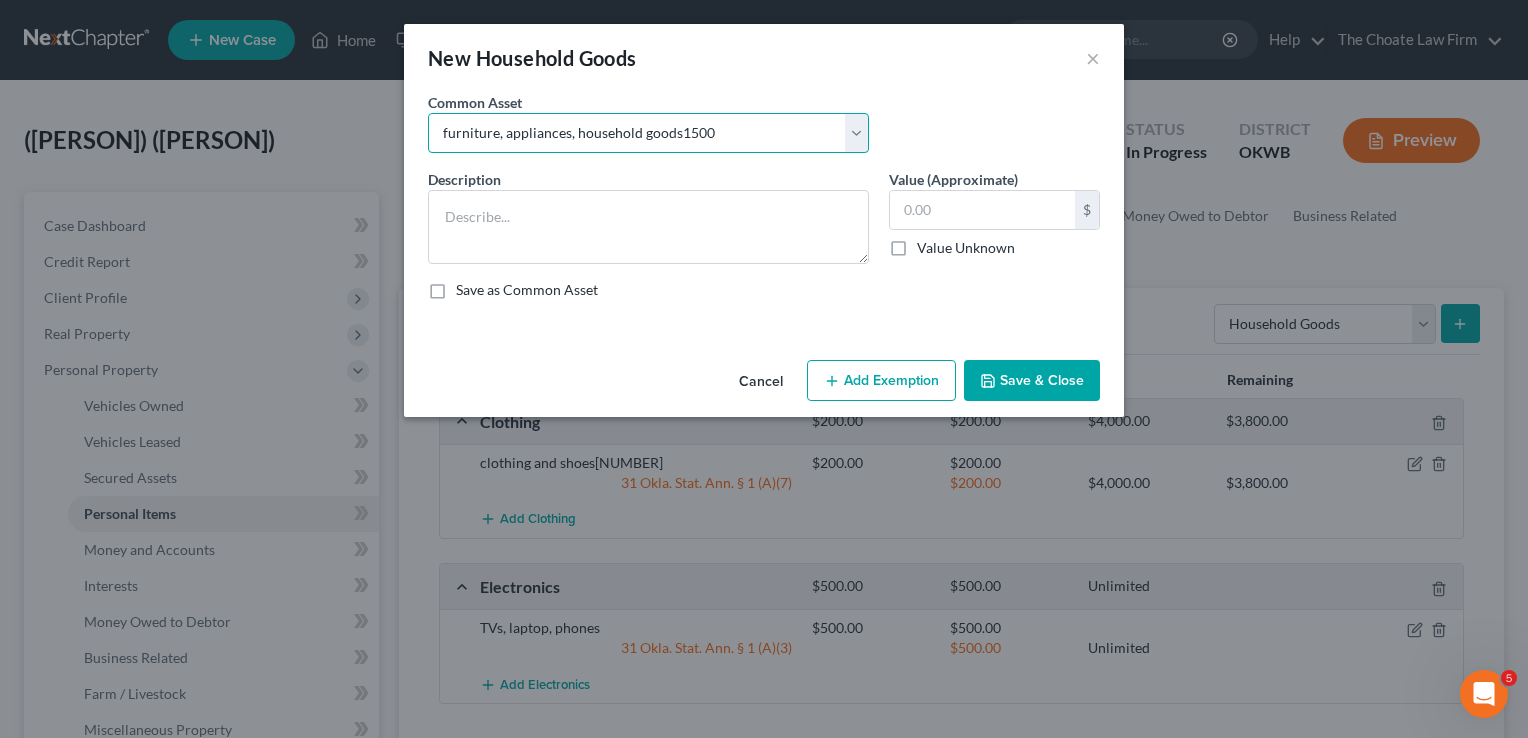 click on "Select furniture, household goods, appliances furniture, household goods, appliances furniture, appliances, household goods3000 furniture, appliances, household goods 3000 furniture, appliances, household goods5000 furniture, household goods, appliances500 furniture, appliances, household goods1500 furniture, appliances, household goods1000 furniture, household goods, appliances2000 furniture, appliances, household goods furniture, household goods, appliances furniture, household goods, appliances furniture, household goods, appliances2500 furniture, appliances, household goods" at bounding box center (648, 133) 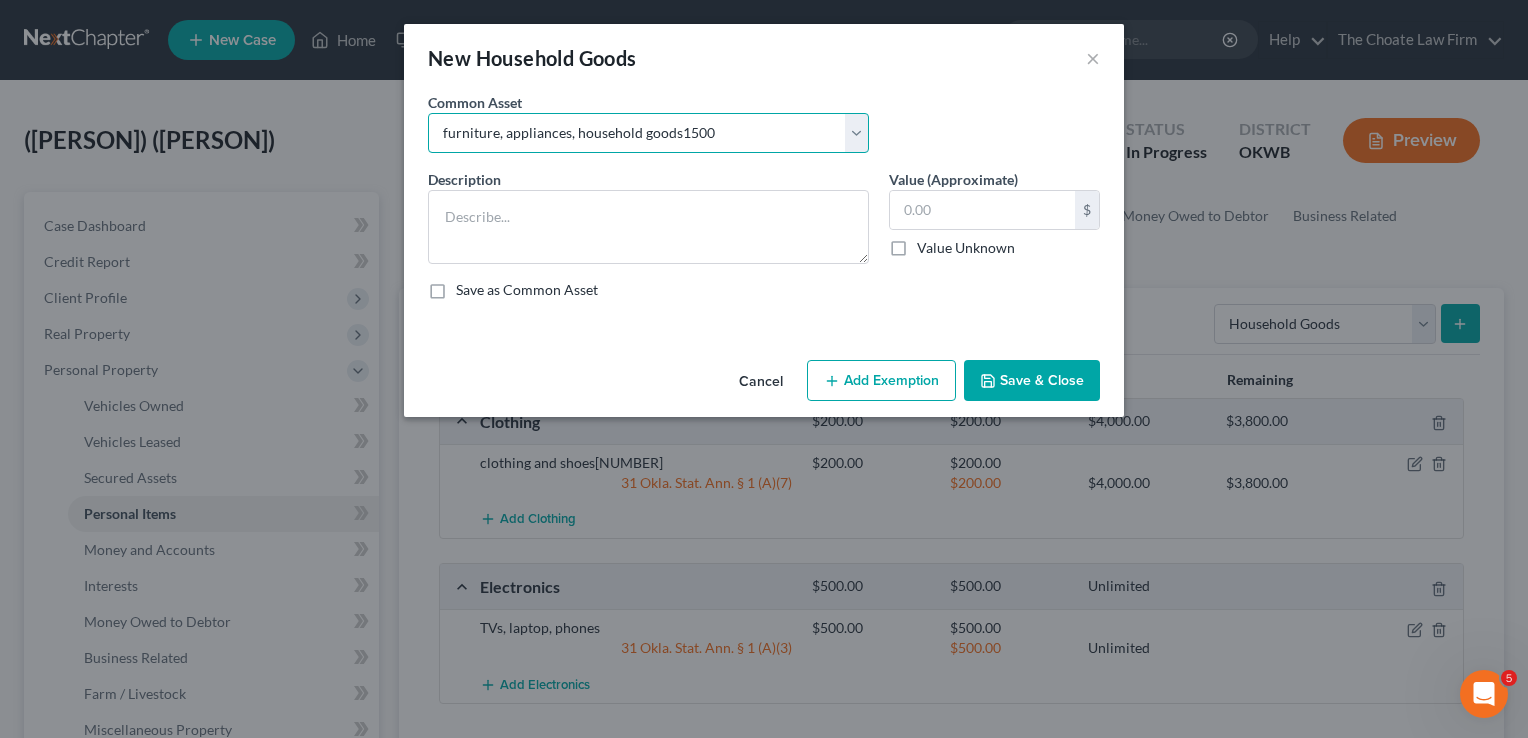 type on "1,500.00" 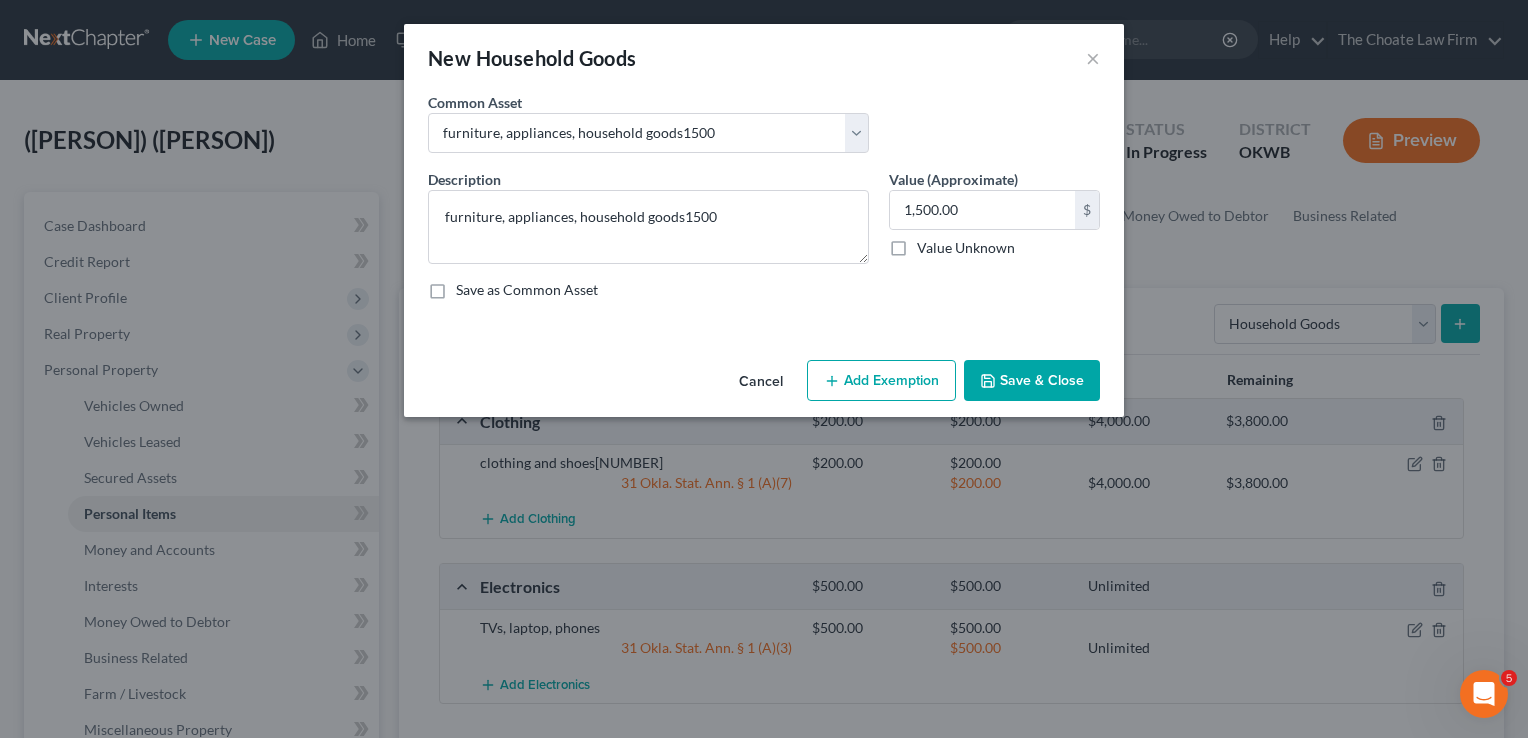 click on "Add Exemption" at bounding box center (881, 381) 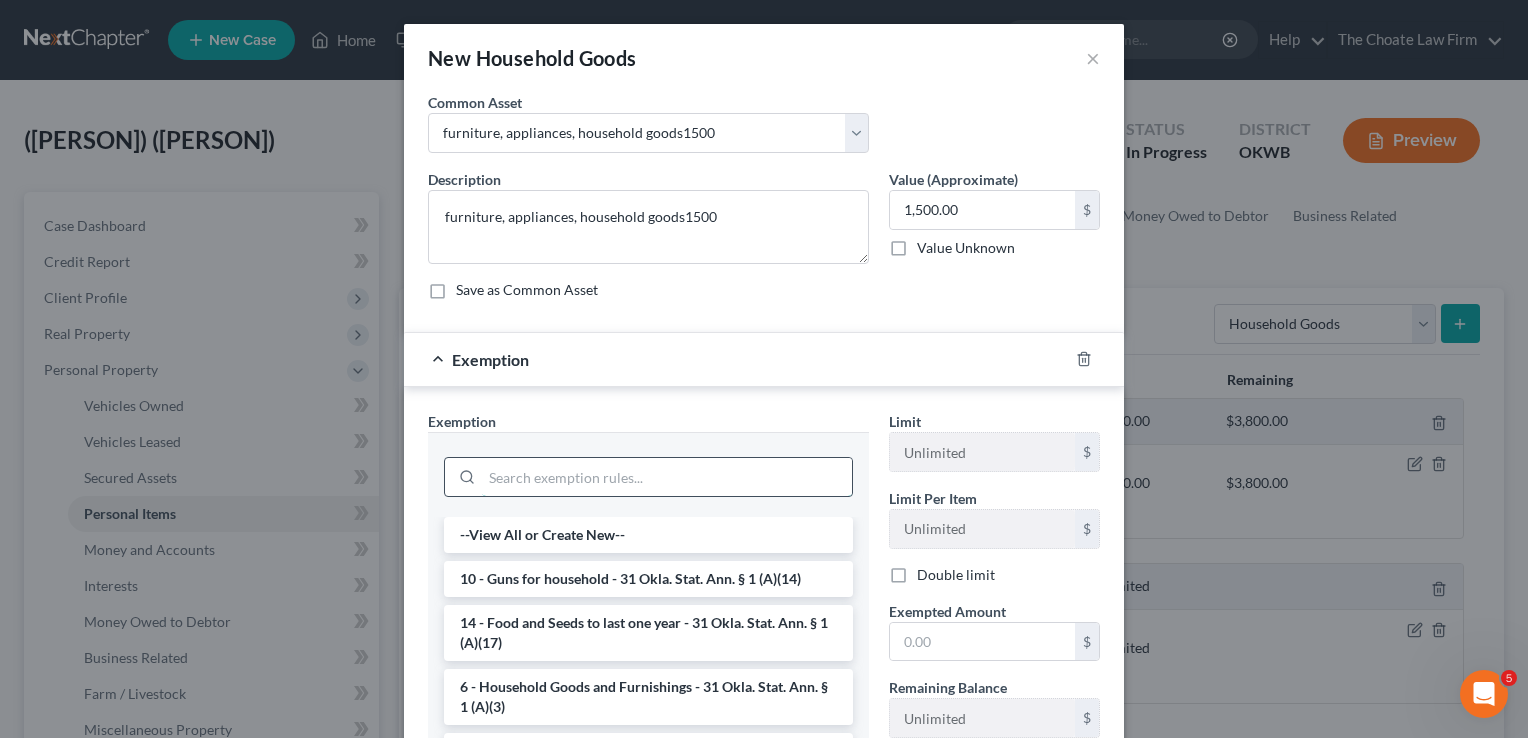 click at bounding box center (667, 477) 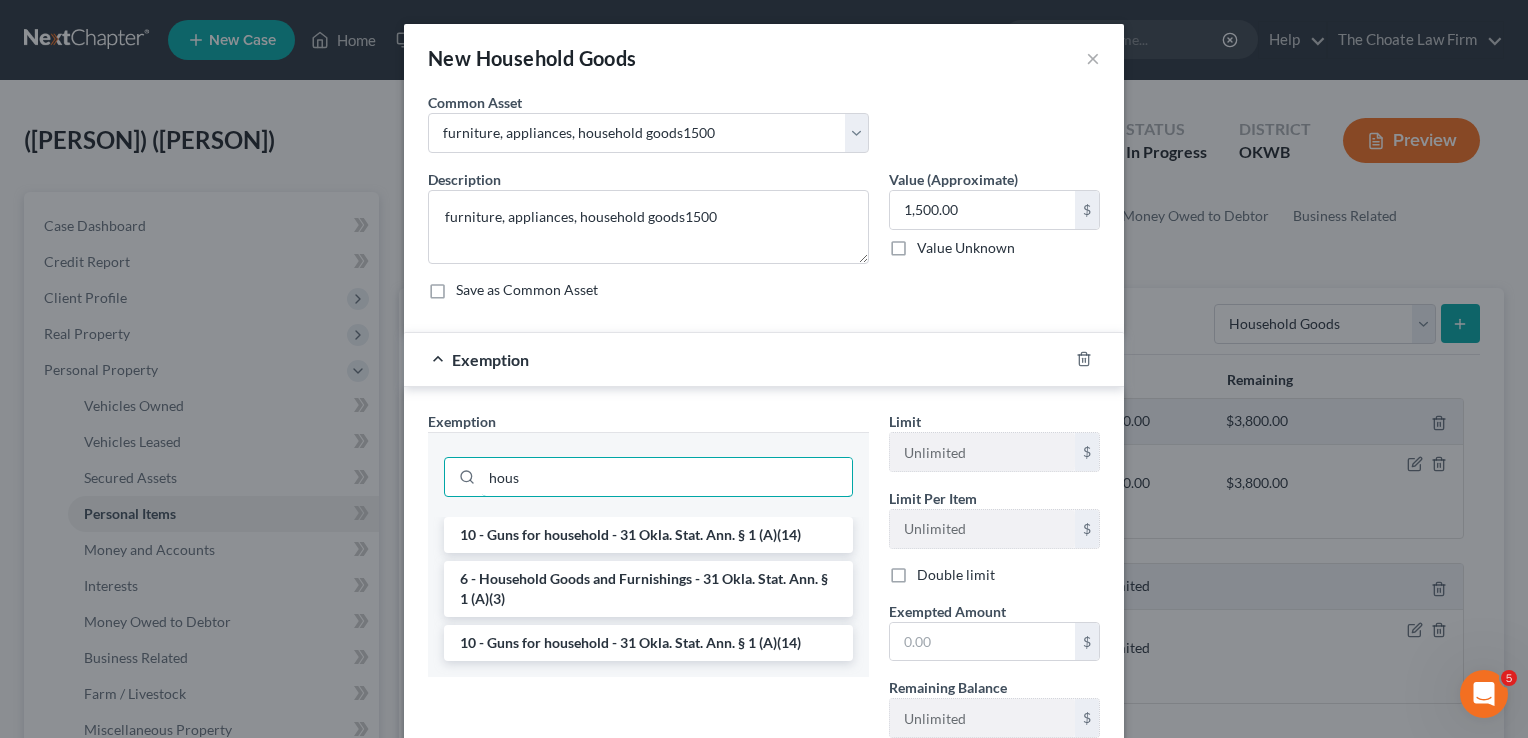 type on "hous" 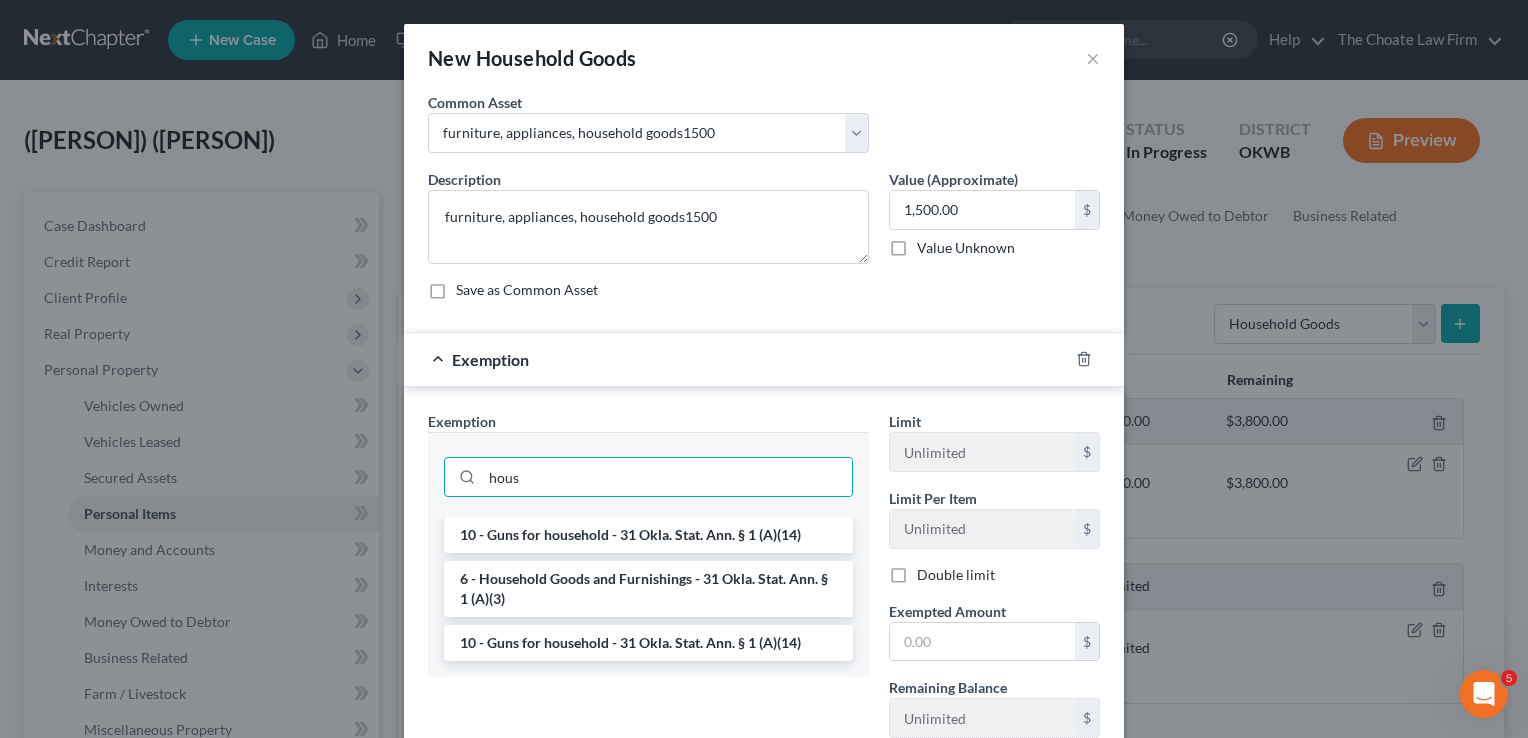 click on "6 - Household Goods and Furnishings - 31 Okla. Stat. Ann. § 1 (A)(3)" at bounding box center [648, 589] 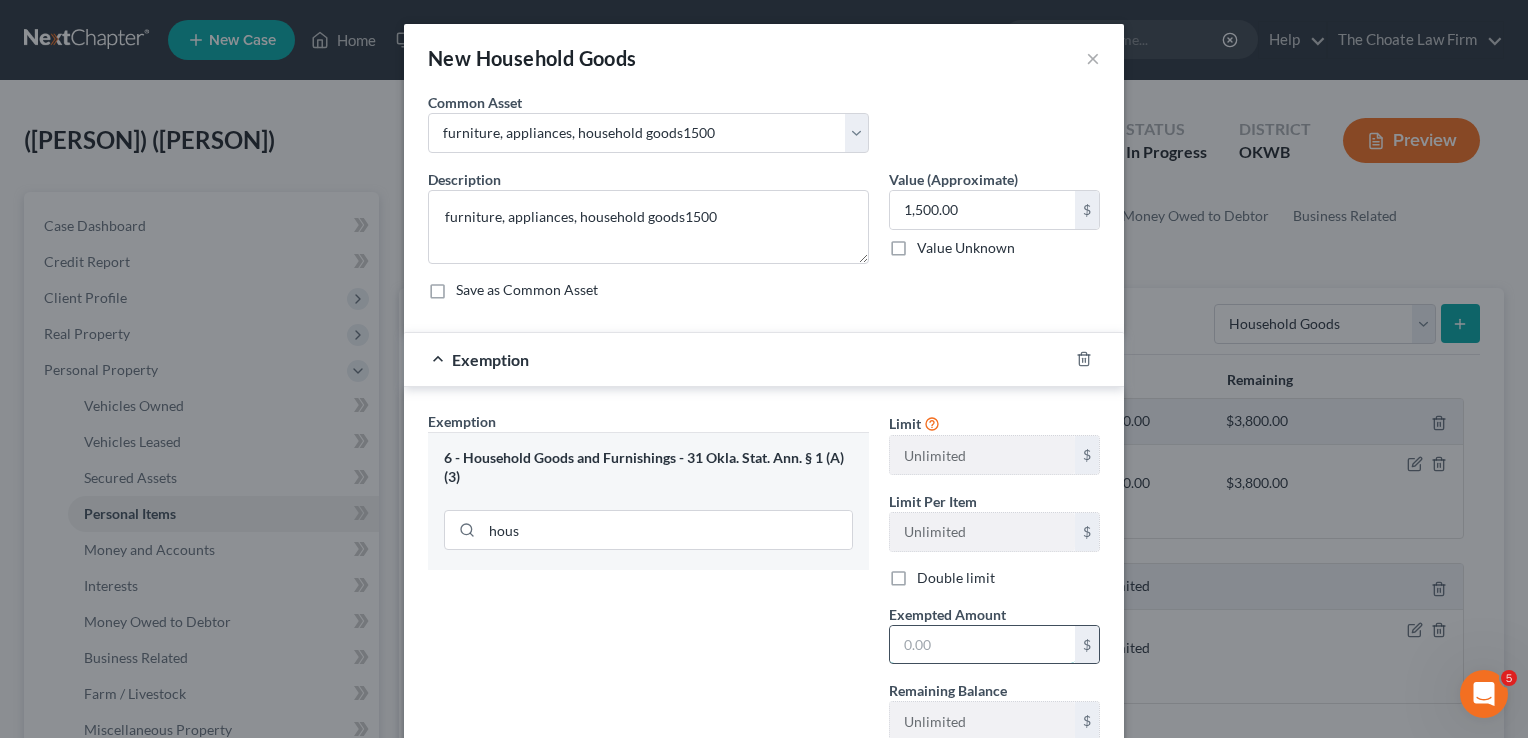 click at bounding box center [982, 645] 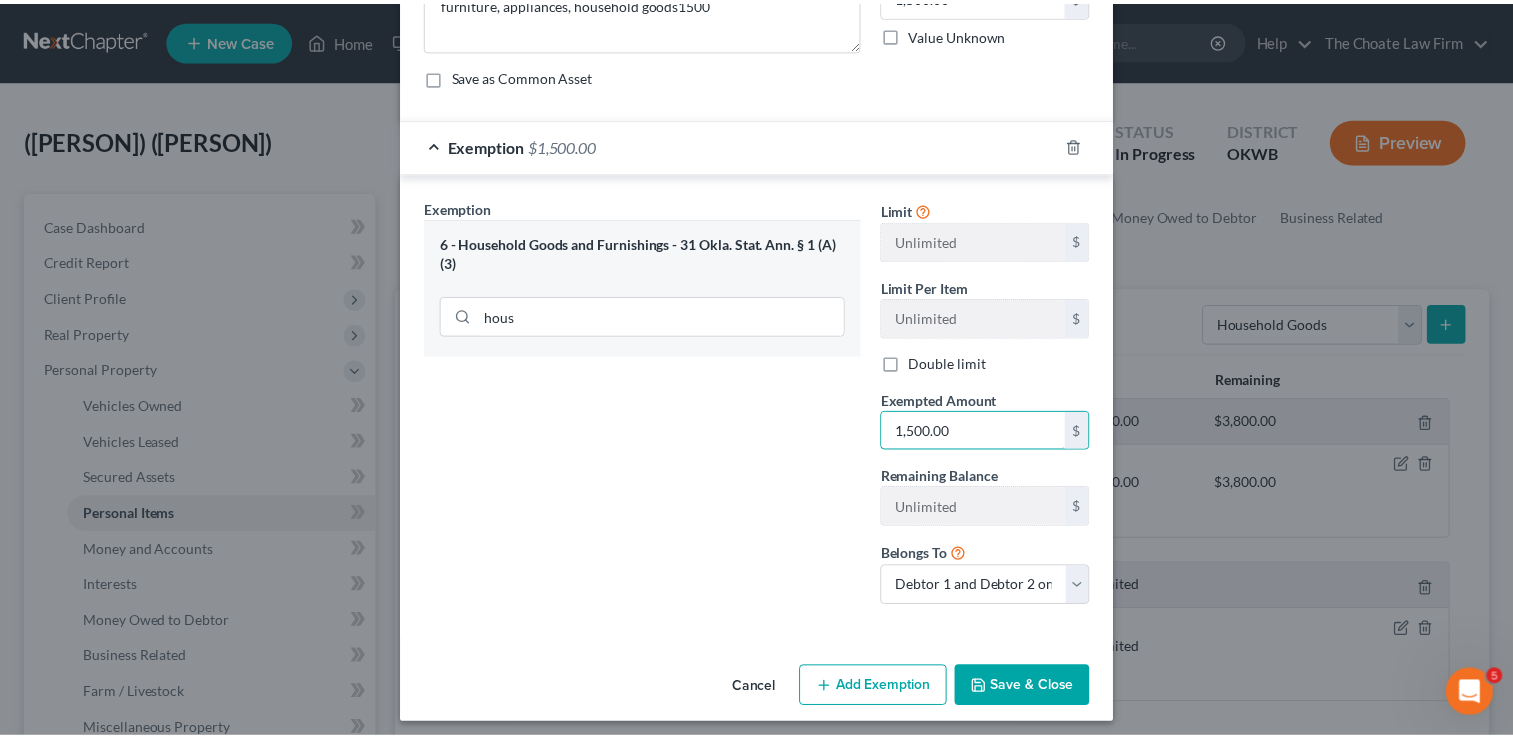 scroll, scrollTop: 221, scrollLeft: 0, axis: vertical 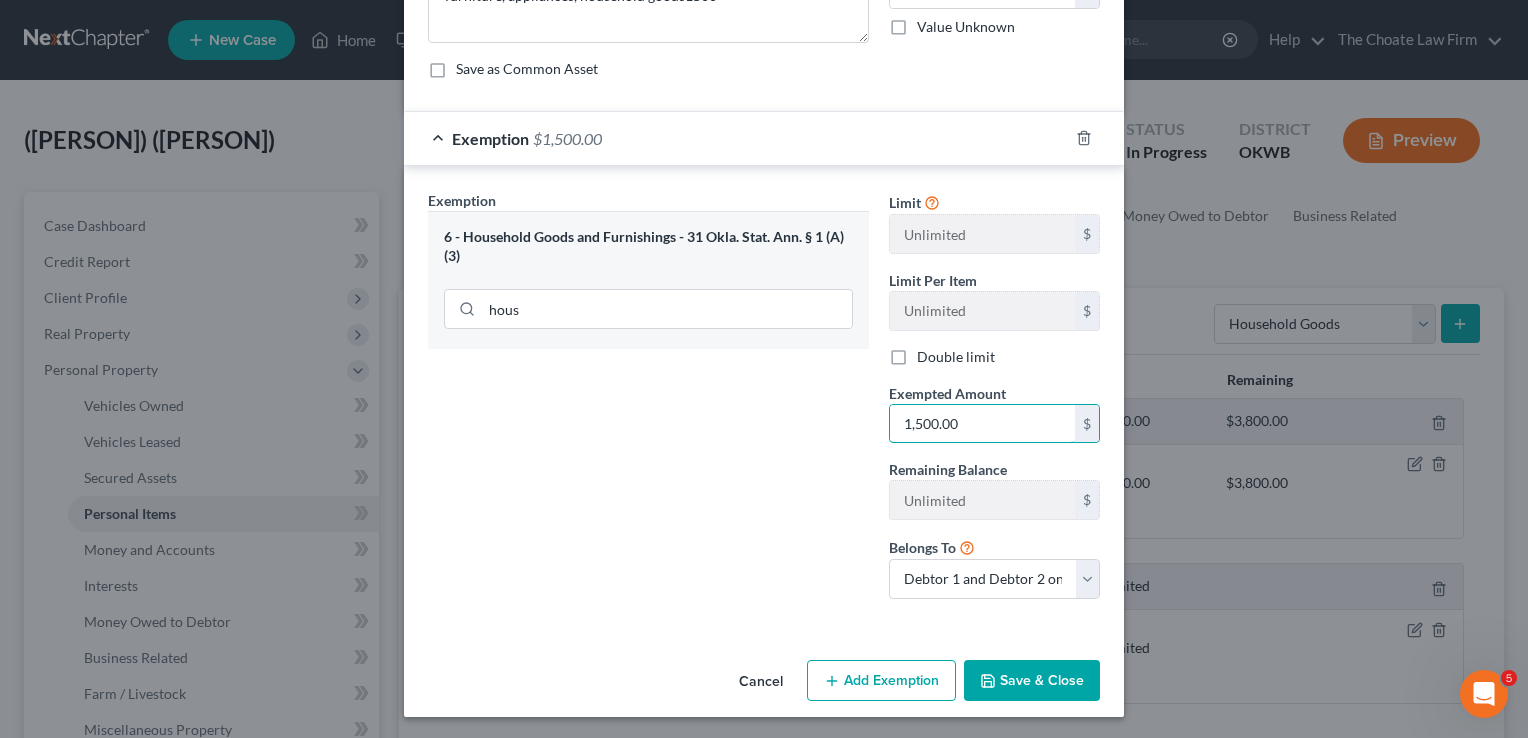 type on "1,500.00" 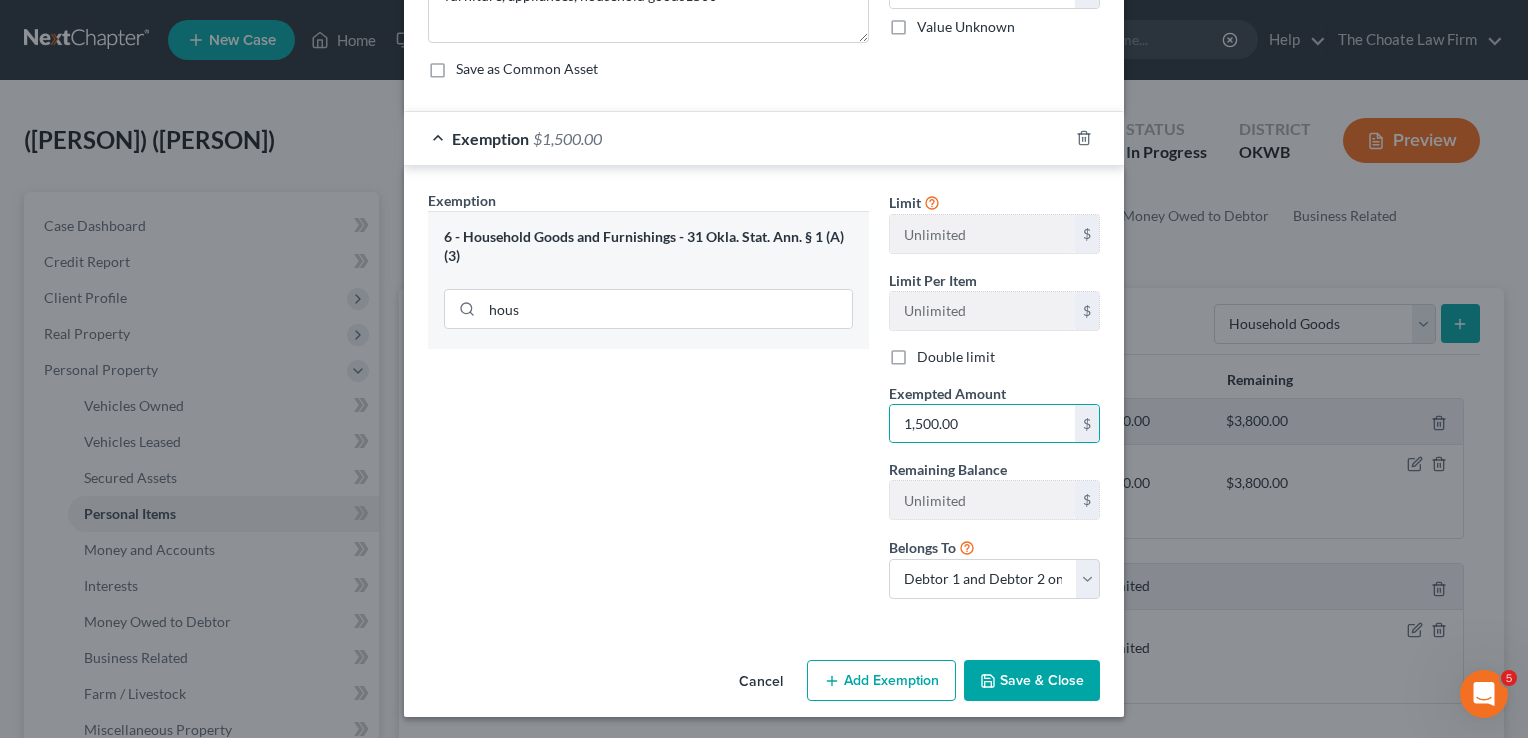 click on "Save & Close" at bounding box center [1032, 681] 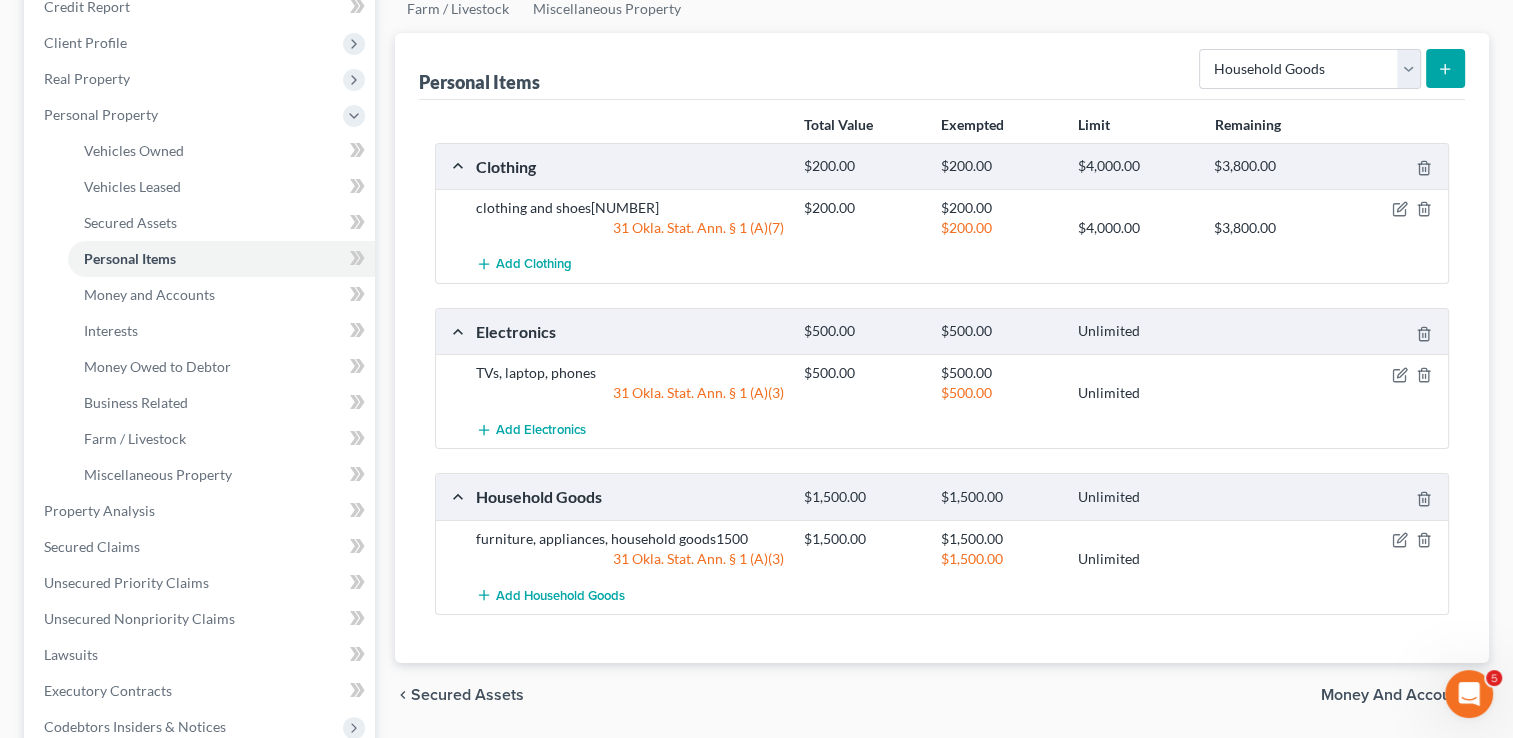 scroll, scrollTop: 300, scrollLeft: 0, axis: vertical 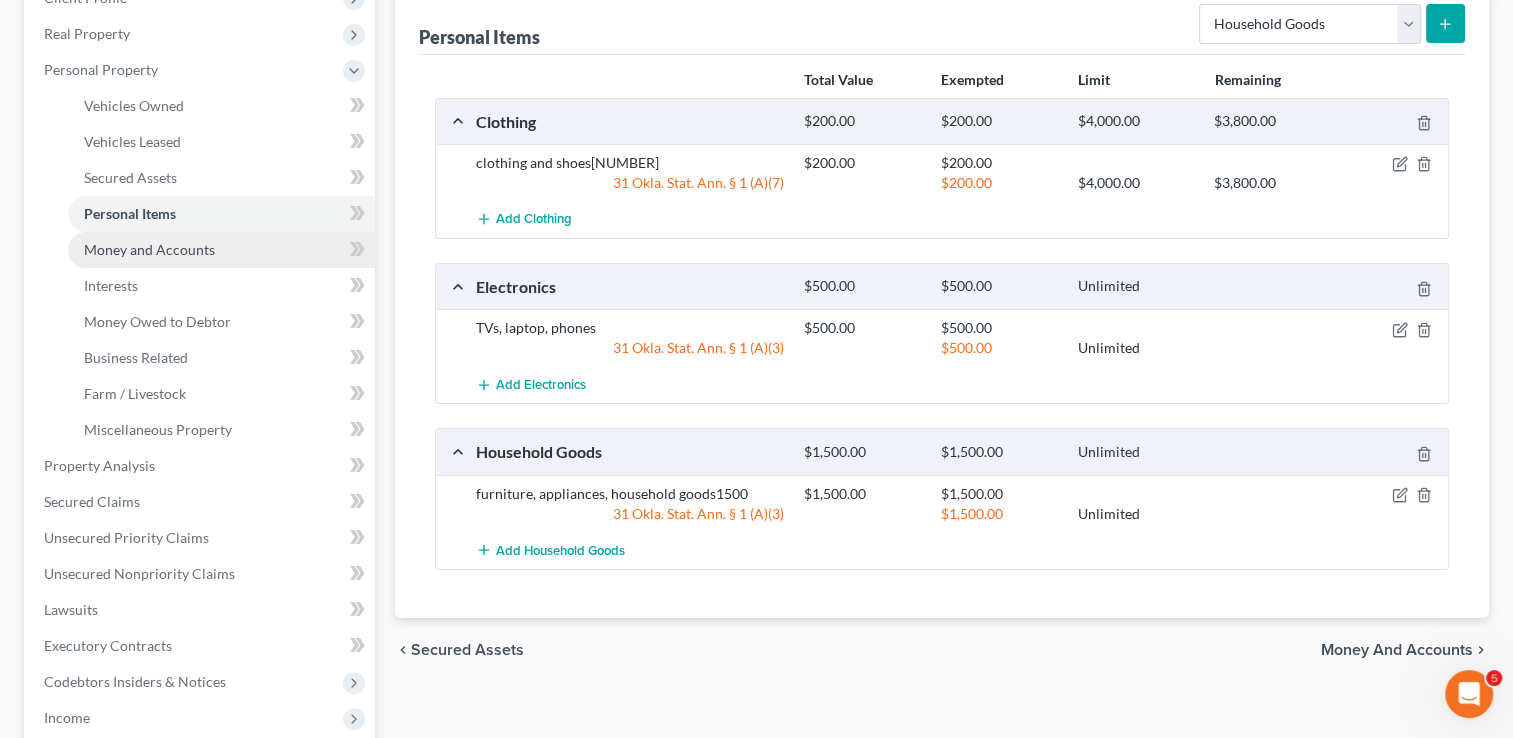 click on "Money and Accounts" at bounding box center [149, 249] 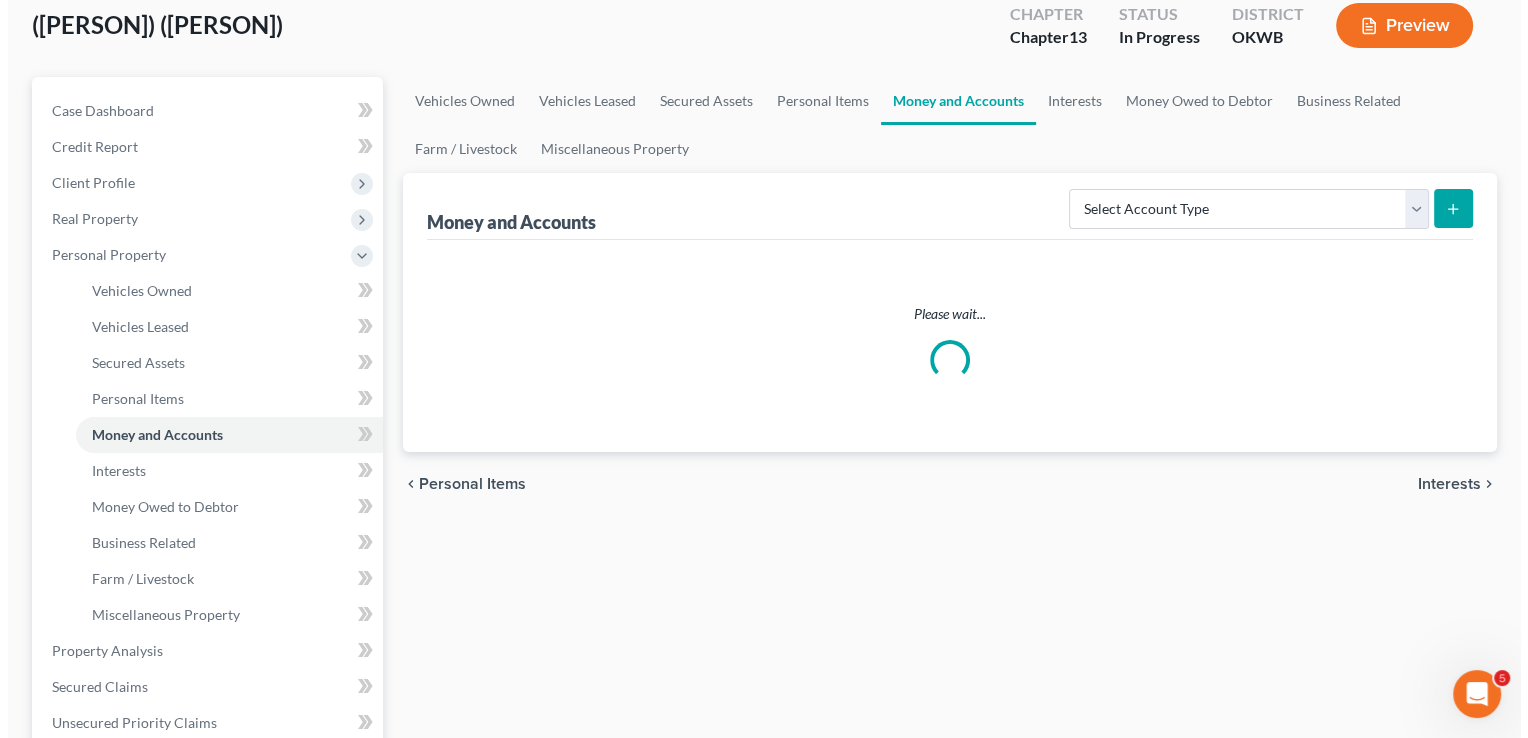 scroll, scrollTop: 0, scrollLeft: 0, axis: both 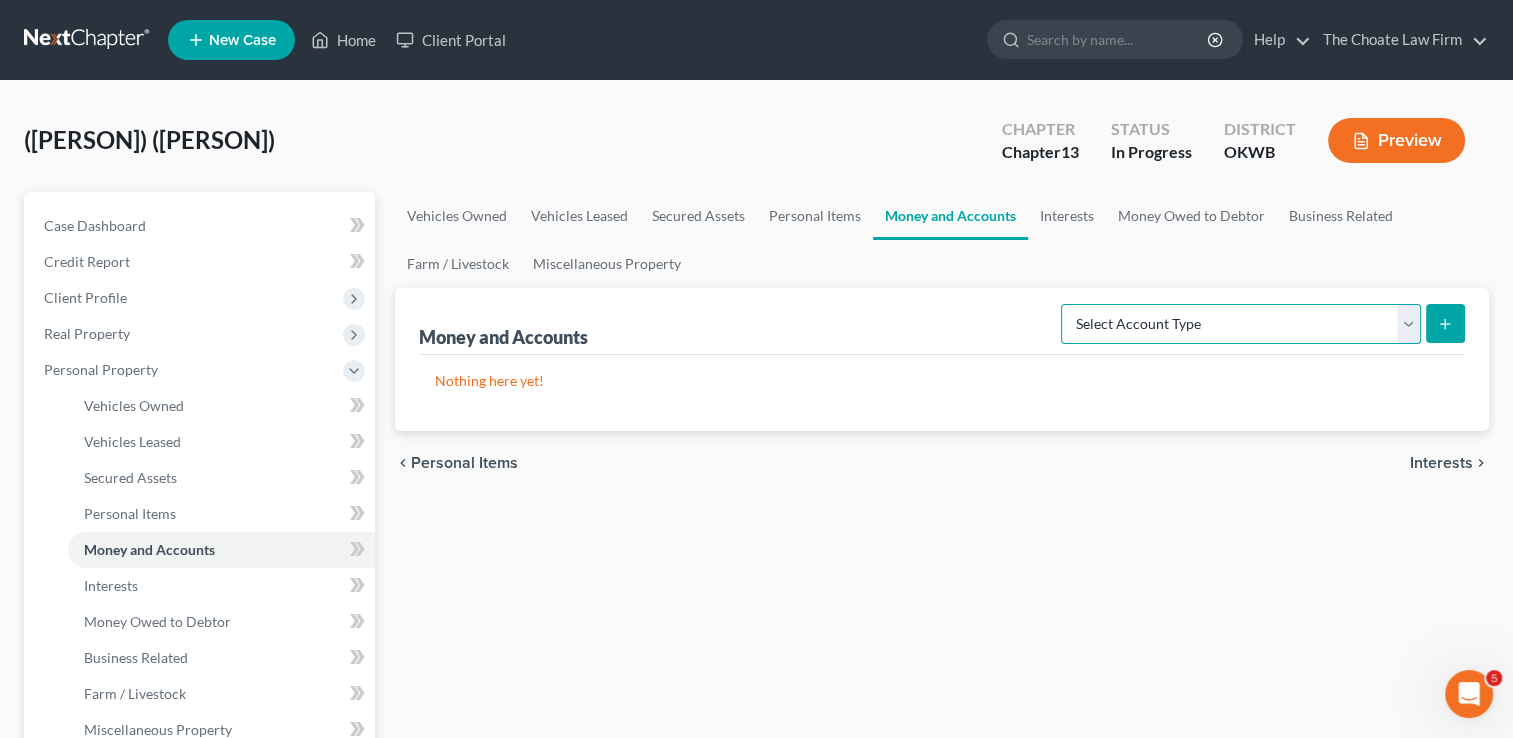 click on "Select Account Type Brokerage Cash on Hand Certificates of Deposit Checking Account Money Market Other (Credit Union, Health Savings Account, etc) Safe Deposit Box Savings Account Security Deposits or Prepayments" at bounding box center [1241, 324] 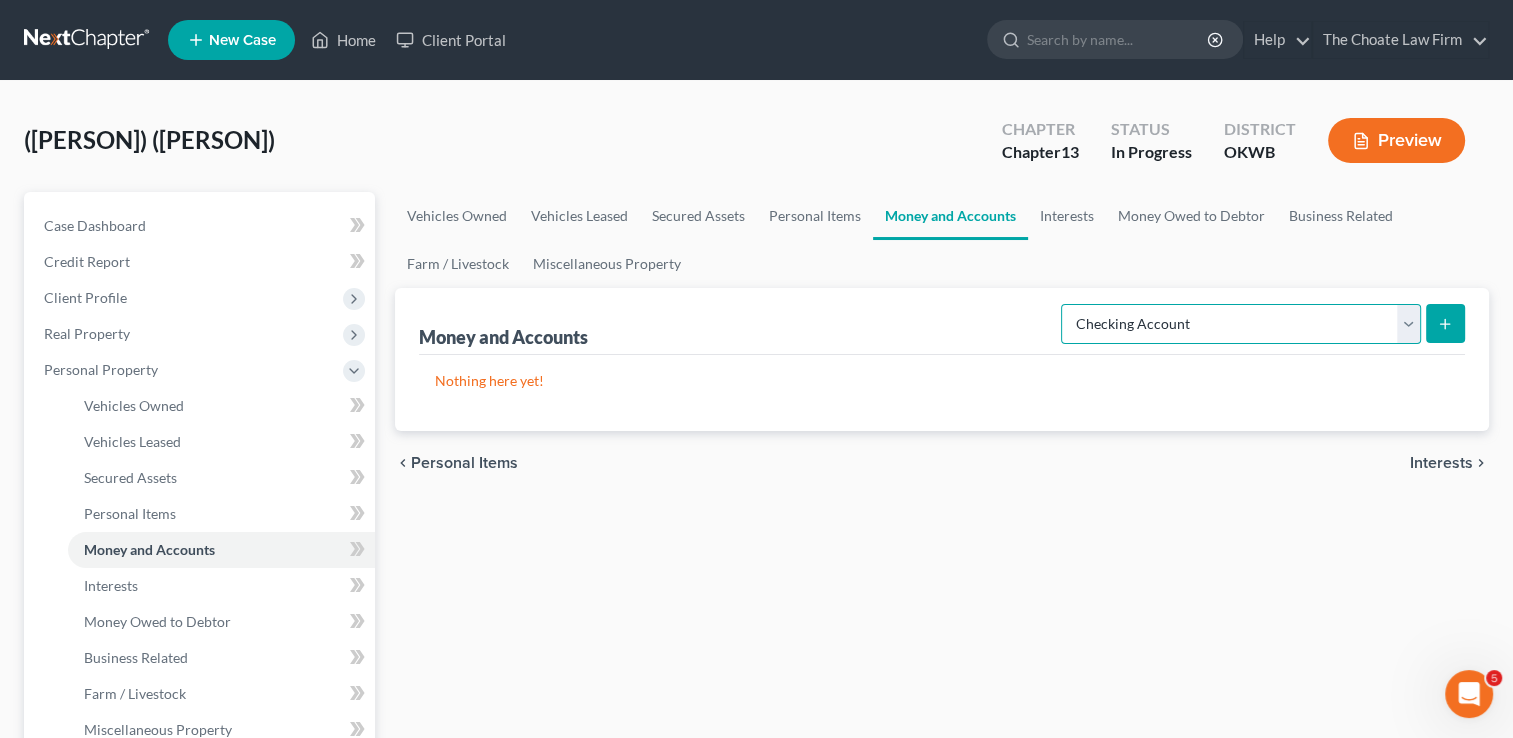 click on "Select Account Type Brokerage Cash on Hand Certificates of Deposit Checking Account Money Market Other (Credit Union, Health Savings Account, etc) Safe Deposit Box Savings Account Security Deposits or Prepayments" at bounding box center [1241, 324] 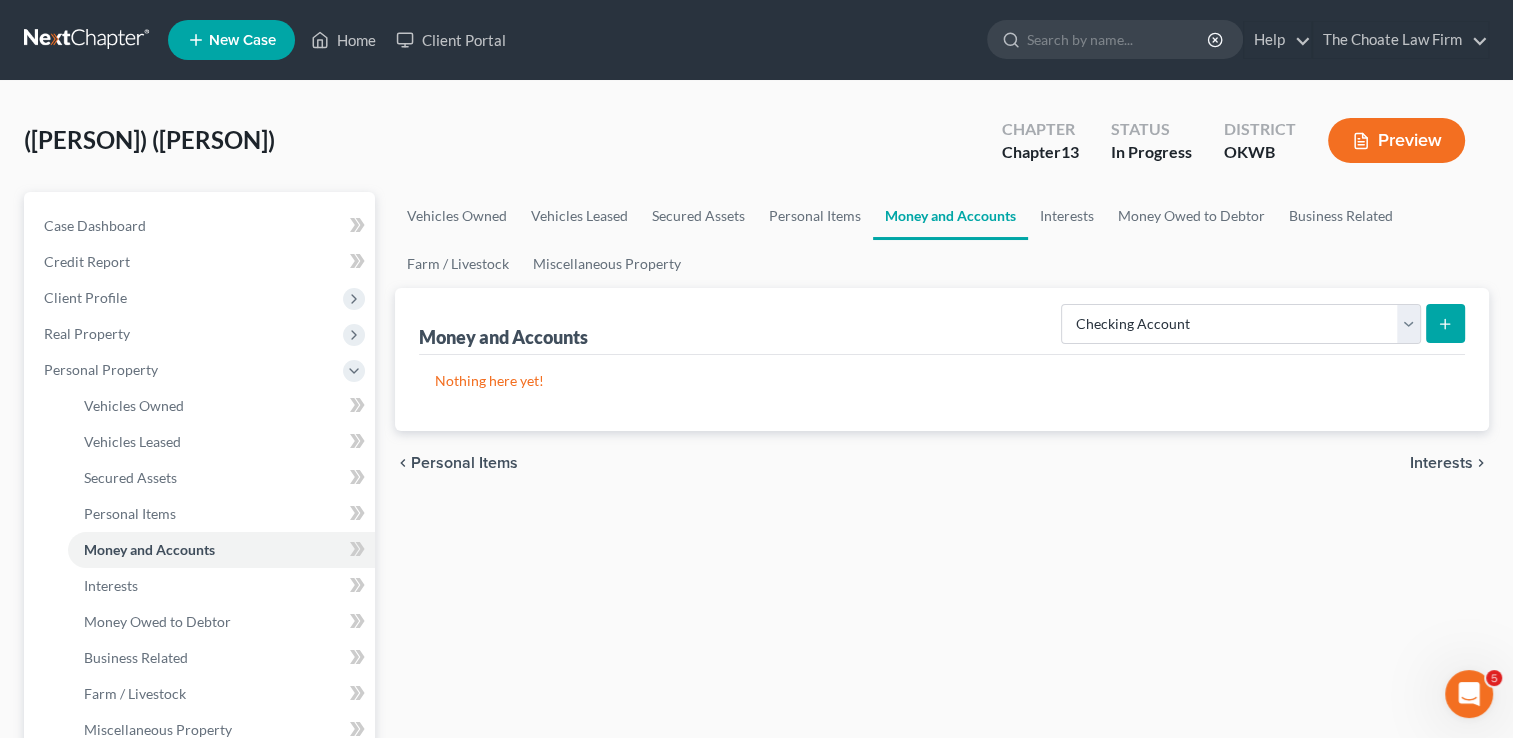click 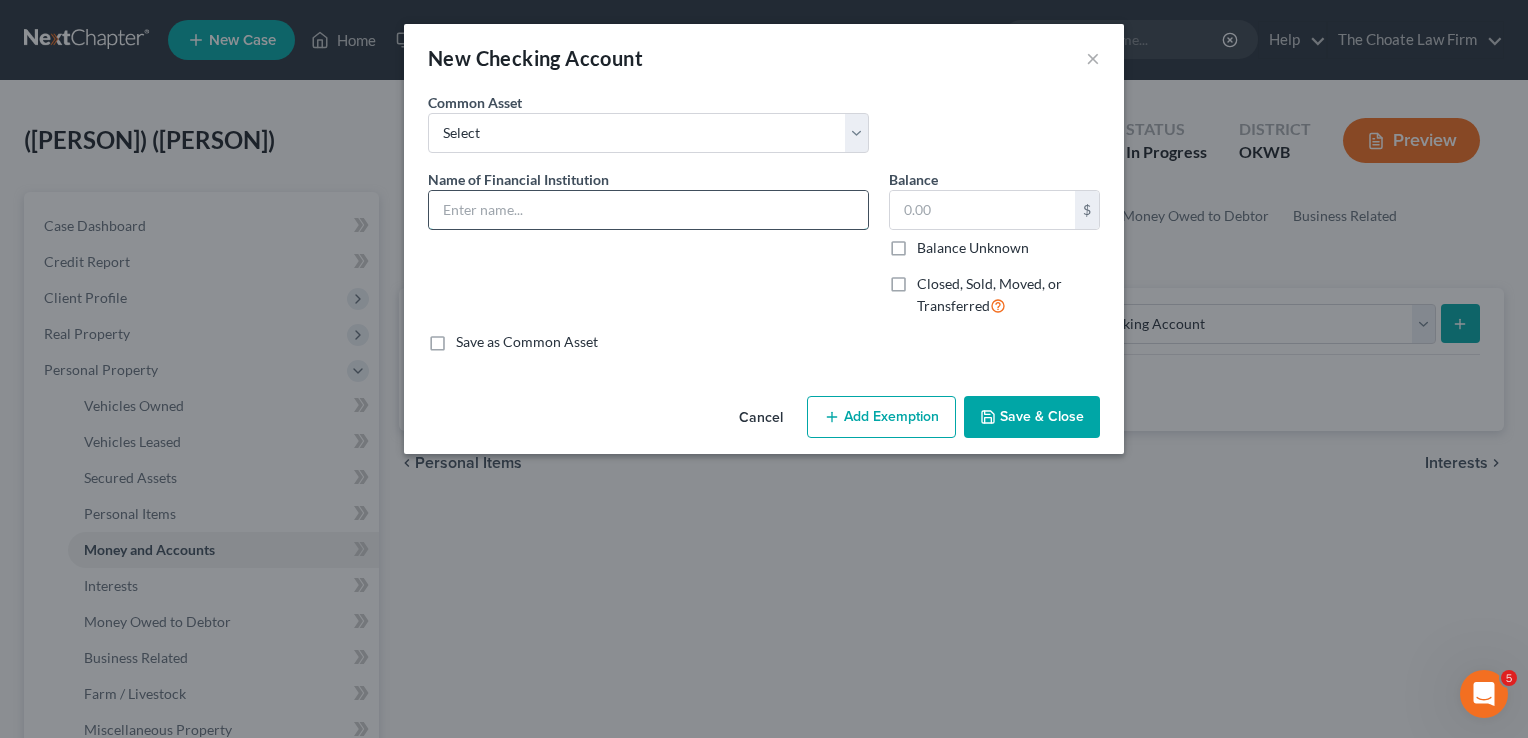 click at bounding box center (648, 210) 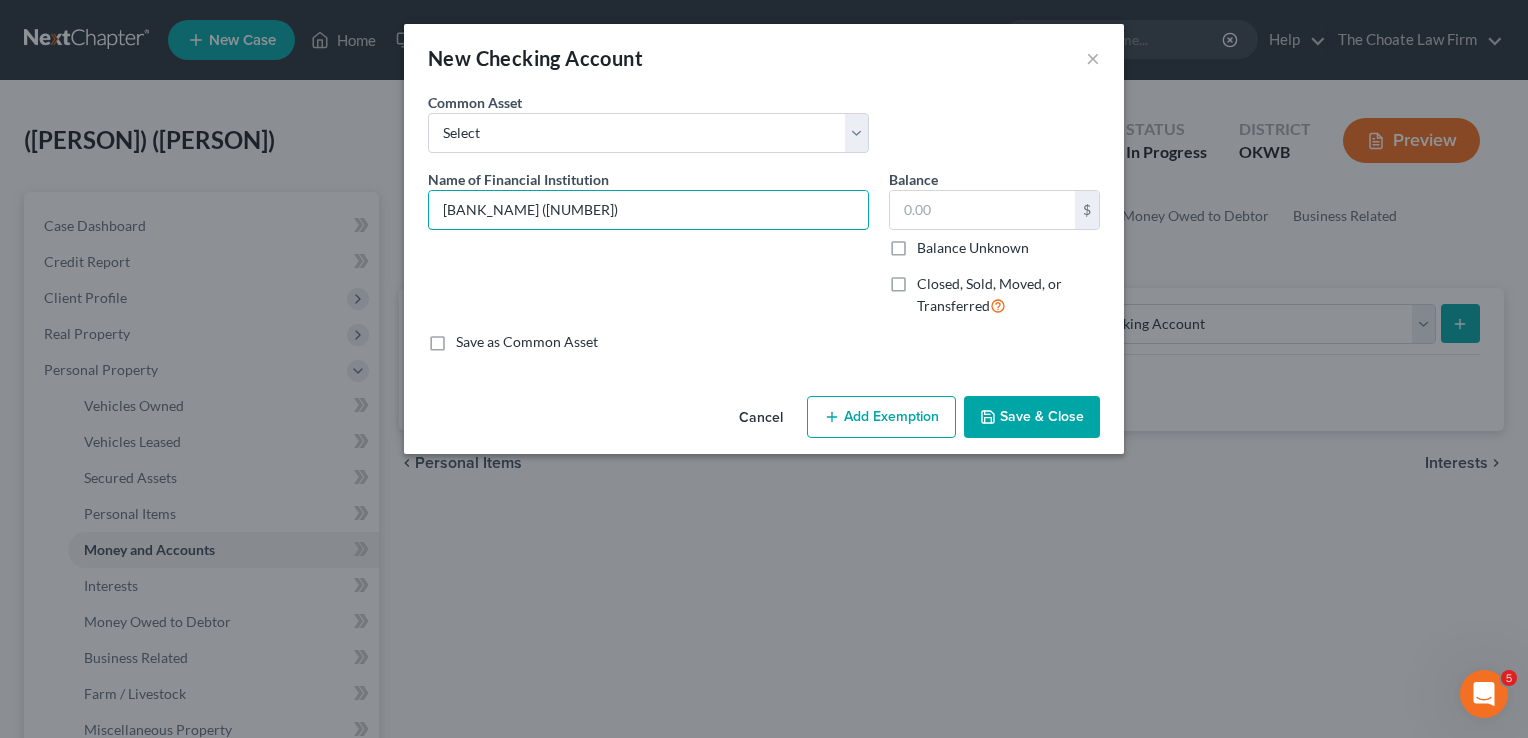 type on "First United (3397)" 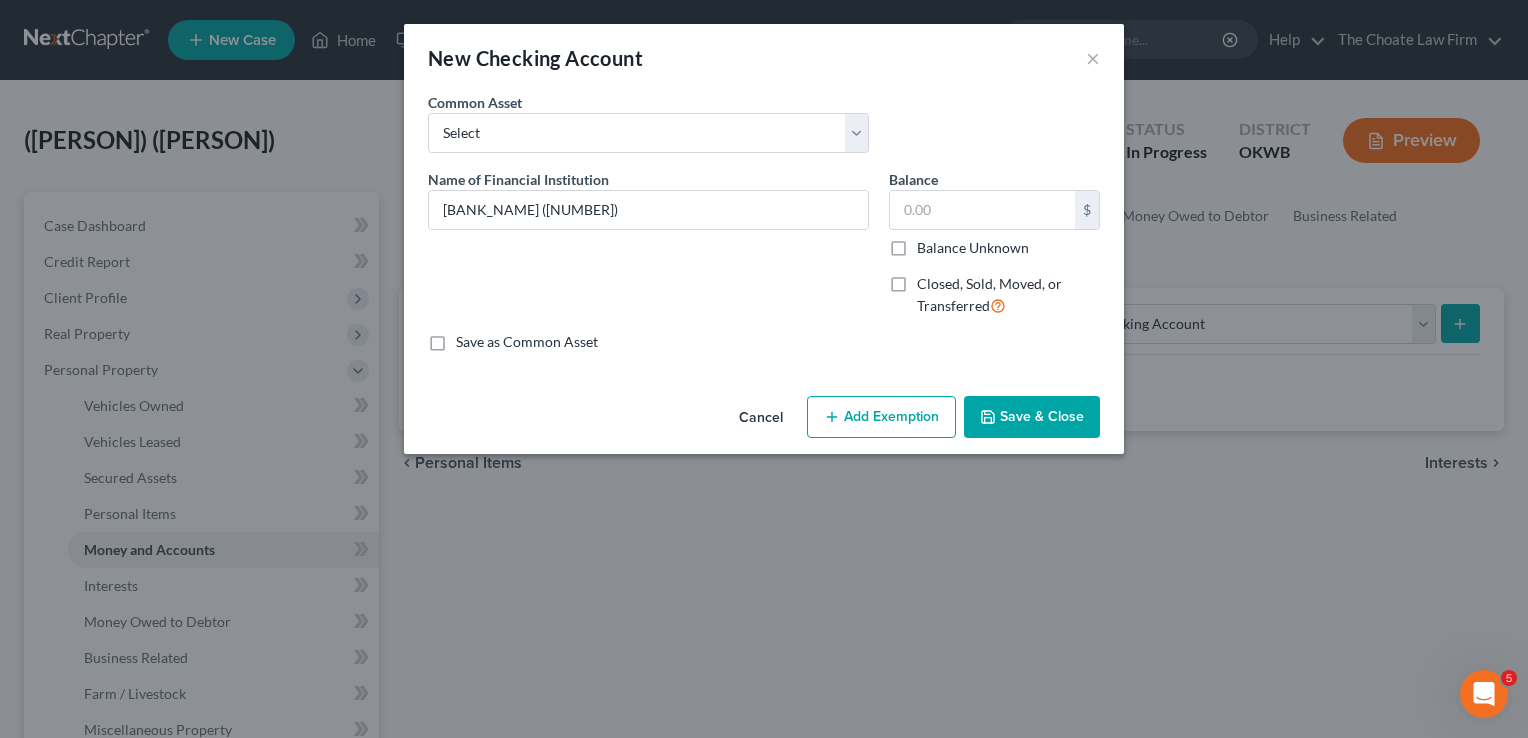 click 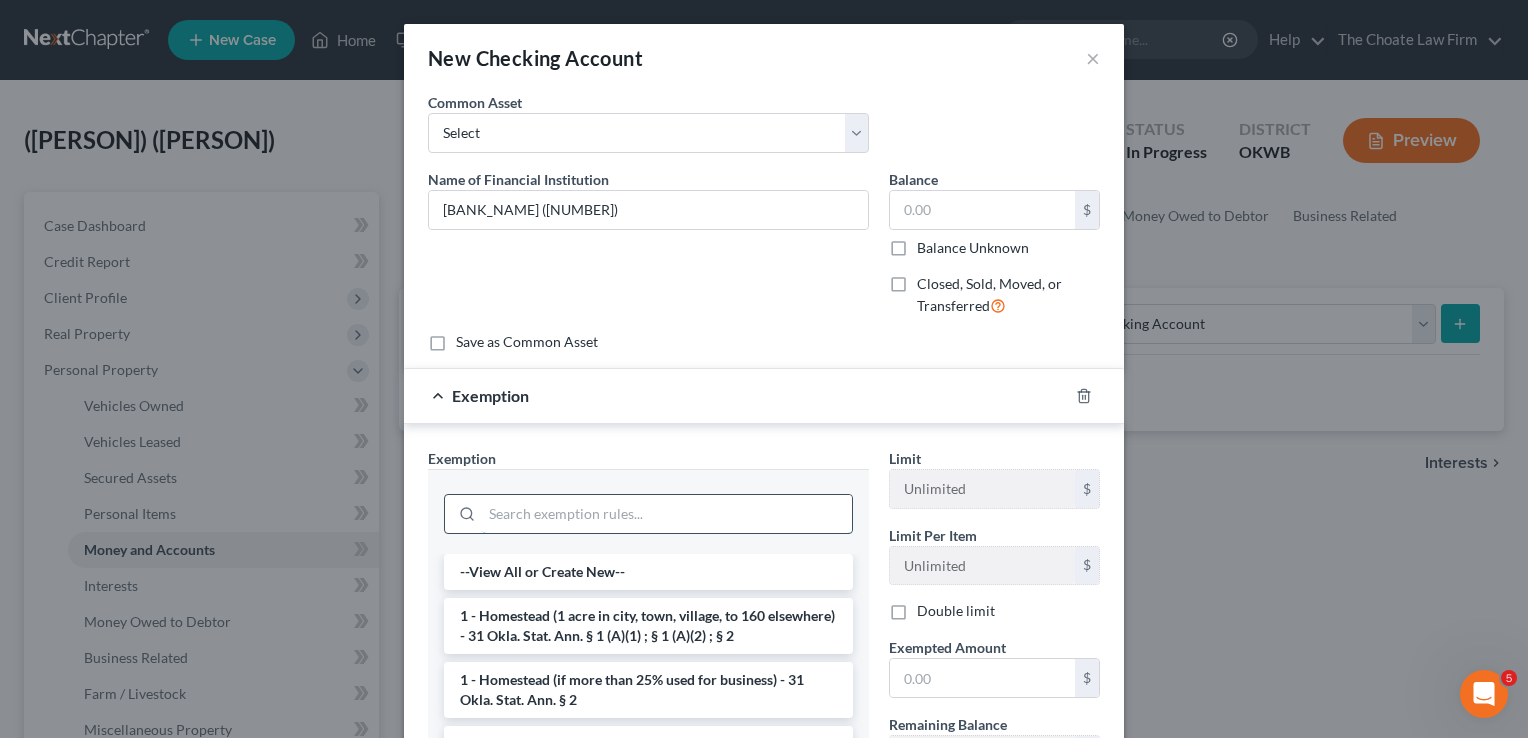 click at bounding box center (667, 514) 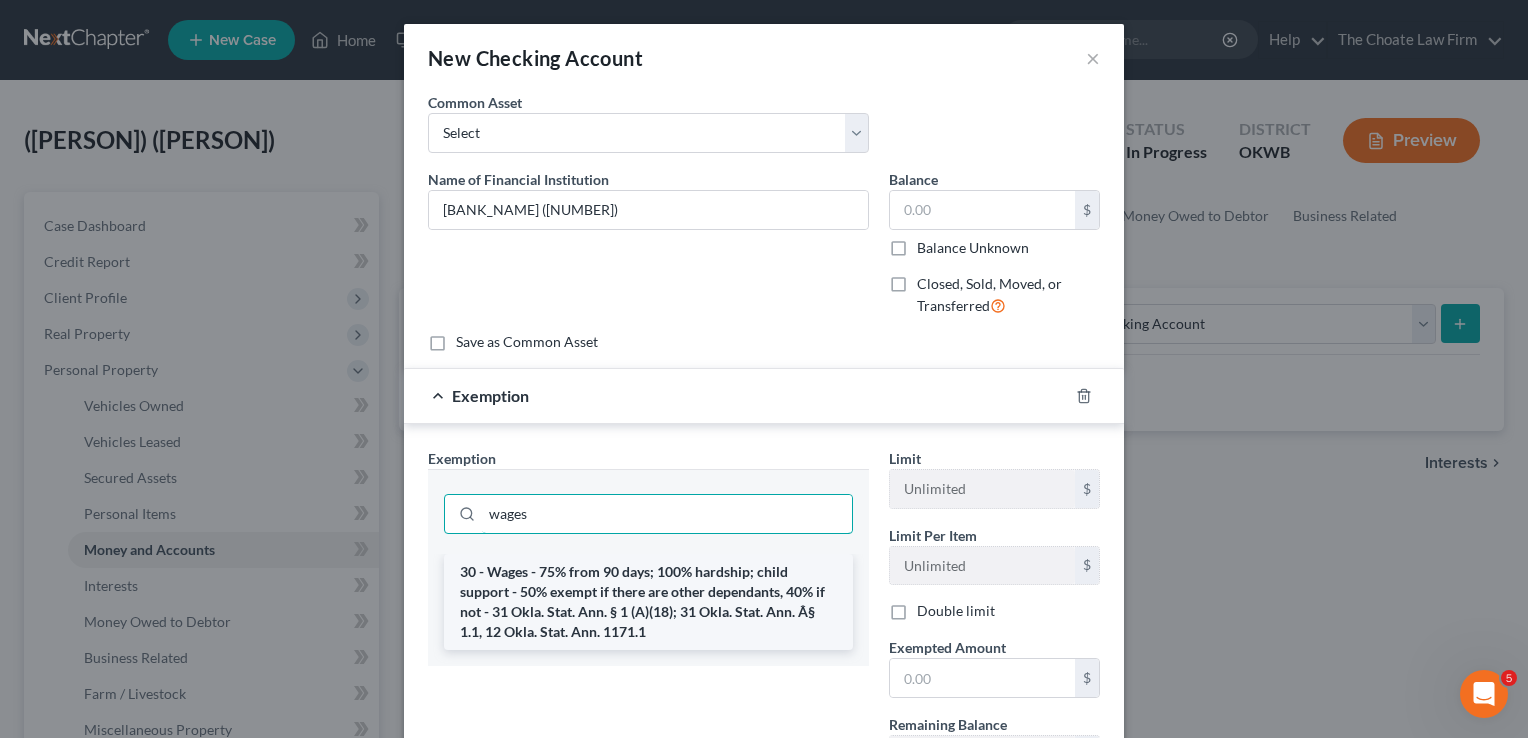type on "wages" 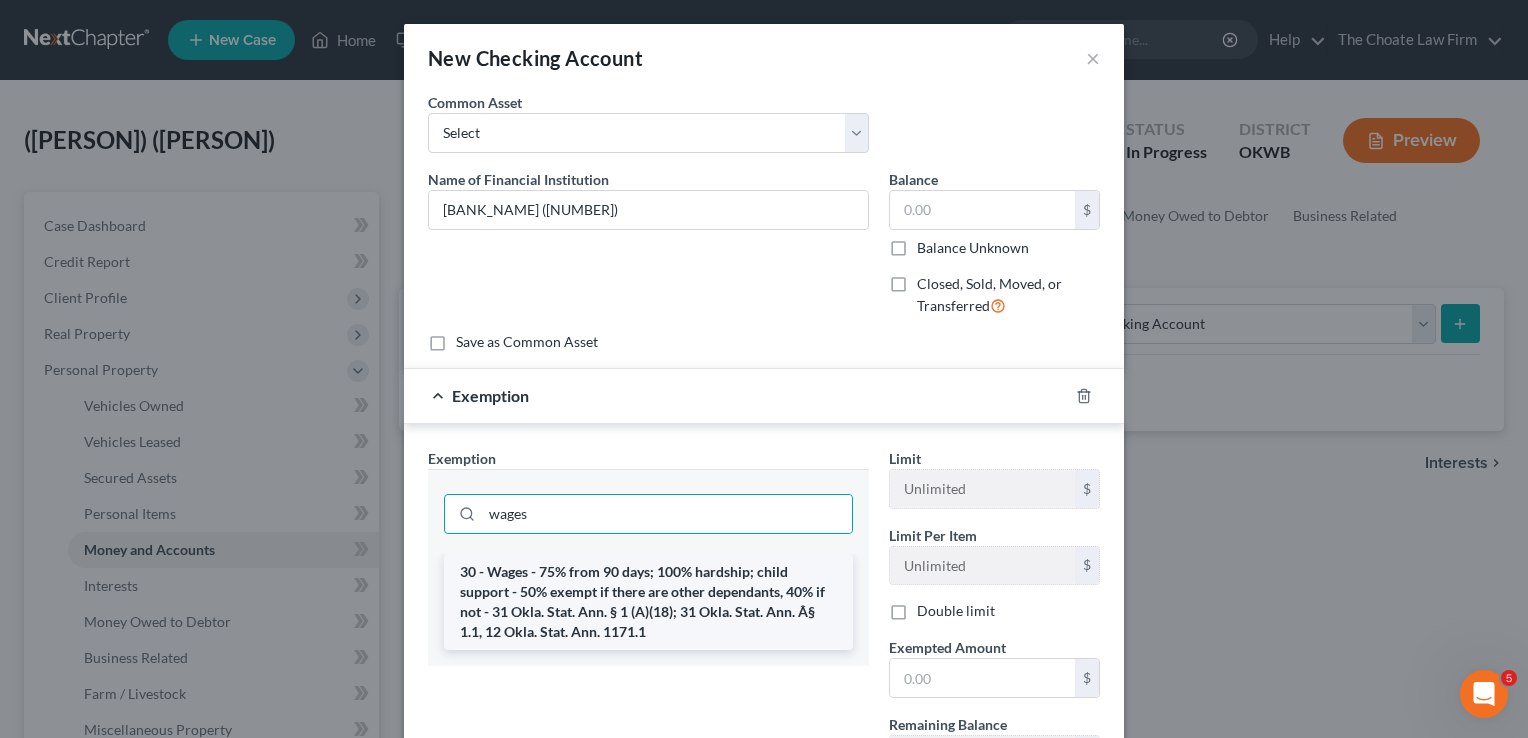 click on "30 - Wages - 75% from 90 days; 100% hardship; child support - 50% exempt if there are other dependants, 40% if not - 31 Okla. Stat. Ann. § 1 (A)(18); 31 Okla. Stat. Ann. Â§ 1.1, 12 Okla. Stat. Ann. 1171.1" at bounding box center (648, 602) 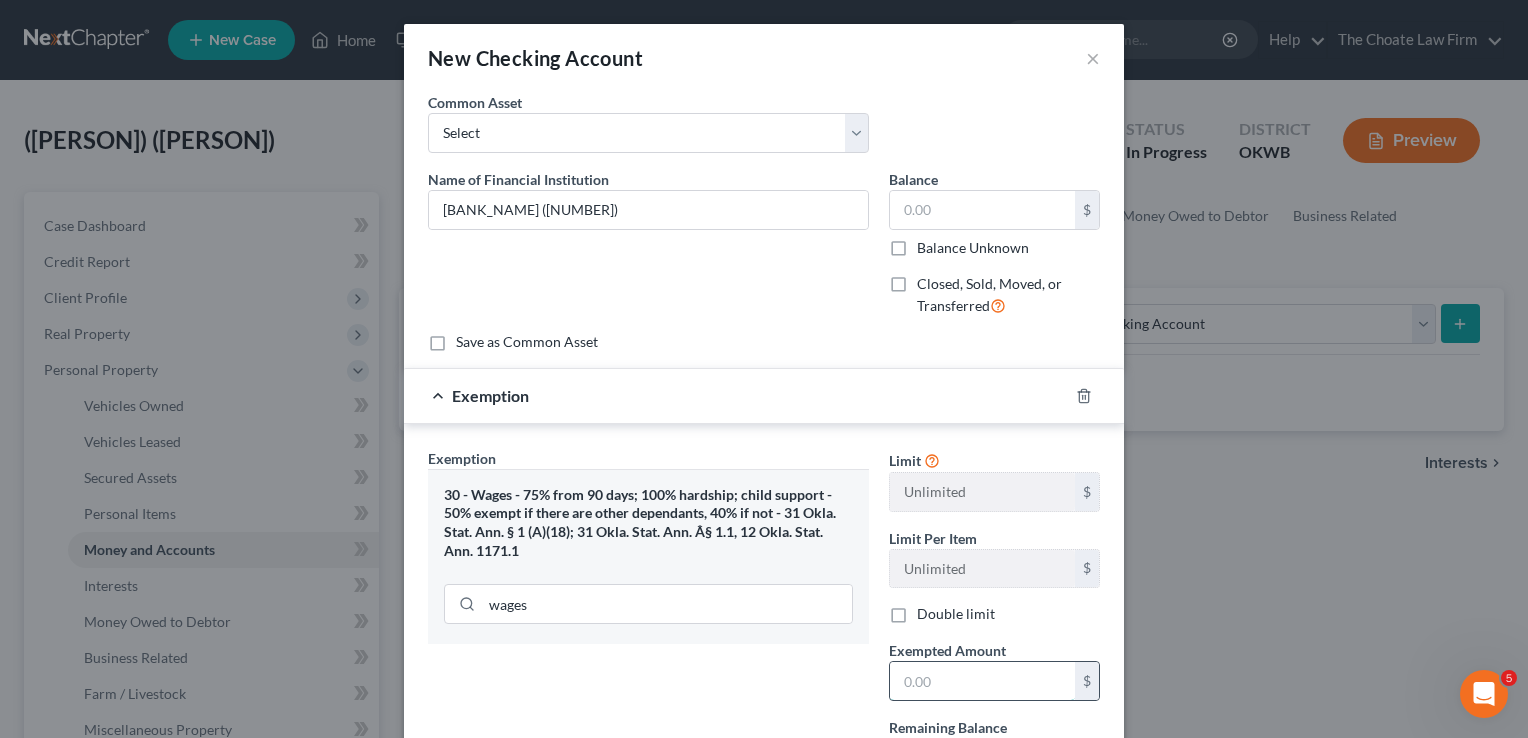 click at bounding box center [982, 681] 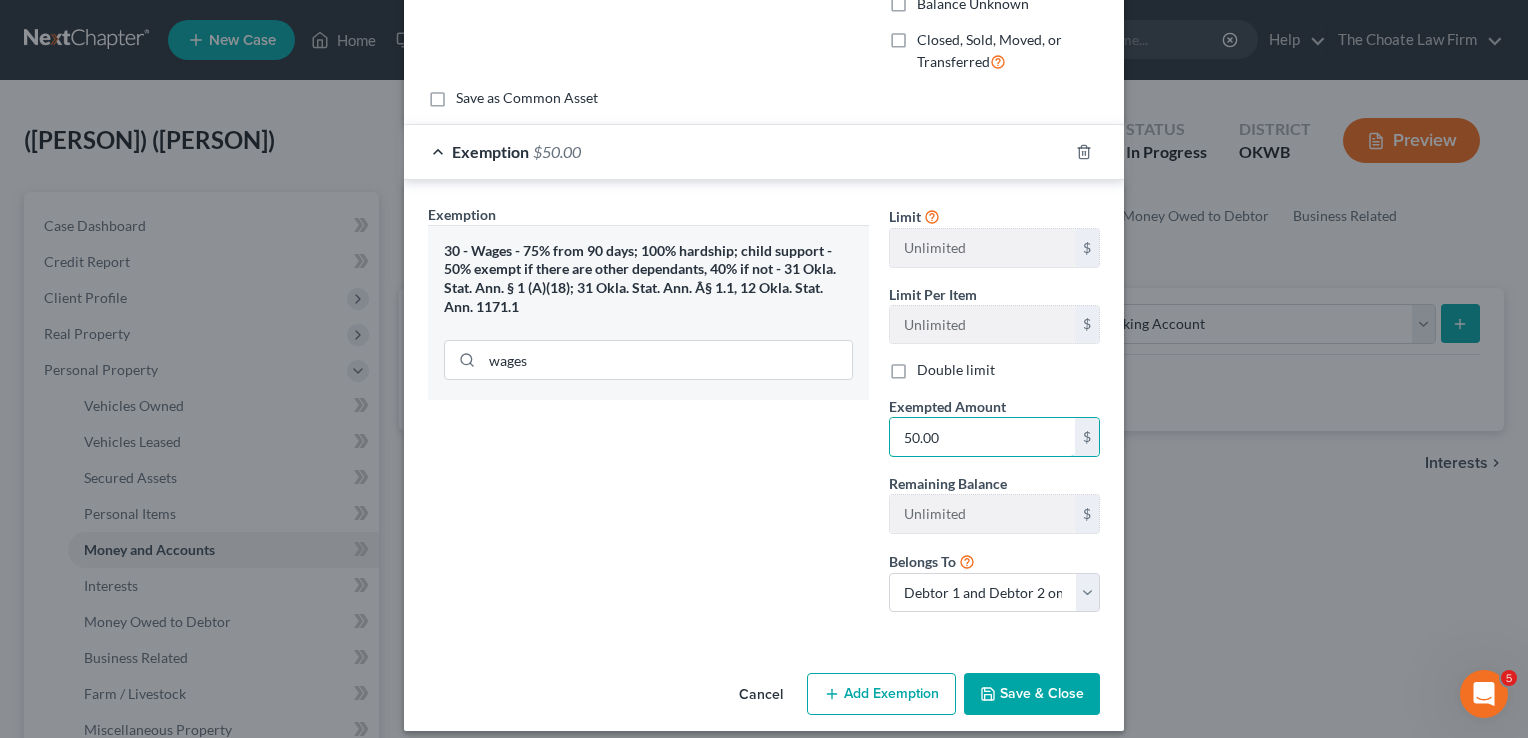 scroll, scrollTop: 258, scrollLeft: 0, axis: vertical 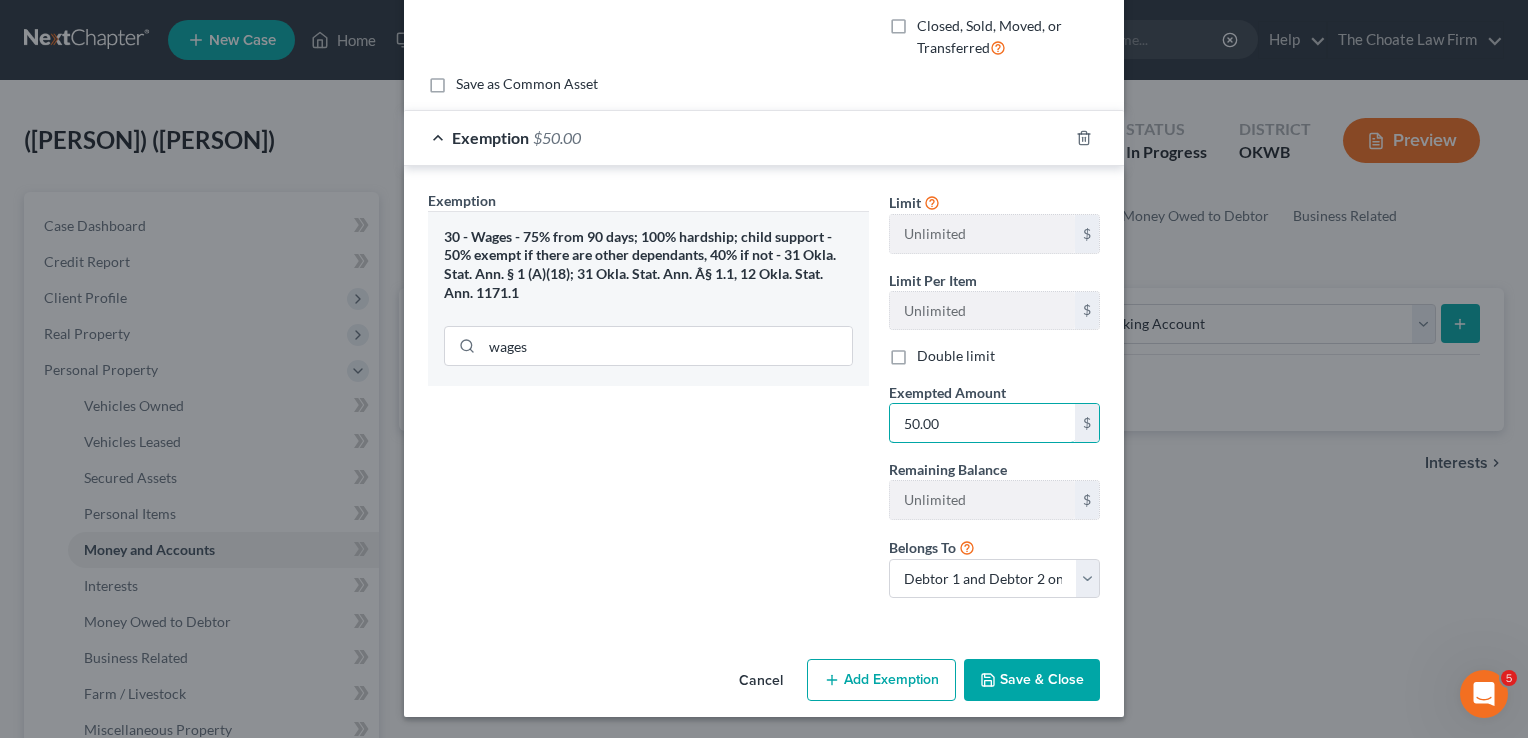 type on "50.00" 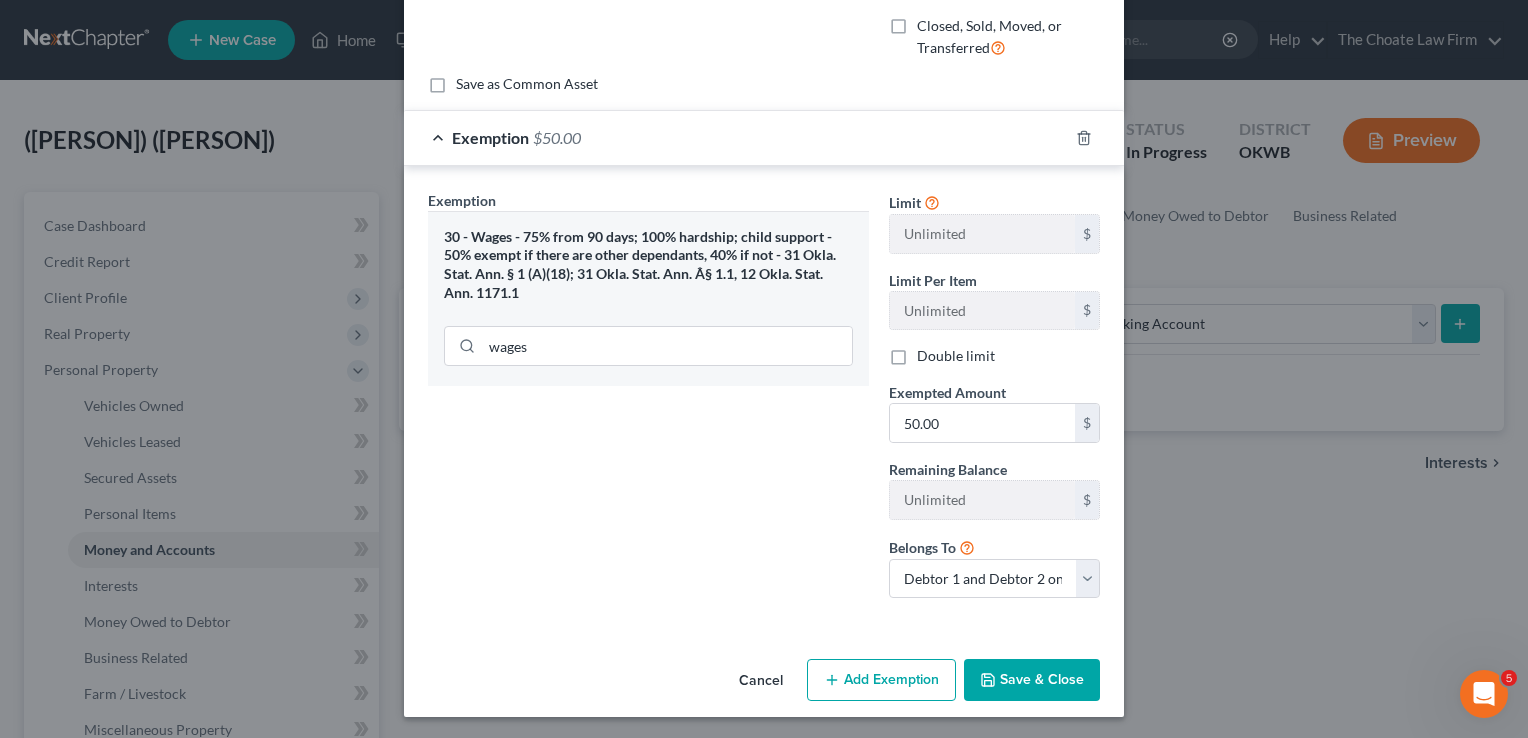 click on "Save & Close" at bounding box center [1032, 680] 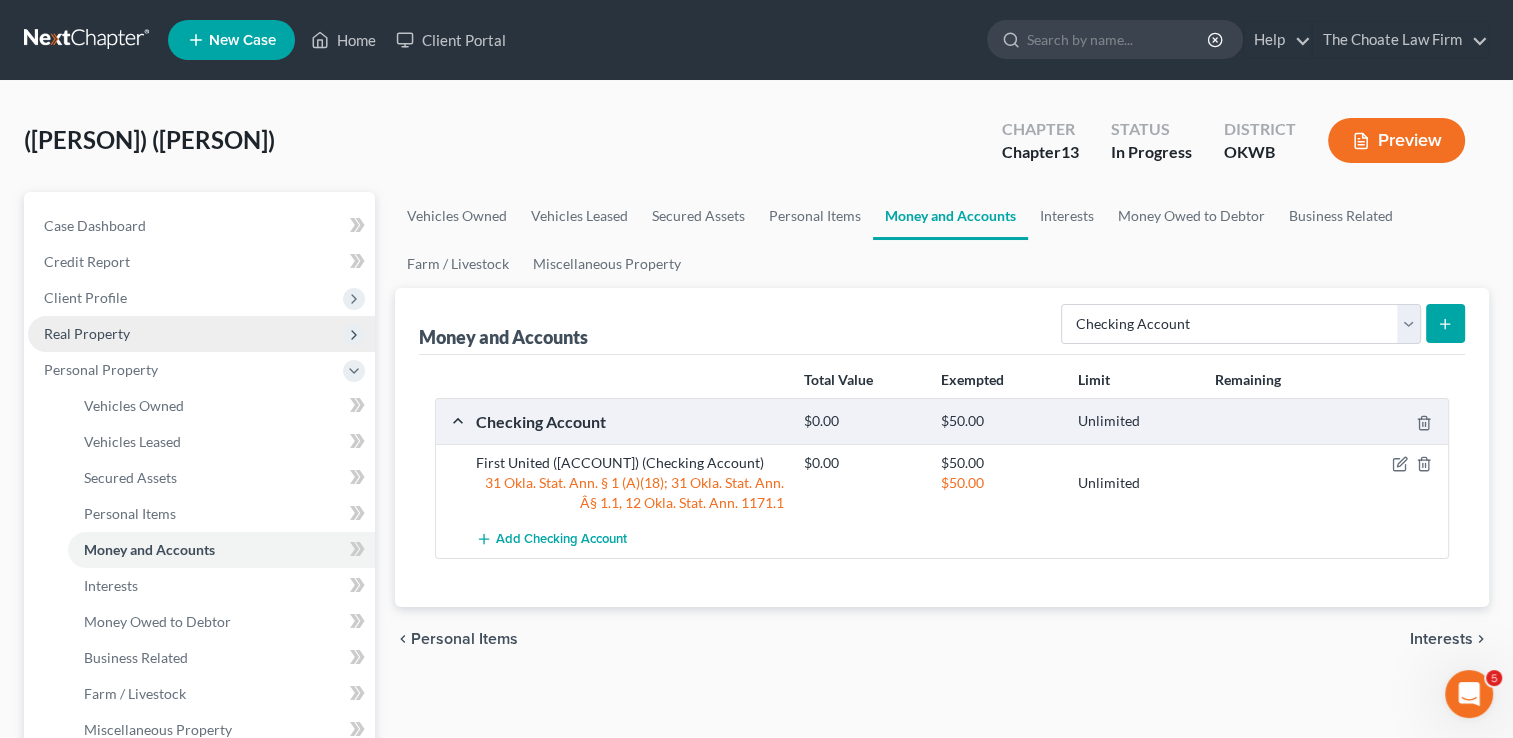 click on "Real Property" at bounding box center [87, 333] 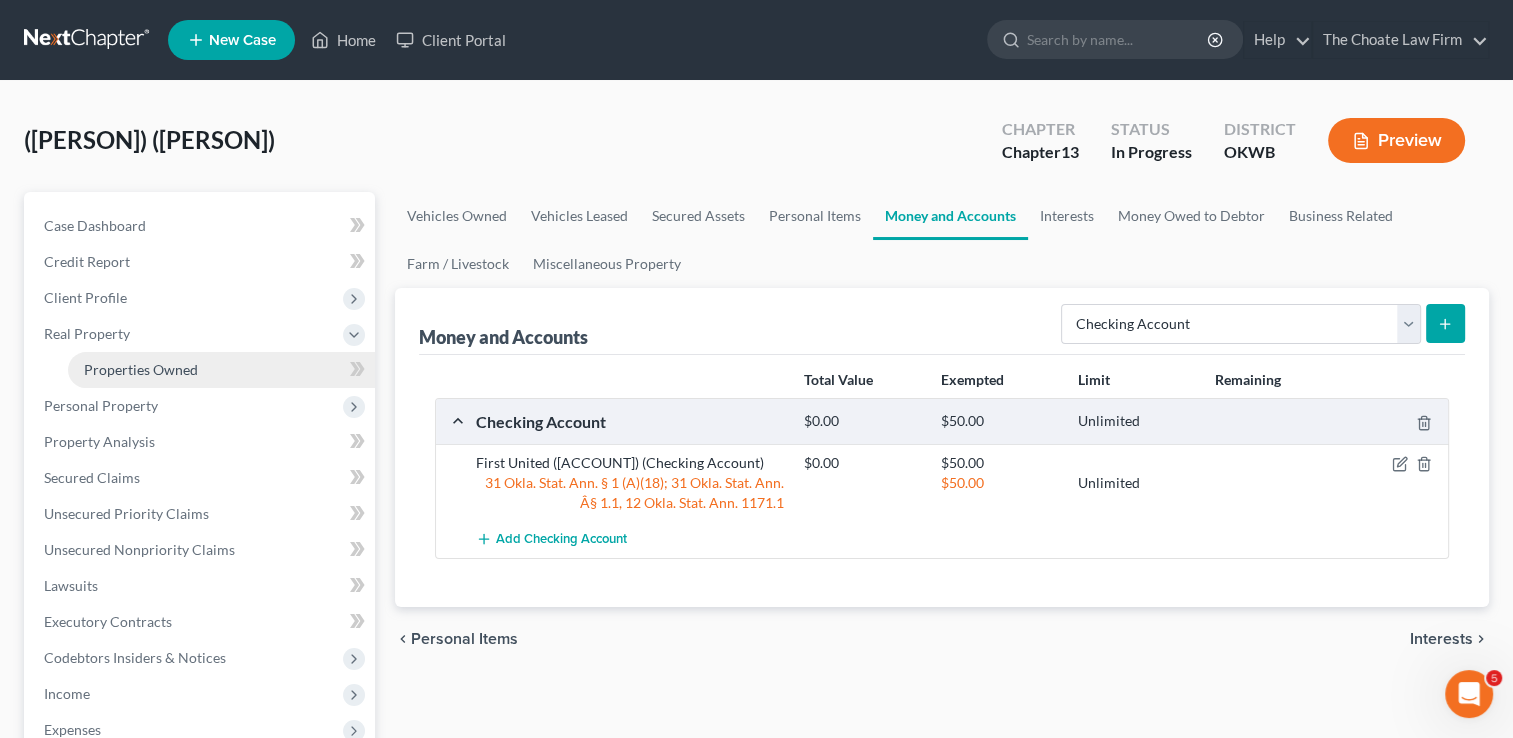 click on "Properties Owned" at bounding box center (141, 369) 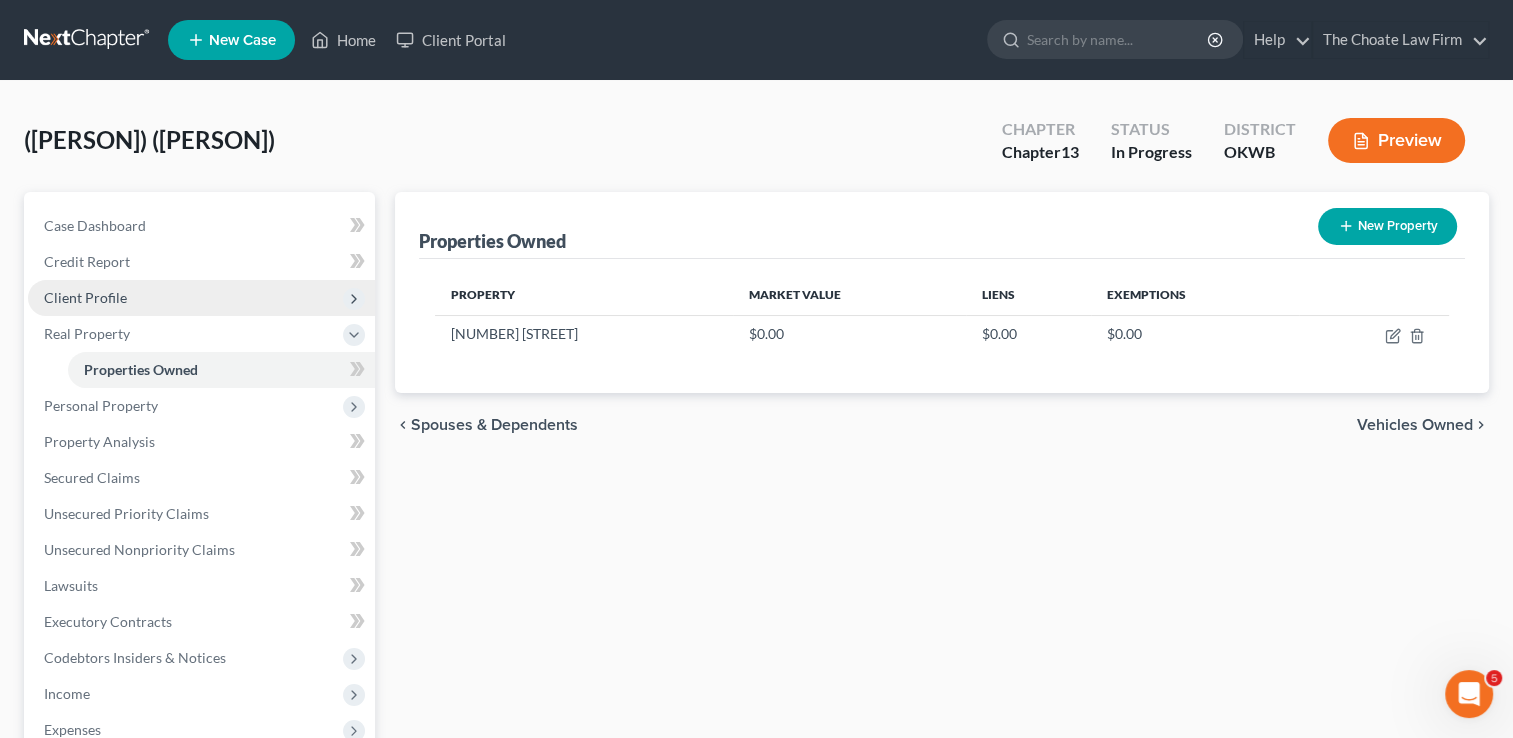 click on "Client Profile" at bounding box center (201, 298) 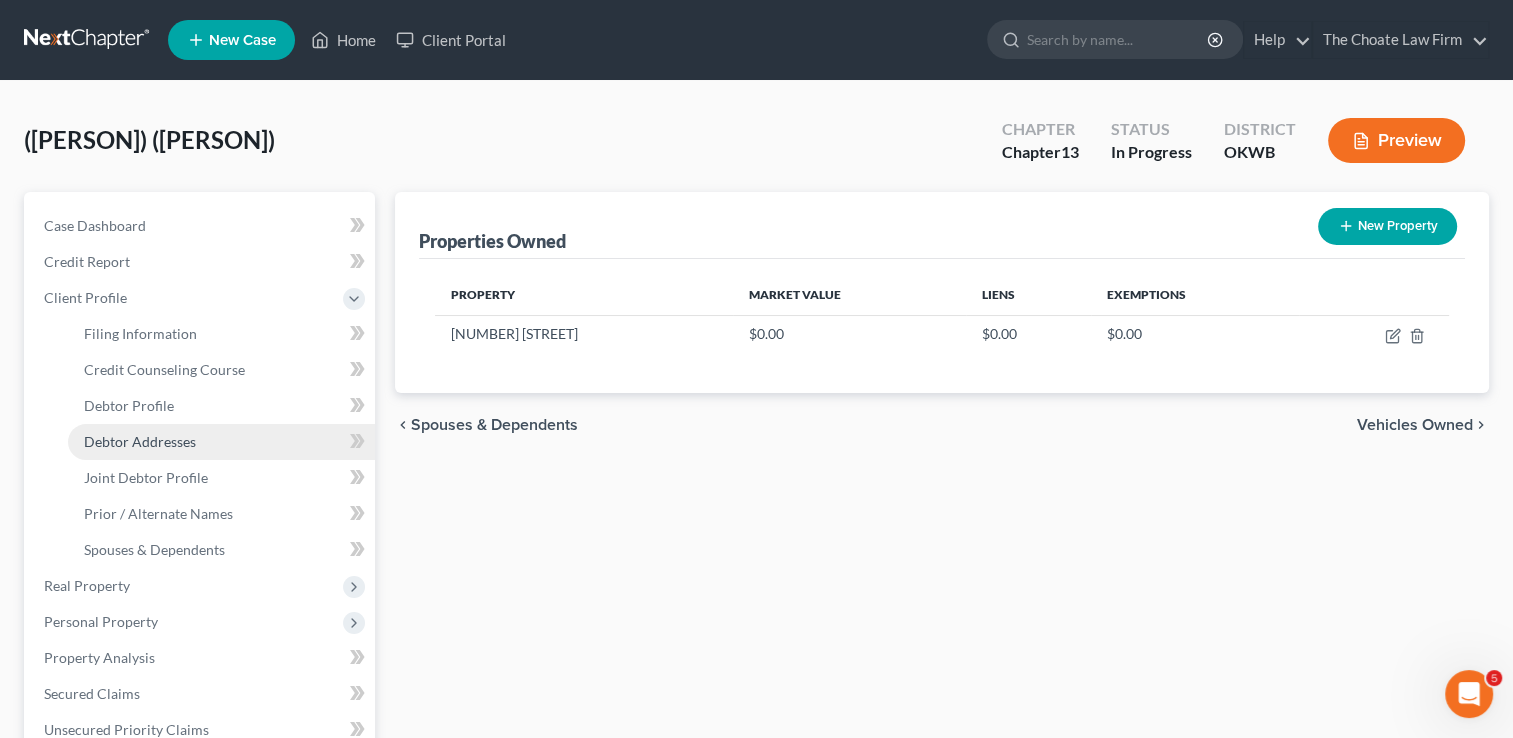 click on "Debtor Addresses" at bounding box center (140, 441) 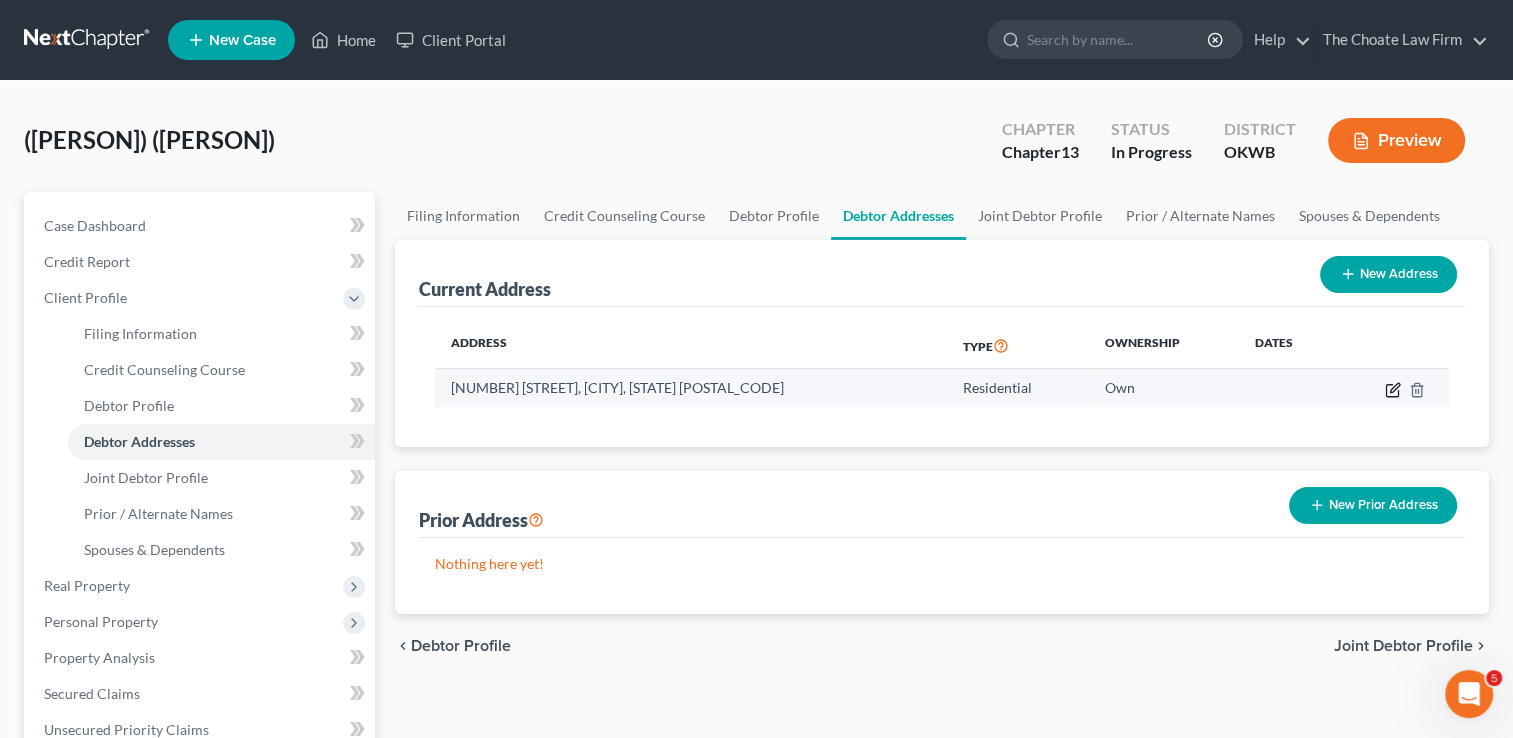 click 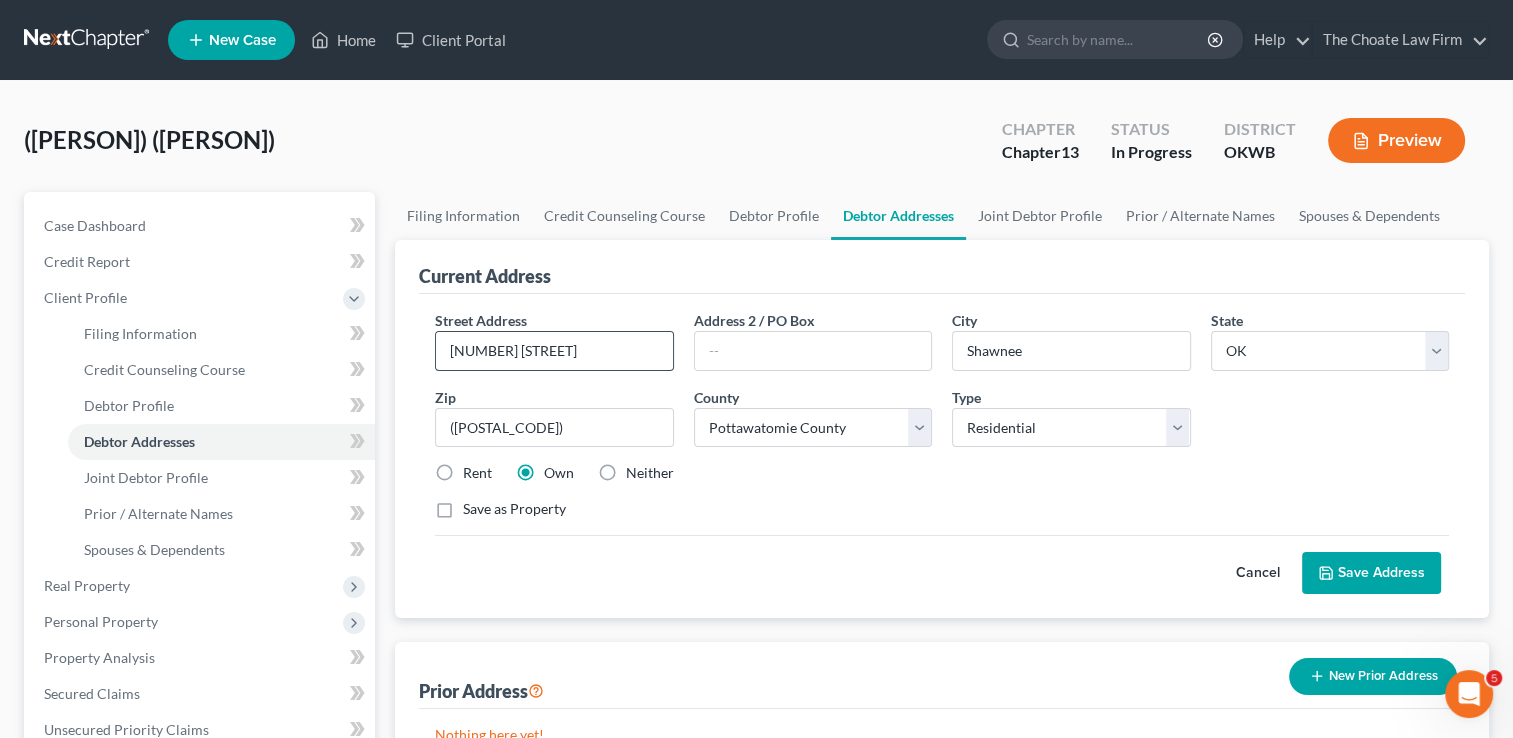 click on "935 N Park" at bounding box center (554, 351) 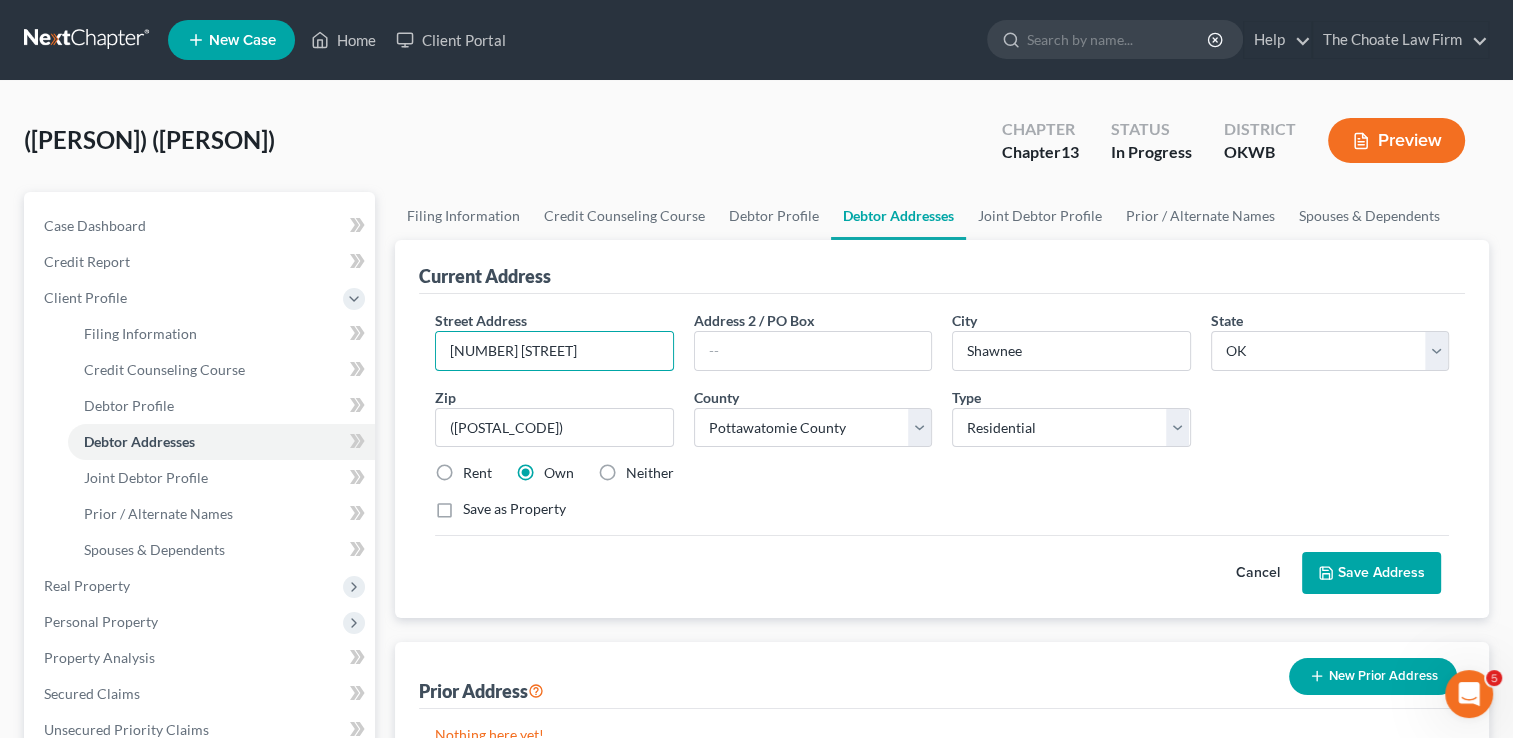 type on "[NUMBER] [STREET]." 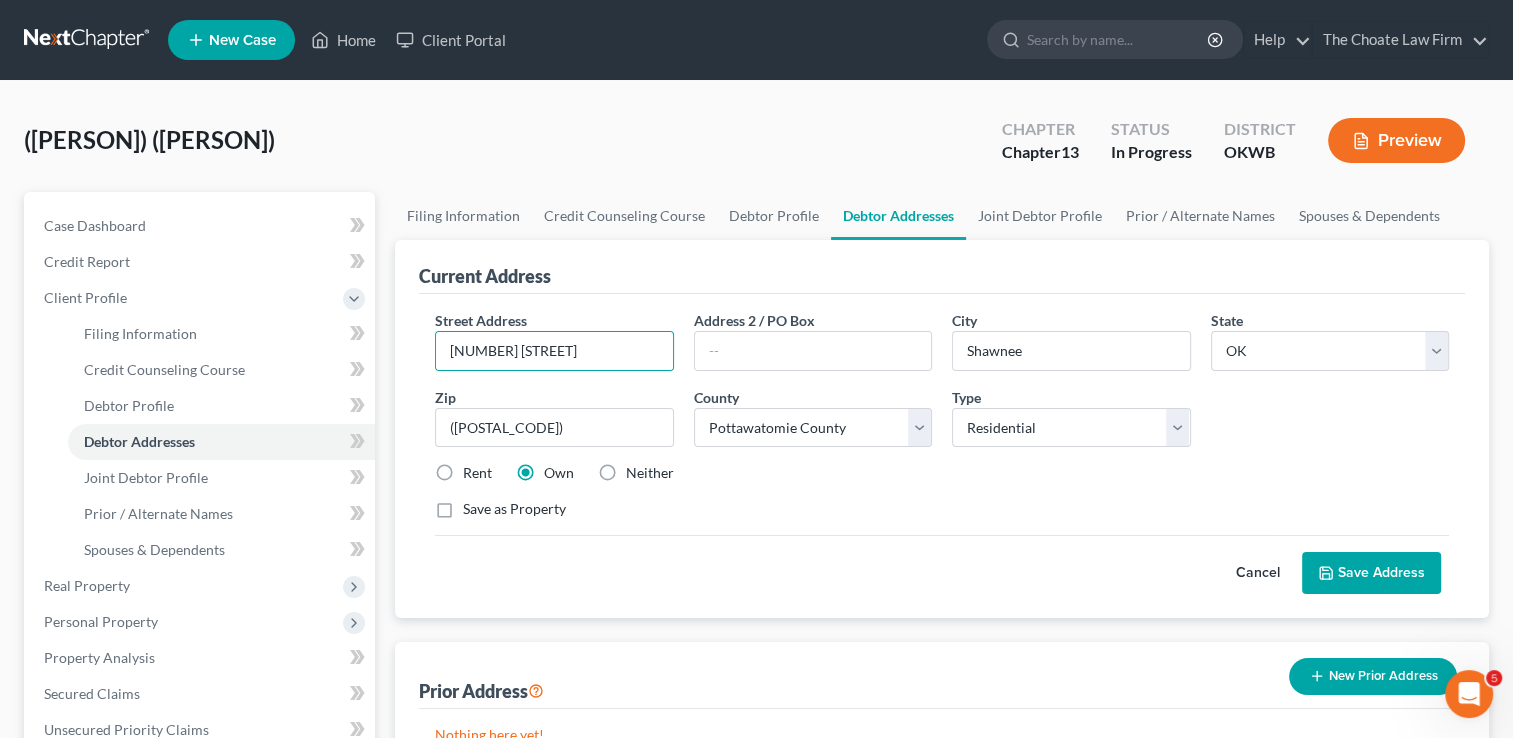 click on "Save Address" at bounding box center (1371, 573) 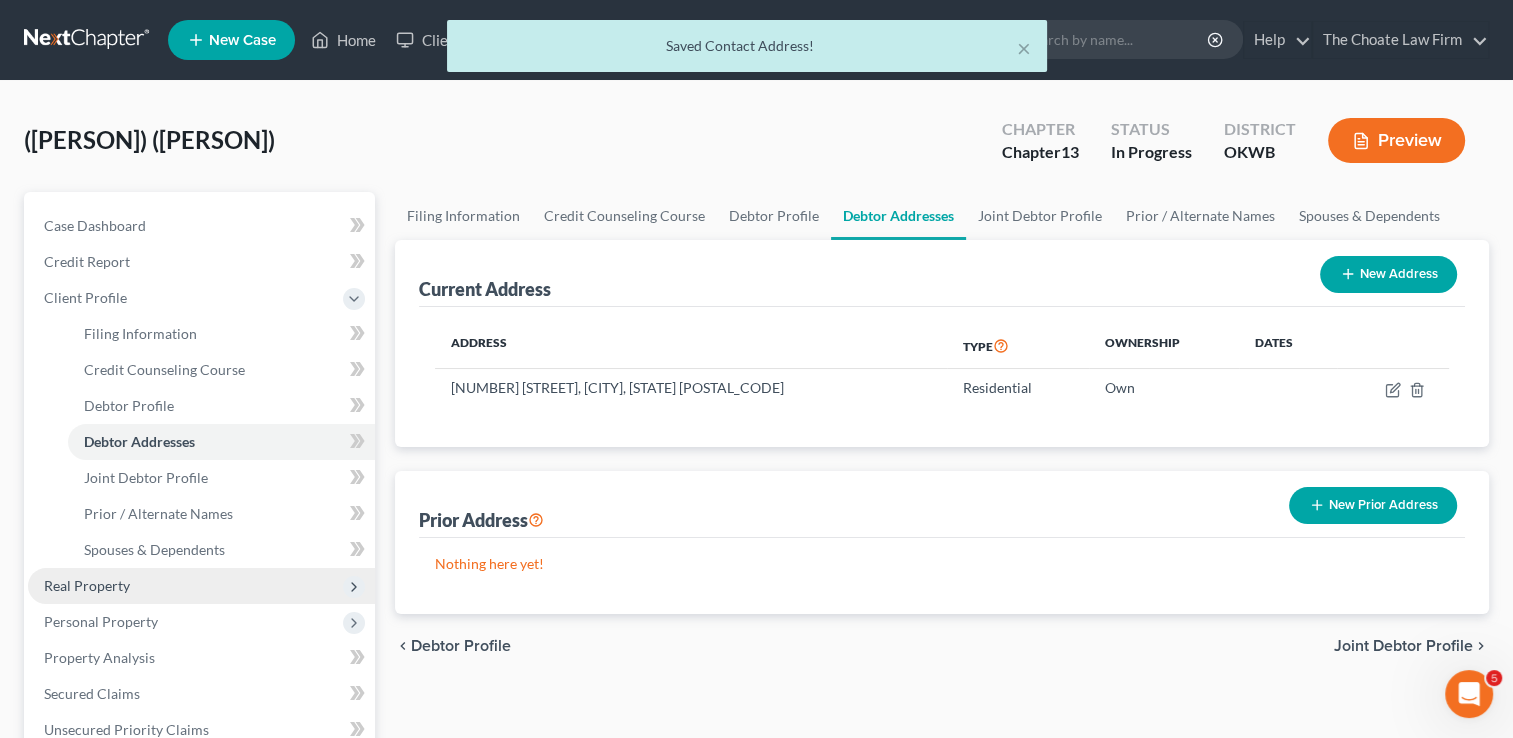 click on "Real Property" at bounding box center (87, 585) 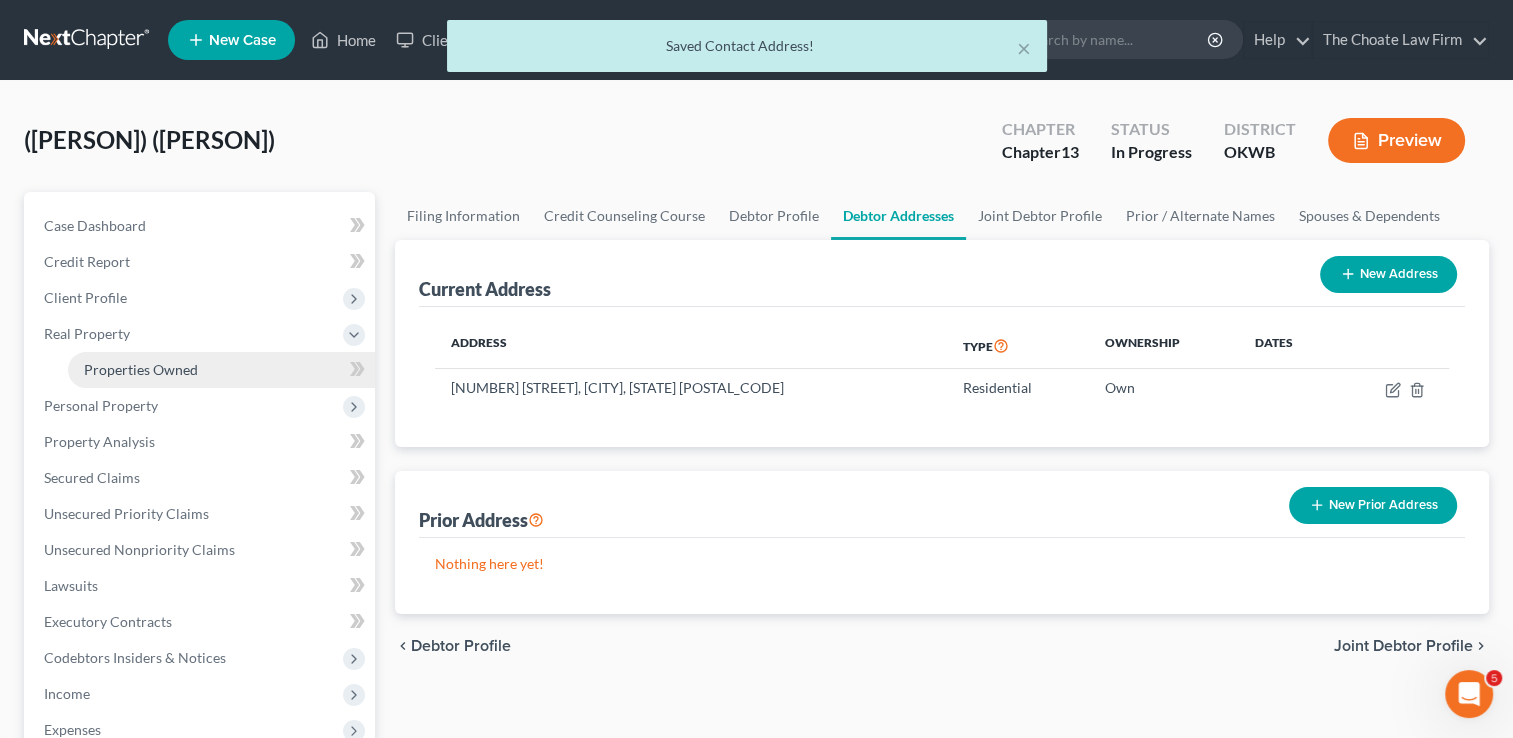 click on "Properties Owned" at bounding box center (141, 369) 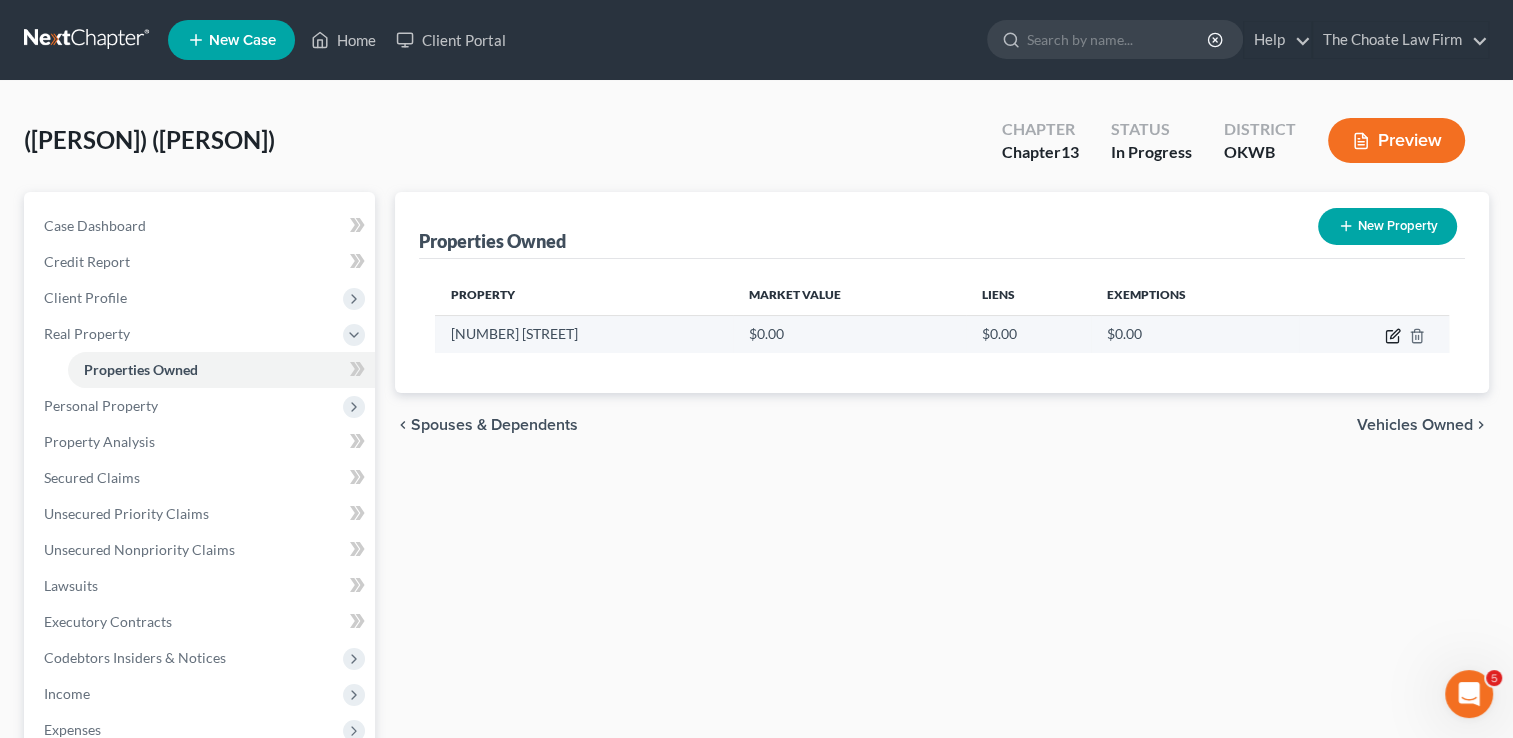 click 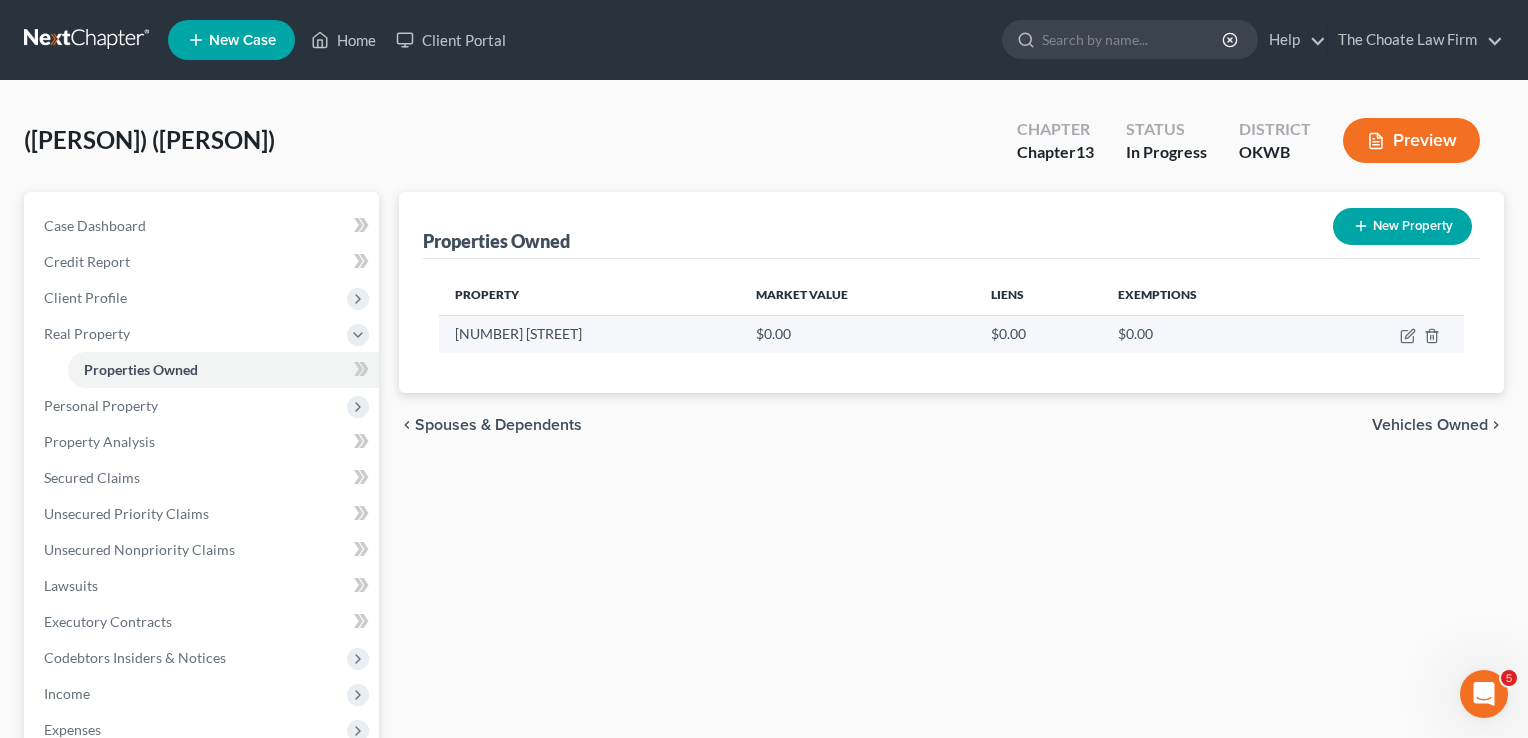 select on "37" 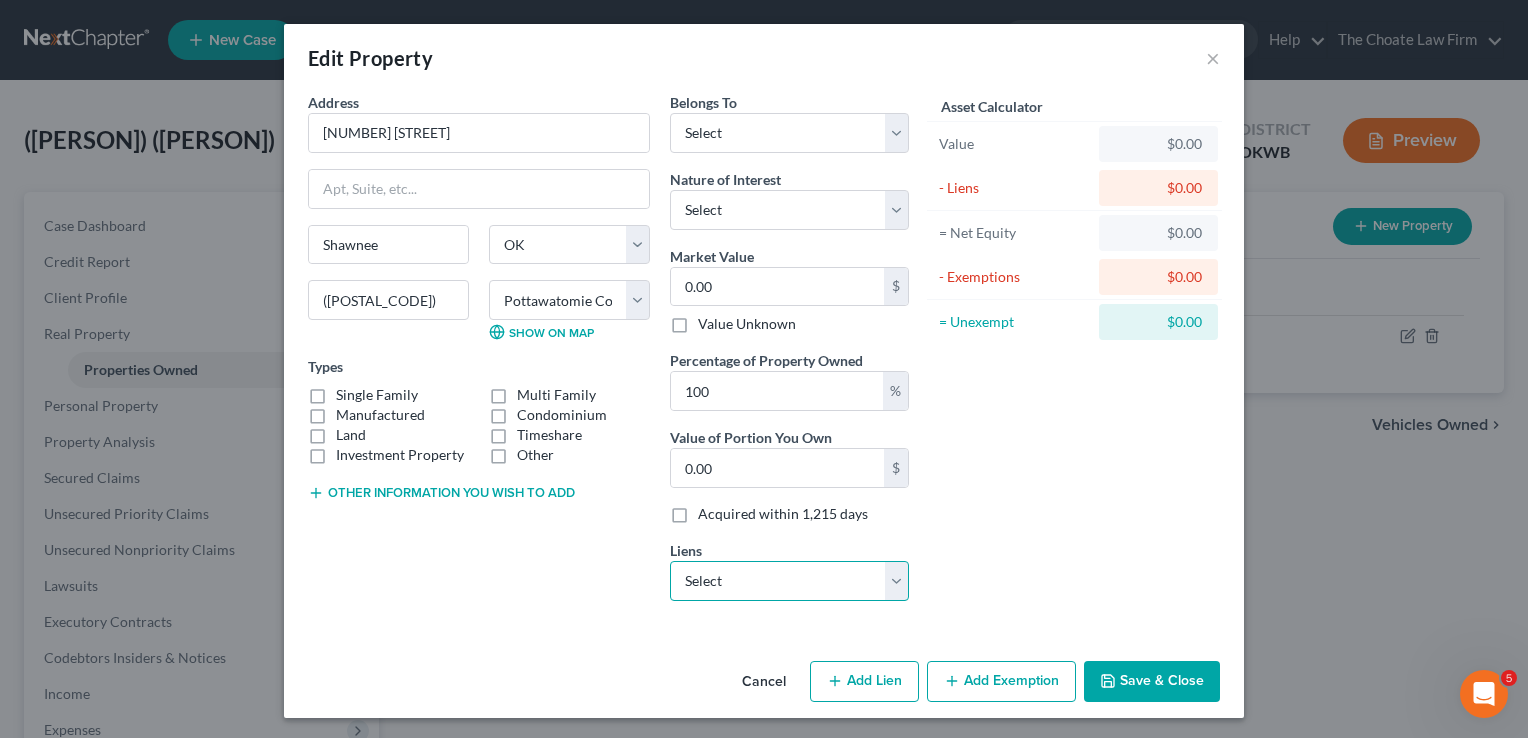 click on "Select Amerihom Mtg - $147,752.00 Ou Fed Cr Un - $20,873.00" at bounding box center [789, 581] 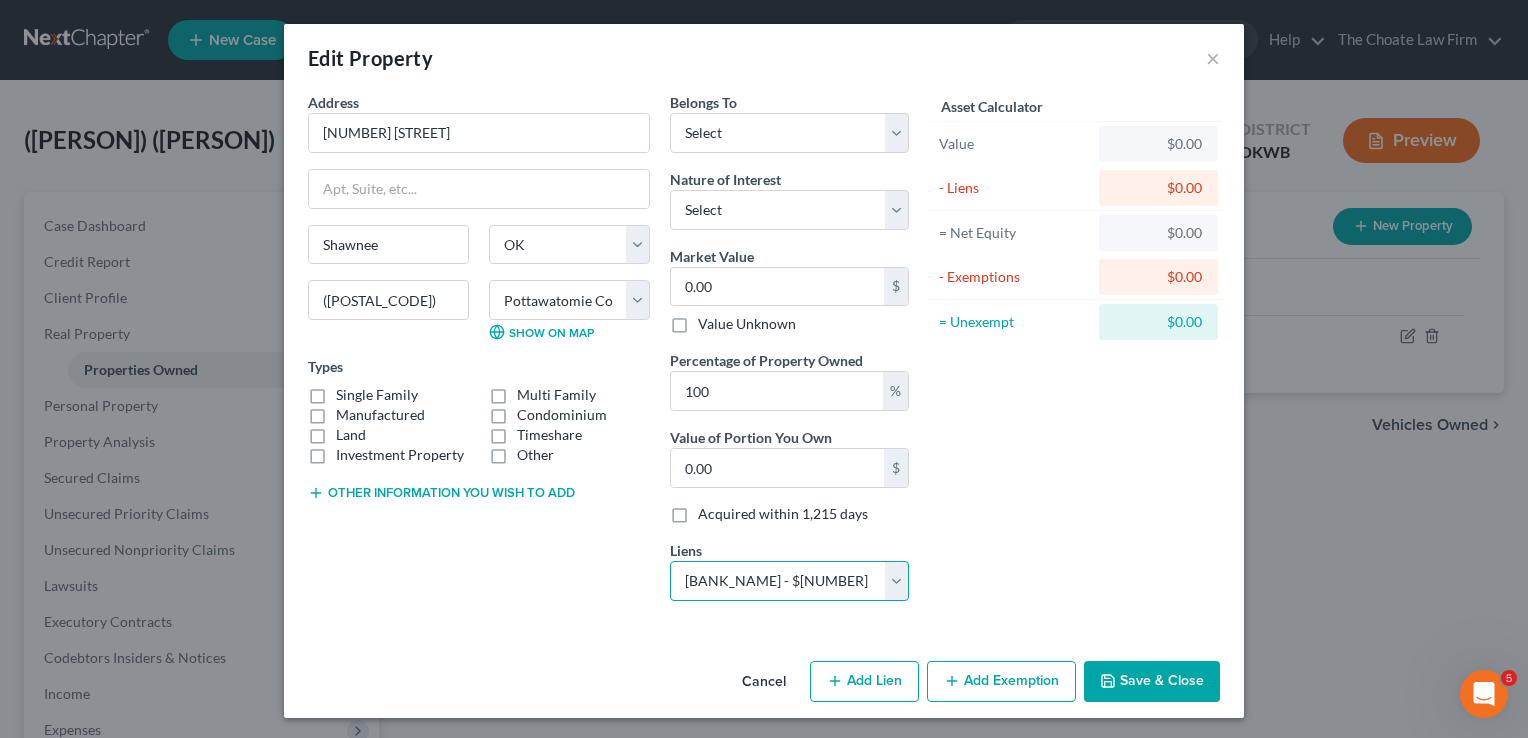 click on "Select Amerihom Mtg - $147,752.00 Ou Fed Cr Un - $20,873.00" at bounding box center [789, 581] 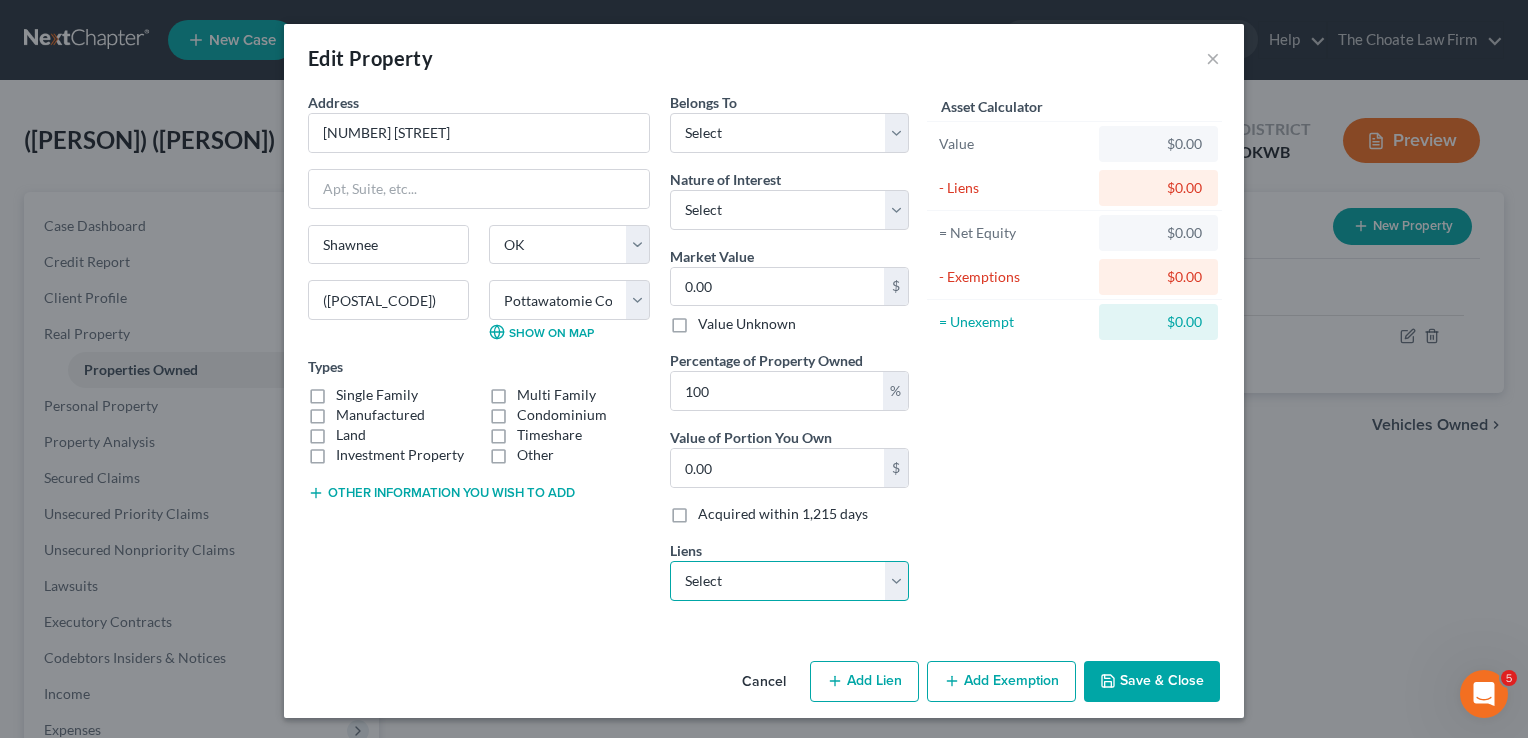 select on "33" 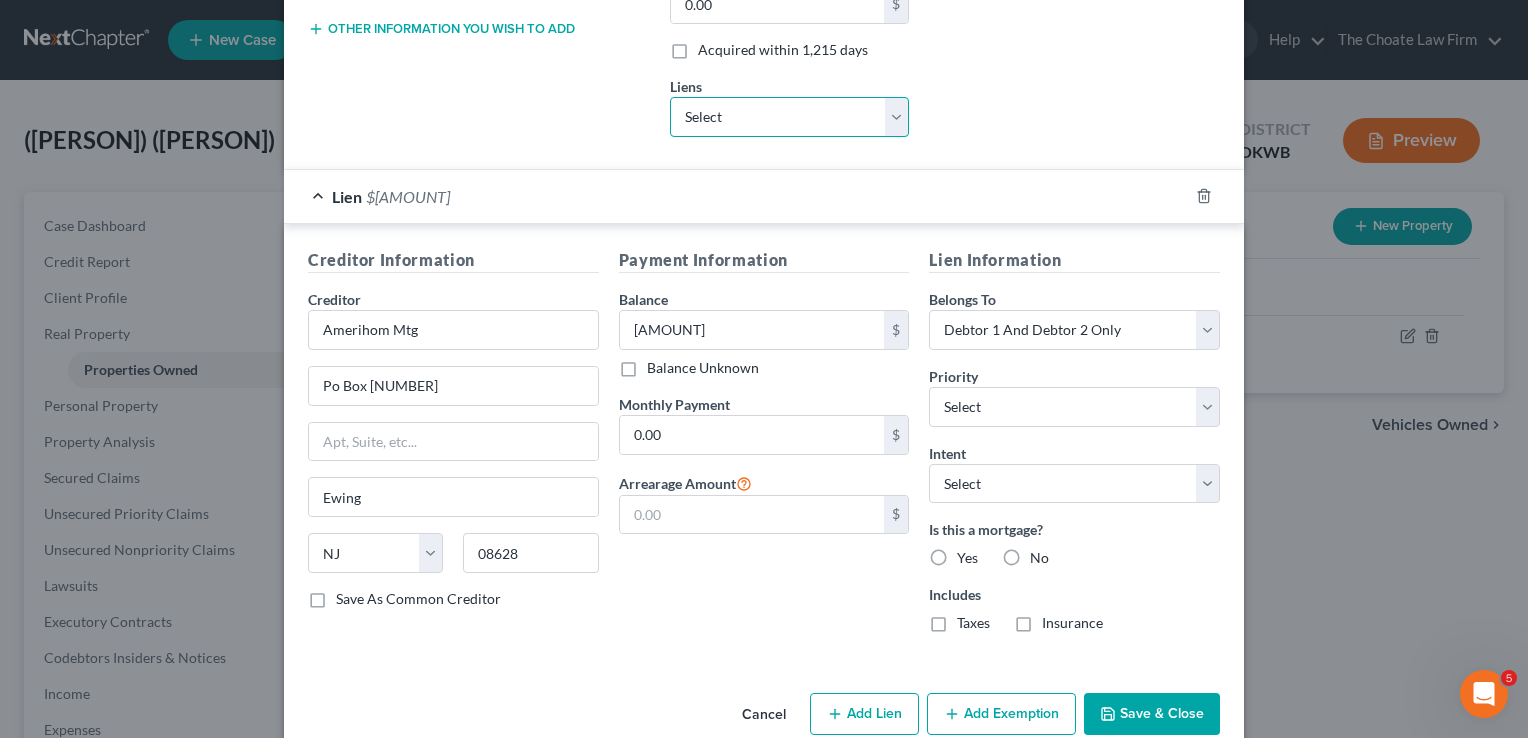 scroll, scrollTop: 496, scrollLeft: 0, axis: vertical 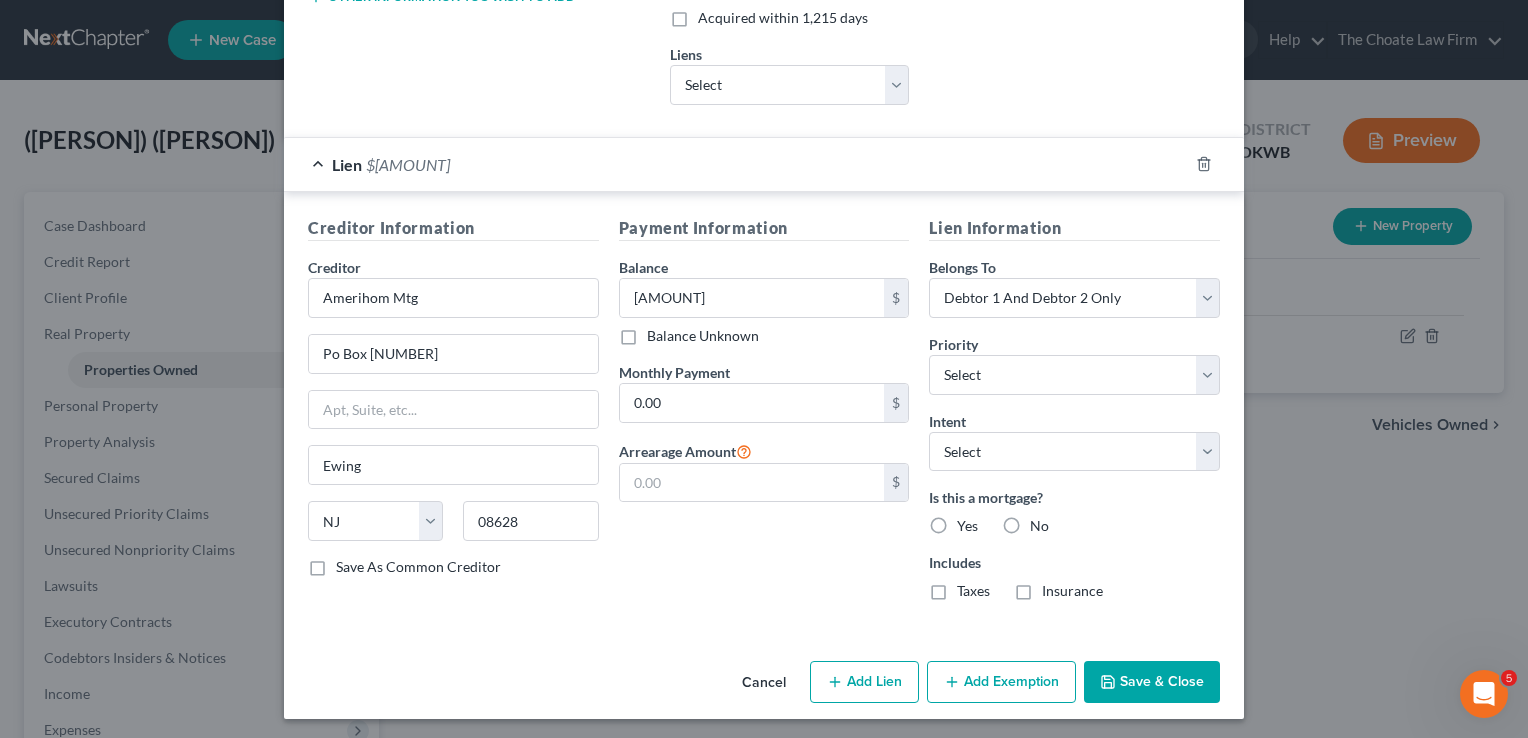 click on "Yes" at bounding box center (967, 526) 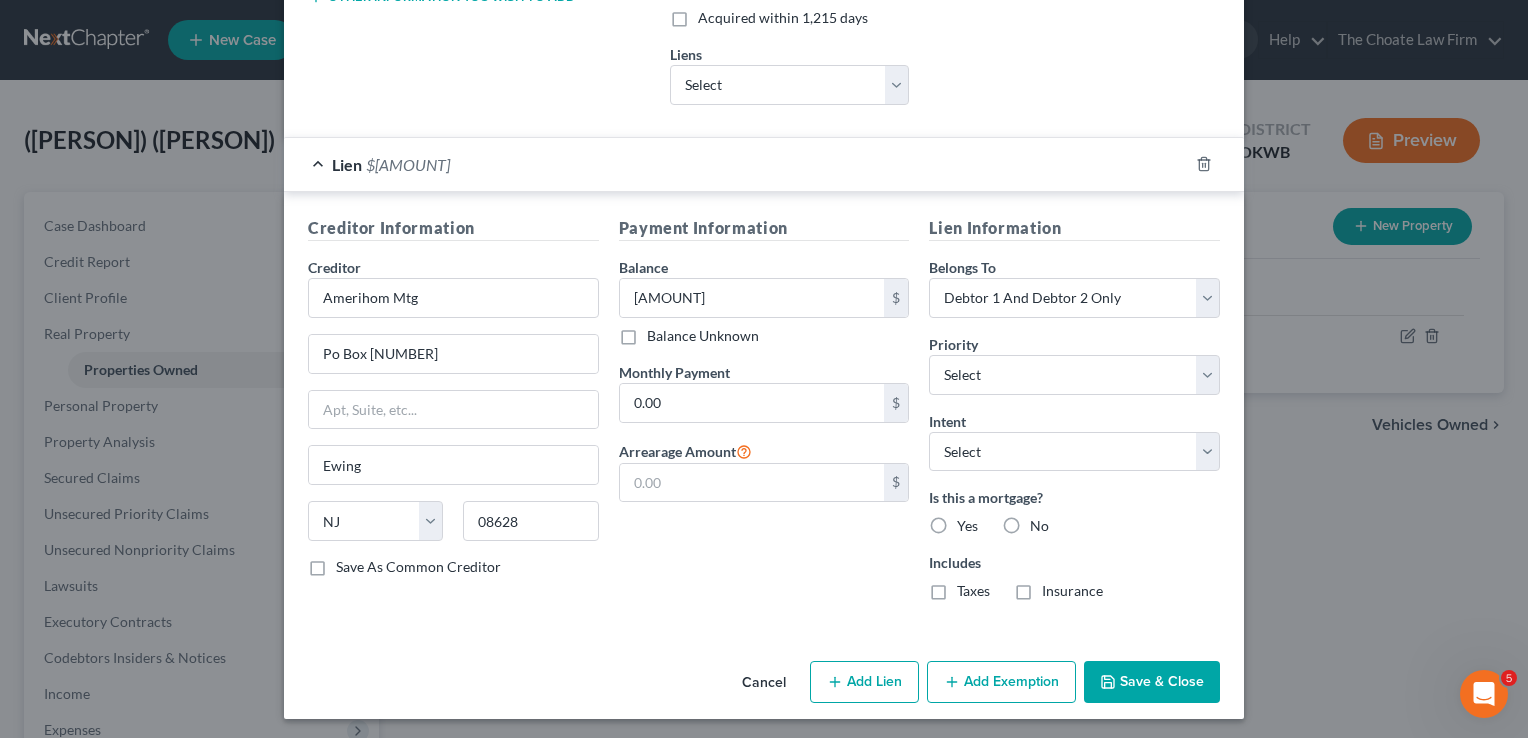 click on "Yes" at bounding box center [971, 522] 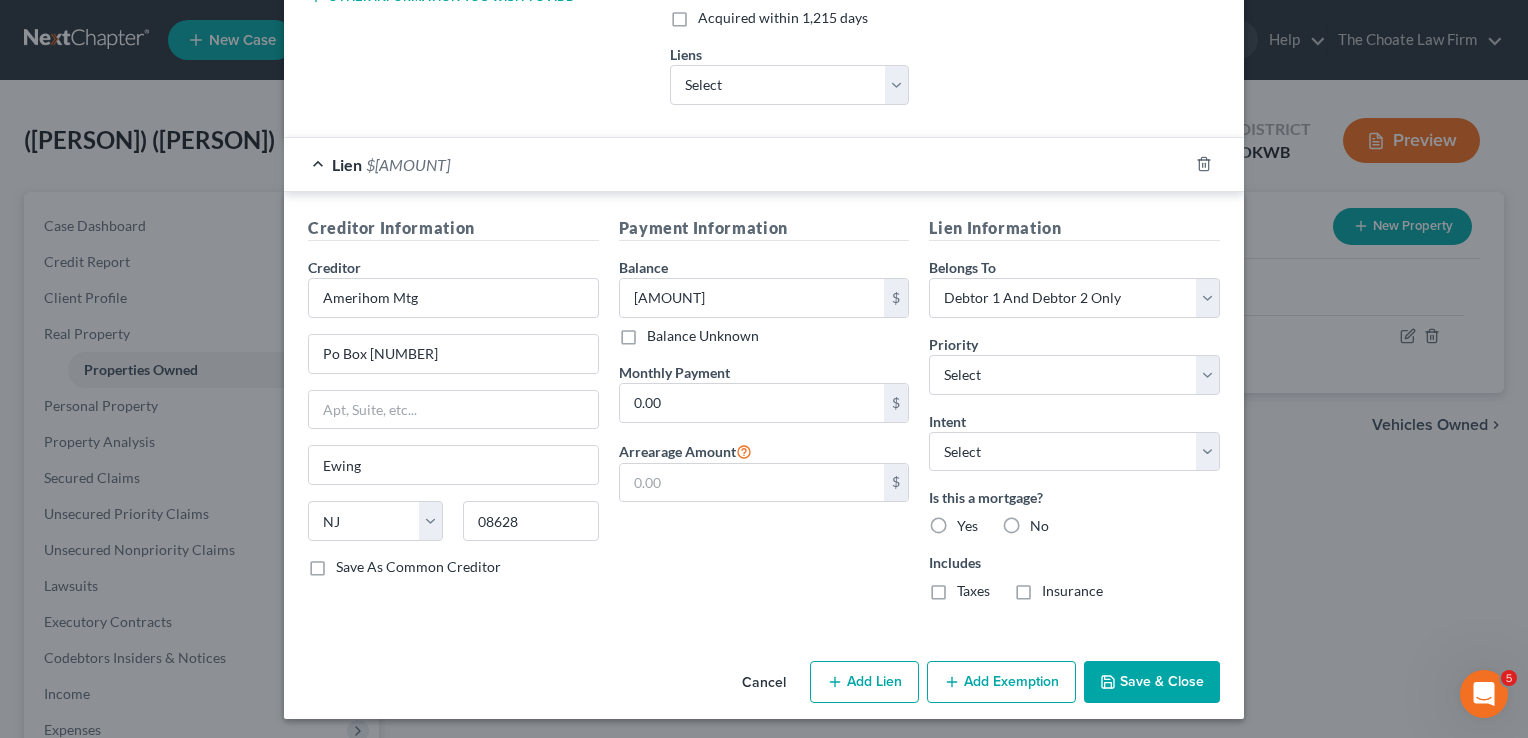 radio on "true" 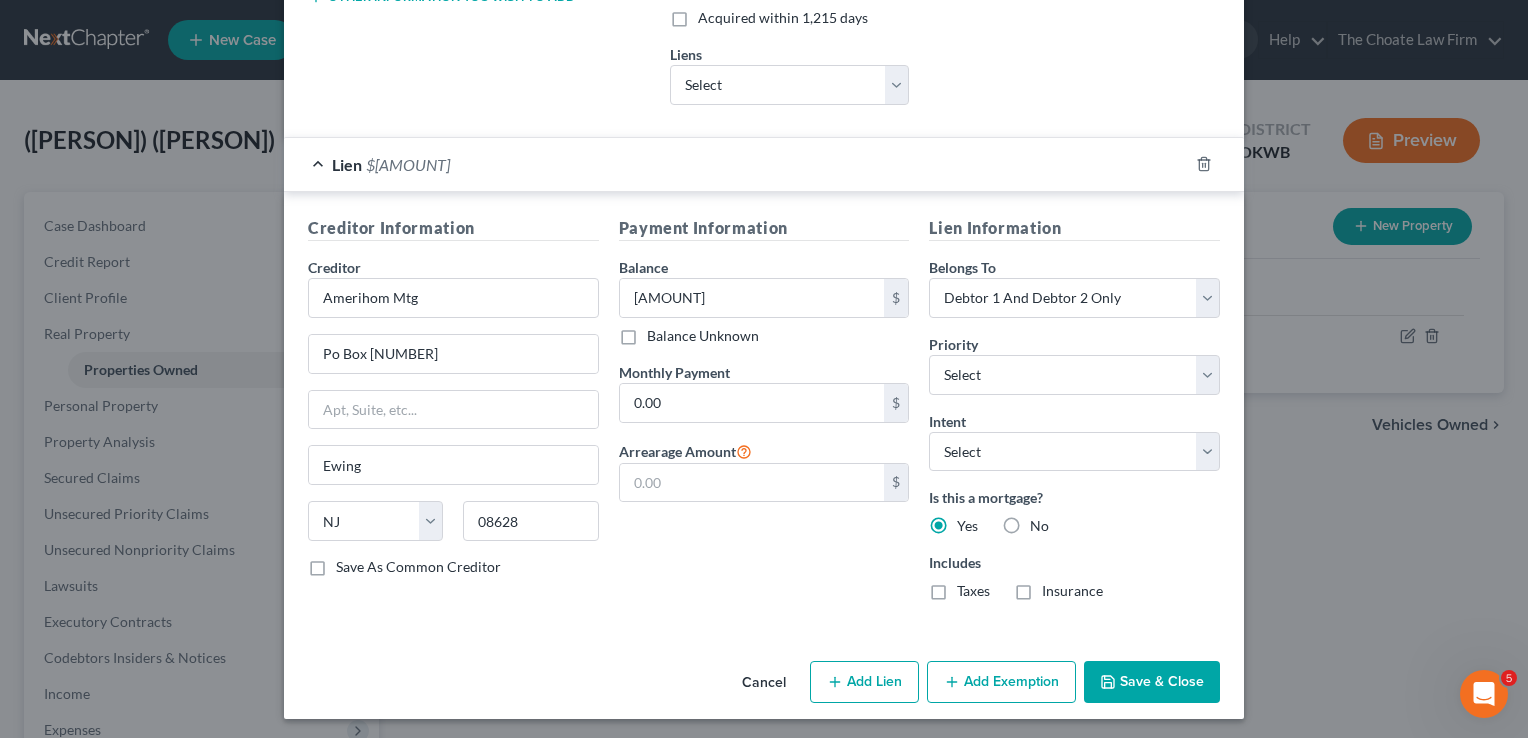 click on "Save & Close" at bounding box center (1152, 682) 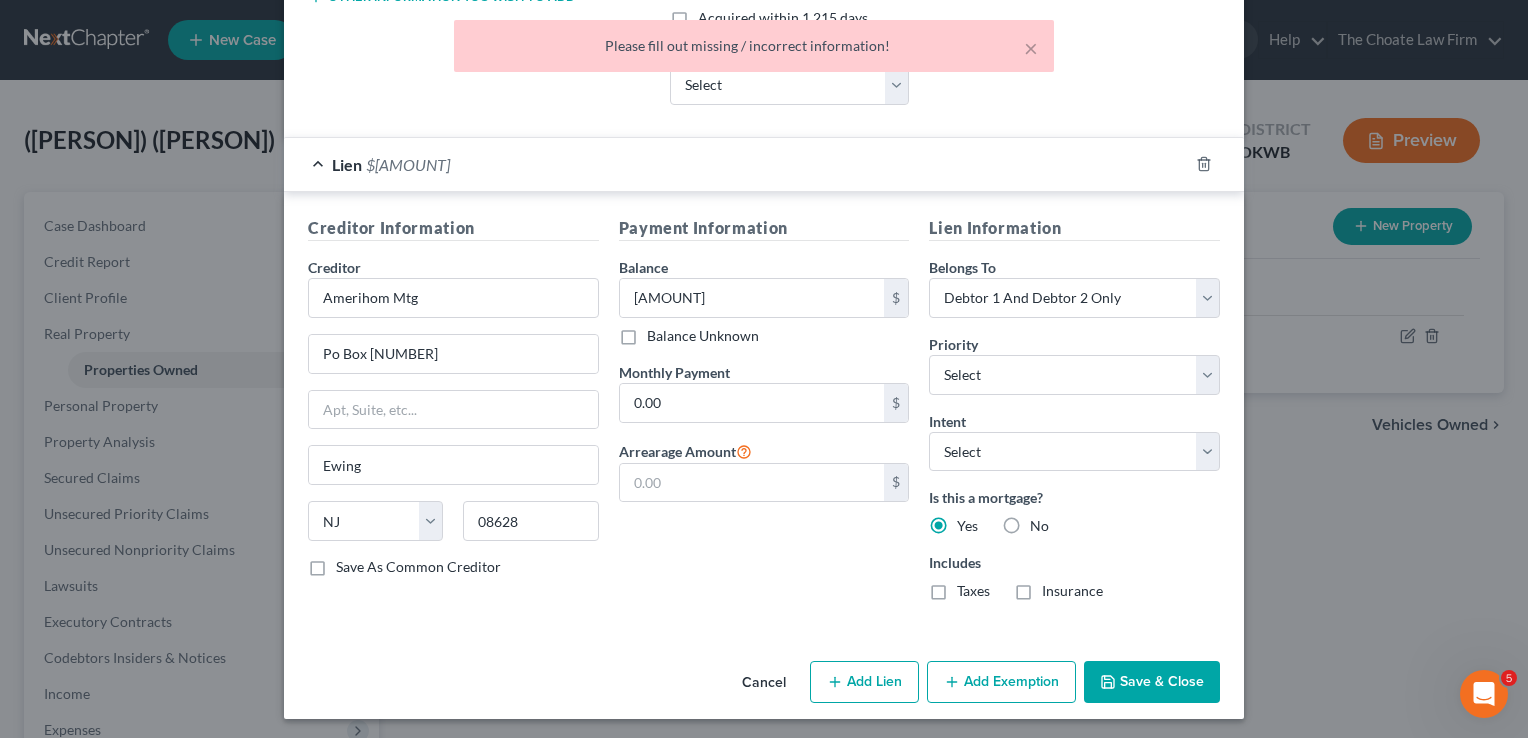 scroll, scrollTop: 0, scrollLeft: 0, axis: both 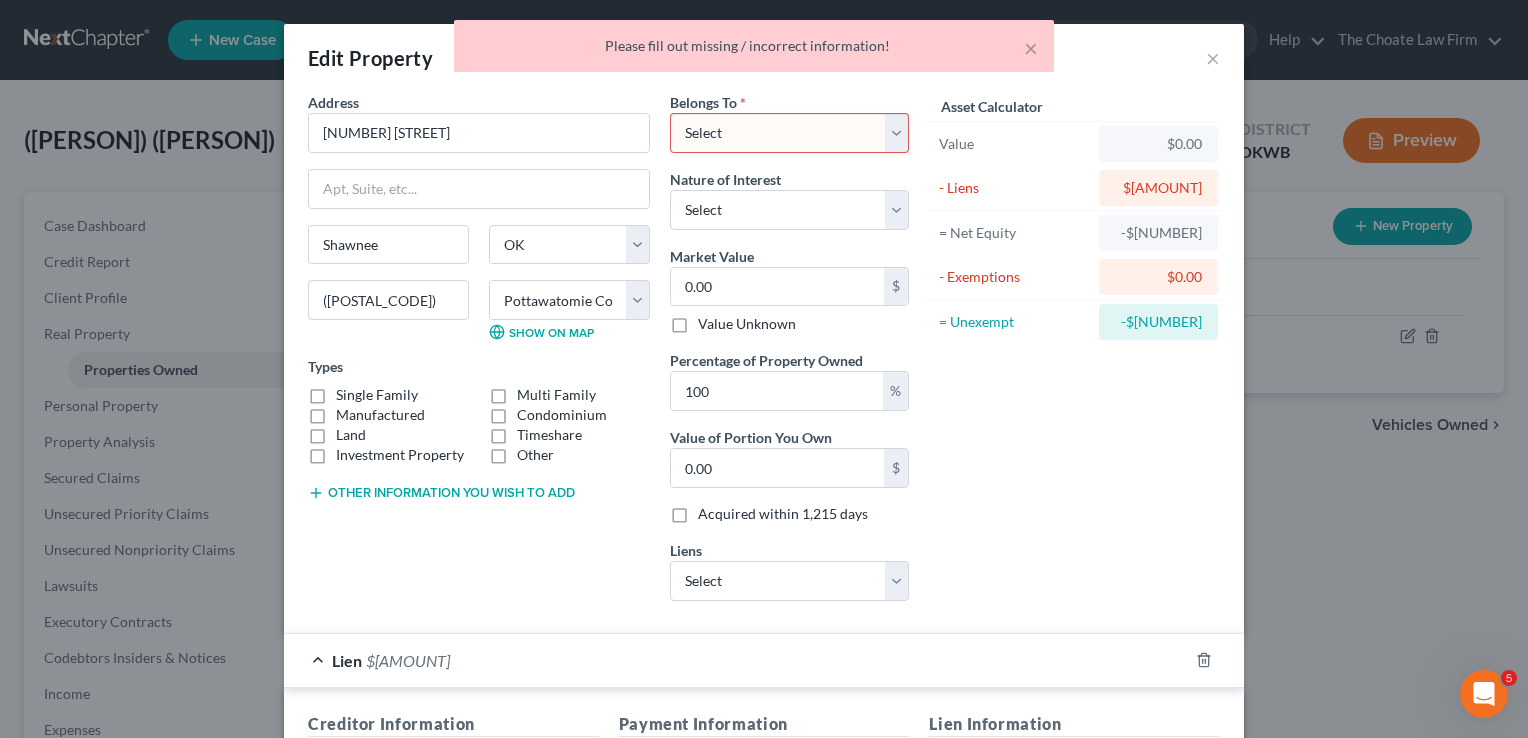 click on "Select Debtor 1 Only Debtor 2 Only Debtor 1 And Debtor 2 Only At Least One Of The Debtors And Another Community Property" at bounding box center (789, 133) 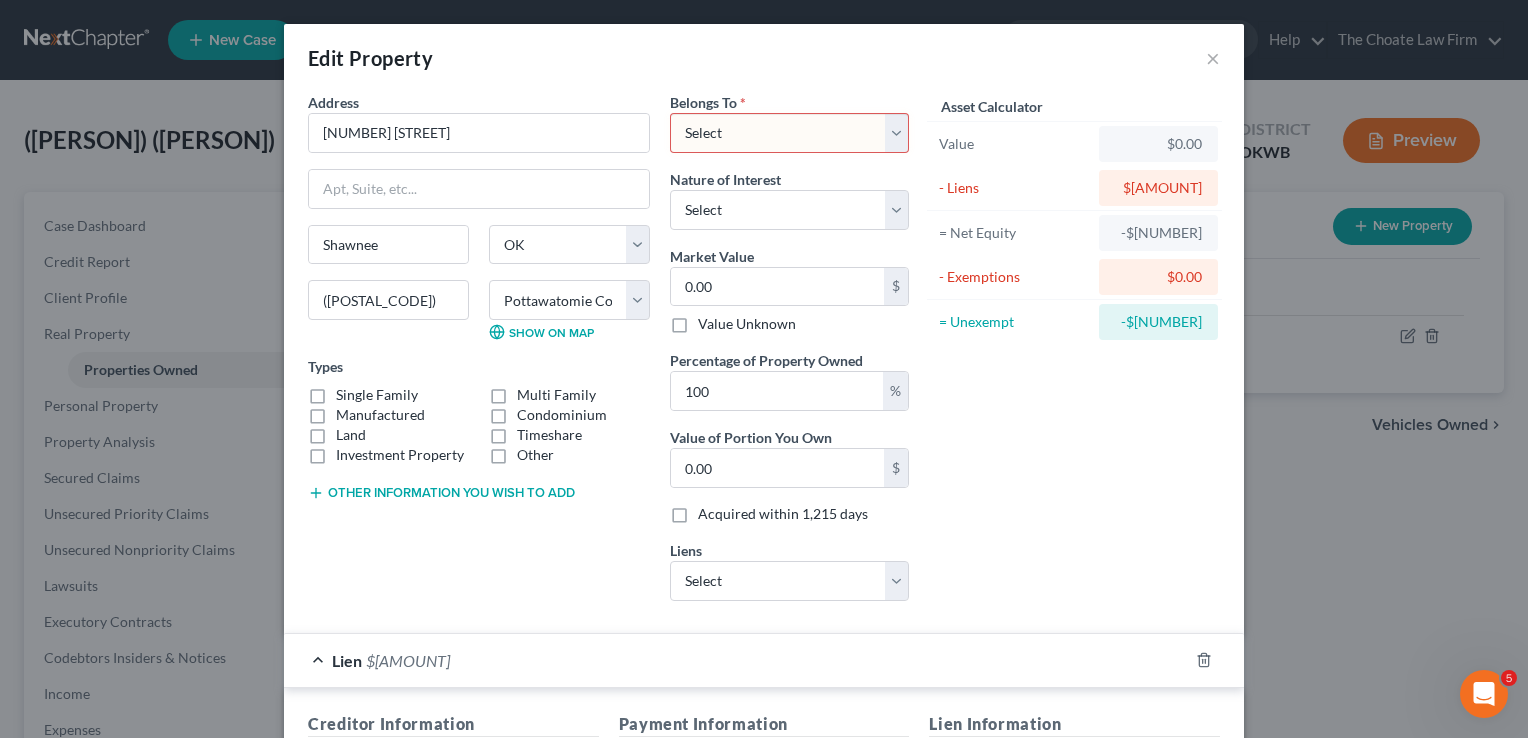 select on "2" 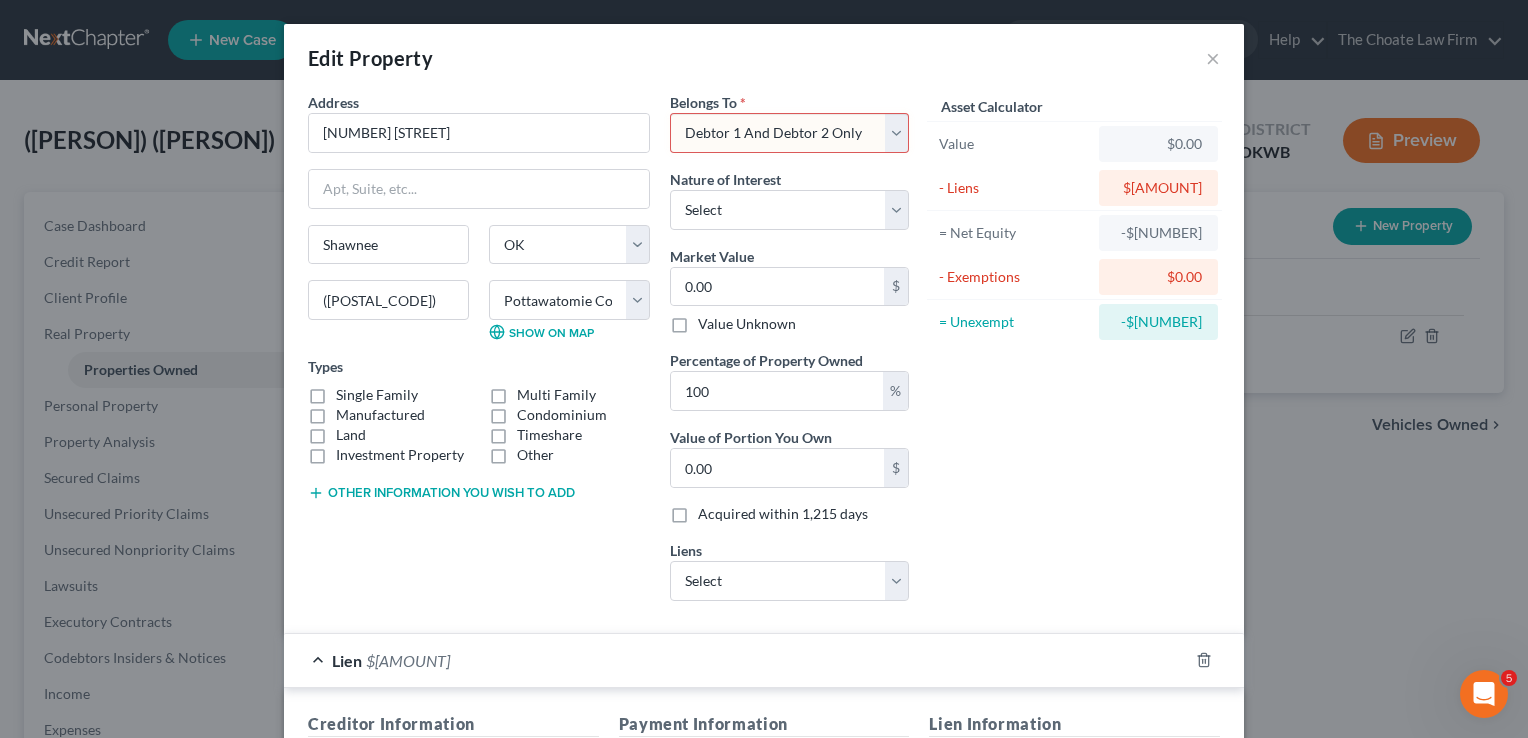 click on "Select Debtor 1 Only Debtor 2 Only Debtor 1 And Debtor 2 Only At Least One Of The Debtors And Another Community Property" at bounding box center (789, 133) 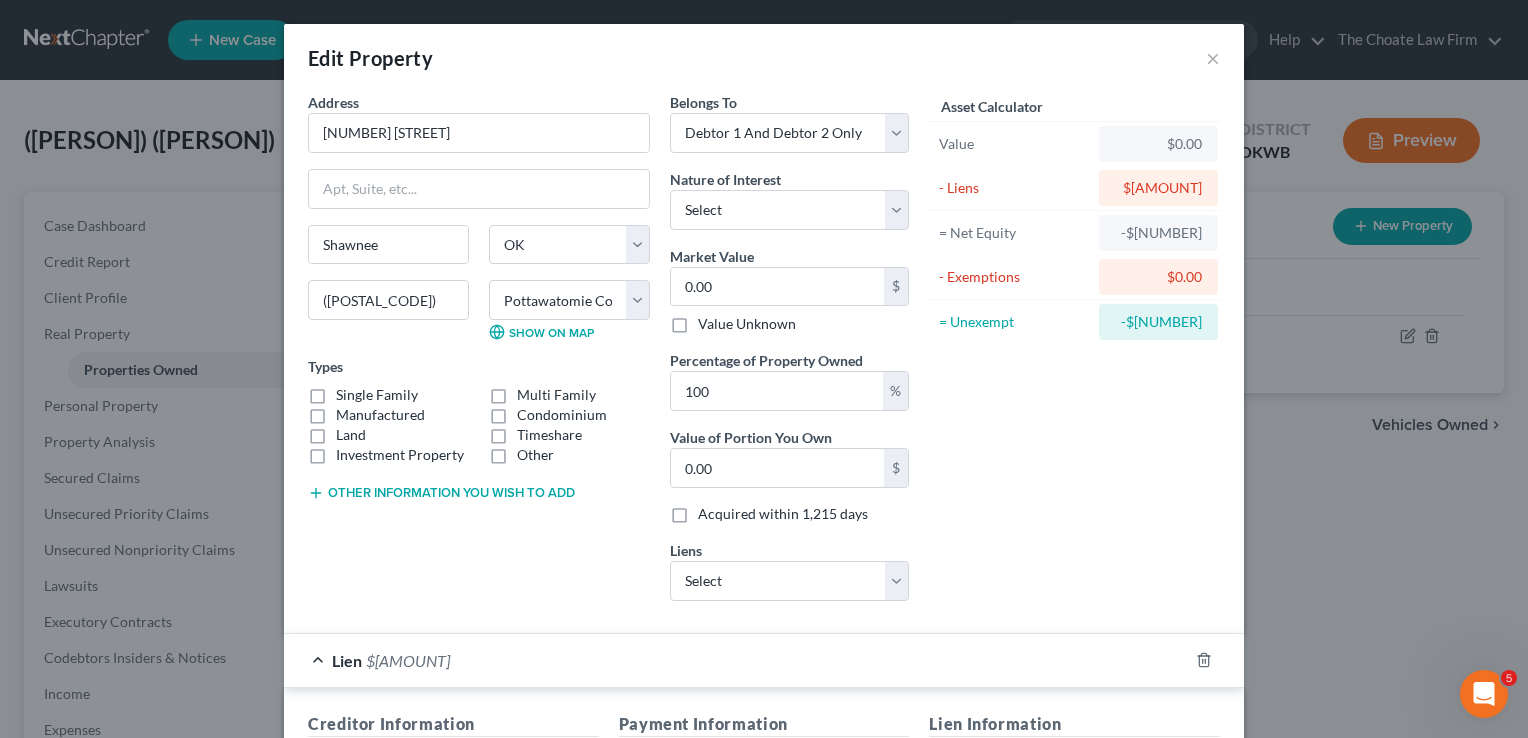 click on "Asset Calculator Value $0.00 - Liens $147,752.00 = Net Equity -$147,752.00 - Exemptions $0.00 = Unexempt -$147,752.00" at bounding box center (1074, 354) 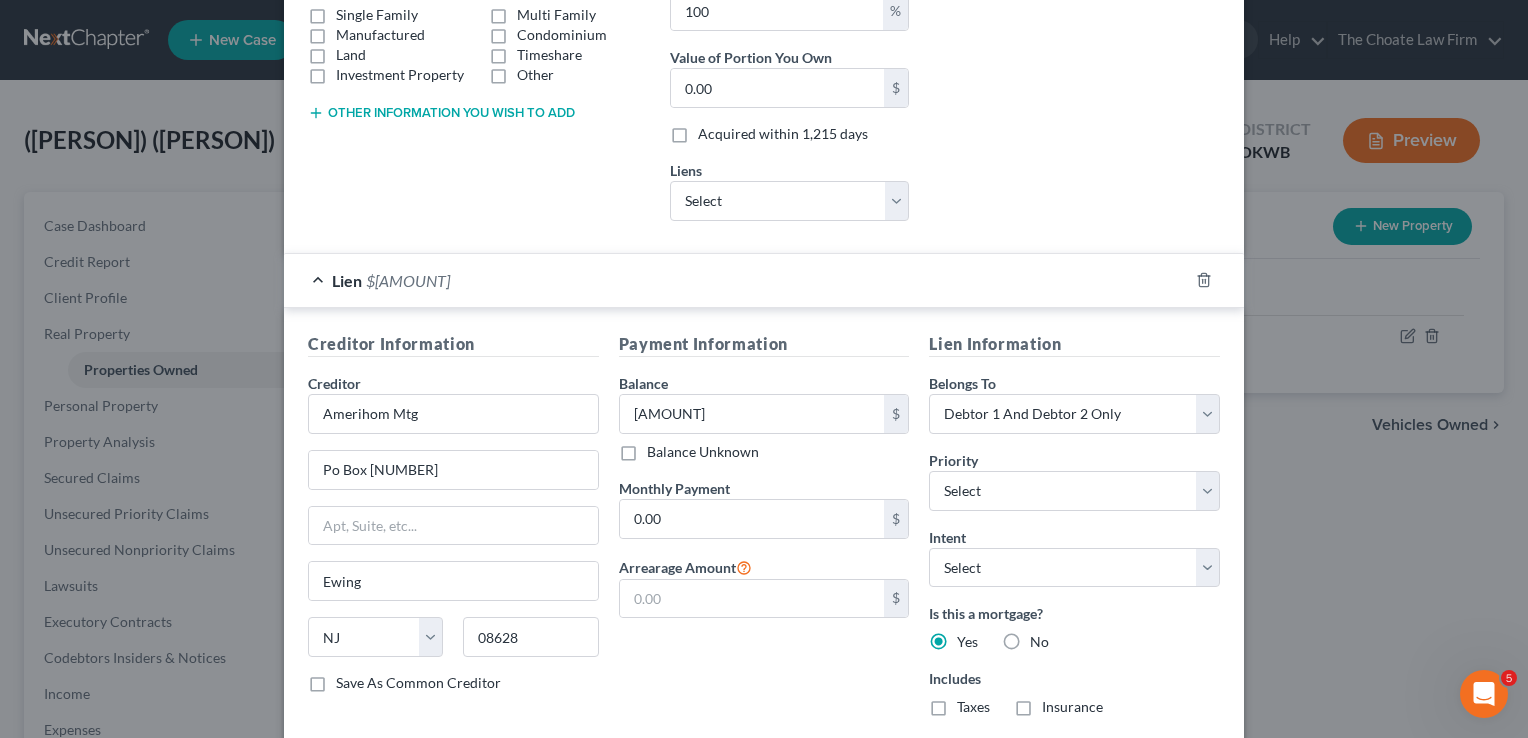 scroll, scrollTop: 496, scrollLeft: 0, axis: vertical 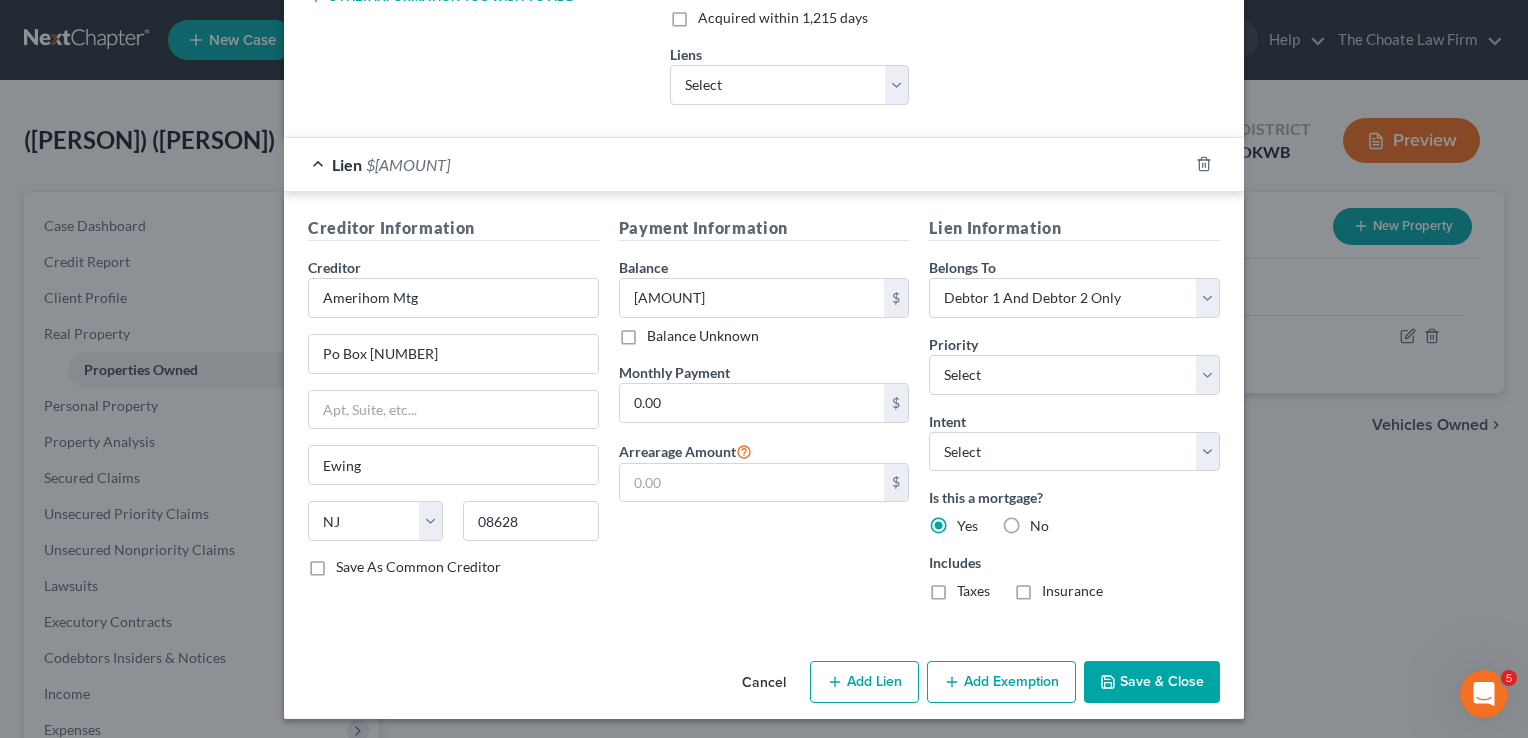 click on "Save & Close" at bounding box center (1152, 682) 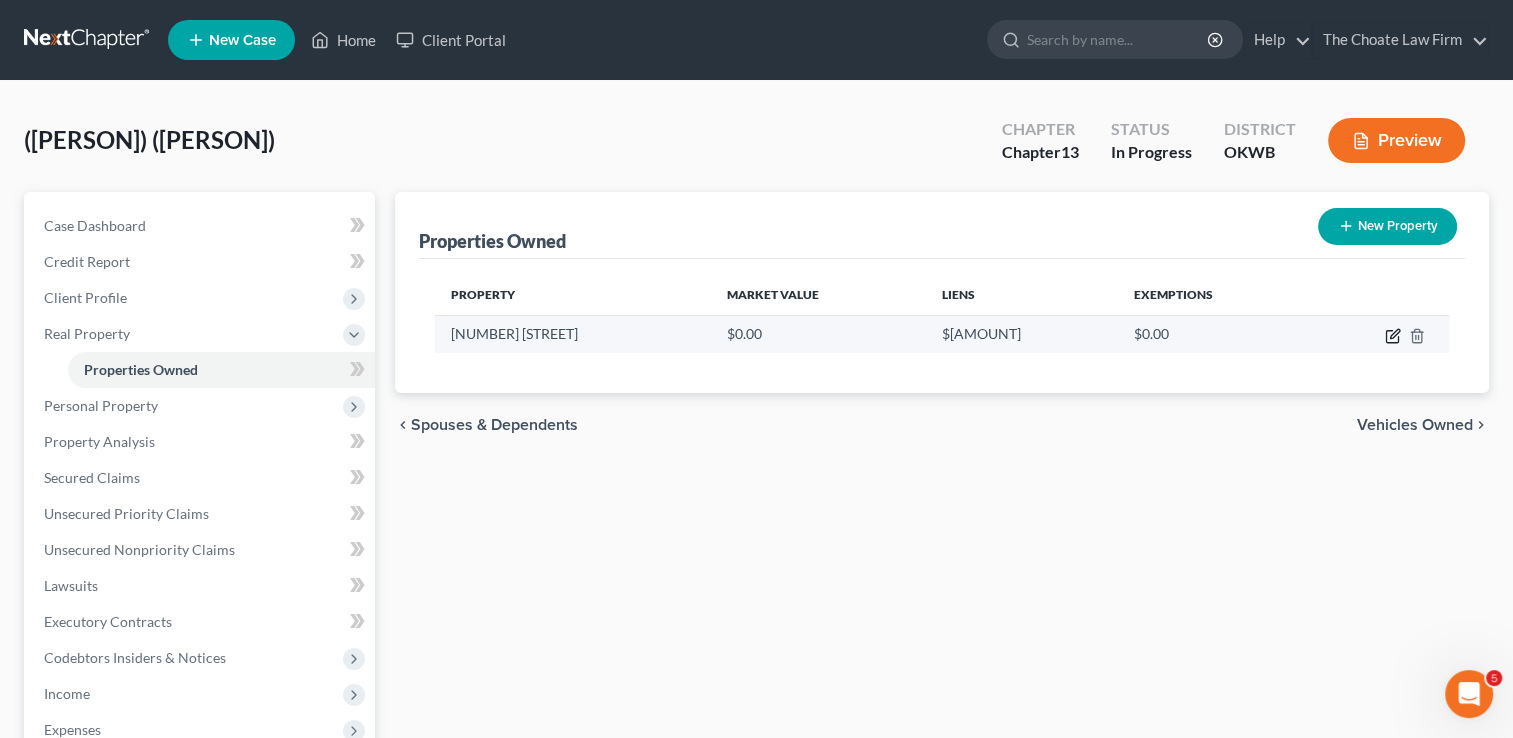 click 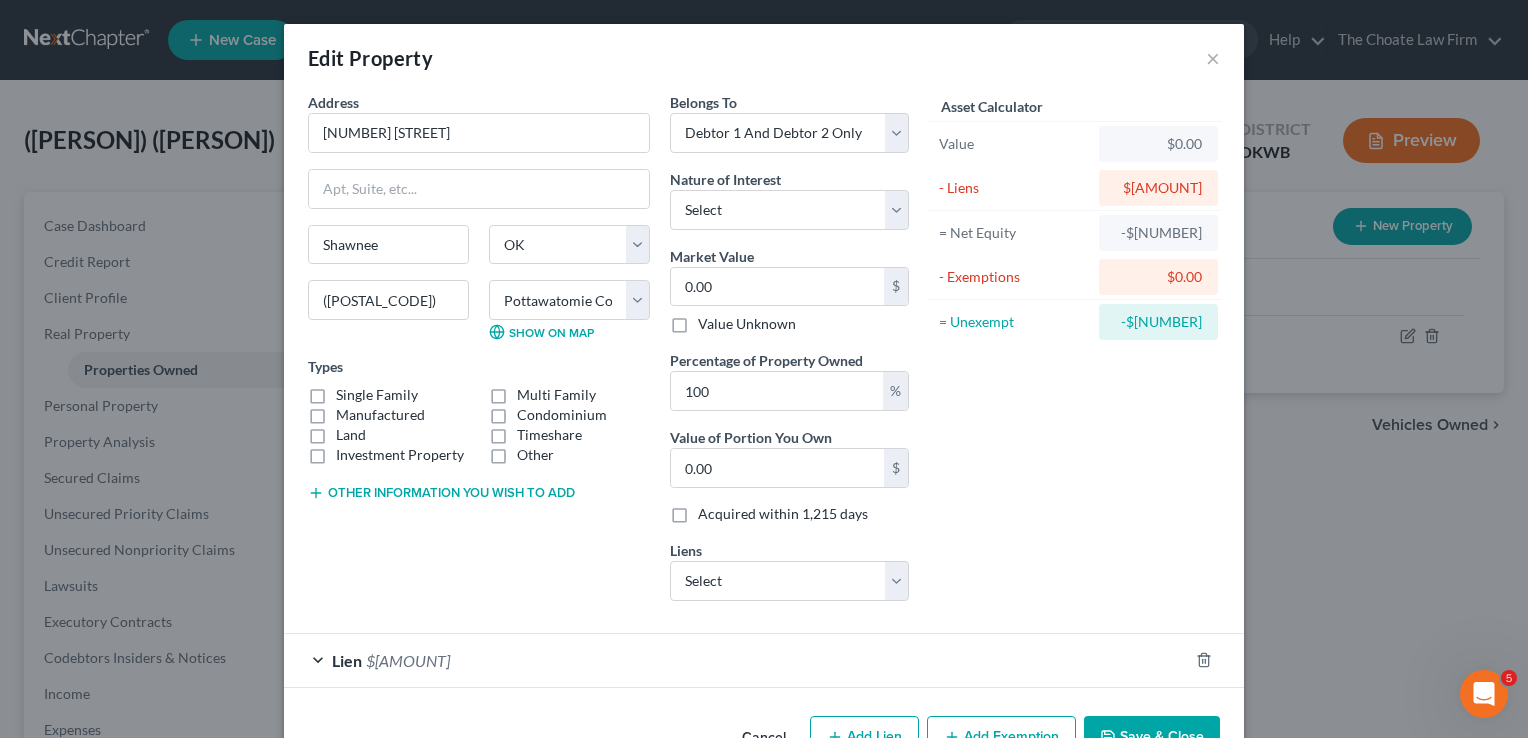 click on "Single Family" at bounding box center (377, 395) 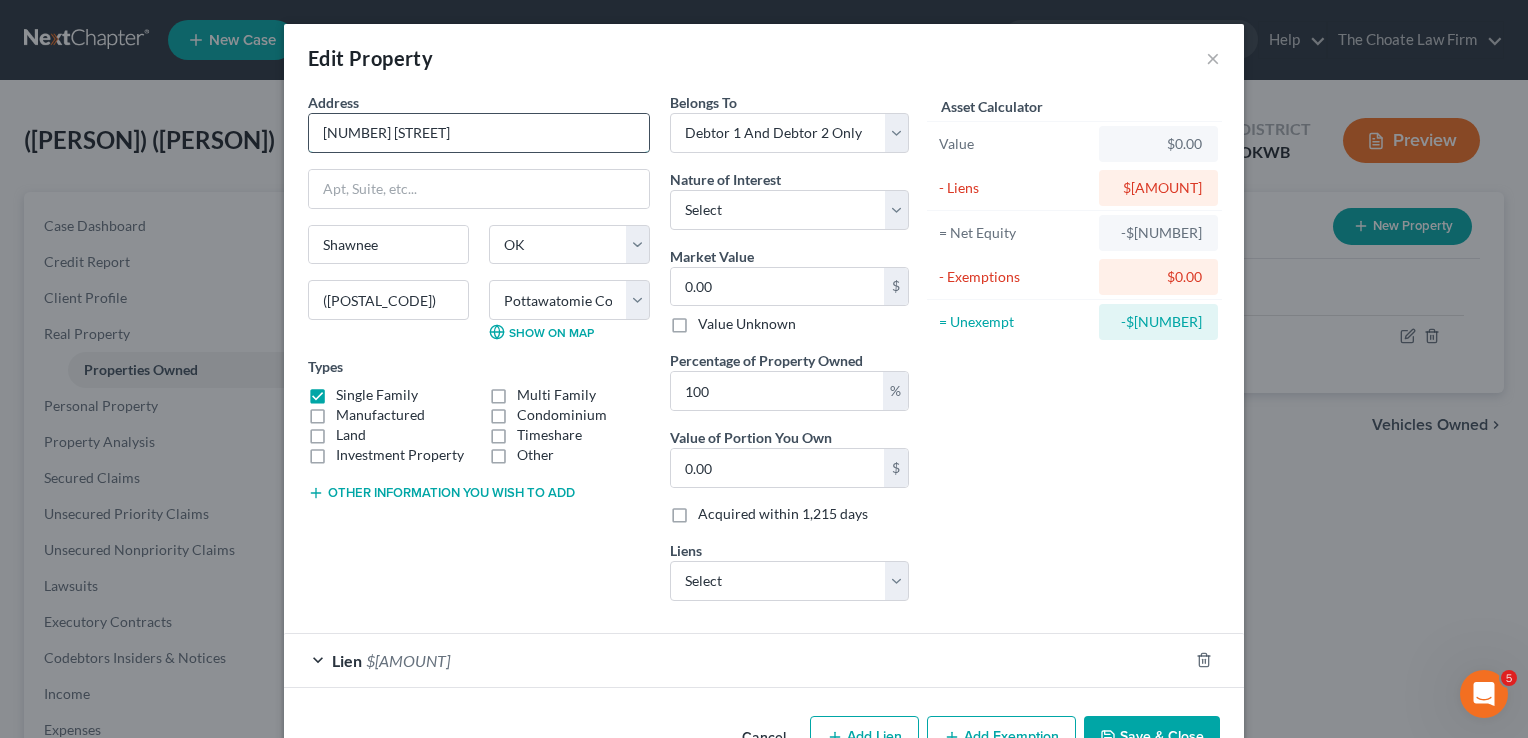 click on "935 N Park" at bounding box center (479, 133) 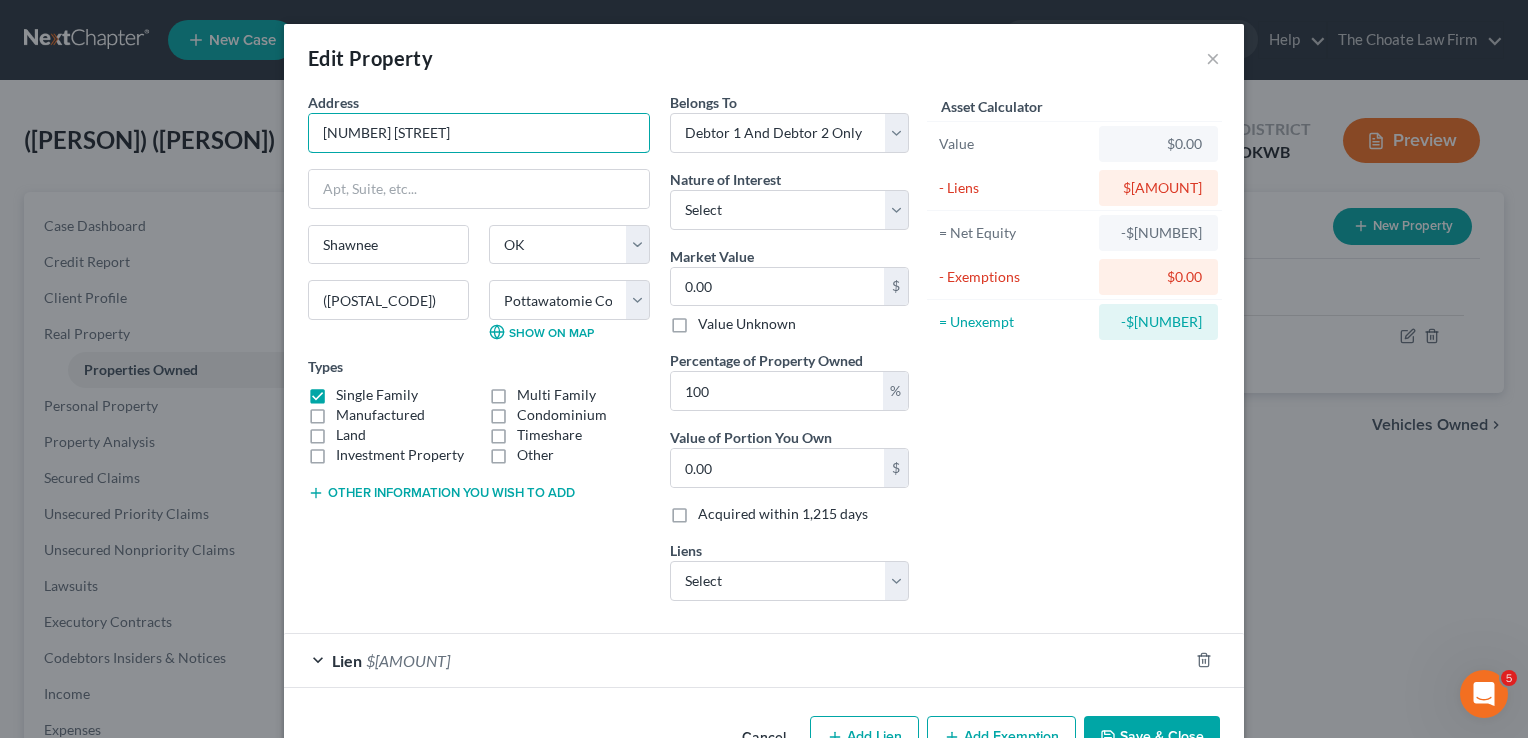 type on "[NUMBER] [STREET]." 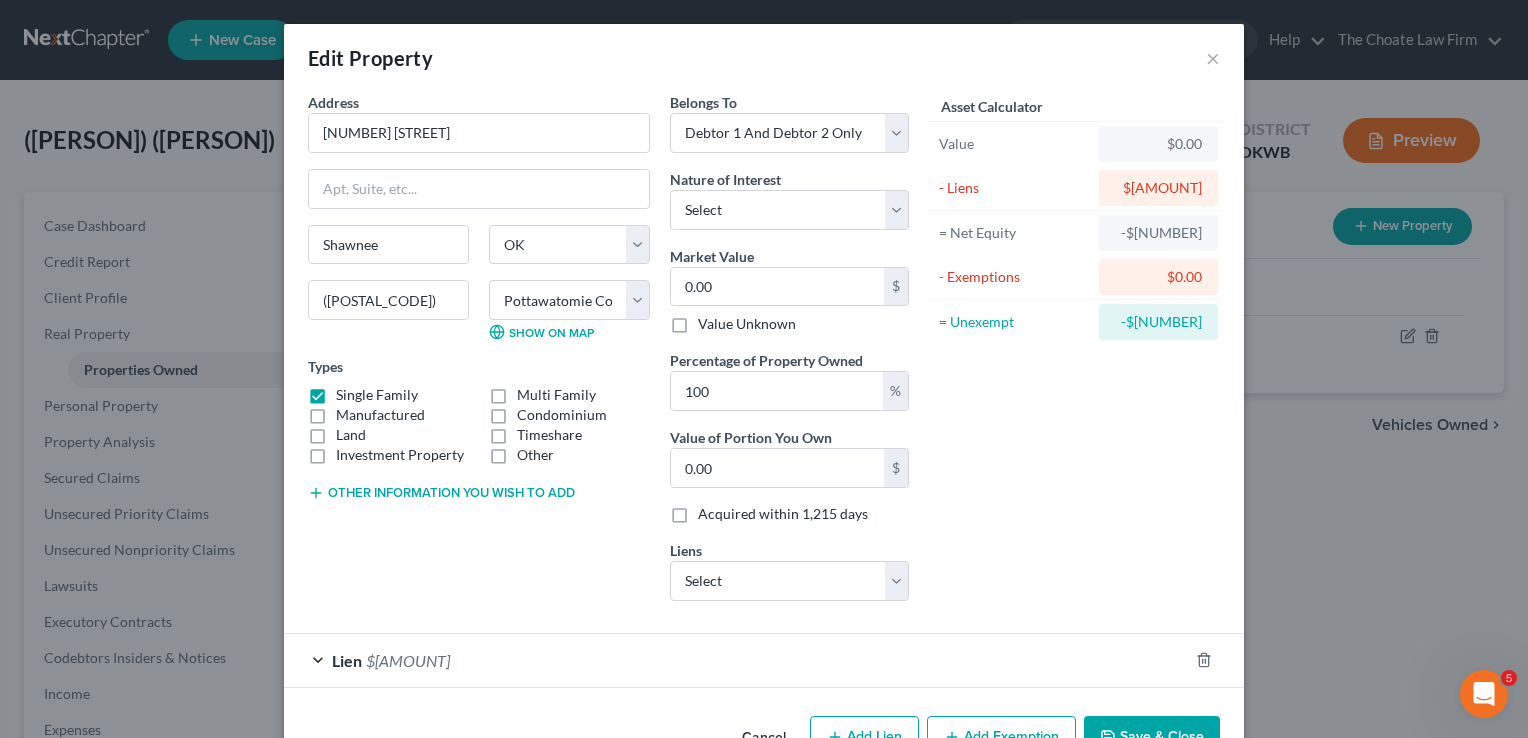 click on "Edit Property ×" at bounding box center [764, 58] 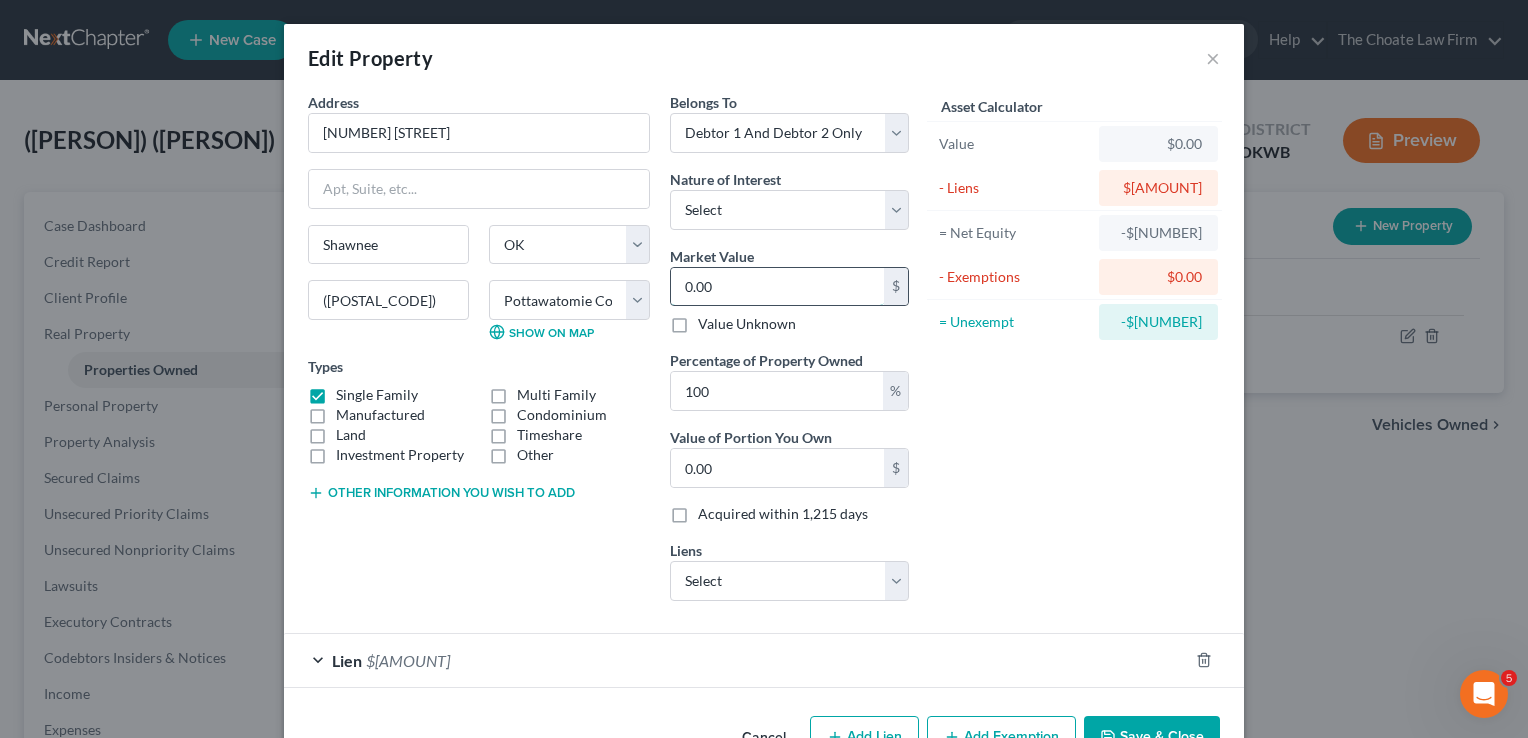 click on "0.00" at bounding box center (777, 287) 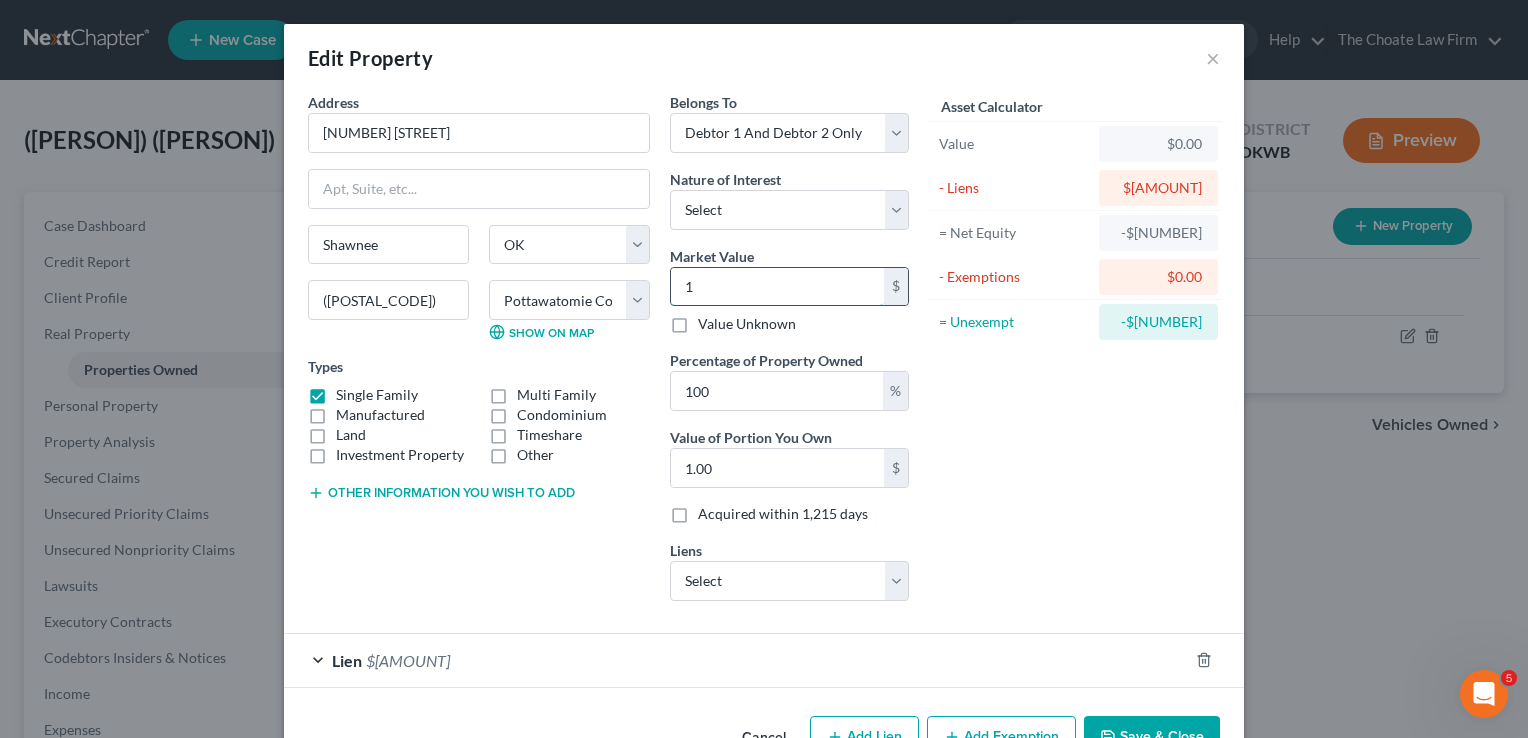 type on "14" 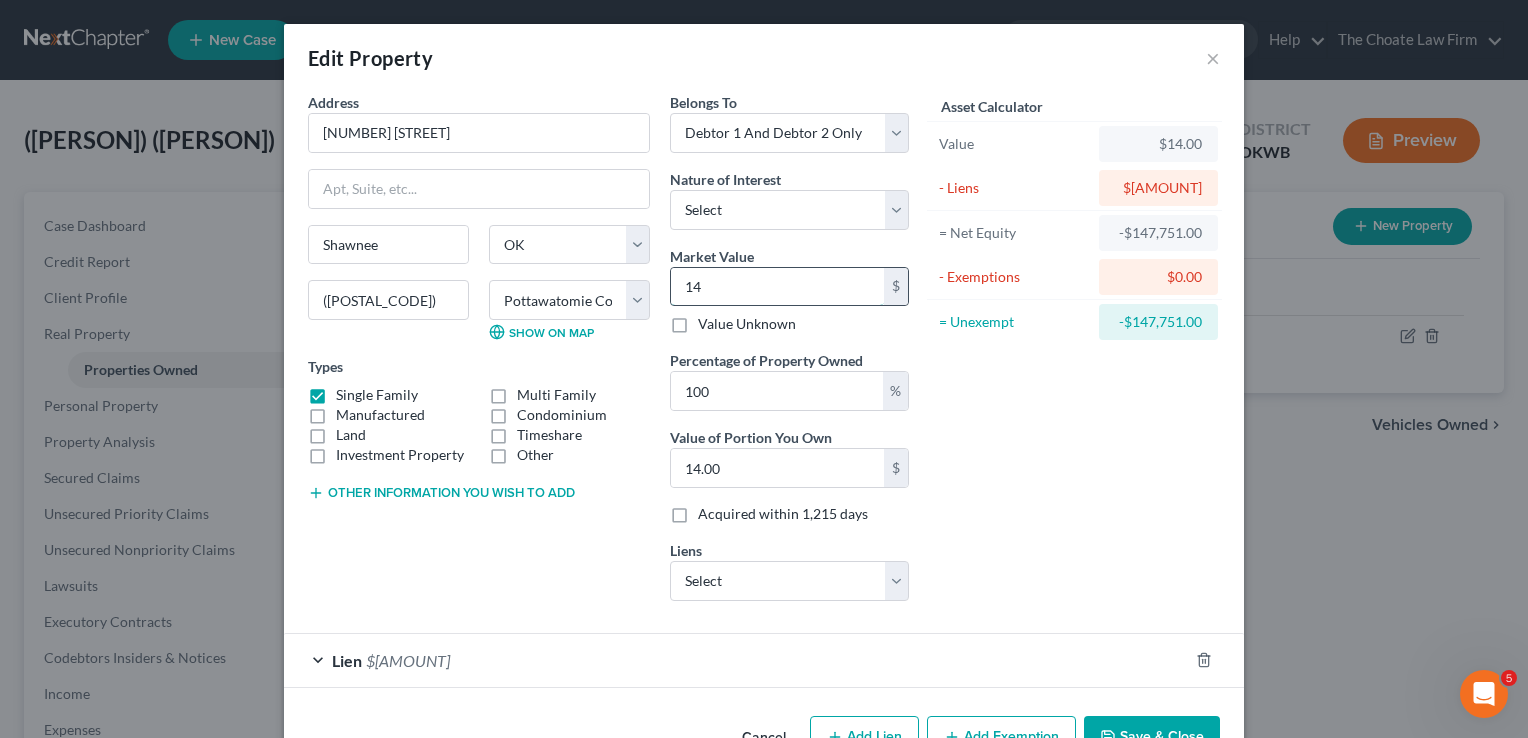 type on "140" 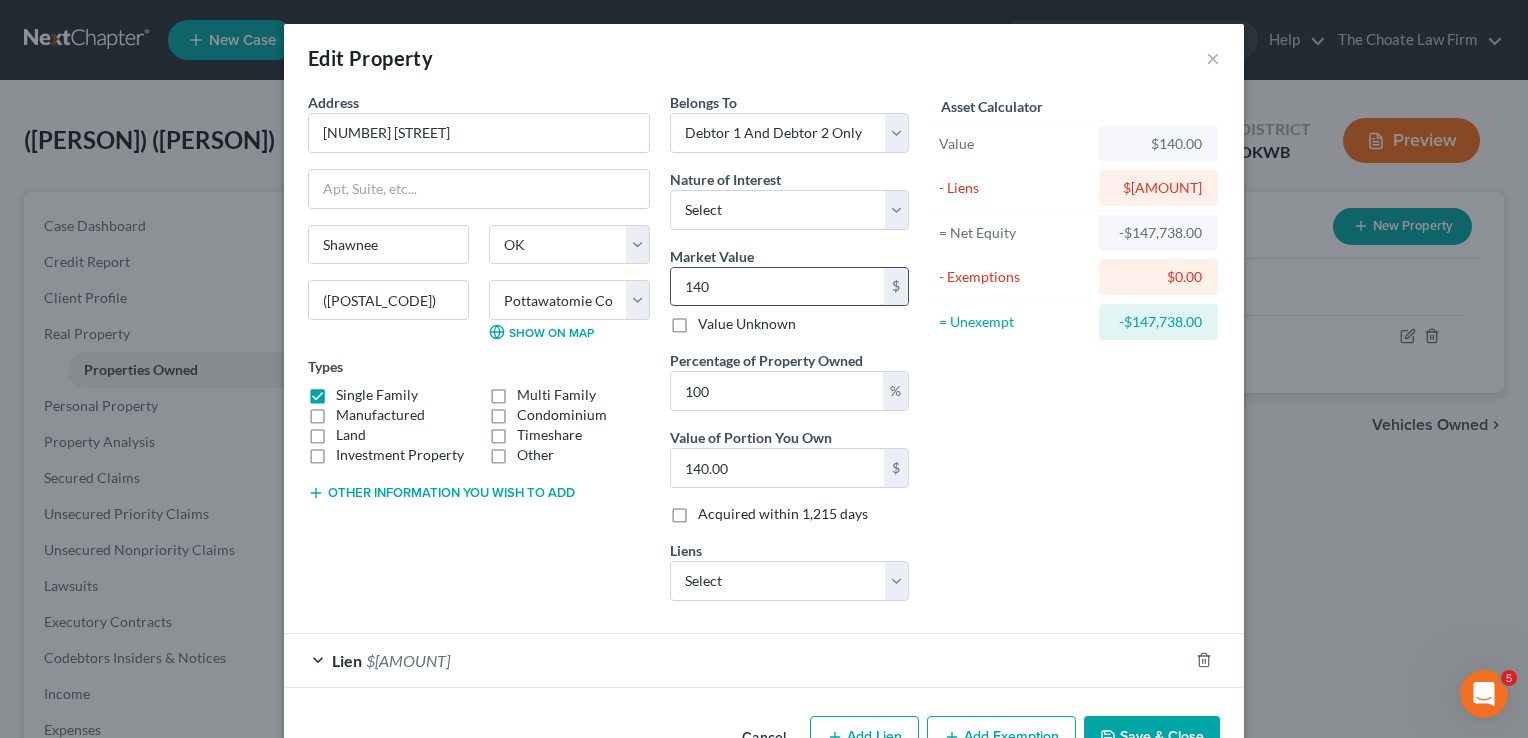 type on "1400" 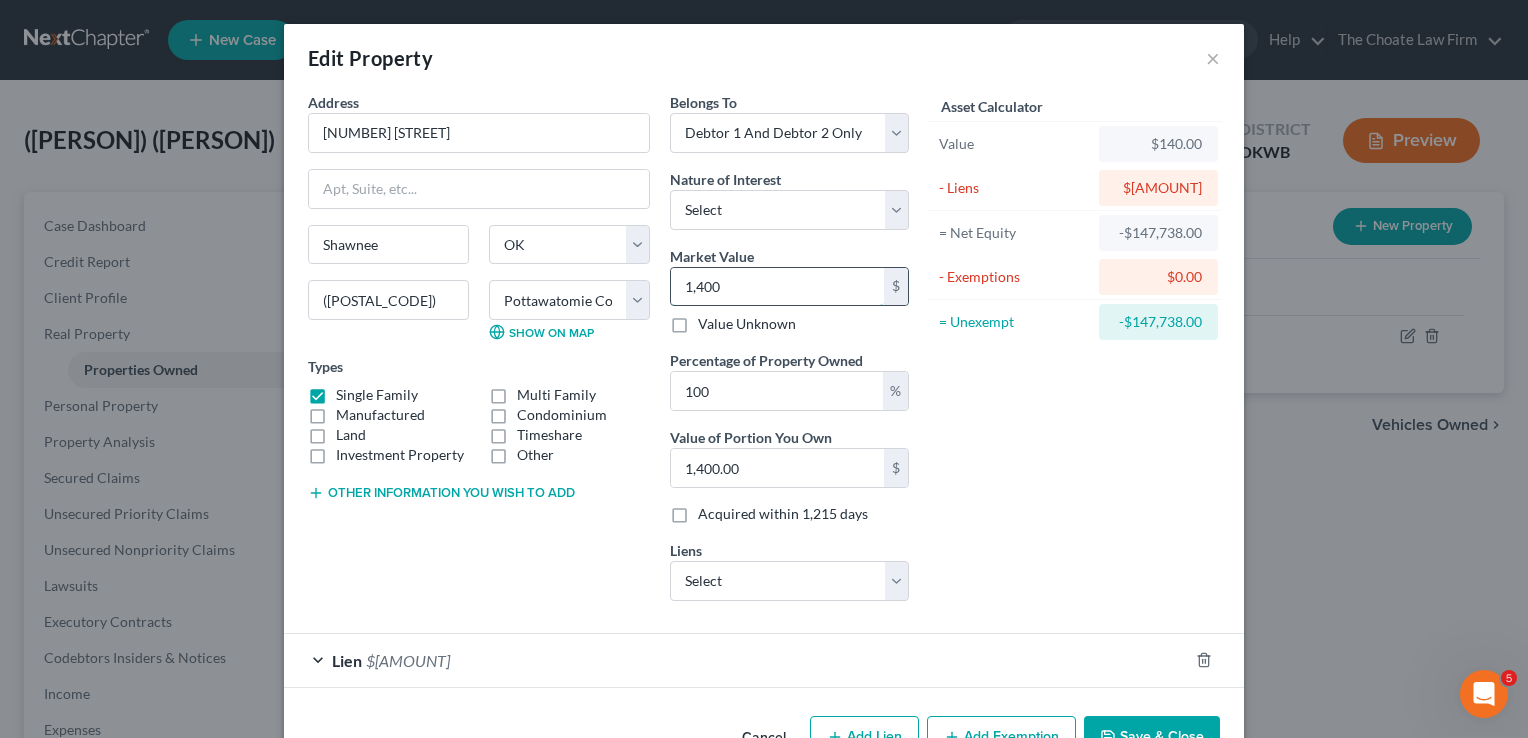 type on "1,4000" 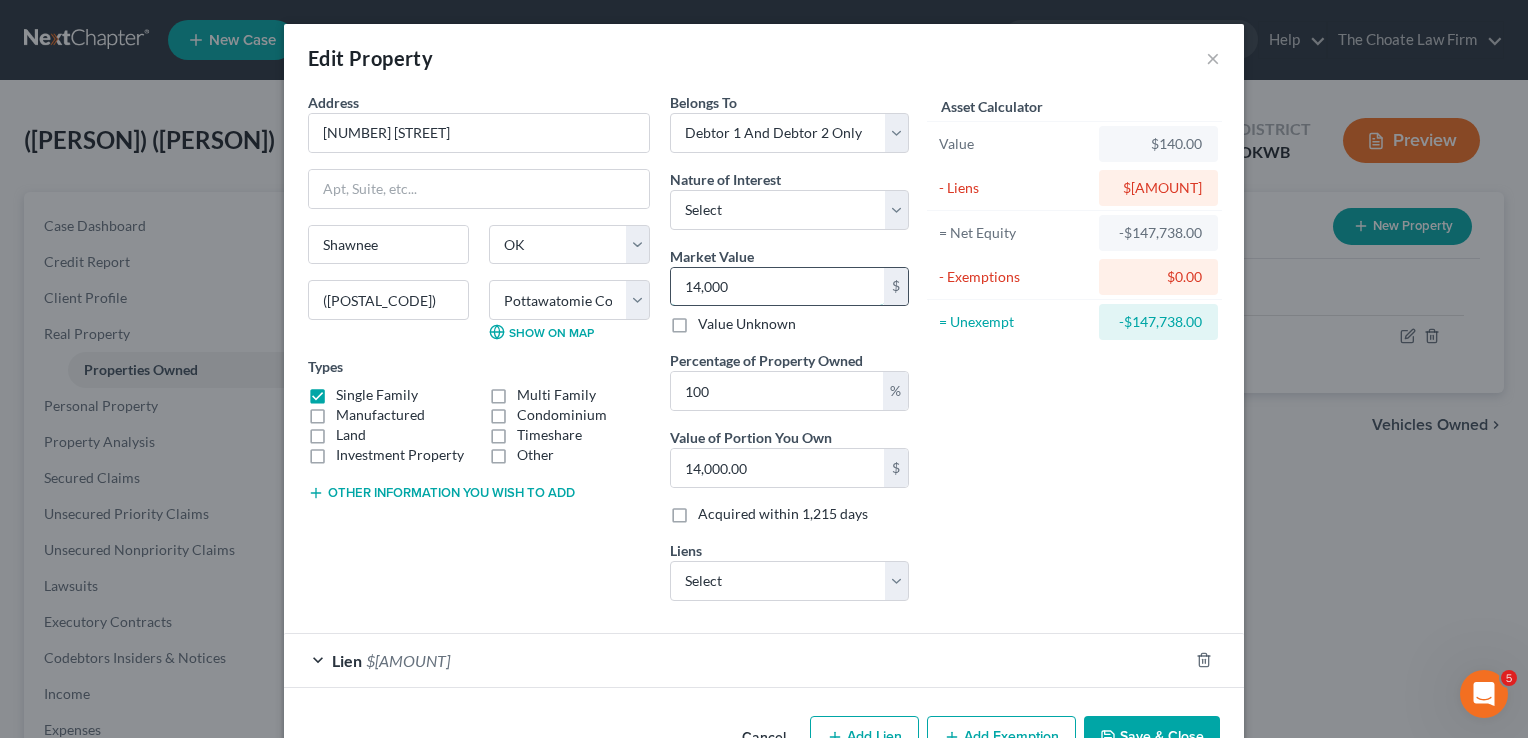 type on "14,0000" 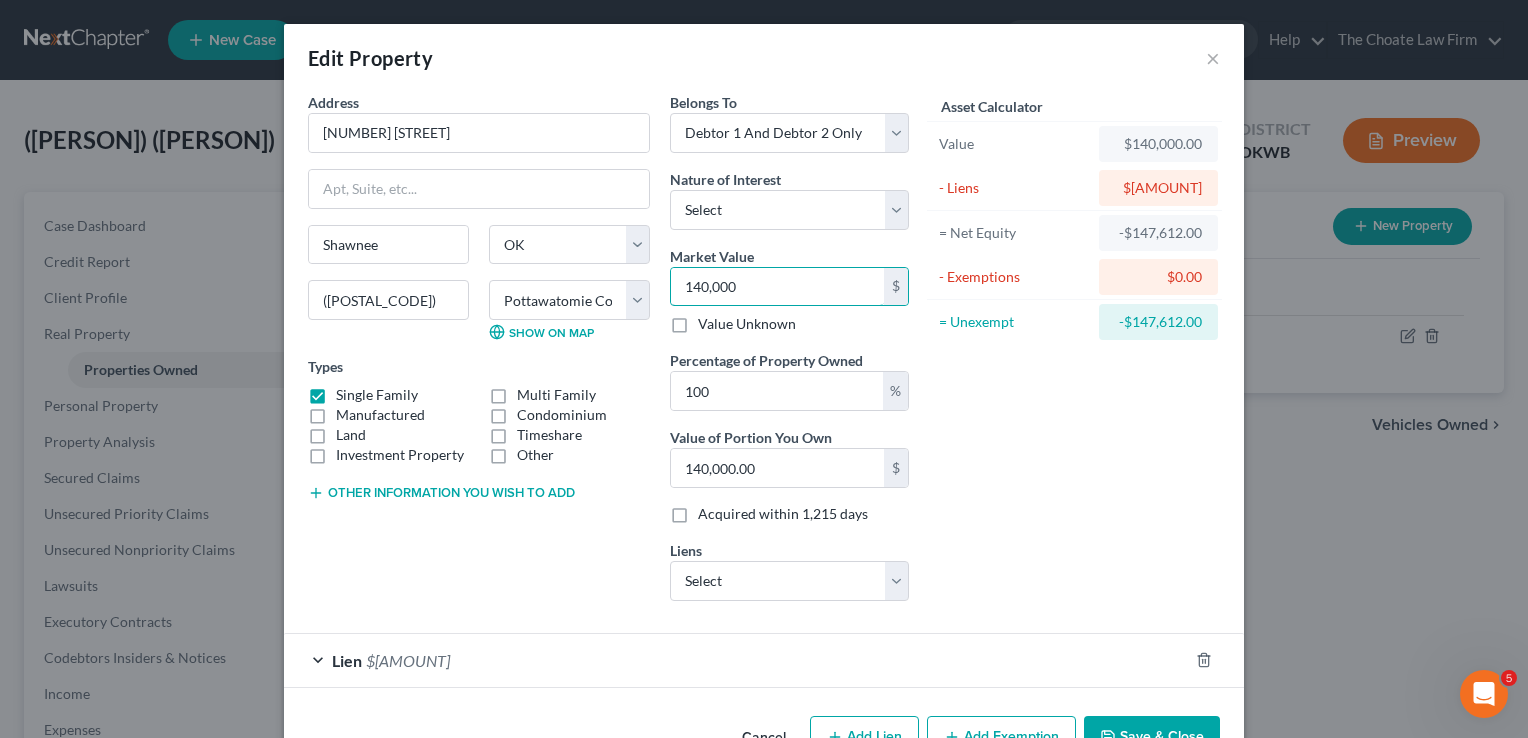 type on "140,000" 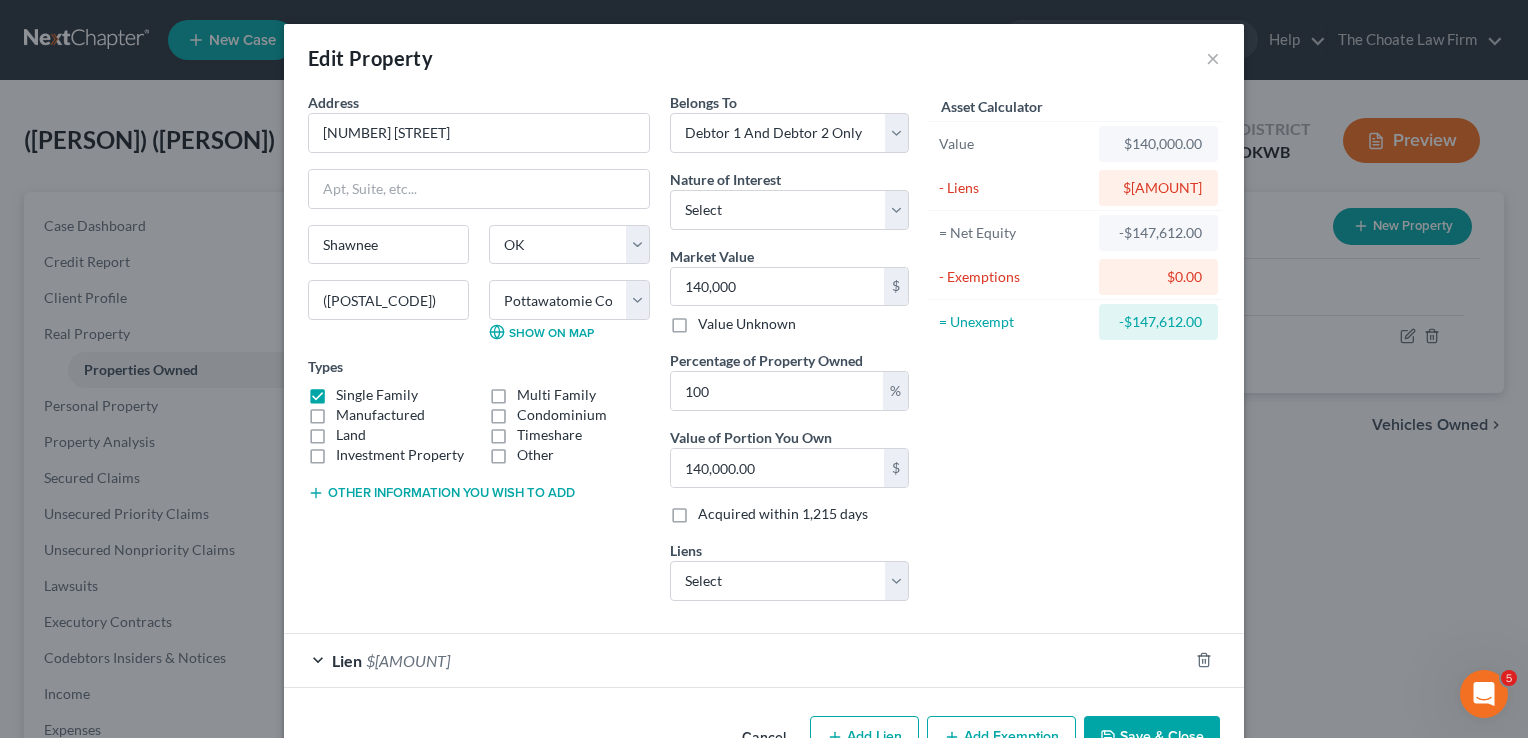 click on "Asset Calculator Value $140,000.00 - Liens $147,752.00 = Net Equity -$147,612.00 - Exemptions $0.00 = Unexempt -$147,612.00" at bounding box center (1074, 354) 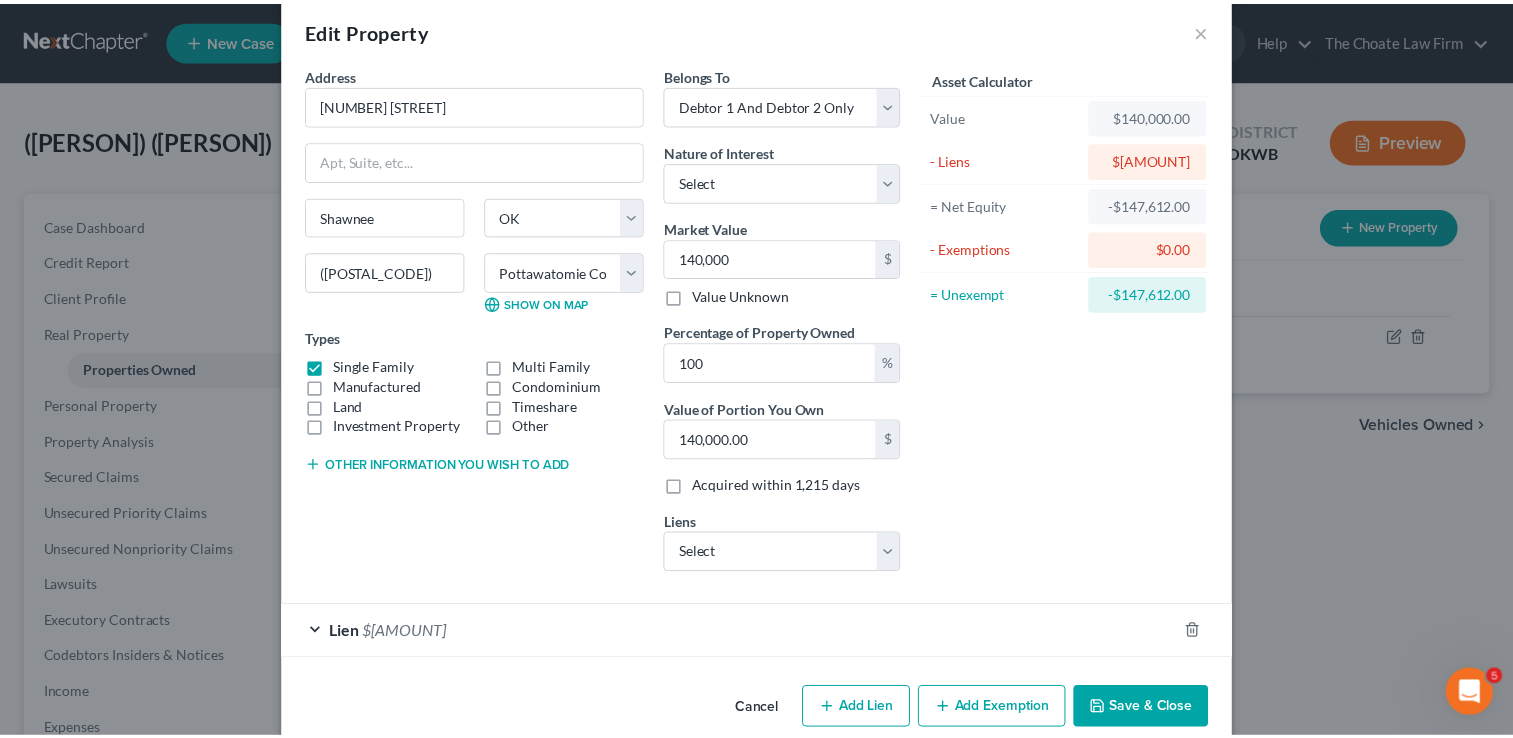 scroll, scrollTop: 56, scrollLeft: 0, axis: vertical 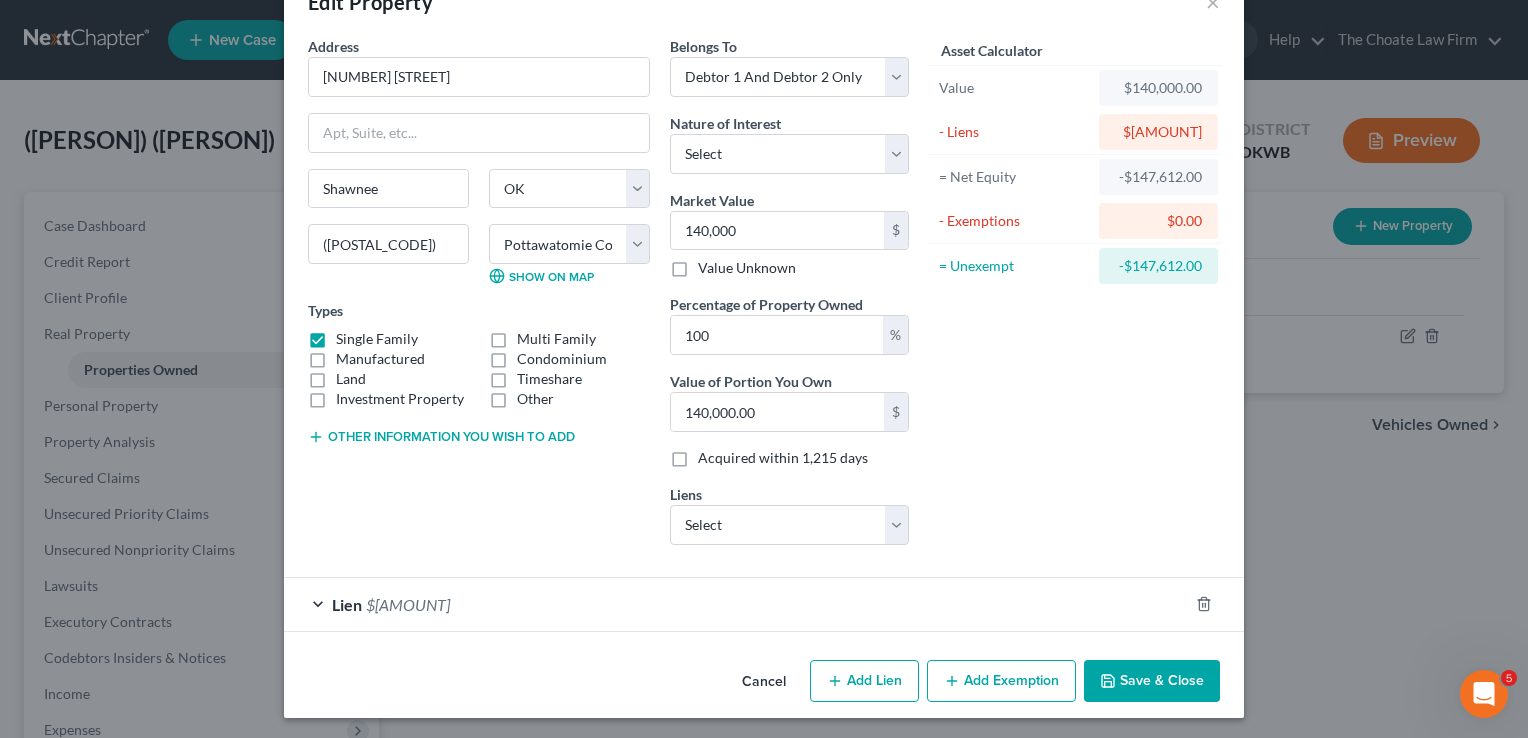 click on "Save & Close" at bounding box center (1152, 681) 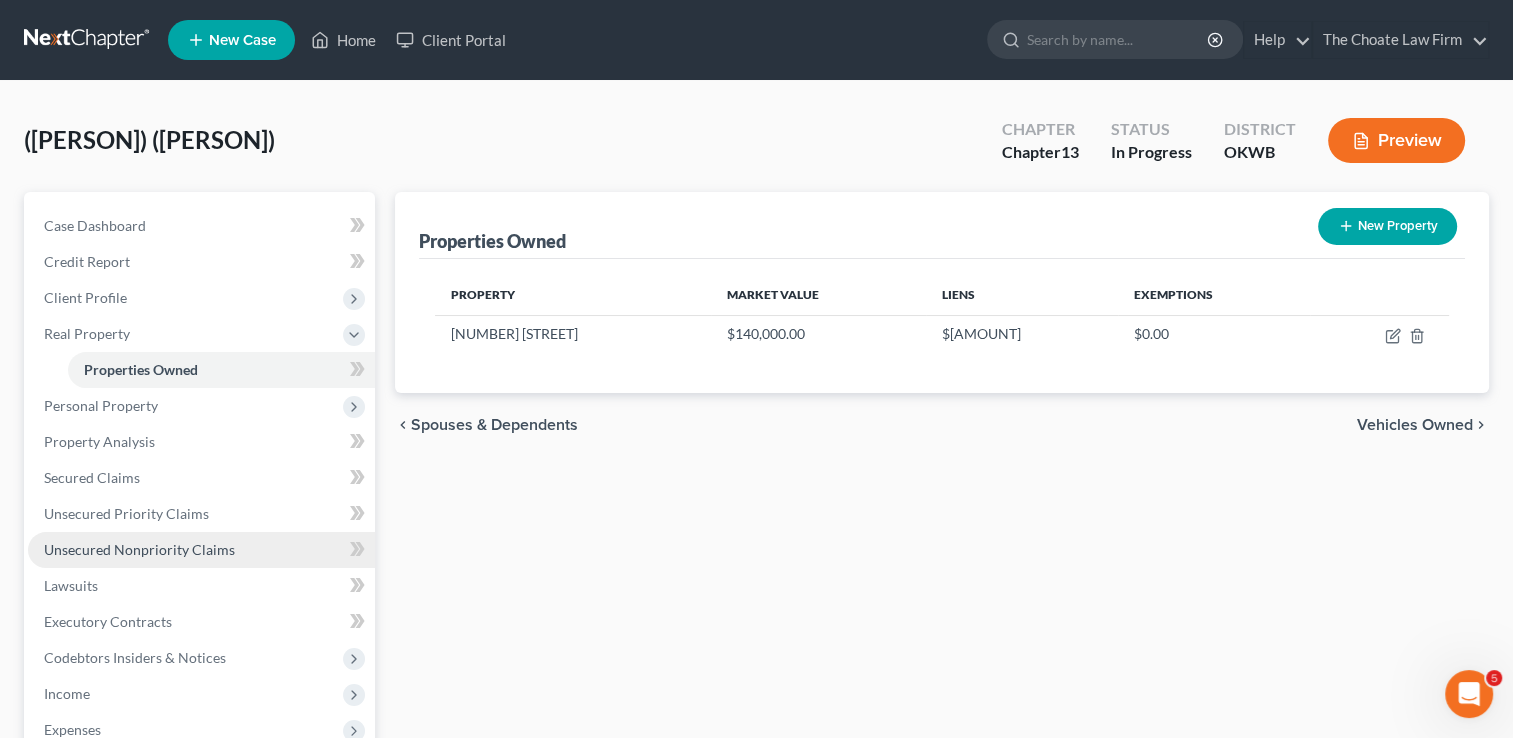 click on "Unsecured Nonpriority Claims" at bounding box center [139, 549] 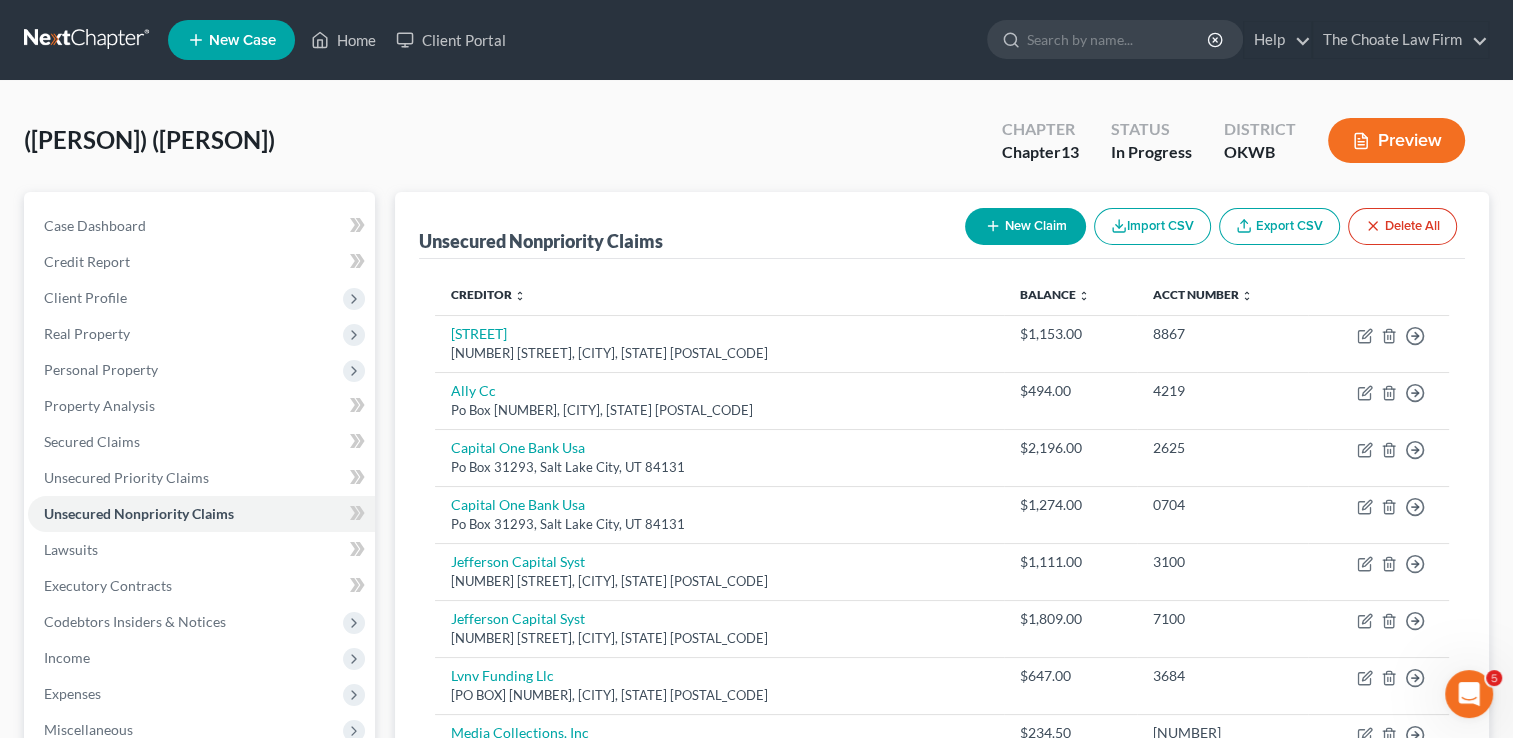 click on "New Claim" at bounding box center [1025, 226] 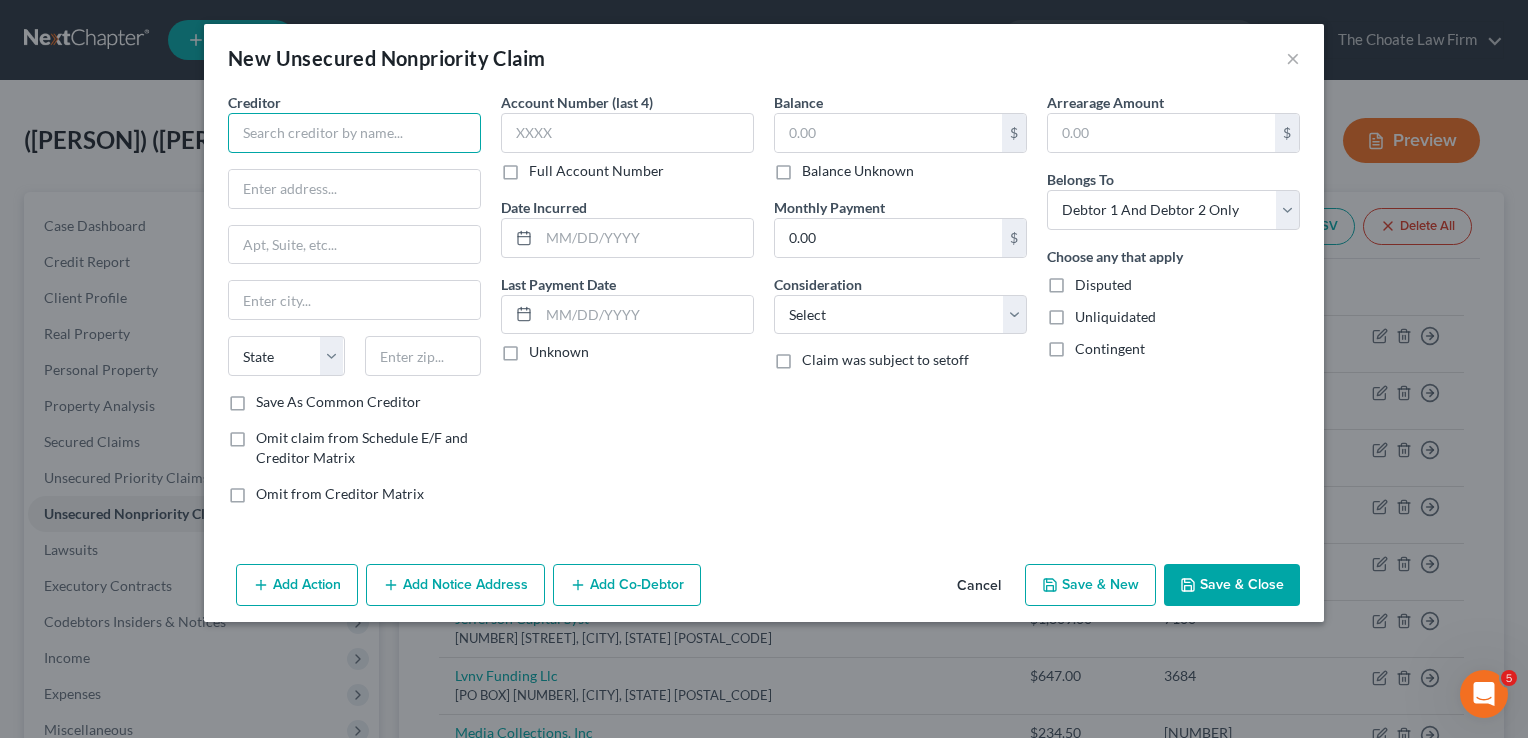 click at bounding box center [354, 133] 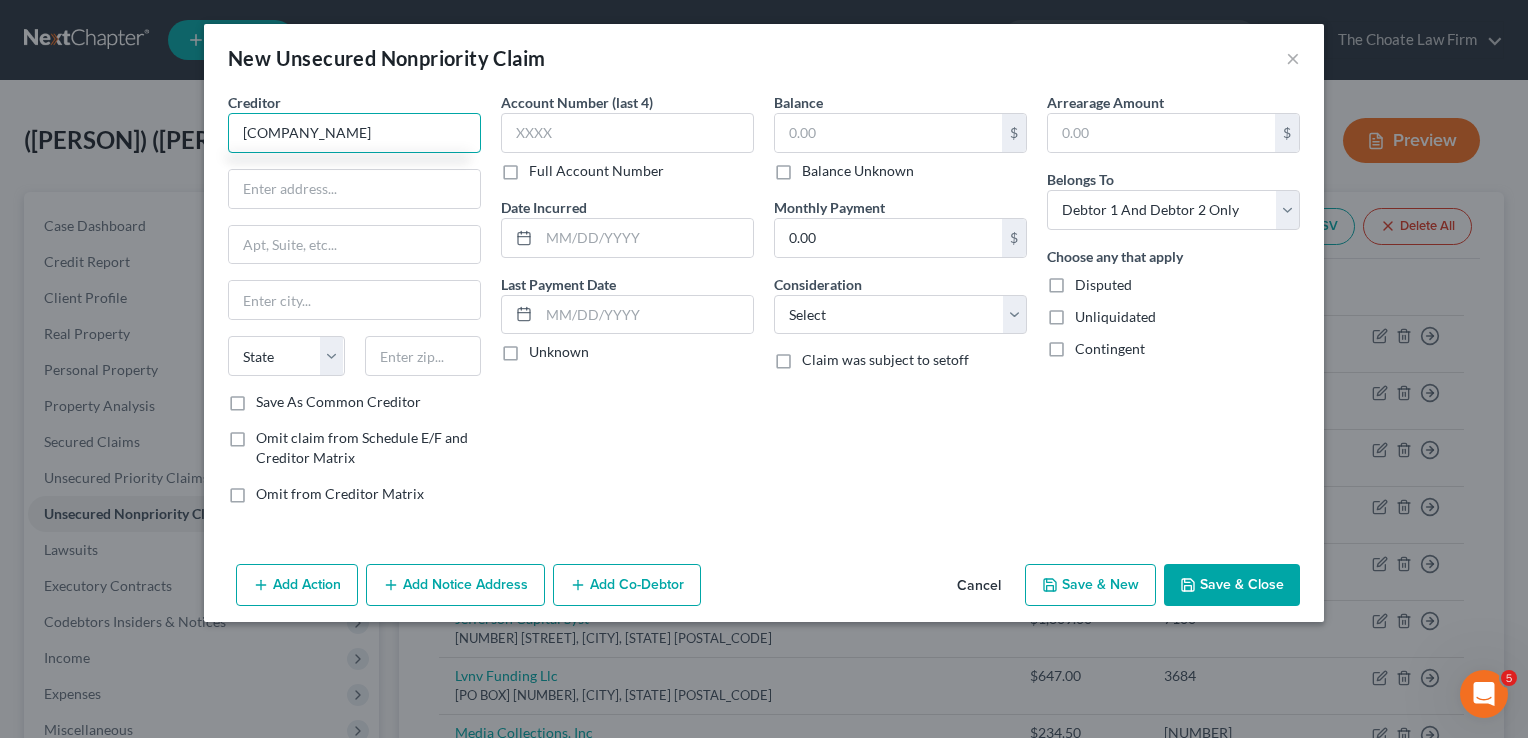 type on "Springs oak Capital" 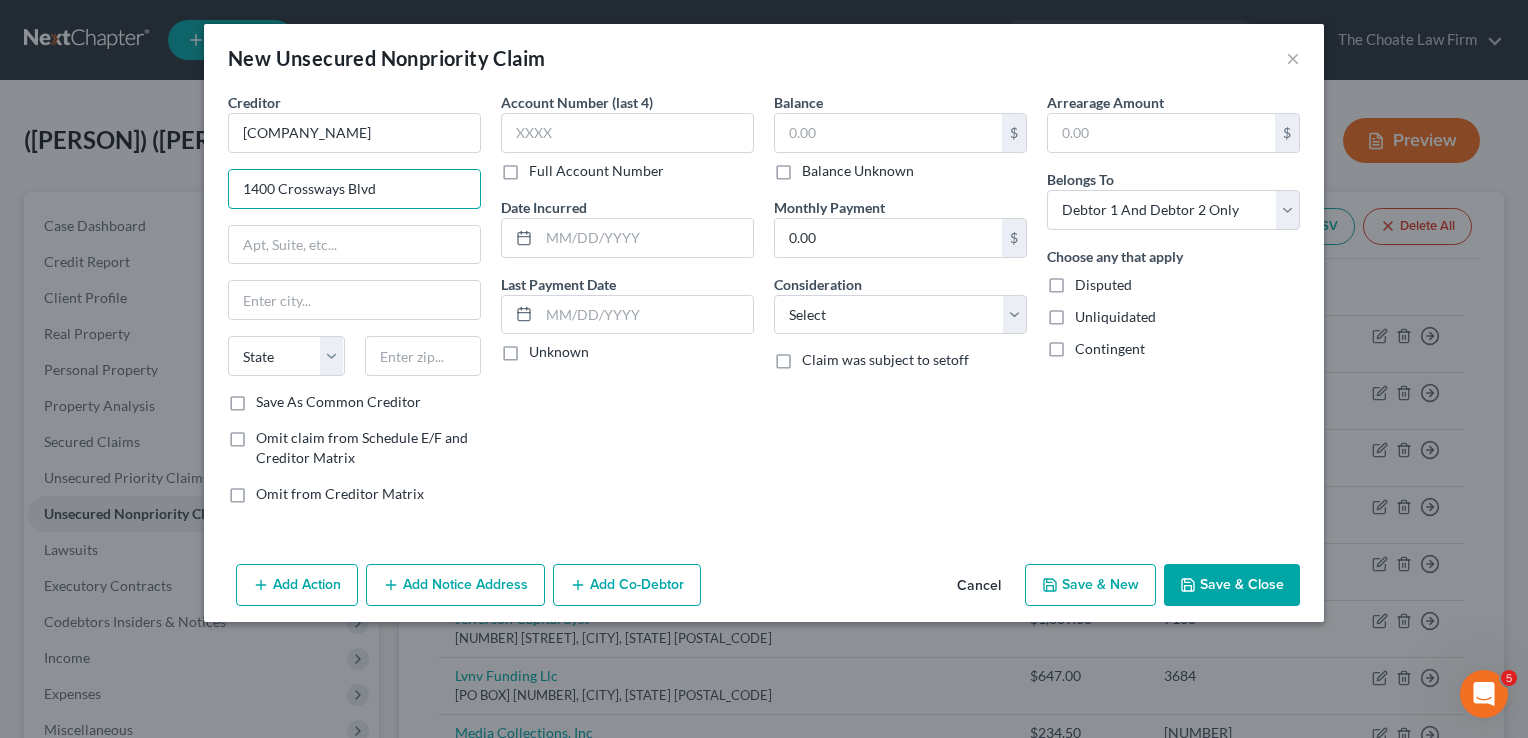 type on "1400 Crossways Blvd" 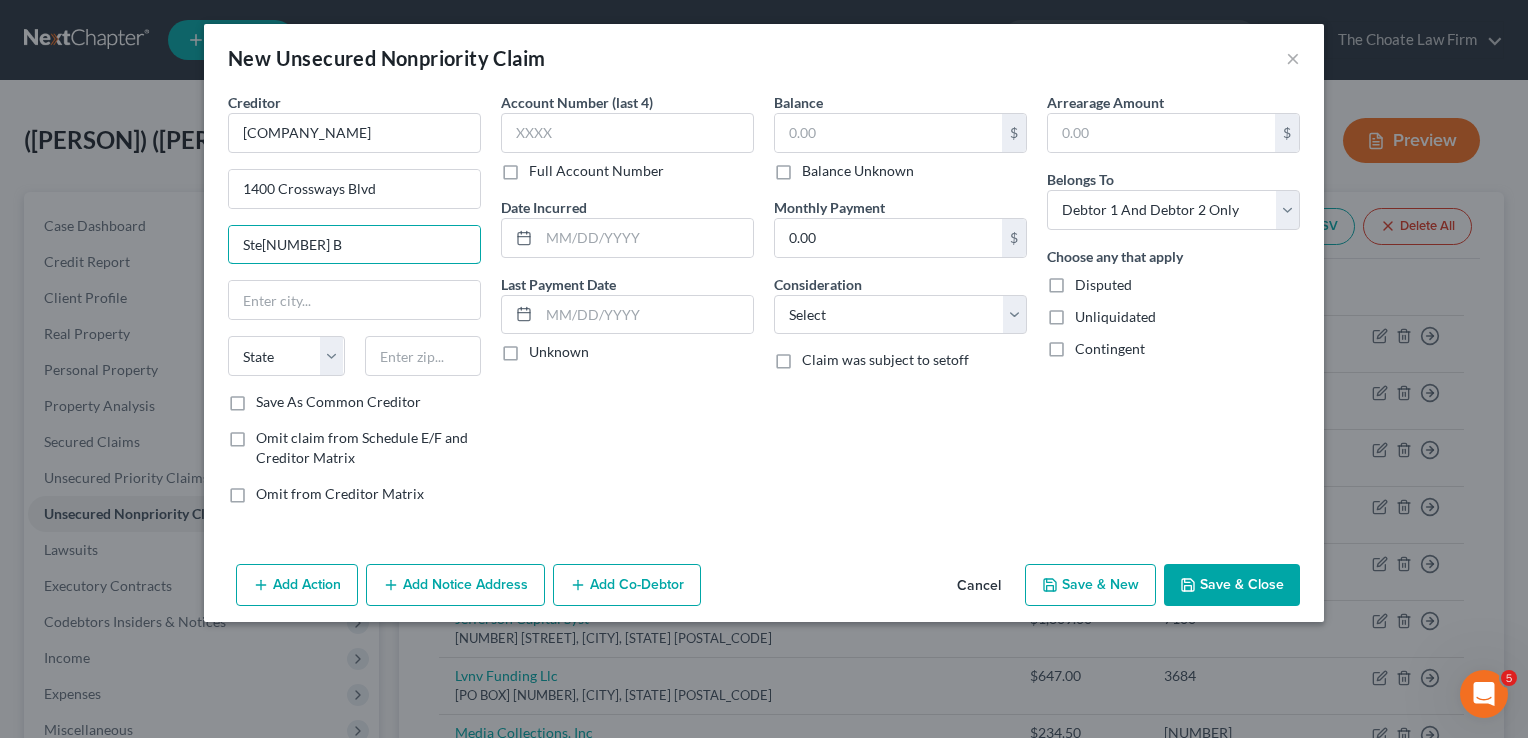type on "Ste100 B" 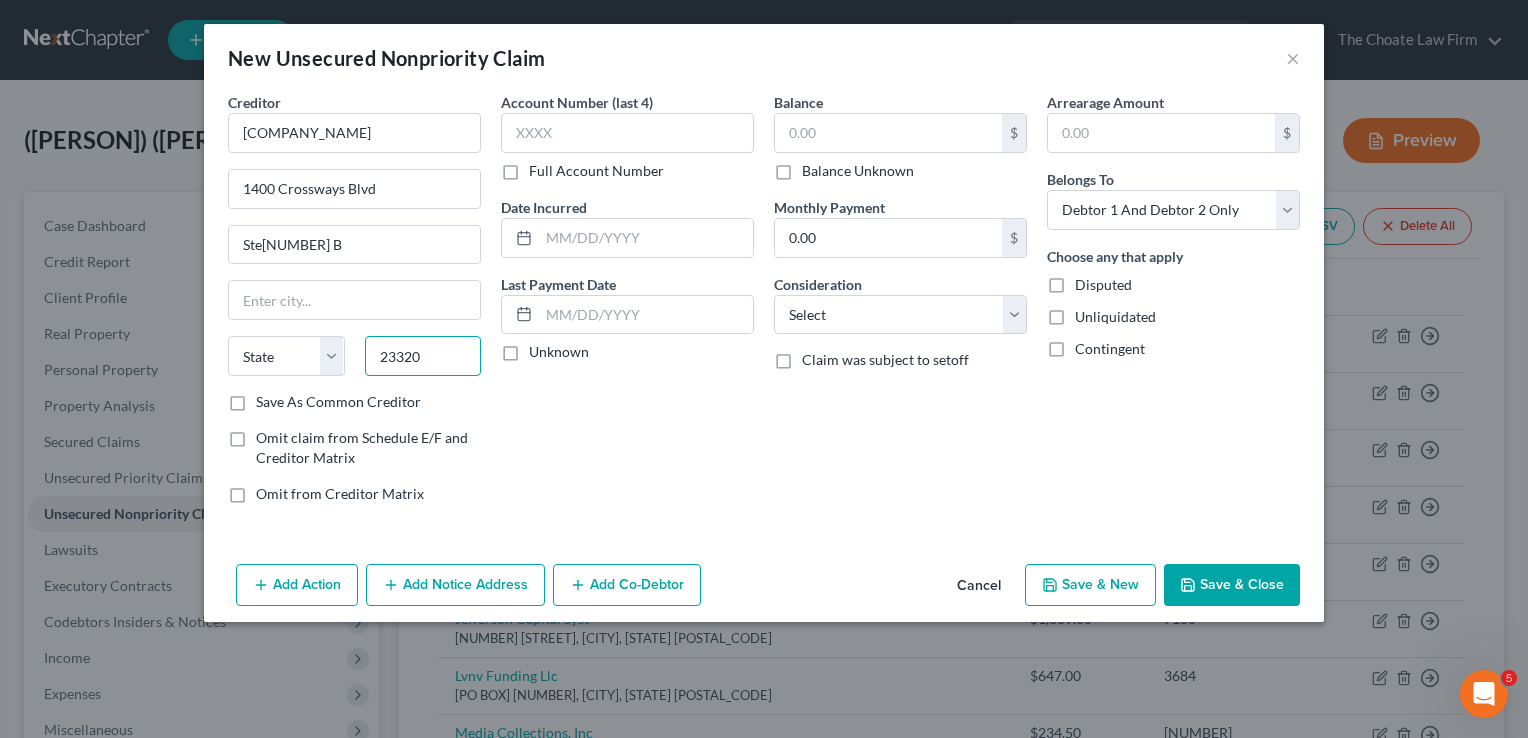 type on "23320" 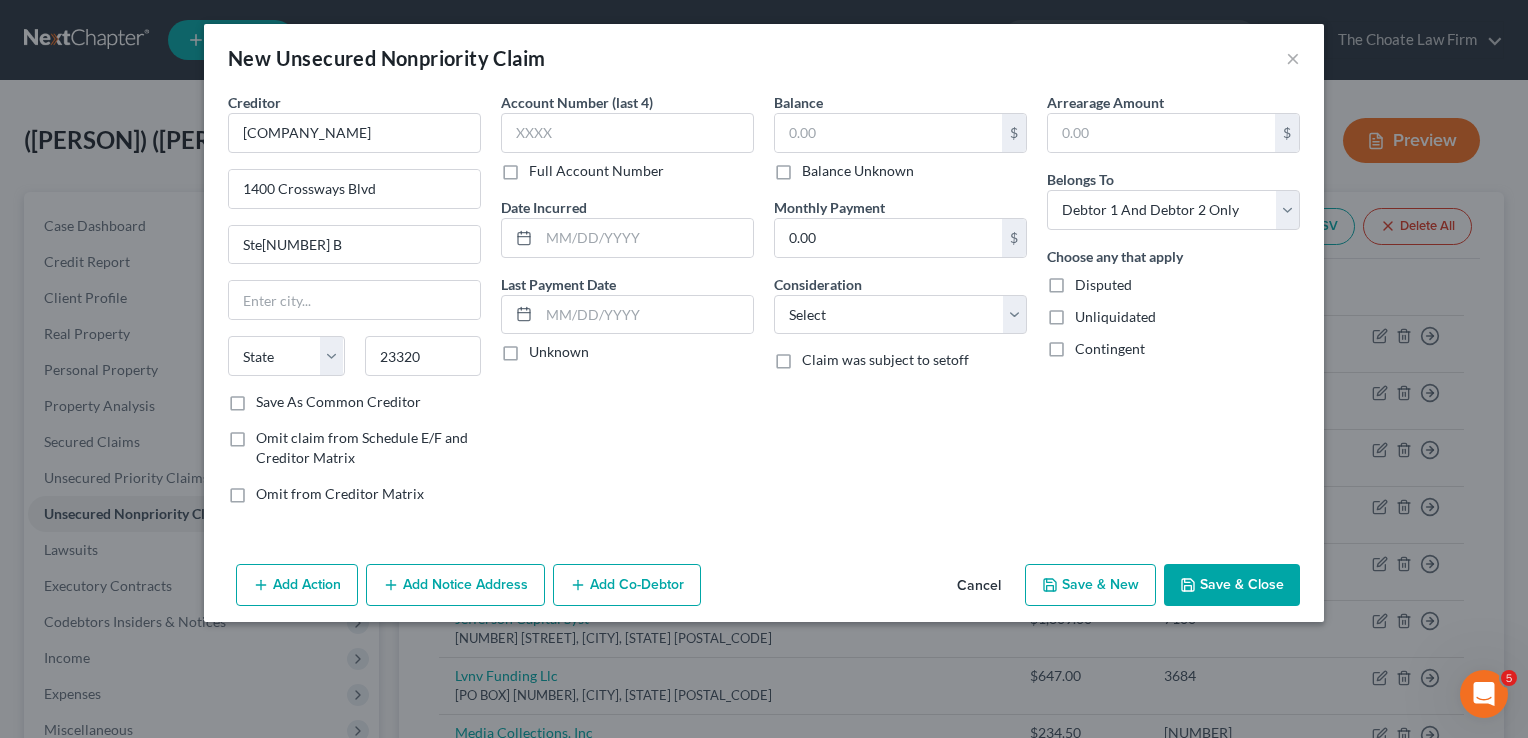 click on "Account Number (last 4)
Full Account Number
Date Incurred         Last Payment Date         Unknown" at bounding box center (627, 306) 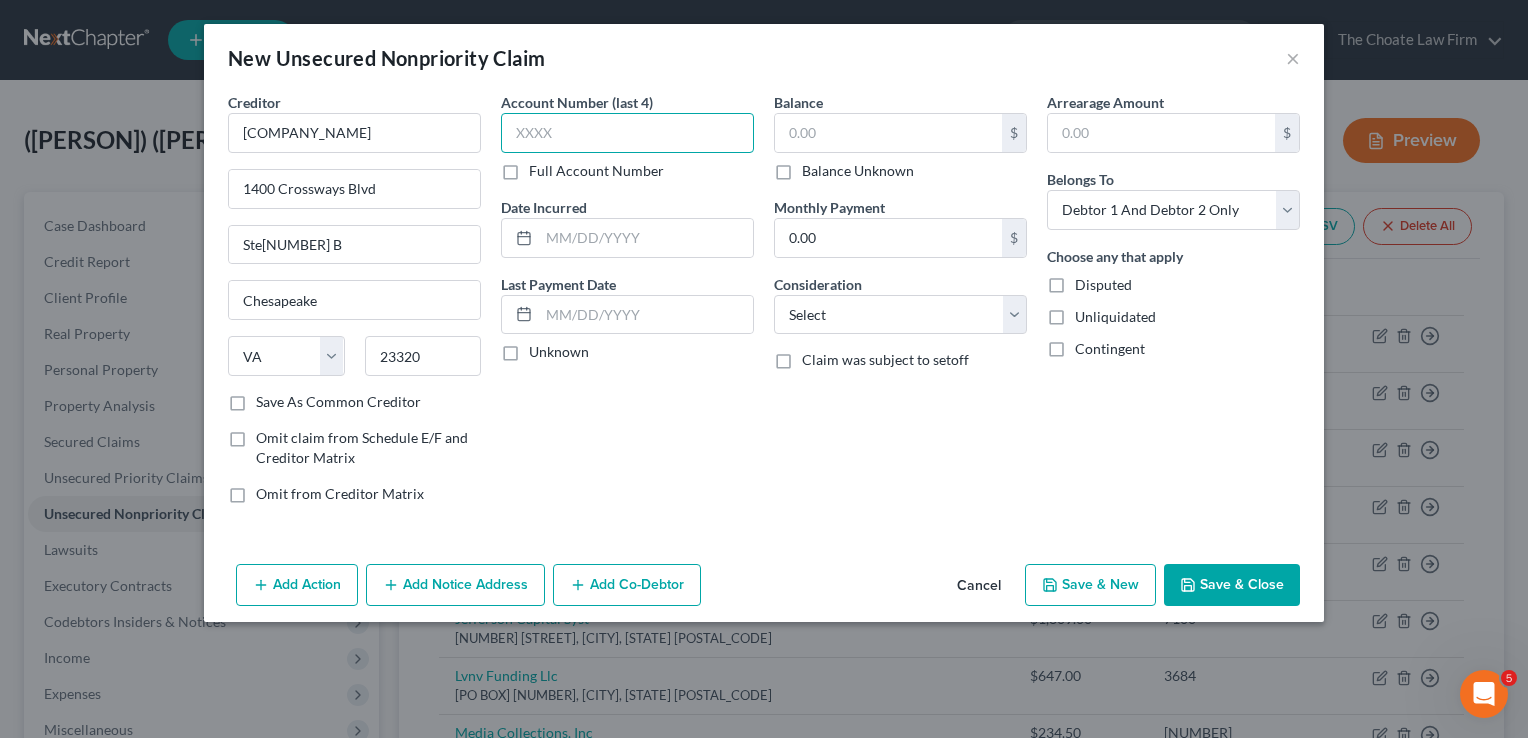 click at bounding box center (627, 133) 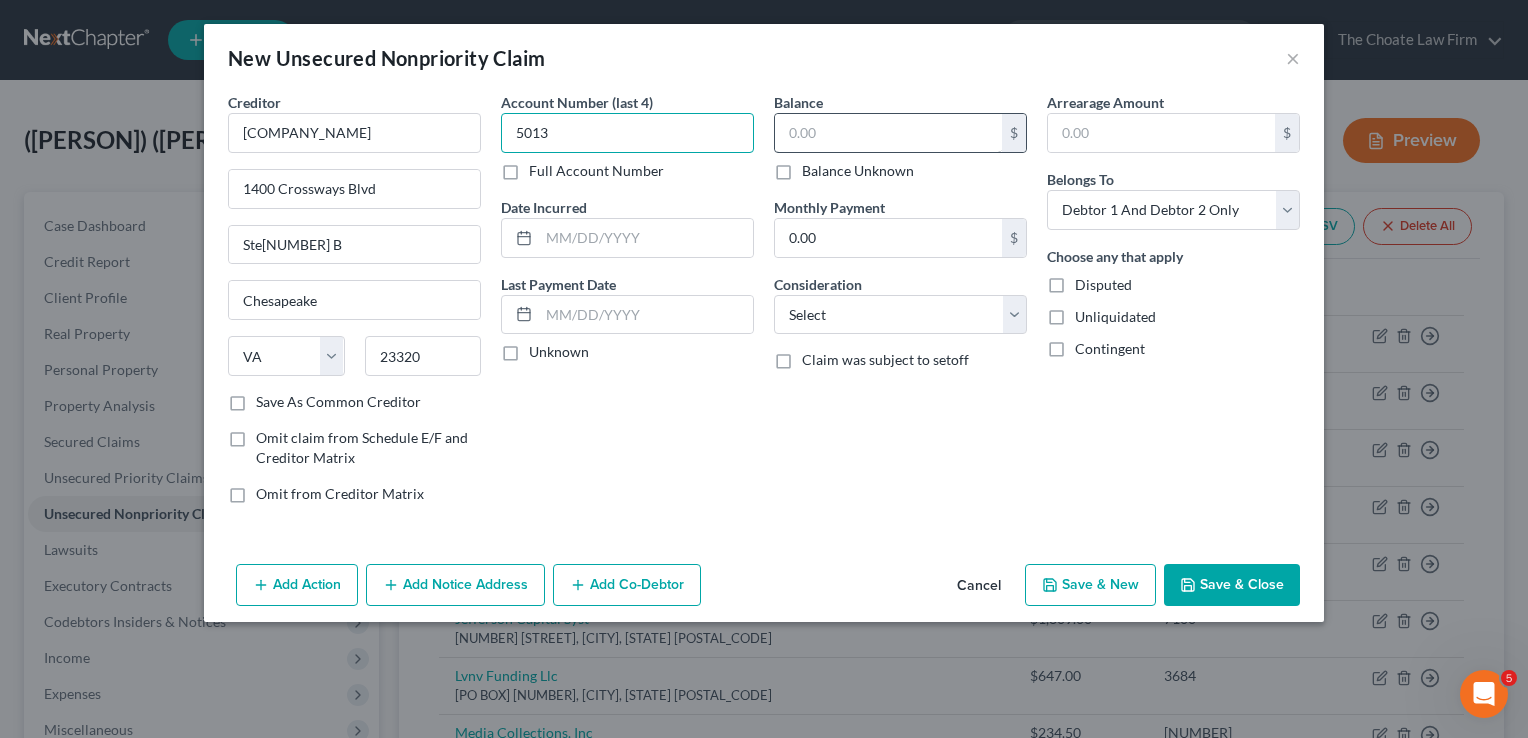 type on "5013" 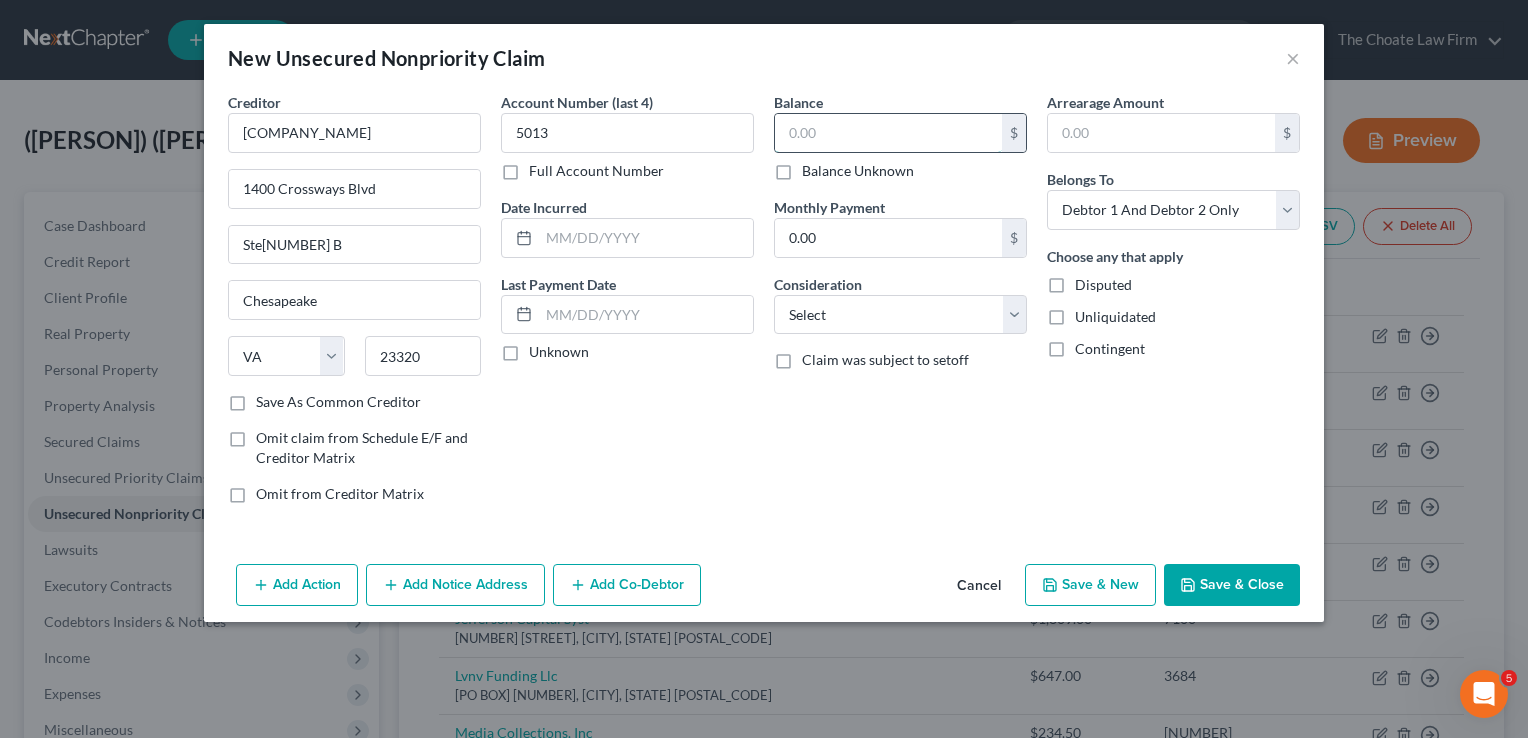 click at bounding box center [888, 133] 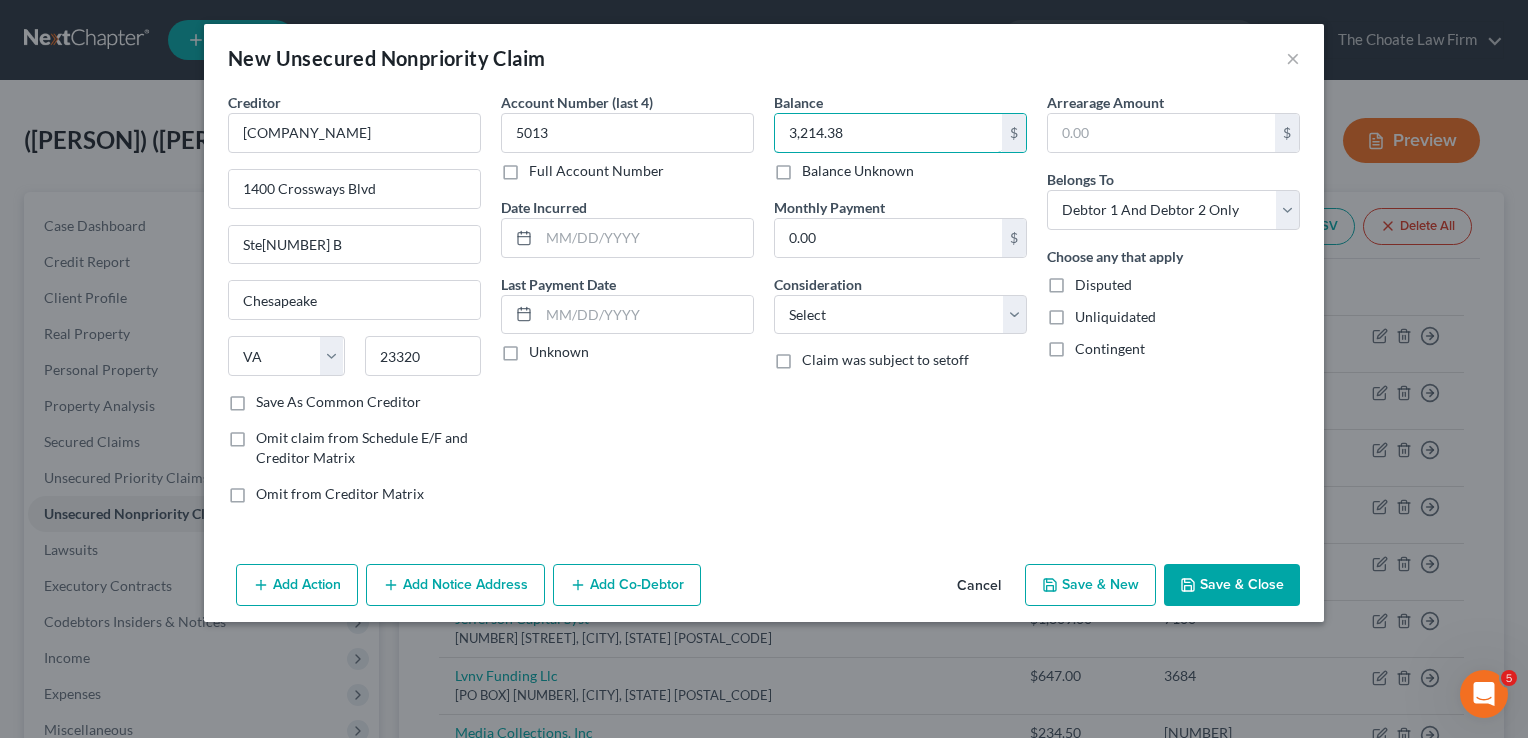 type on "3,214.38" 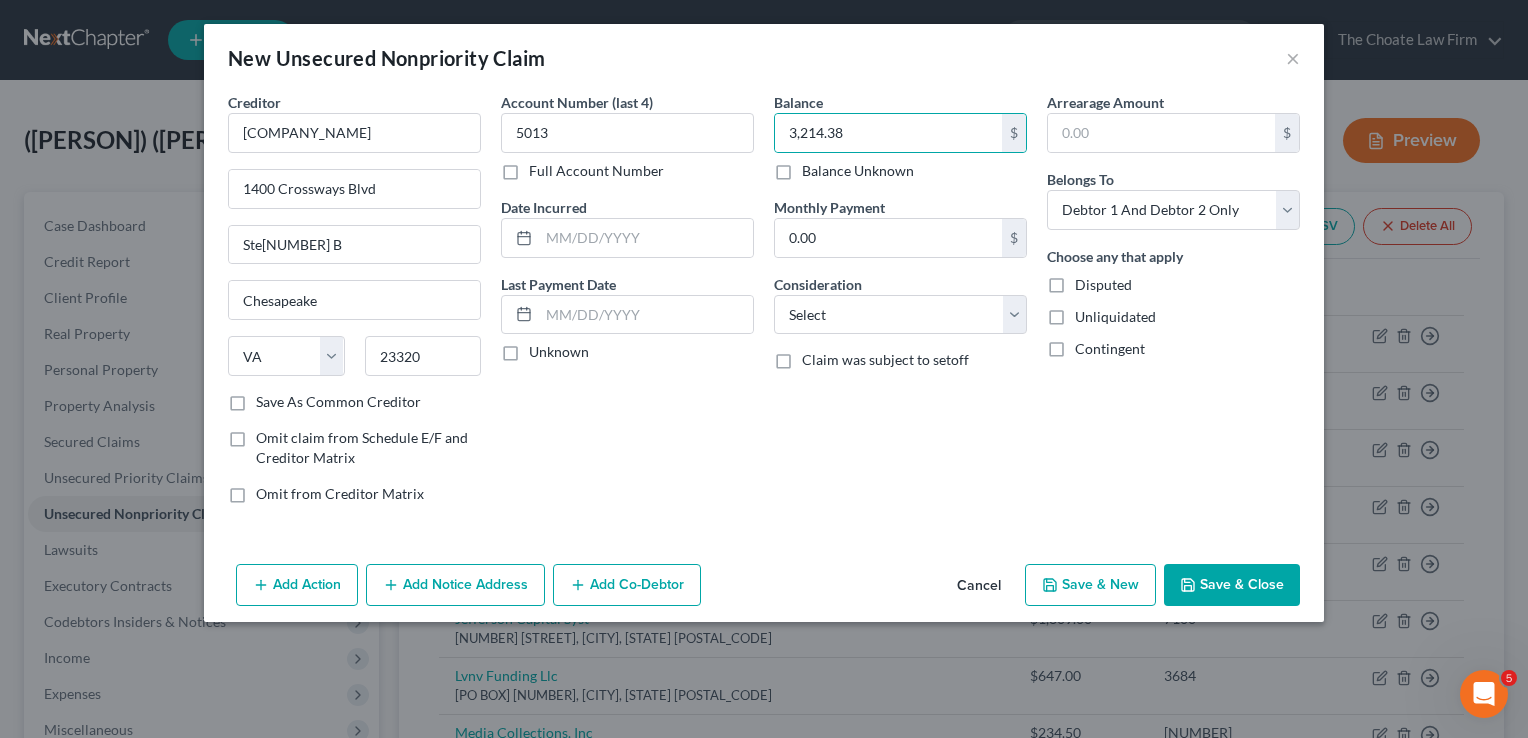 click on "Save & Close" at bounding box center (1232, 585) 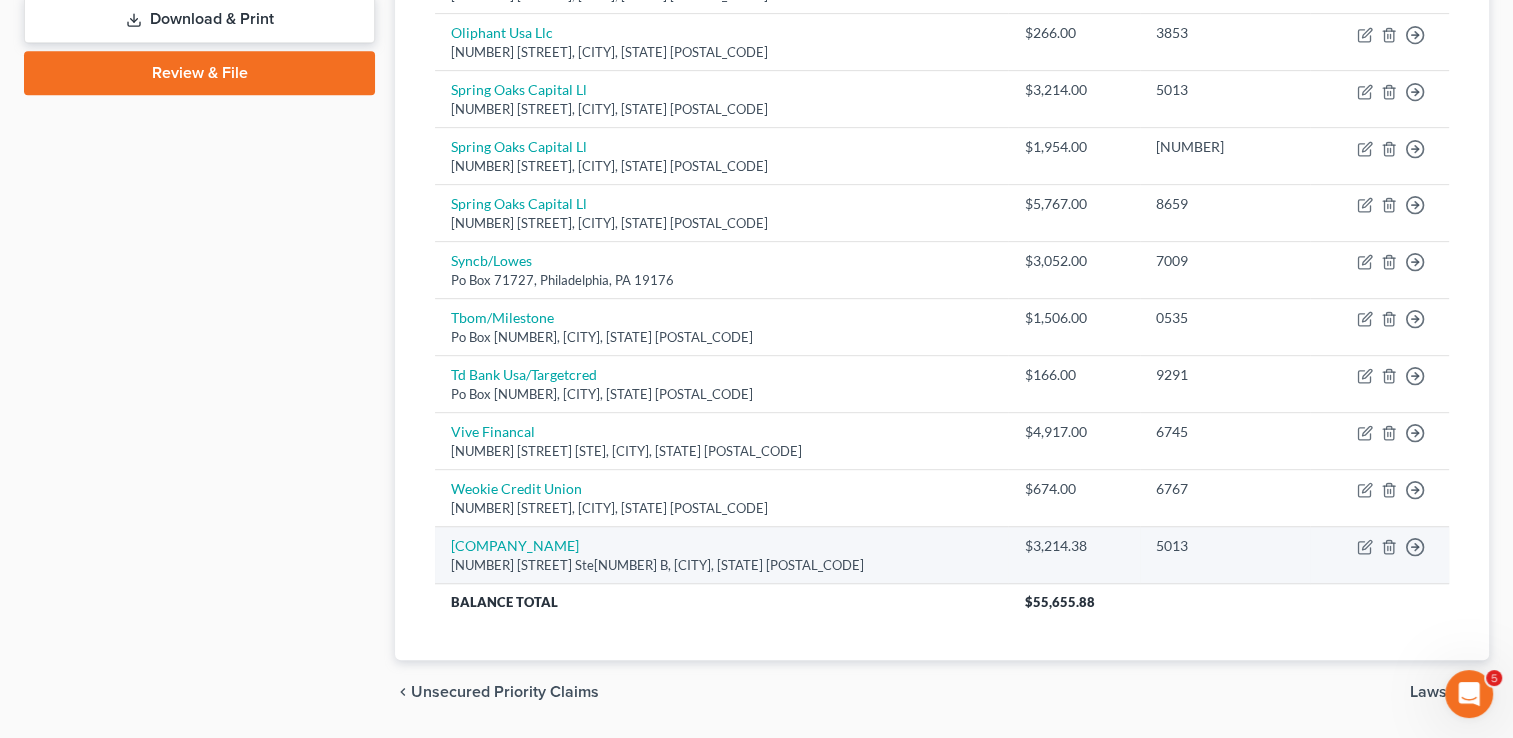 scroll, scrollTop: 884, scrollLeft: 0, axis: vertical 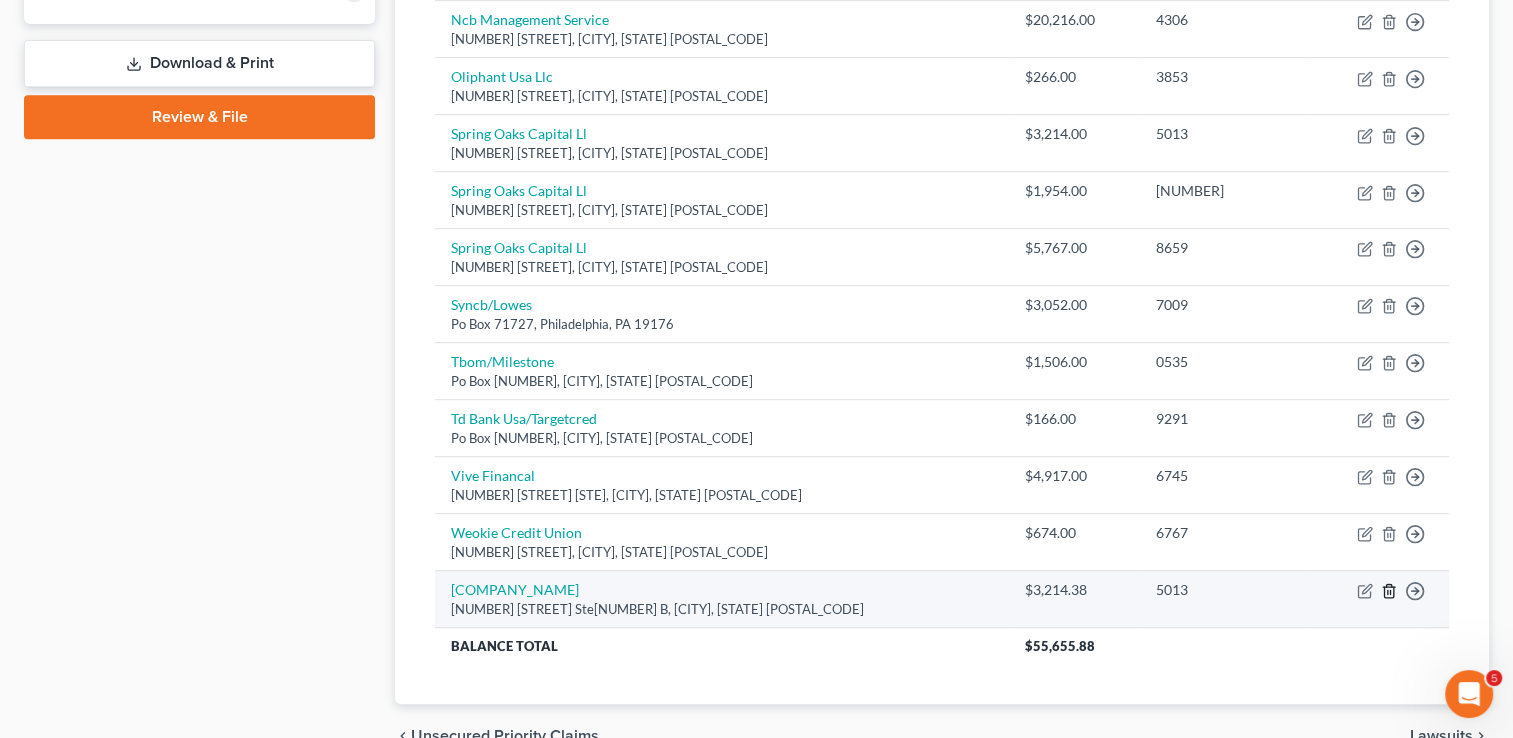 click 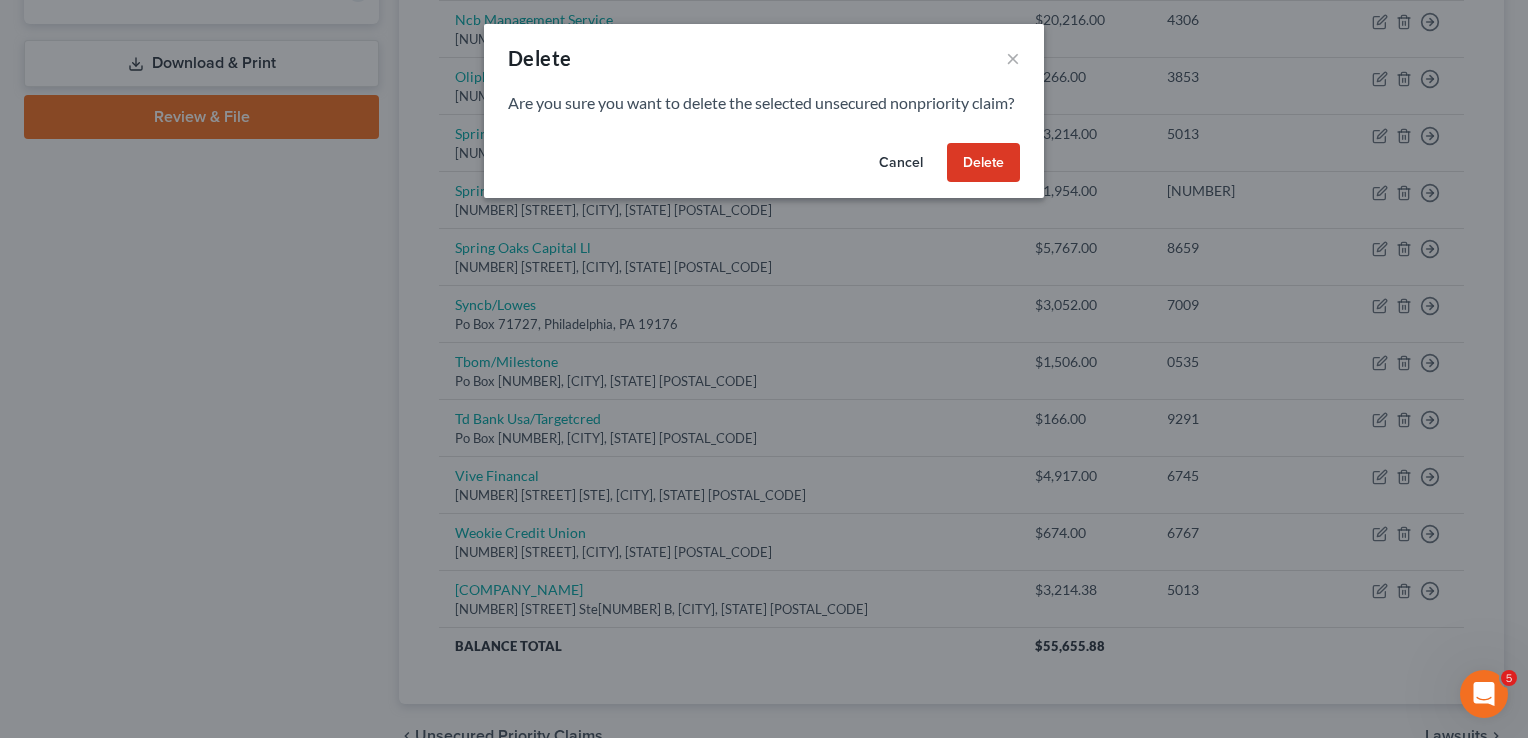 click on "Delete" at bounding box center [983, 163] 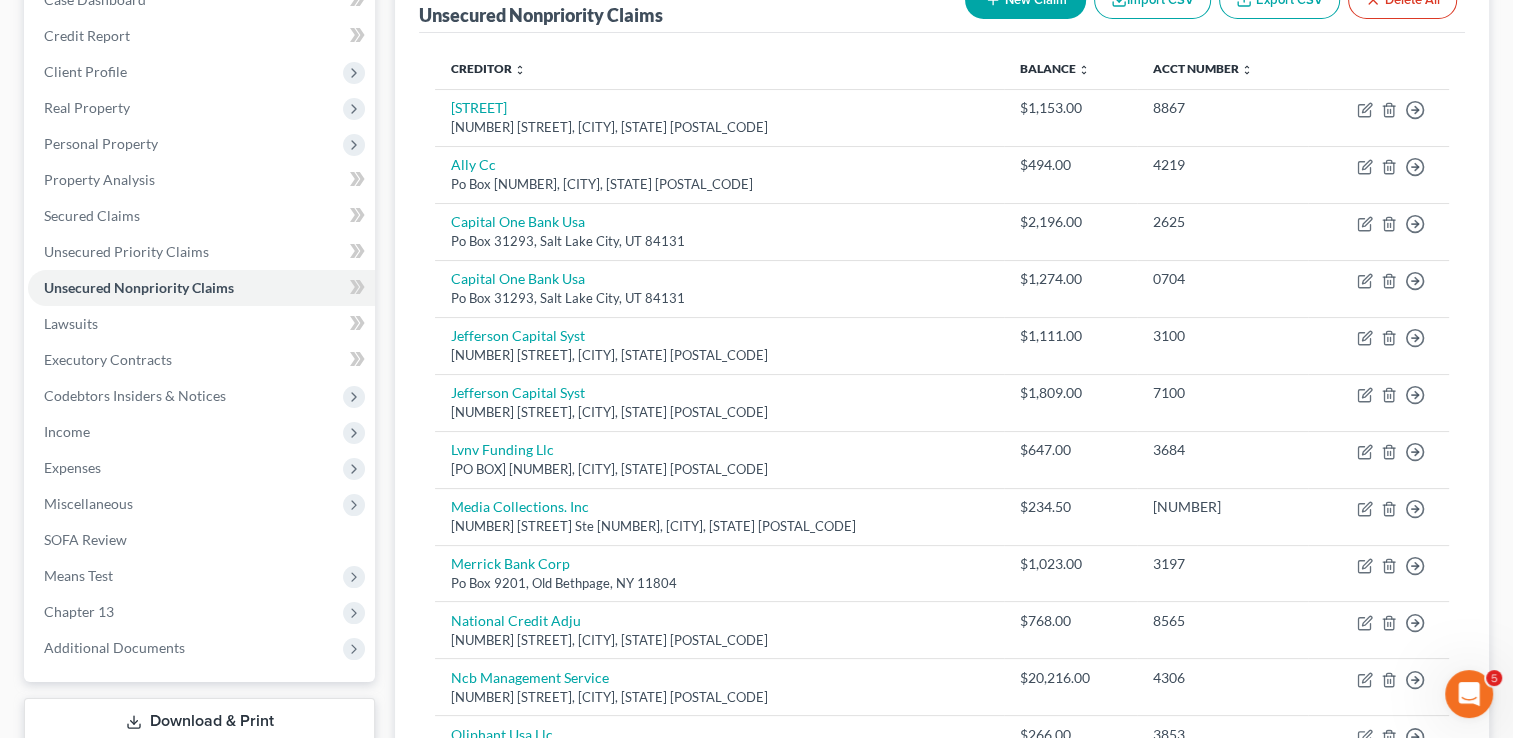 scroll, scrollTop: 184, scrollLeft: 0, axis: vertical 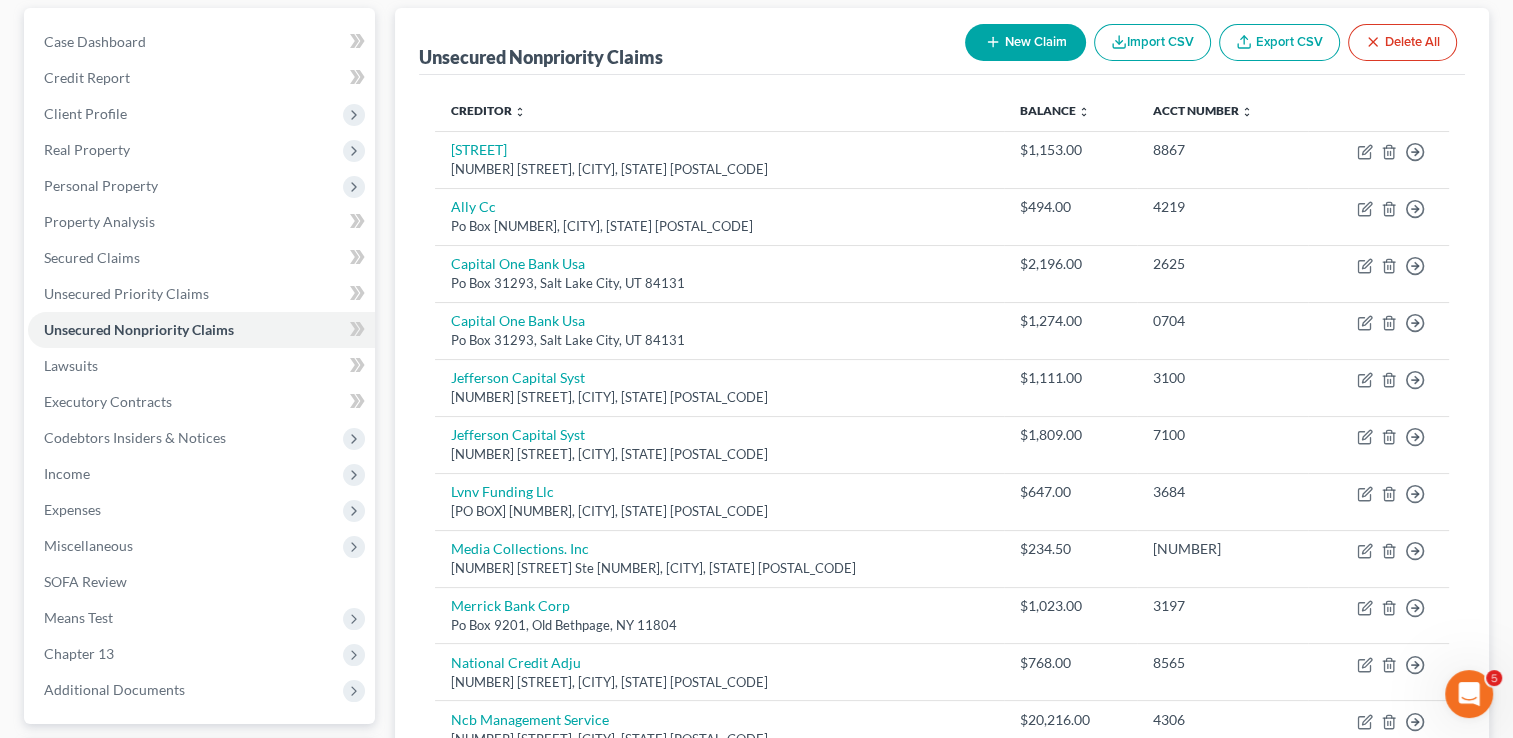 click on "New Claim" at bounding box center [1025, 42] 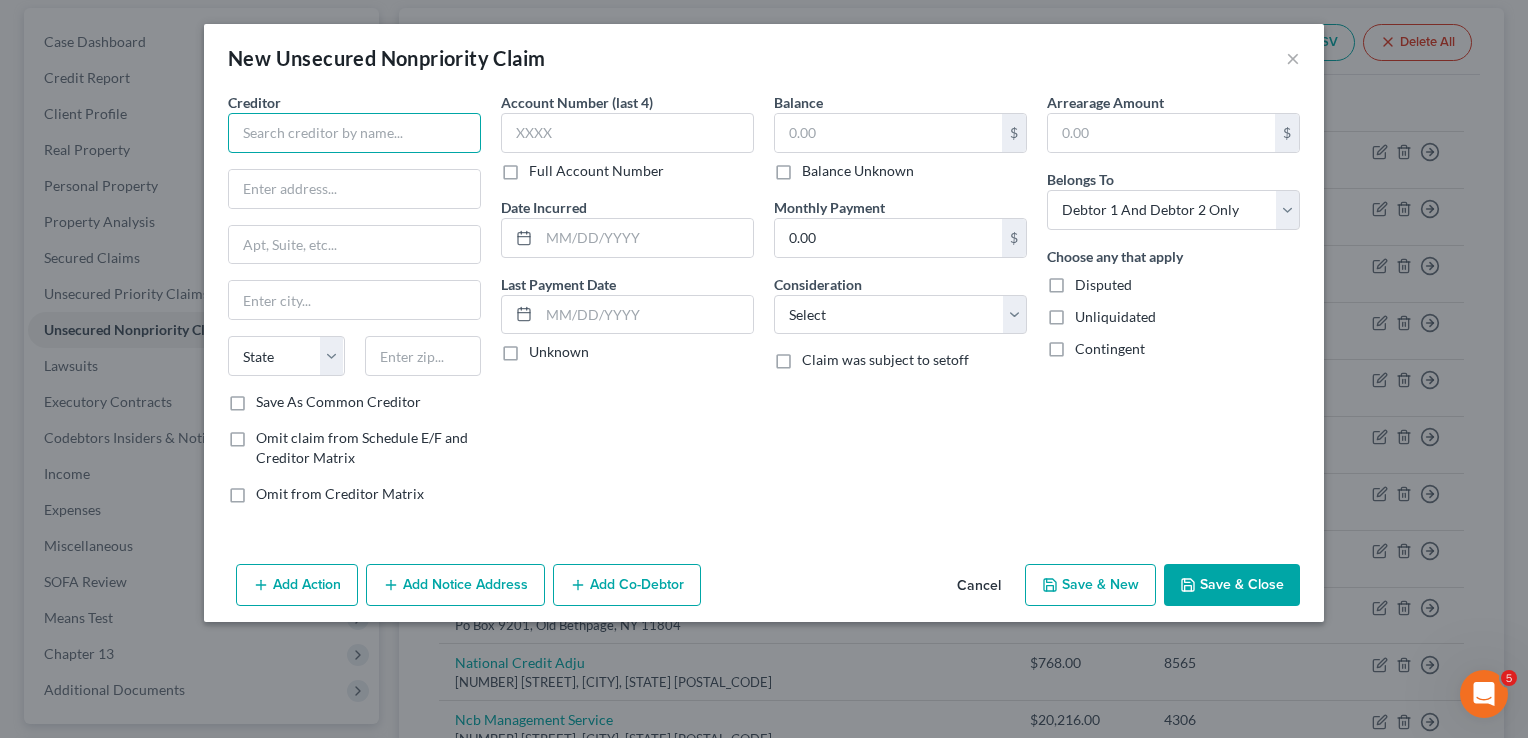 click at bounding box center [354, 133] 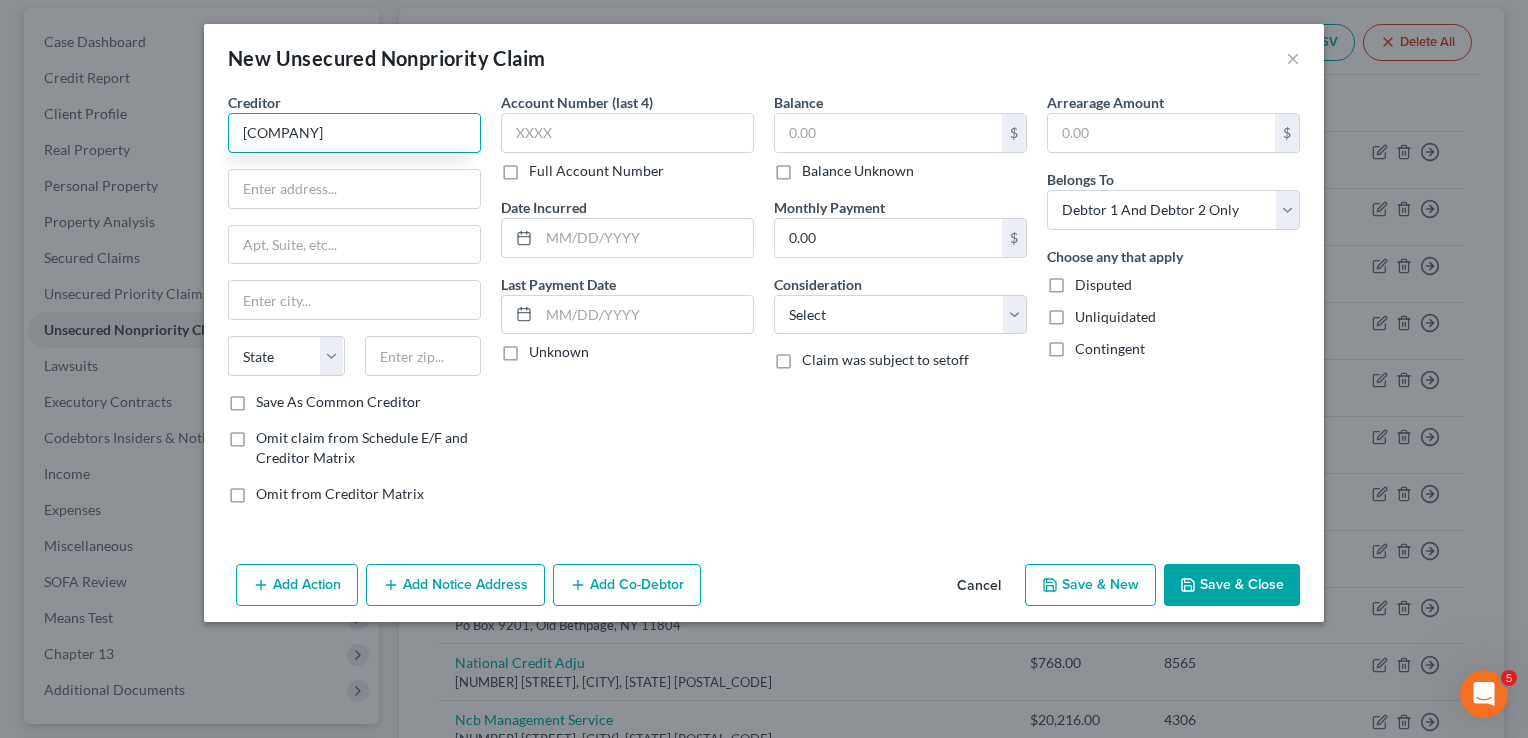 type on "[COMPANY]" 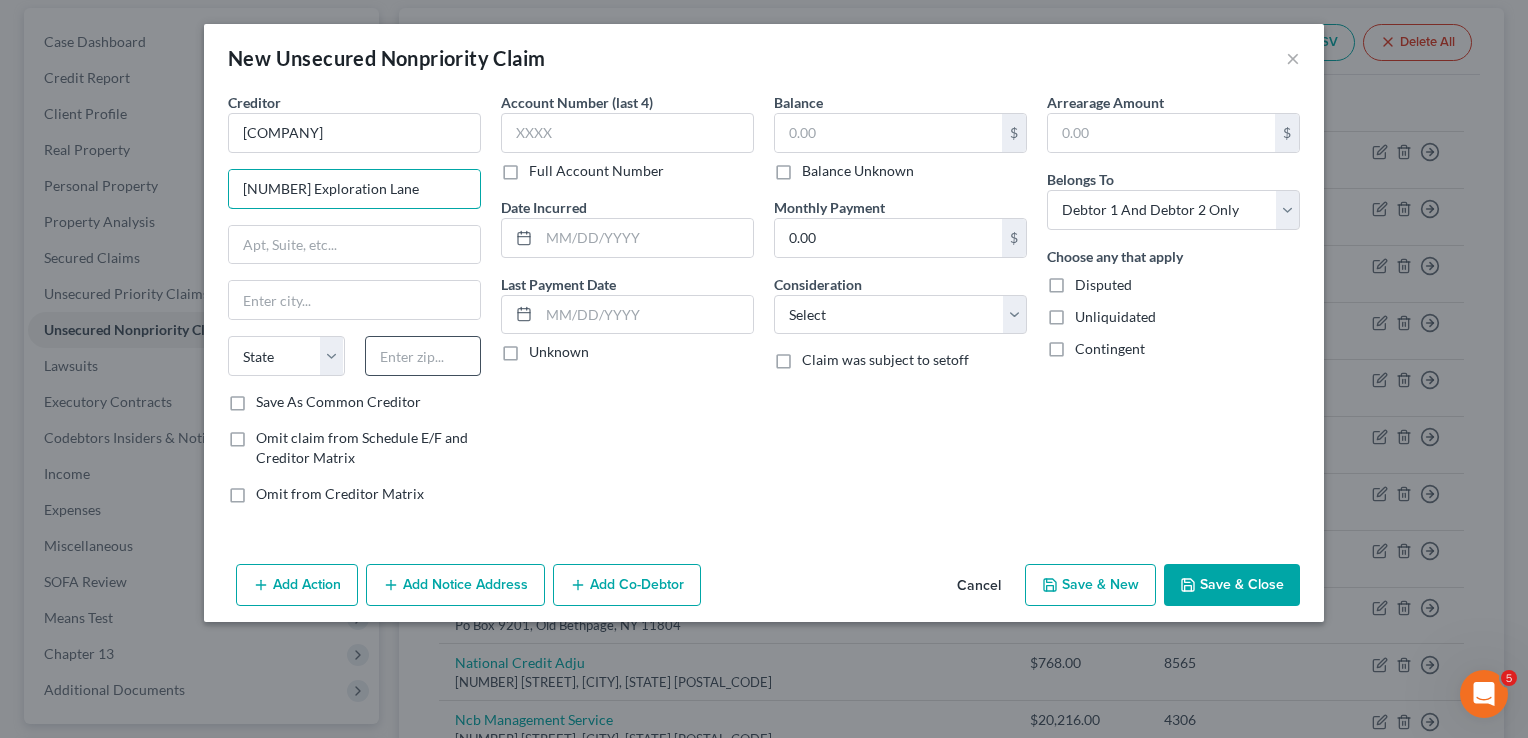 type on "11717 Exploration Lane" 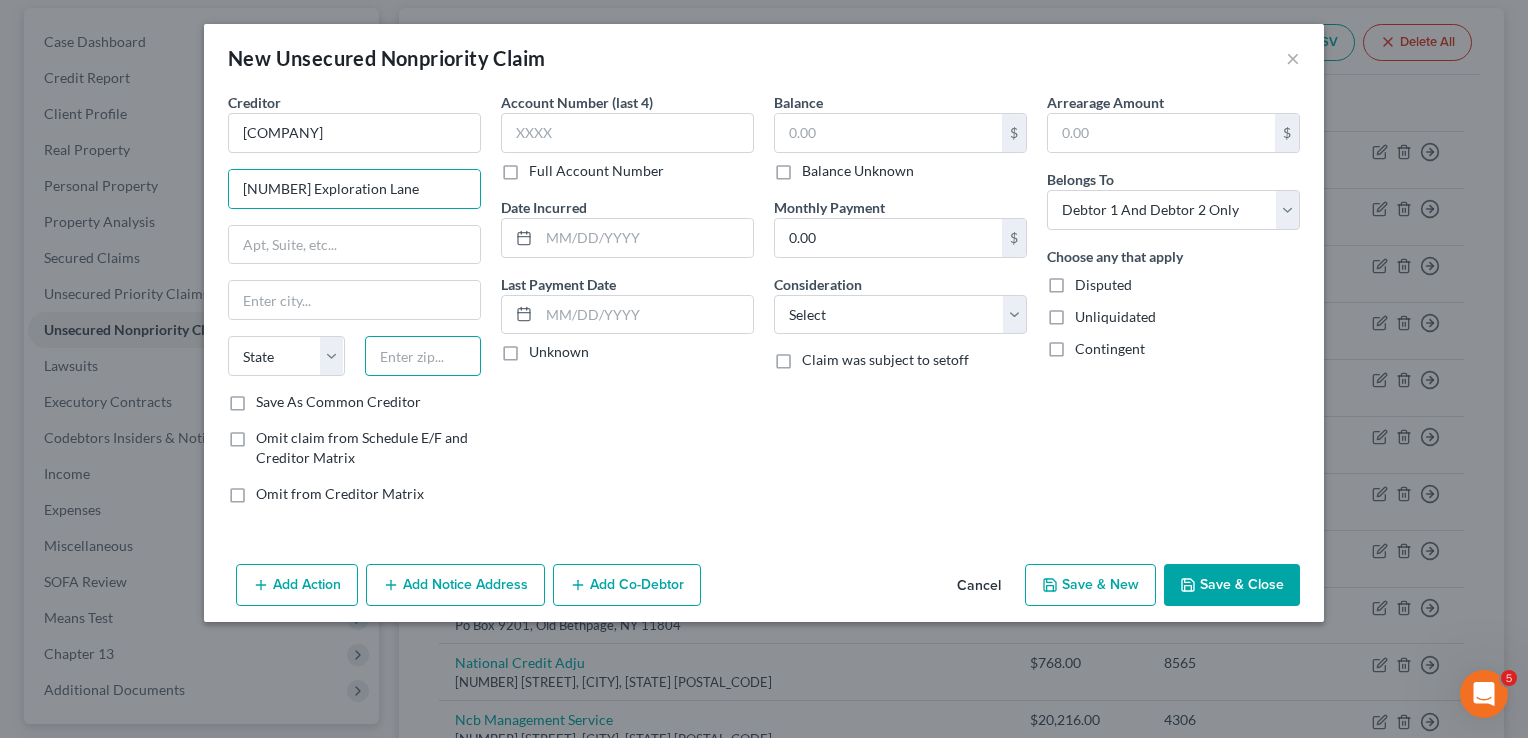 click at bounding box center [423, 356] 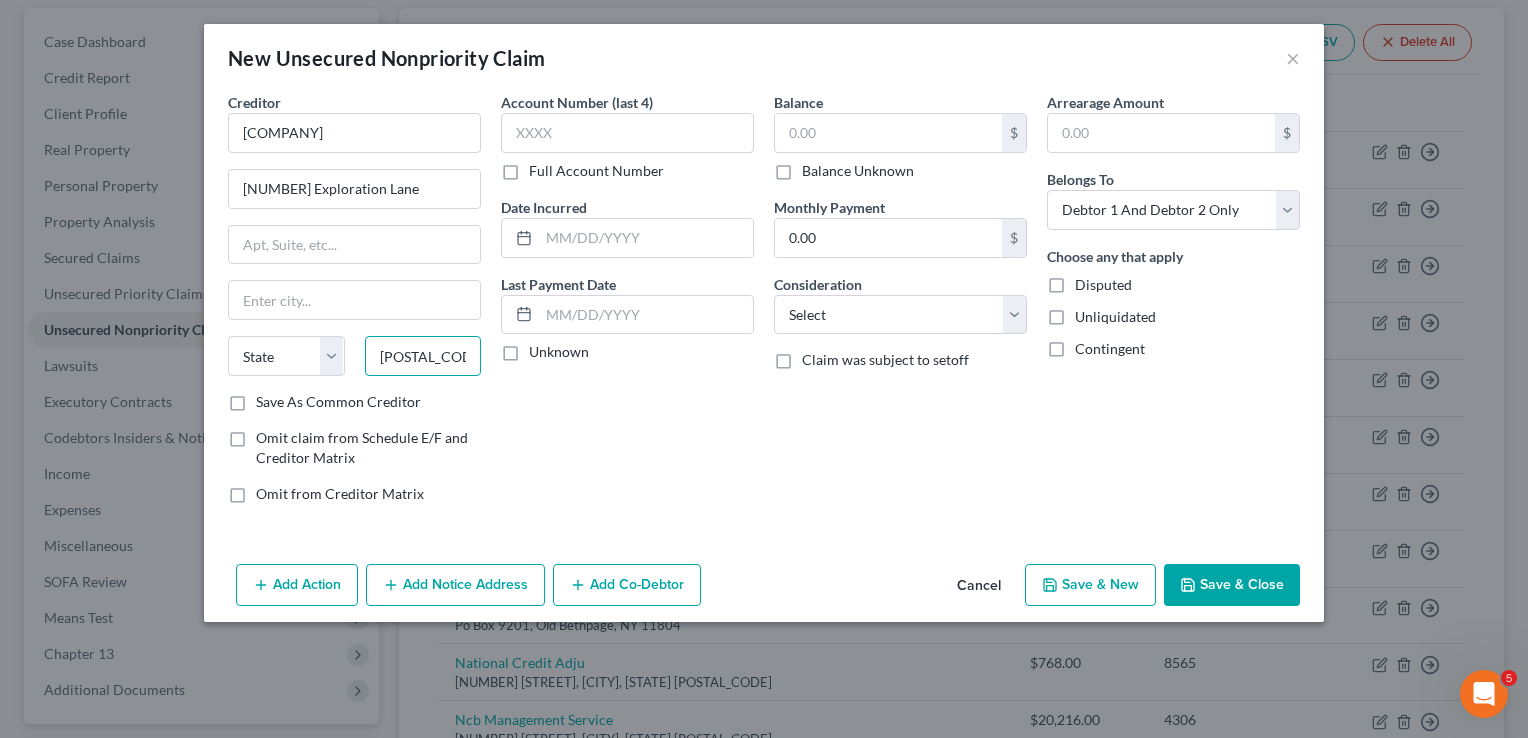 type on "20876" 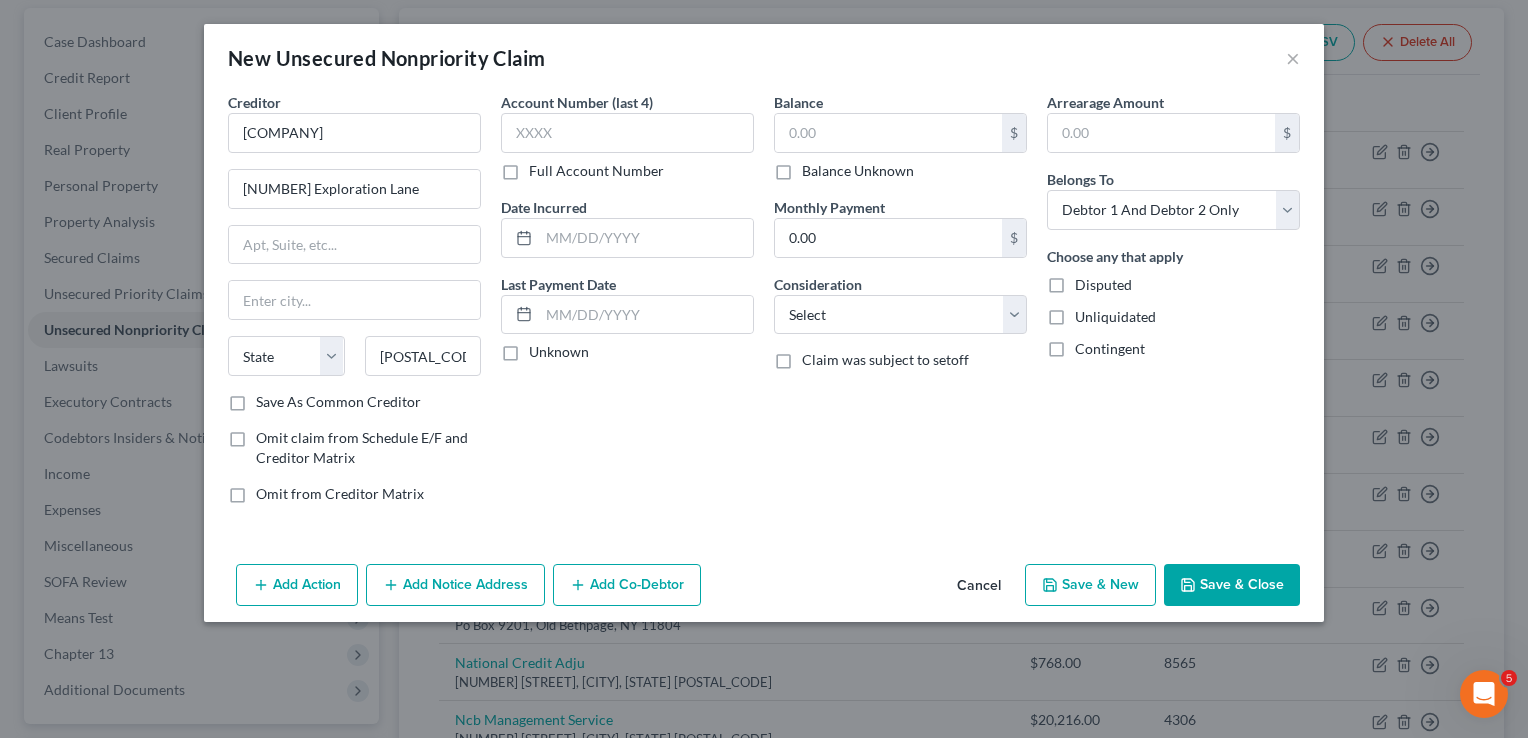 click on "Account Number (last 4)
Full Account Number
Date Incurred         Last Payment Date         Unknown" at bounding box center [627, 306] 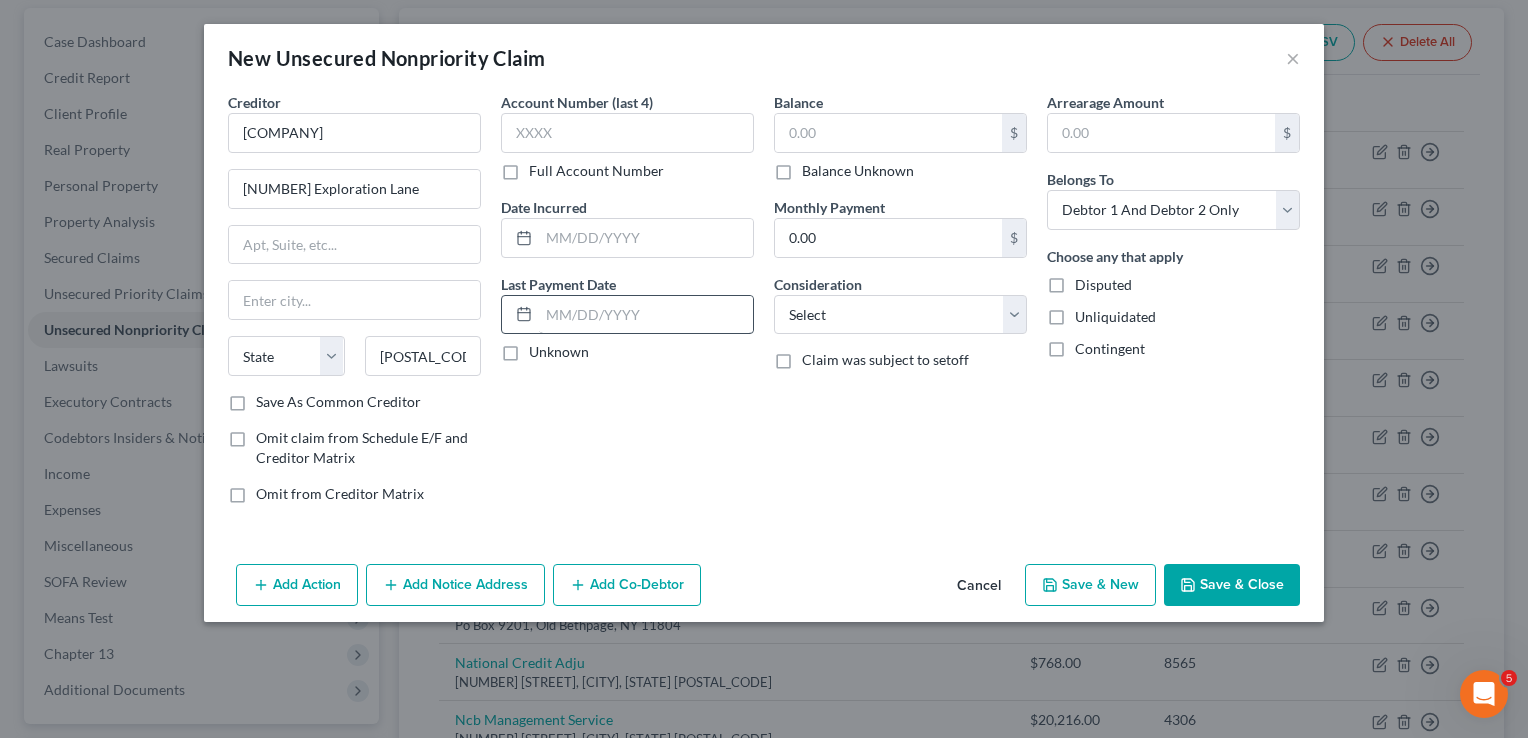 type on "Germantown" 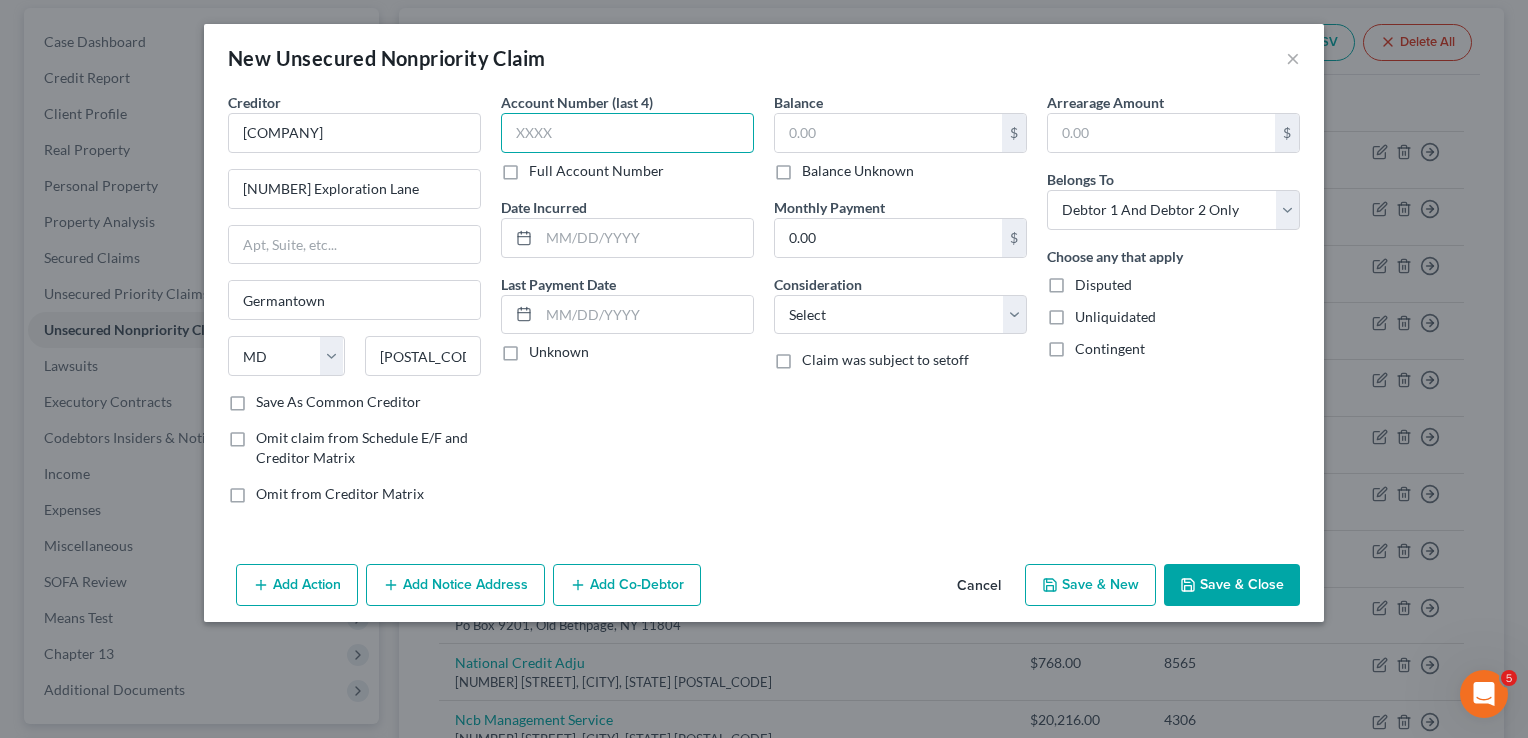 click at bounding box center (627, 133) 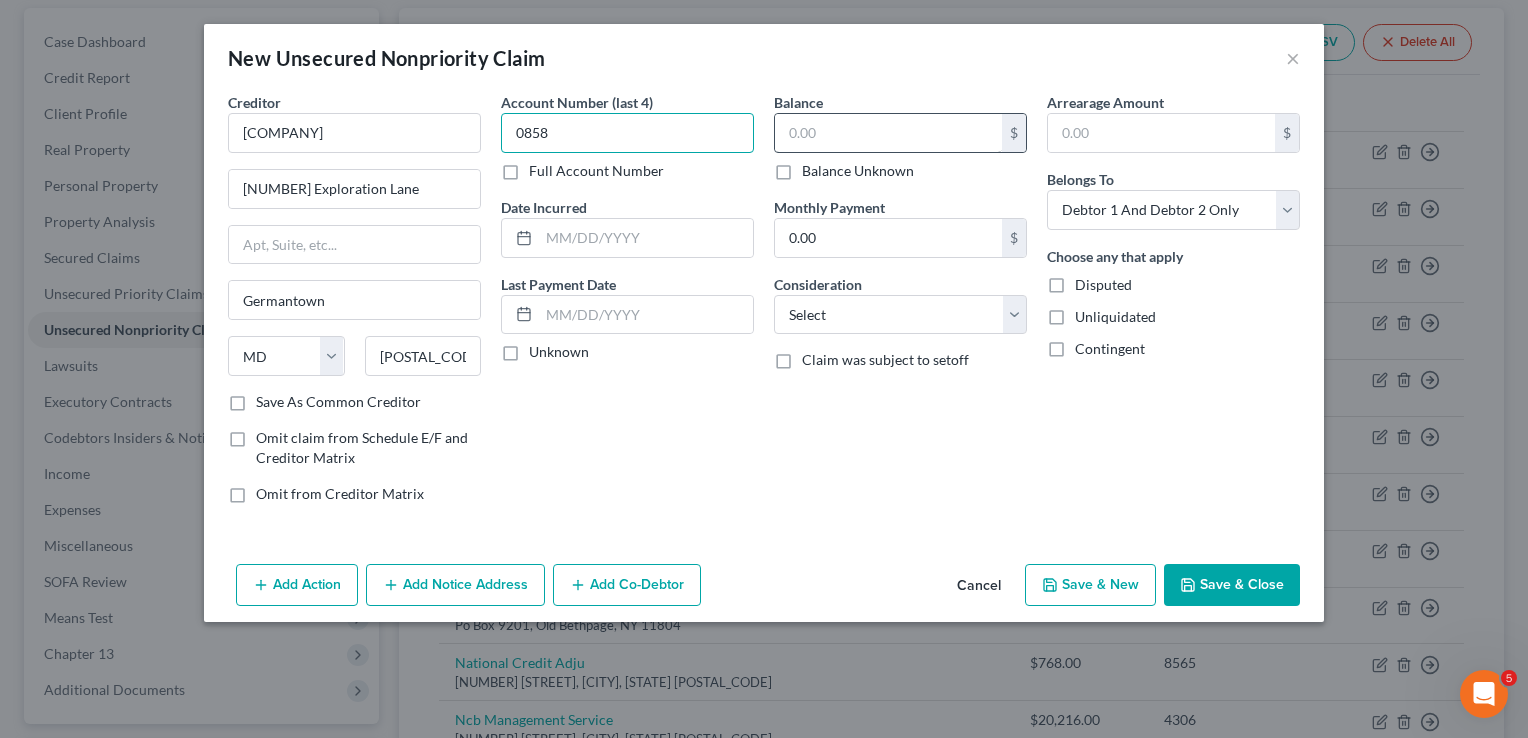 type on "0858" 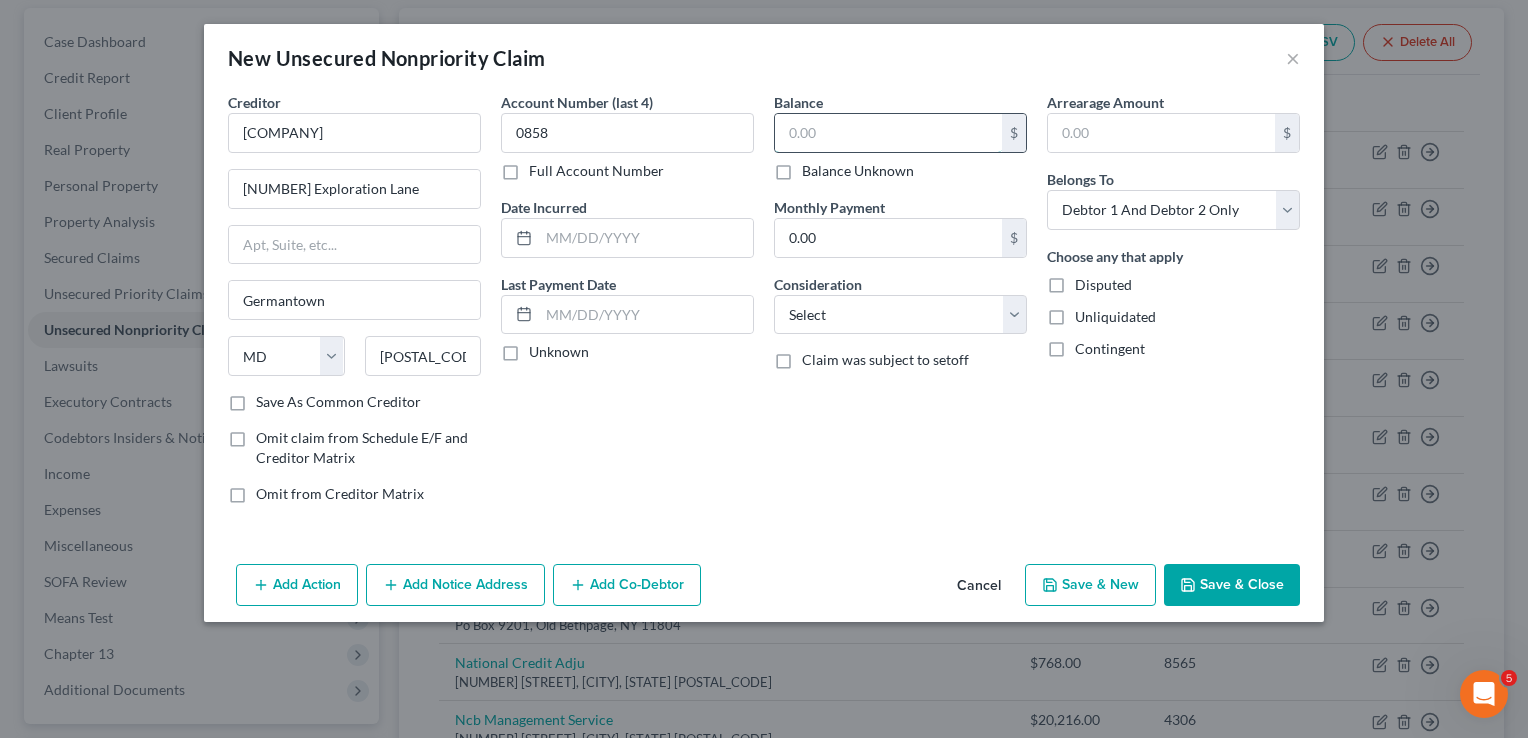 click at bounding box center [888, 133] 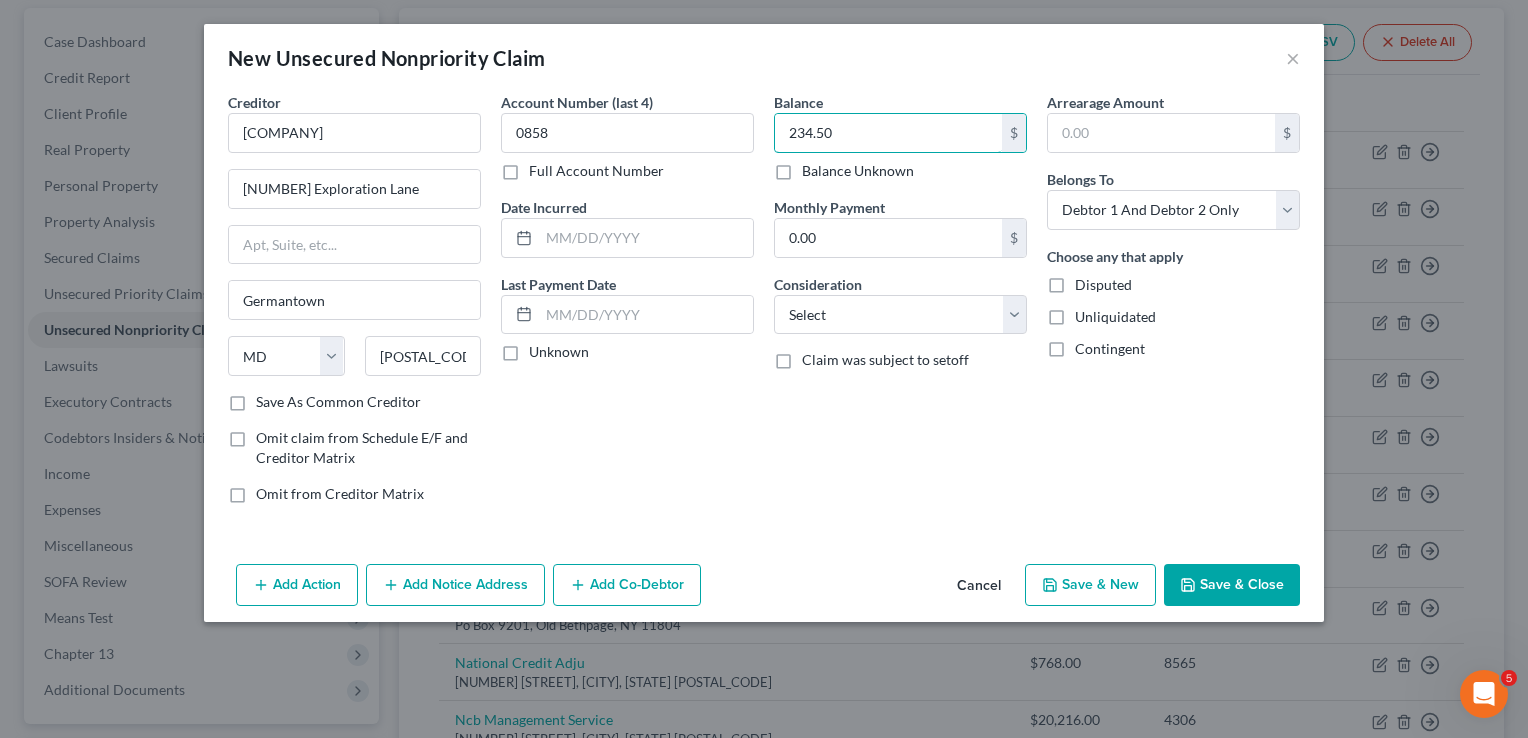 type on "234.50" 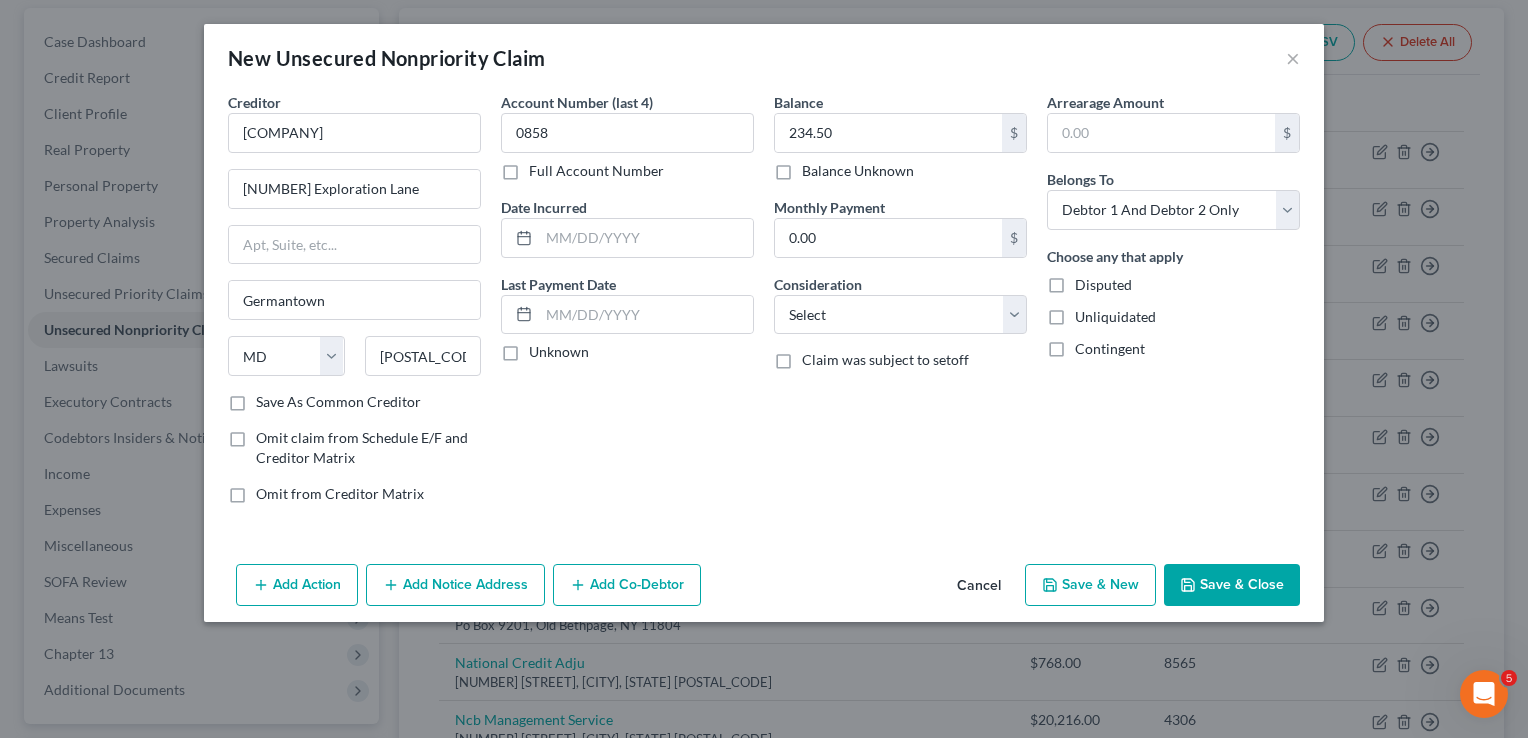click on "Save & Close" at bounding box center [1232, 585] 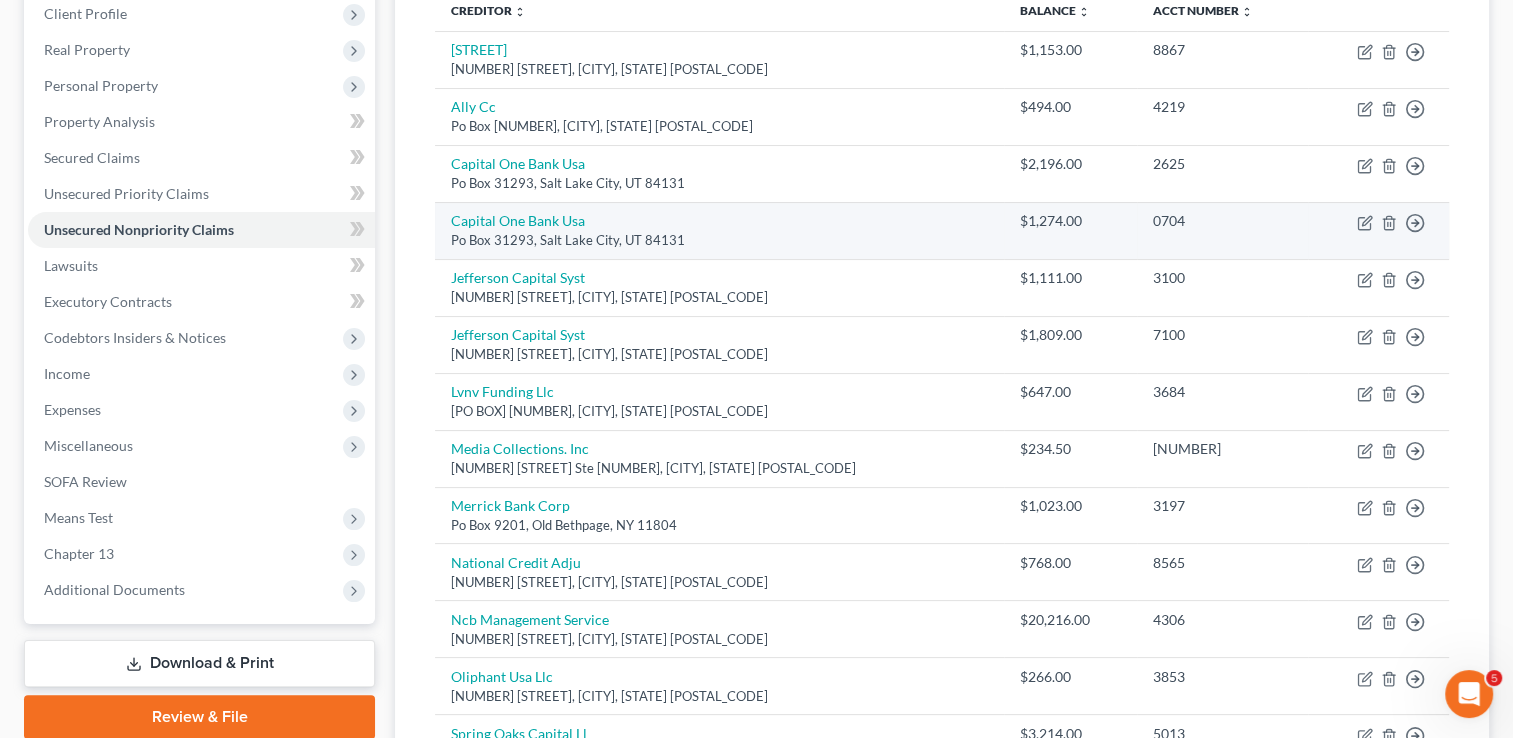 scroll, scrollTop: 0, scrollLeft: 0, axis: both 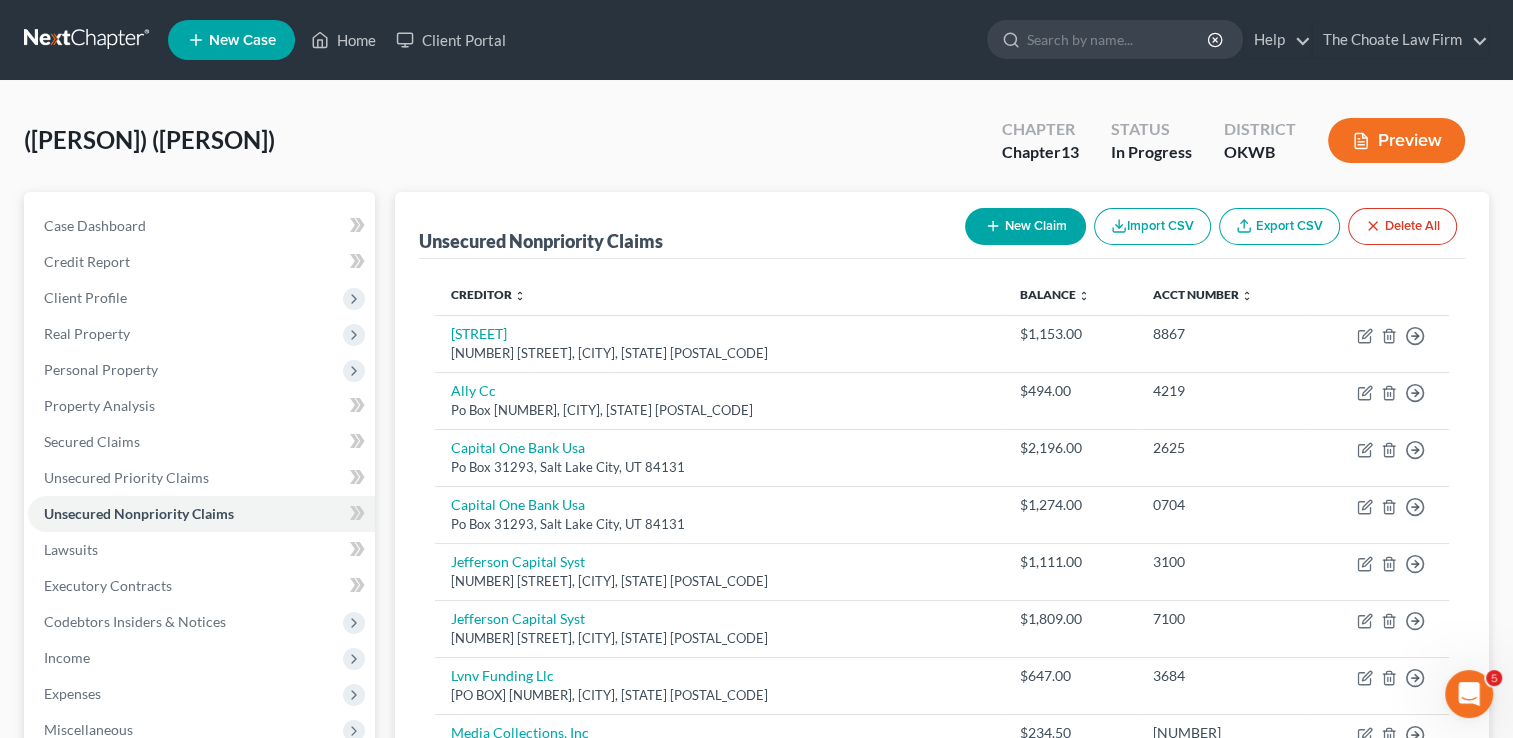 click on "New Claim" at bounding box center (1025, 226) 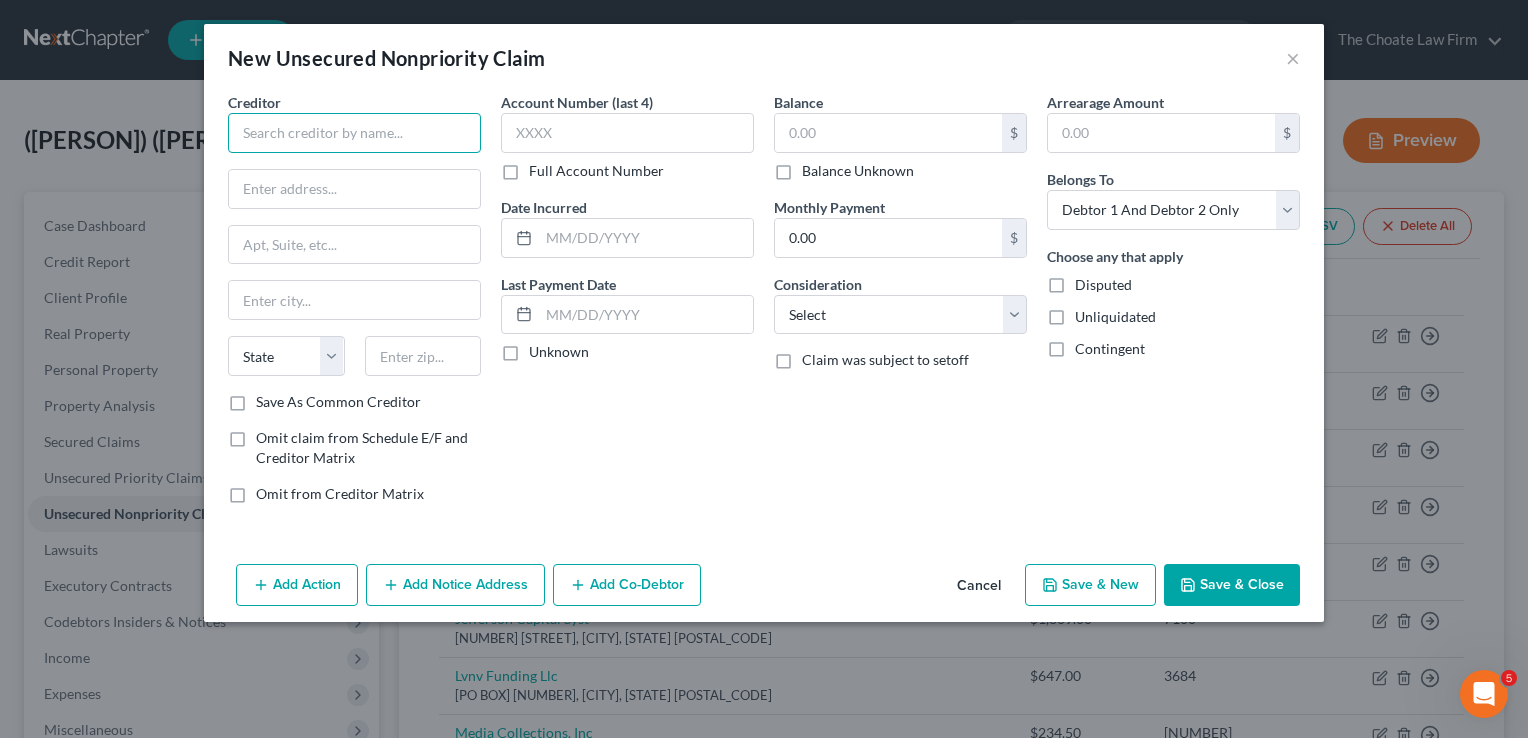click at bounding box center (354, 133) 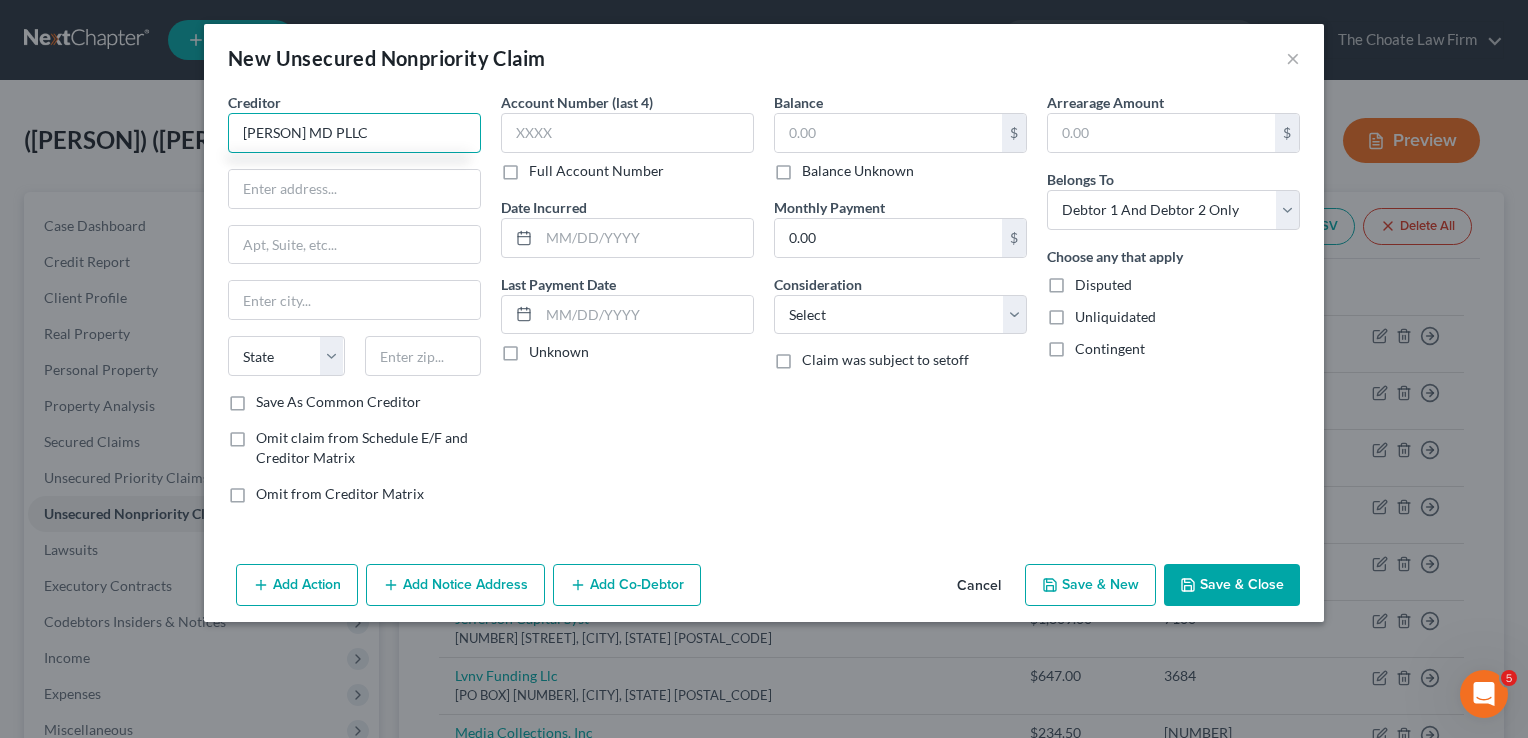 type on "[FIRST] [LAST] MD PLLC" 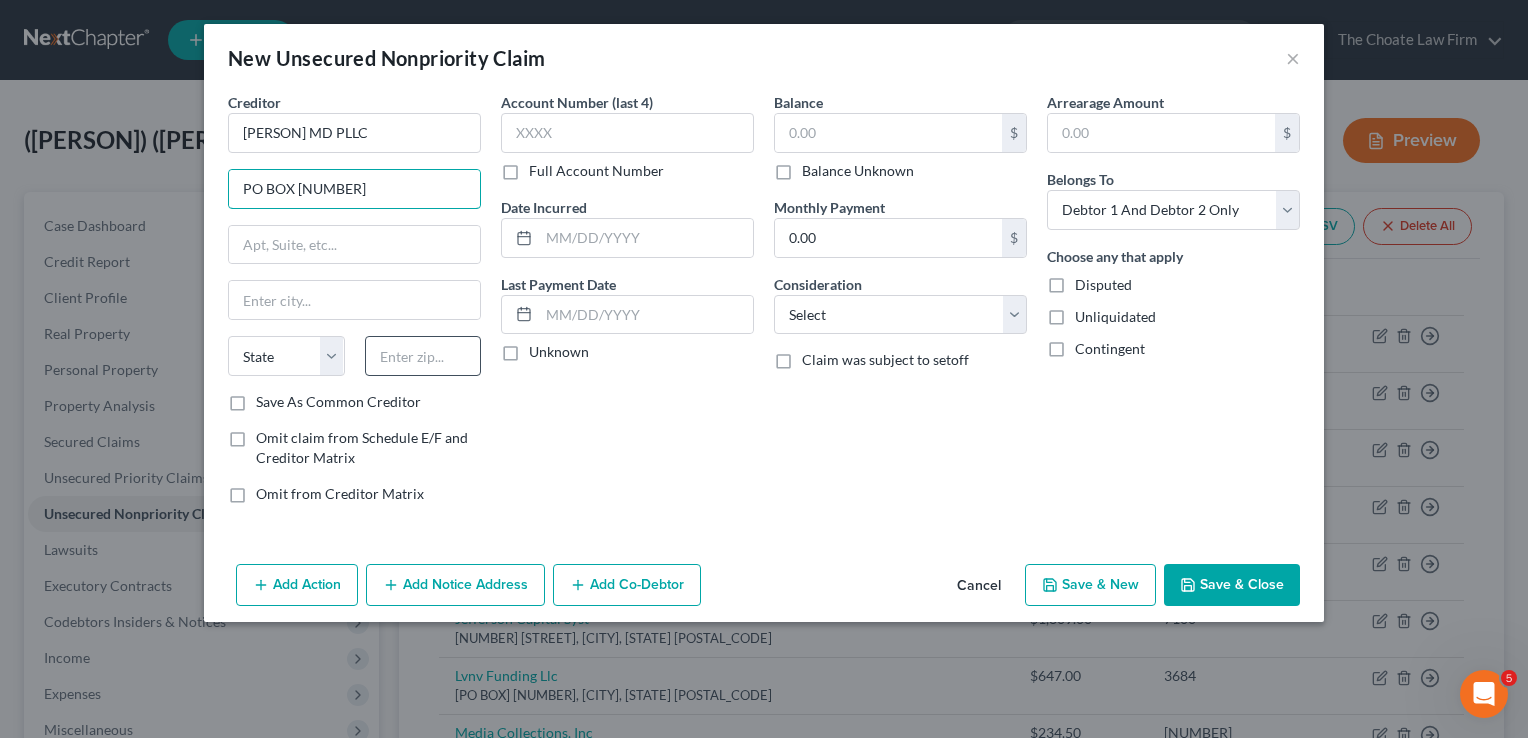 type on "PO BOX 268953" 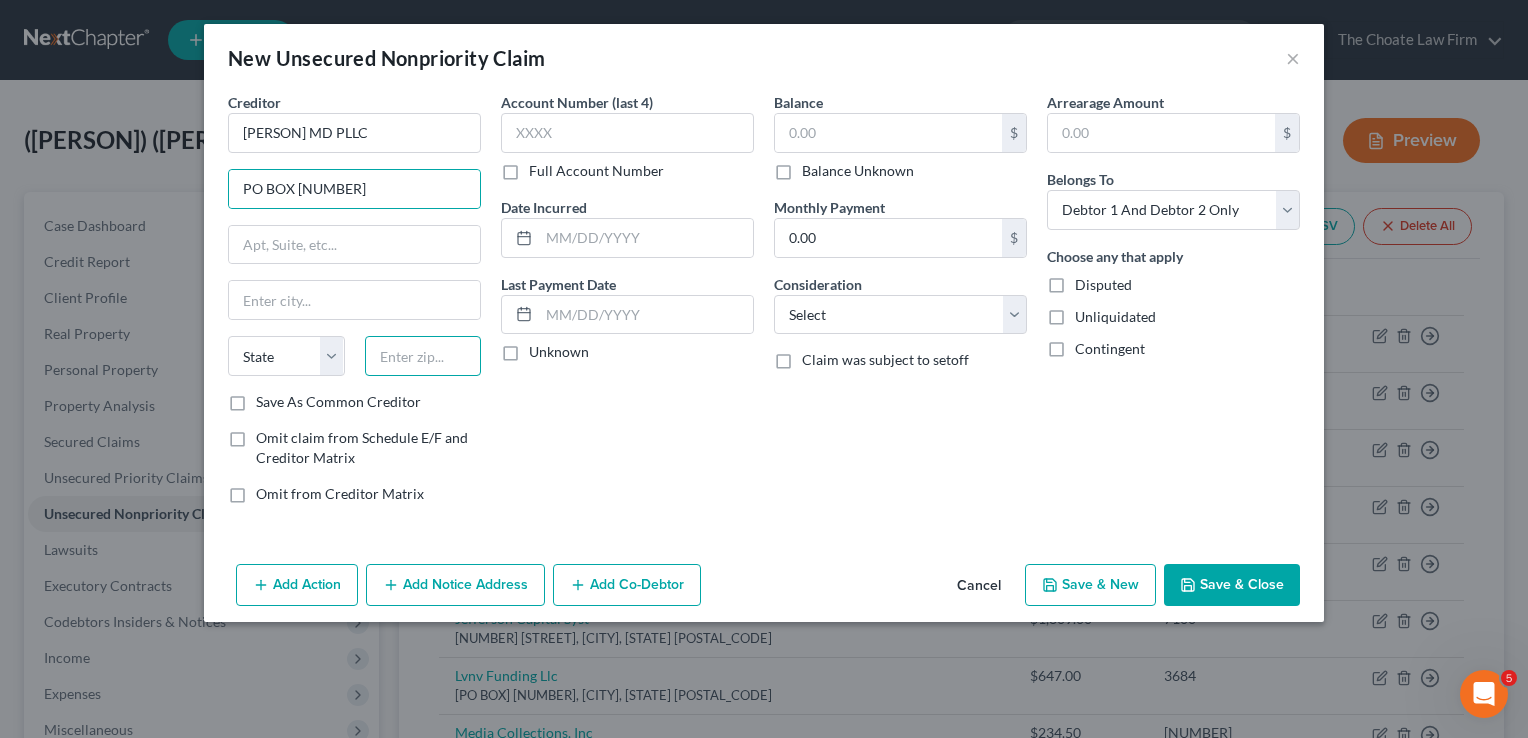 click at bounding box center [423, 356] 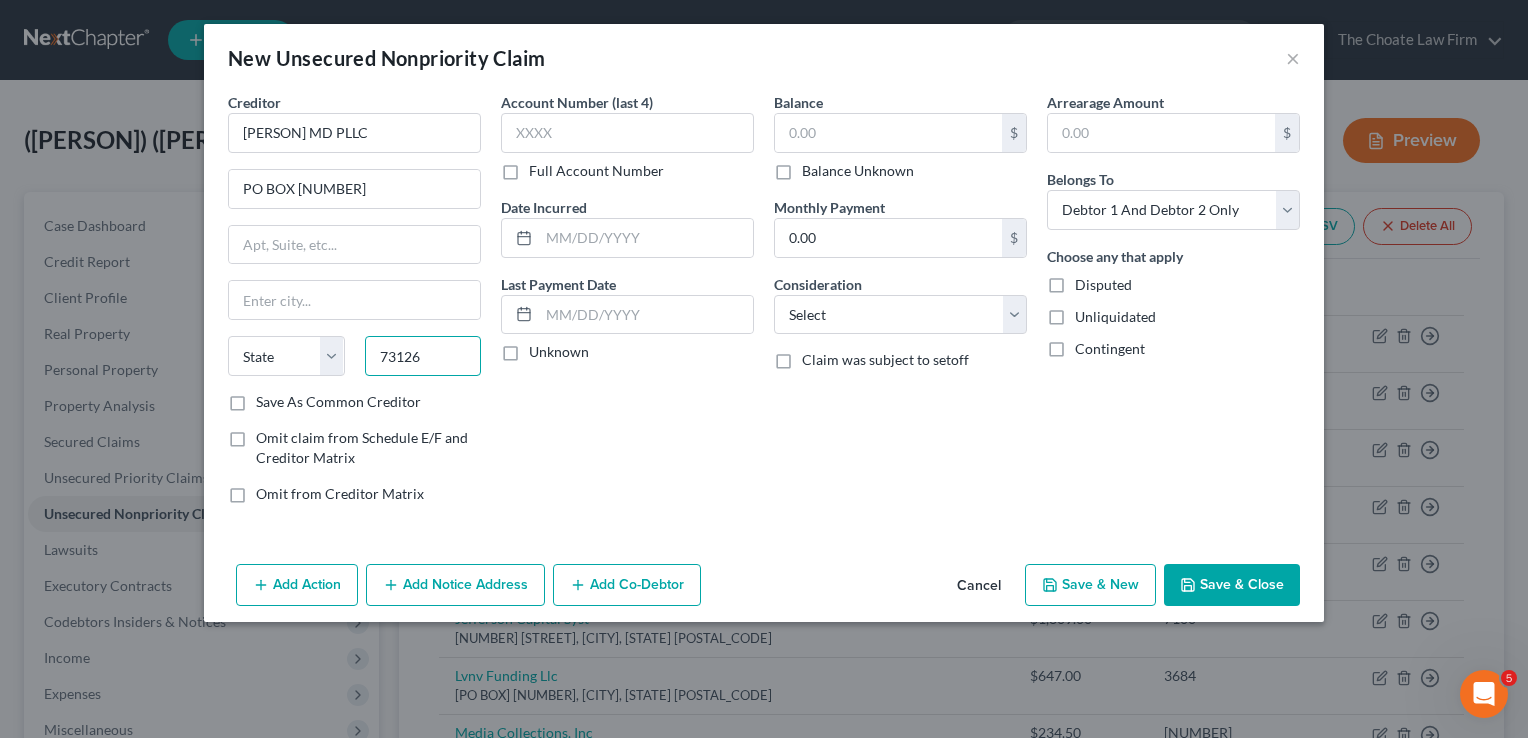 type on "73126" 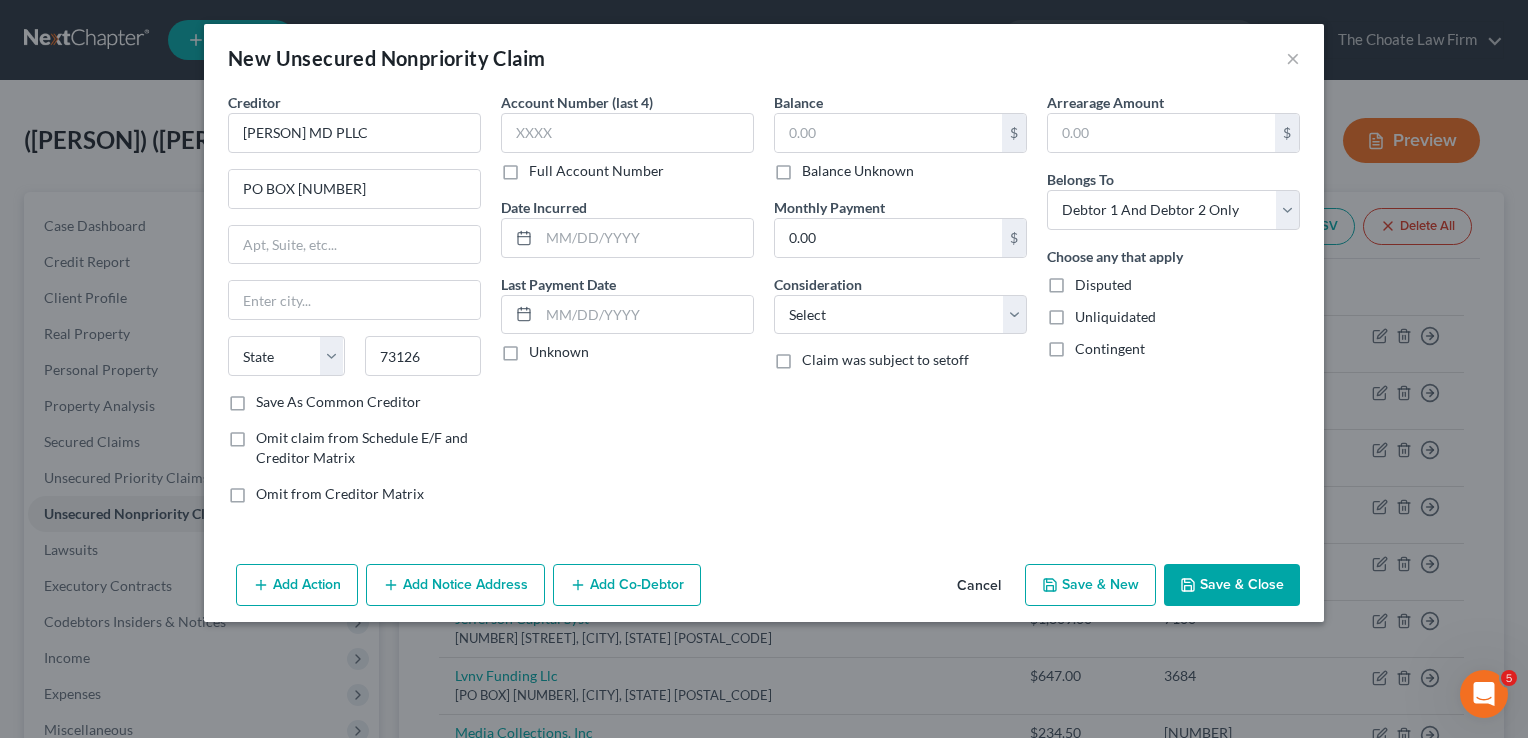 click on "Account Number (last 4)
Full Account Number
Date Incurred         Last Payment Date         Unknown" at bounding box center [627, 306] 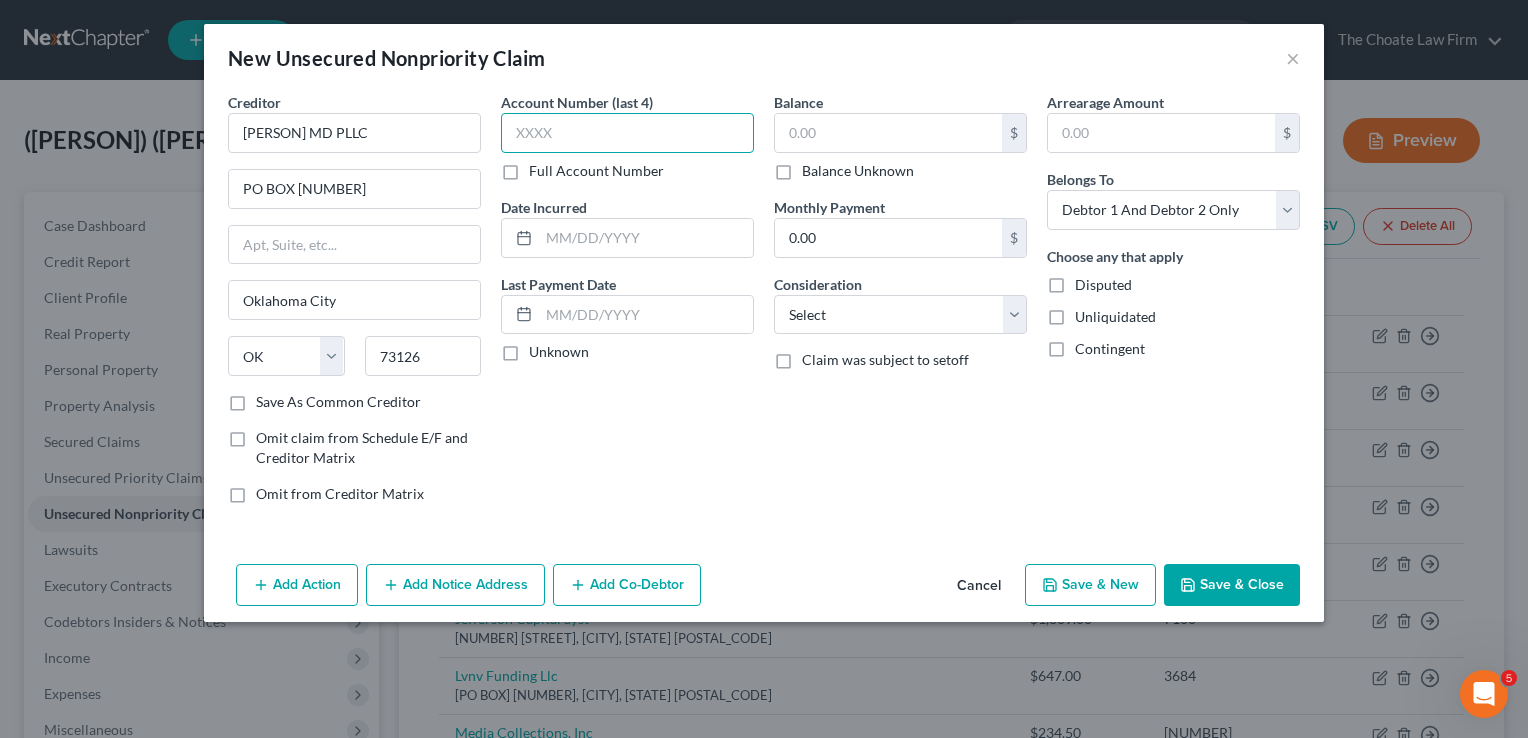 click at bounding box center (627, 133) 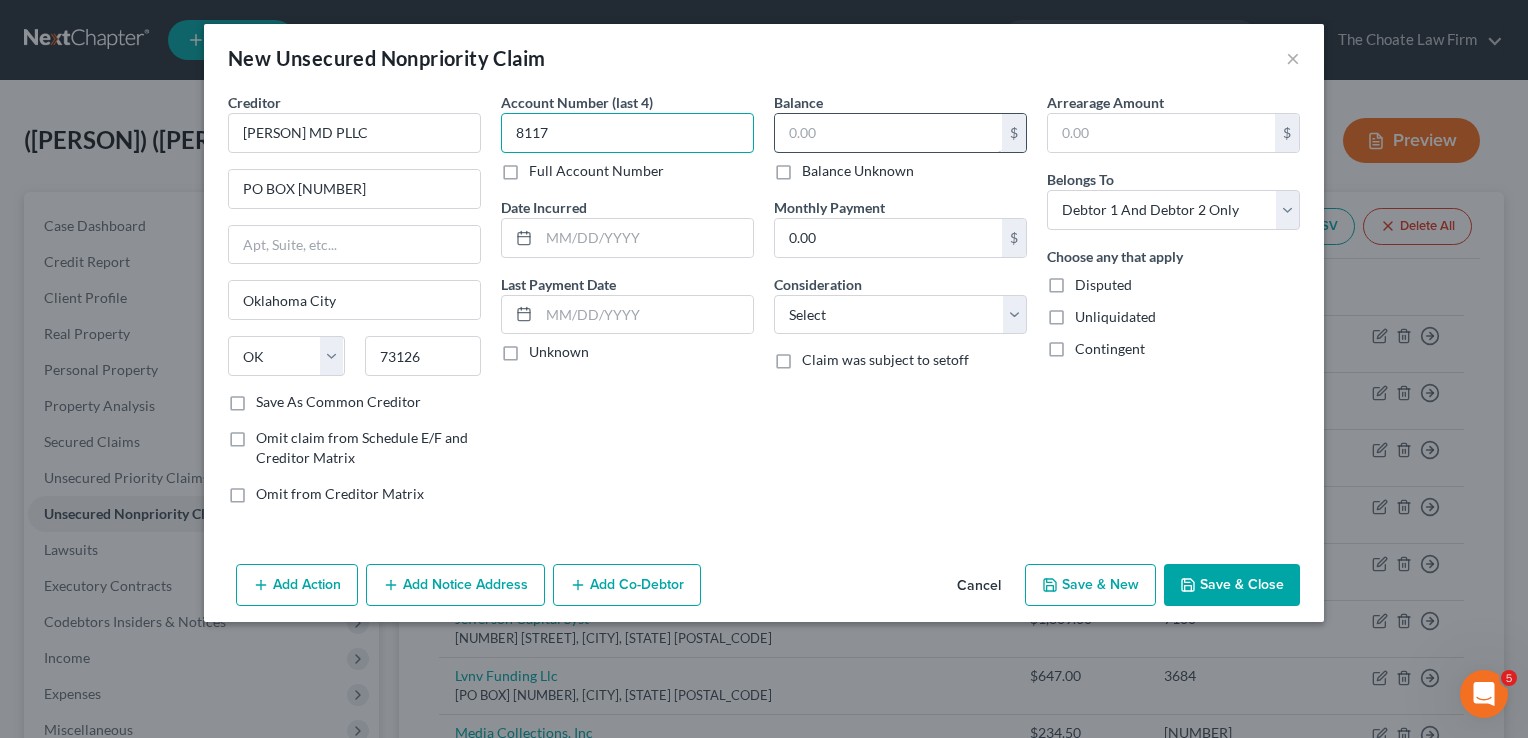 type on "8117" 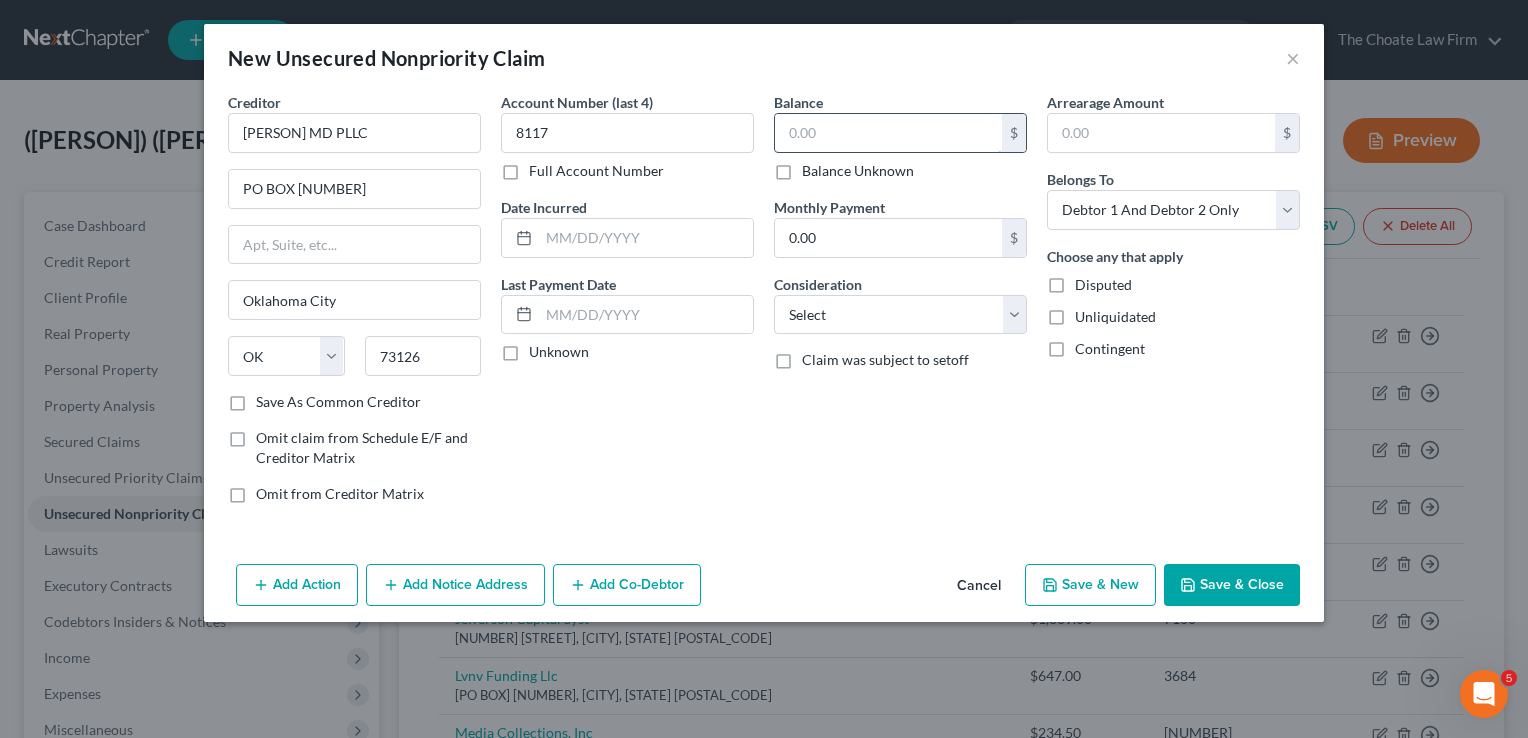 click at bounding box center [888, 133] 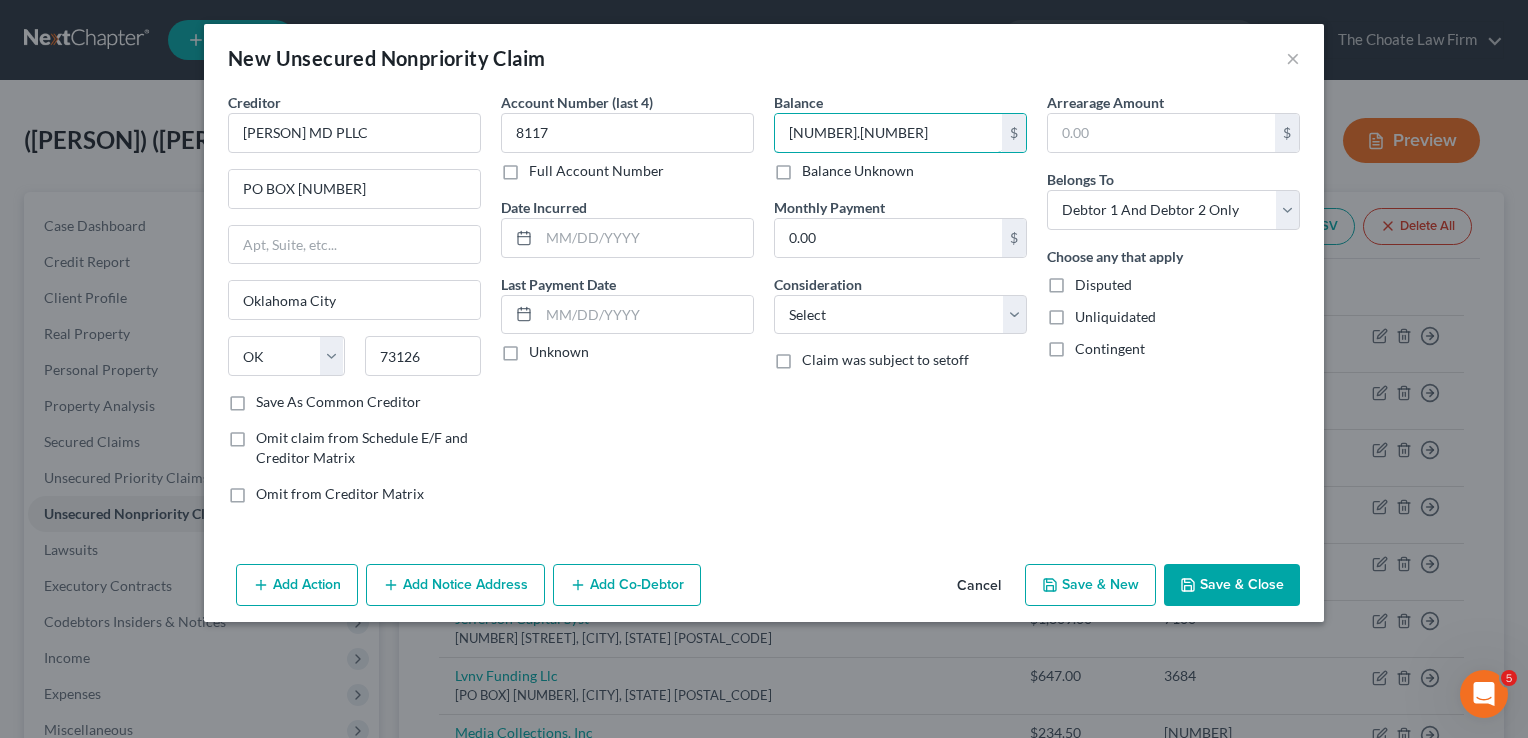 type on "560.10" 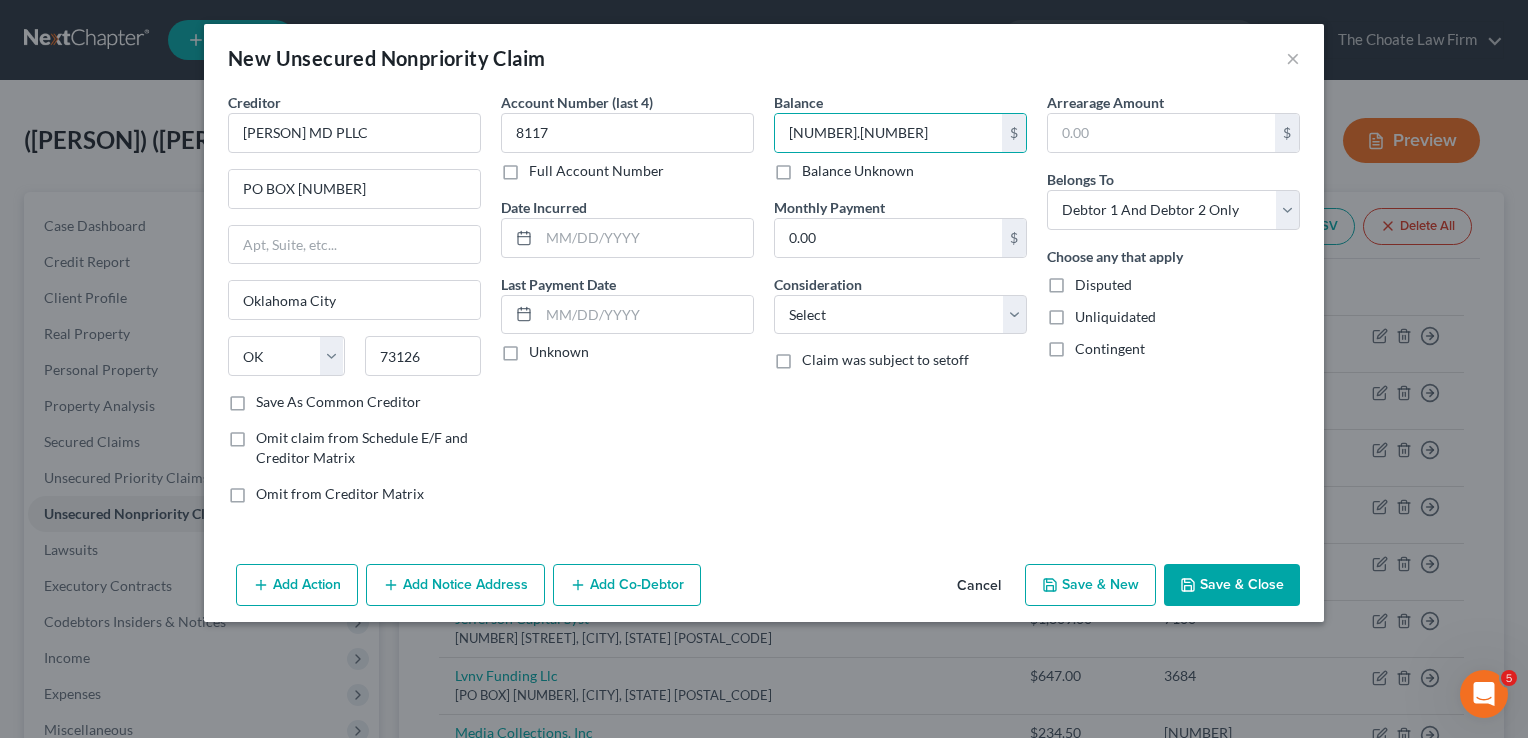 click on "Save & Close" at bounding box center [1232, 585] 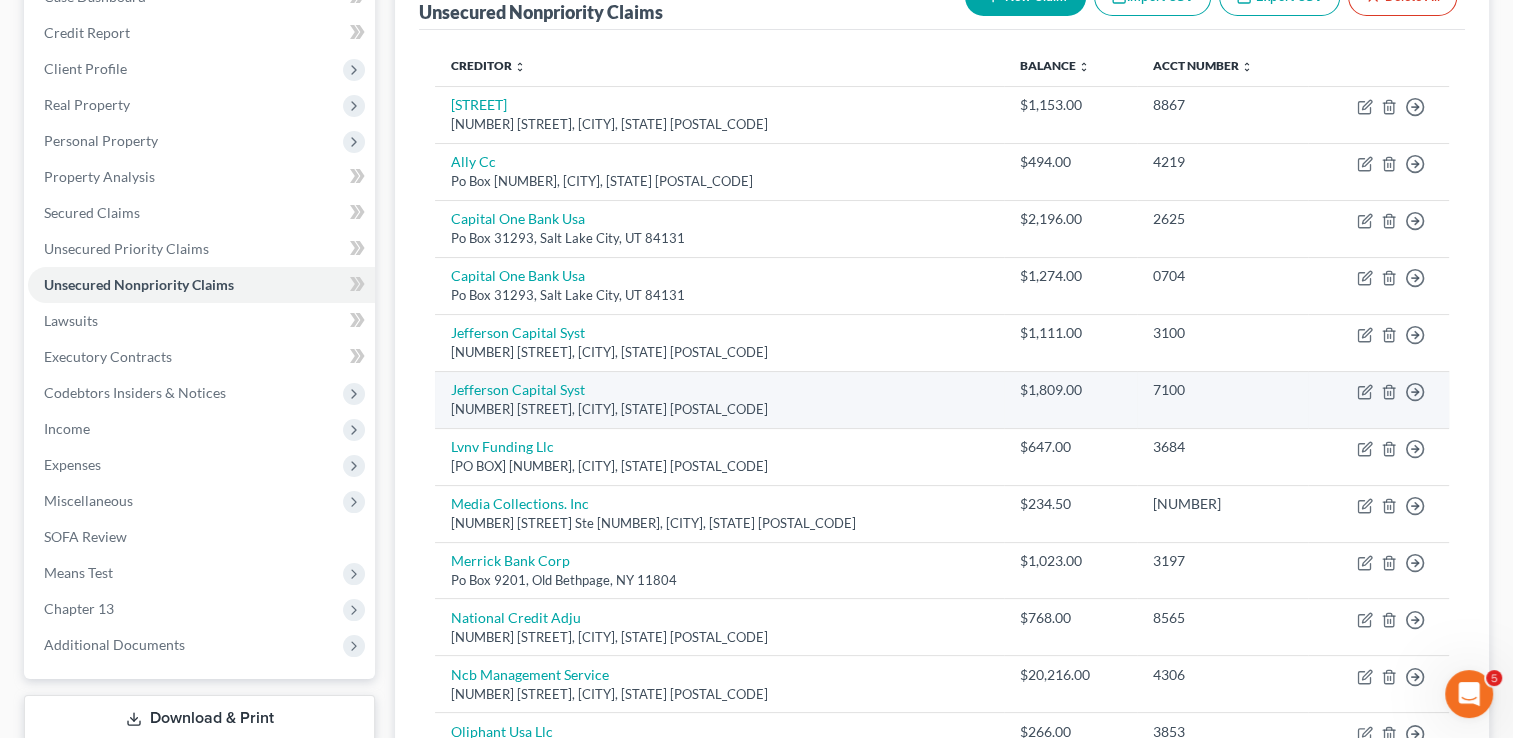 scroll, scrollTop: 200, scrollLeft: 0, axis: vertical 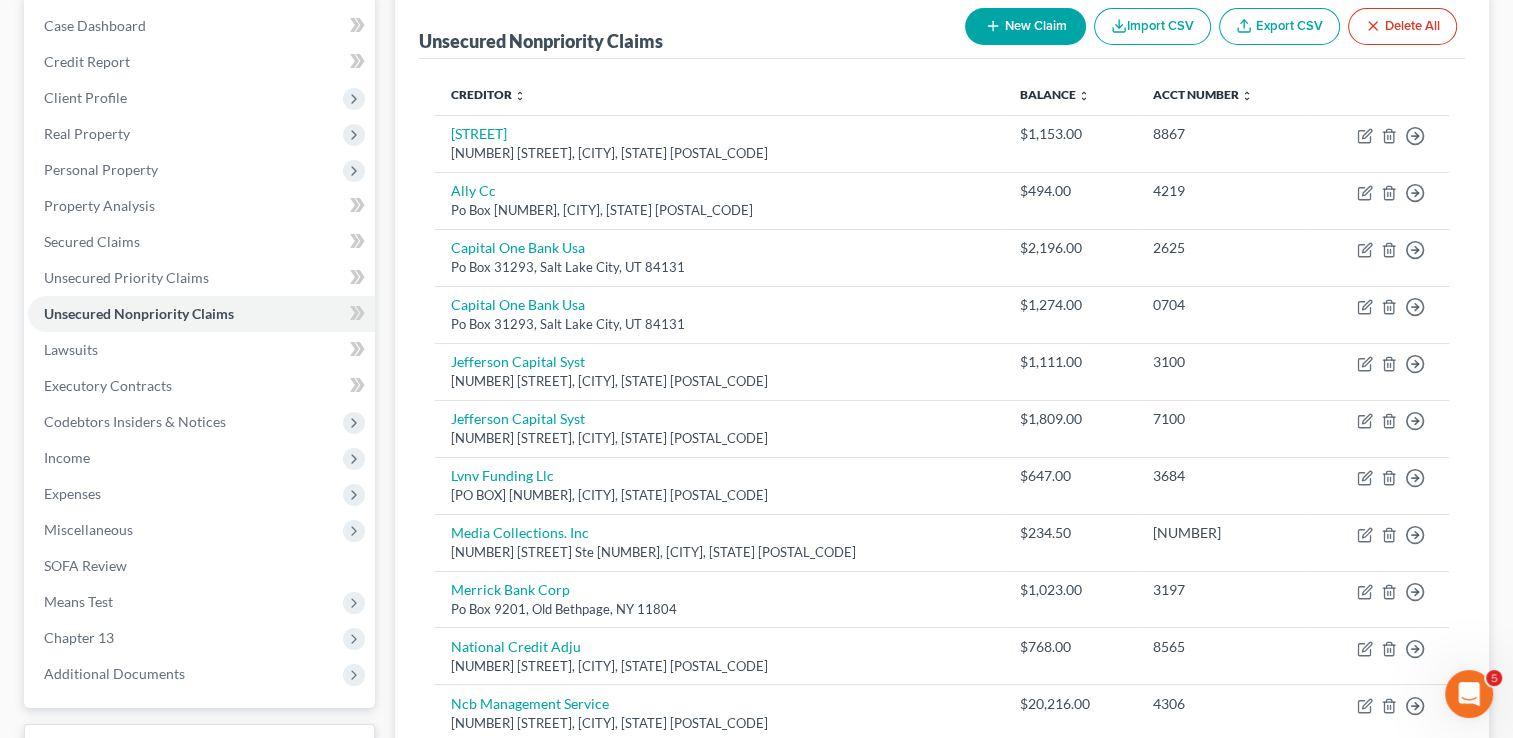 click on "New Claim" at bounding box center (1025, 26) 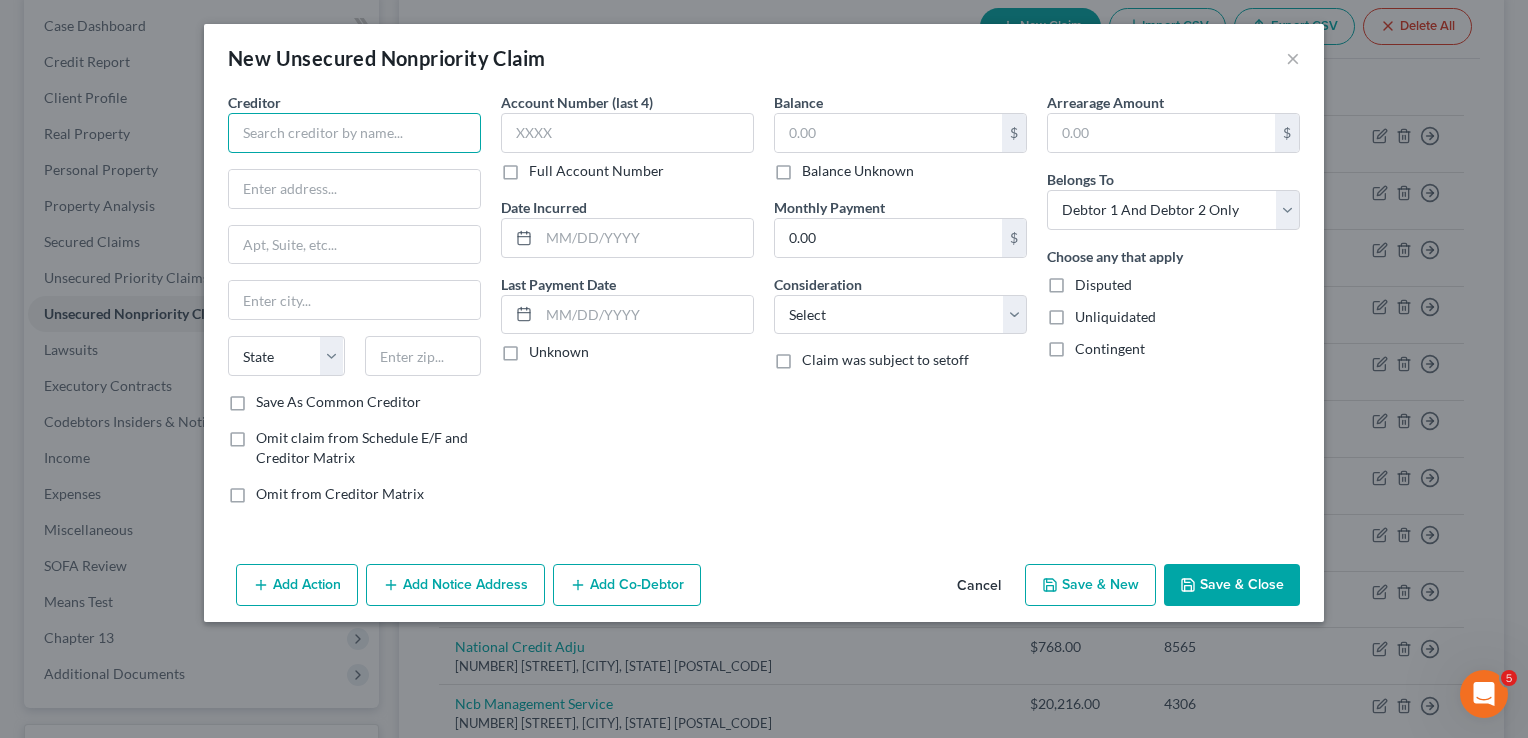 click at bounding box center [354, 133] 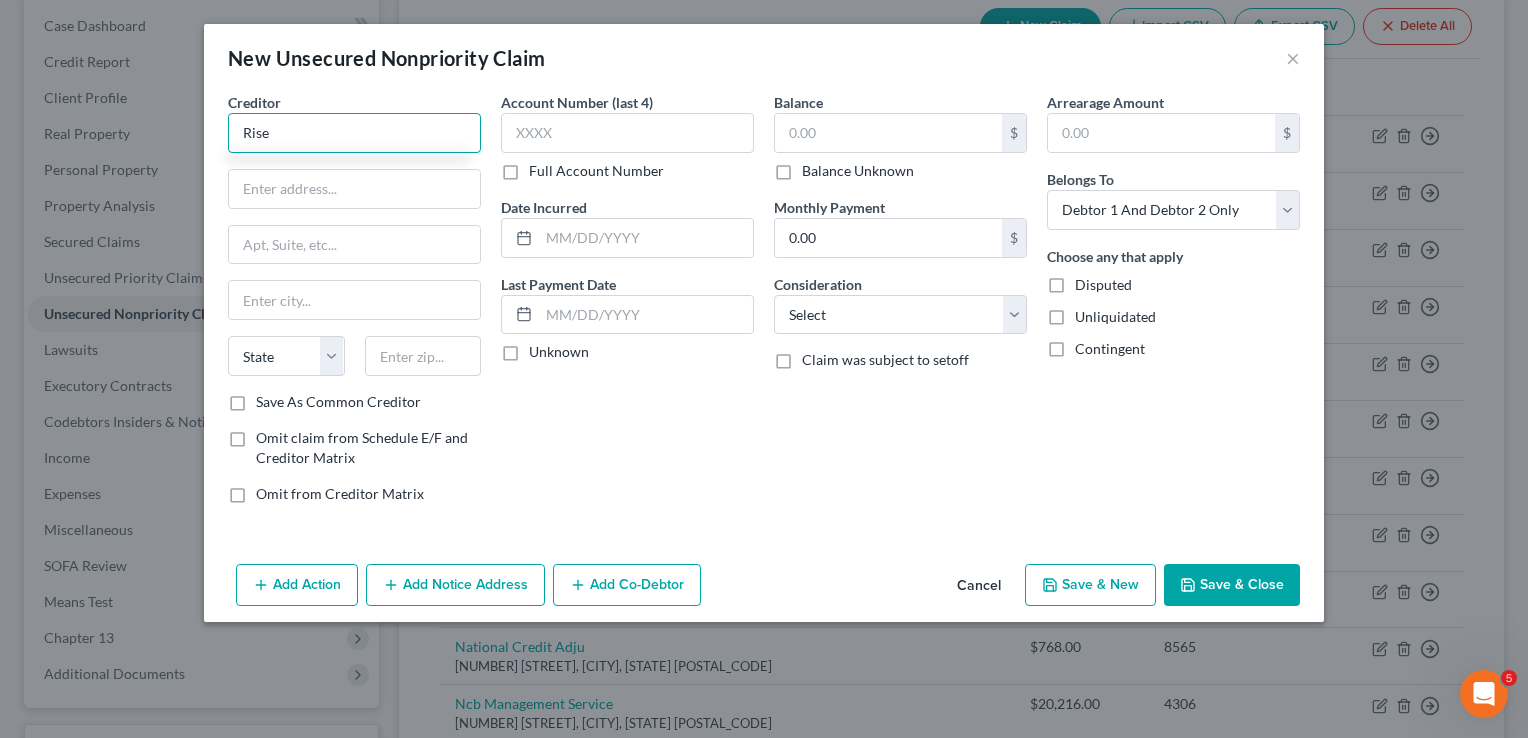 type on "Rise" 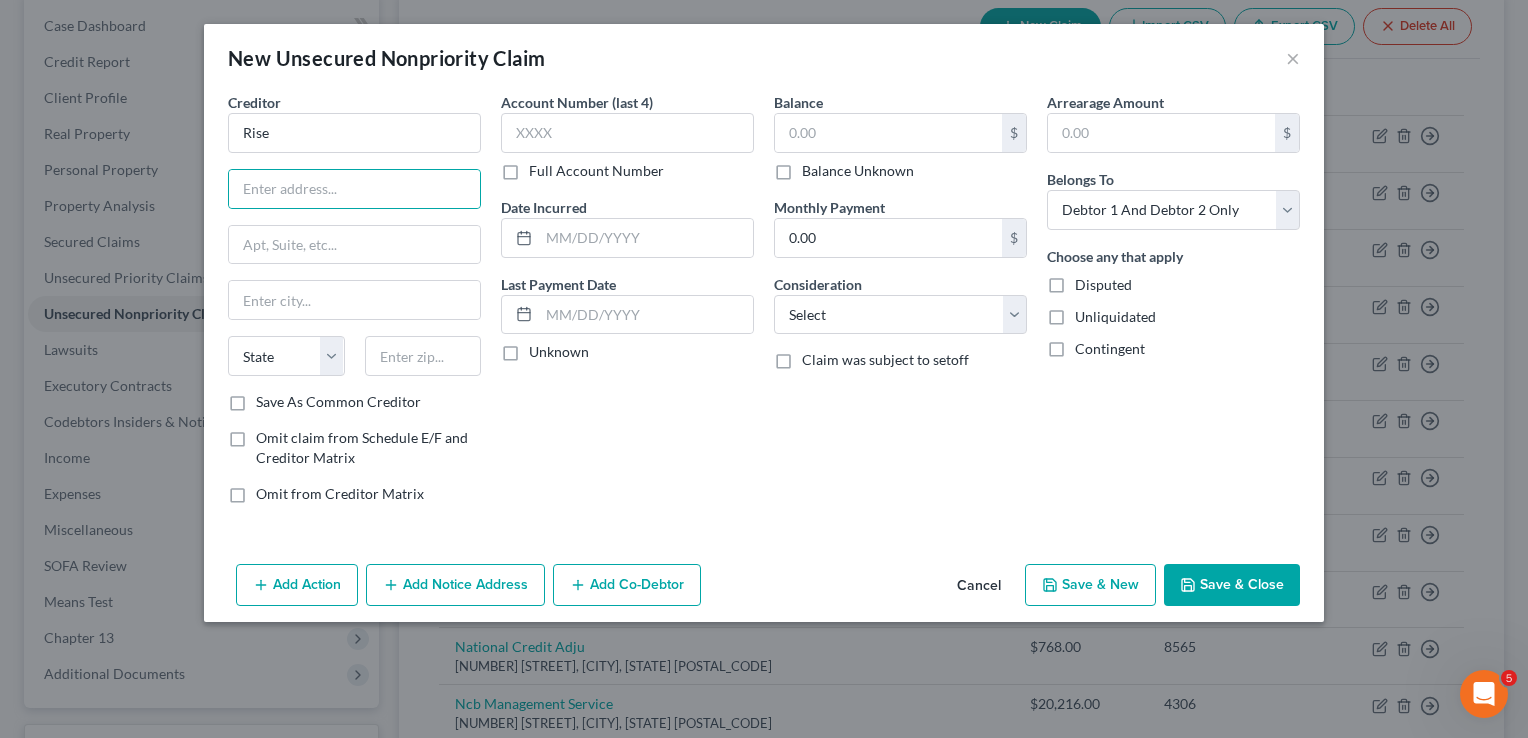 click on "Cancel" at bounding box center [979, 586] 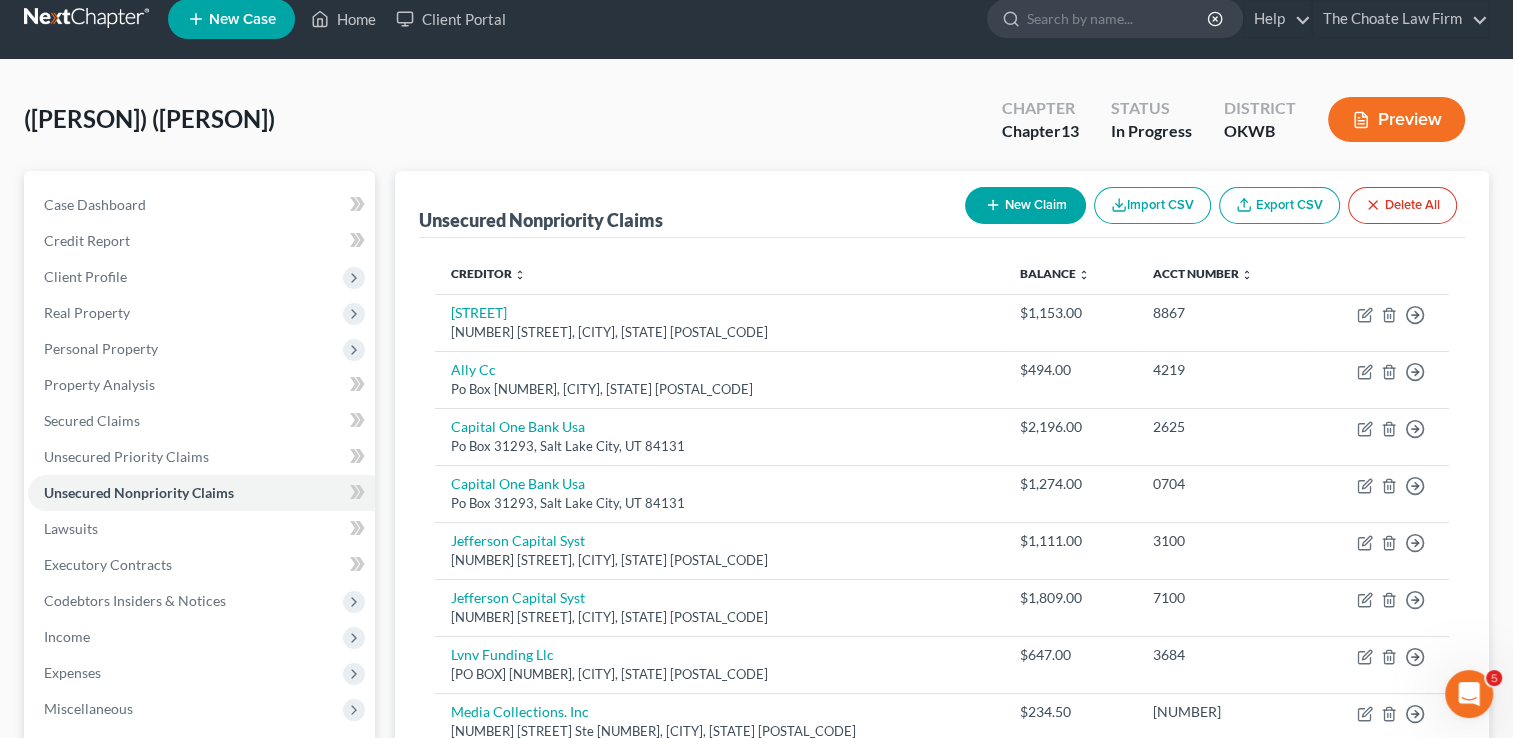 scroll, scrollTop: 0, scrollLeft: 0, axis: both 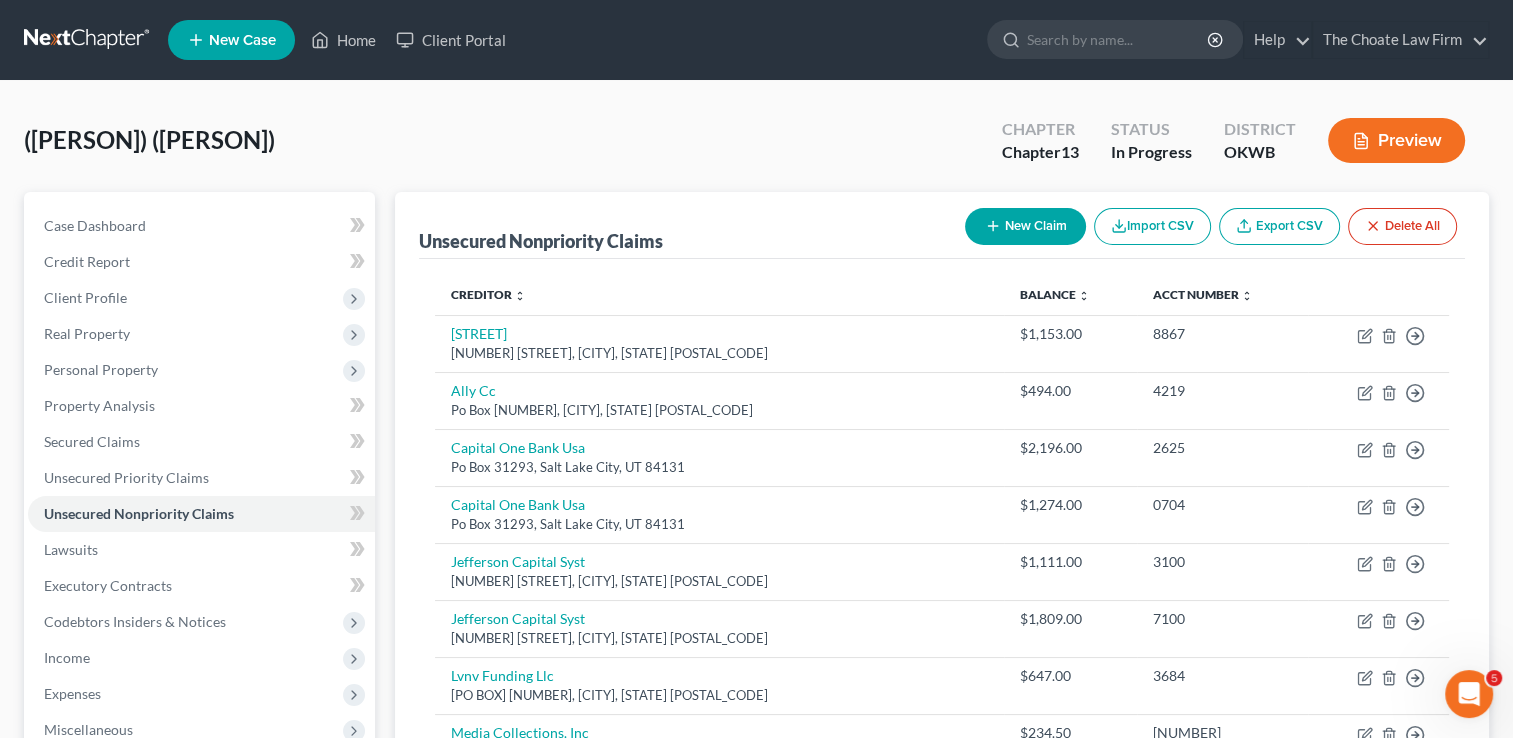 click at bounding box center (88, 40) 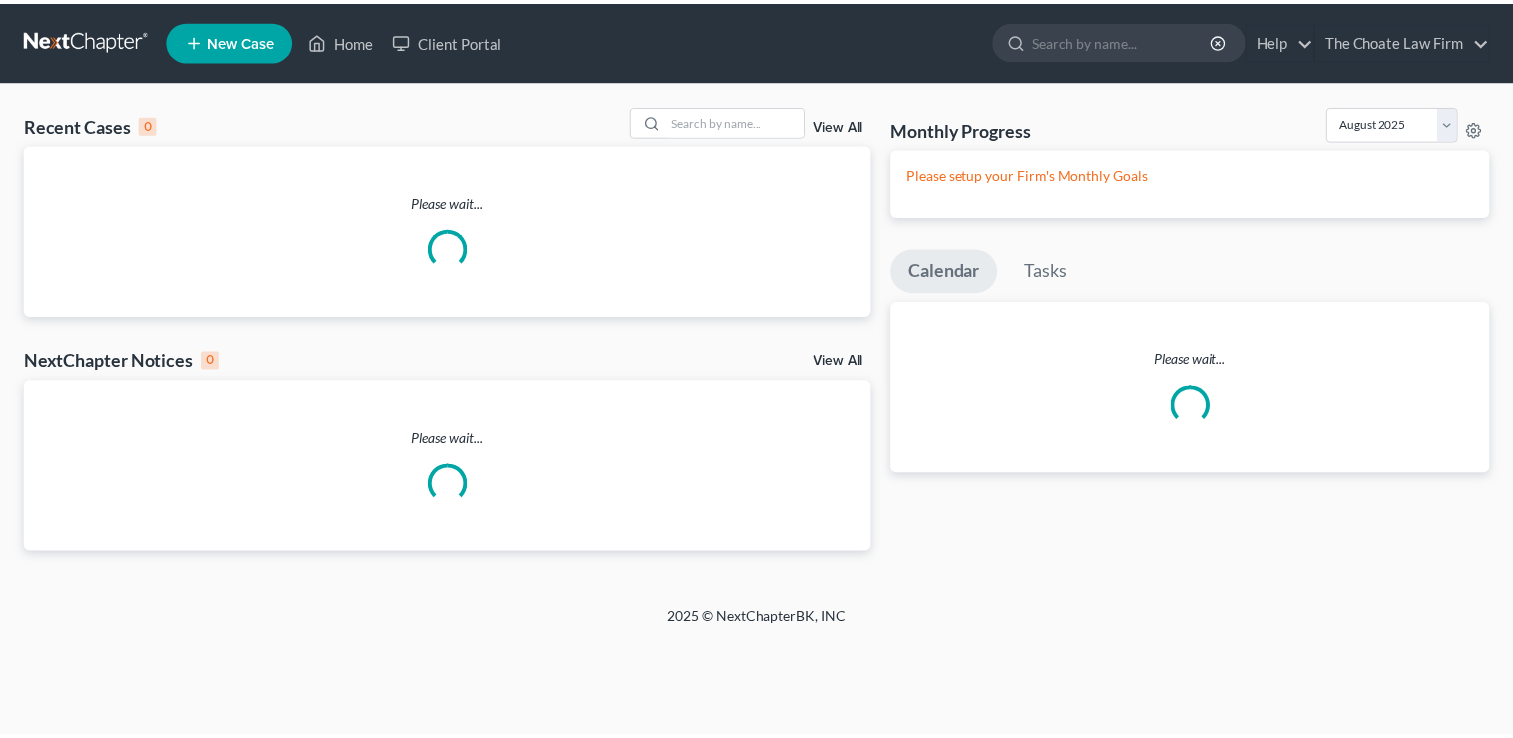 scroll, scrollTop: 0, scrollLeft: 0, axis: both 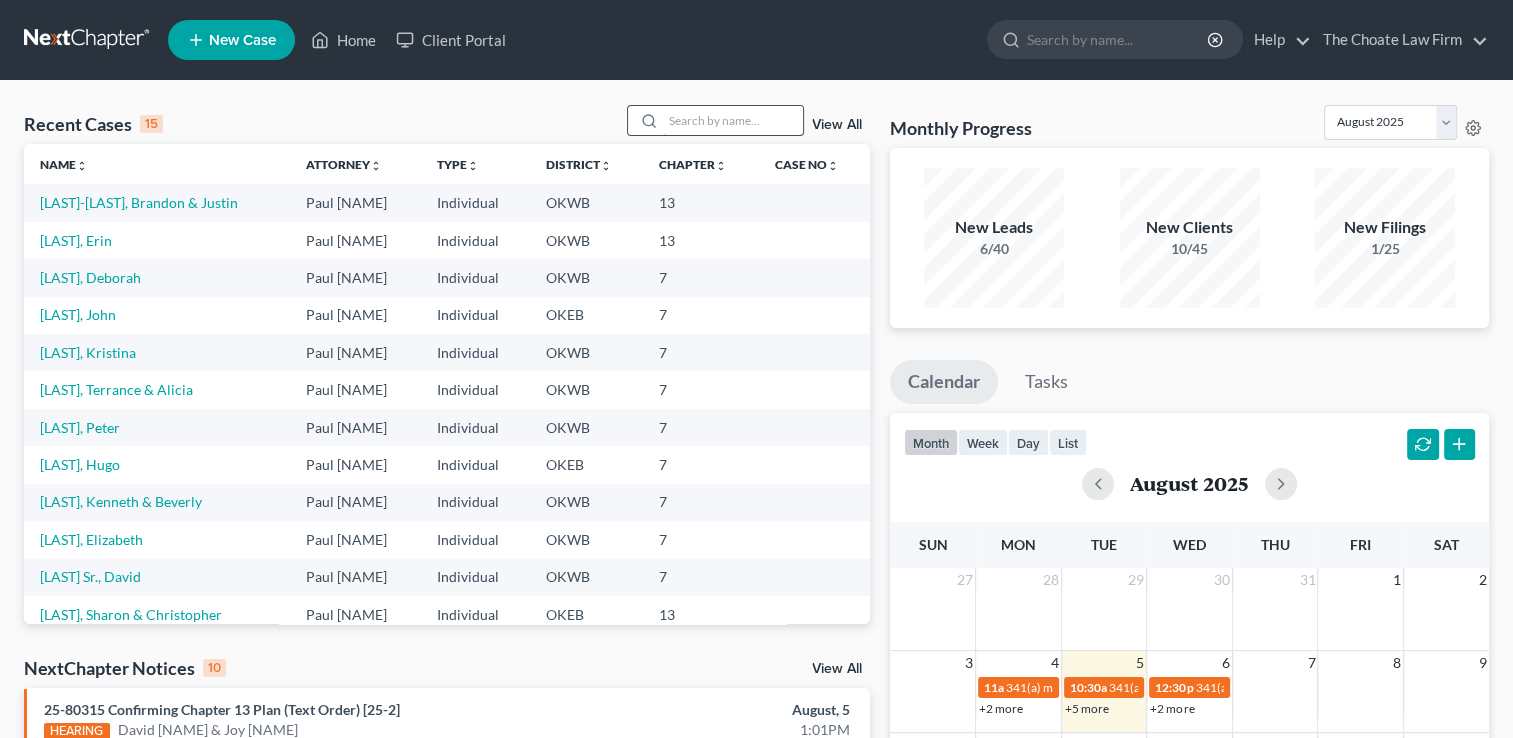 click at bounding box center (733, 120) 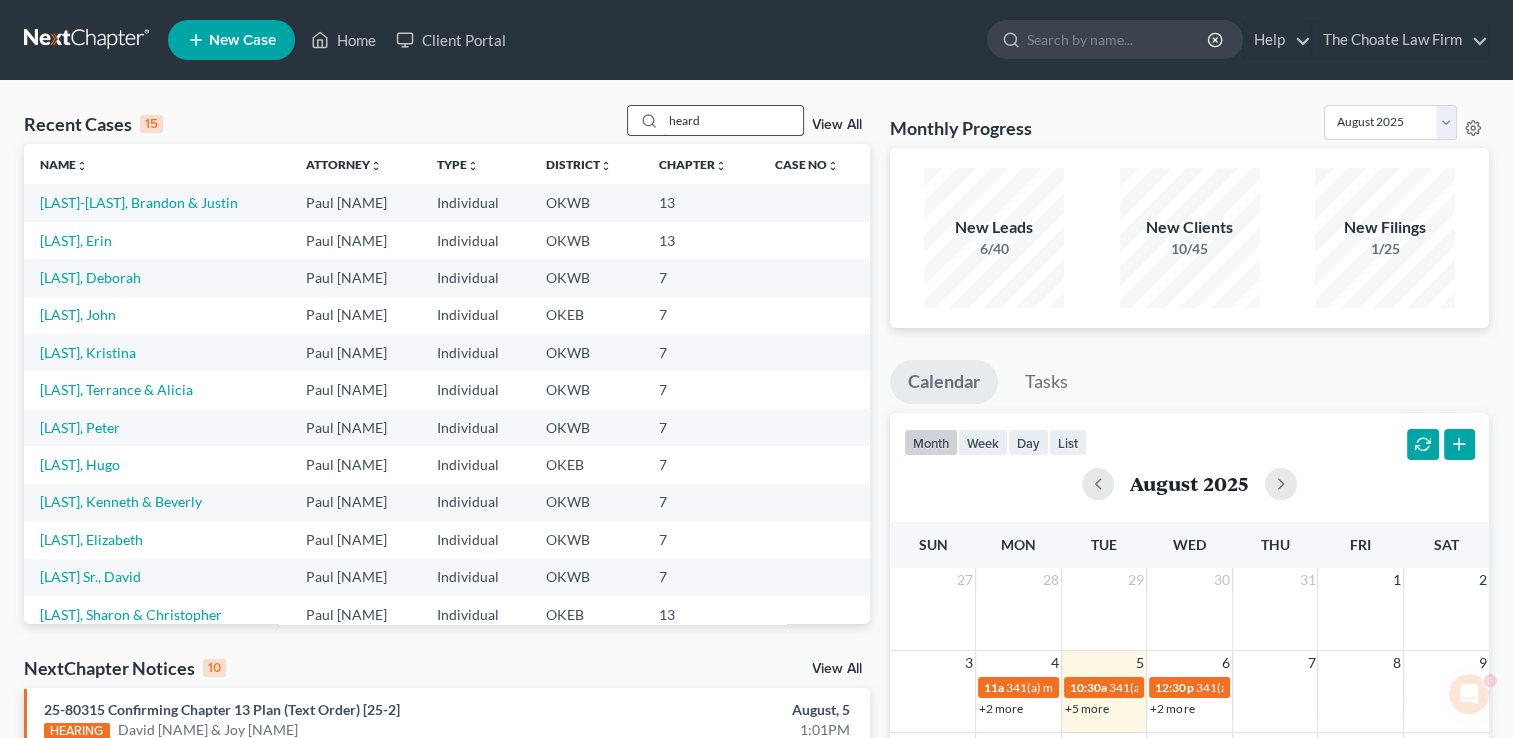scroll, scrollTop: 0, scrollLeft: 0, axis: both 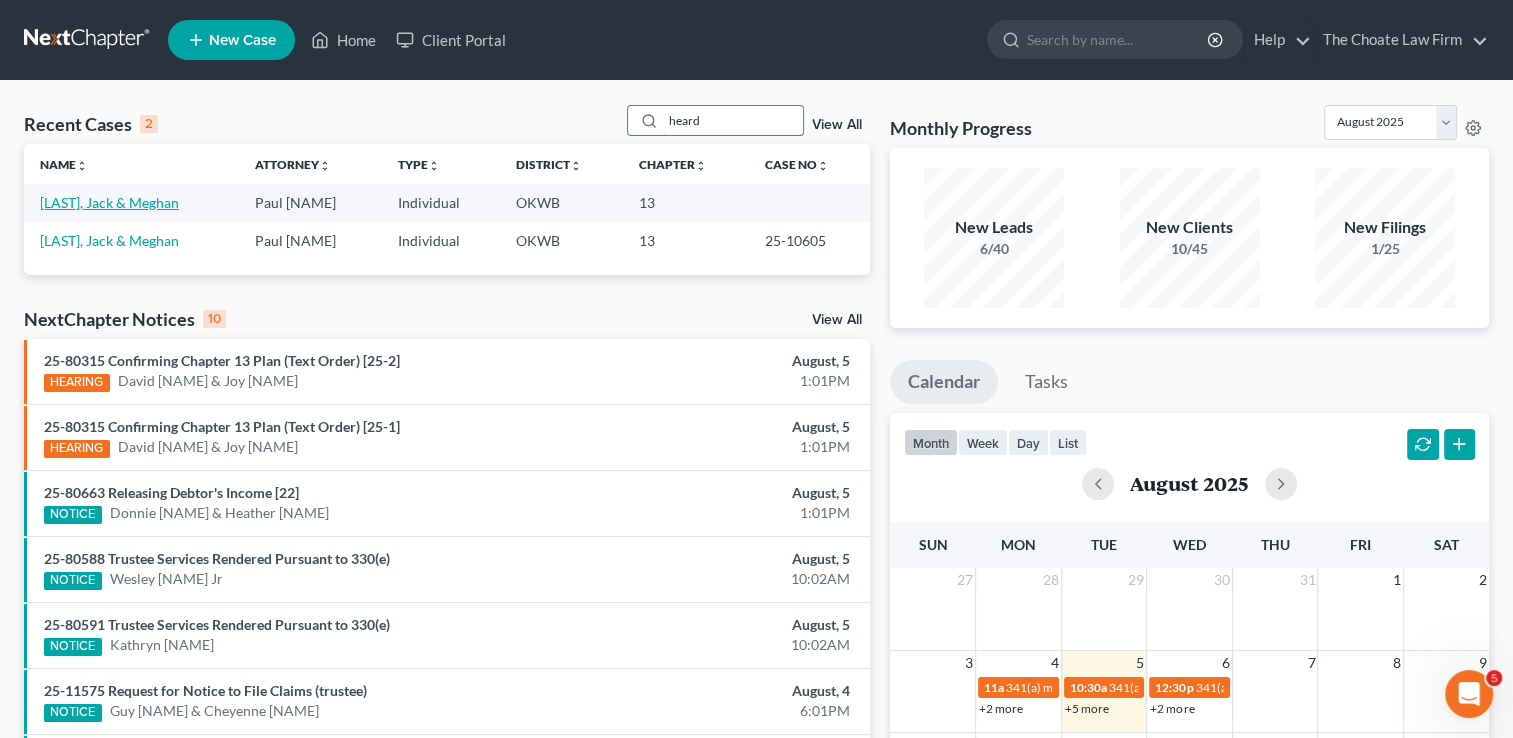 type on "heard" 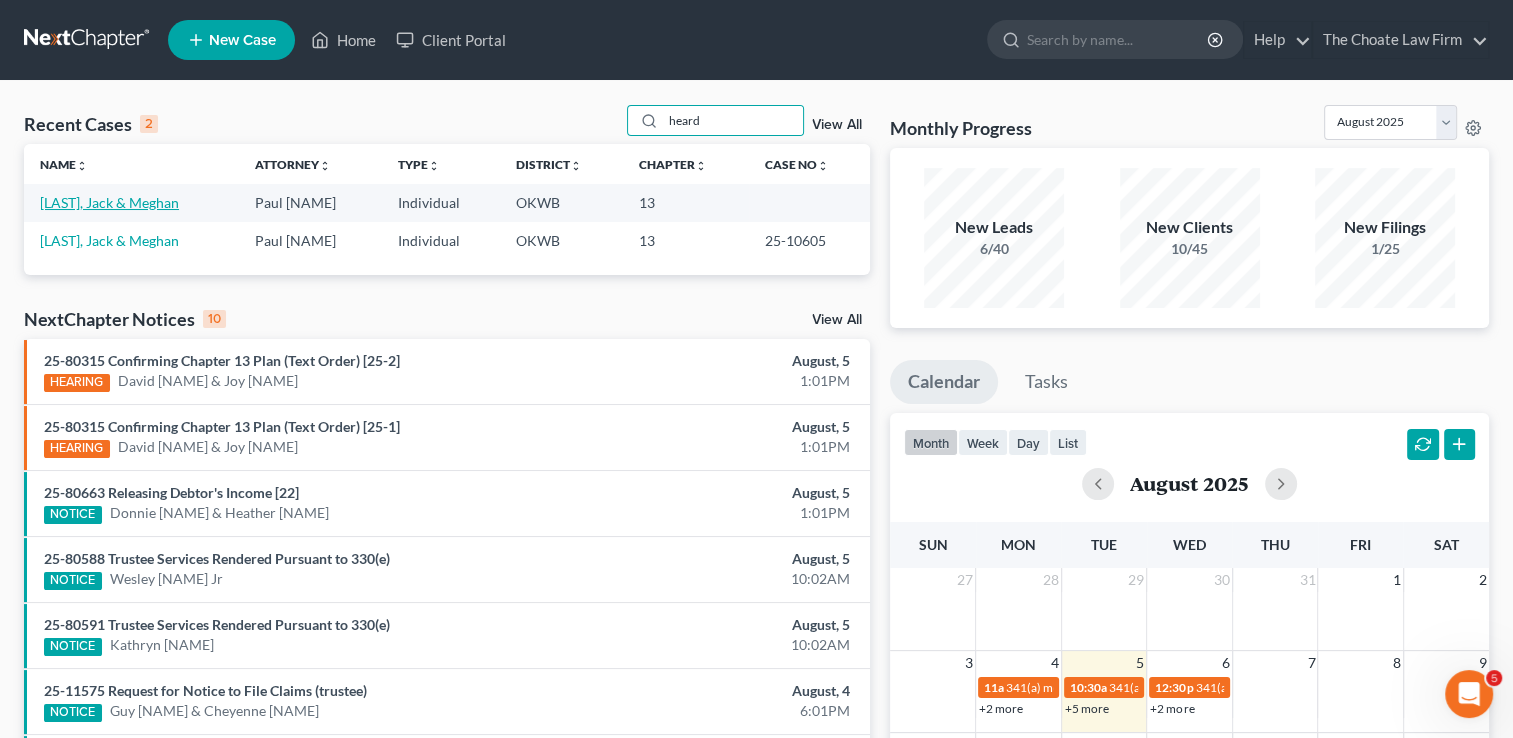 click on "[LAST], Jack & Meghan" at bounding box center (109, 202) 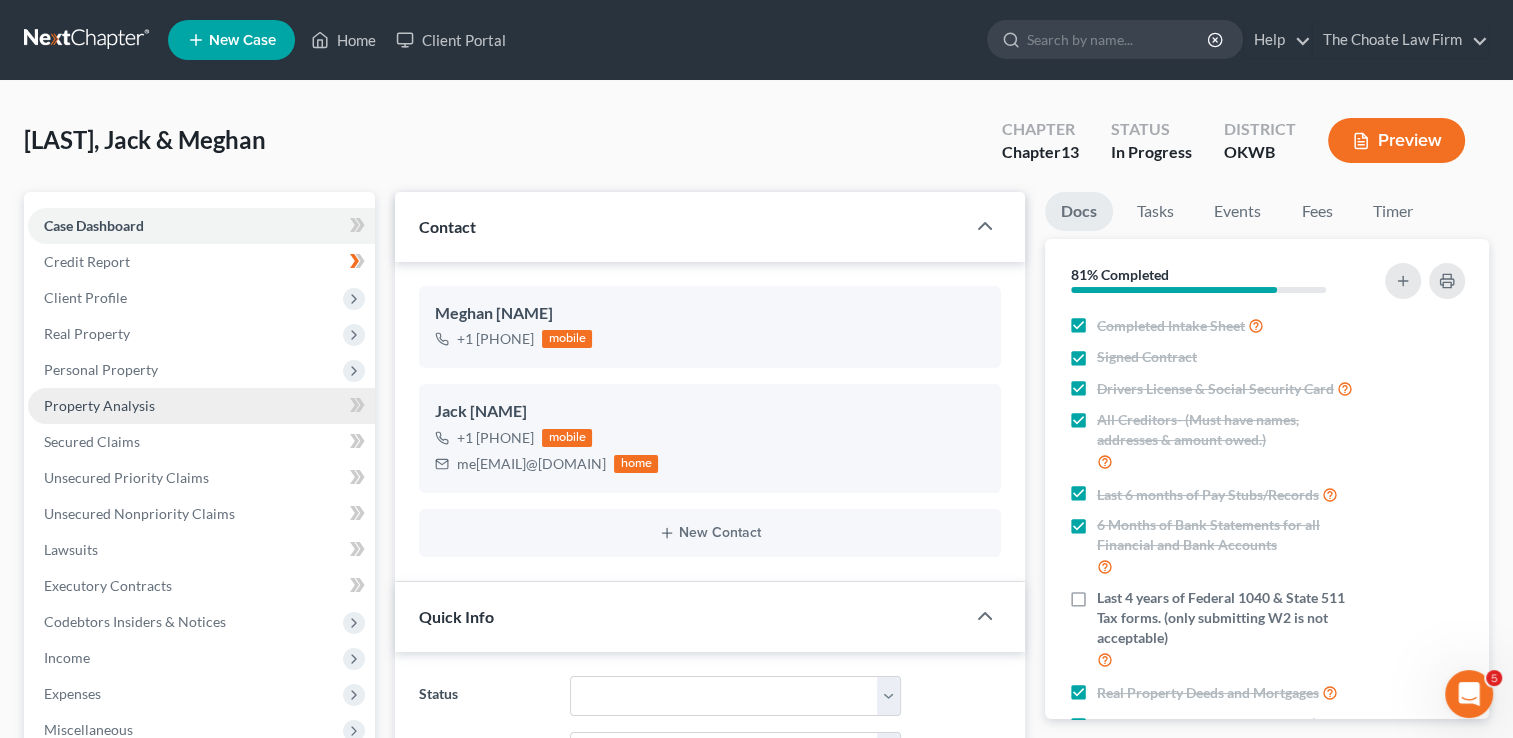 scroll, scrollTop: 200, scrollLeft: 0, axis: vertical 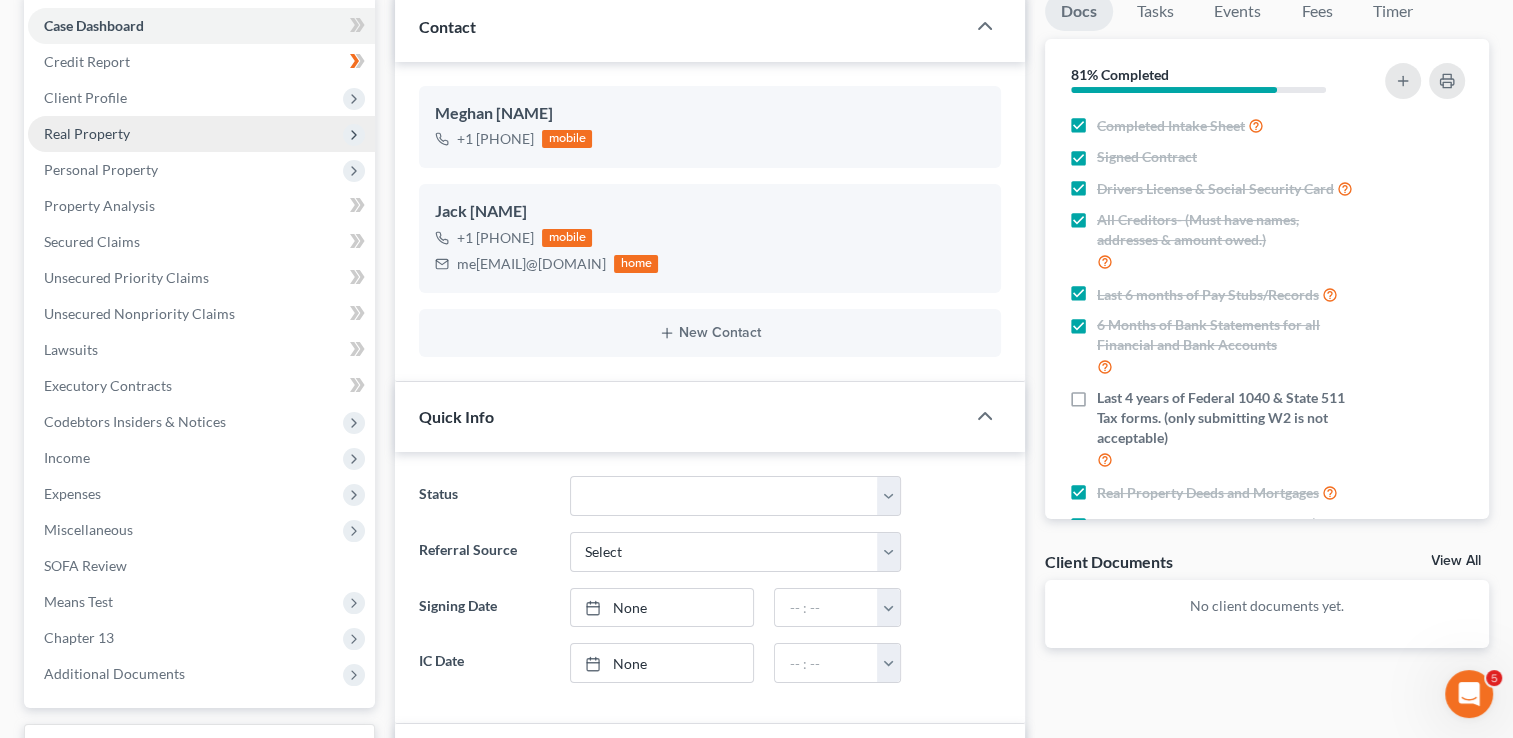 click on "Real Property" at bounding box center [87, 133] 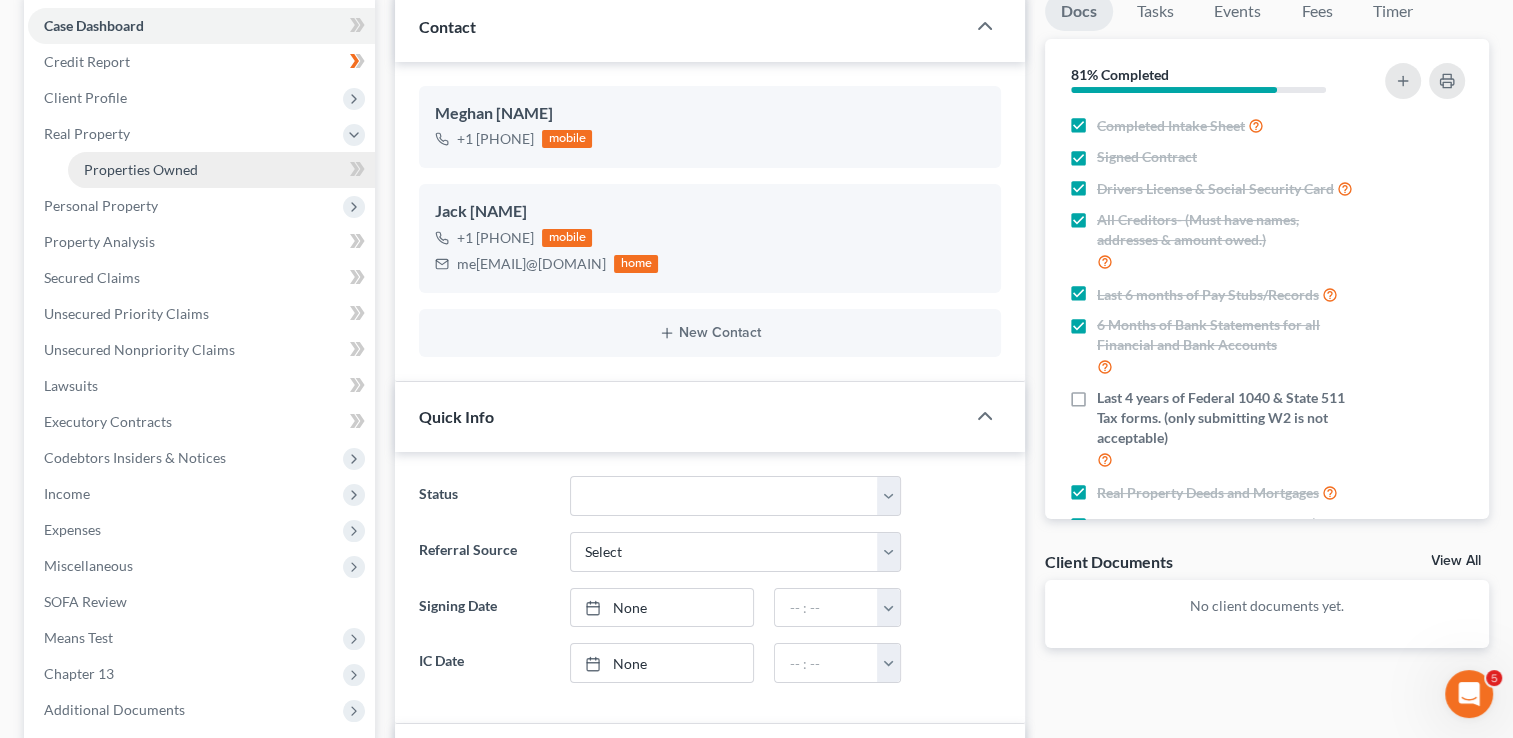 click on "Properties Owned" at bounding box center (141, 169) 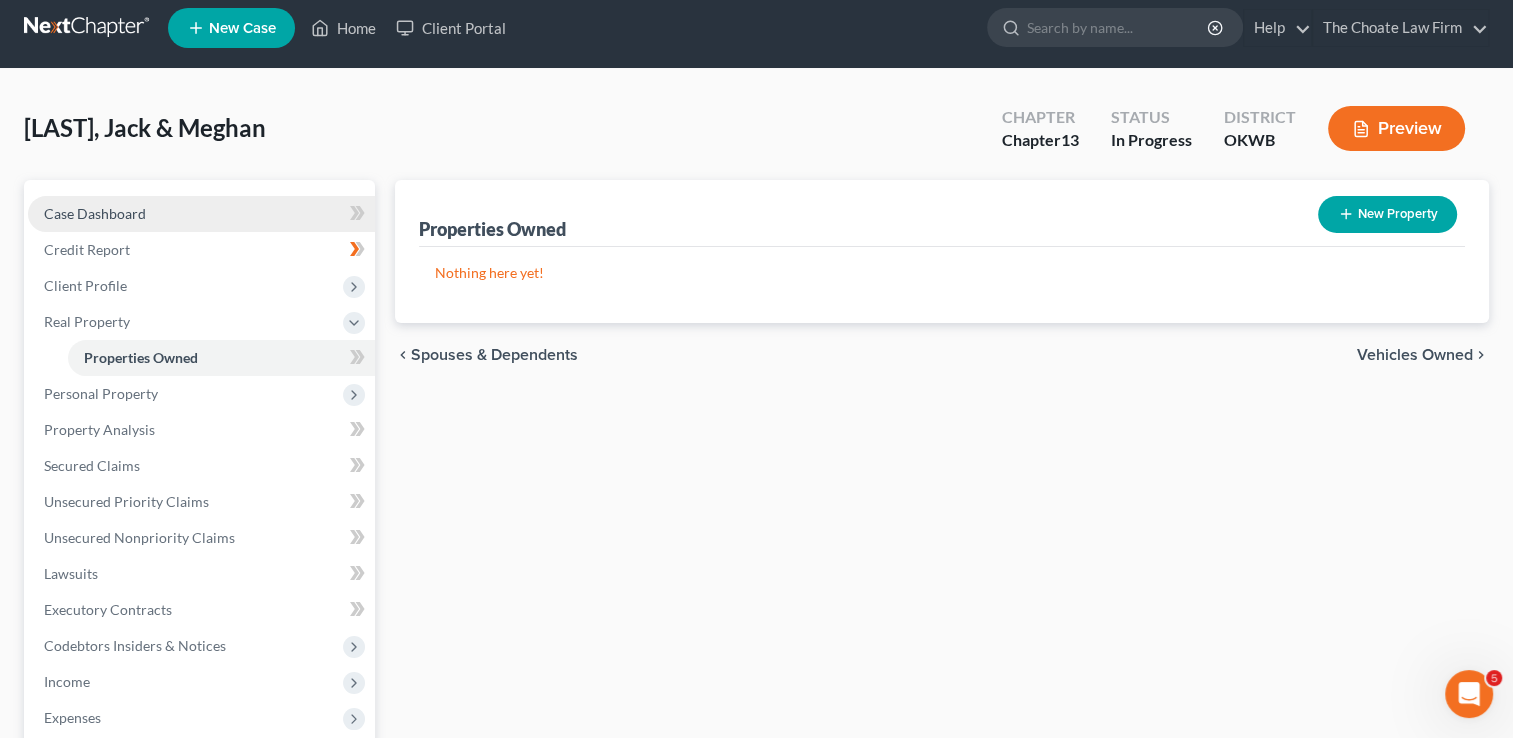 scroll, scrollTop: 0, scrollLeft: 0, axis: both 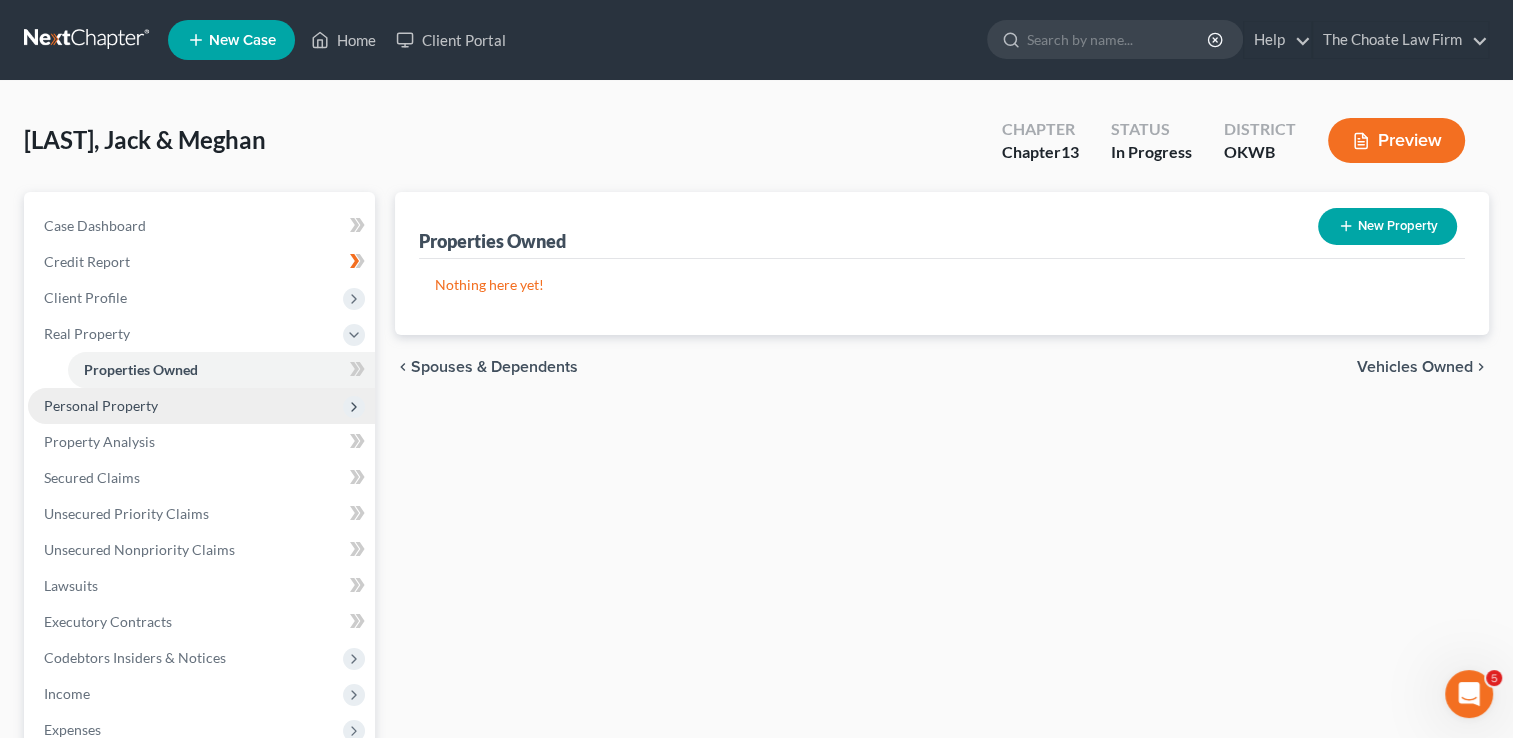 click on "Personal Property" at bounding box center (101, 405) 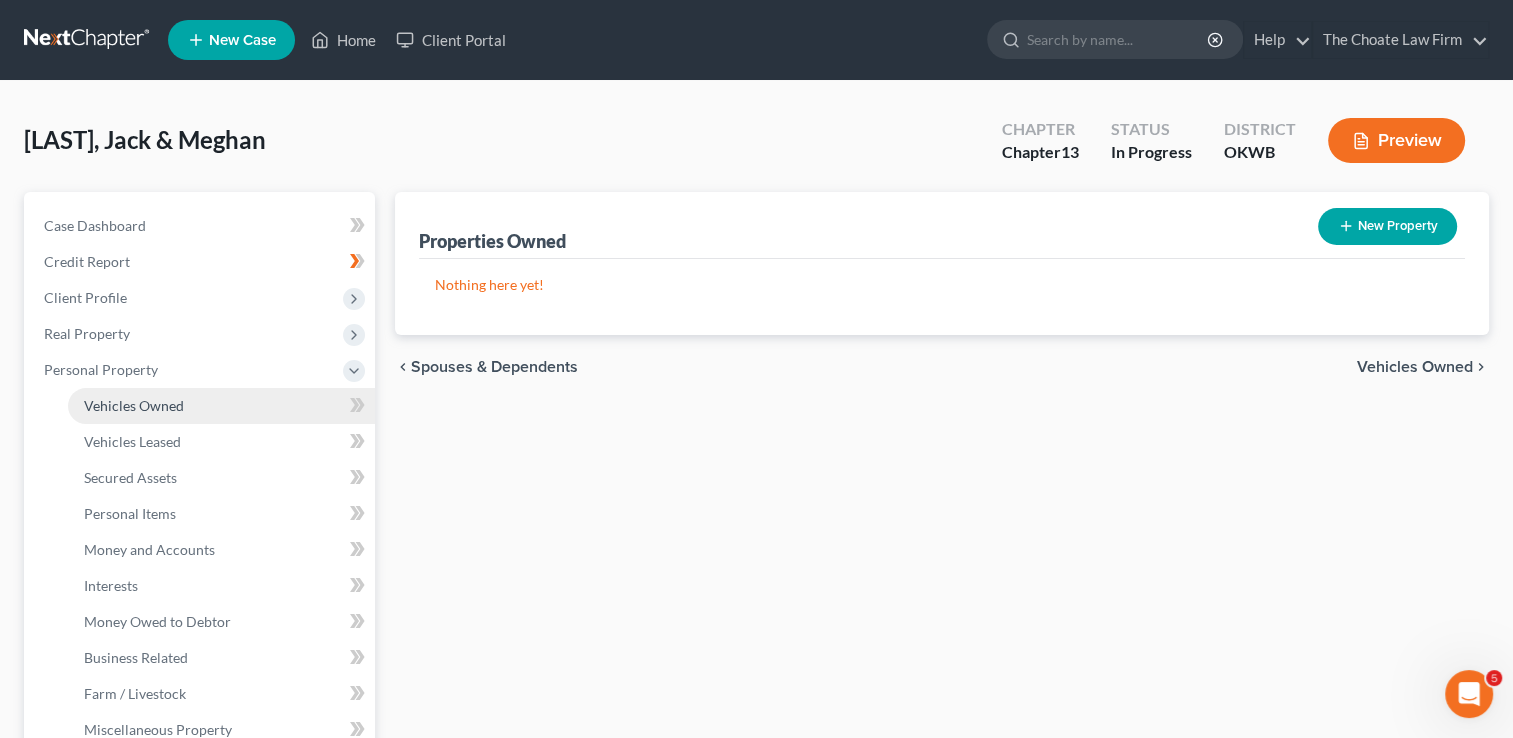 click on "Vehicles Owned" at bounding box center [221, 406] 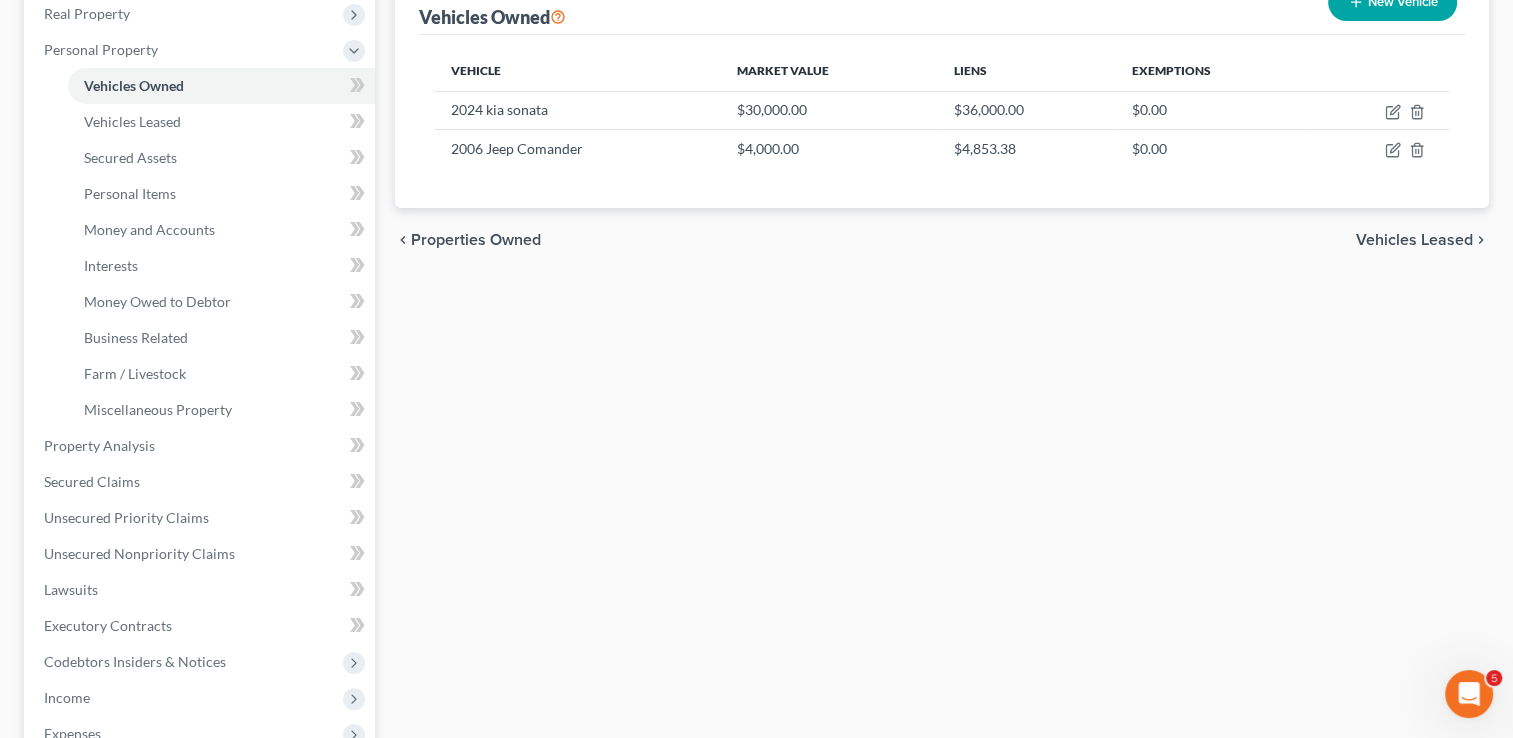 scroll, scrollTop: 400, scrollLeft: 0, axis: vertical 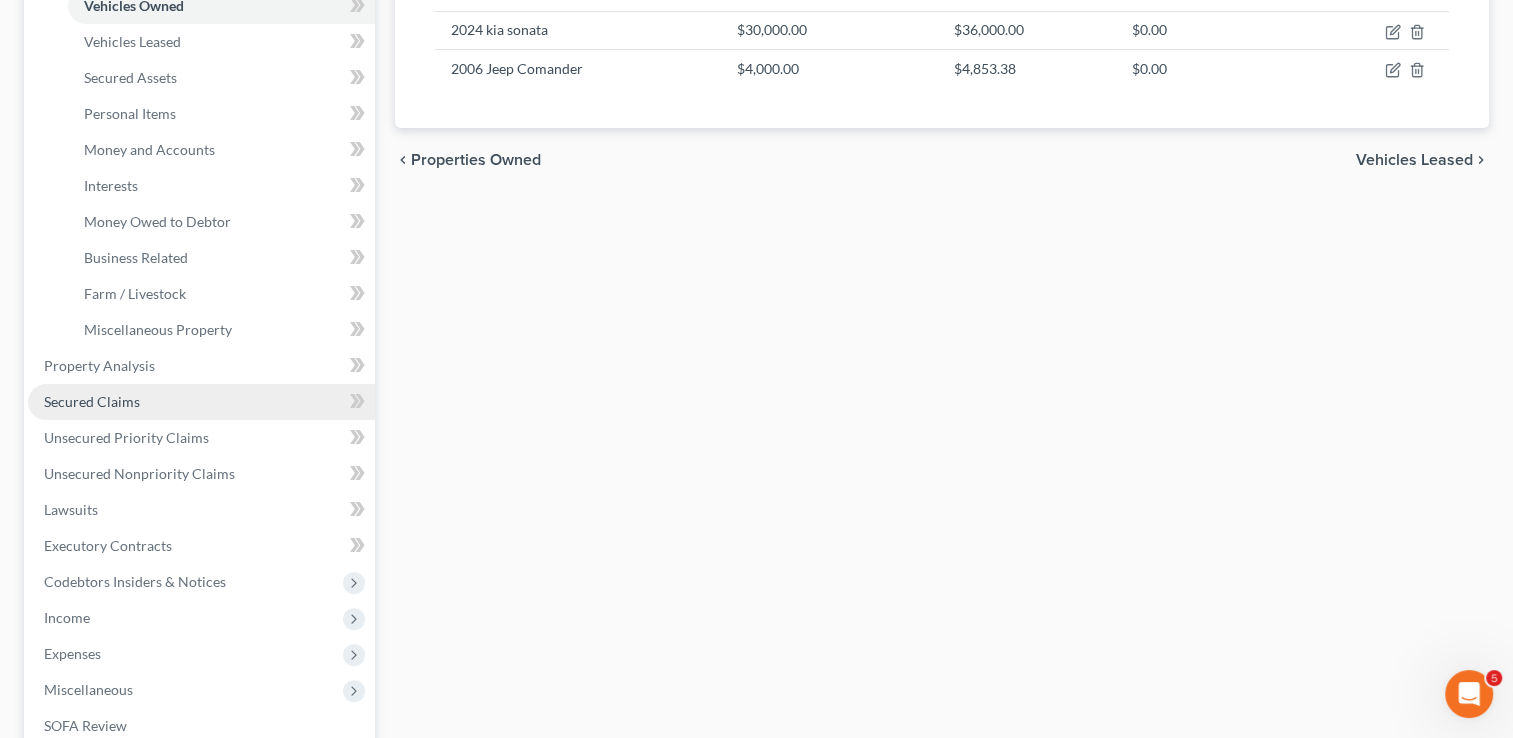 click on "Secured Claims" at bounding box center (92, 401) 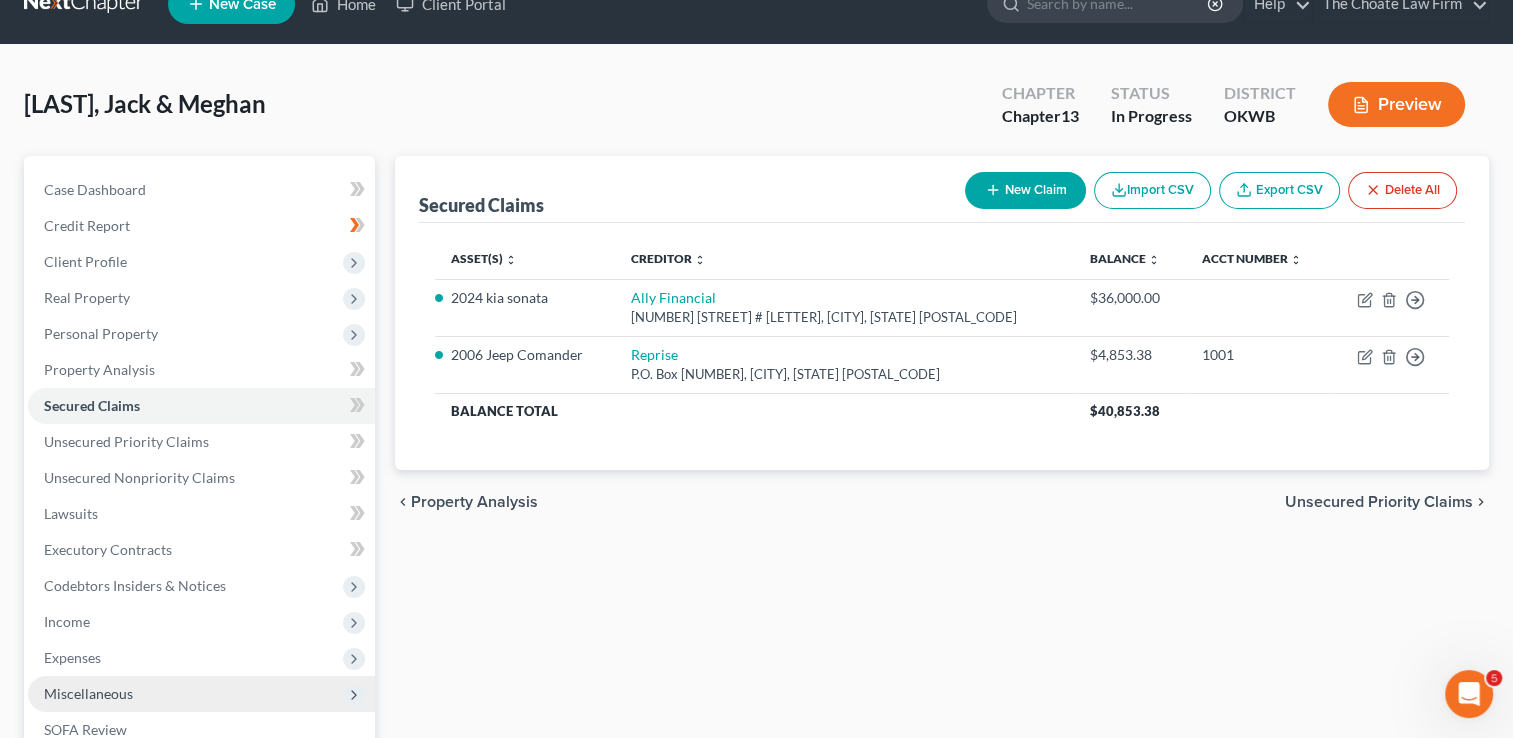 scroll, scrollTop: 100, scrollLeft: 0, axis: vertical 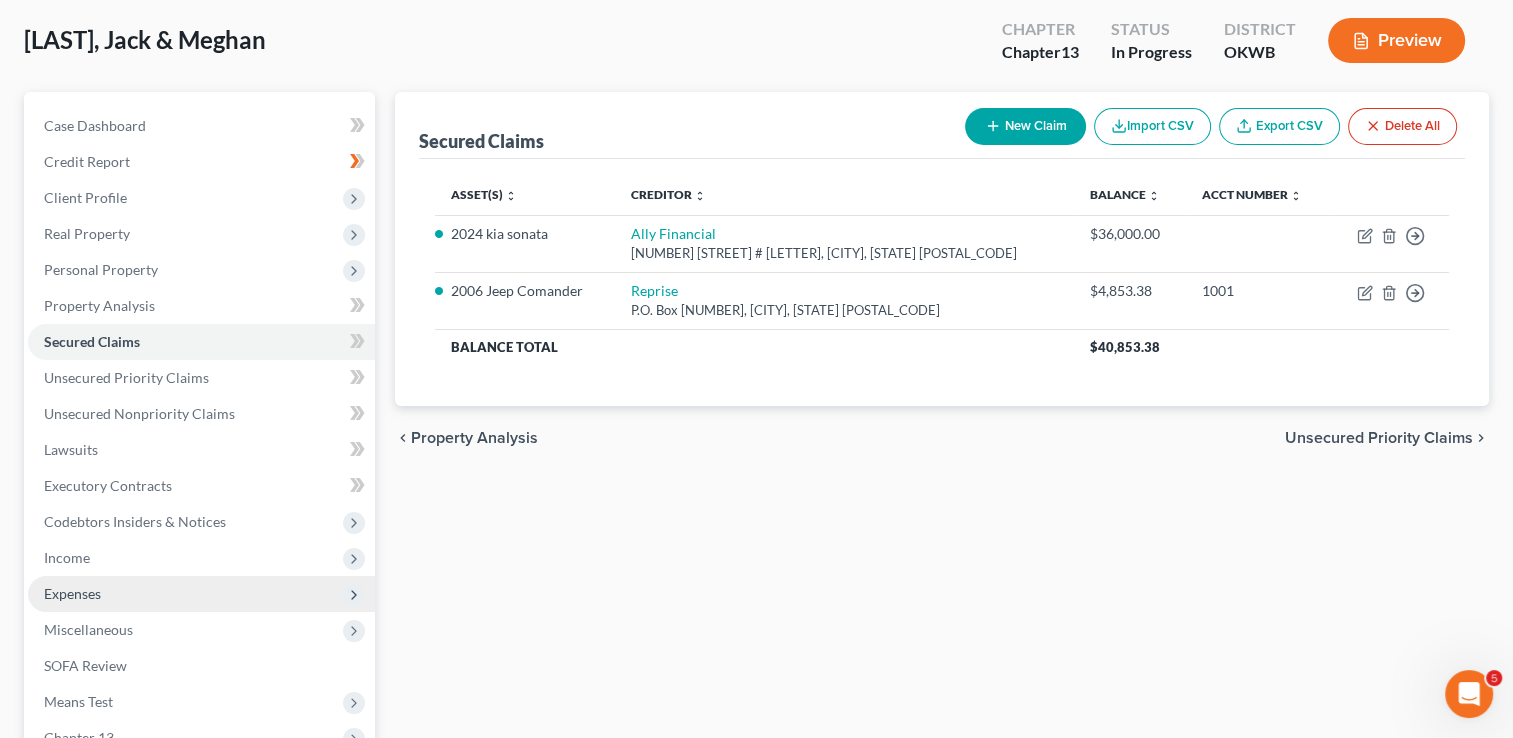 click on "Expenses" at bounding box center [72, 593] 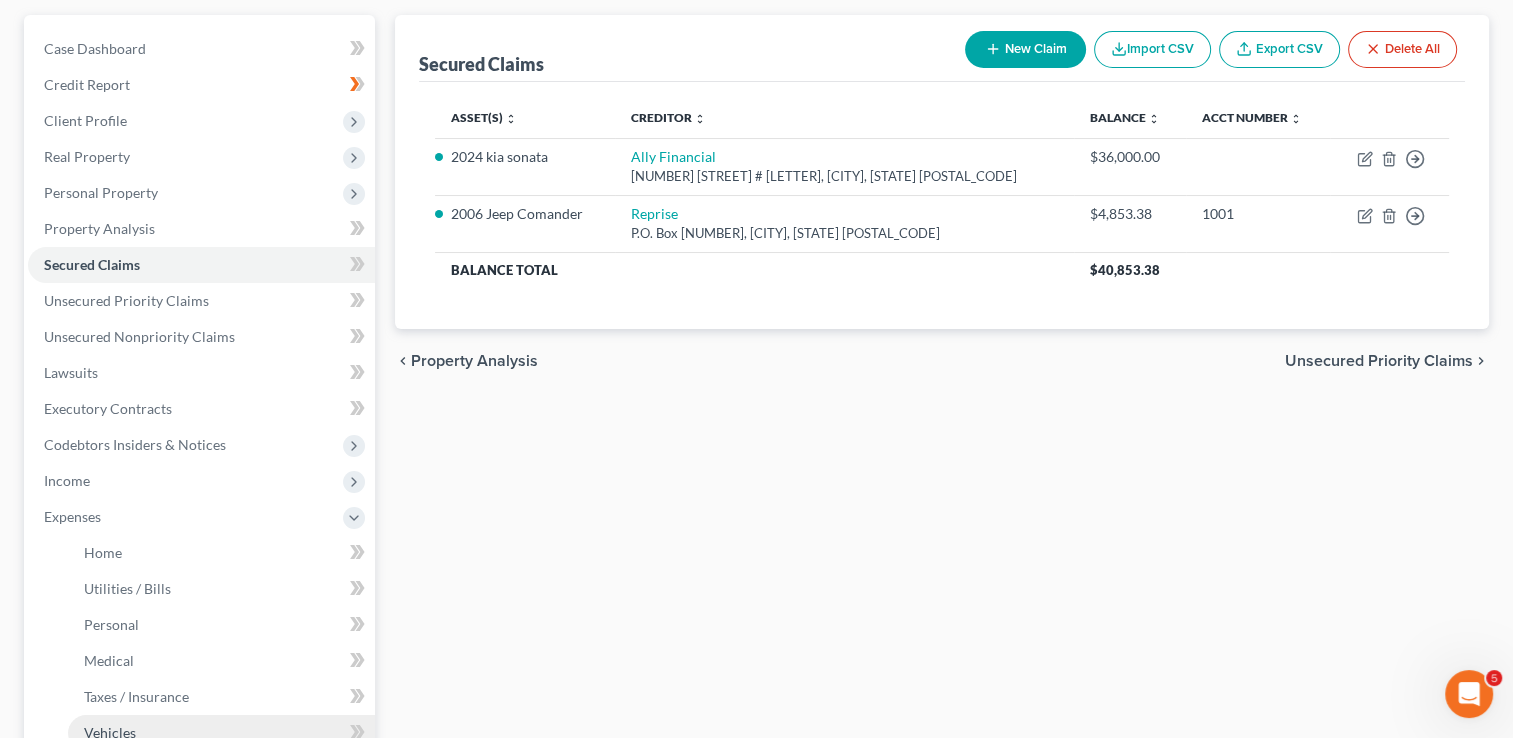scroll, scrollTop: 300, scrollLeft: 0, axis: vertical 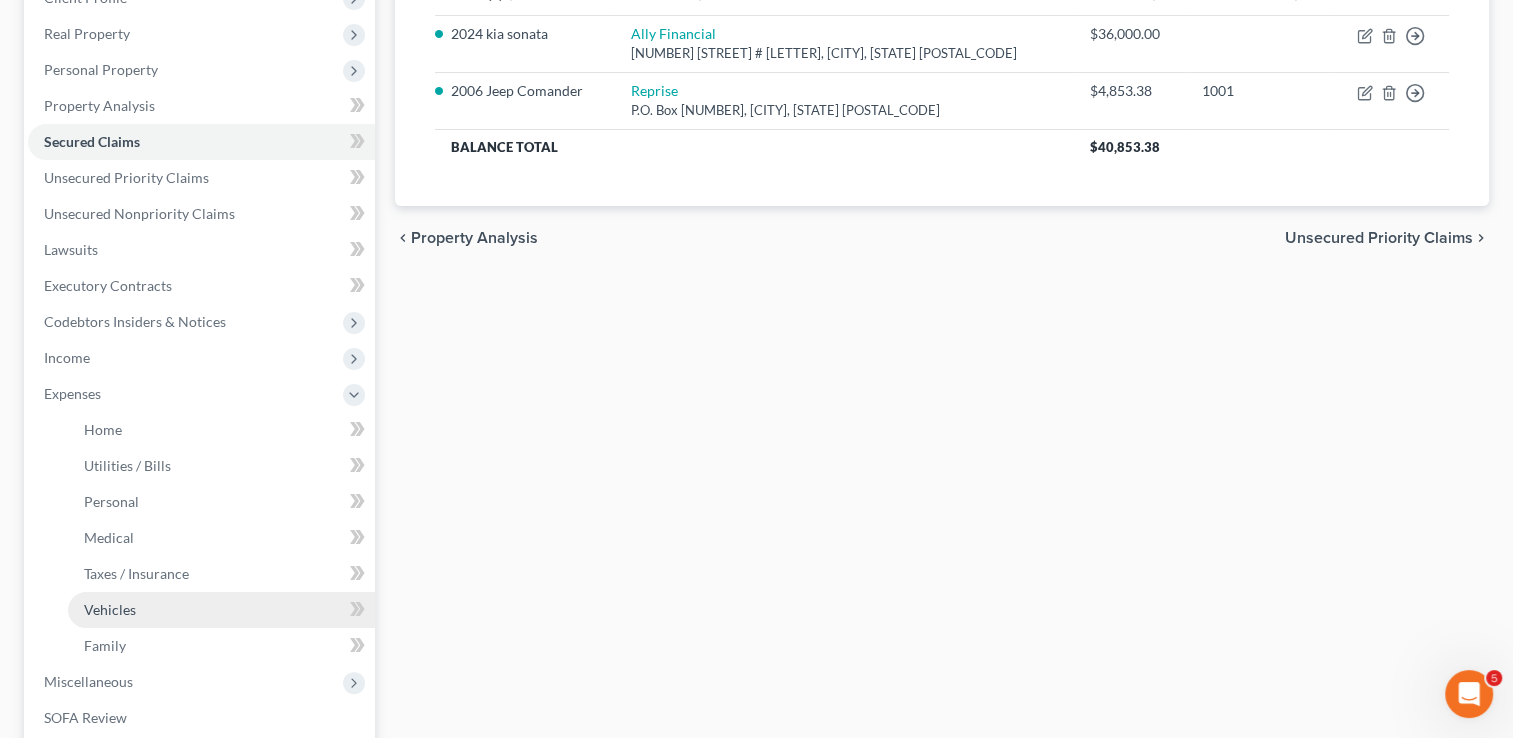 click on "Vehicles" at bounding box center (221, 610) 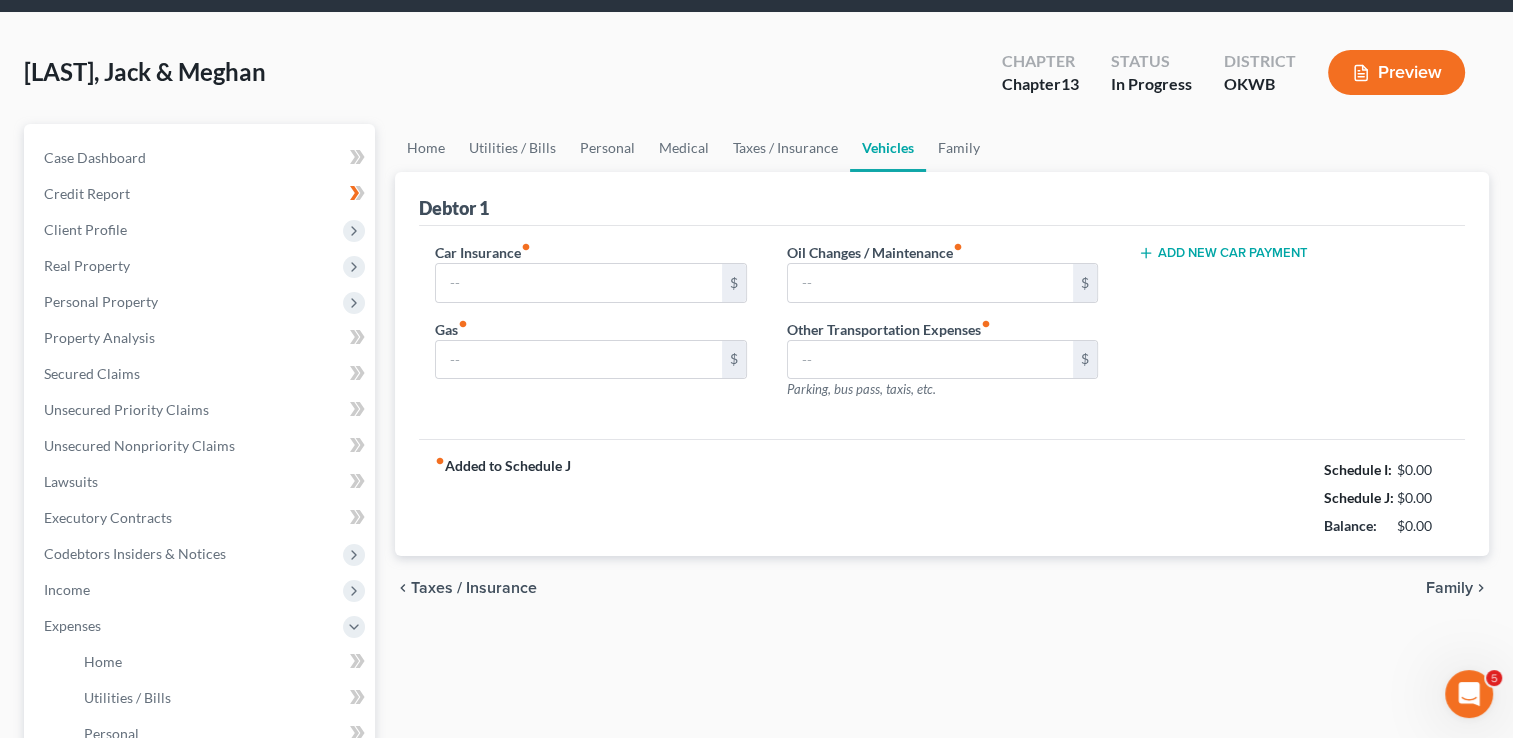 scroll, scrollTop: 0, scrollLeft: 0, axis: both 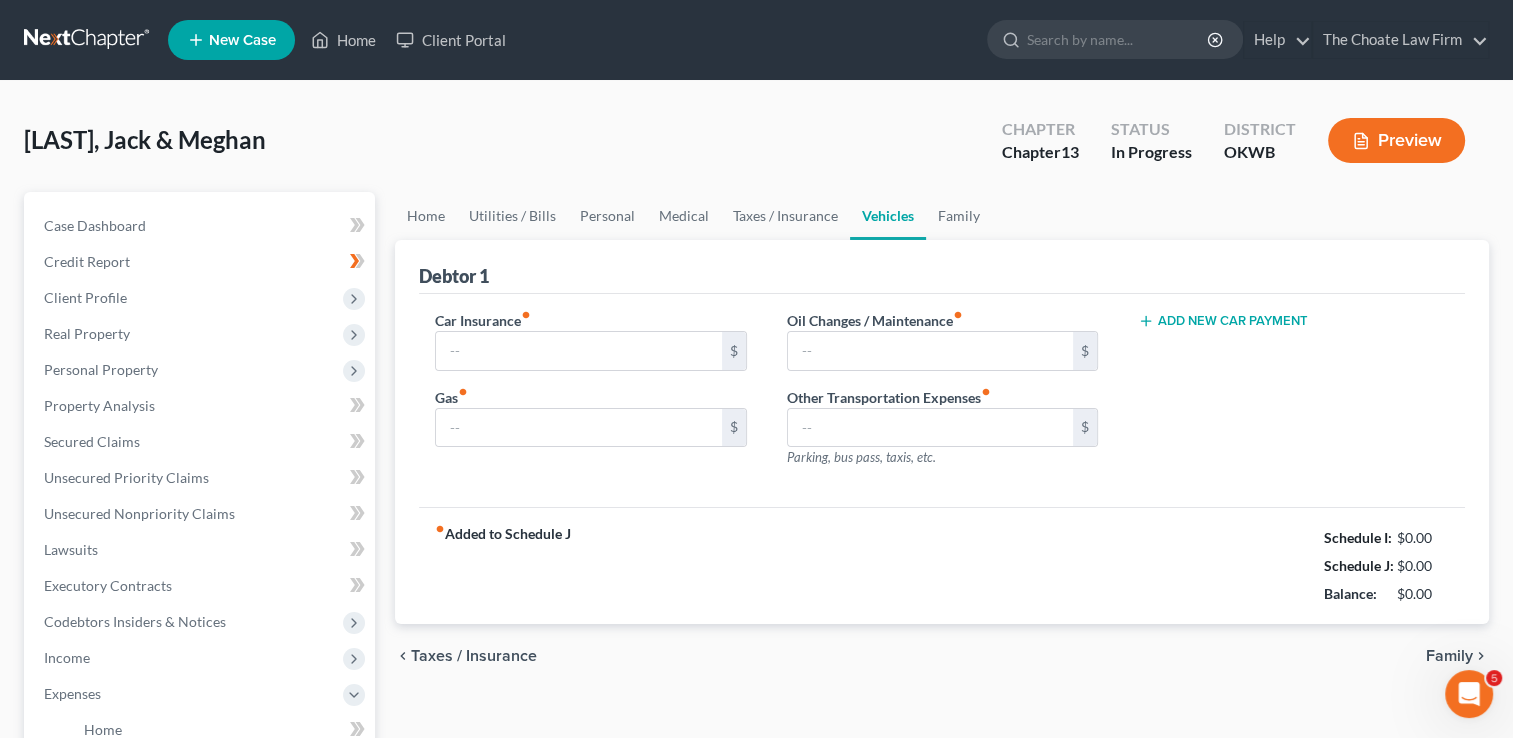 type on "200.00" 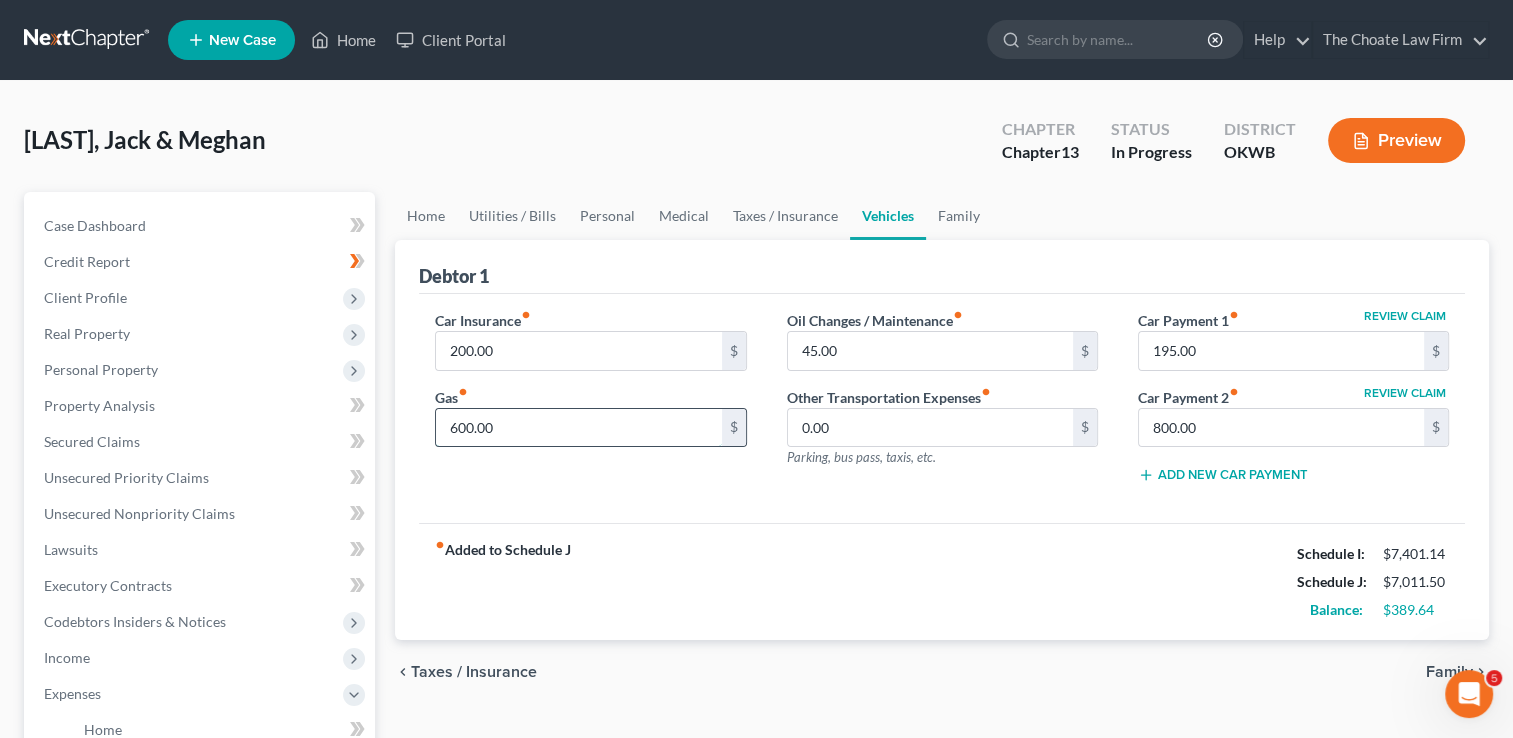 click on "600.00" at bounding box center (578, 428) 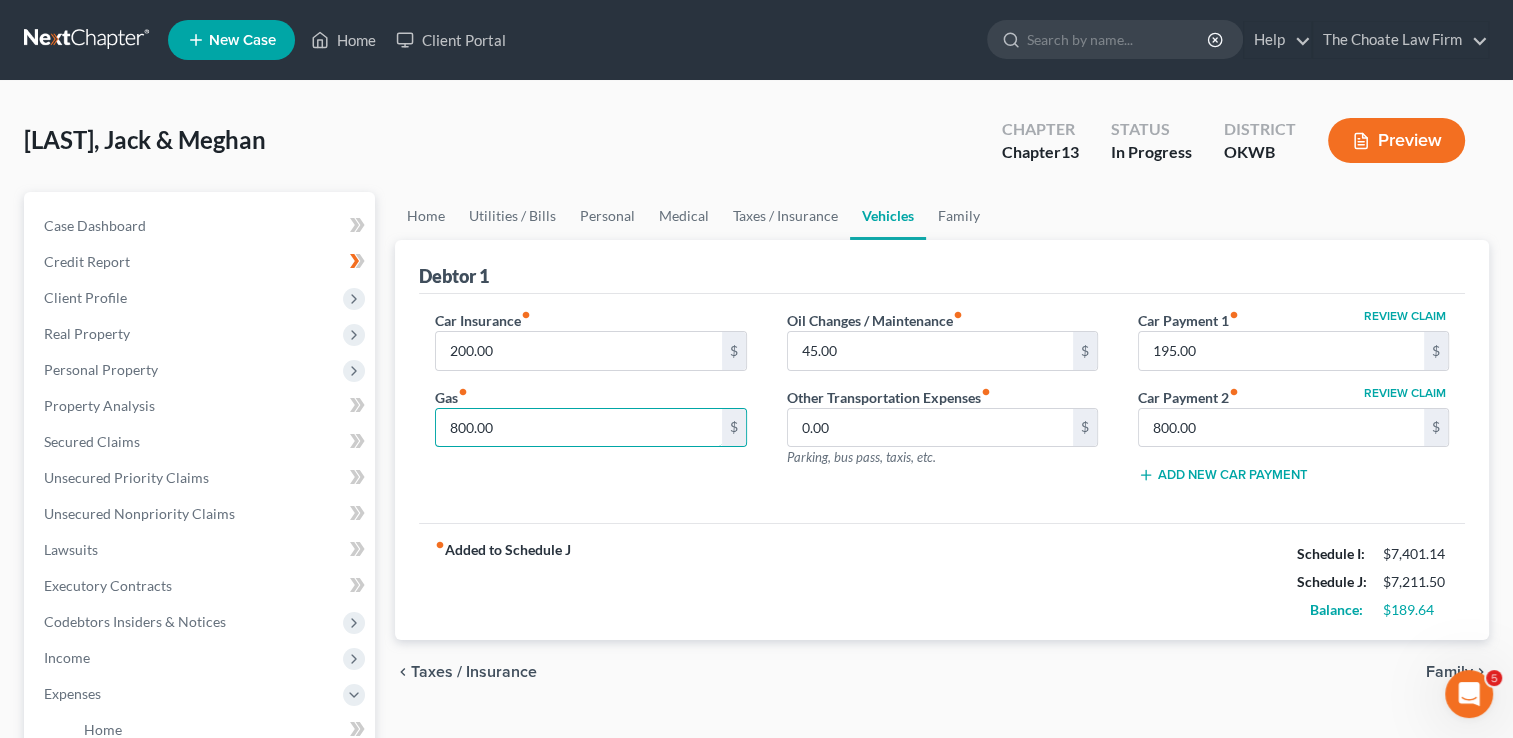 type on "800.00" 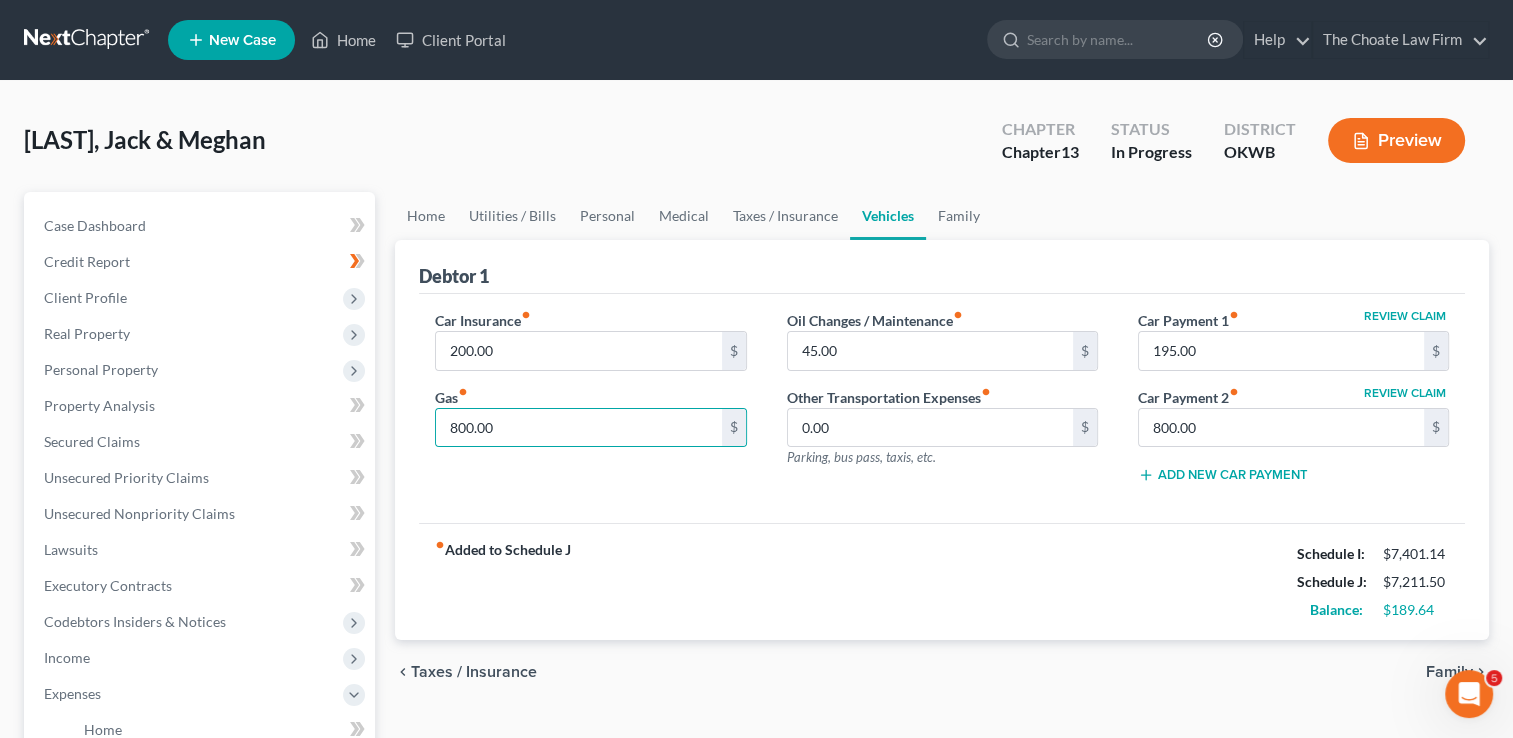 click on "Car Insurance  fiber_manual_record 200.00 $ Gas  fiber_manual_record 800.00 $ Oil Changes / Maintenance  fiber_manual_record 45.00 $ Other Transportation Expenses  fiber_manual_record 0.00 $ Parking, bus pass, taxis, etc. Review Claim Car Payment 1  fiber_manual_record 195.00 $ Review Claim Car Payment 2  fiber_manual_record 800.00 $ Add New Car Payment" at bounding box center [942, 409] 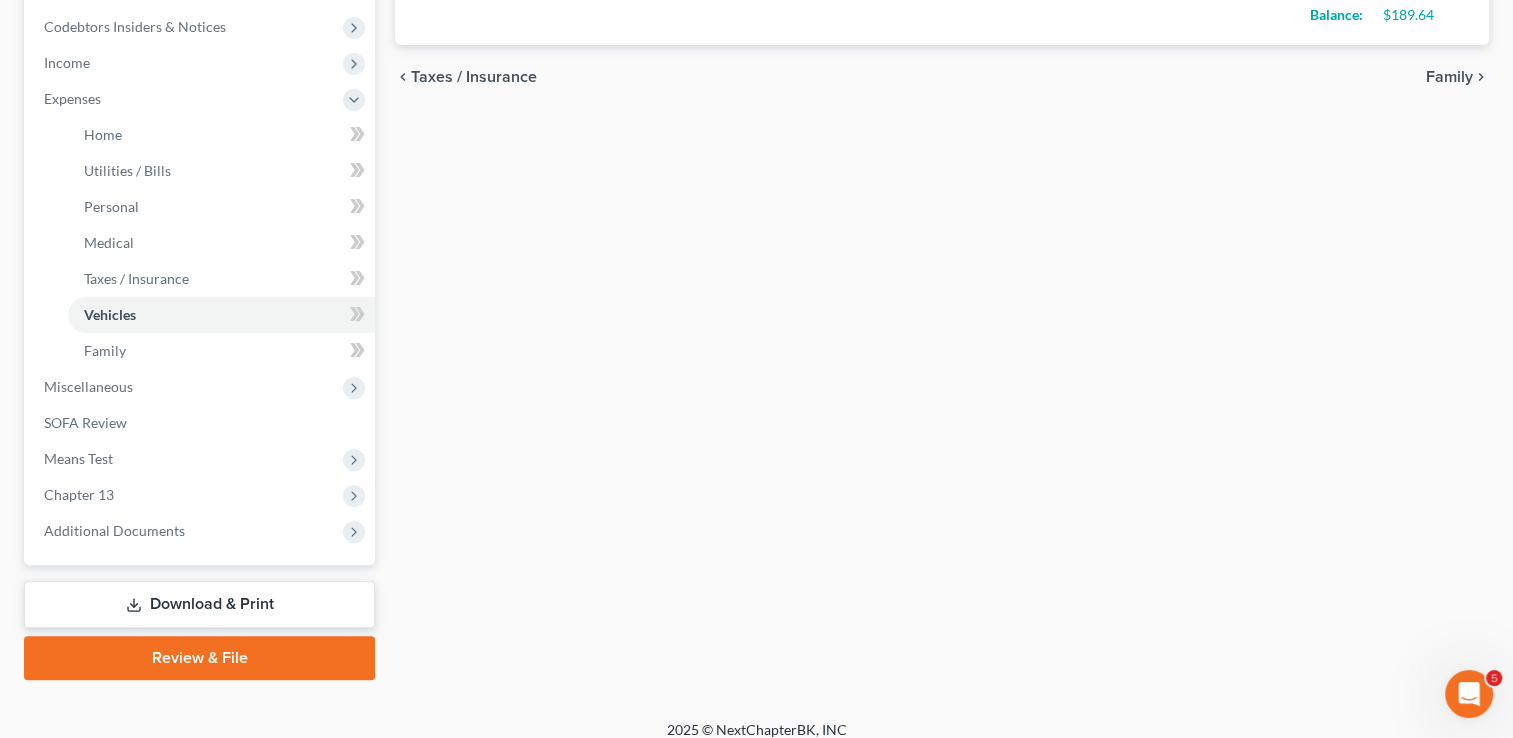 scroll, scrollTop: 600, scrollLeft: 0, axis: vertical 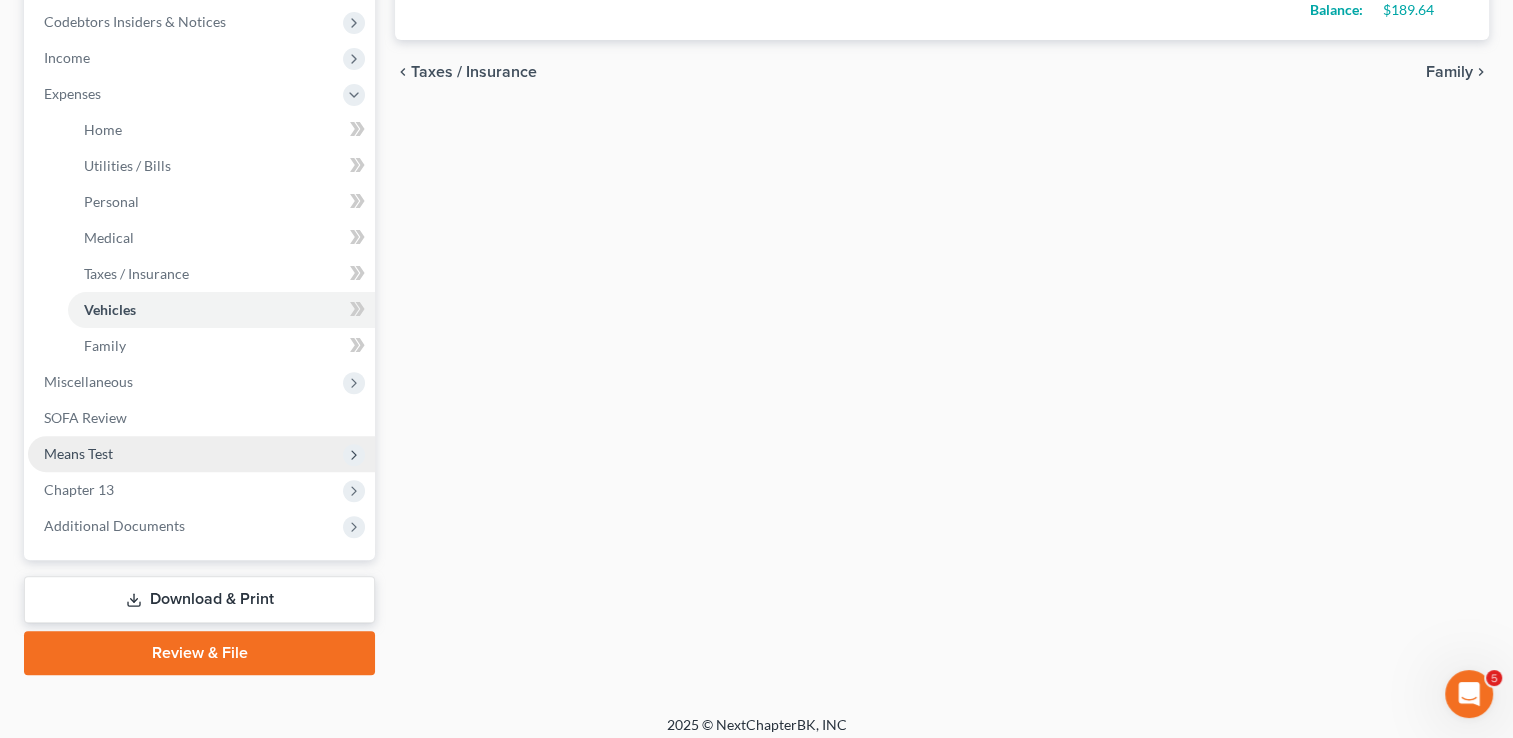 click on "Means Test" at bounding box center [201, 454] 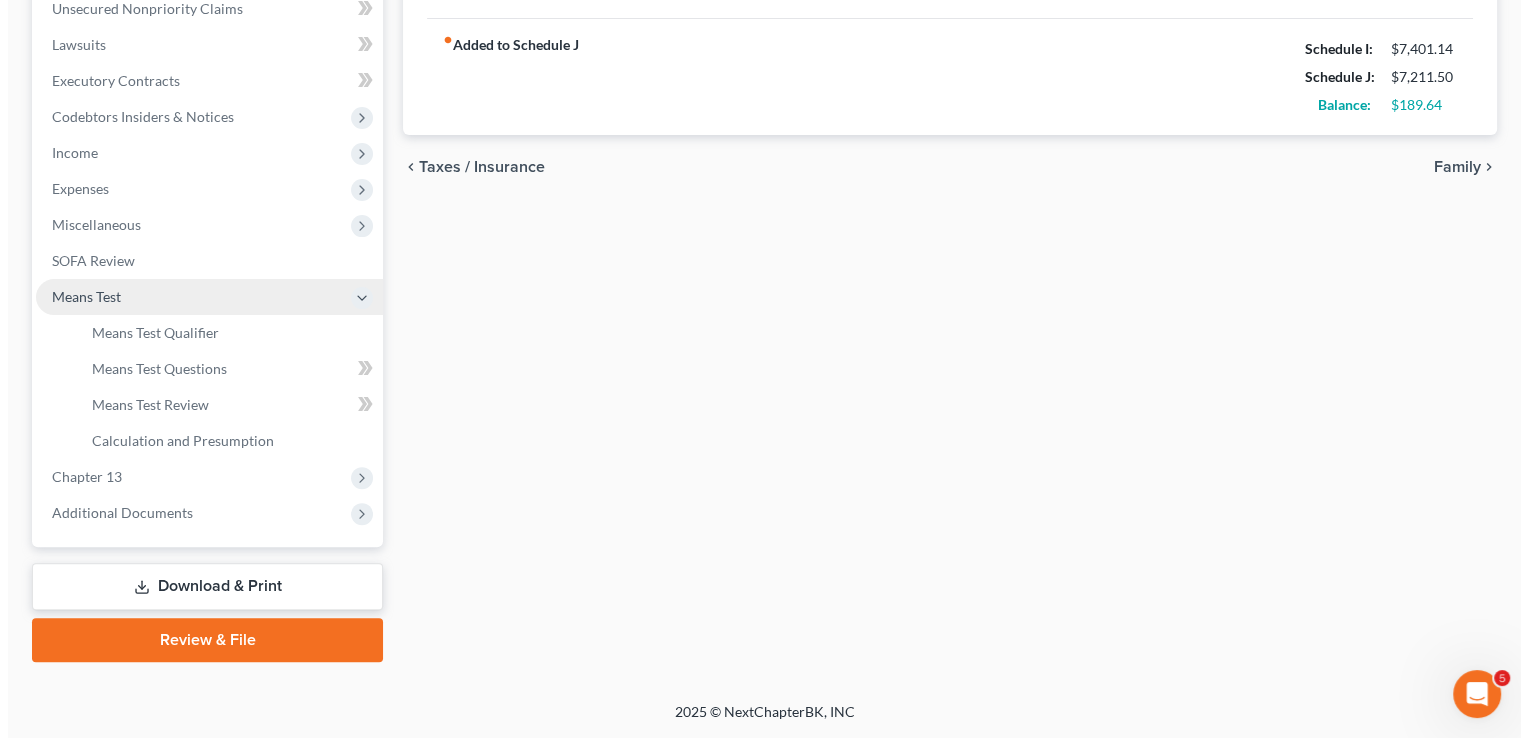 scroll, scrollTop: 503, scrollLeft: 0, axis: vertical 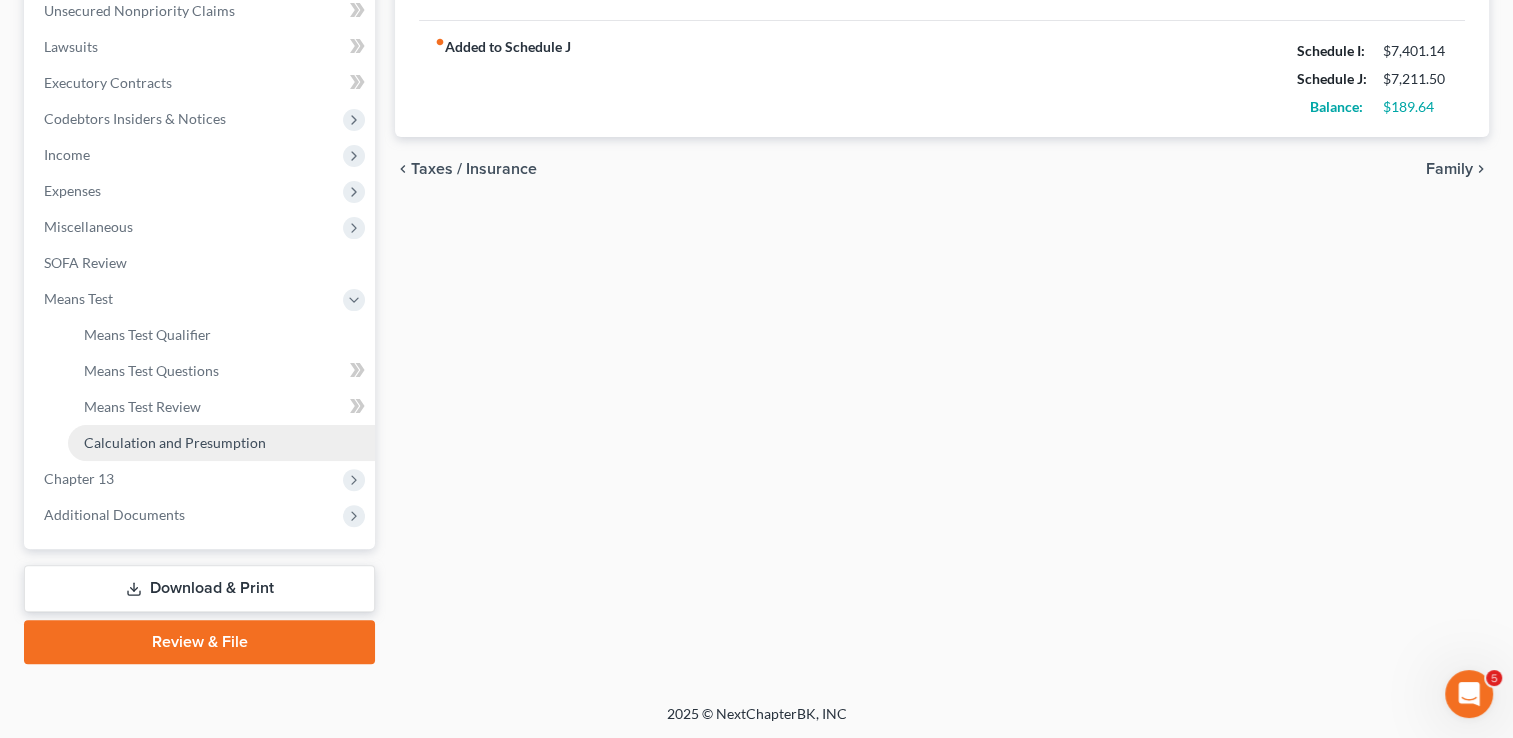 click on "Calculation and Presumption" at bounding box center [175, 442] 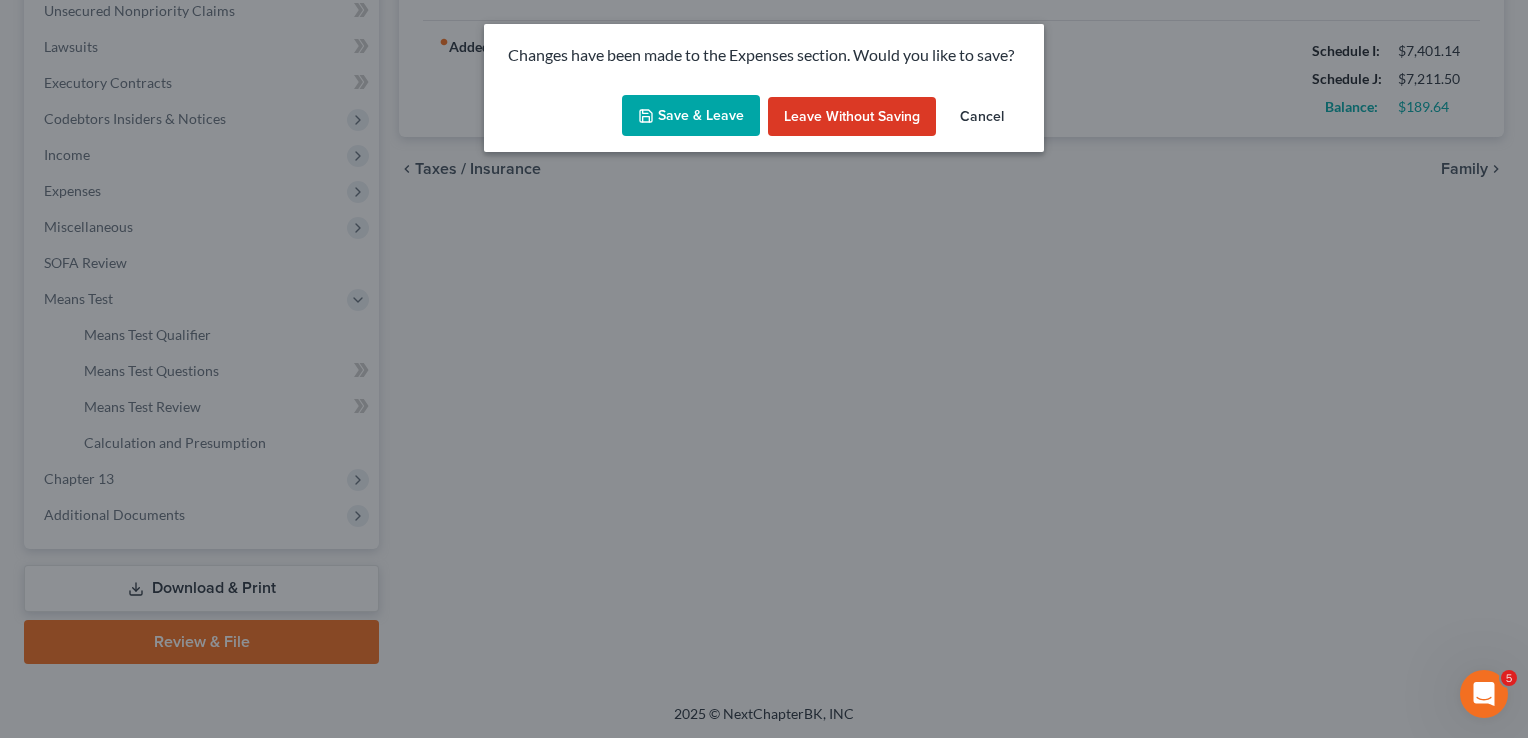 click on "Save & Leave" at bounding box center [691, 116] 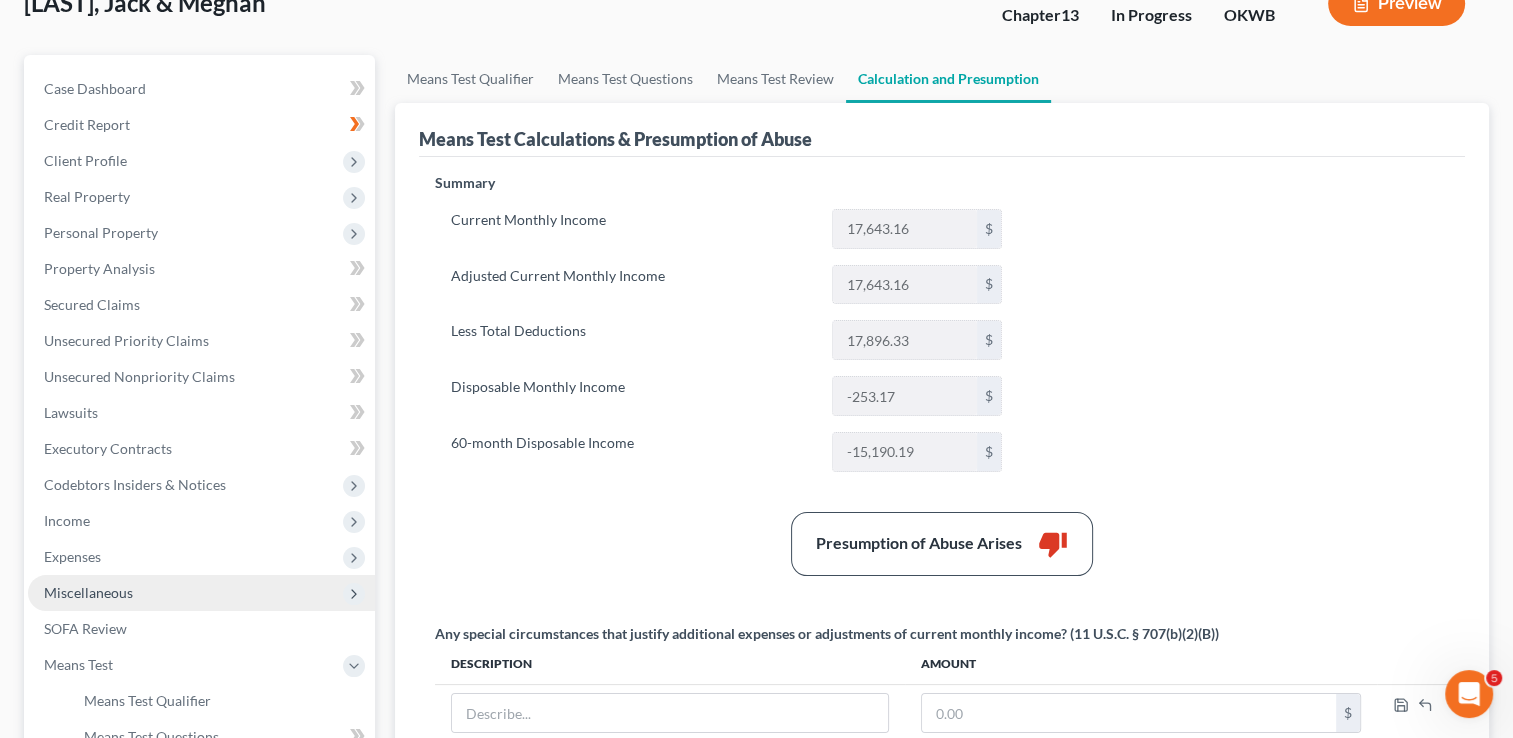 scroll, scrollTop: 200, scrollLeft: 0, axis: vertical 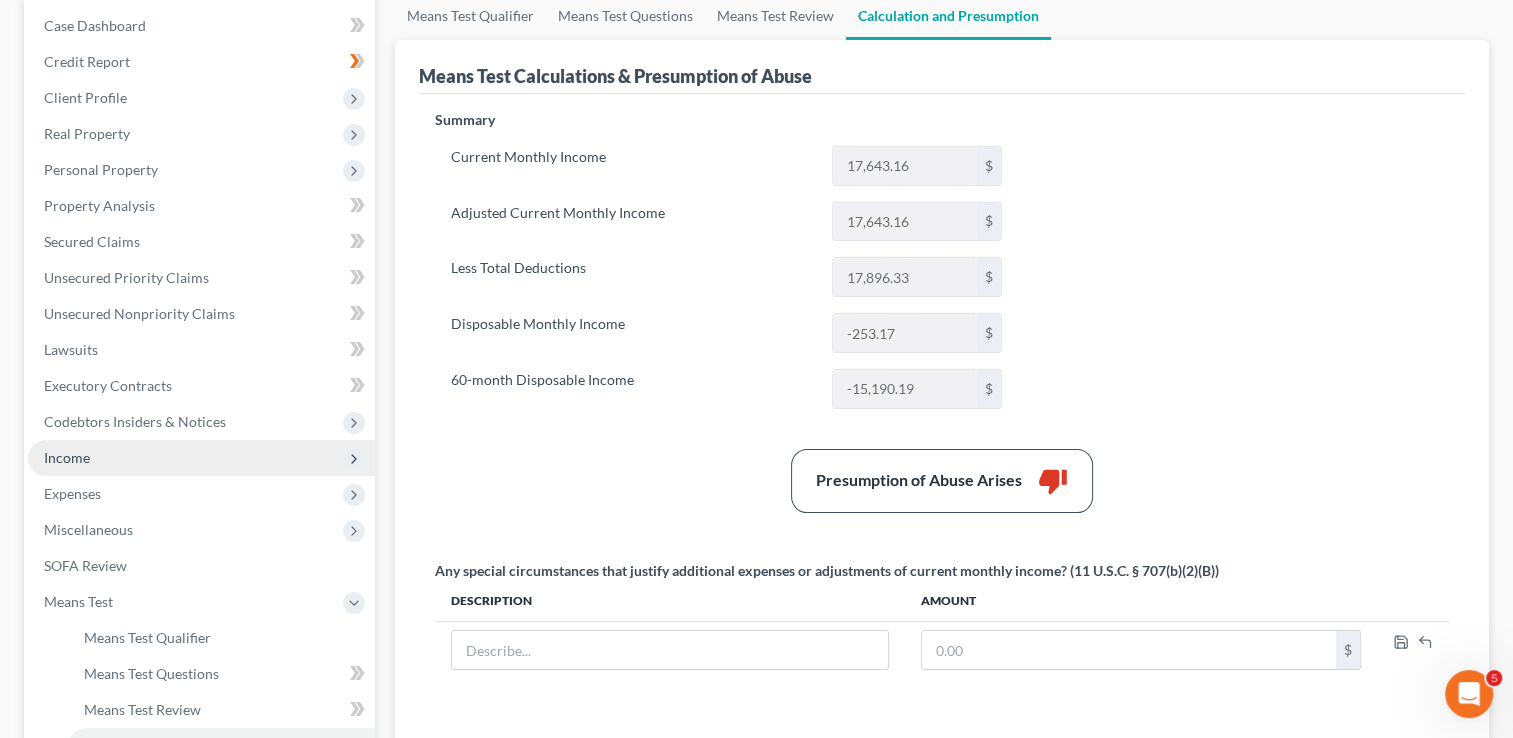 click on "Income" at bounding box center [67, 457] 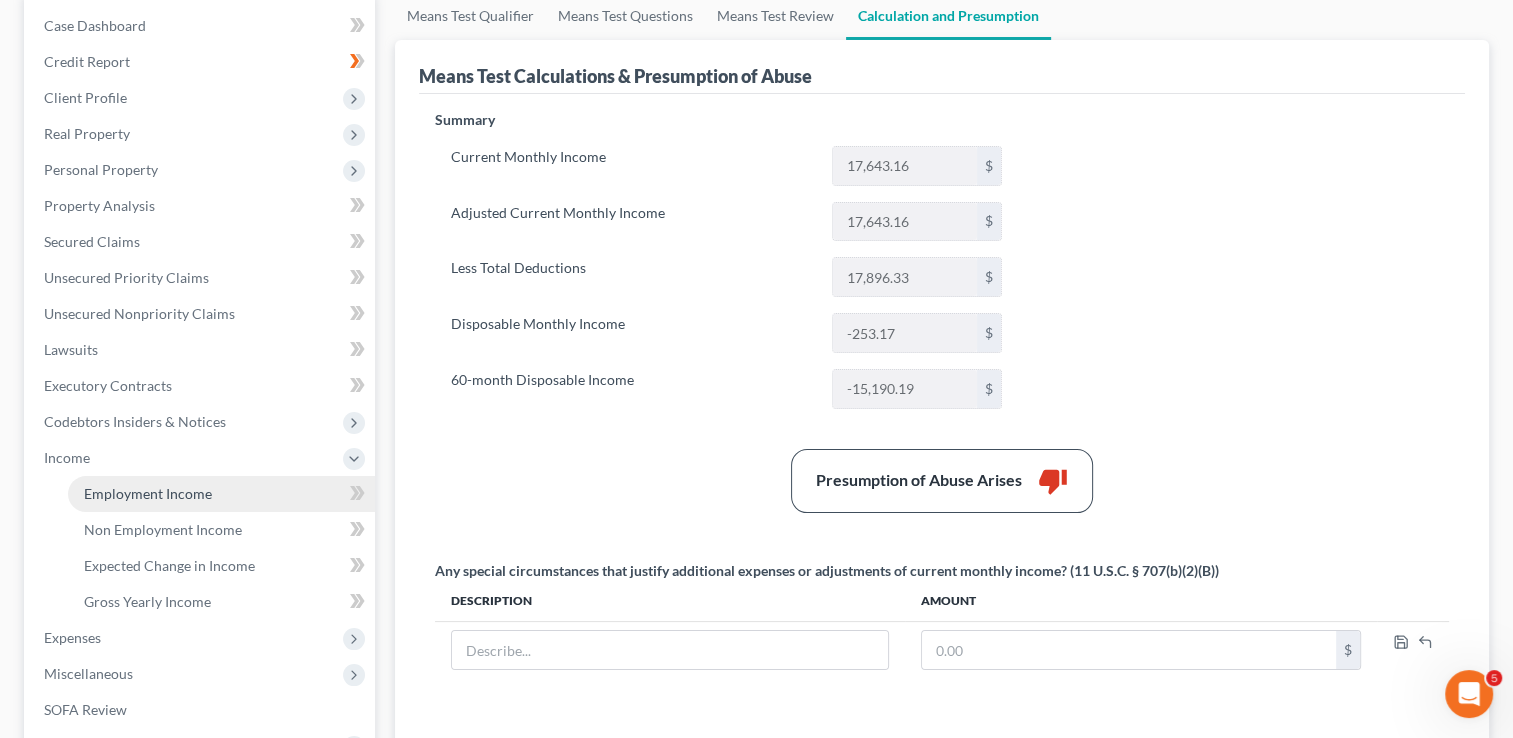 click on "Employment Income" at bounding box center (148, 493) 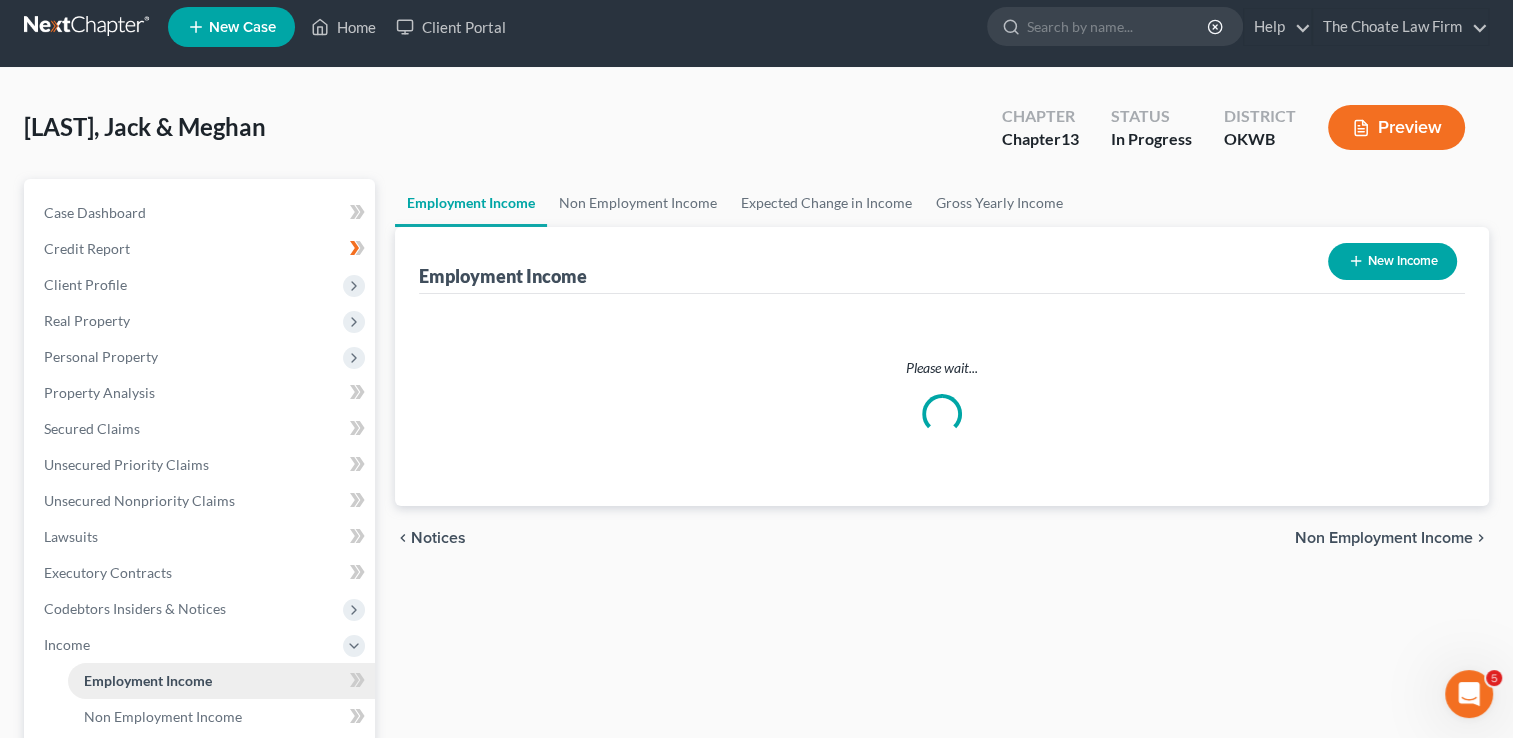 scroll, scrollTop: 0, scrollLeft: 0, axis: both 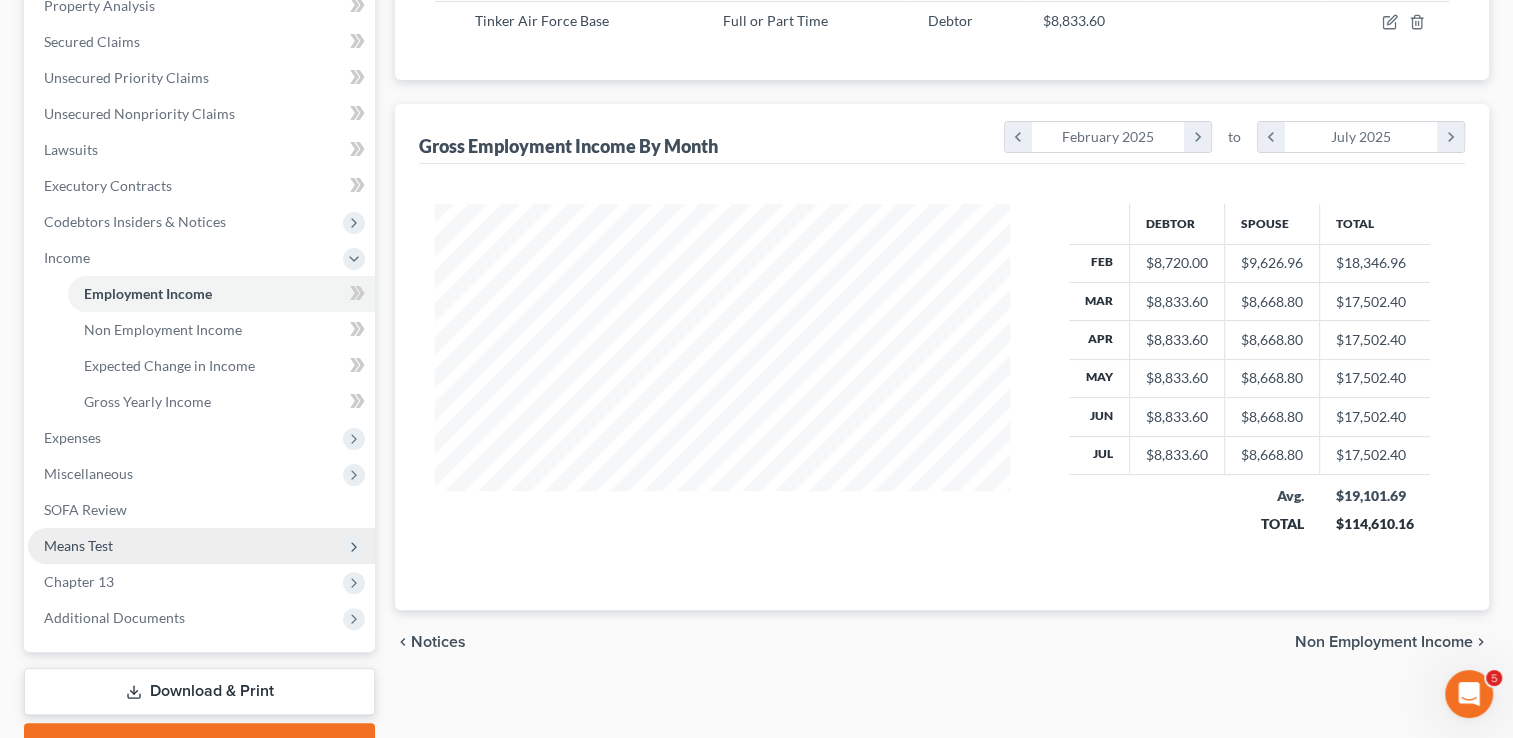 click on "Means Test" at bounding box center (78, 545) 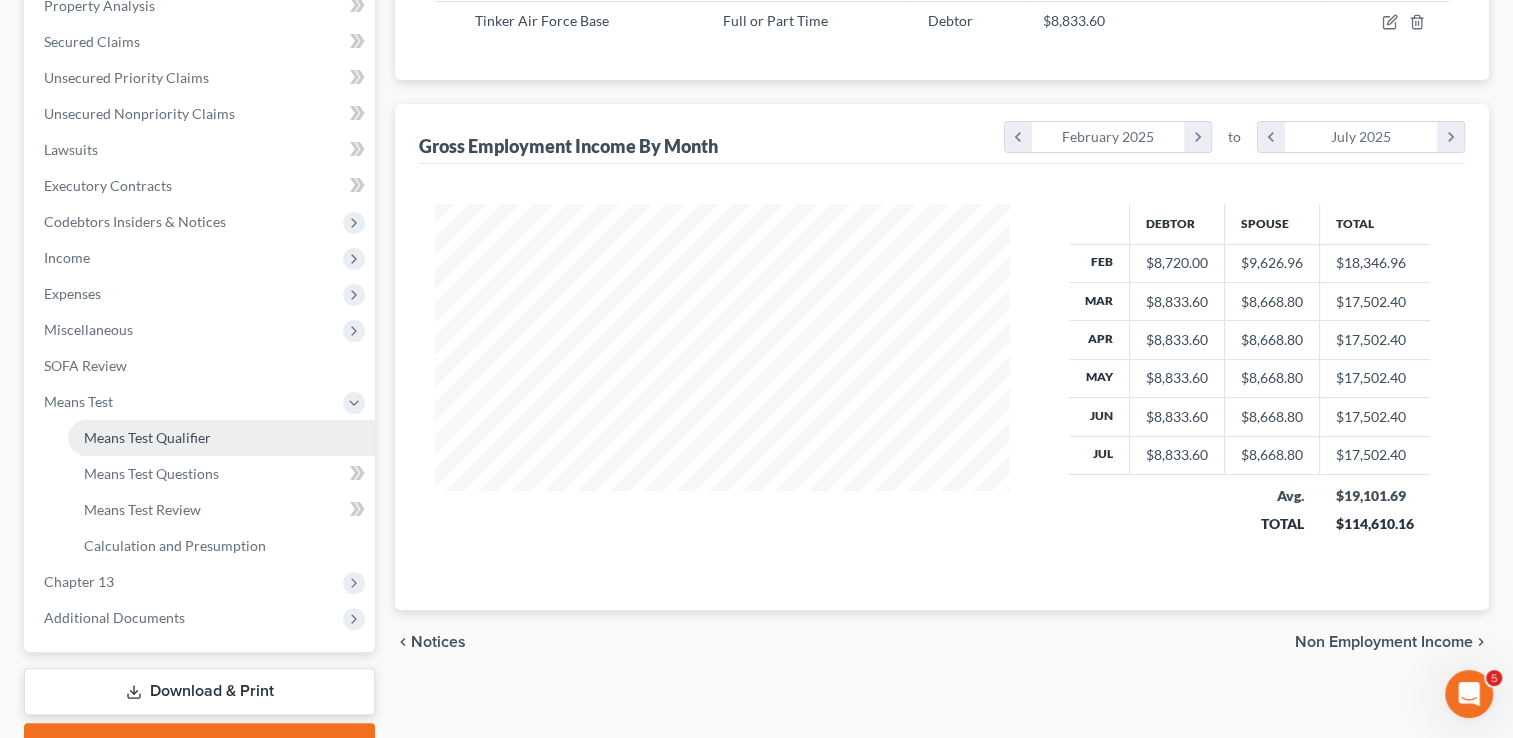 click on "Means Test Qualifier" at bounding box center [147, 437] 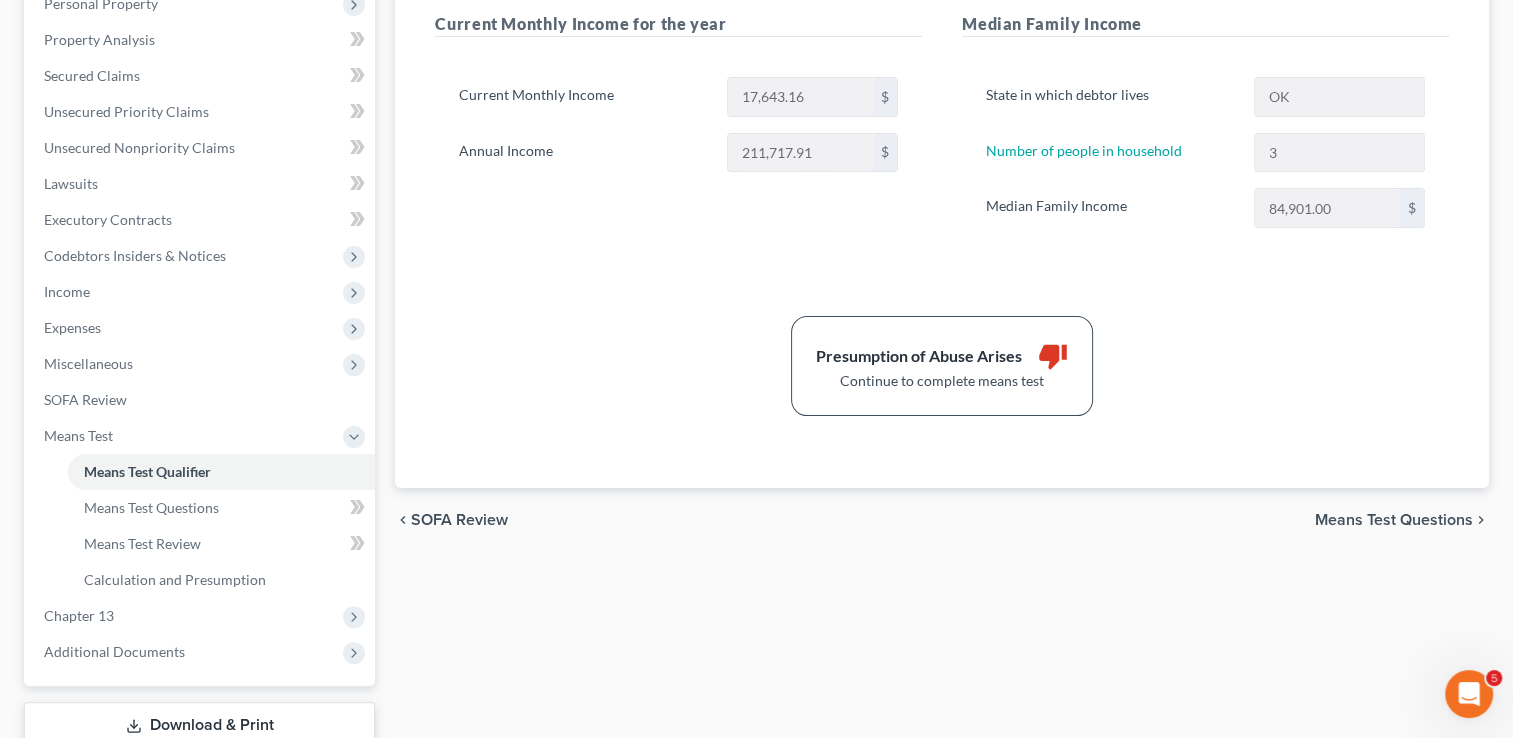 scroll, scrollTop: 400, scrollLeft: 0, axis: vertical 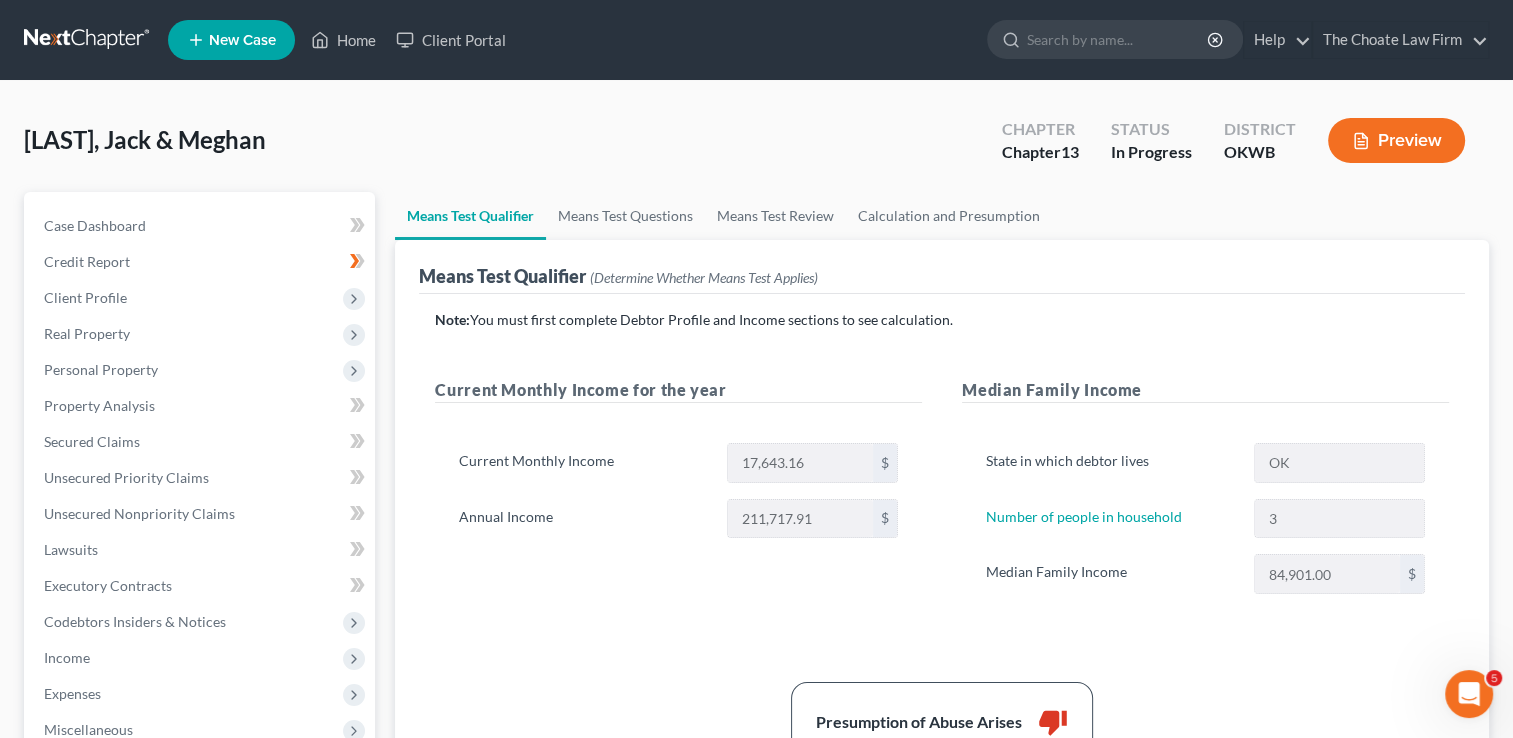 click at bounding box center [88, 40] 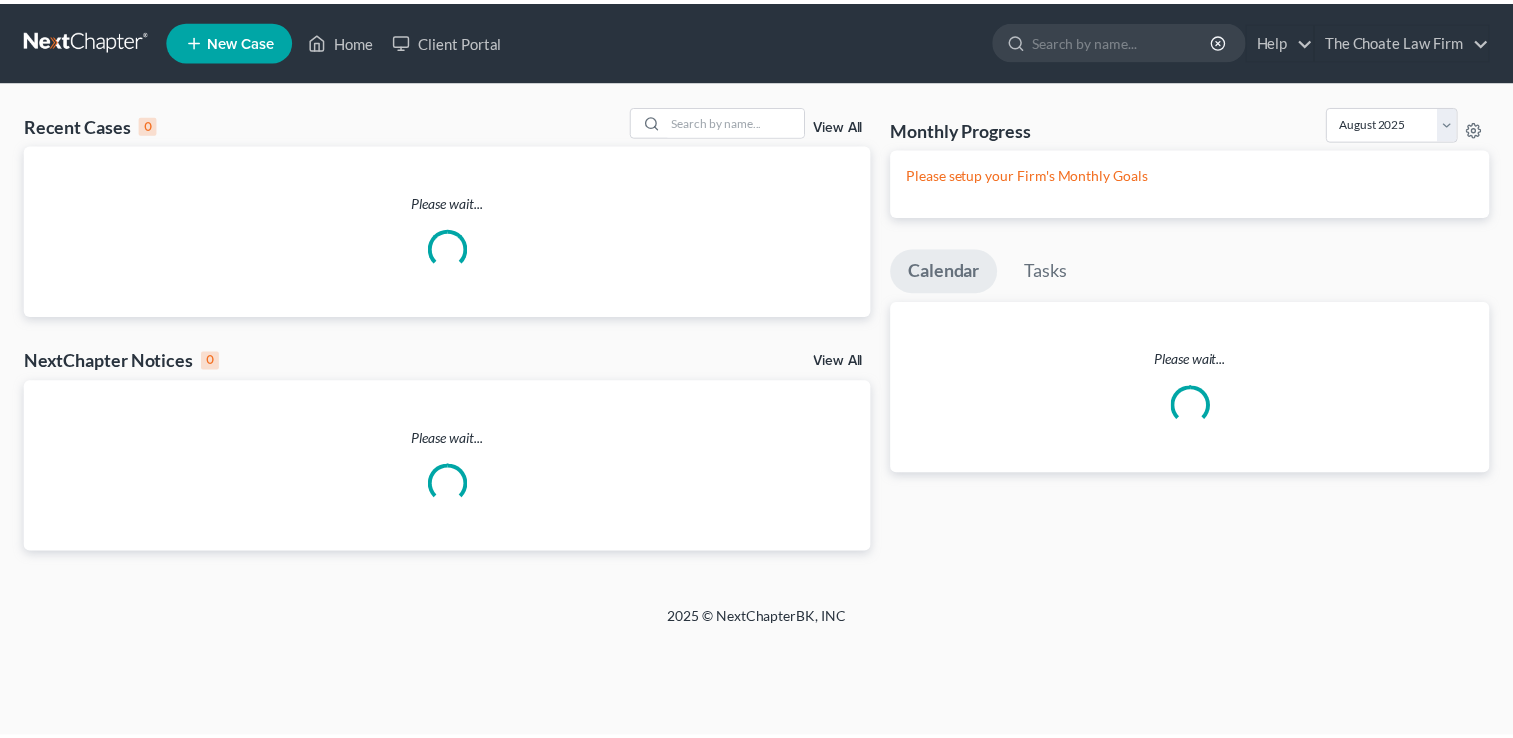 scroll, scrollTop: 0, scrollLeft: 0, axis: both 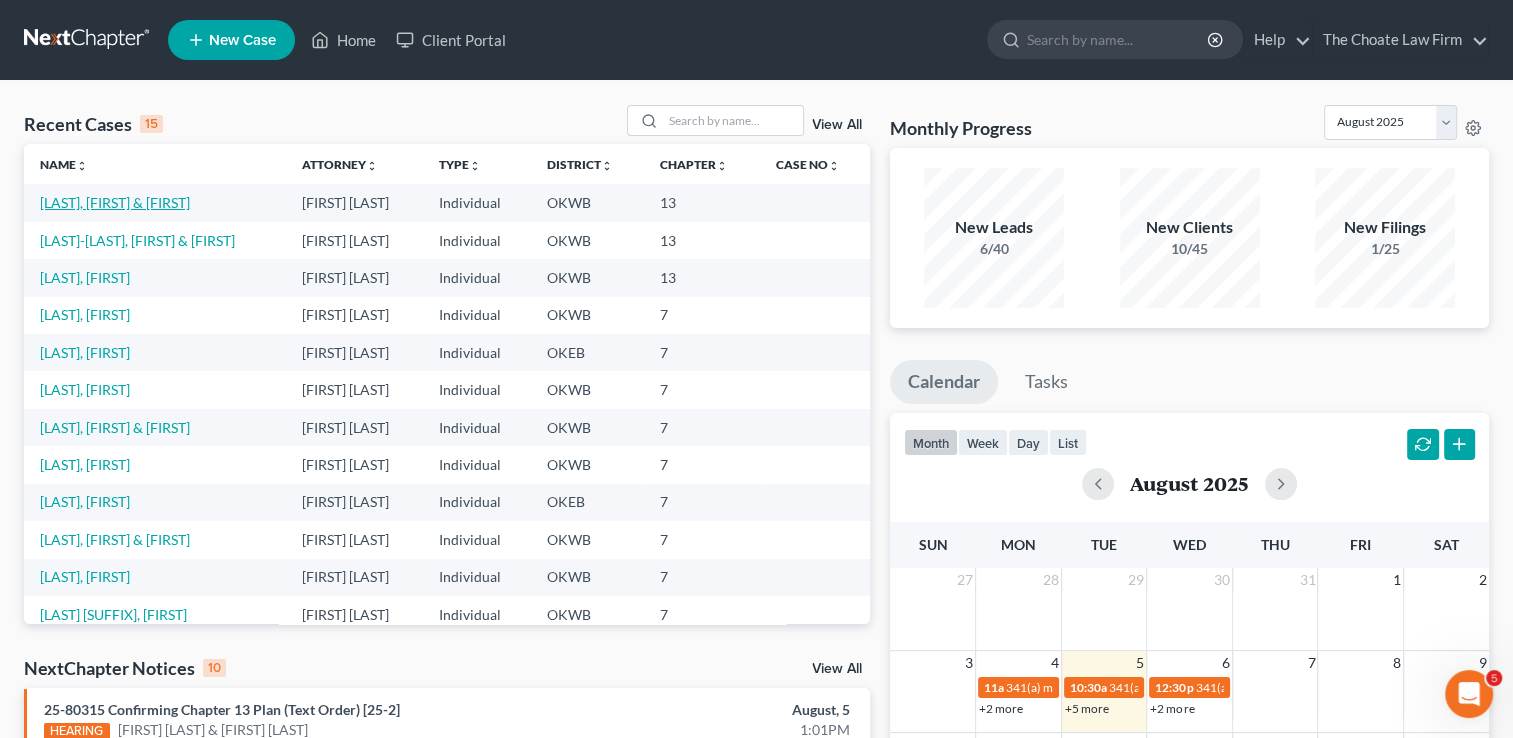 click on "[LAST], [FIRST] & [FIRST]" at bounding box center [115, 202] 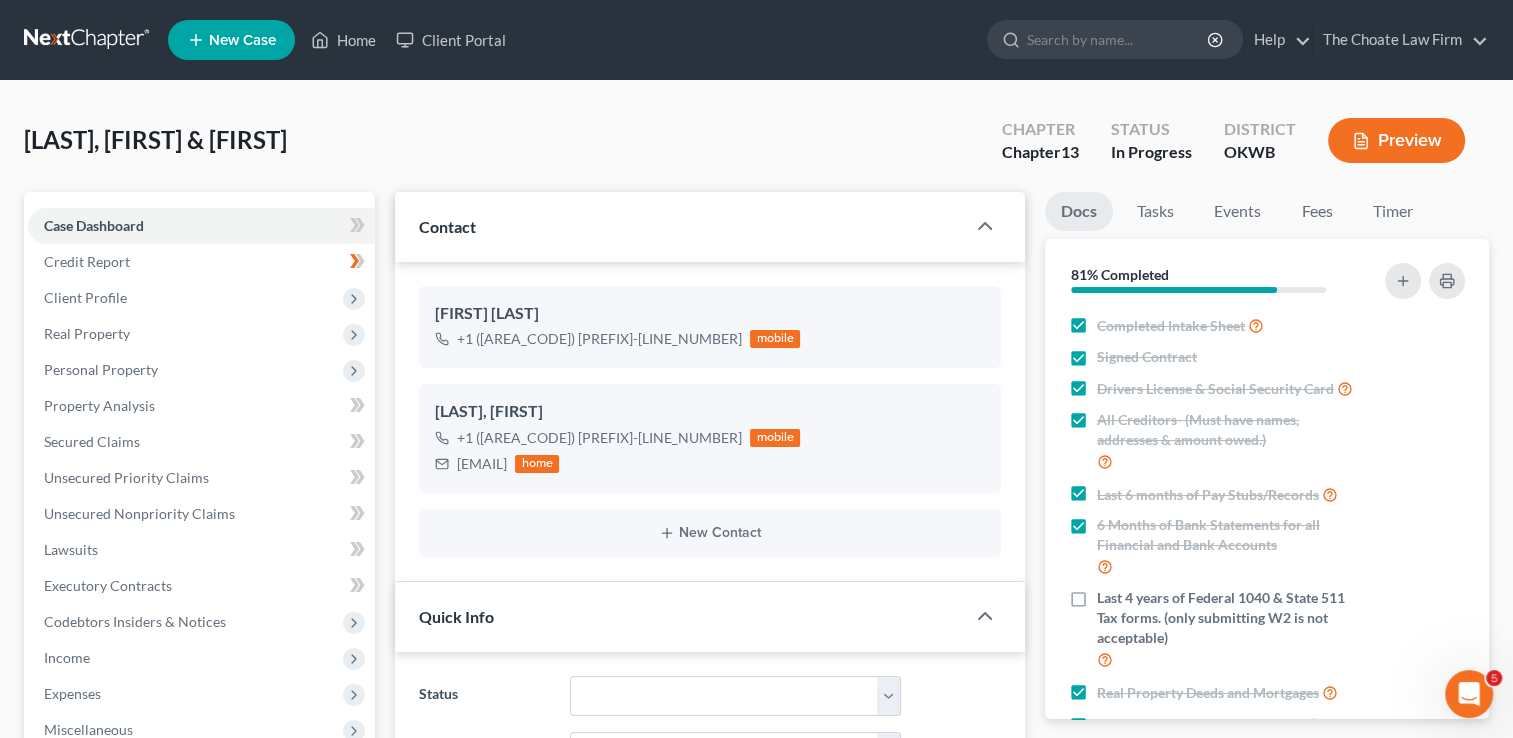 scroll, scrollTop: 2072, scrollLeft: 0, axis: vertical 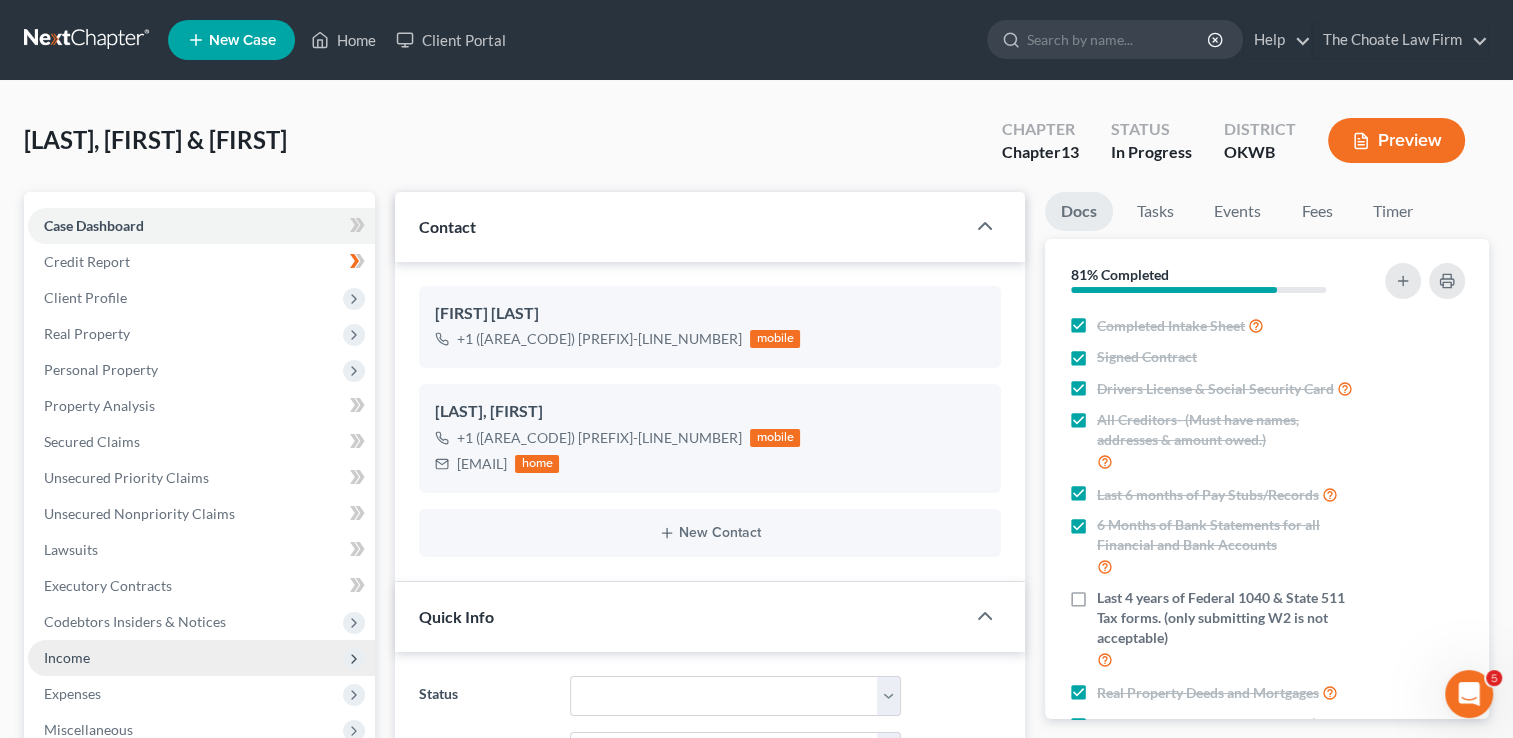 click on "Income" at bounding box center [67, 657] 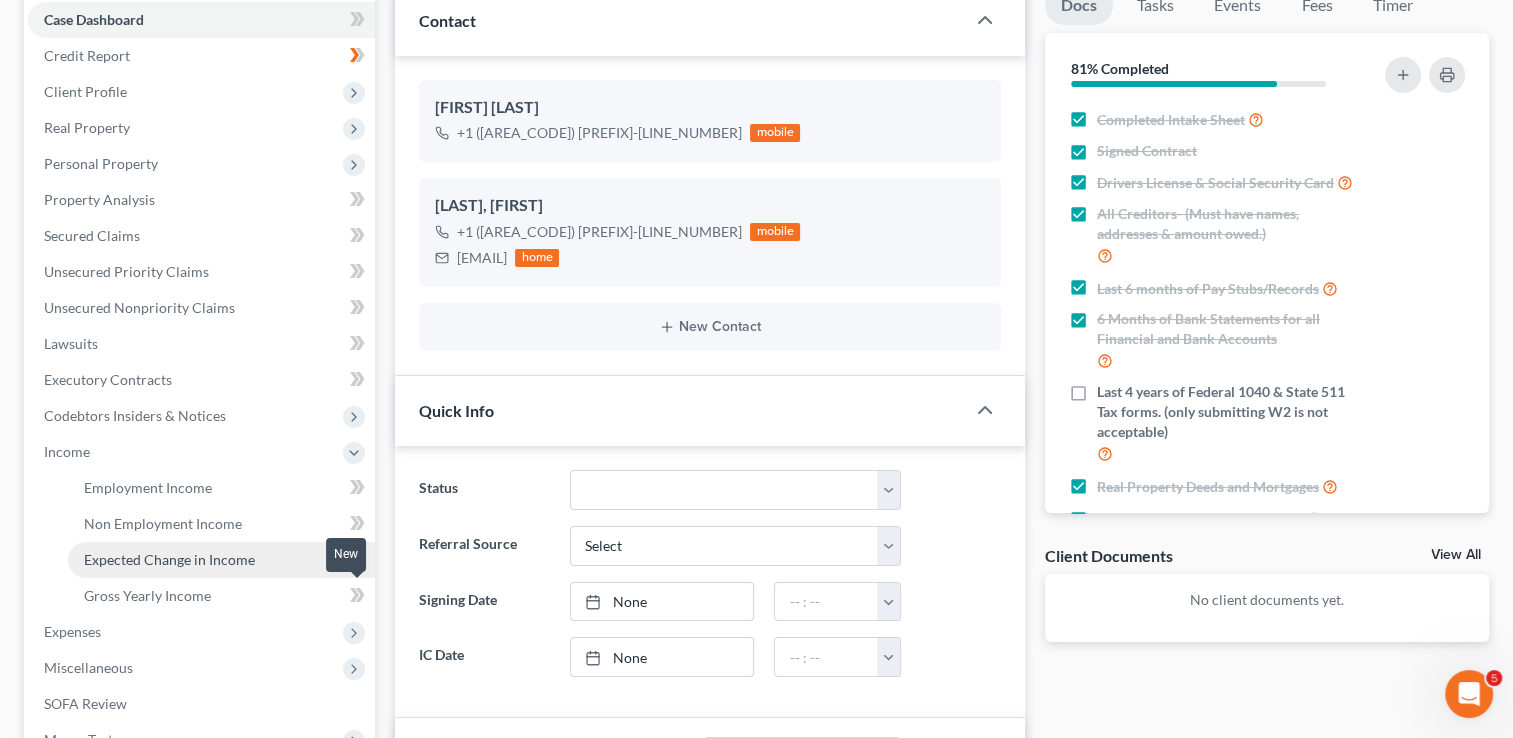 scroll, scrollTop: 300, scrollLeft: 0, axis: vertical 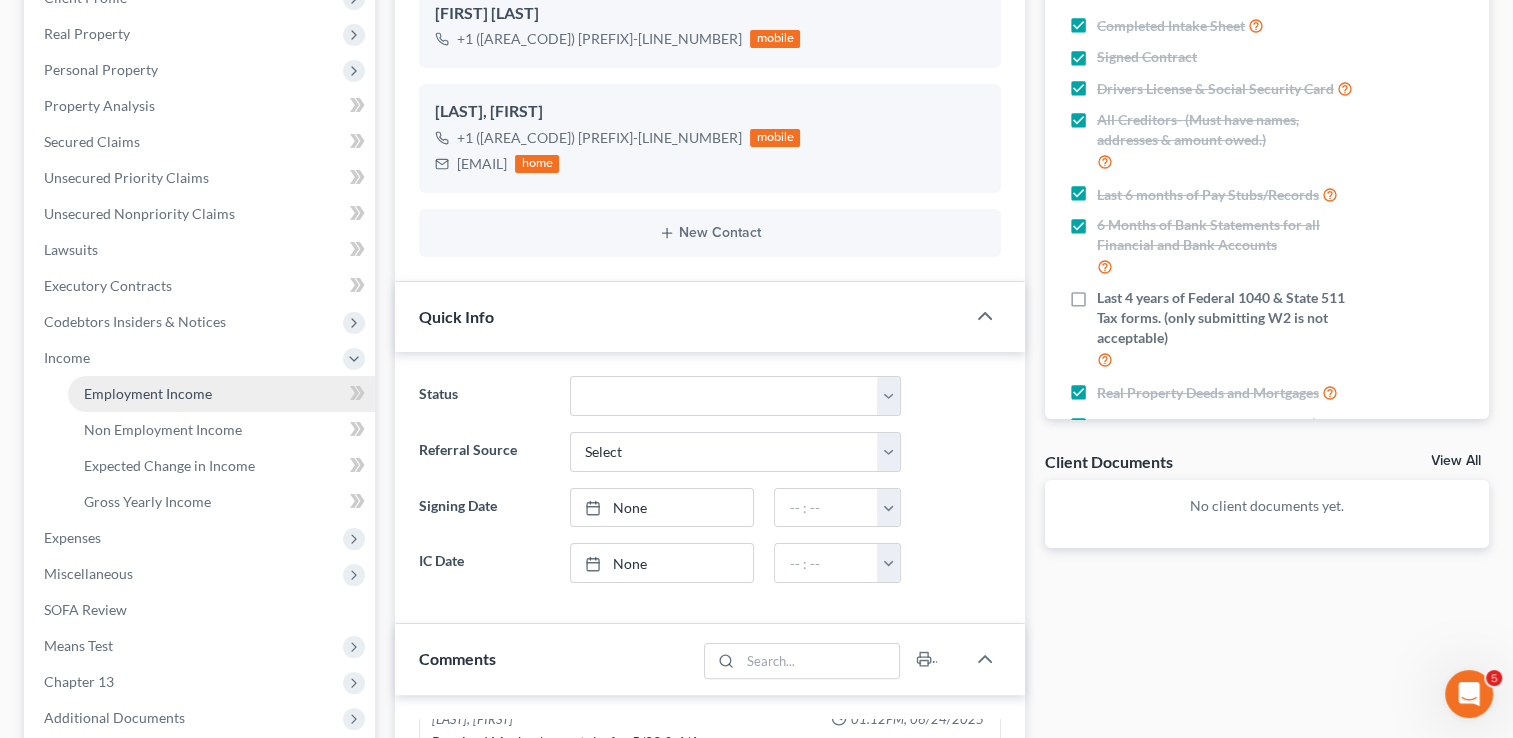click on "Employment Income" at bounding box center [148, 393] 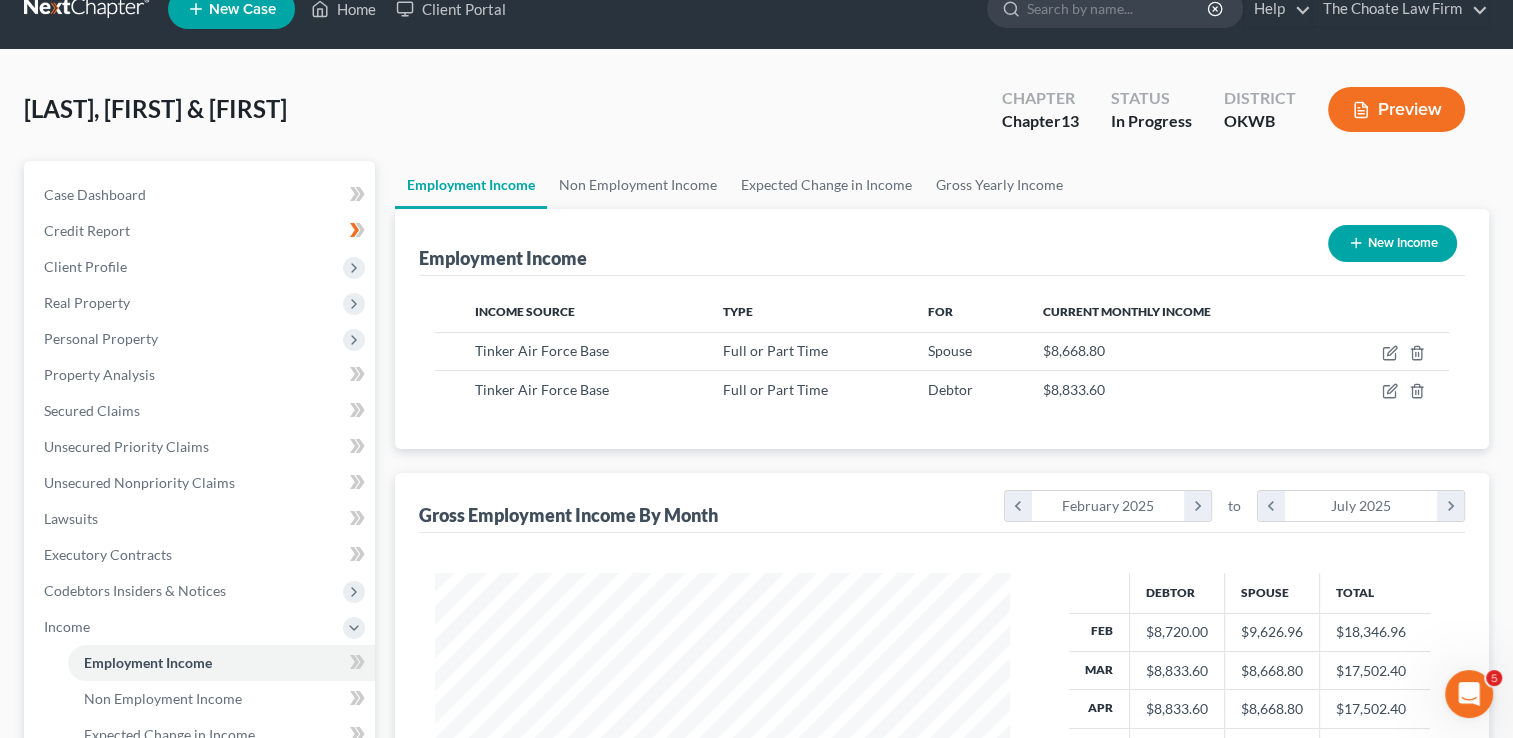 scroll, scrollTop: 0, scrollLeft: 0, axis: both 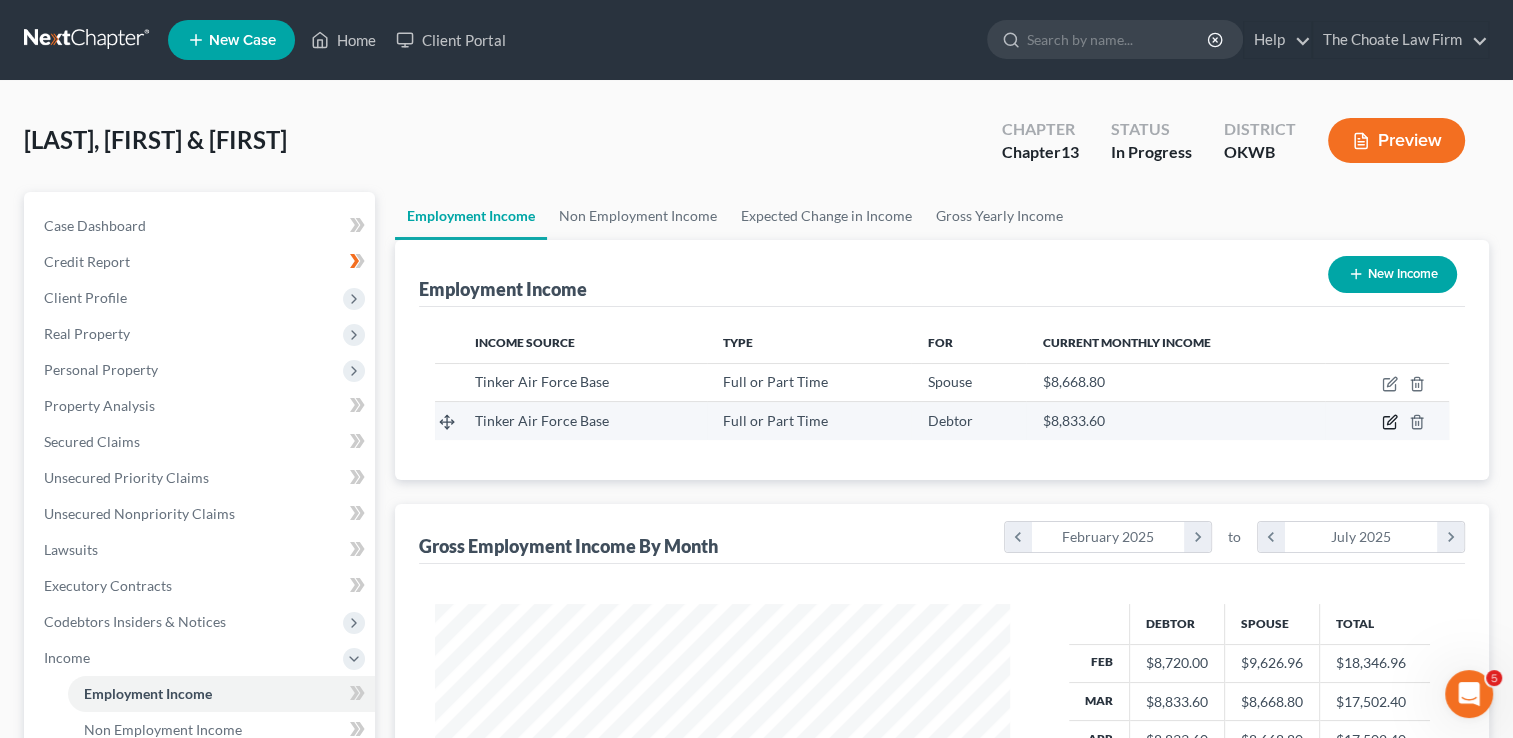 click 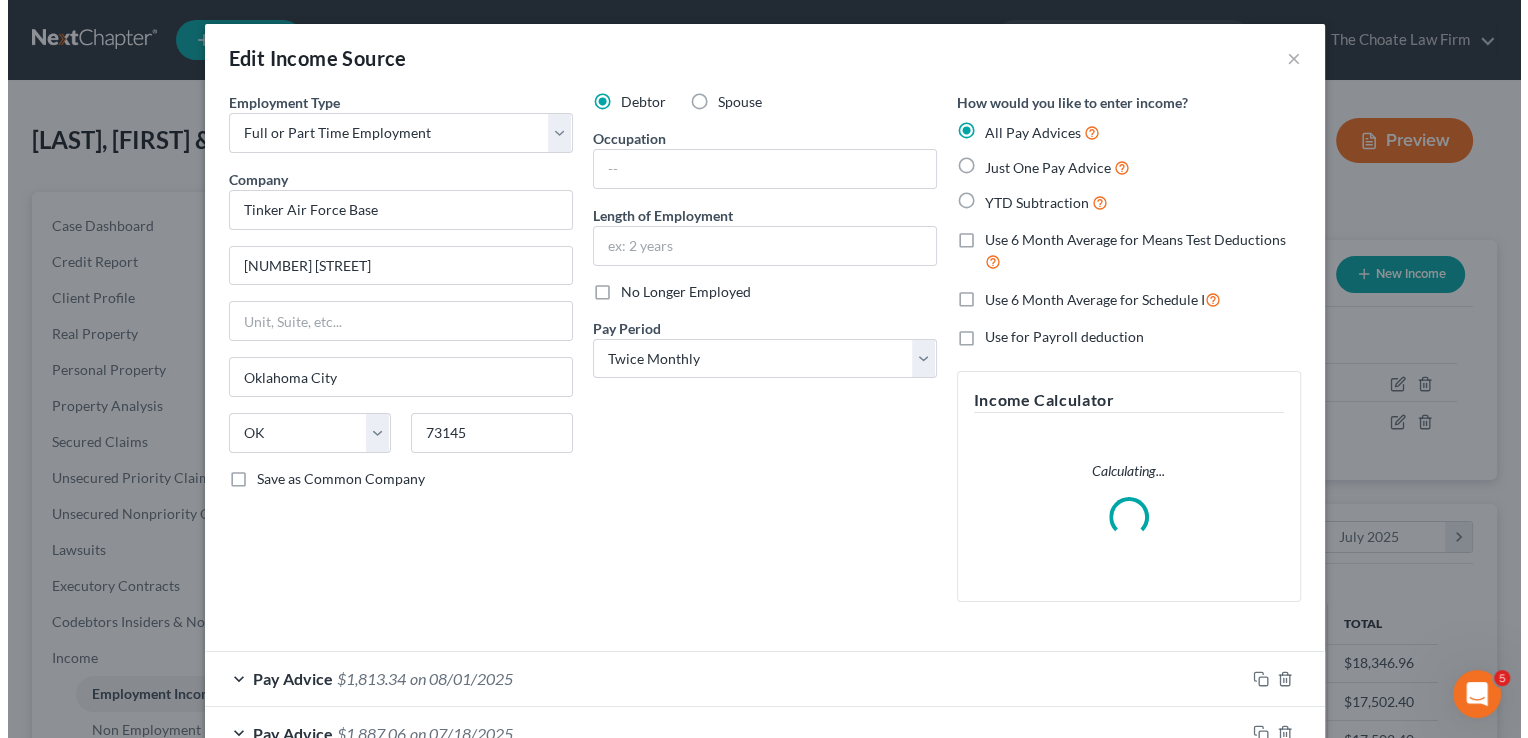 scroll, scrollTop: 999643, scrollLeft: 999378, axis: both 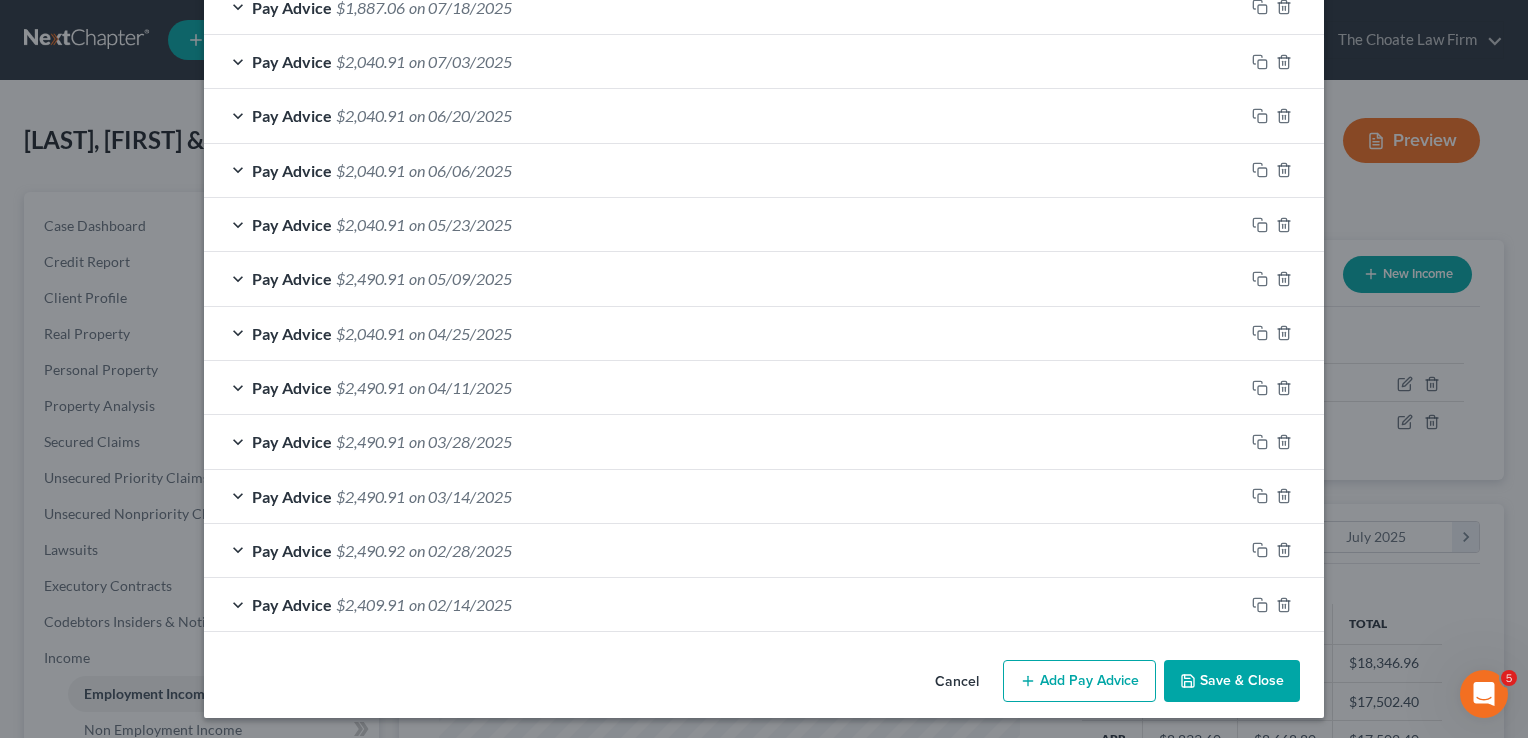 click on "Pay Advice $2,040.91 on 06/20/2025" at bounding box center [724, 115] 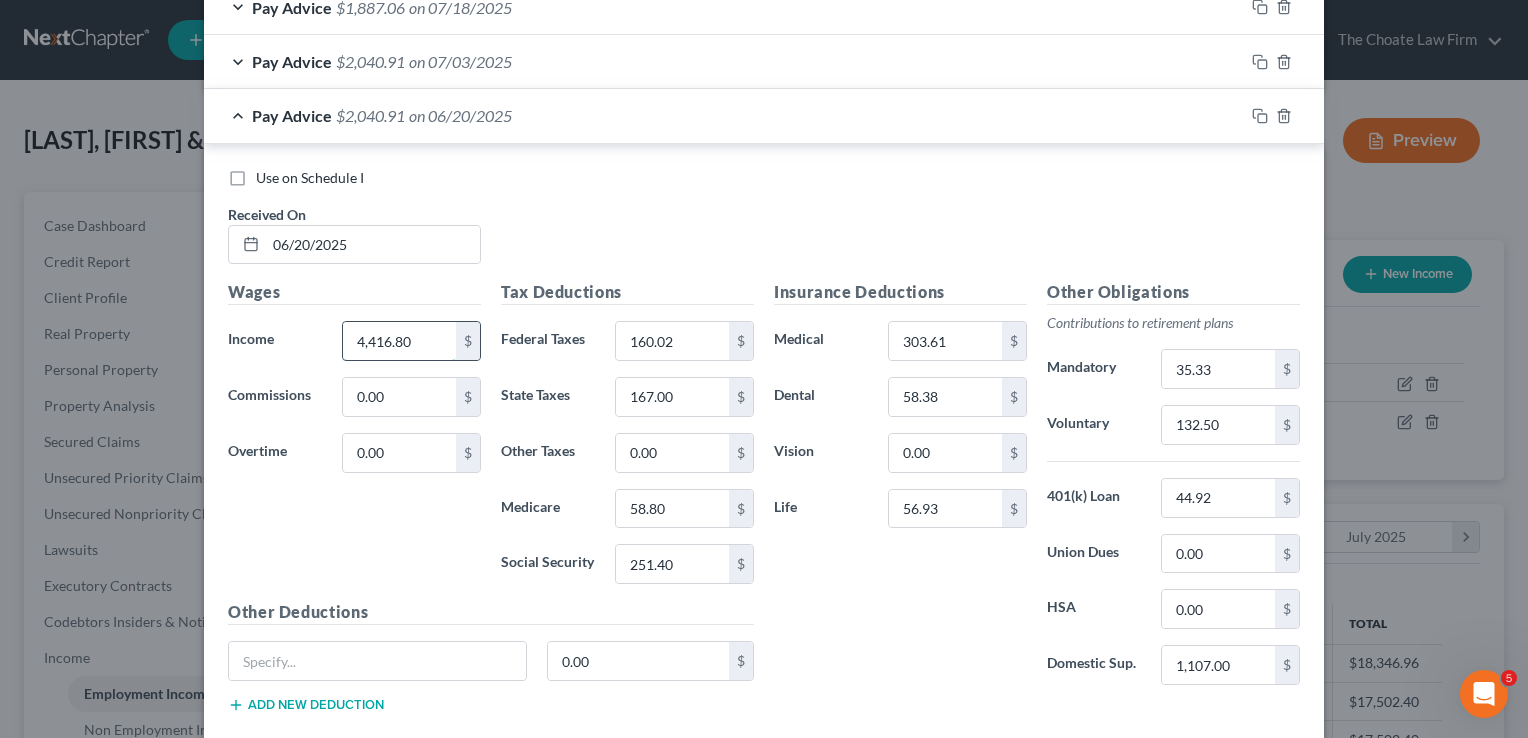 click on "4,416.80" at bounding box center [399, 341] 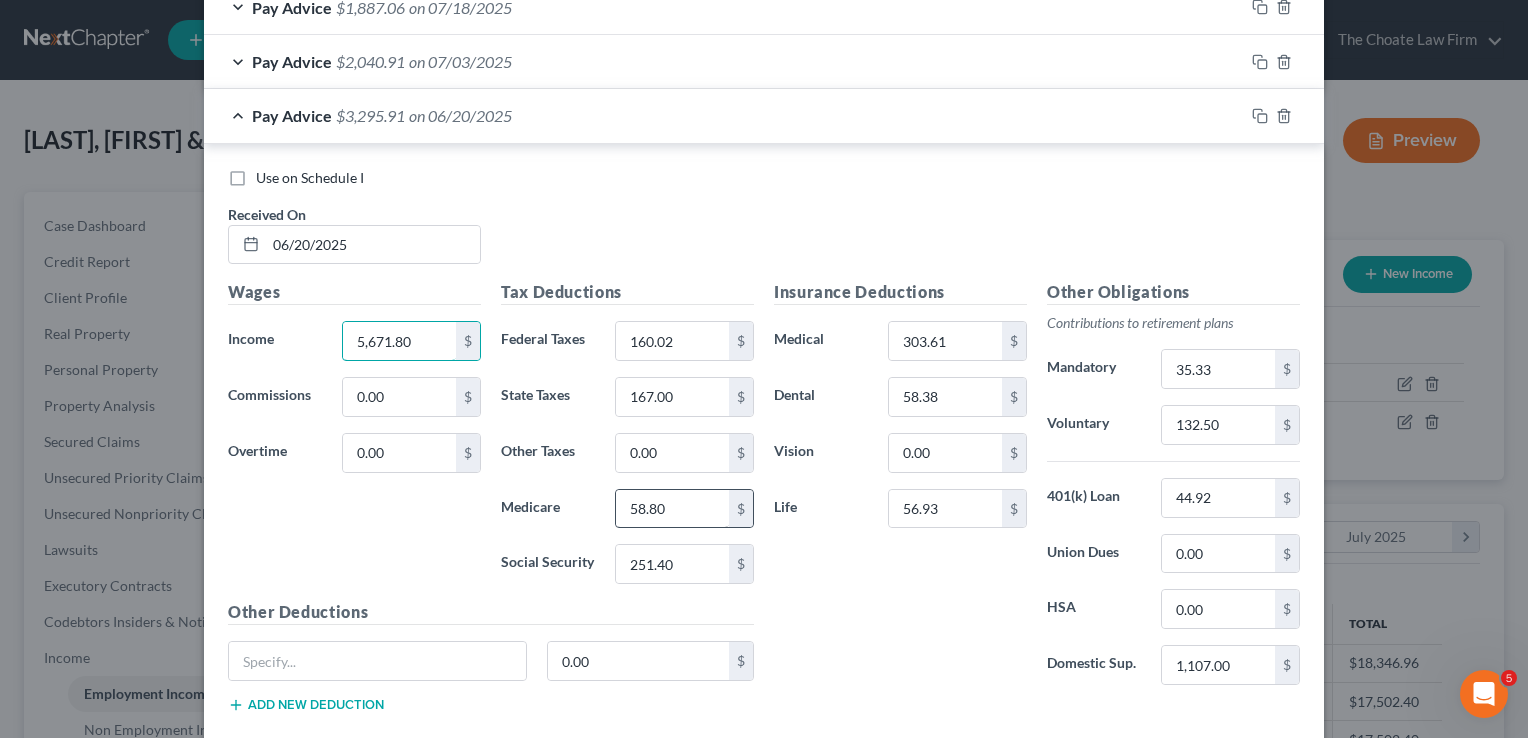 type on "5,671.80" 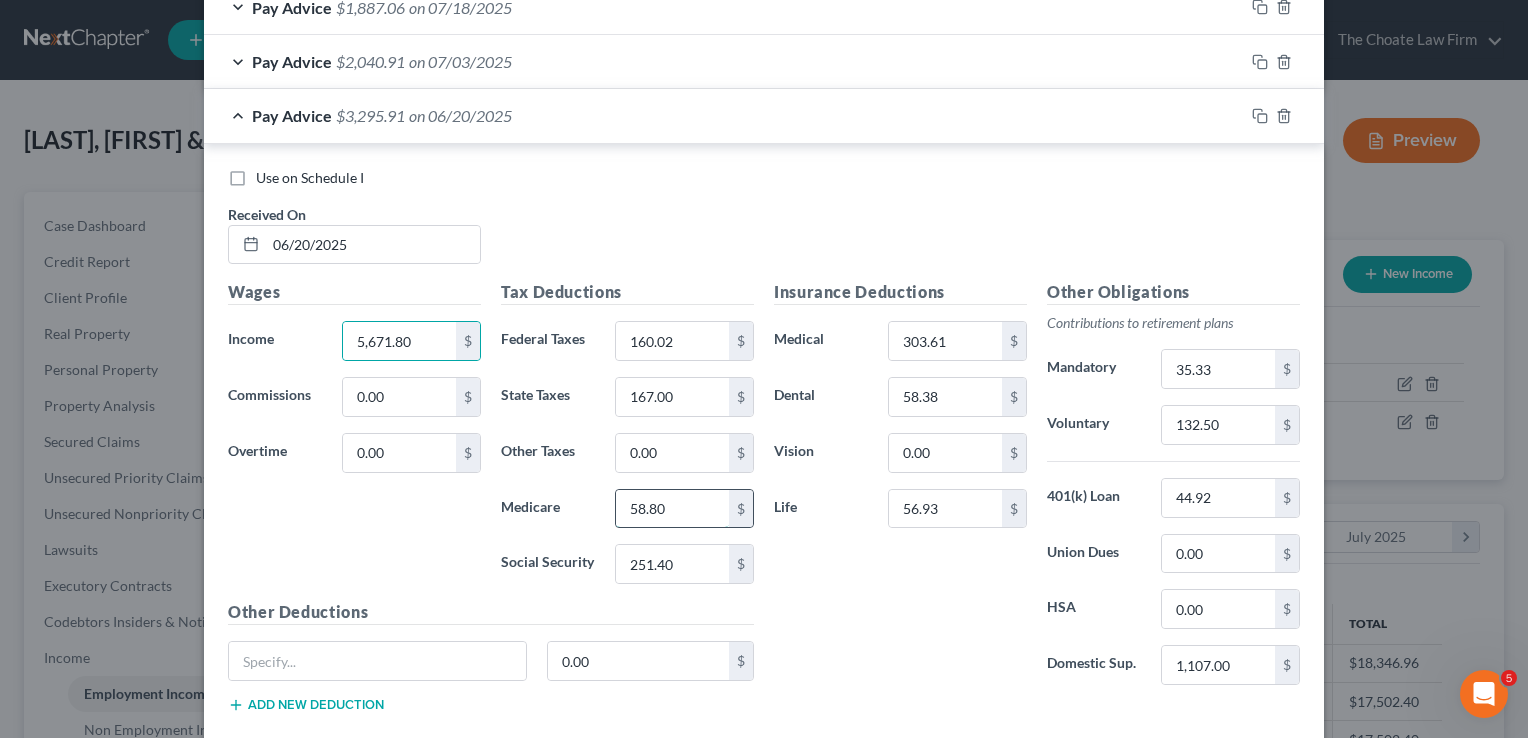 click on "58.80" at bounding box center [672, 509] 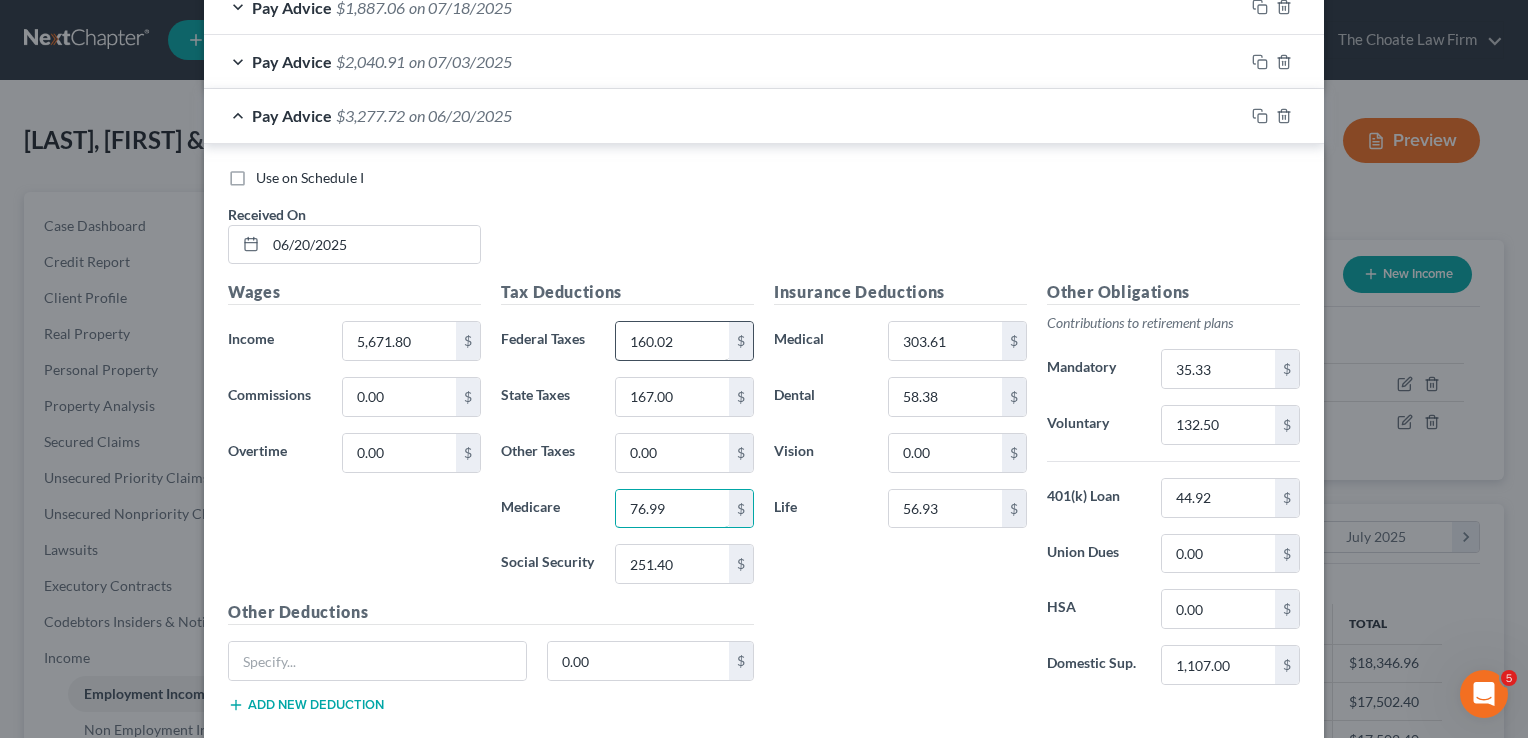 type on "76.99" 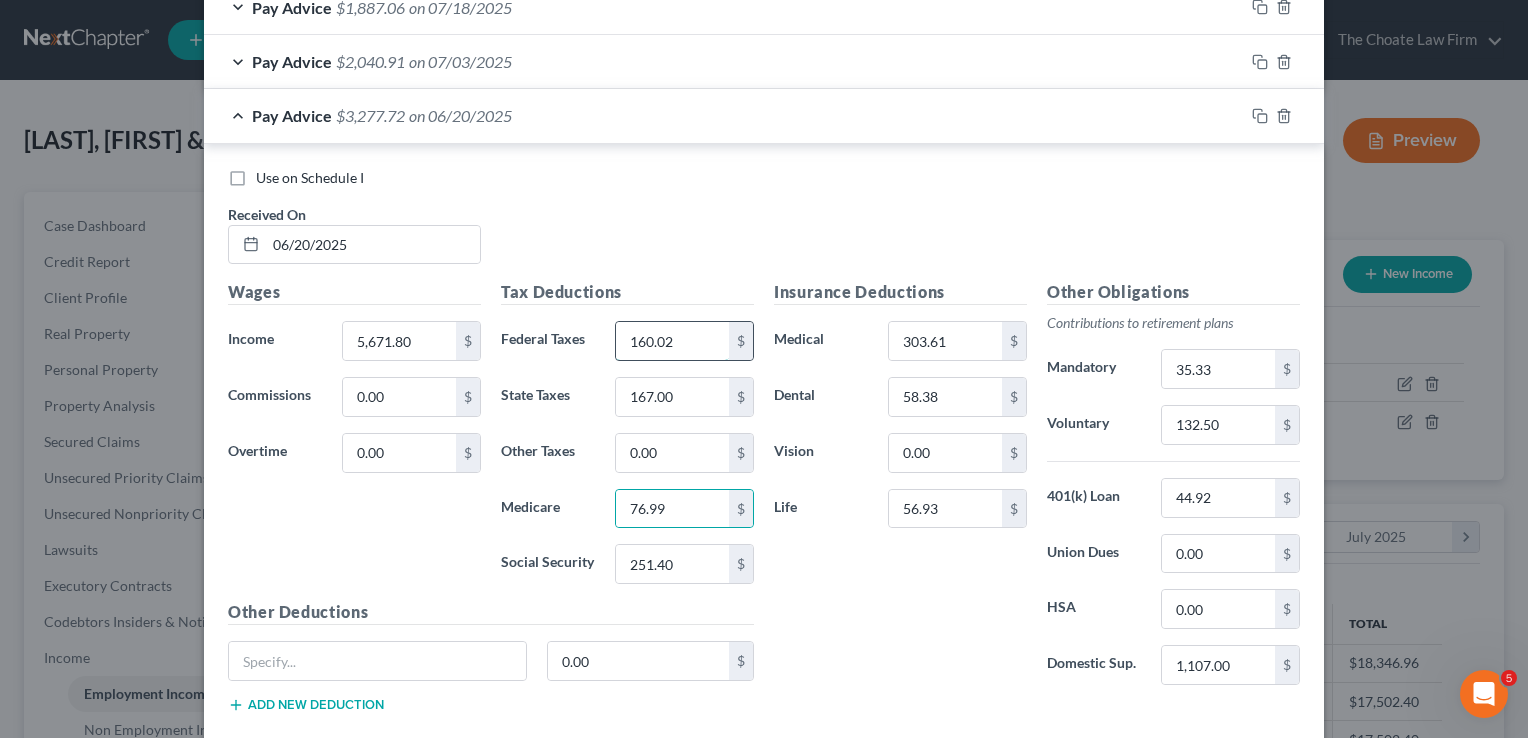 click on "160.02" at bounding box center (672, 341) 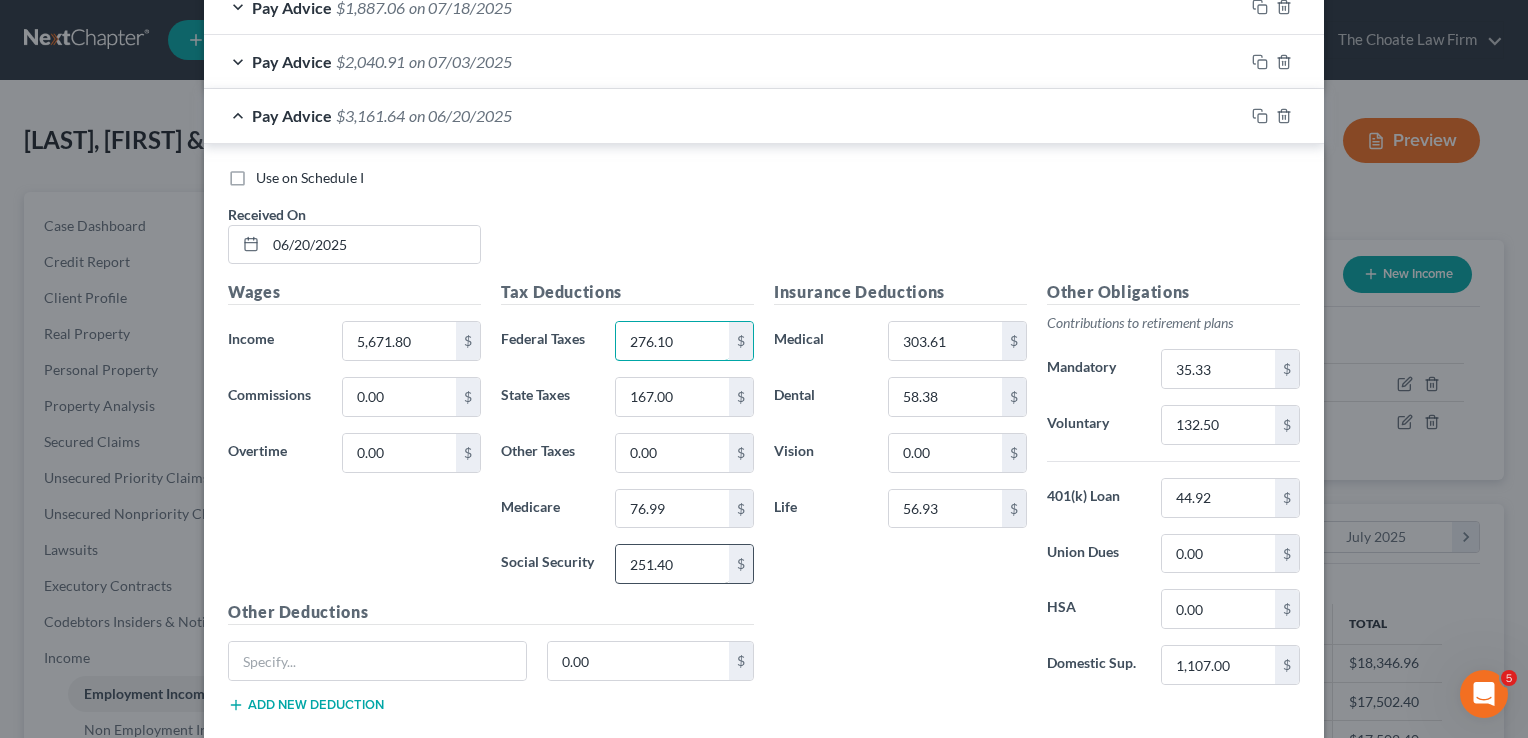 type on "276.10" 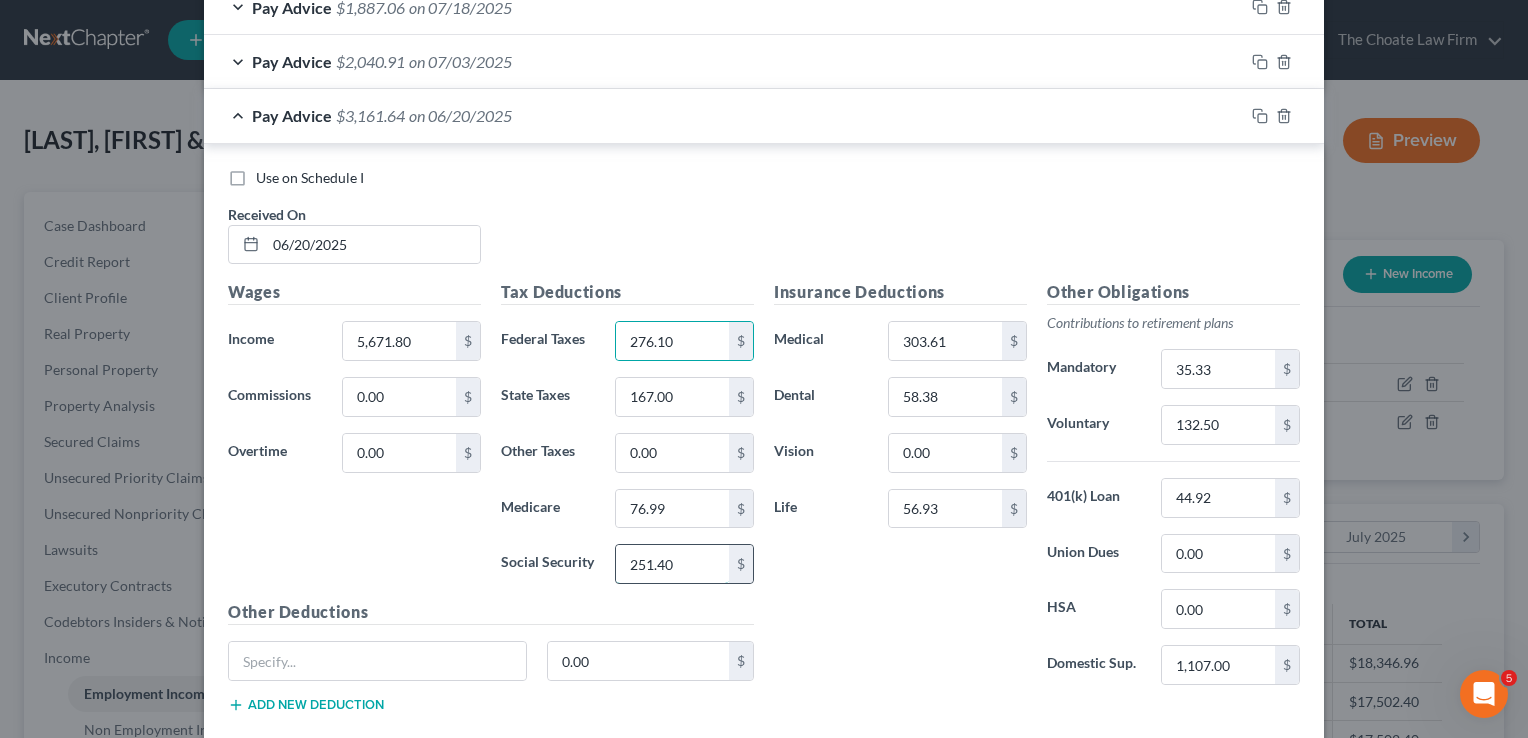 click on "251.40" at bounding box center (672, 564) 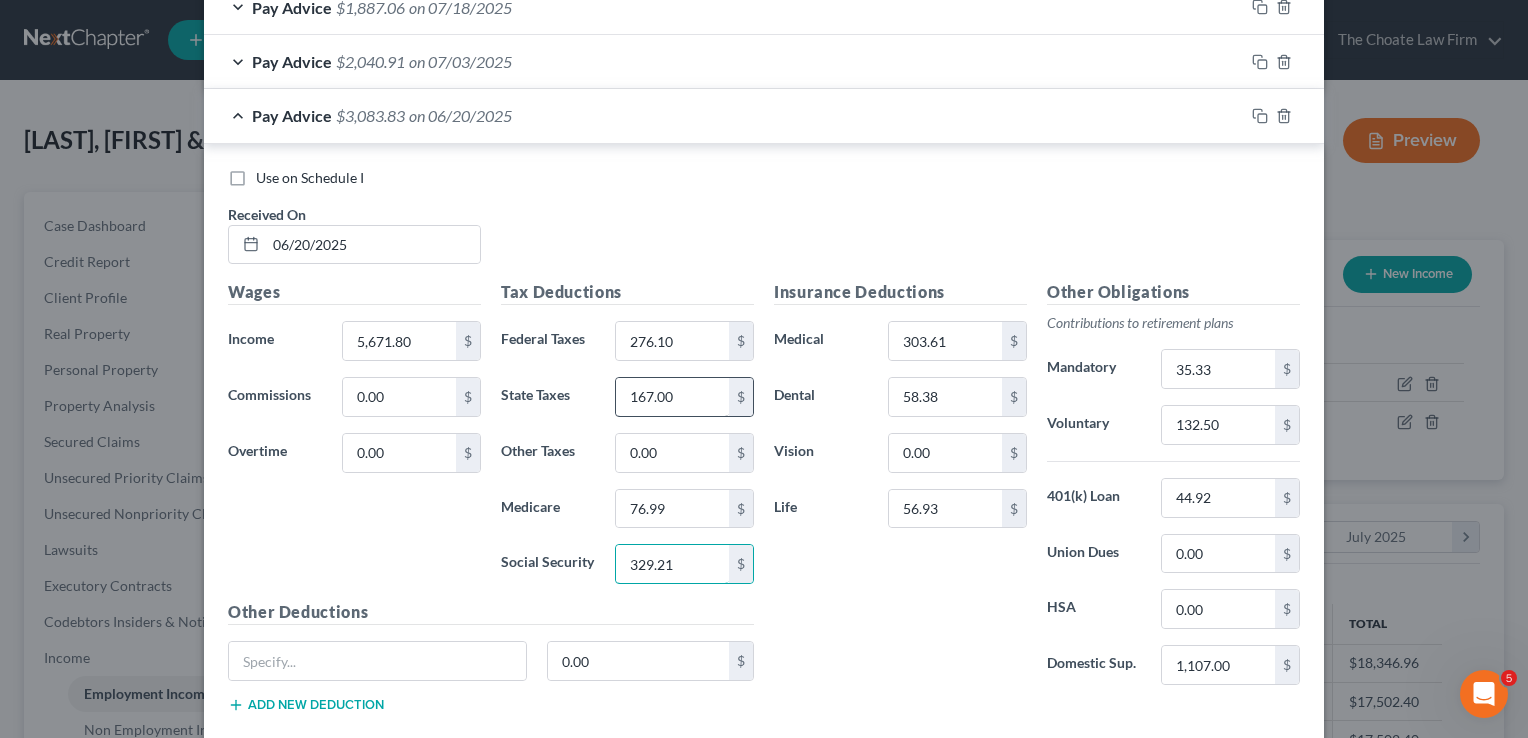 type on "329.21" 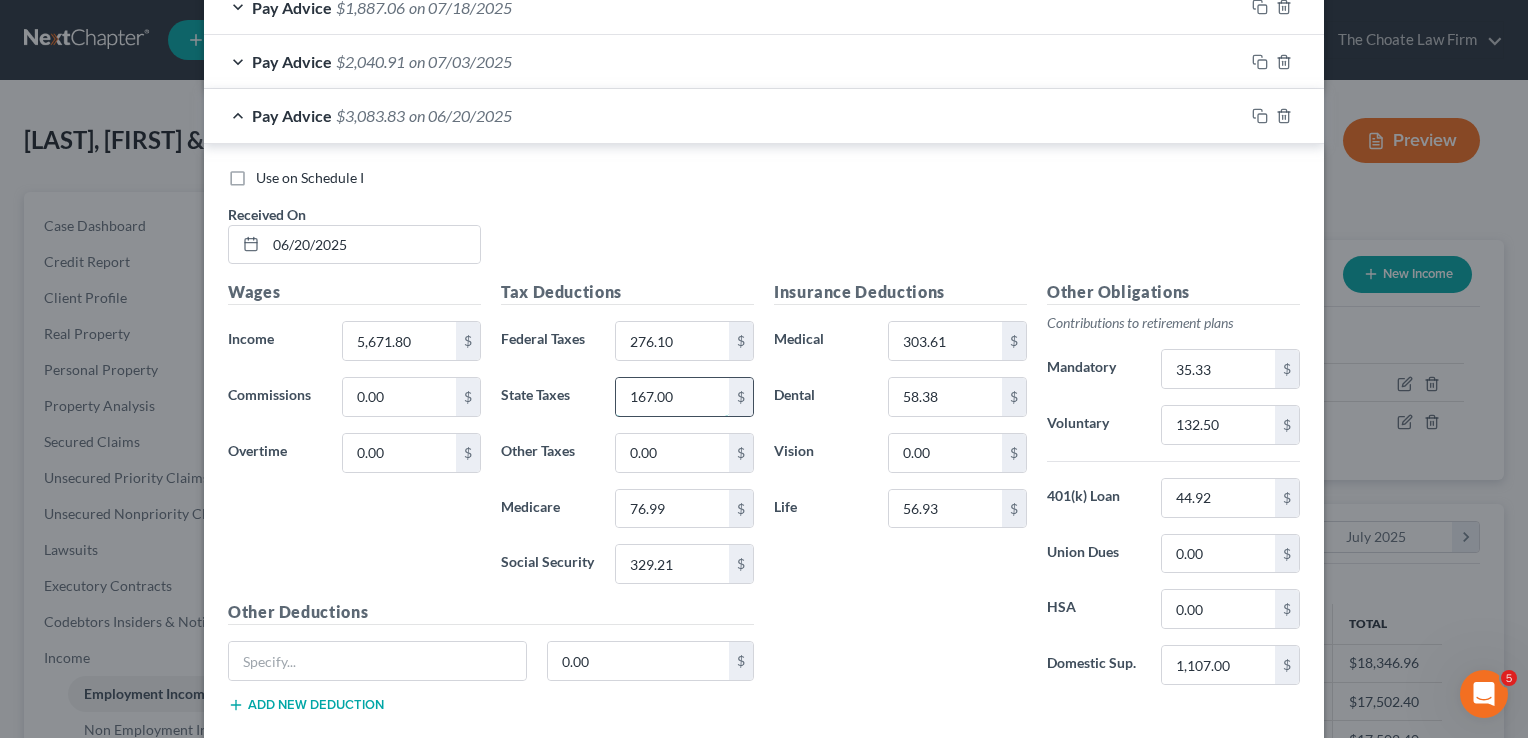 click on "167.00" at bounding box center (672, 397) 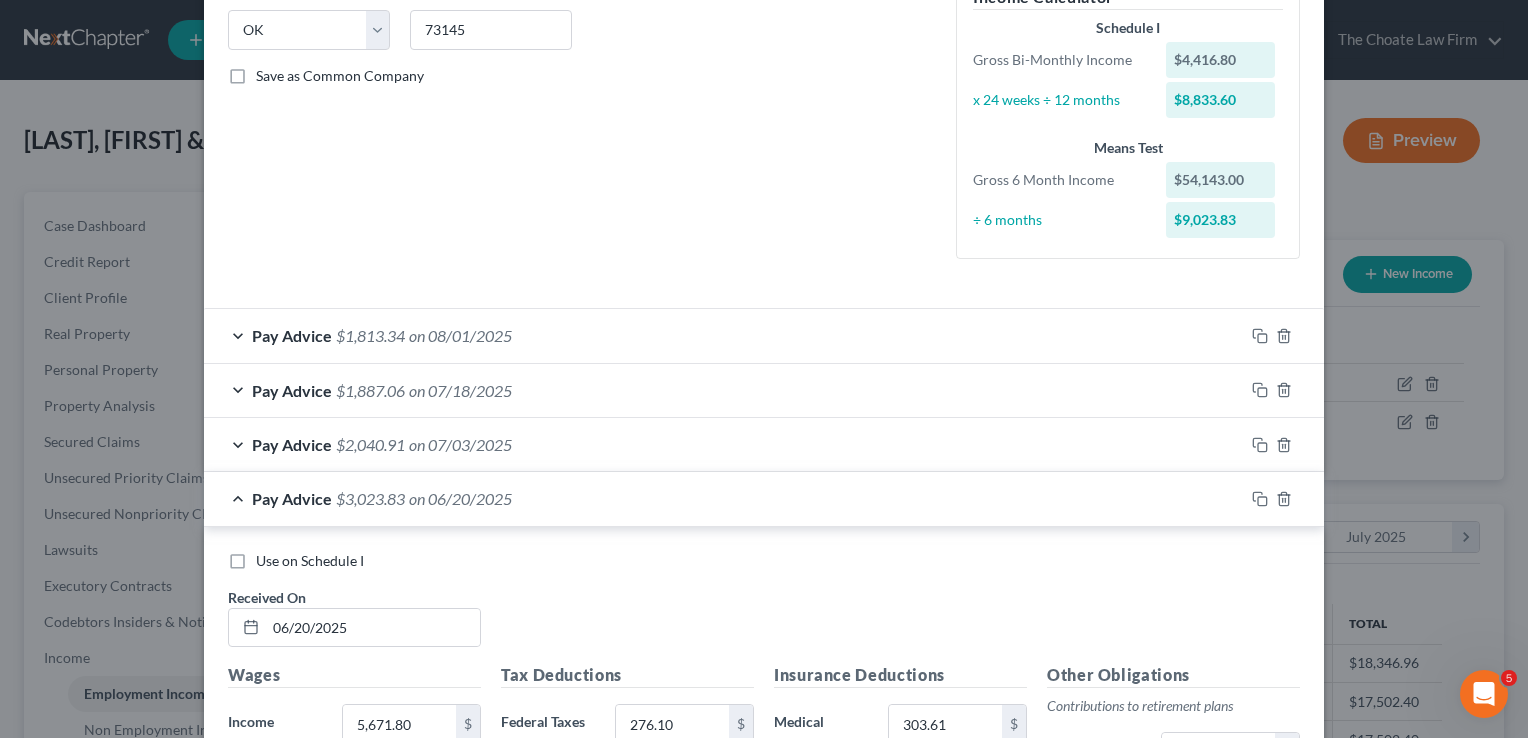 scroll, scrollTop: 385, scrollLeft: 0, axis: vertical 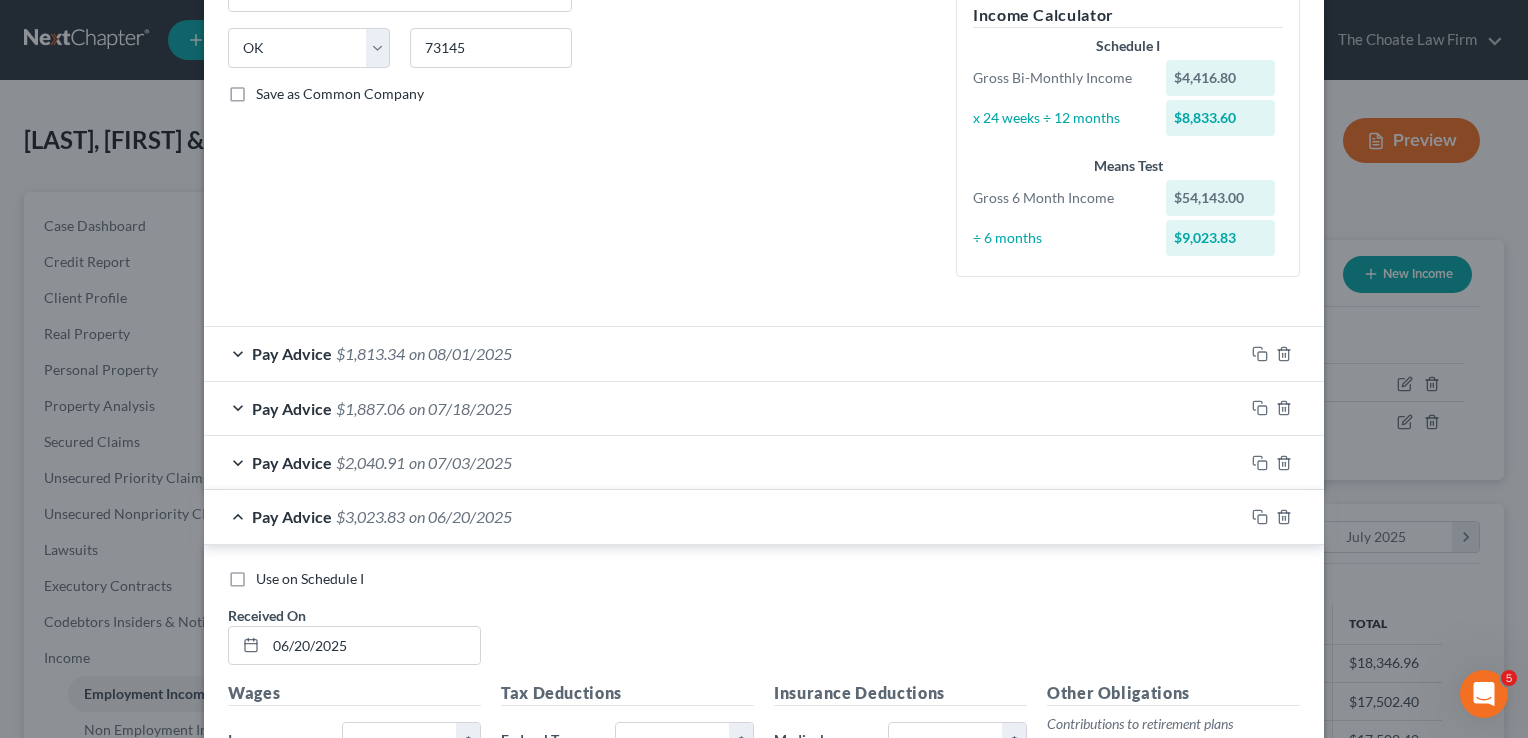 type on "227.00" 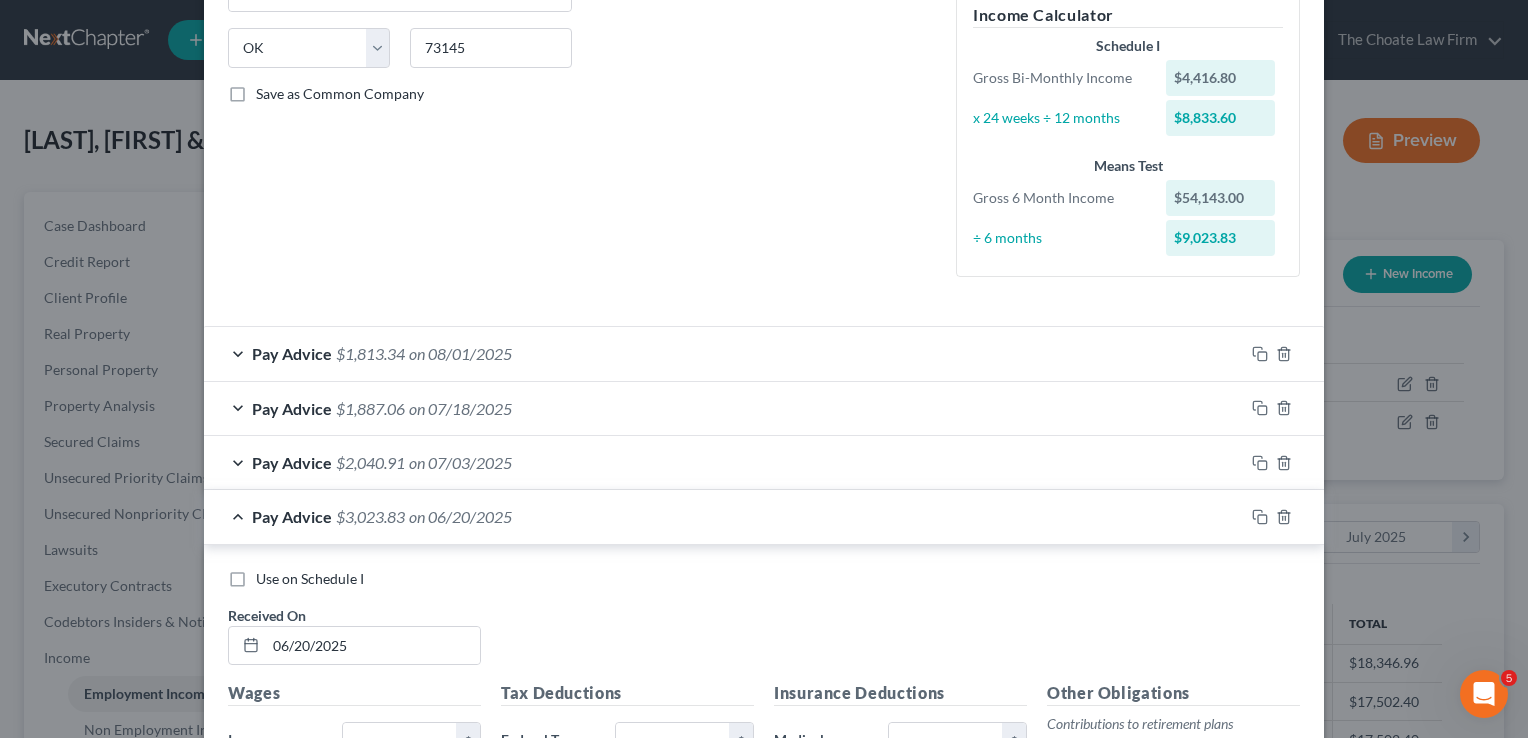 click on "Pay Advice $2,040.91 on 07/03/2025" at bounding box center (724, 462) 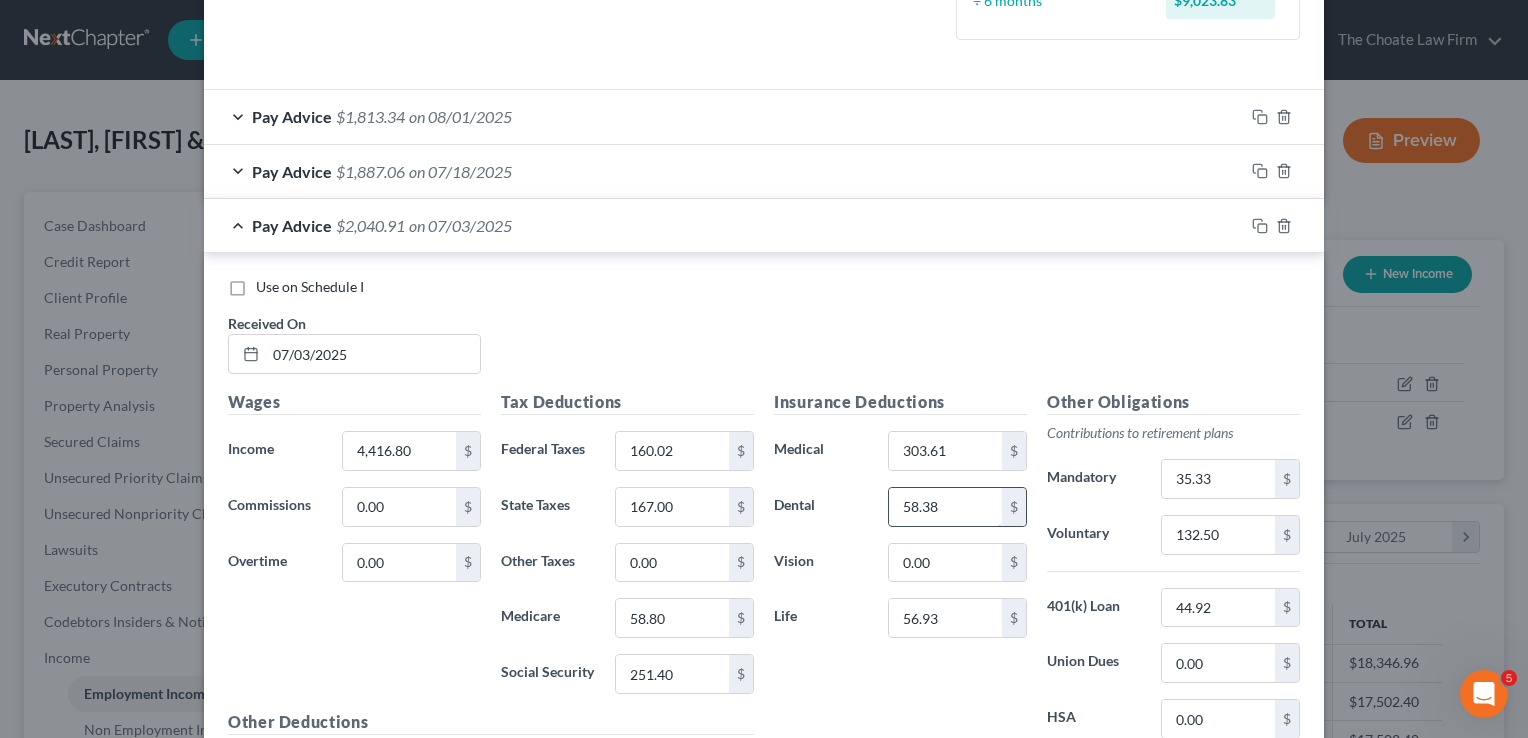 scroll, scrollTop: 685, scrollLeft: 0, axis: vertical 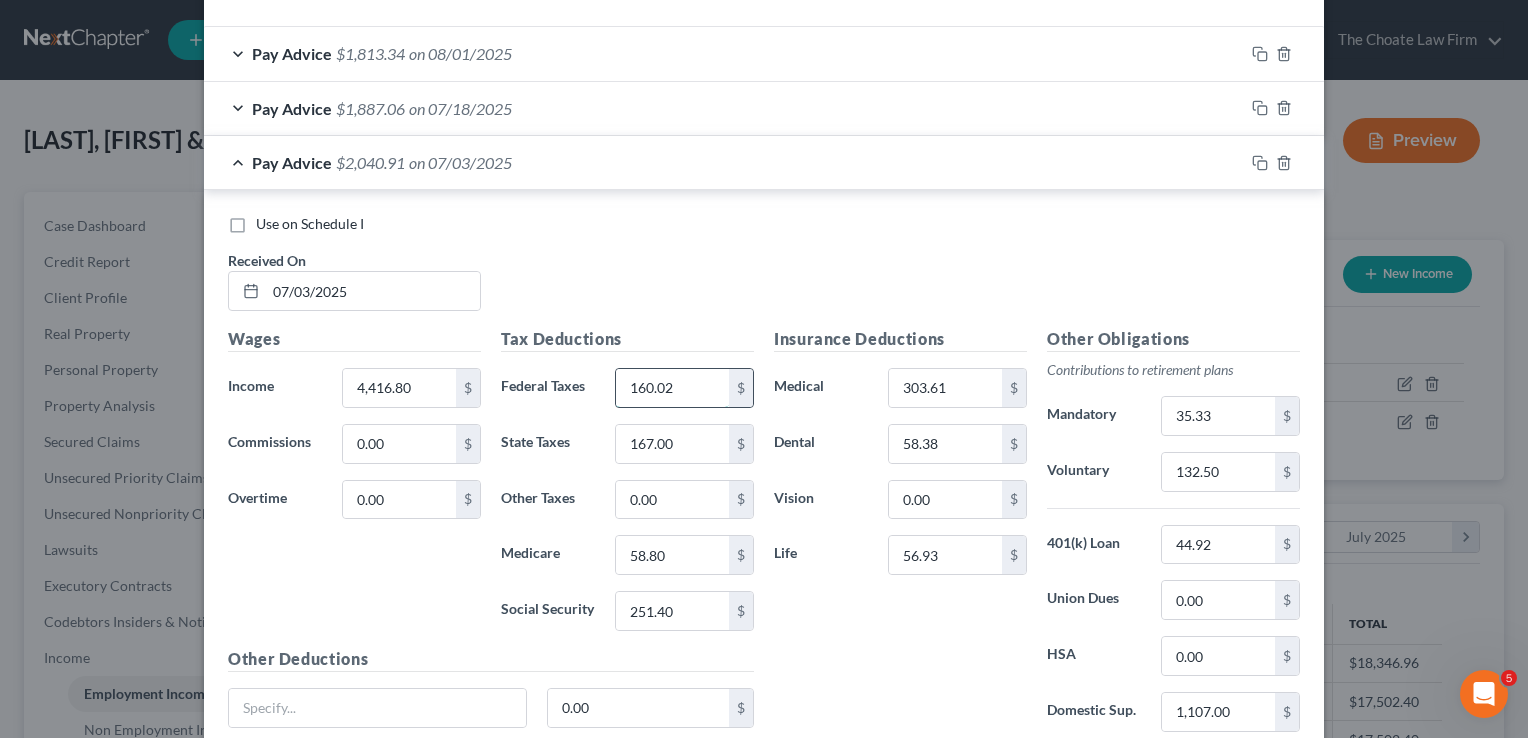 click on "160.02" at bounding box center (672, 388) 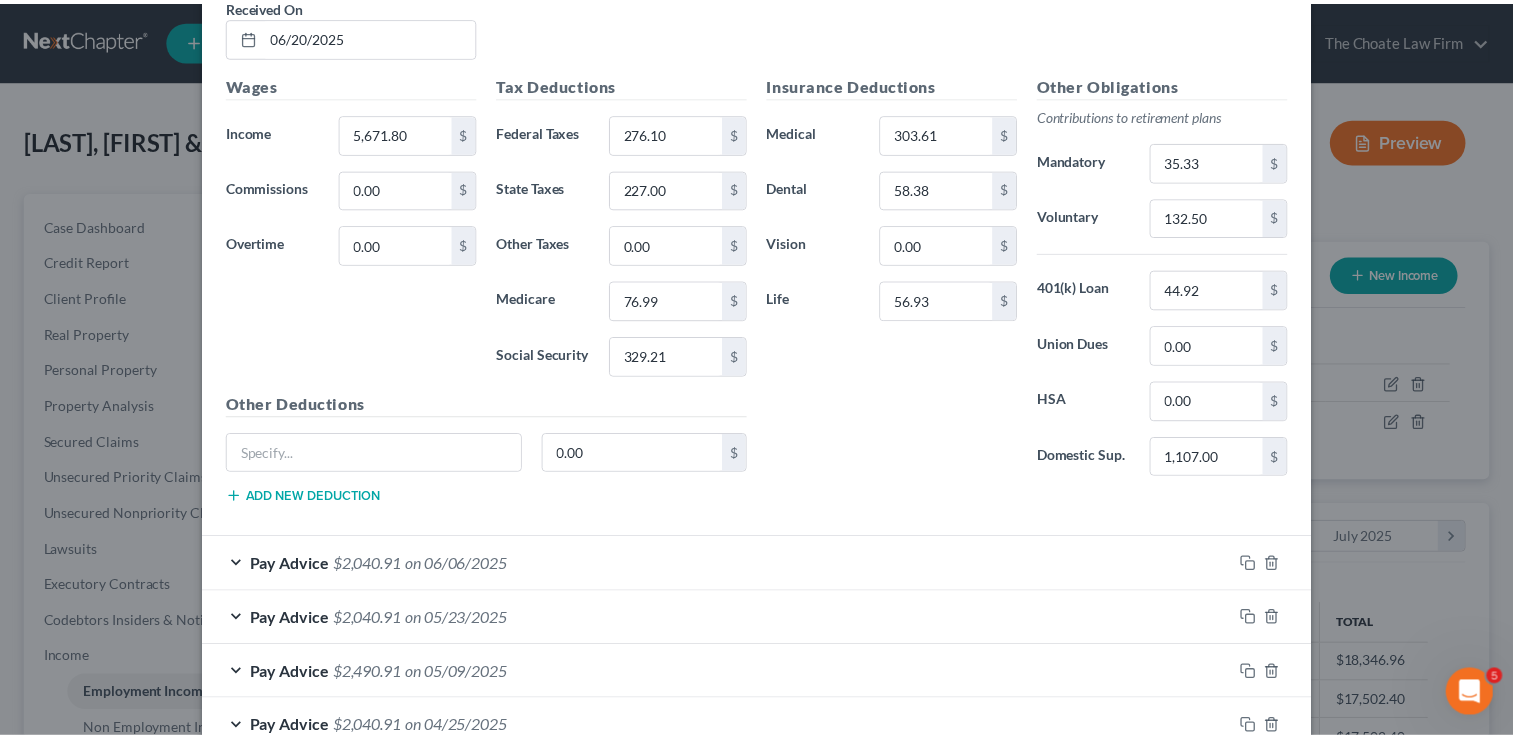 scroll, scrollTop: 1984, scrollLeft: 0, axis: vertical 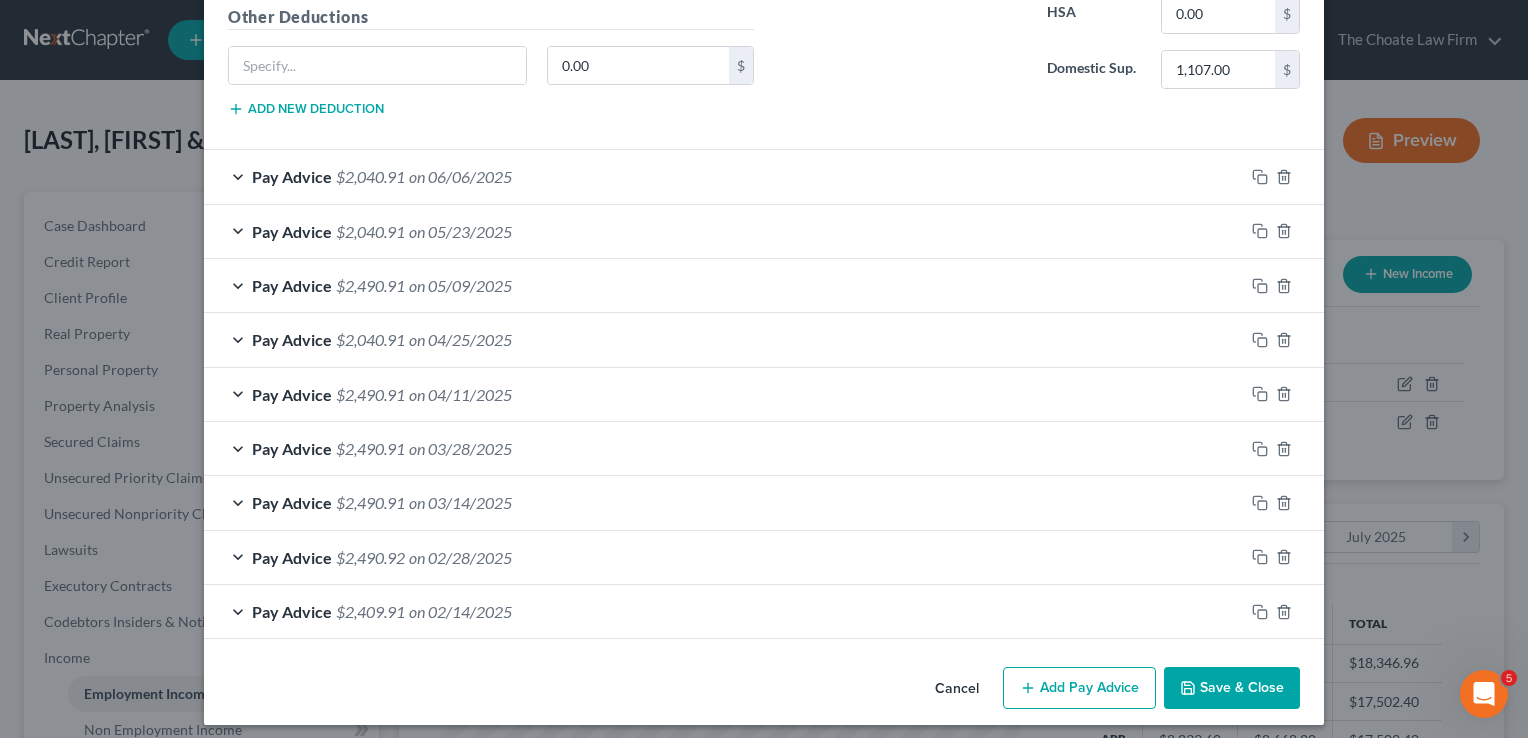 type 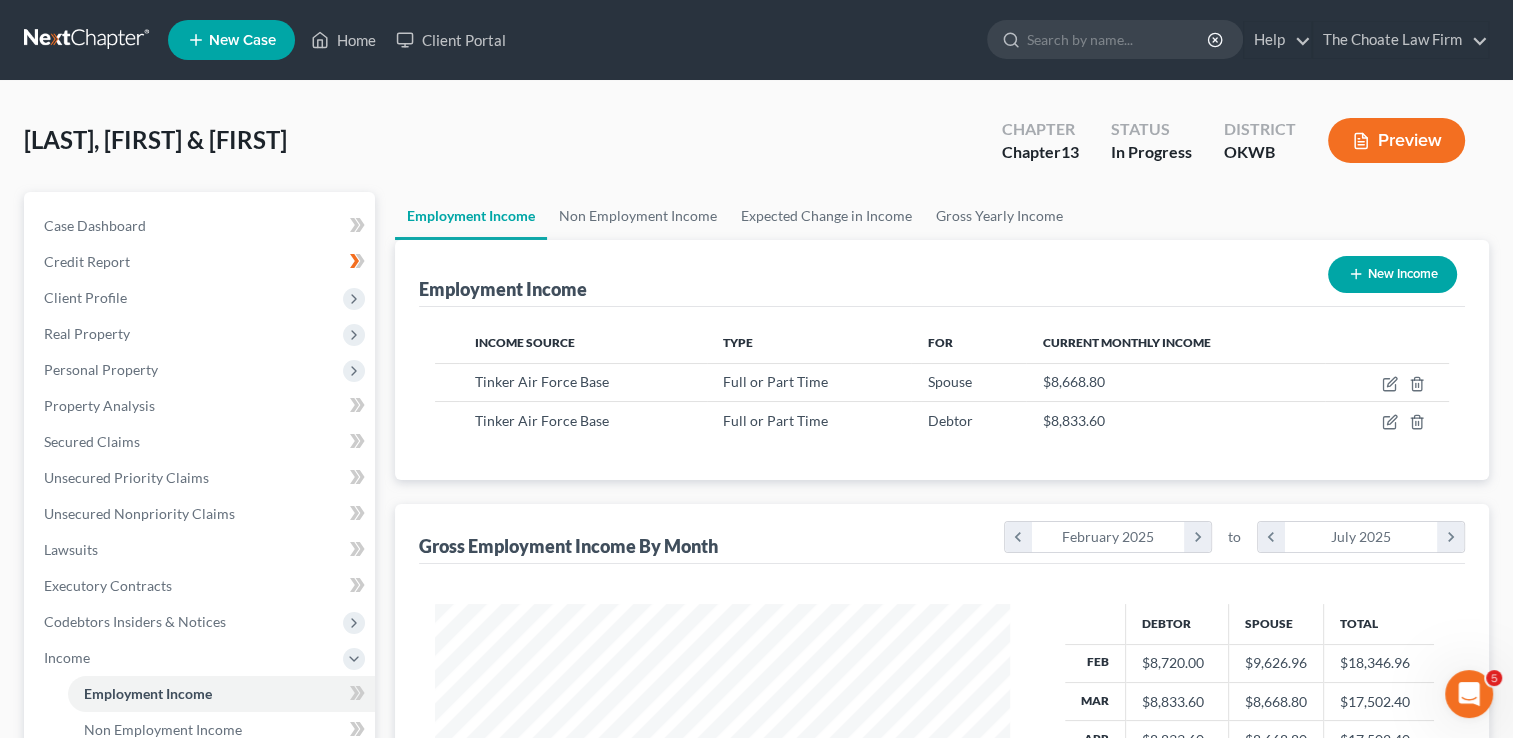 scroll, scrollTop: 356, scrollLeft: 615, axis: both 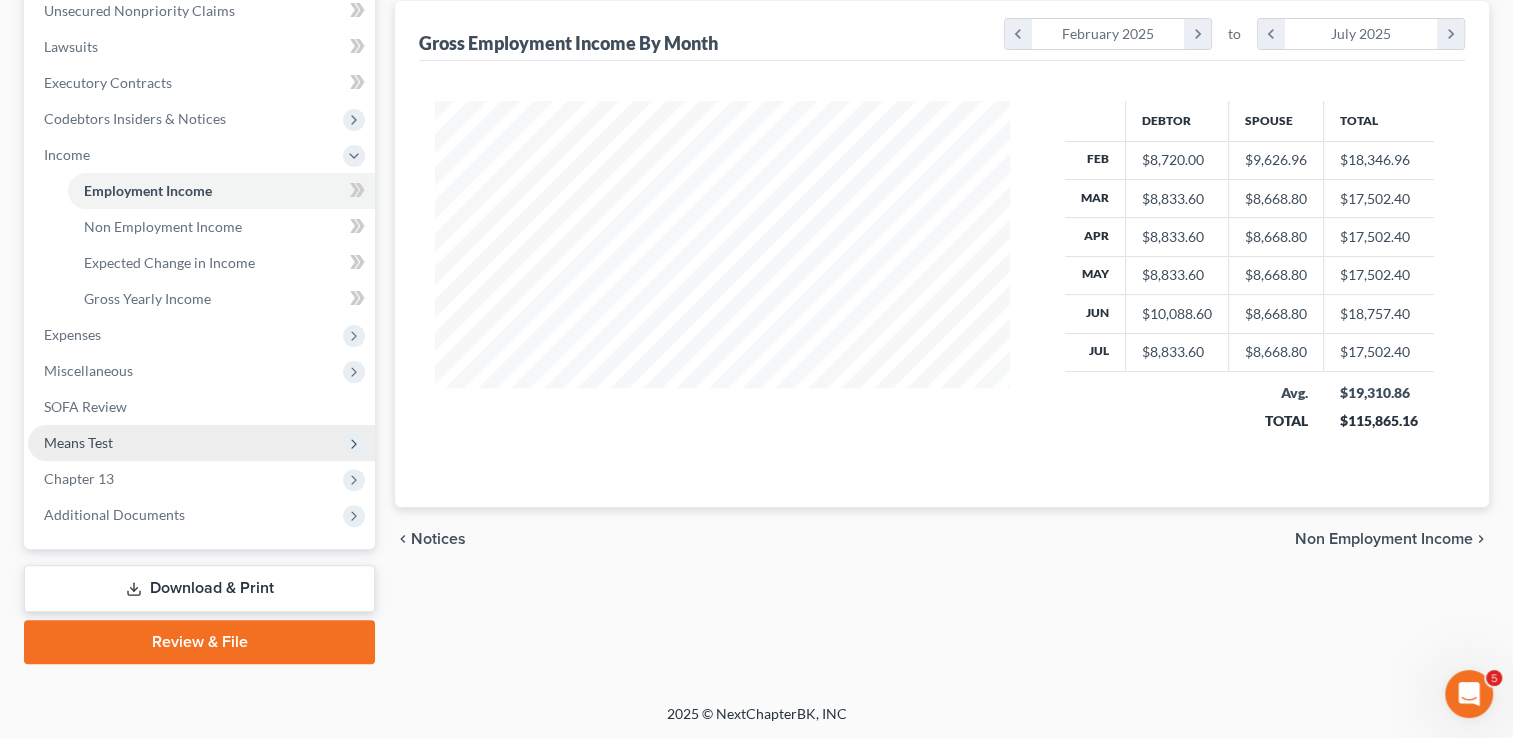 click on "Means Test" at bounding box center (78, 442) 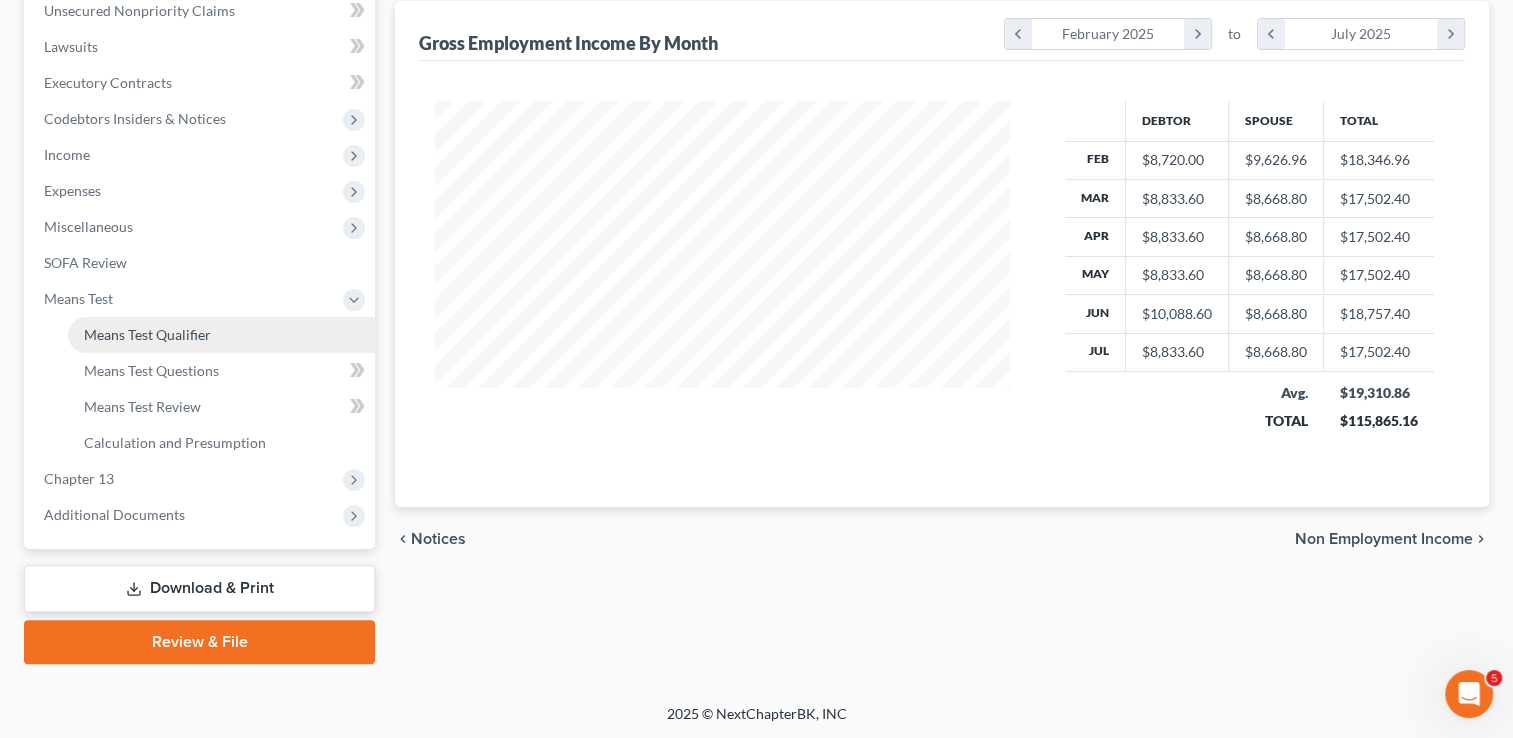 click on "Means Test Qualifier" at bounding box center [147, 334] 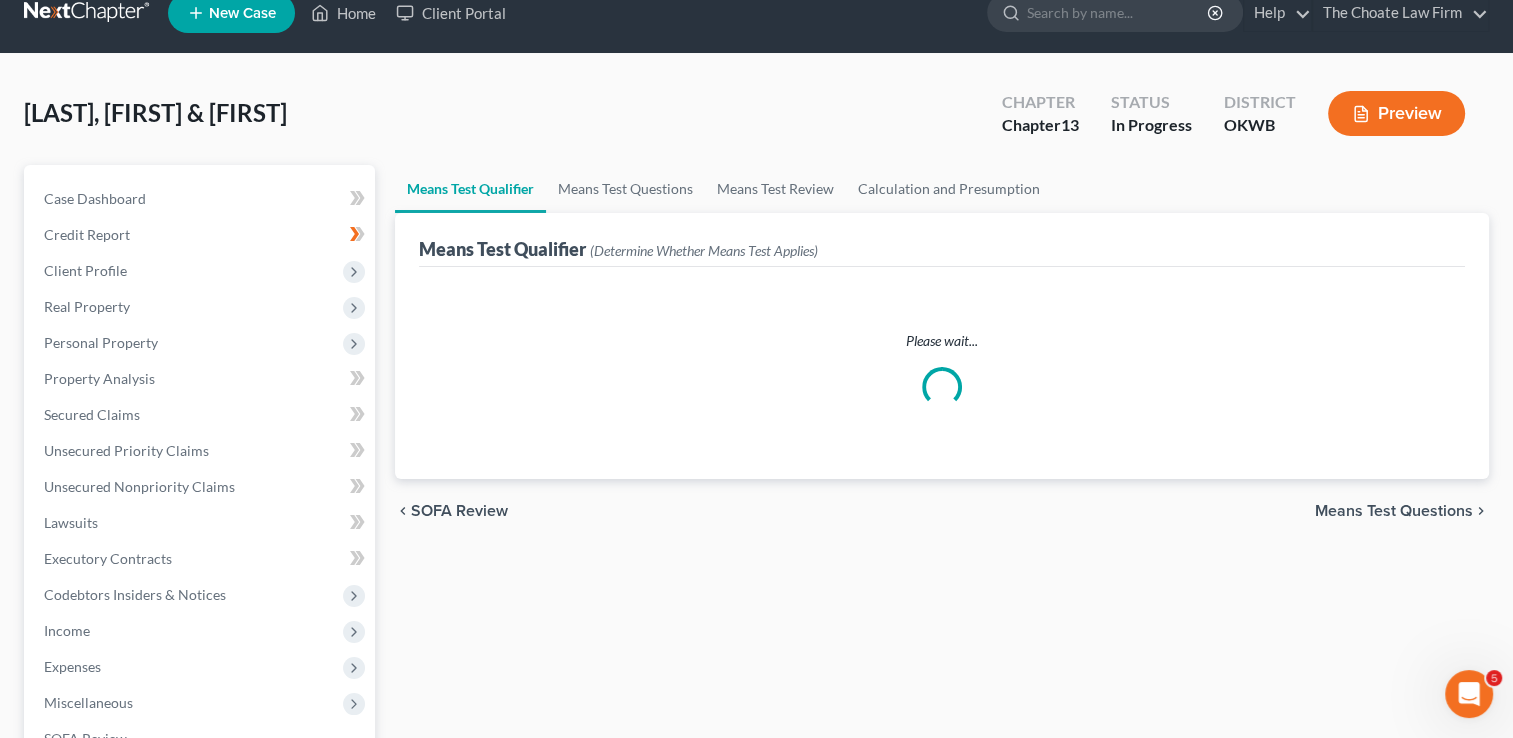 scroll, scrollTop: 0, scrollLeft: 0, axis: both 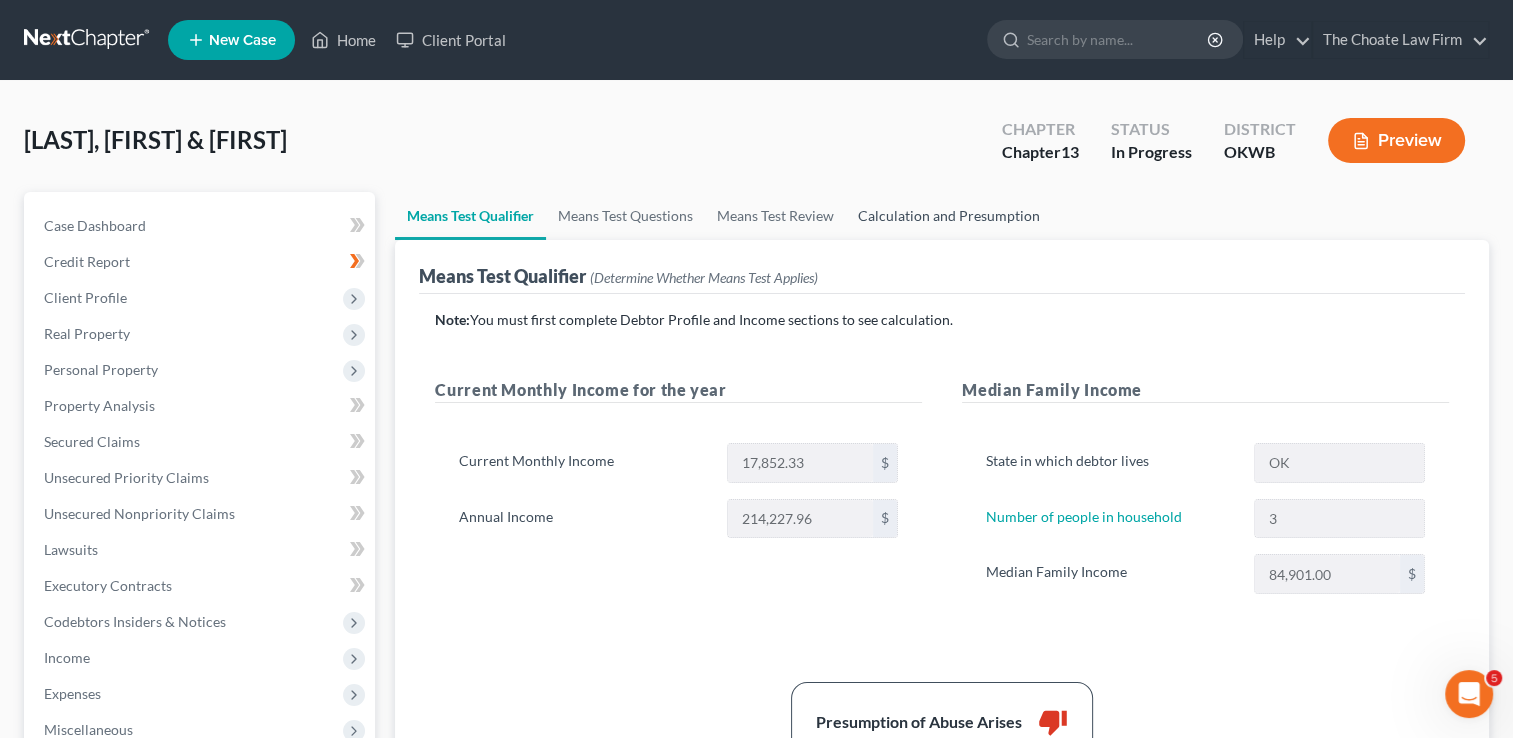 click on "Calculation and Presumption" at bounding box center [949, 216] 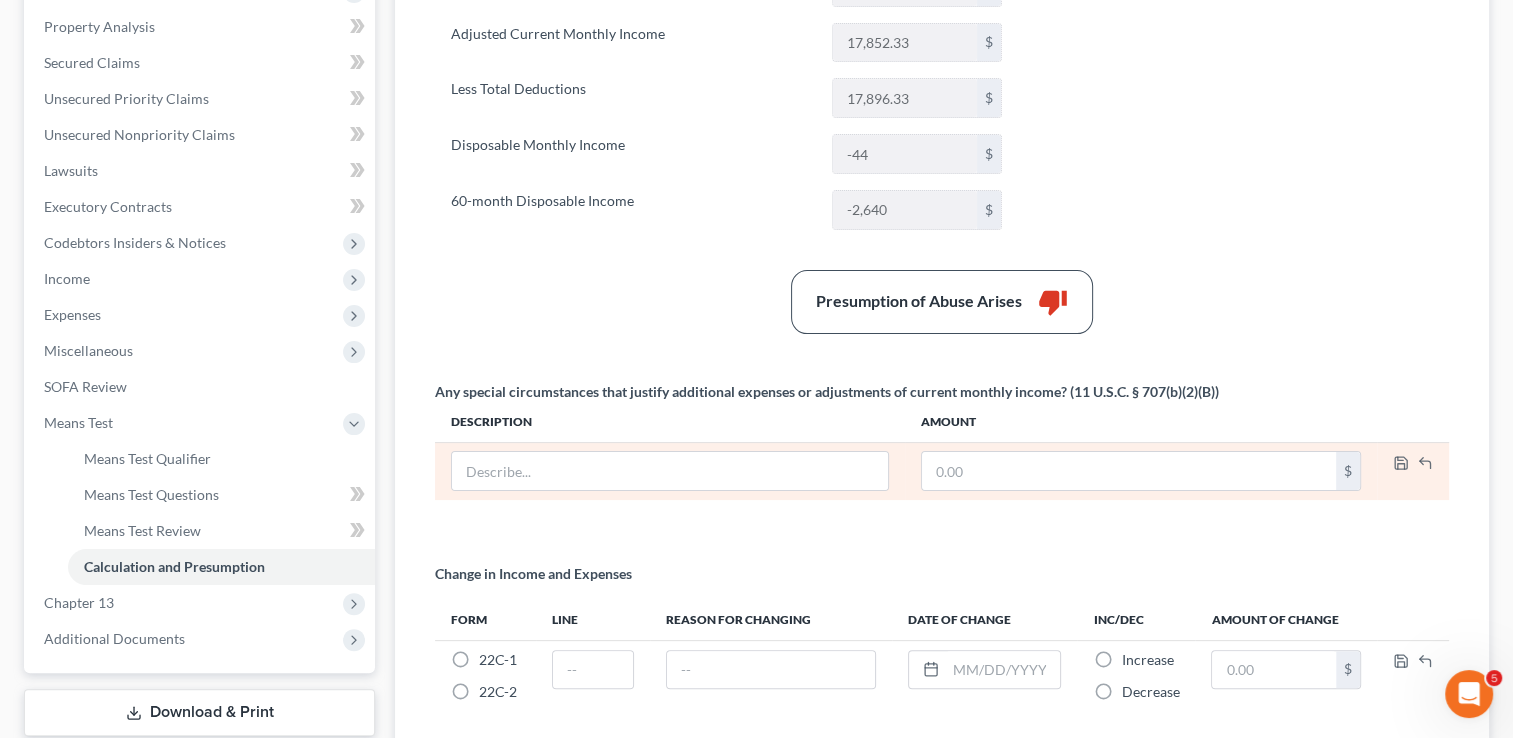 scroll, scrollTop: 400, scrollLeft: 0, axis: vertical 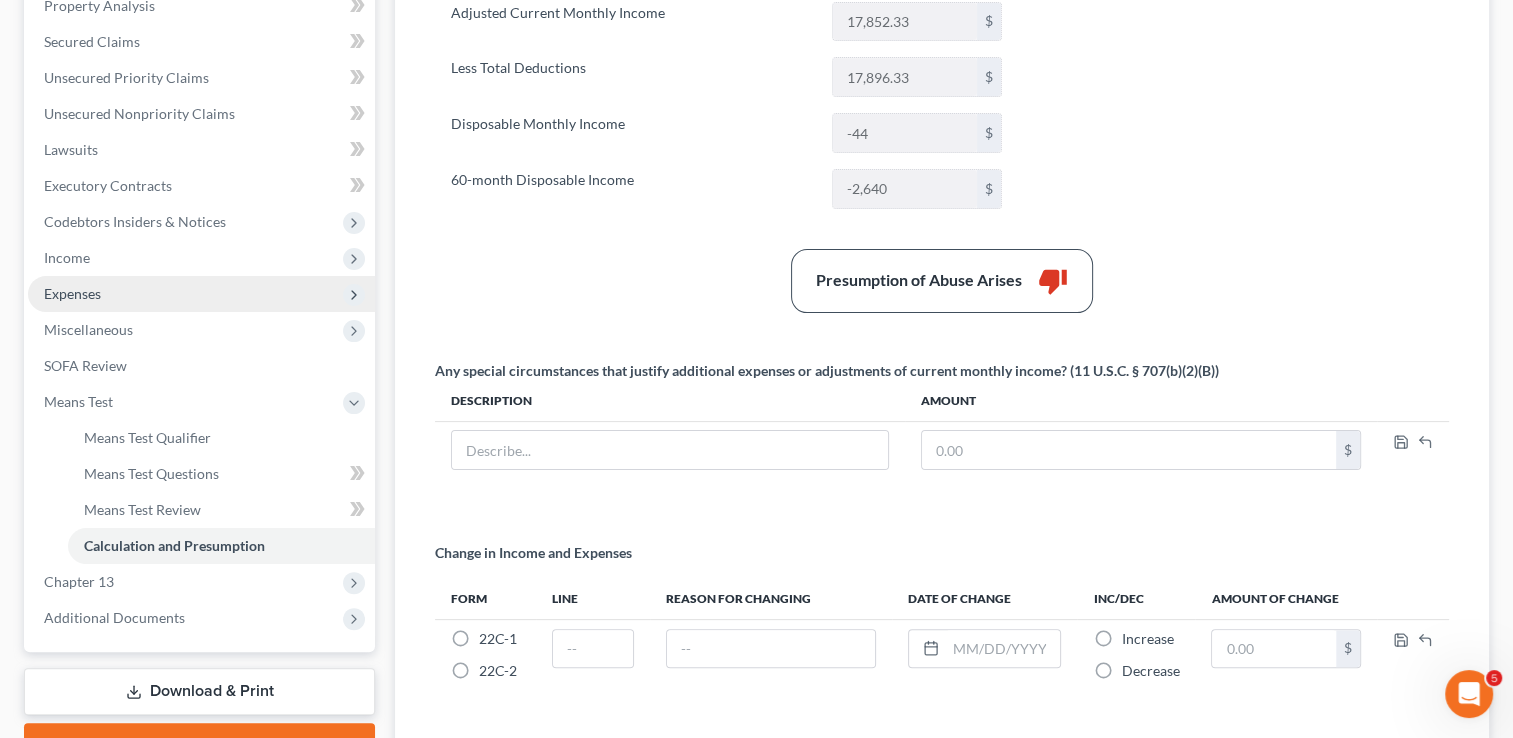 click on "Expenses" at bounding box center [72, 293] 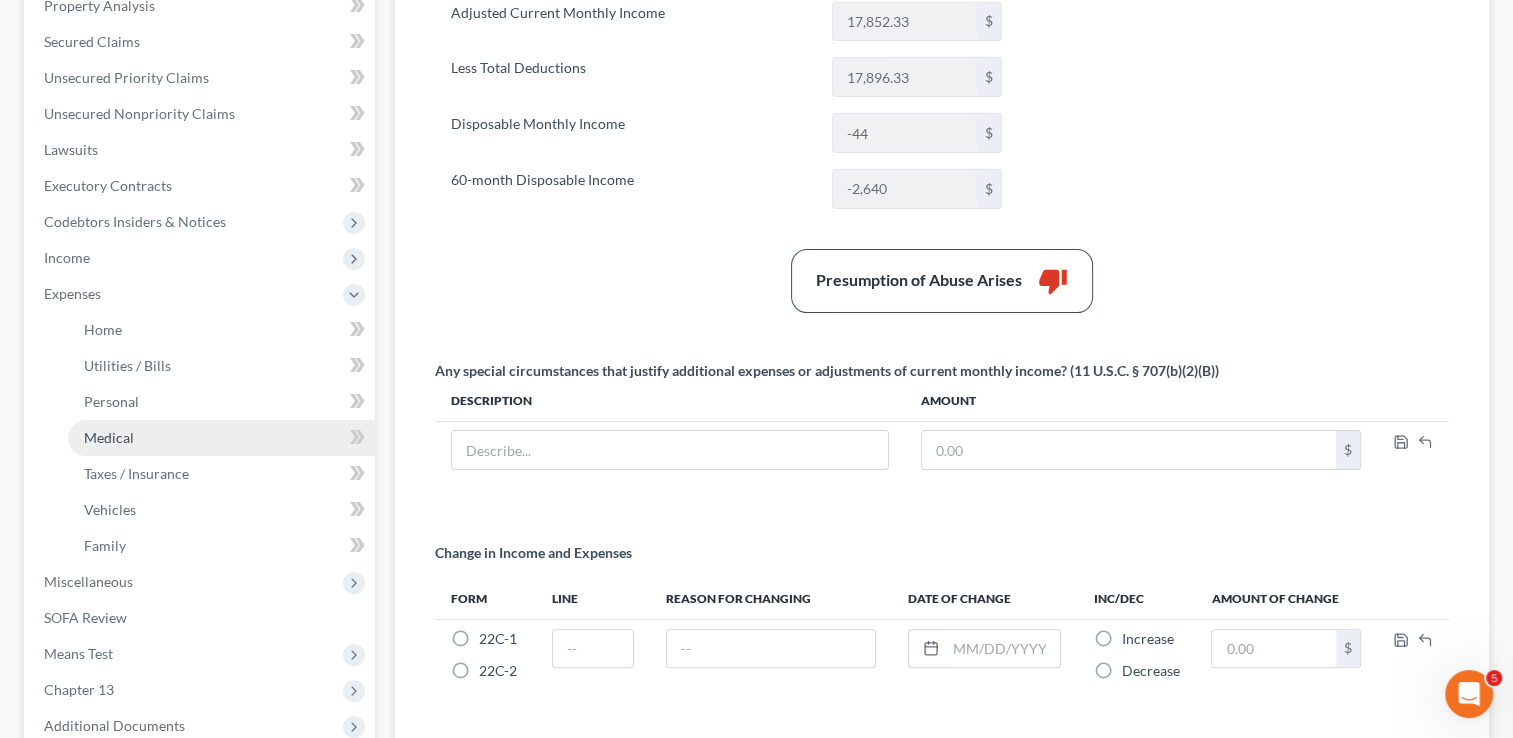 click on "Medical" at bounding box center (221, 438) 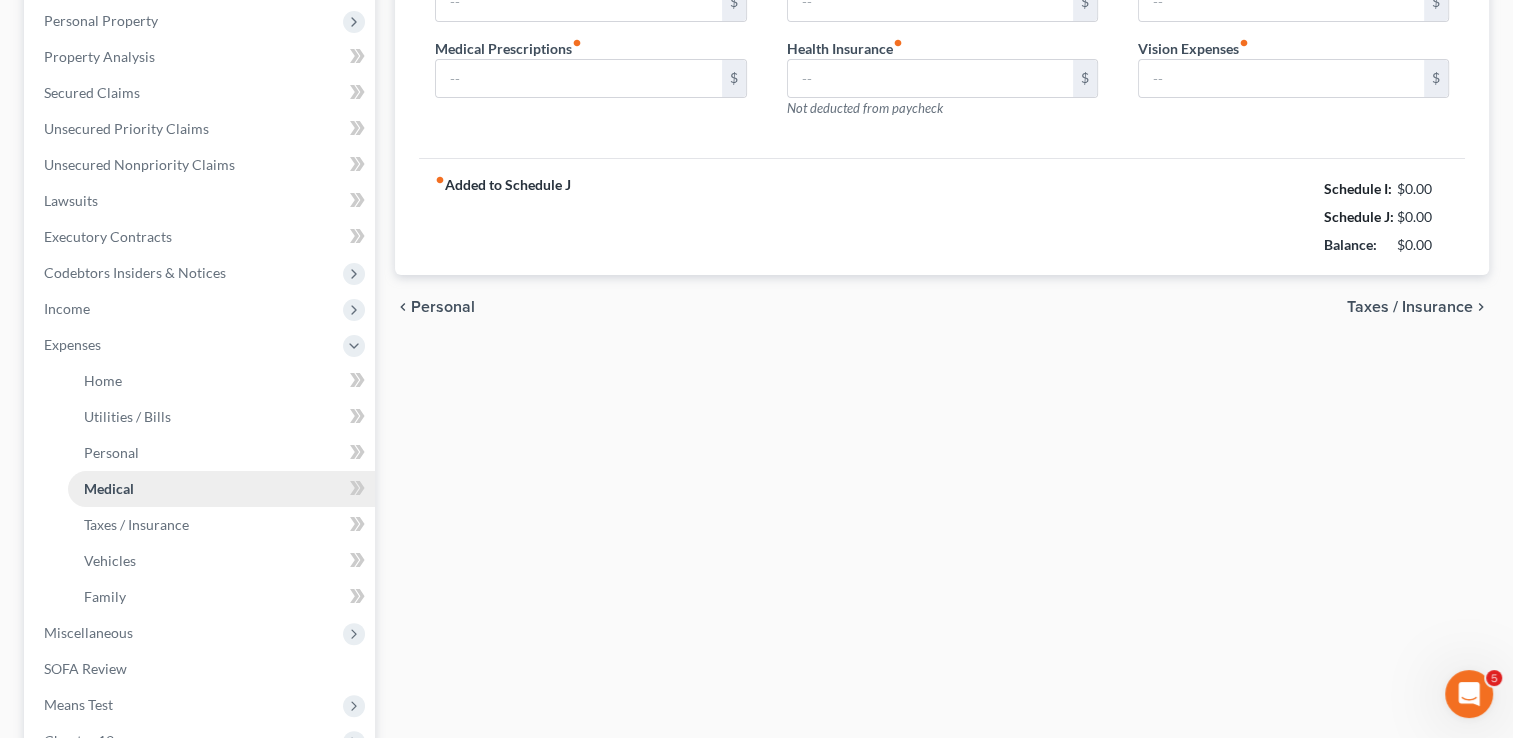 type on "200.00" 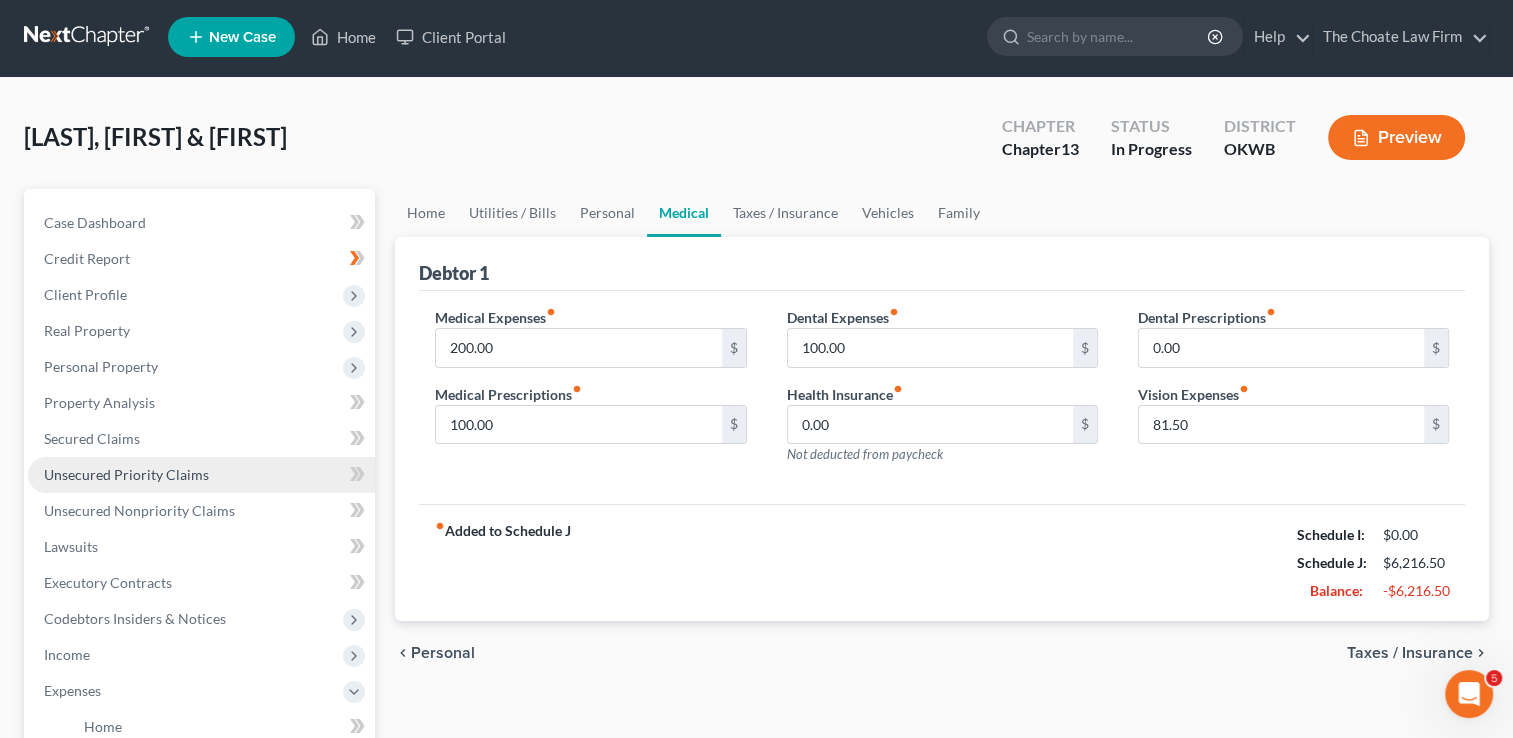scroll, scrollTop: 0, scrollLeft: 0, axis: both 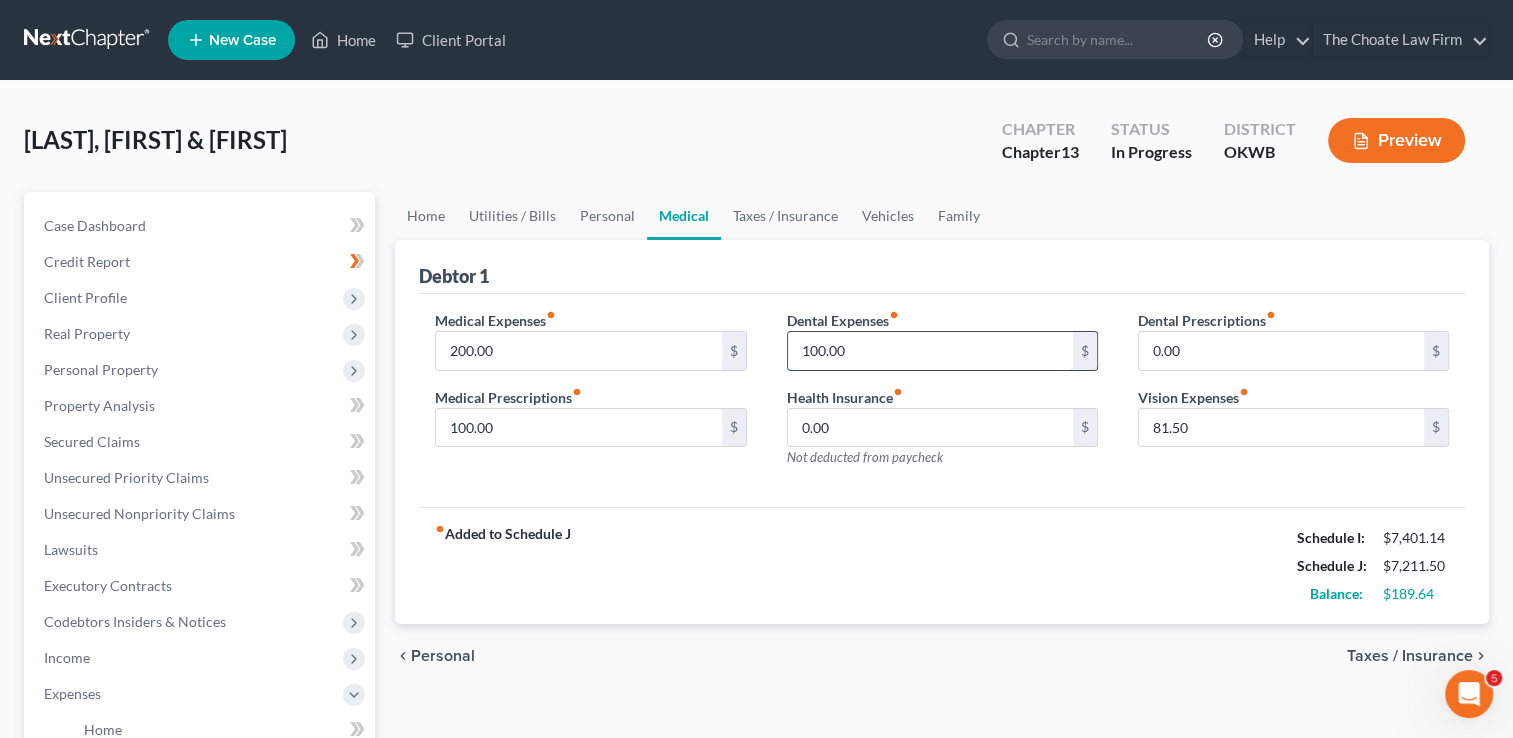 click on "100.00" at bounding box center [930, 351] 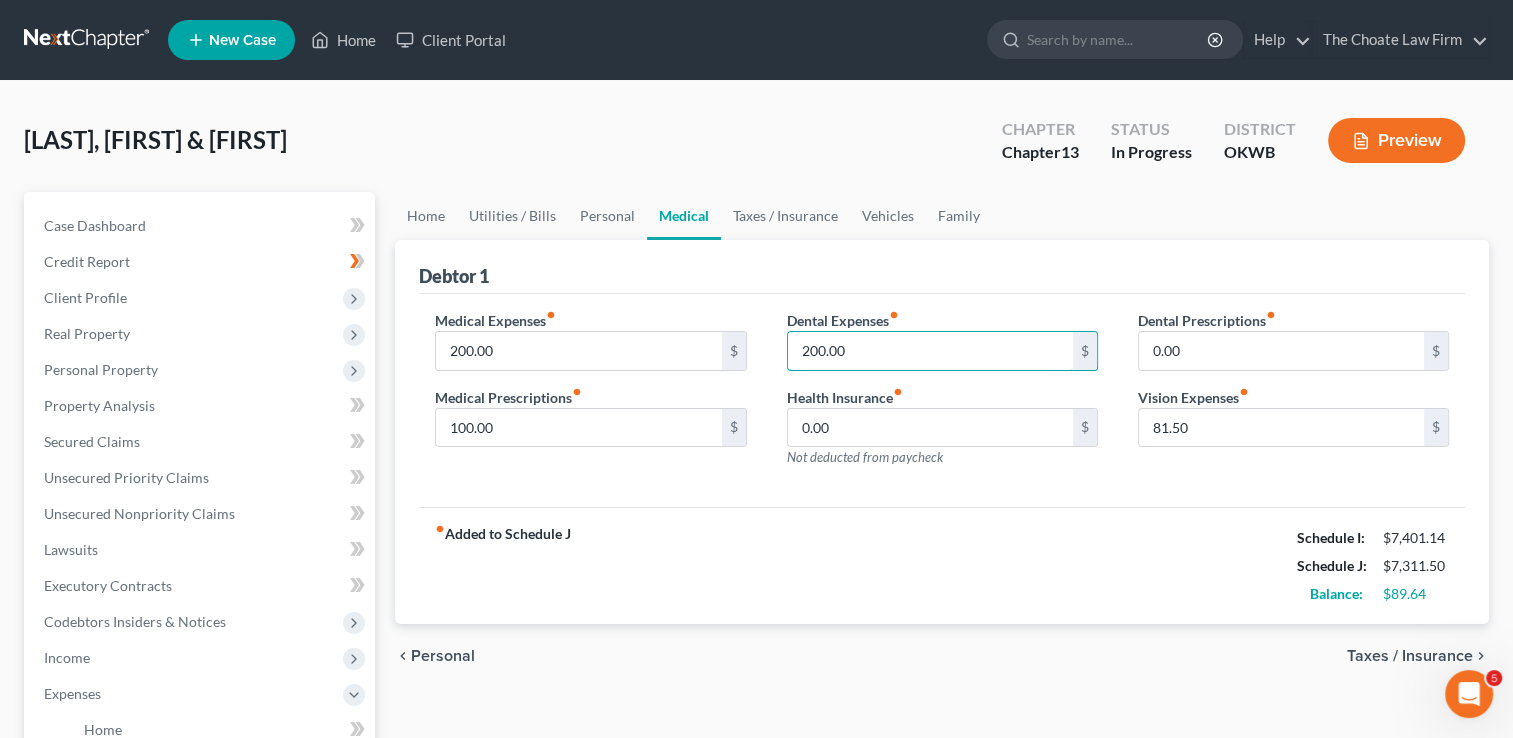 type on "200.00" 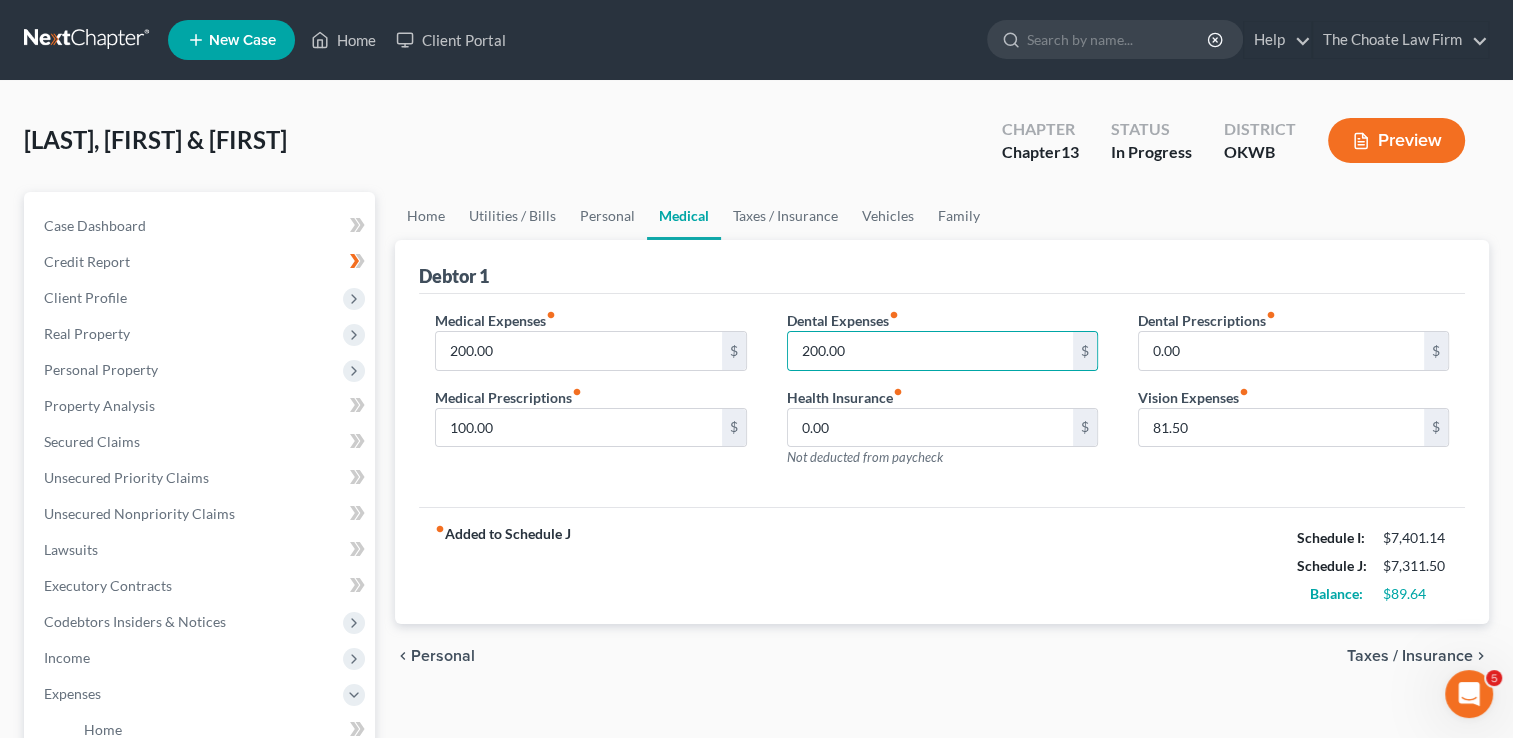 click on "fiber_manual_record  Added to Schedule J Schedule I: $7,401.14 Schedule J: $7,311.50 Balance: $89.64" at bounding box center [942, 565] 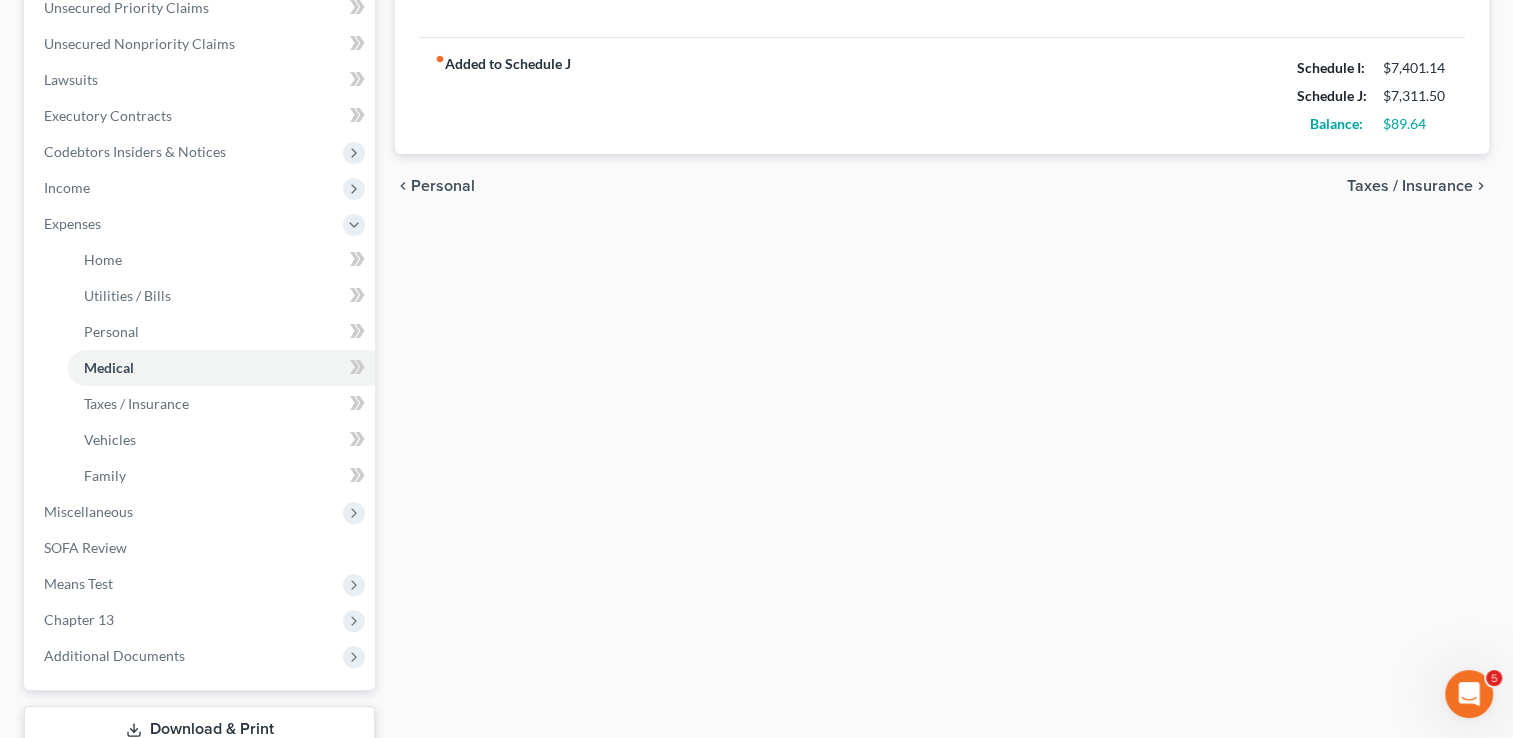 scroll, scrollTop: 500, scrollLeft: 0, axis: vertical 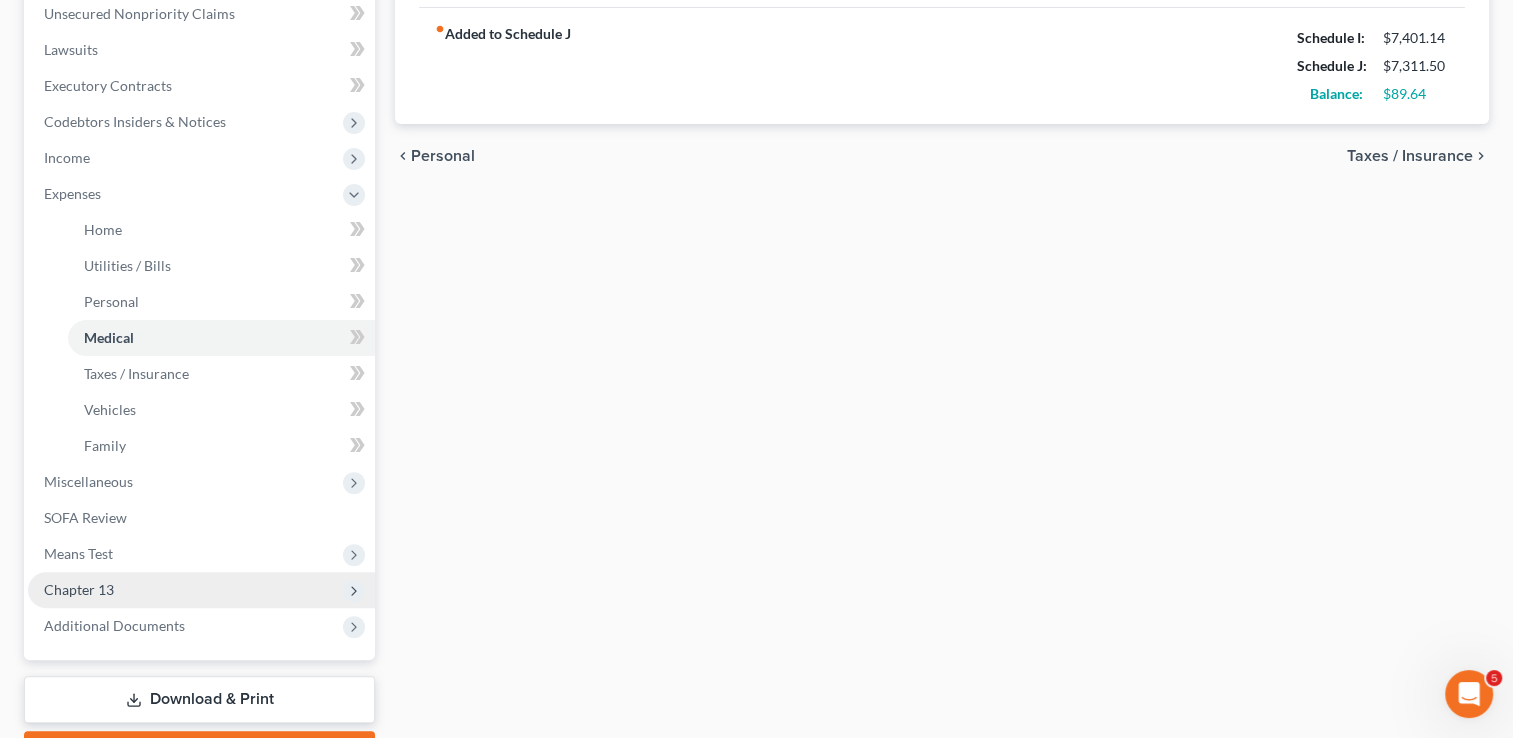 click on "Chapter 13" at bounding box center (79, 589) 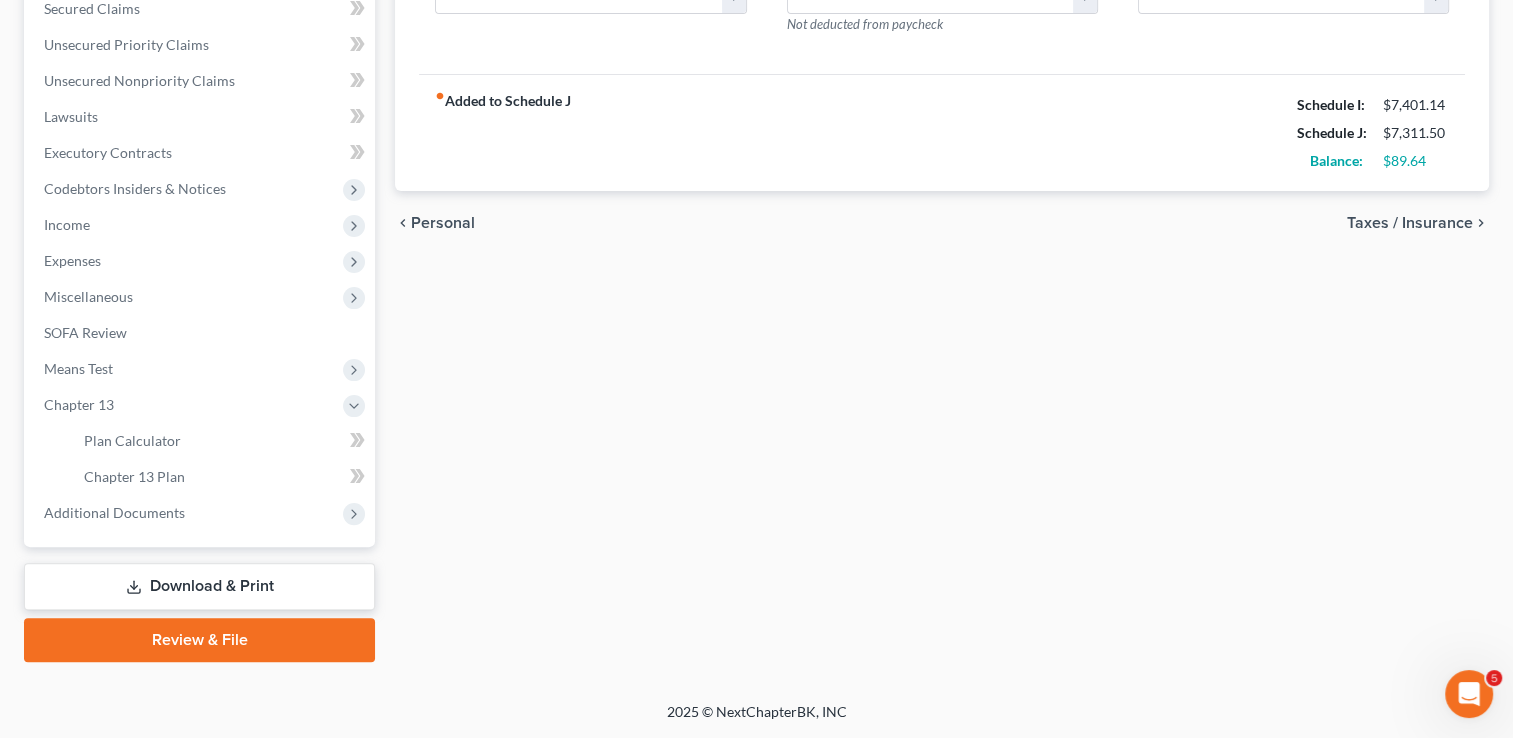 scroll, scrollTop: 431, scrollLeft: 0, axis: vertical 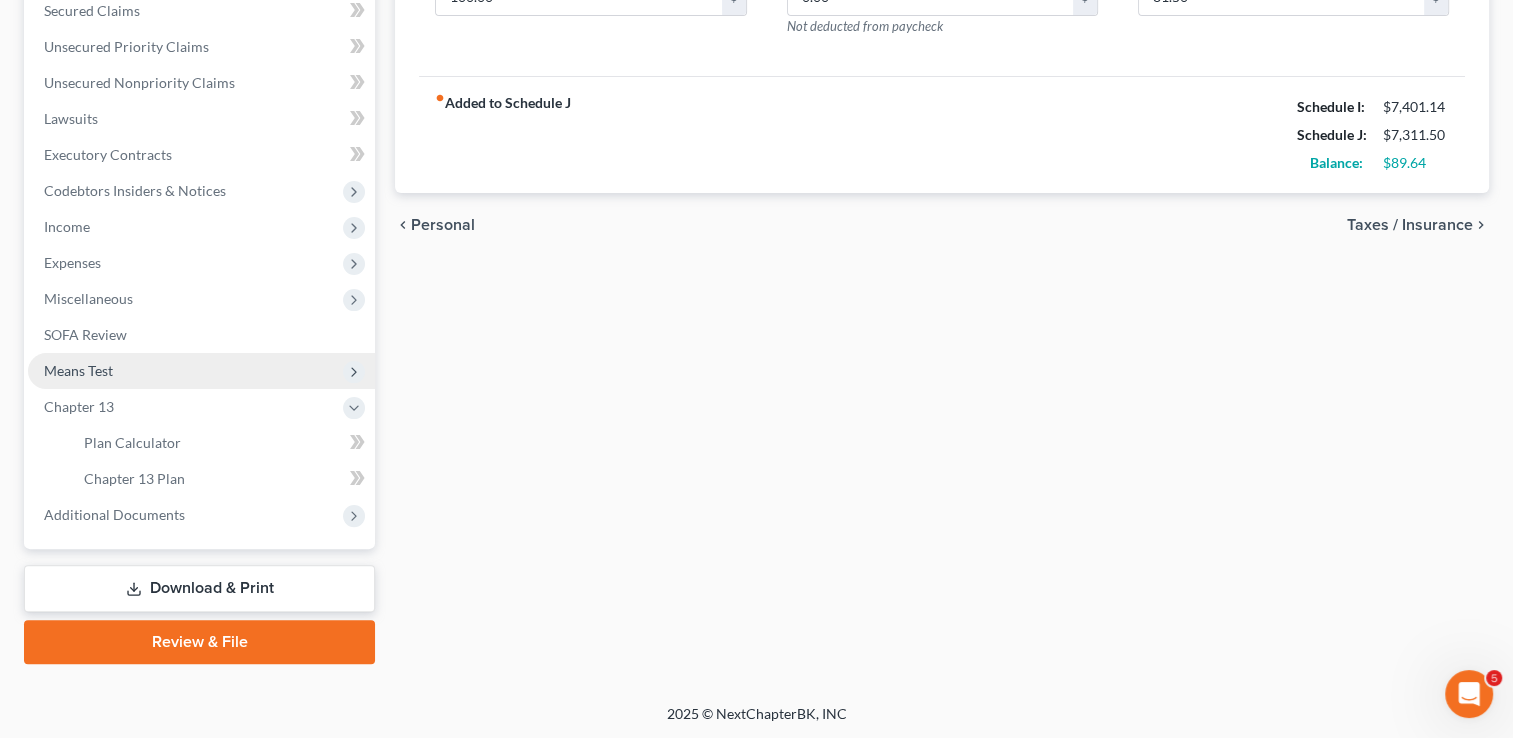 drag, startPoint x: 114, startPoint y: 358, endPoint x: 115, endPoint y: 369, distance: 11.045361 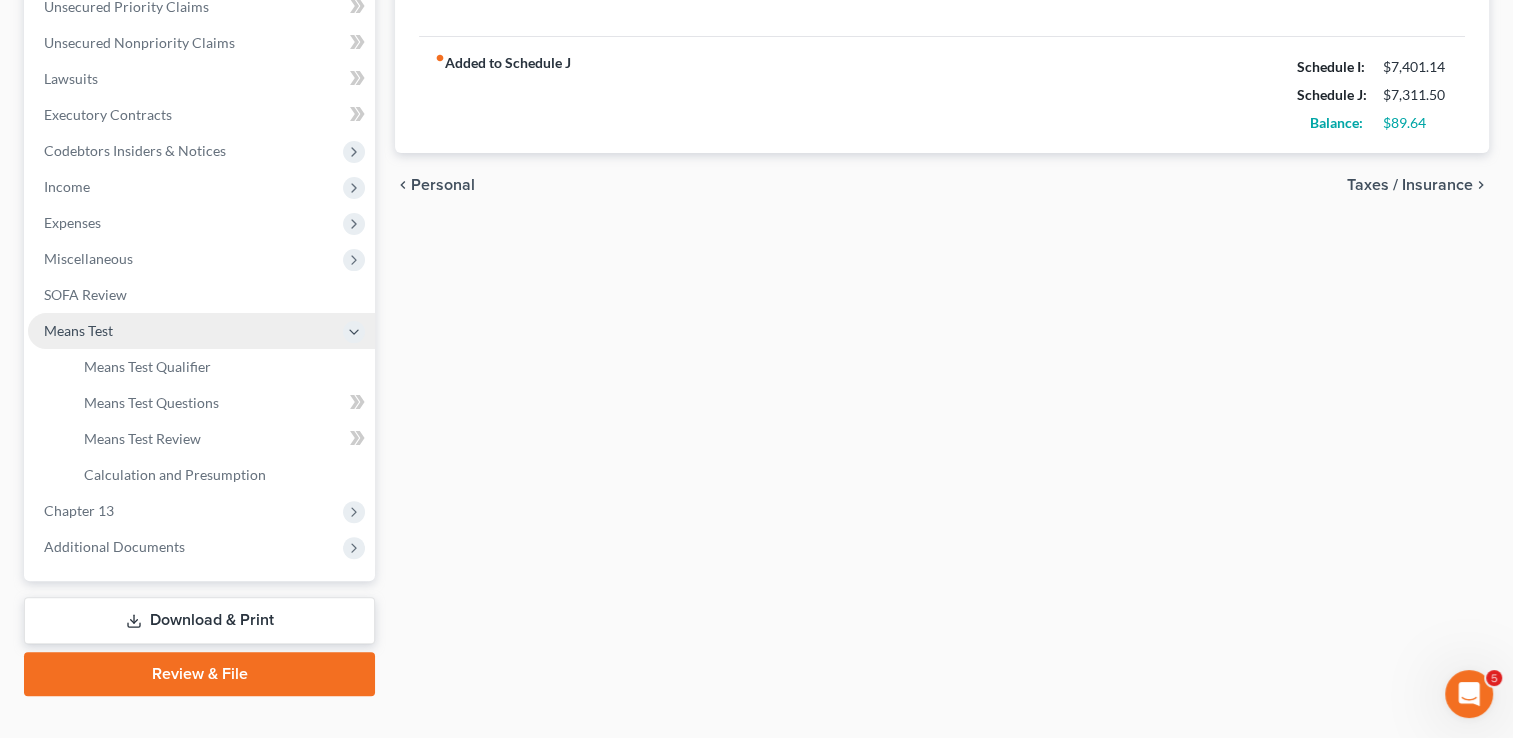 scroll, scrollTop: 500, scrollLeft: 0, axis: vertical 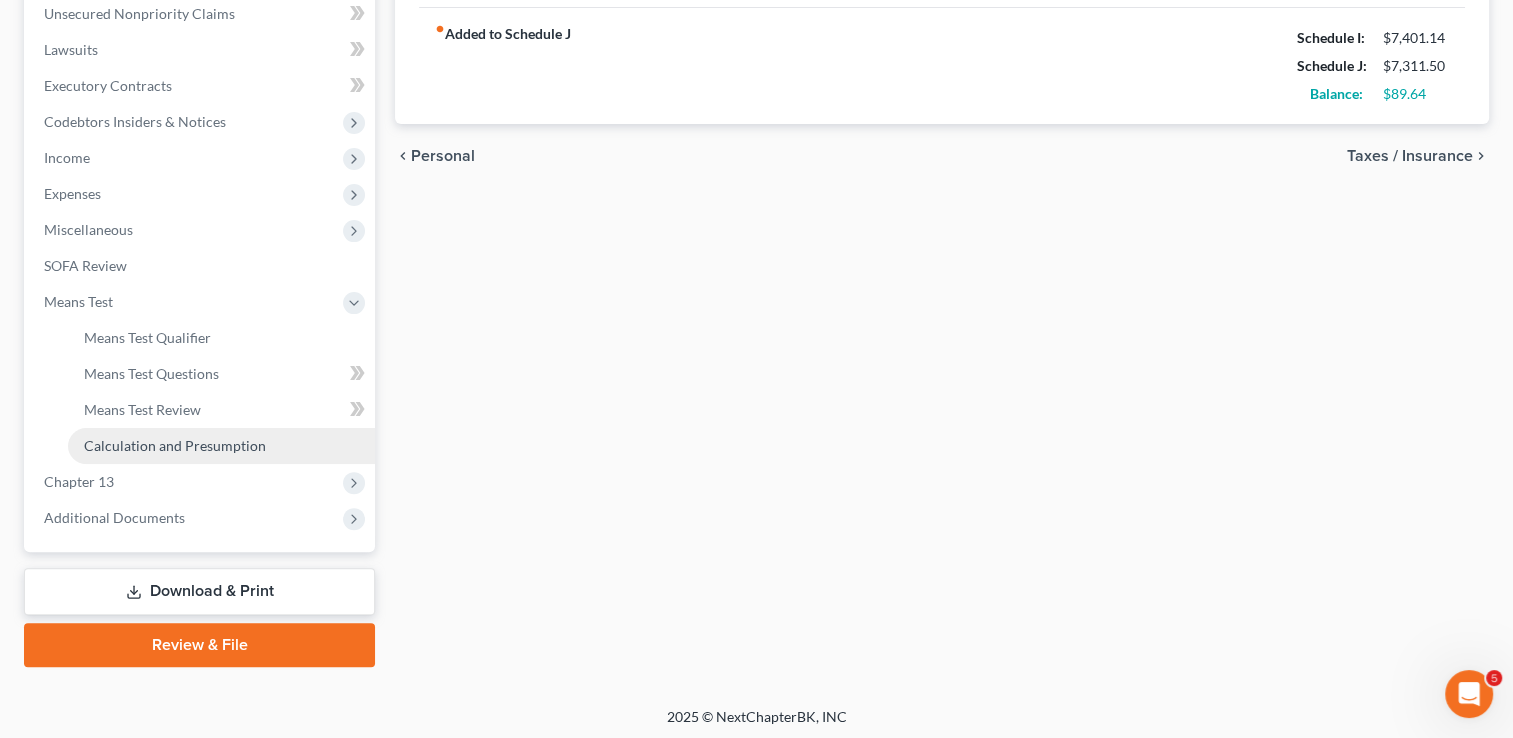click on "Calculation and Presumption" at bounding box center [175, 445] 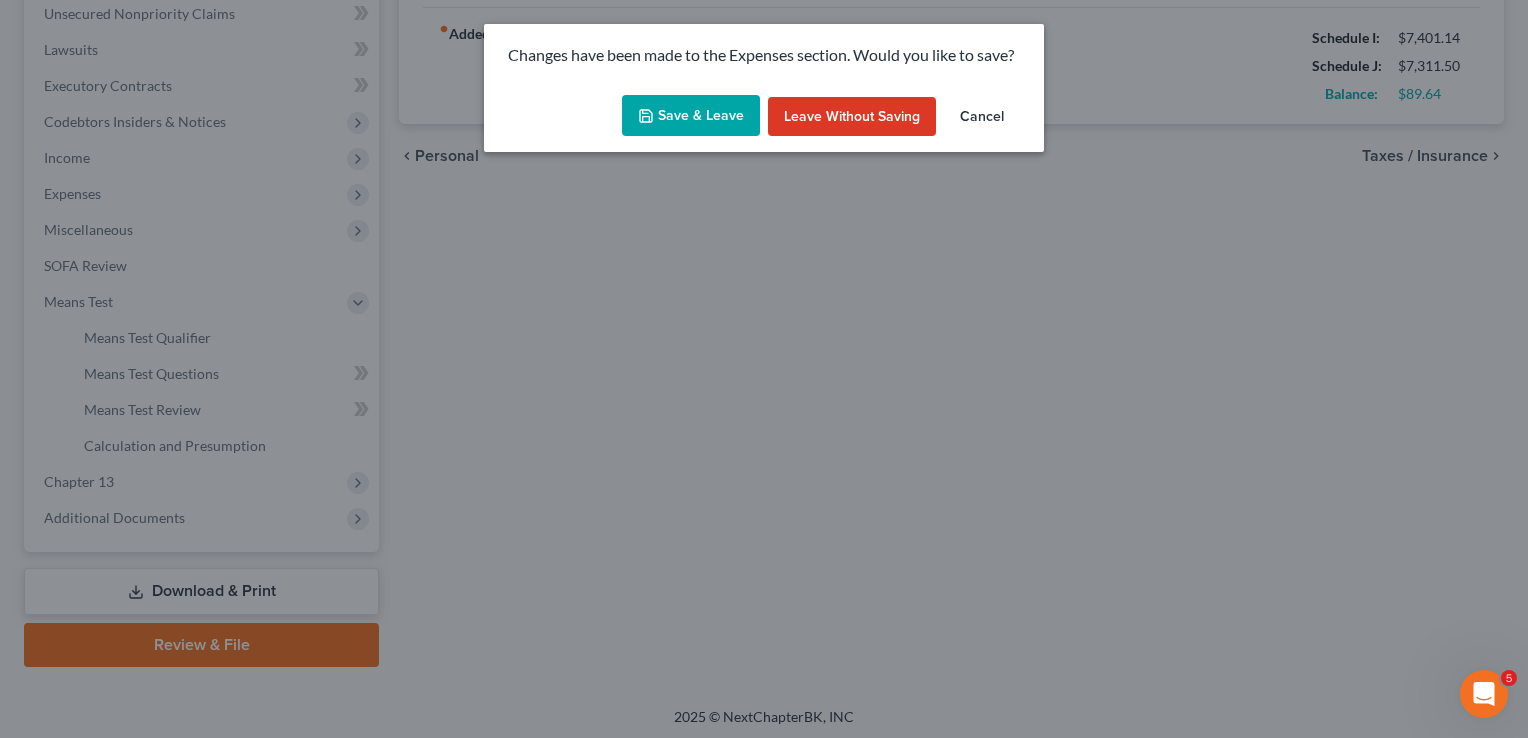 click on "Save & Leave" at bounding box center [691, 116] 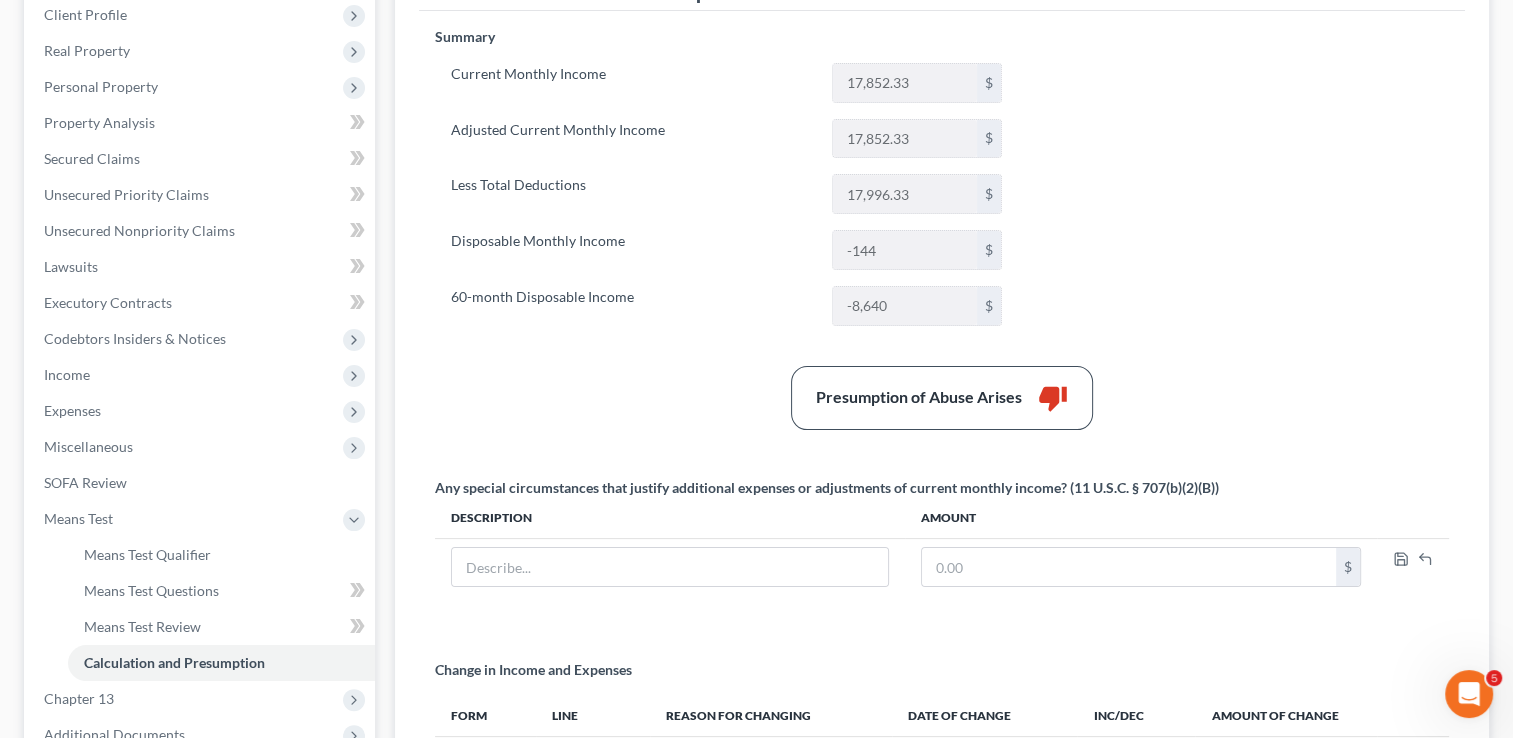 scroll, scrollTop: 400, scrollLeft: 0, axis: vertical 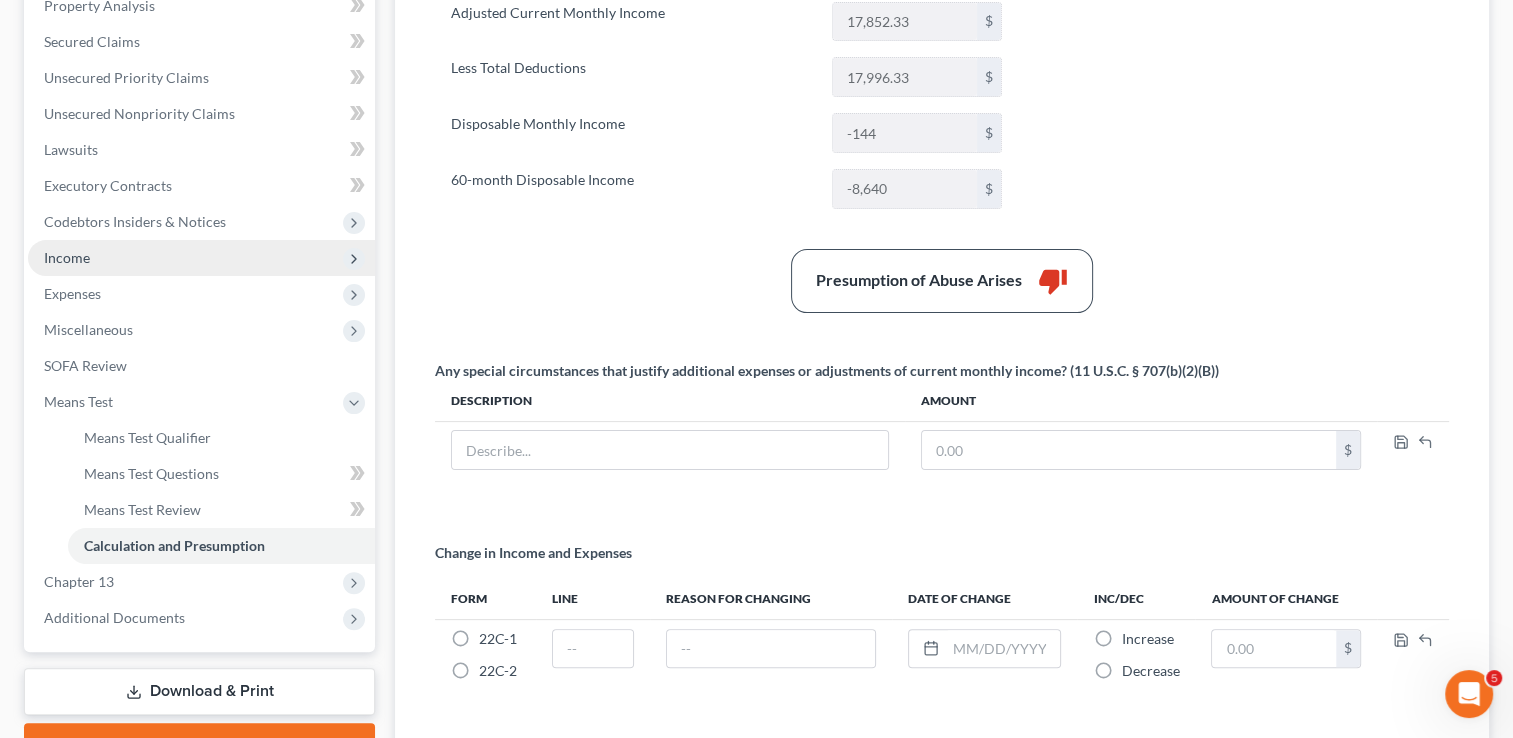 click on "Income" at bounding box center [67, 257] 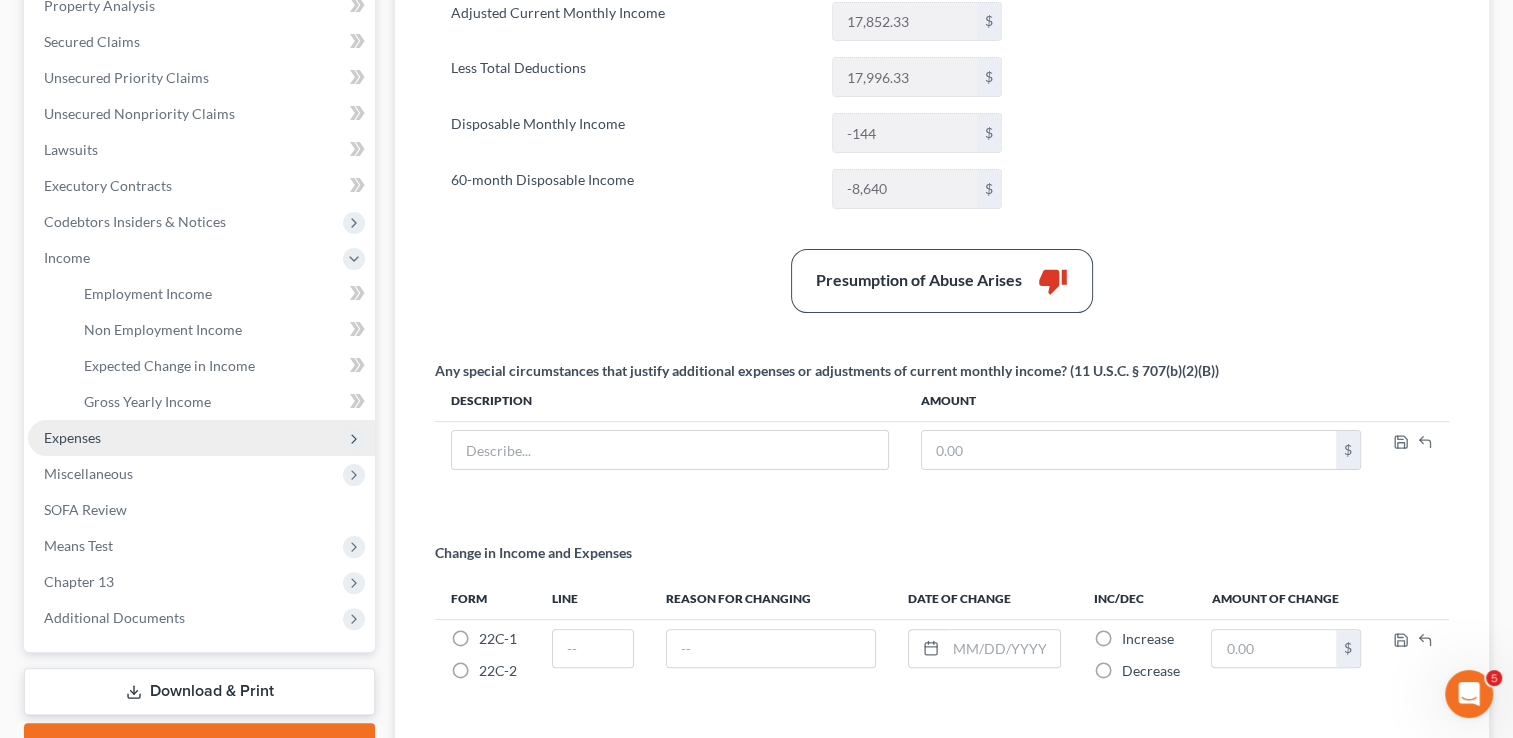 click on "Expenses" at bounding box center [72, 437] 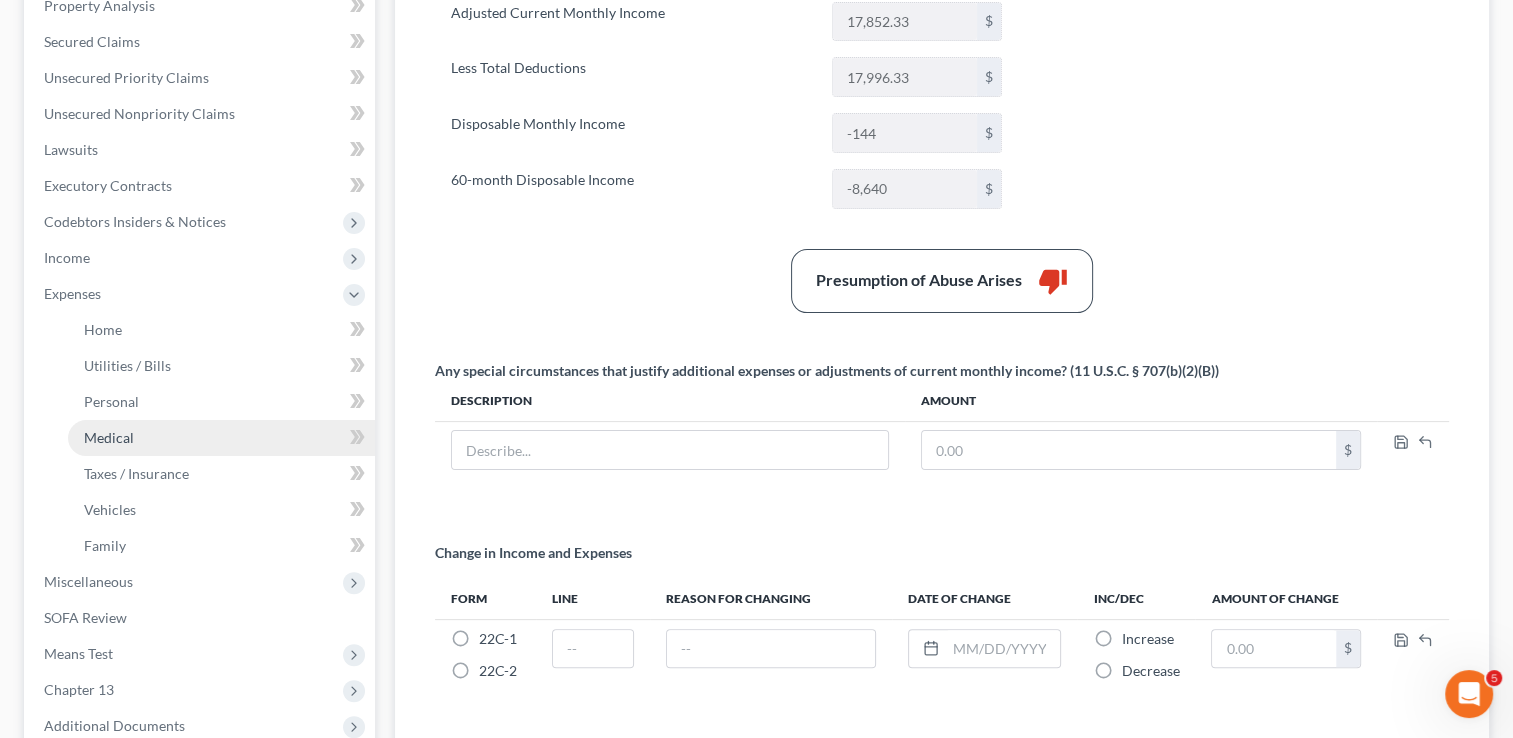 click on "Medical" at bounding box center (221, 438) 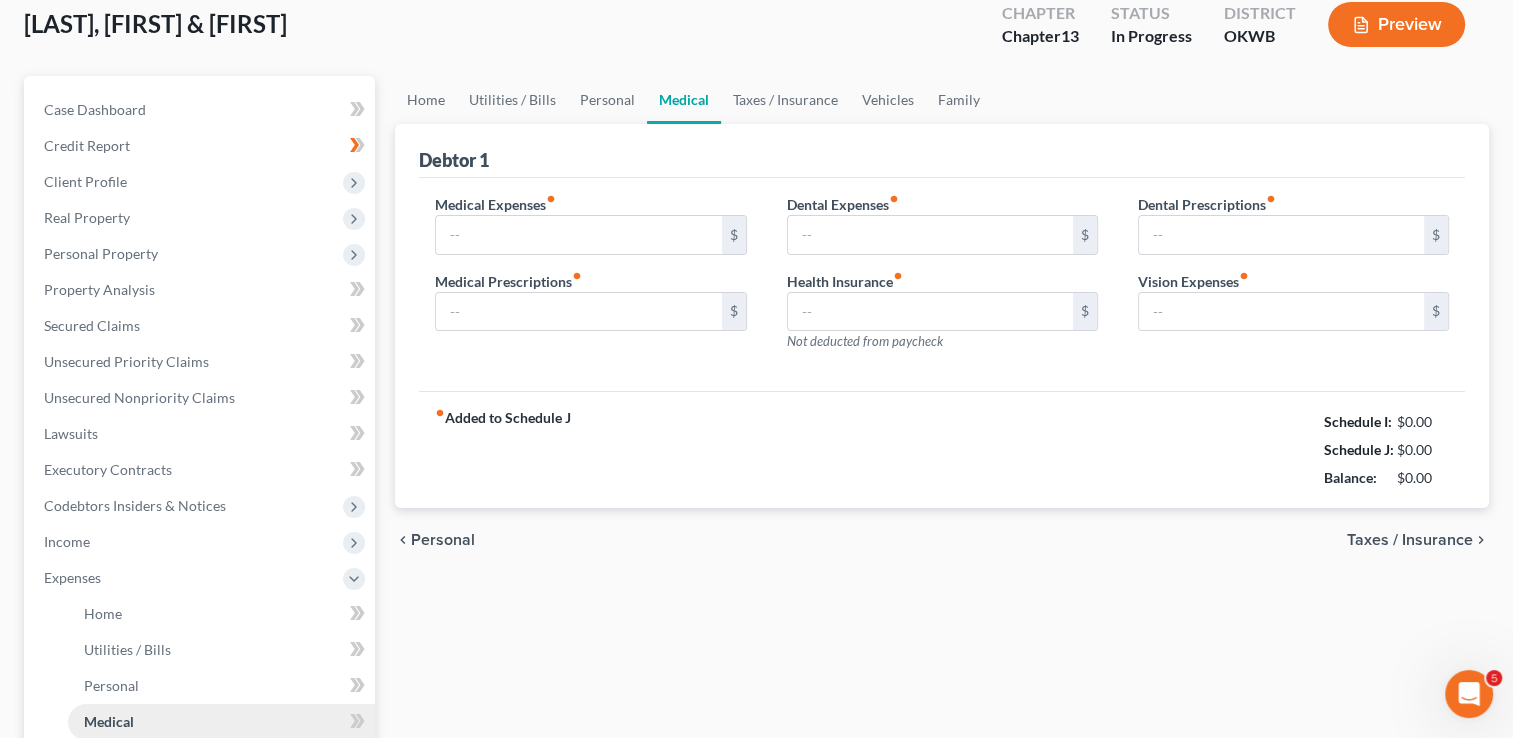 scroll, scrollTop: 0, scrollLeft: 0, axis: both 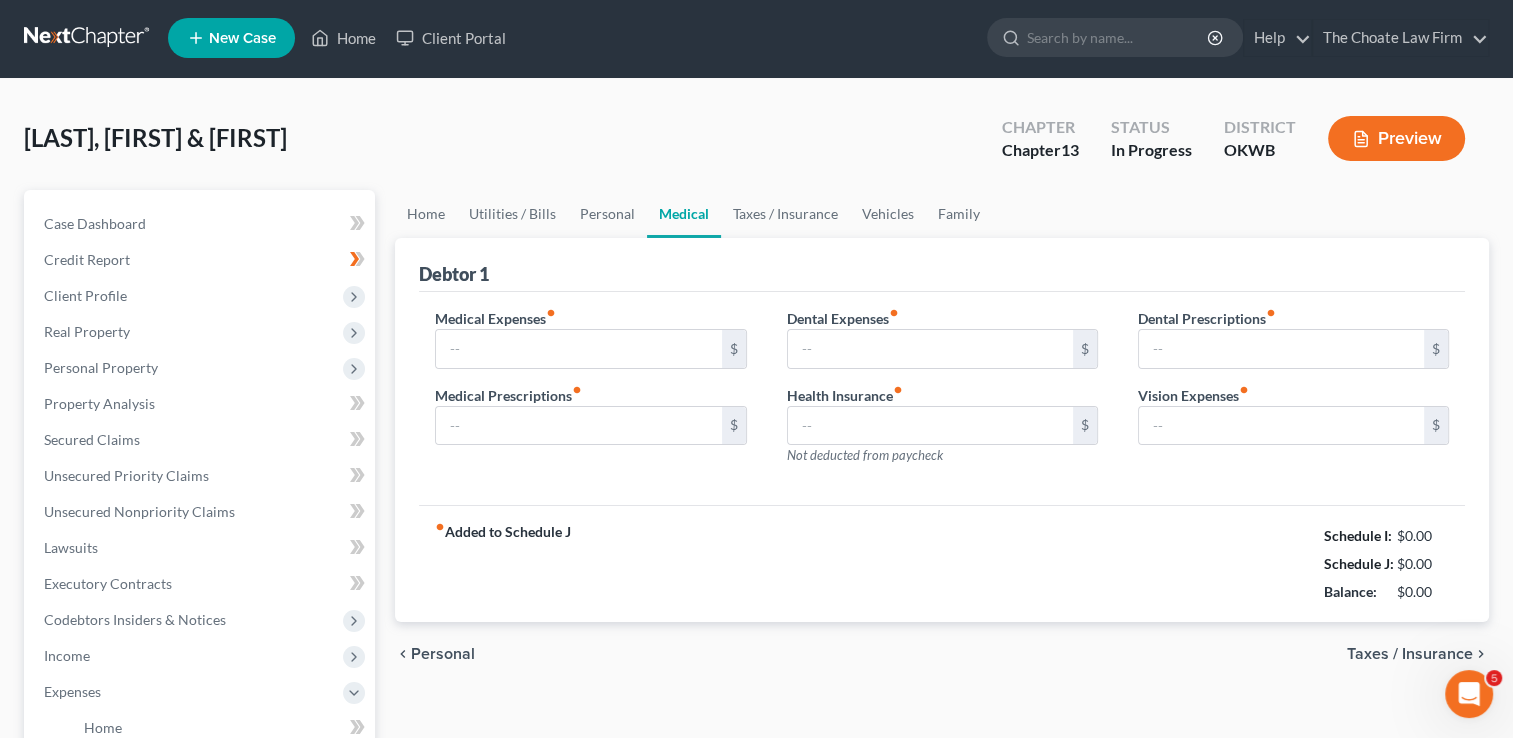 type on "200.00" 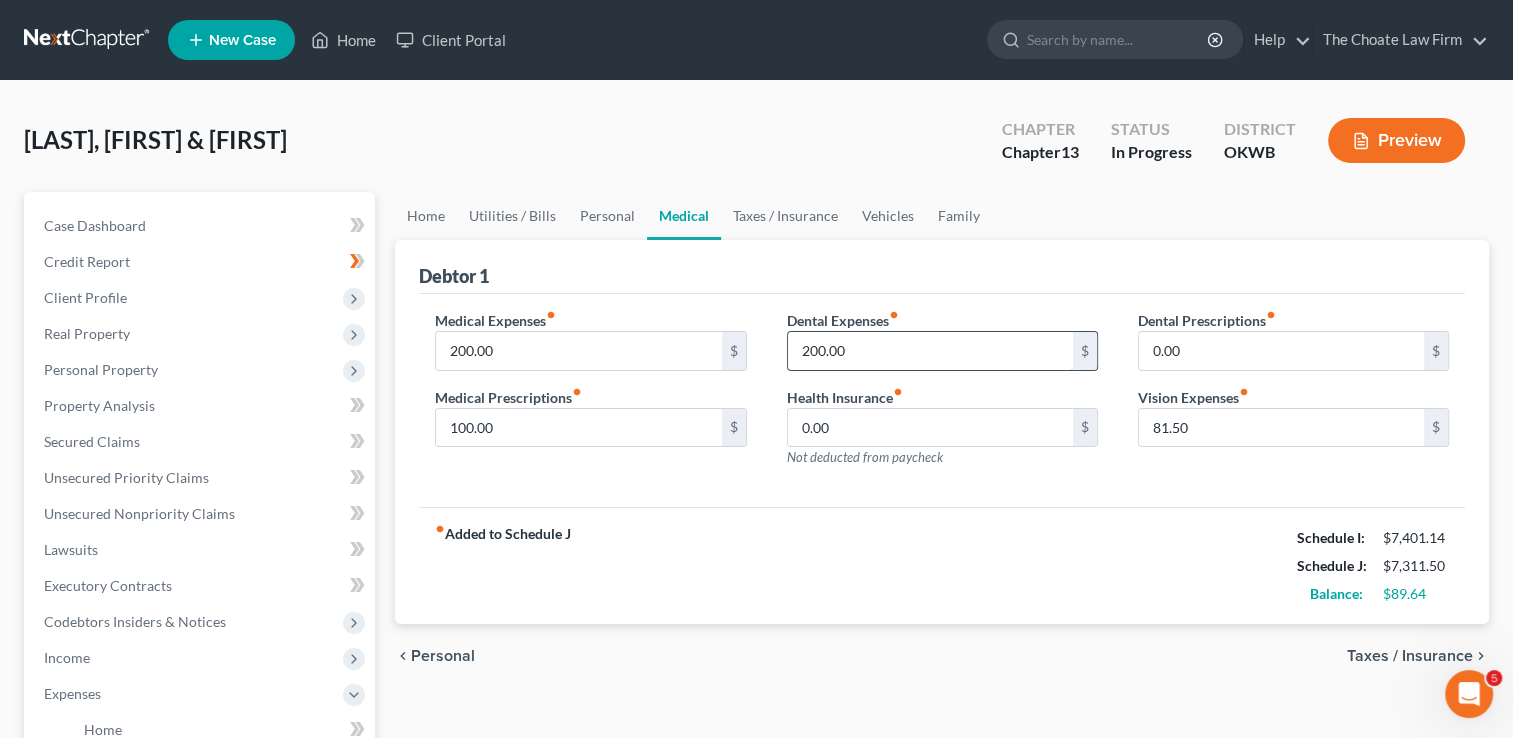 click on "200.00" at bounding box center [930, 351] 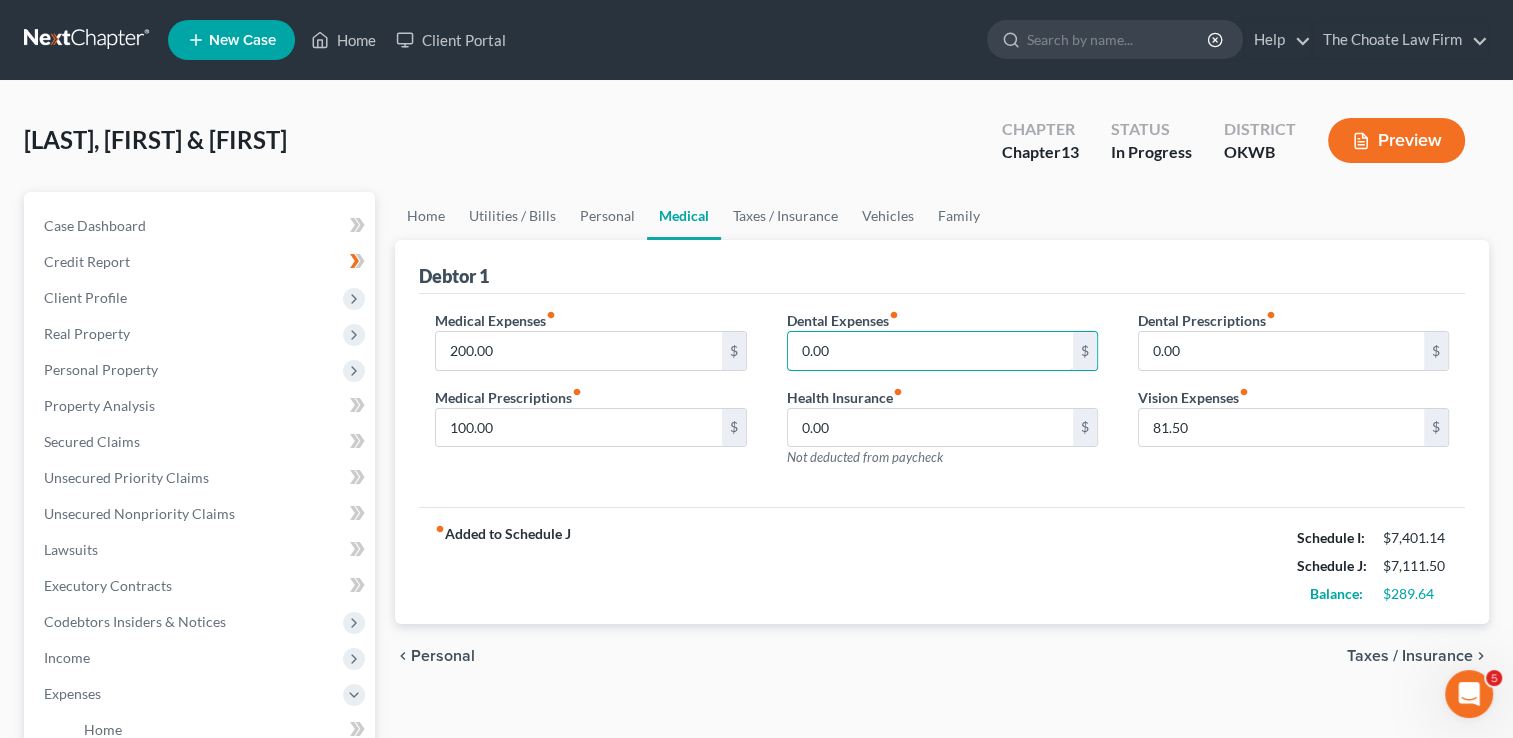 type on "0.00" 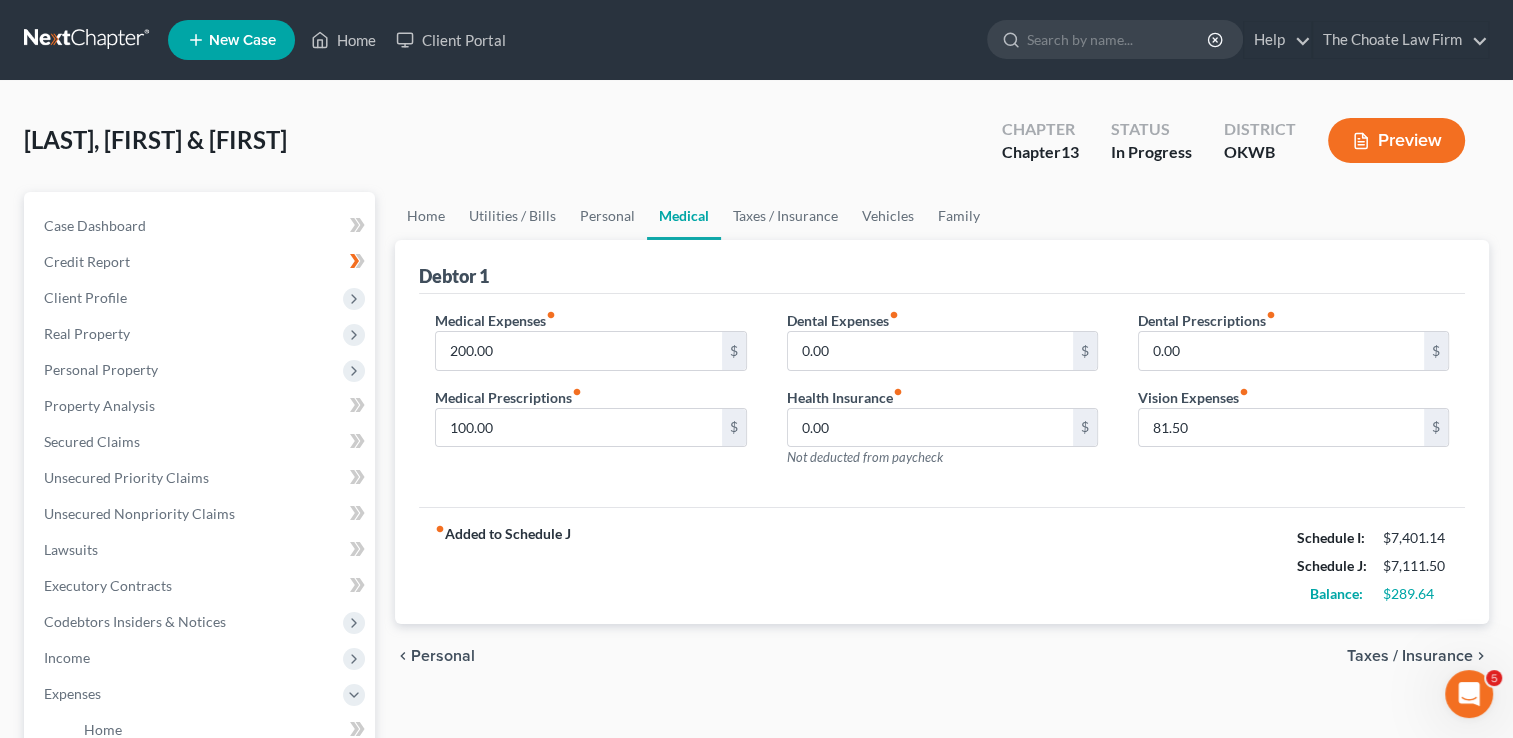 click on "fiber_manual_record  Added to Schedule J Schedule I: $7,401.14 Schedule J: $7,111.50 Balance: $289.64" at bounding box center (942, 565) 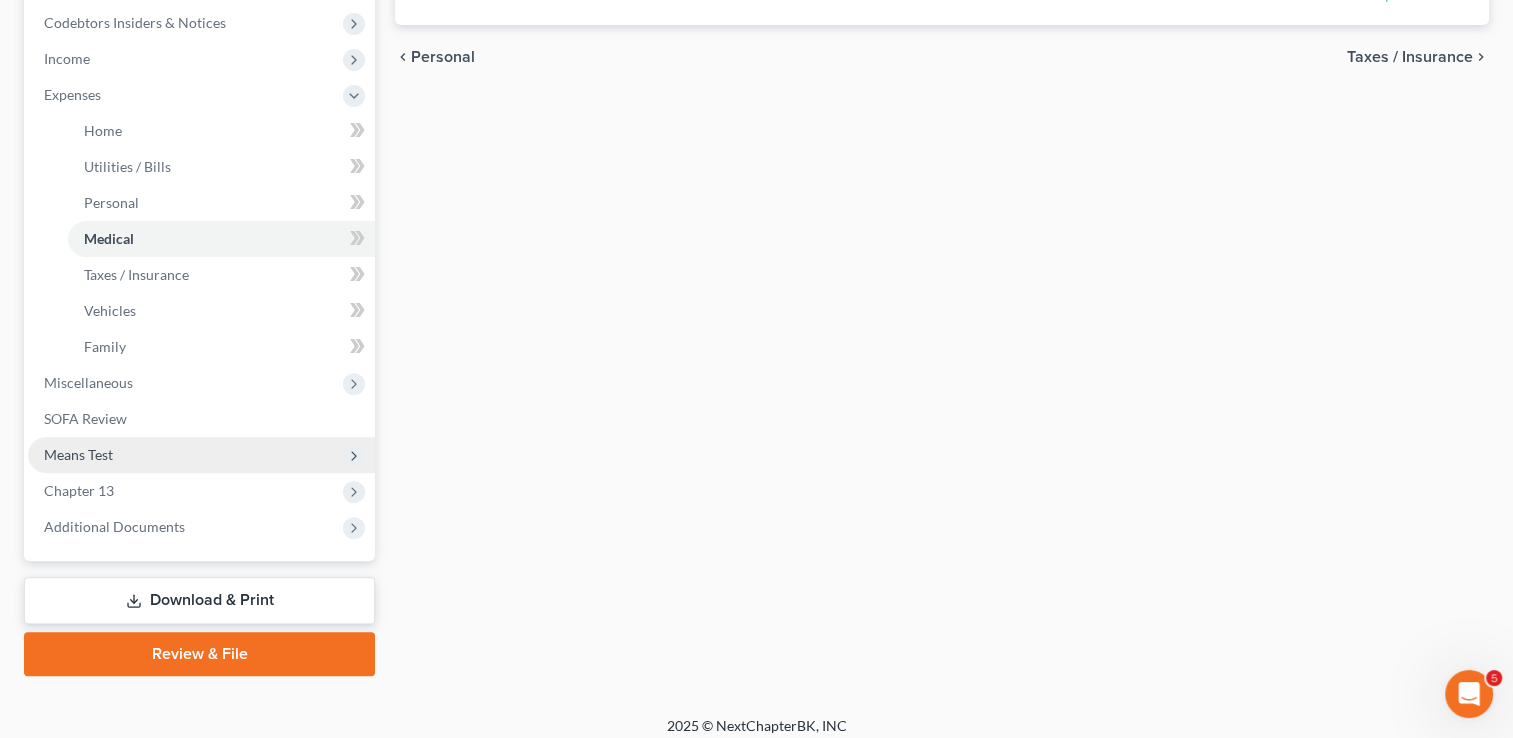 scroll, scrollTop: 611, scrollLeft: 0, axis: vertical 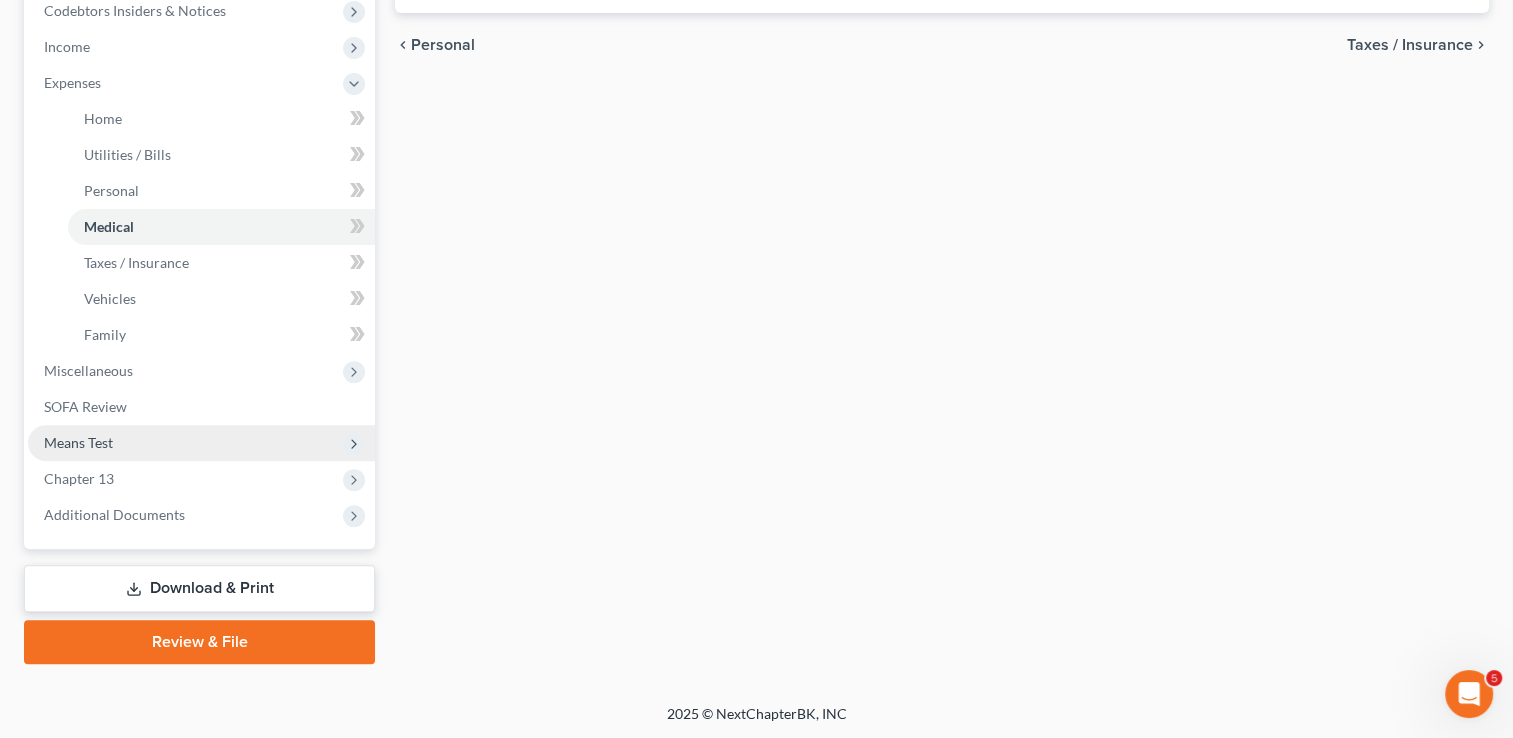 click on "Means Test" at bounding box center (78, 442) 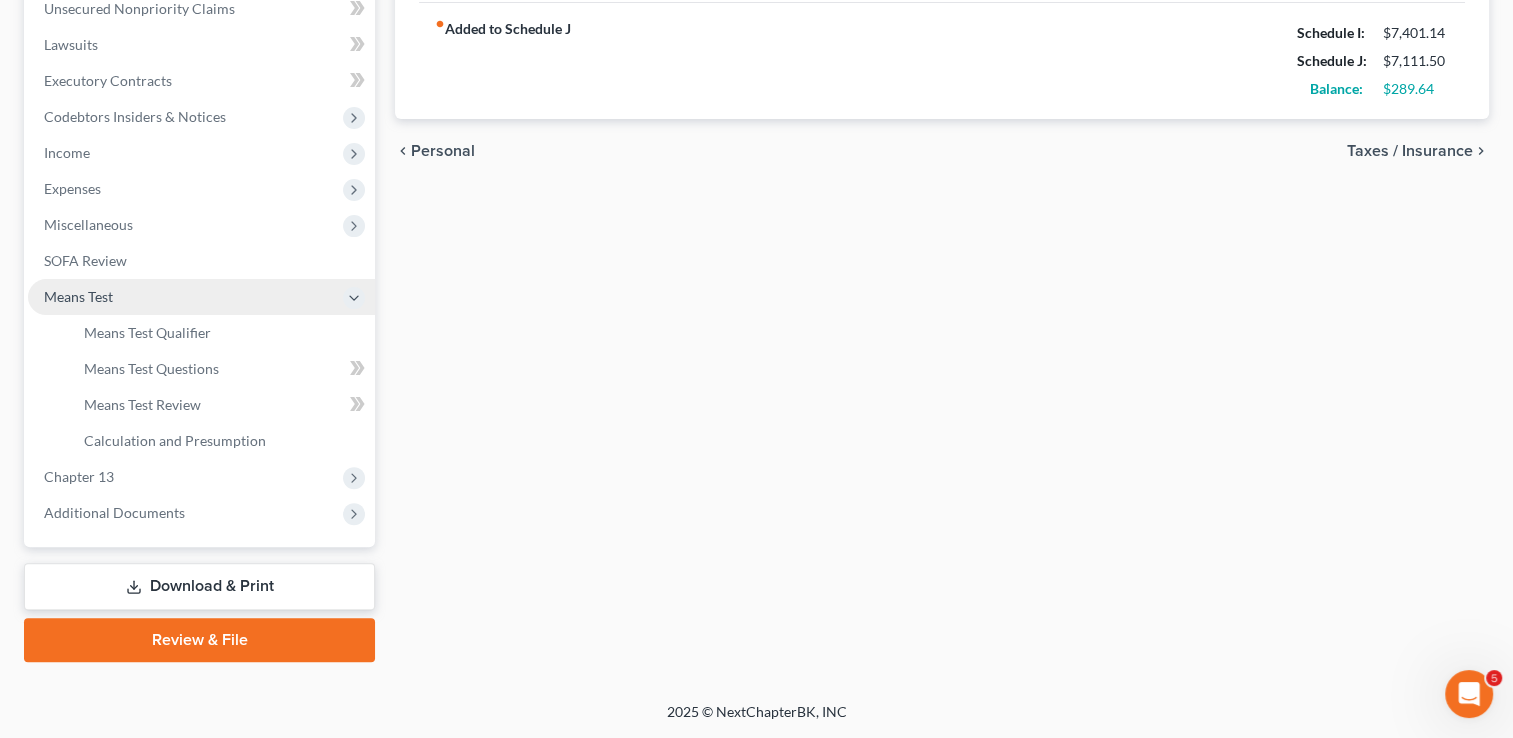 scroll, scrollTop: 503, scrollLeft: 0, axis: vertical 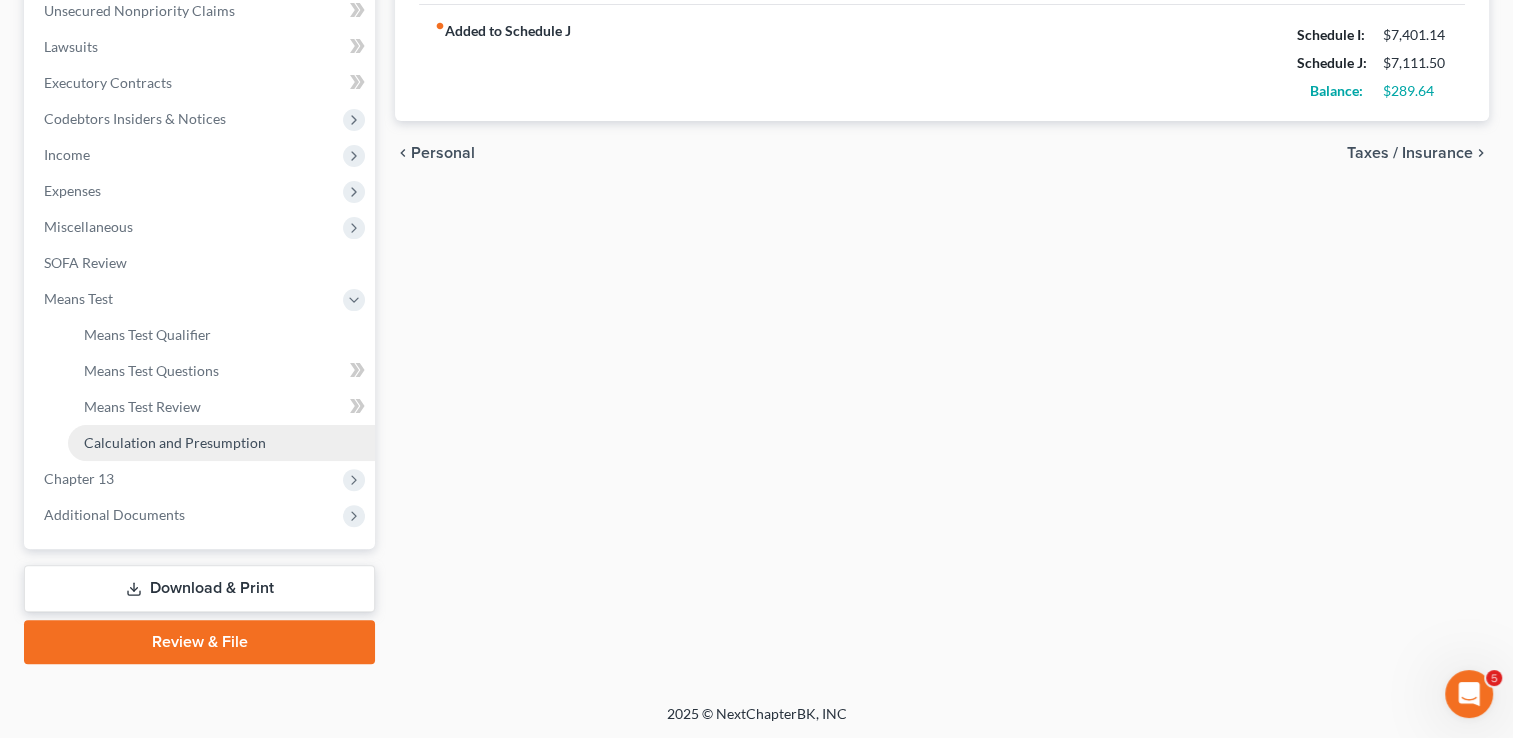 click on "Calculation and Presumption" at bounding box center (221, 443) 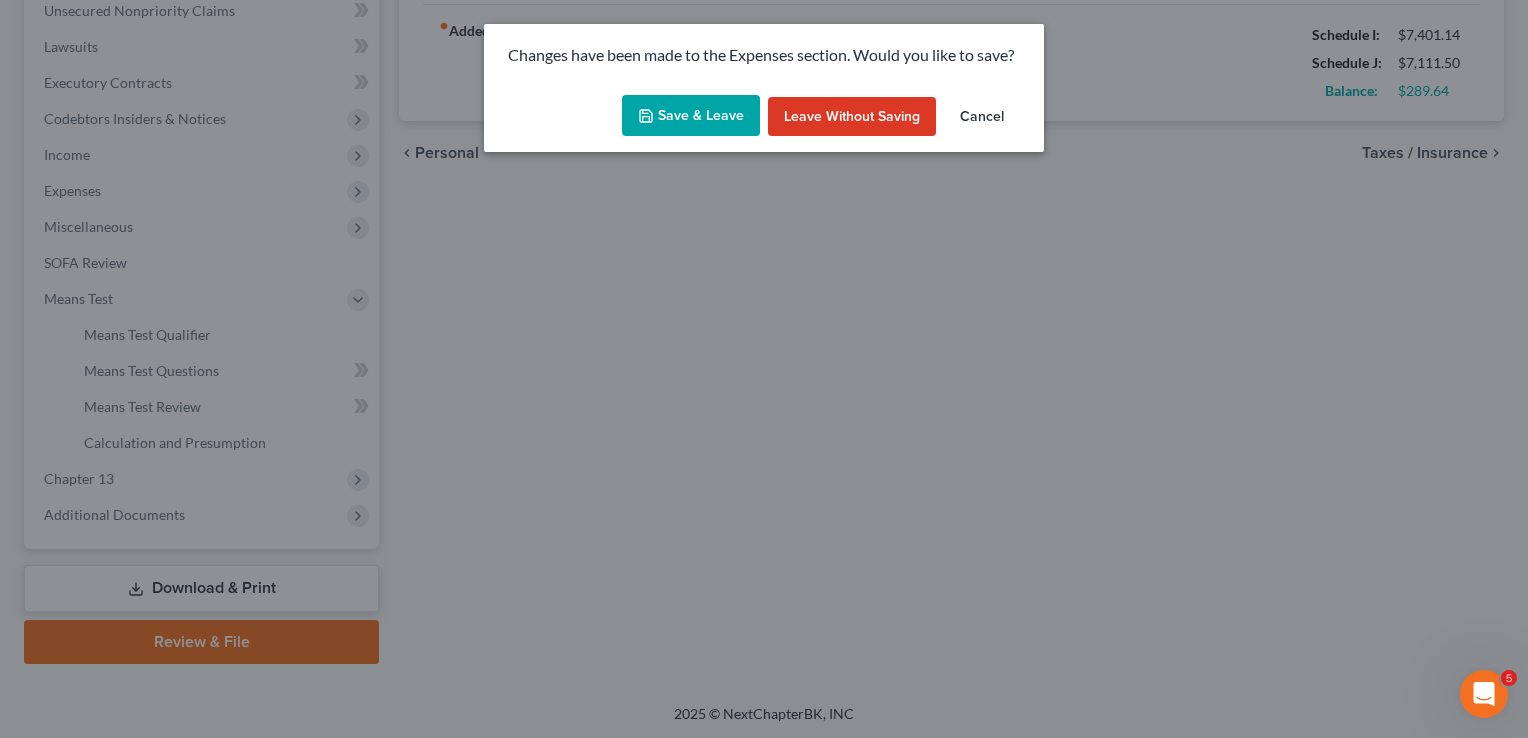 click on "Save & Leave" at bounding box center (691, 116) 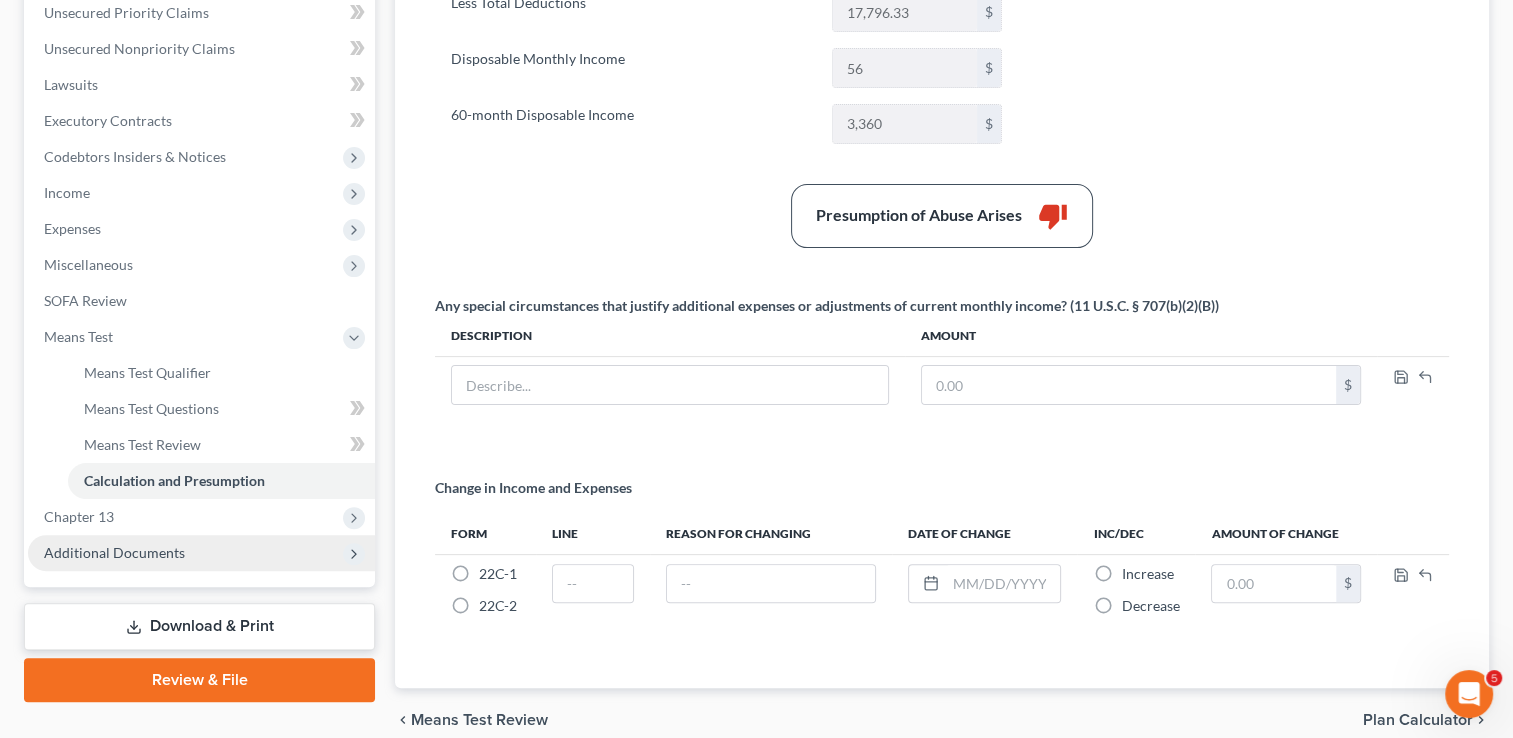 scroll, scrollTop: 500, scrollLeft: 0, axis: vertical 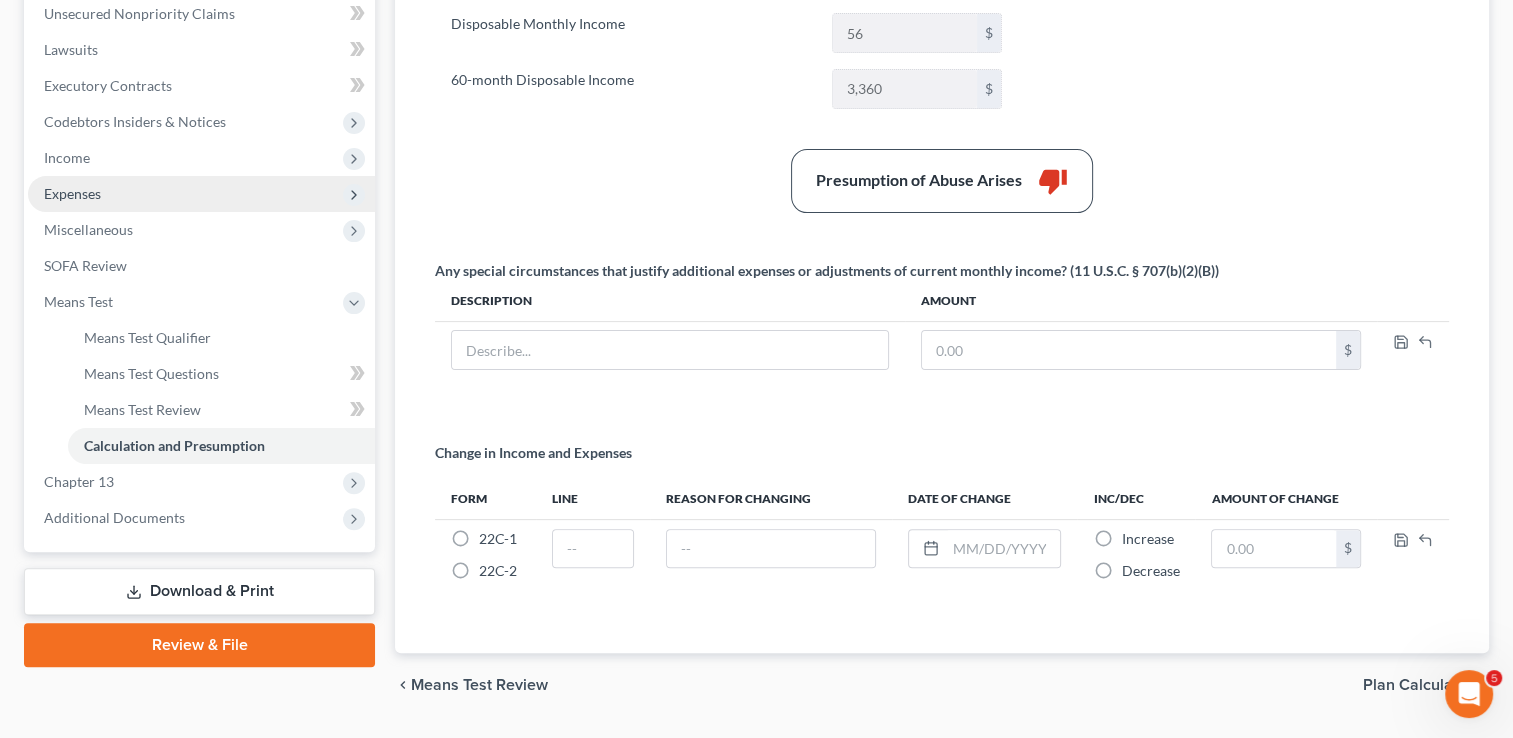 click on "Expenses" at bounding box center (201, 194) 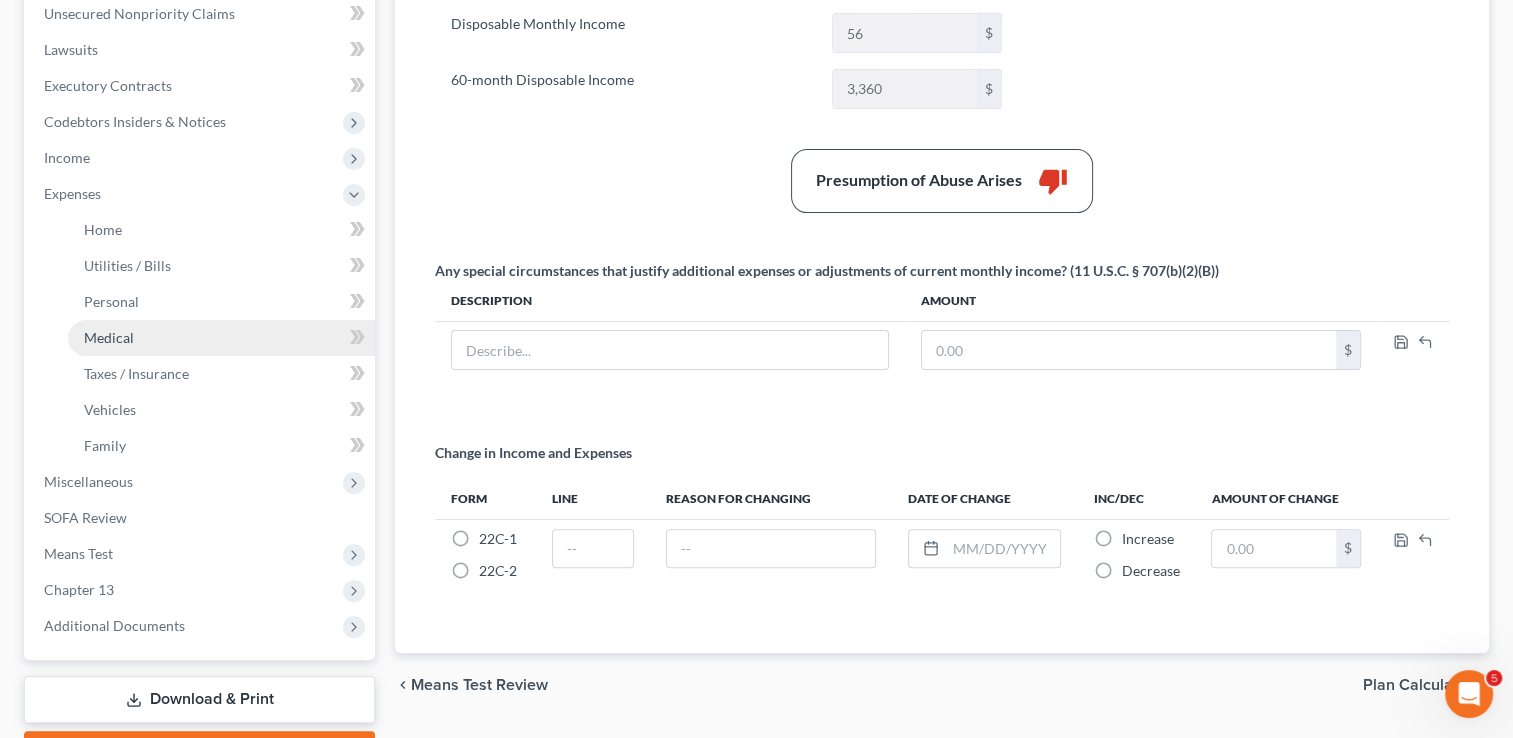 click on "Medical" at bounding box center (109, 337) 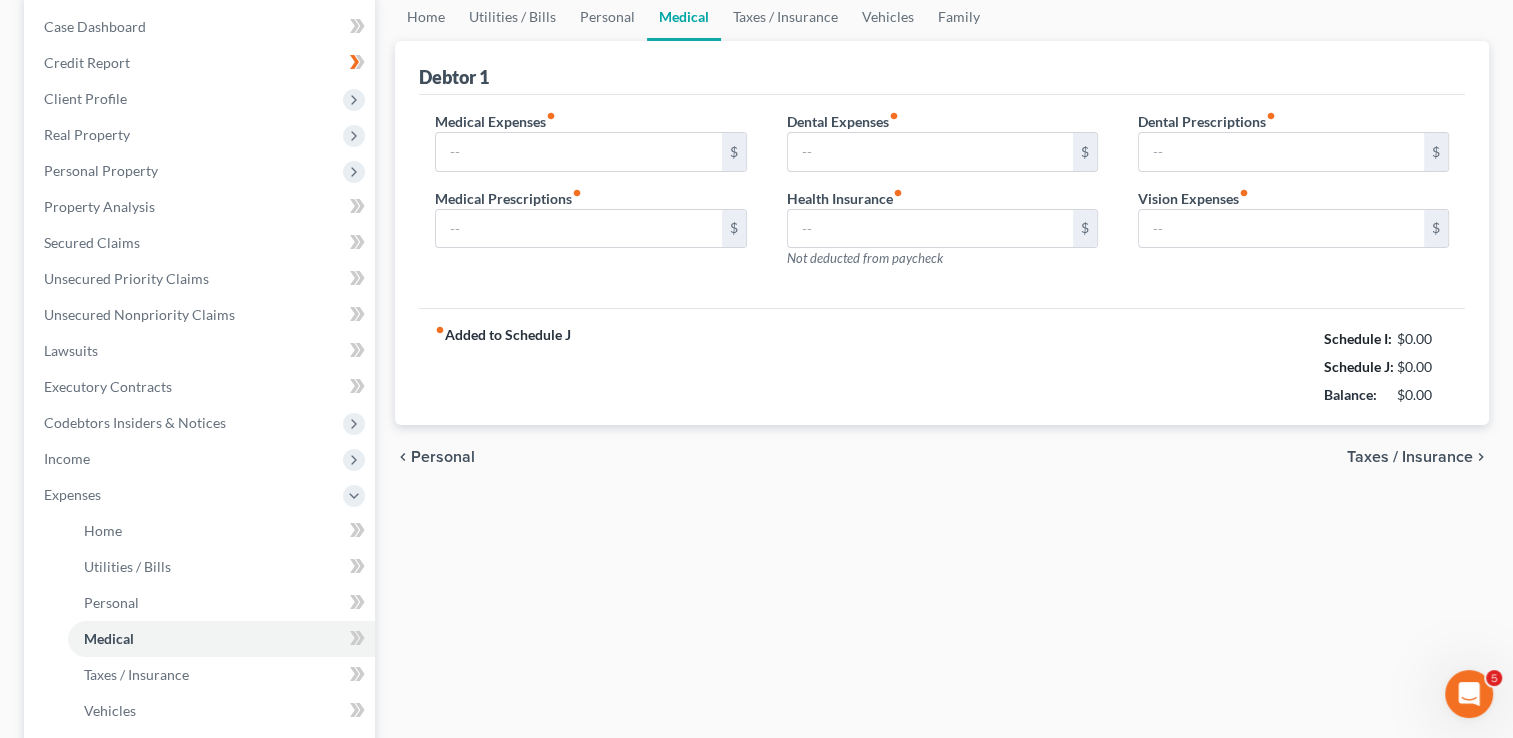 scroll, scrollTop: 26, scrollLeft: 0, axis: vertical 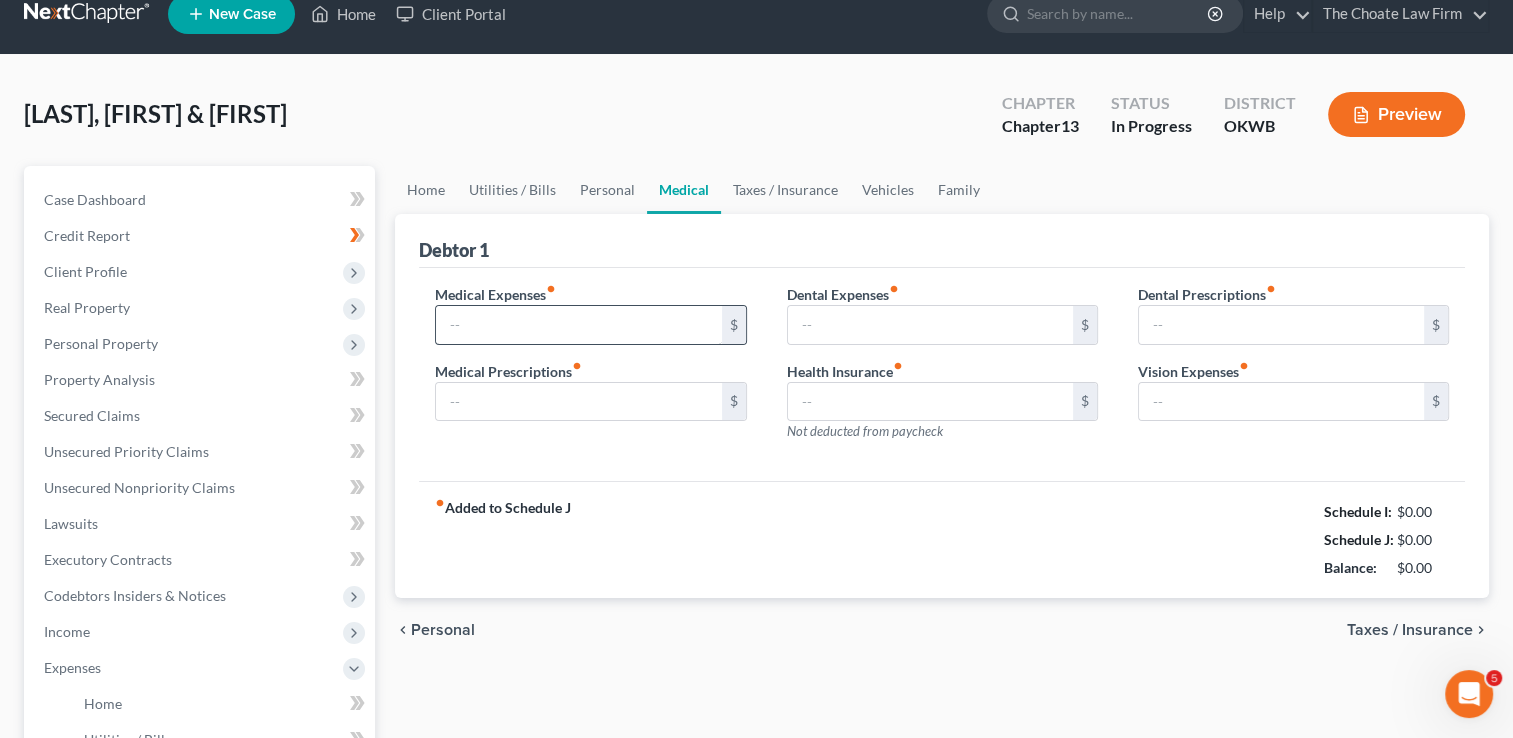 type on "200.00" 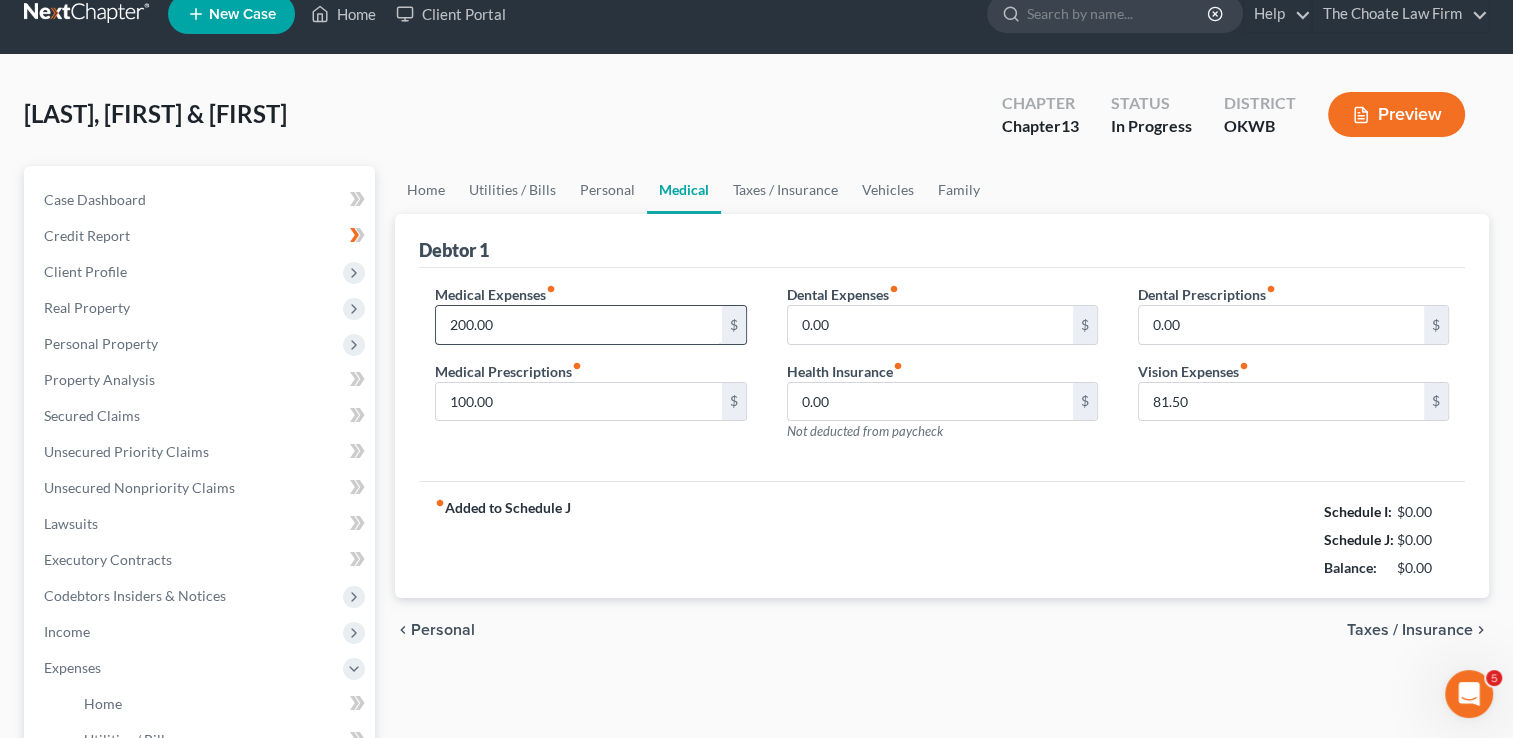 scroll, scrollTop: 0, scrollLeft: 0, axis: both 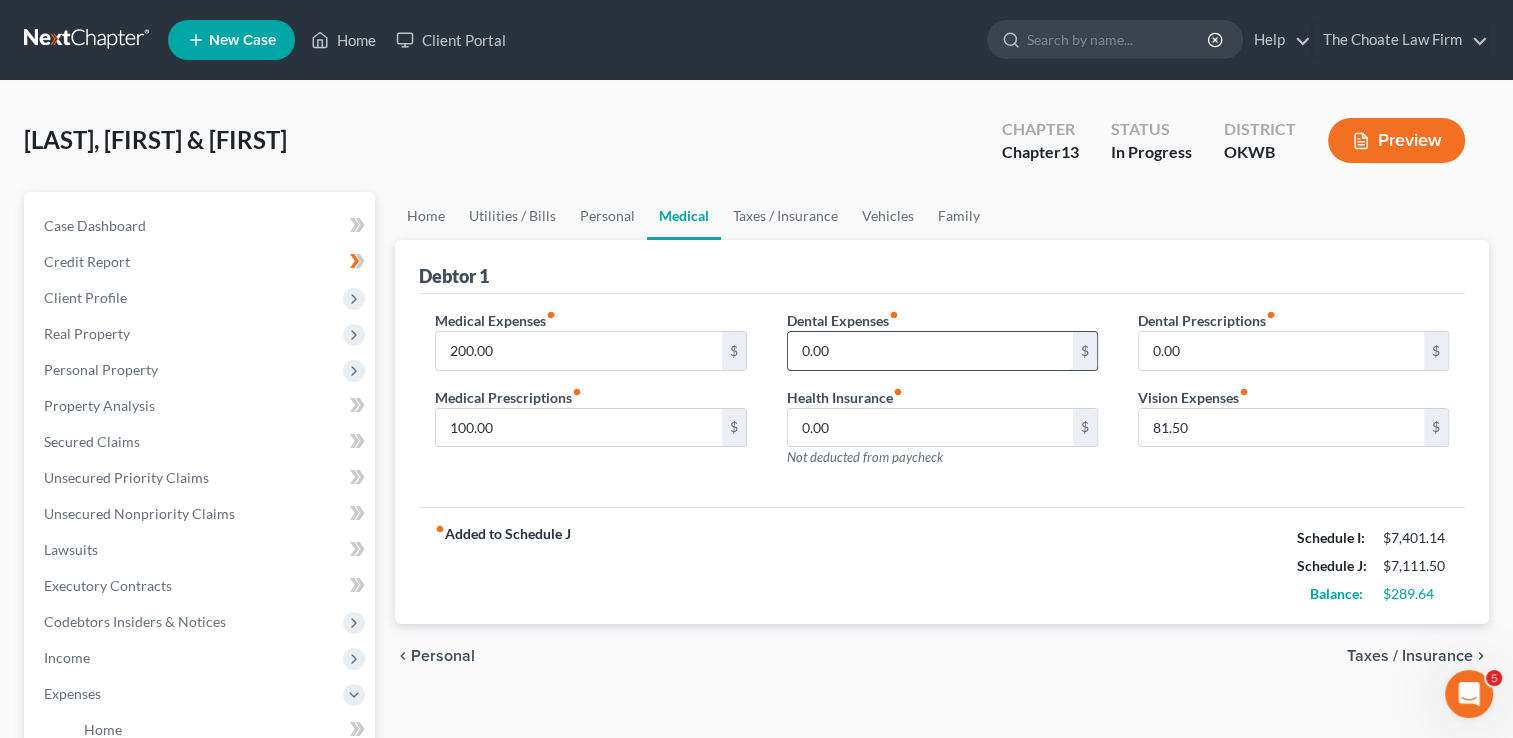 click on "0.00" at bounding box center [930, 351] 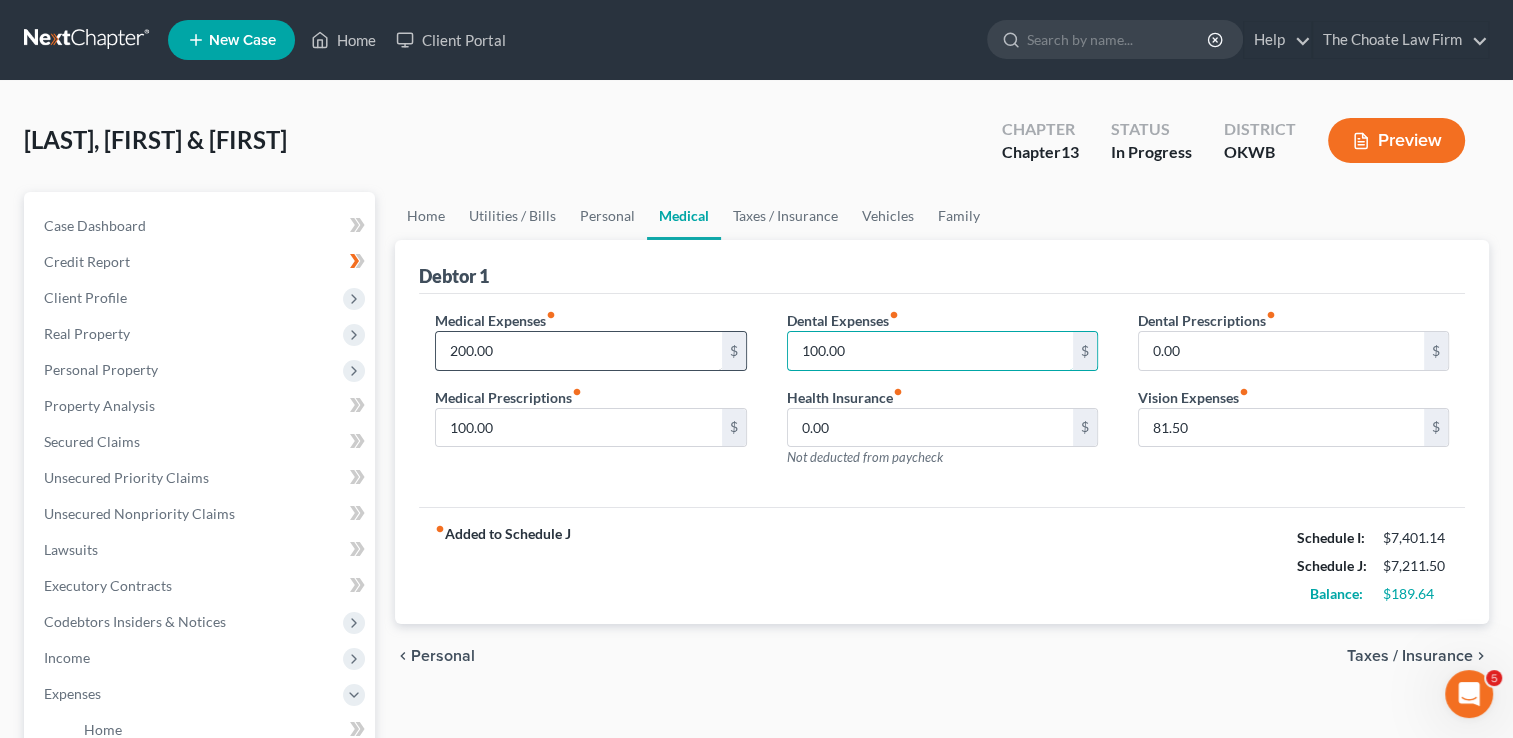 type on "100.00" 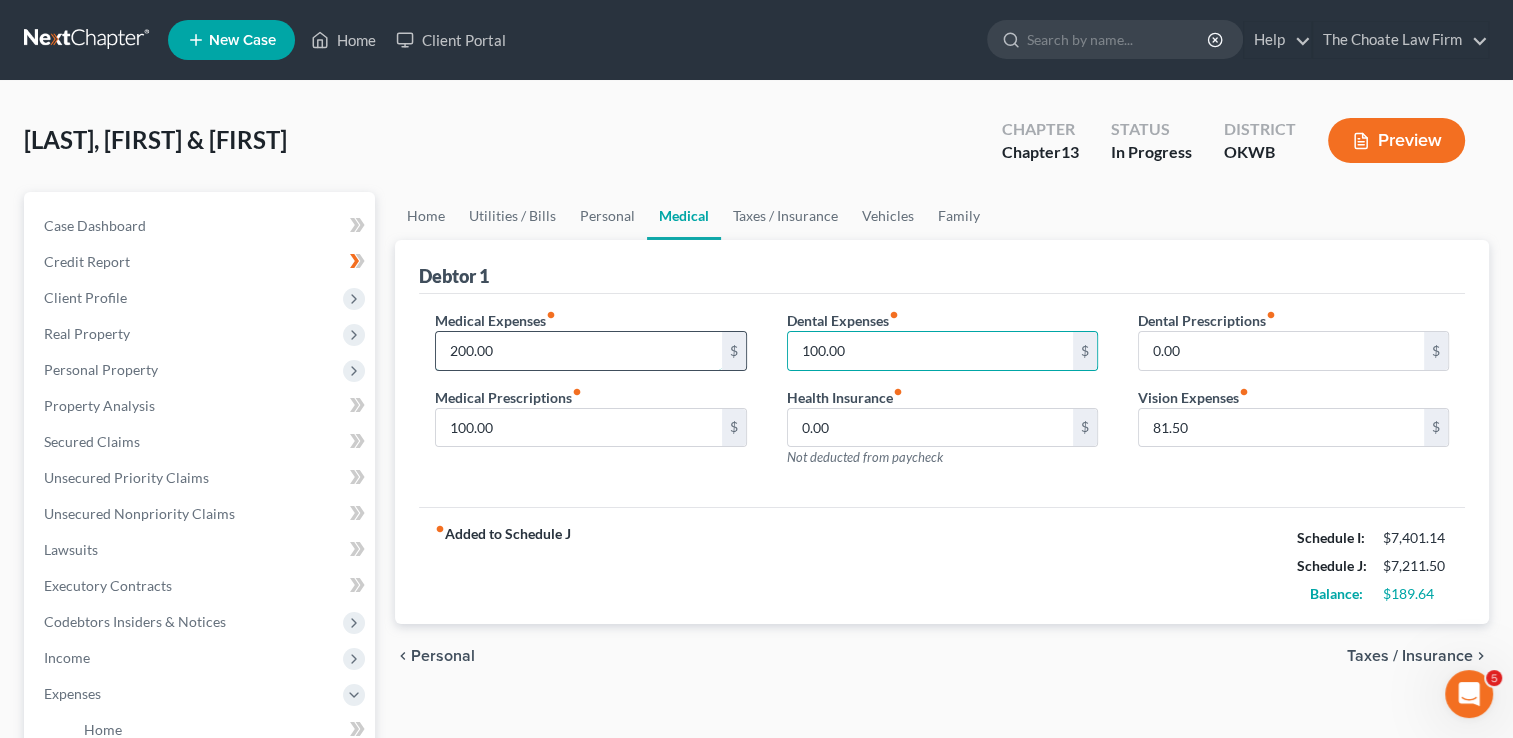 click on "200.00" at bounding box center (578, 351) 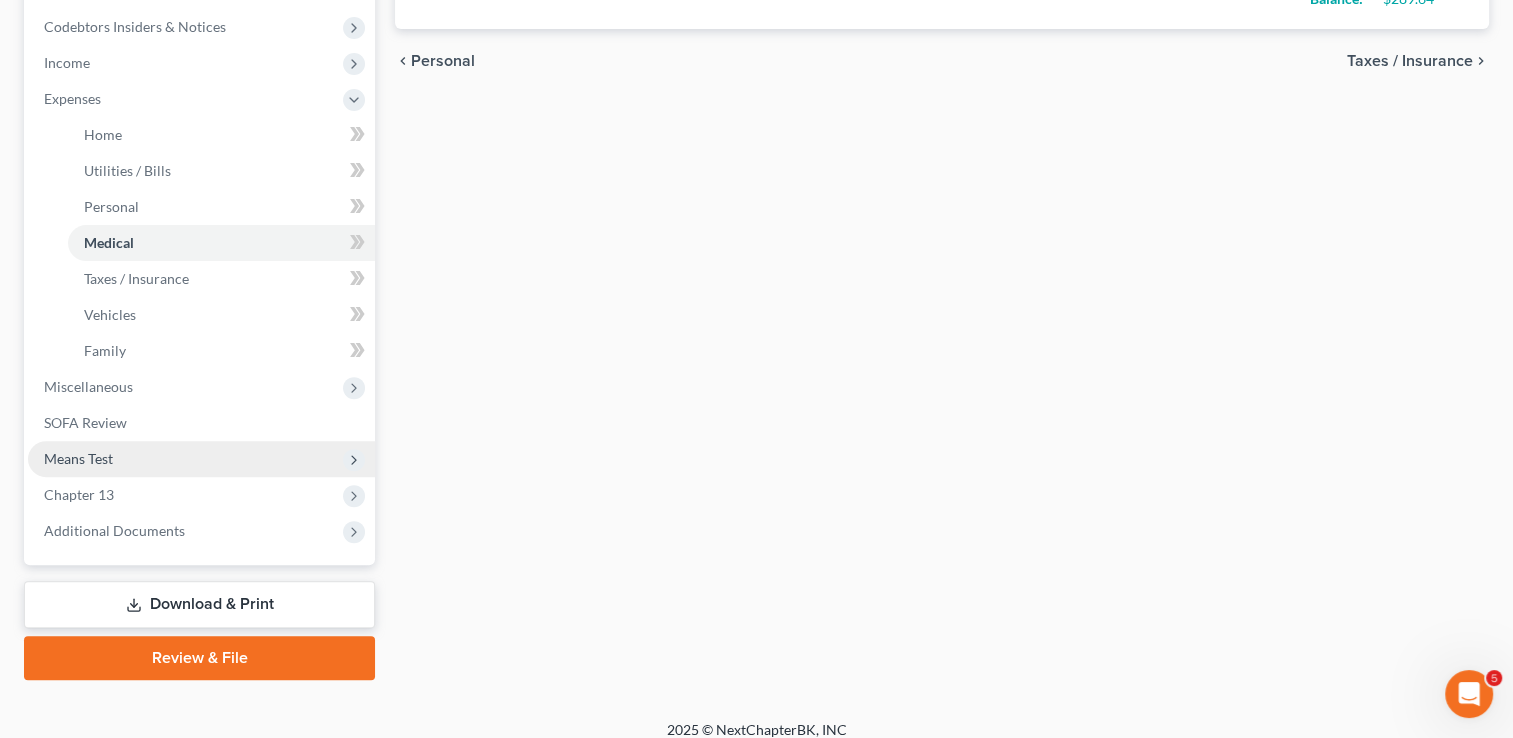 scroll, scrollTop: 600, scrollLeft: 0, axis: vertical 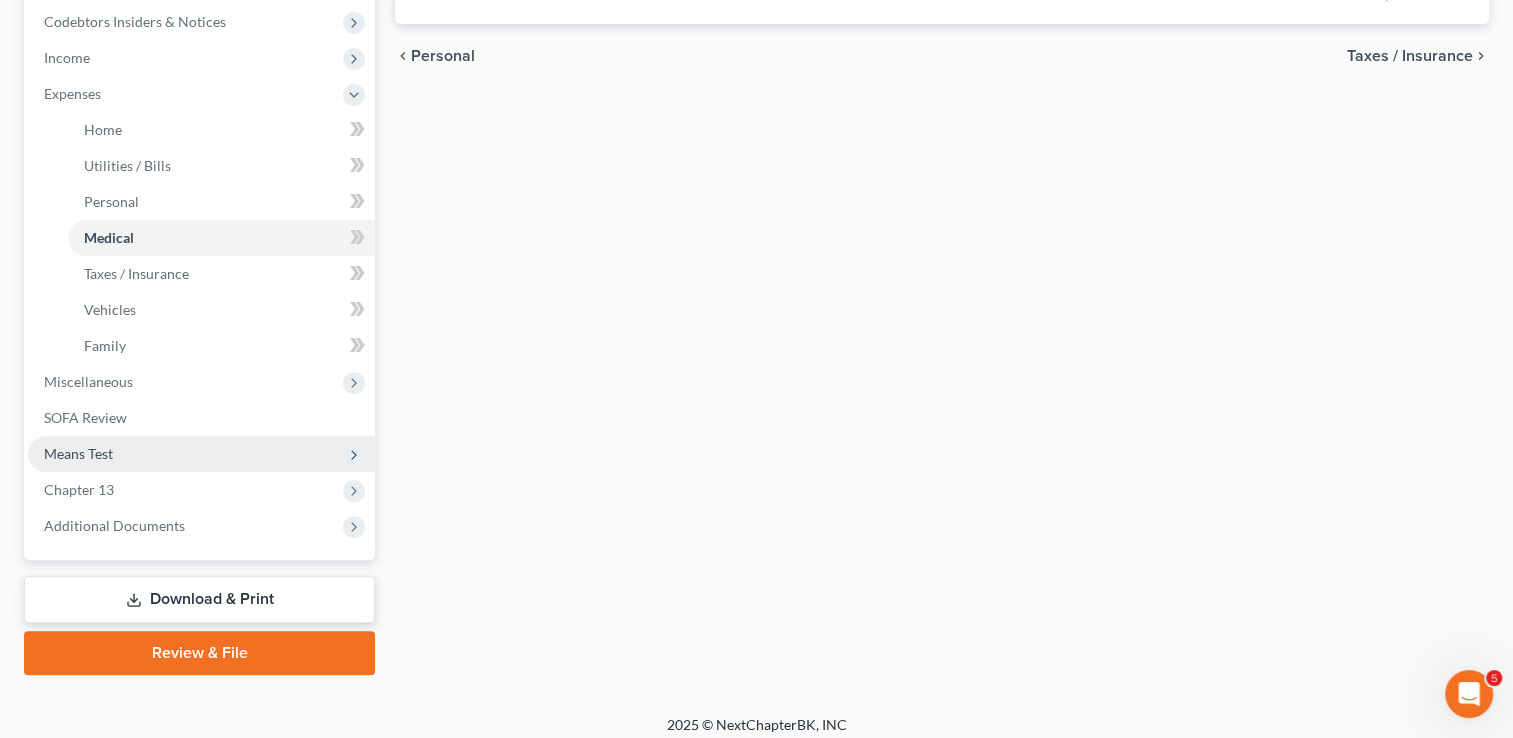 type on "100.00" 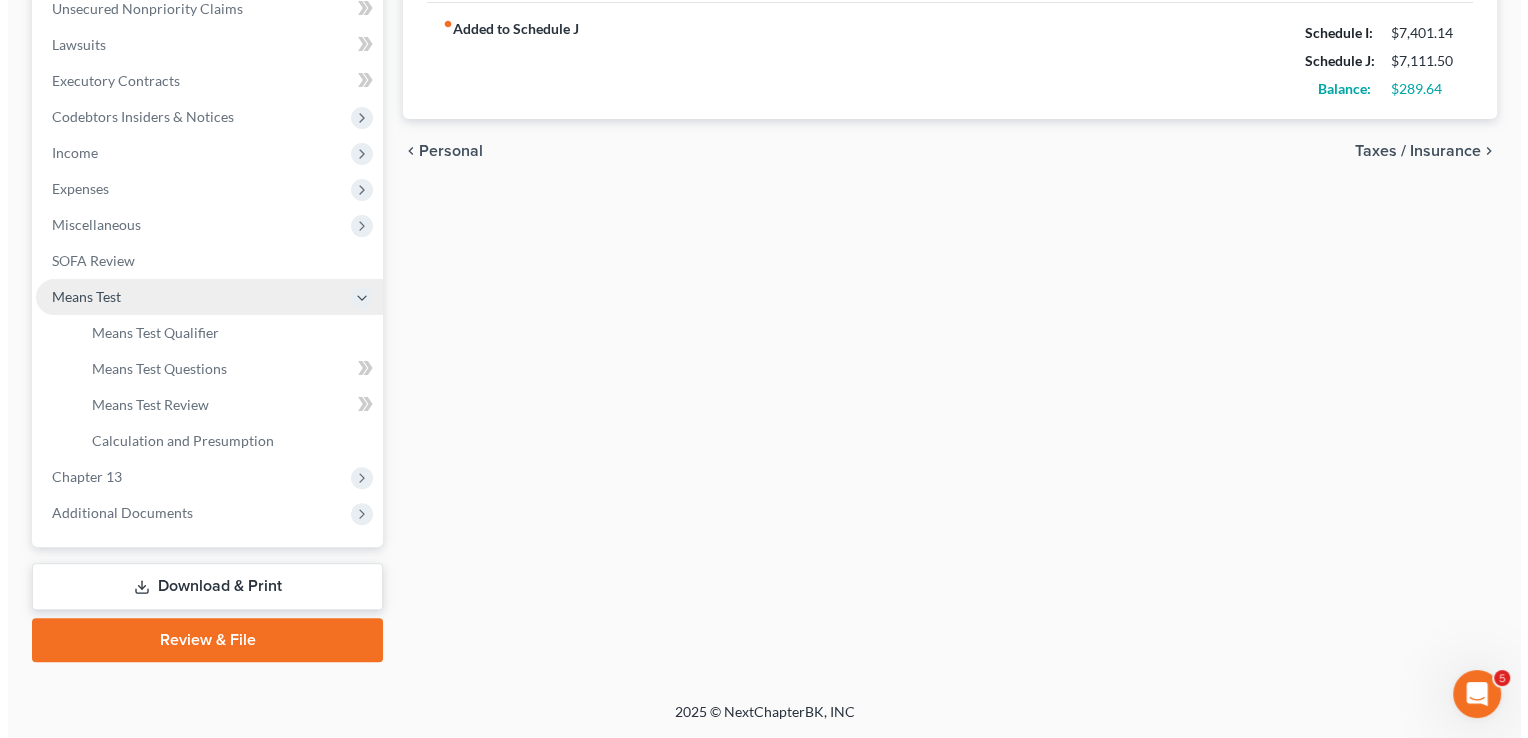 scroll, scrollTop: 503, scrollLeft: 0, axis: vertical 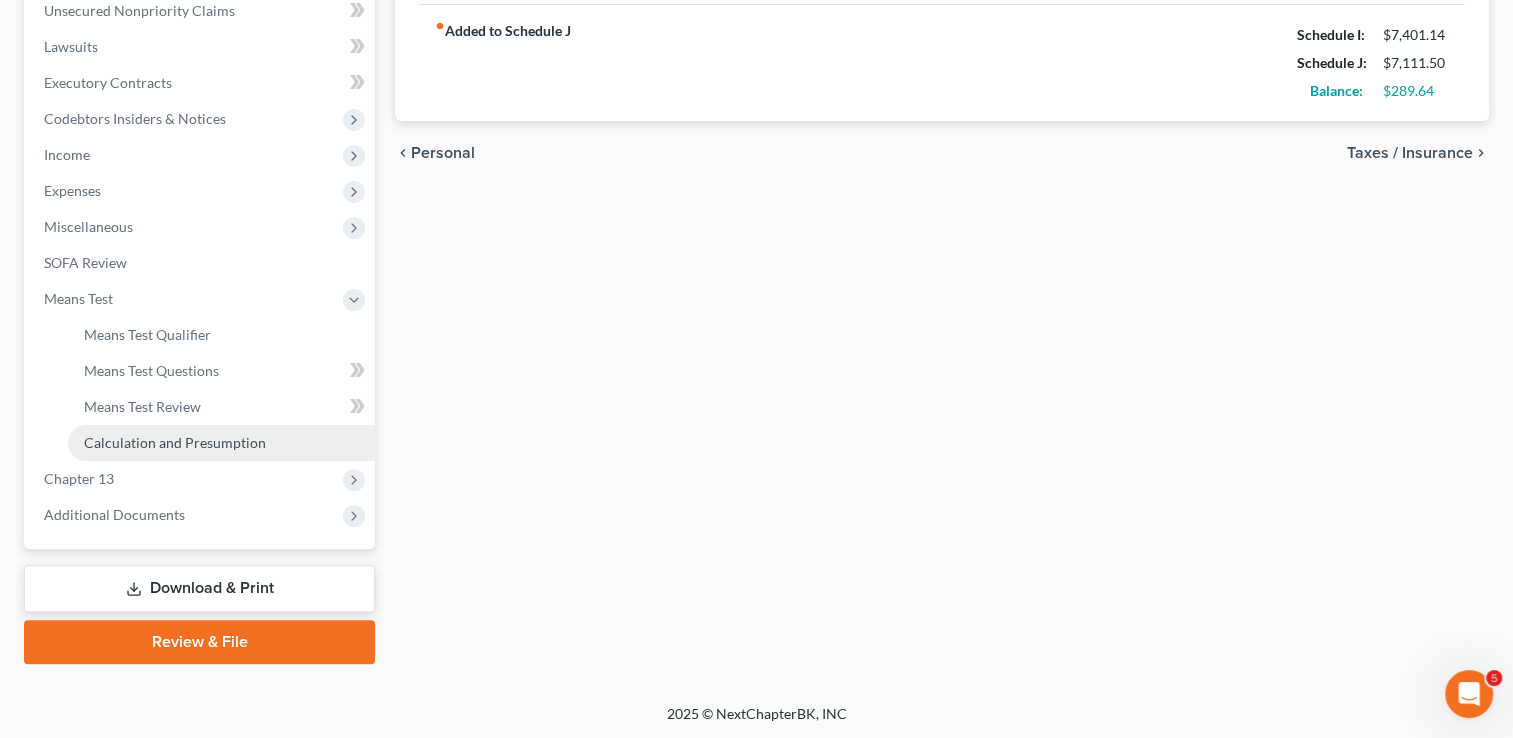 click on "Calculation and Presumption" at bounding box center [175, 442] 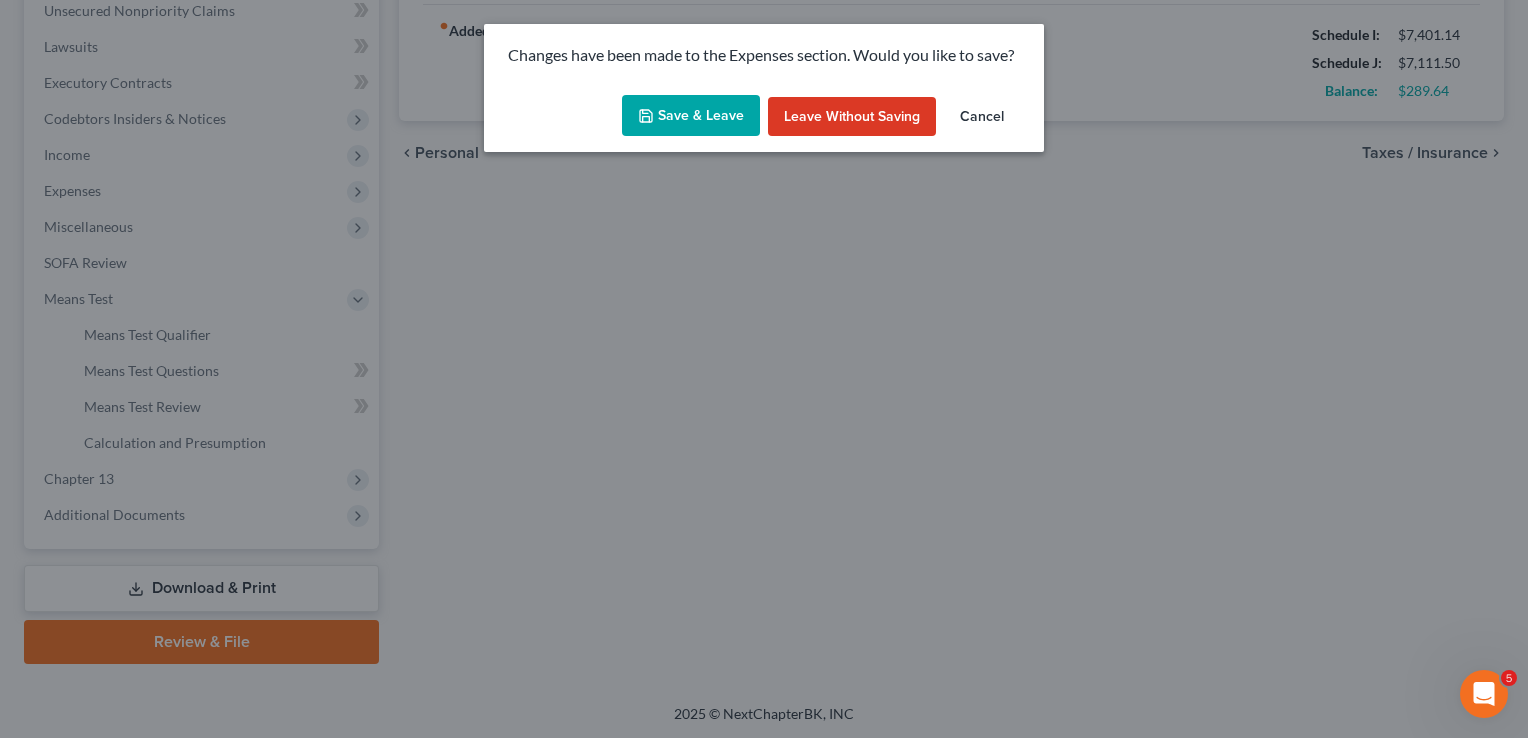 click on "Save & Leave" at bounding box center [691, 116] 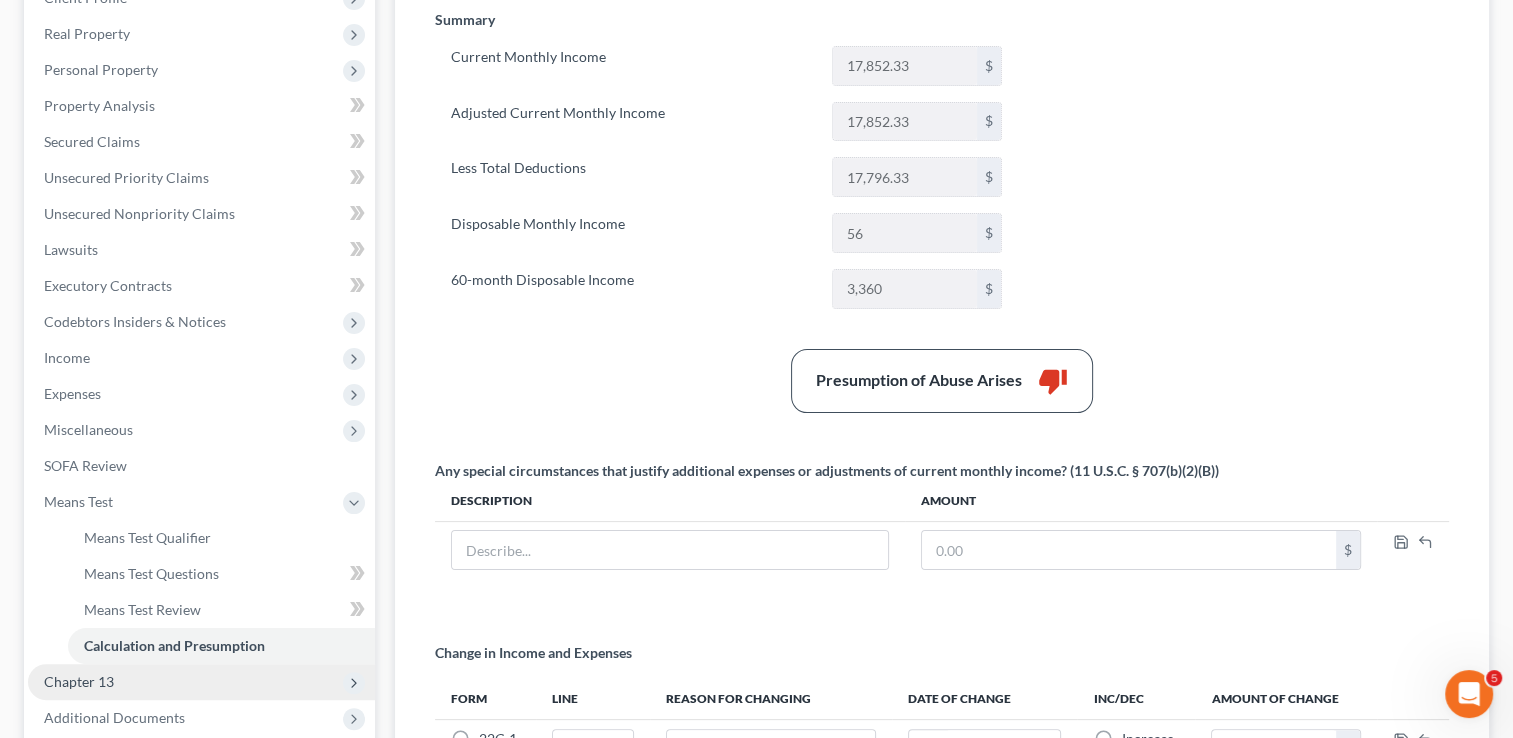 scroll, scrollTop: 400, scrollLeft: 0, axis: vertical 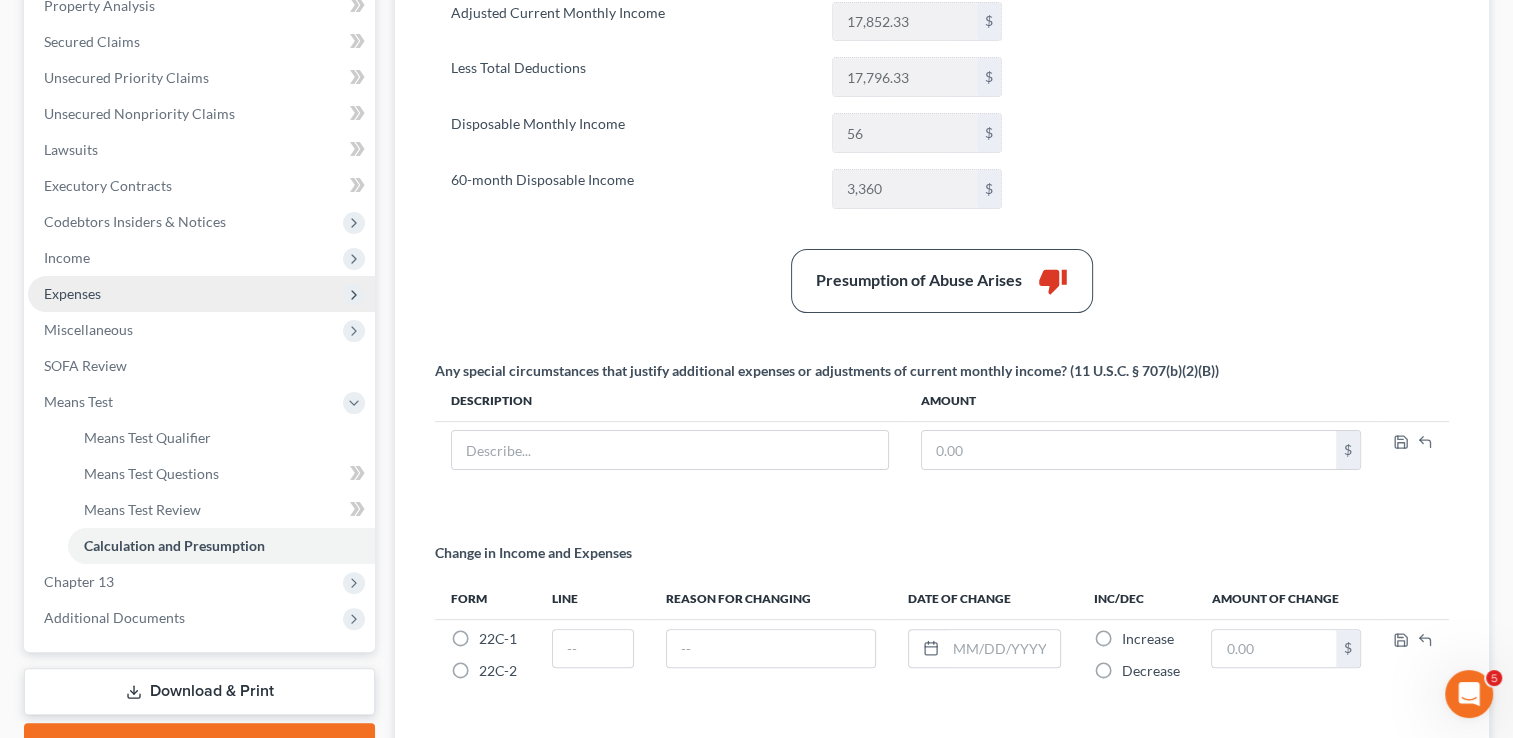 click on "Expenses" at bounding box center [72, 293] 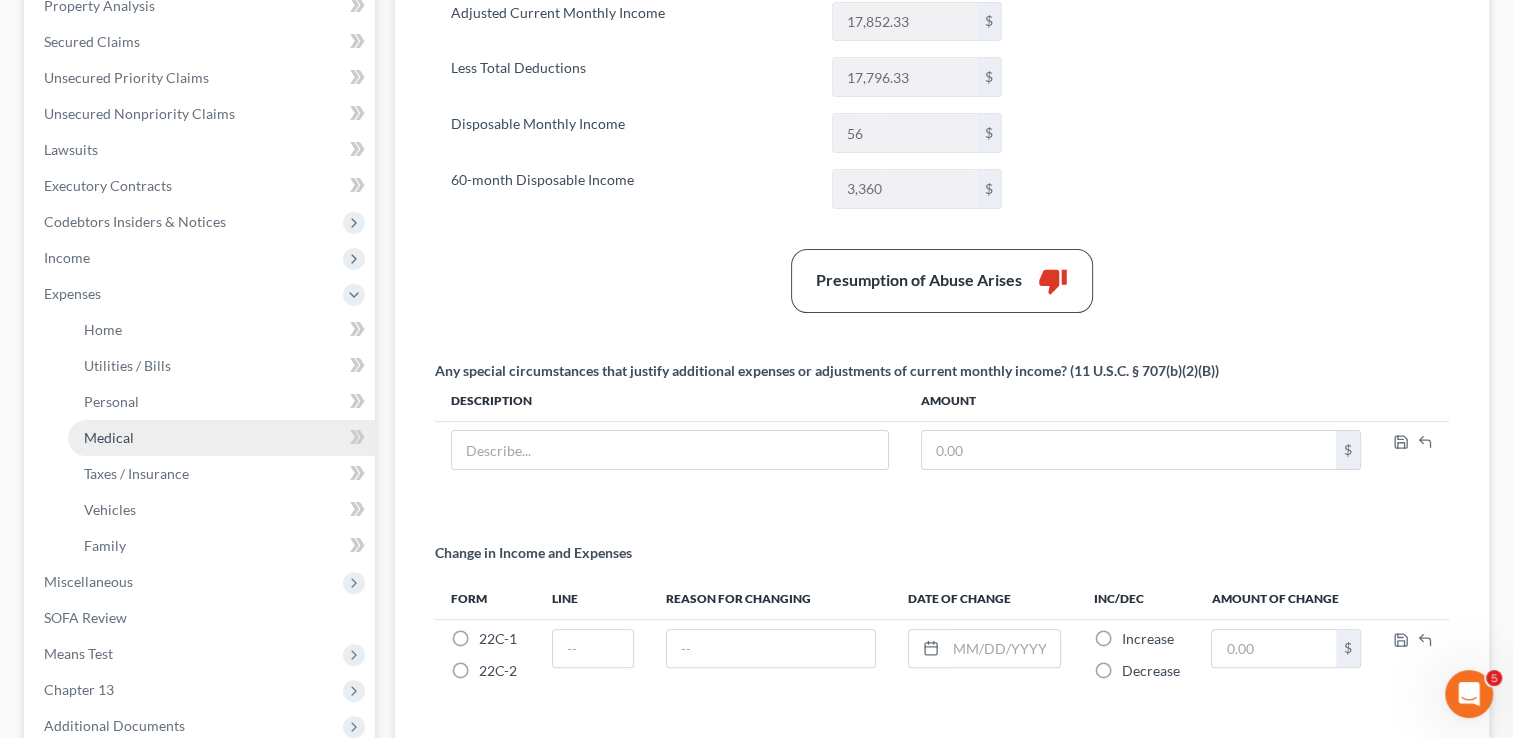 click on "Medical" at bounding box center (109, 437) 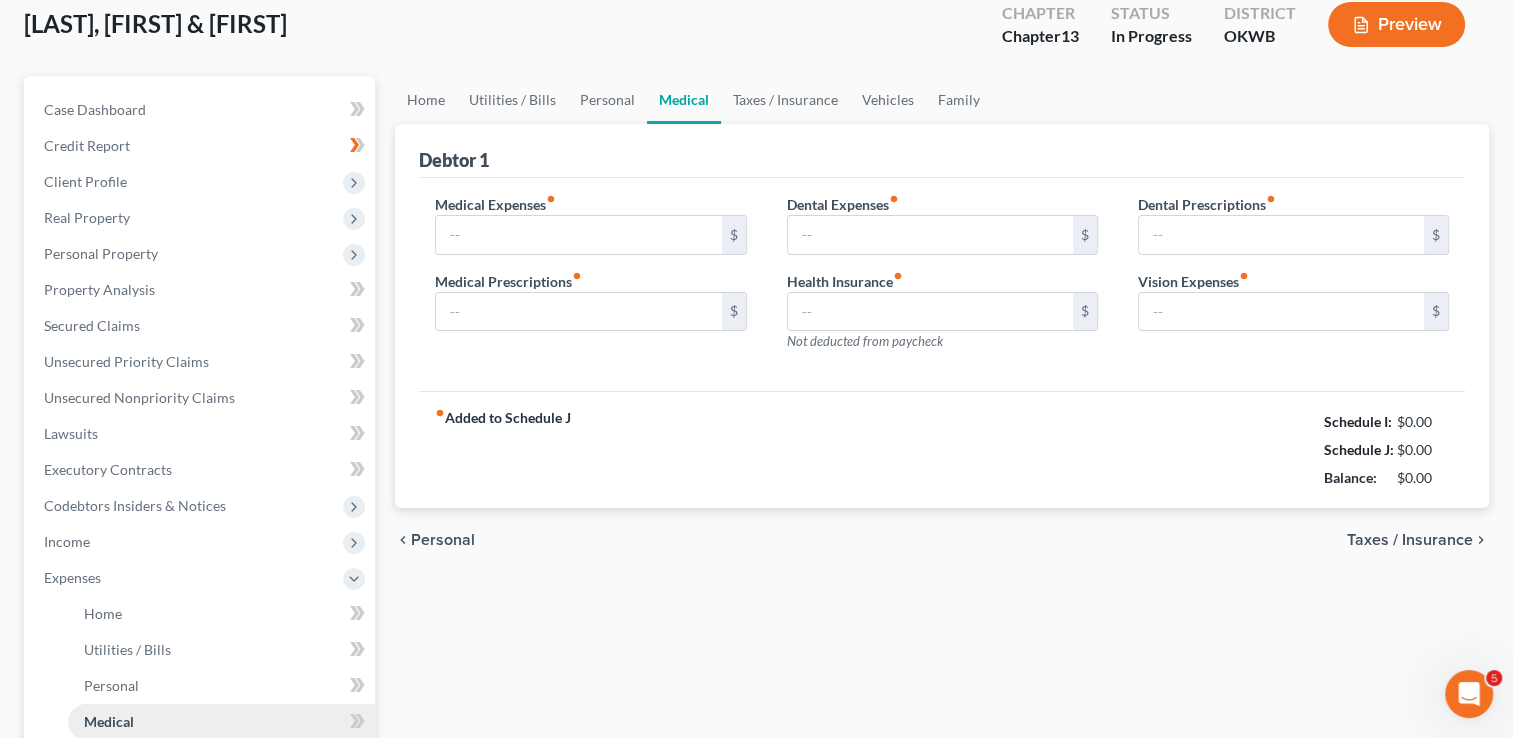scroll, scrollTop: 3, scrollLeft: 0, axis: vertical 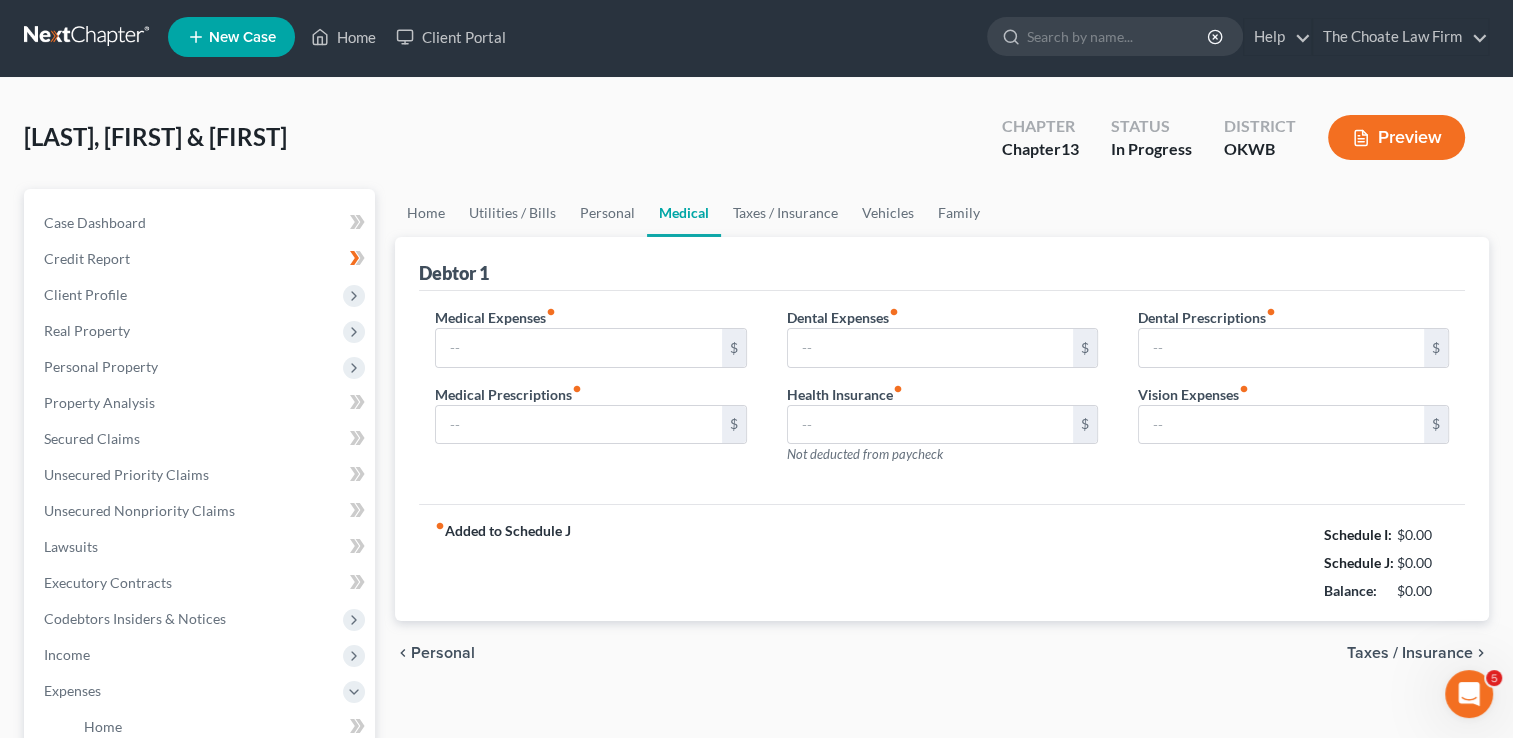 type on "100.00" 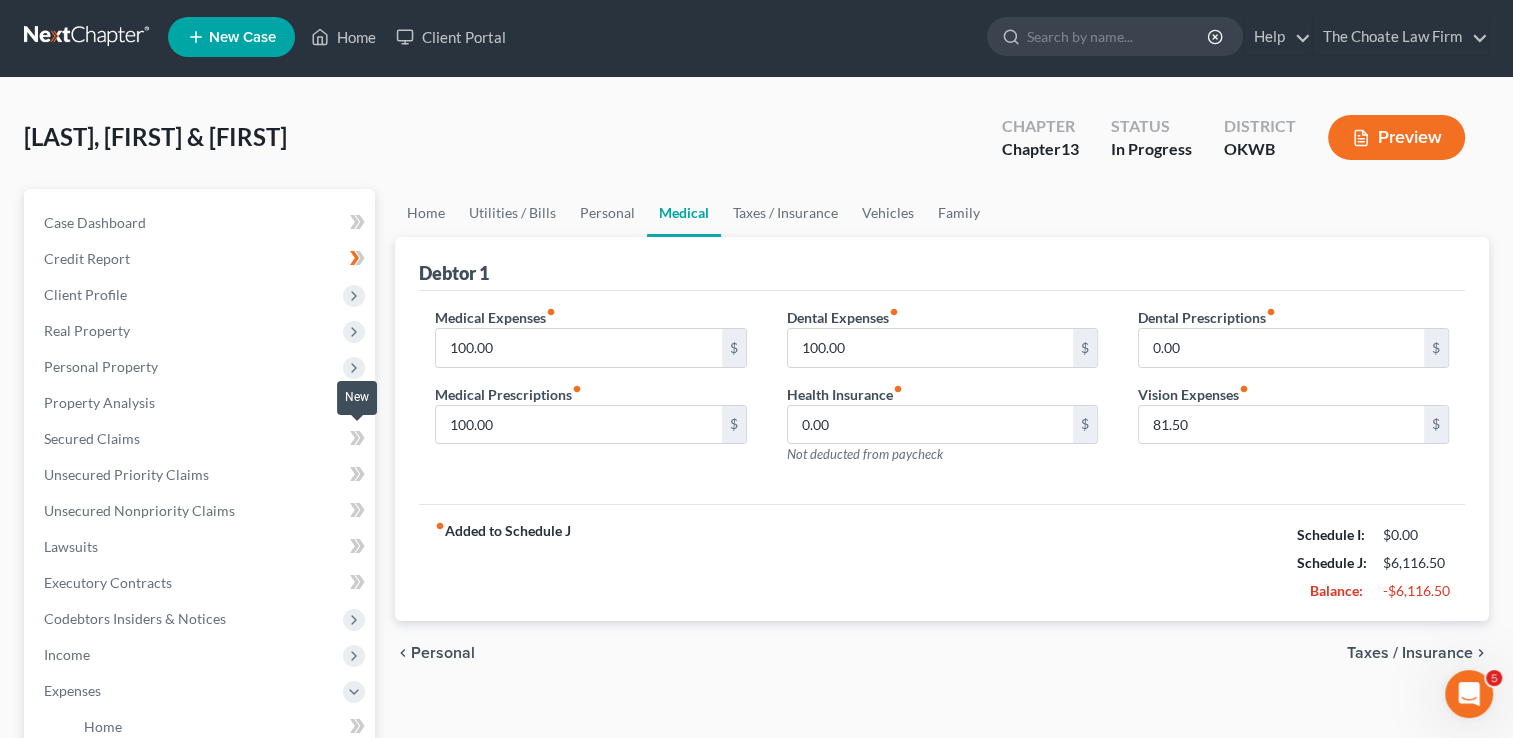 scroll, scrollTop: 0, scrollLeft: 0, axis: both 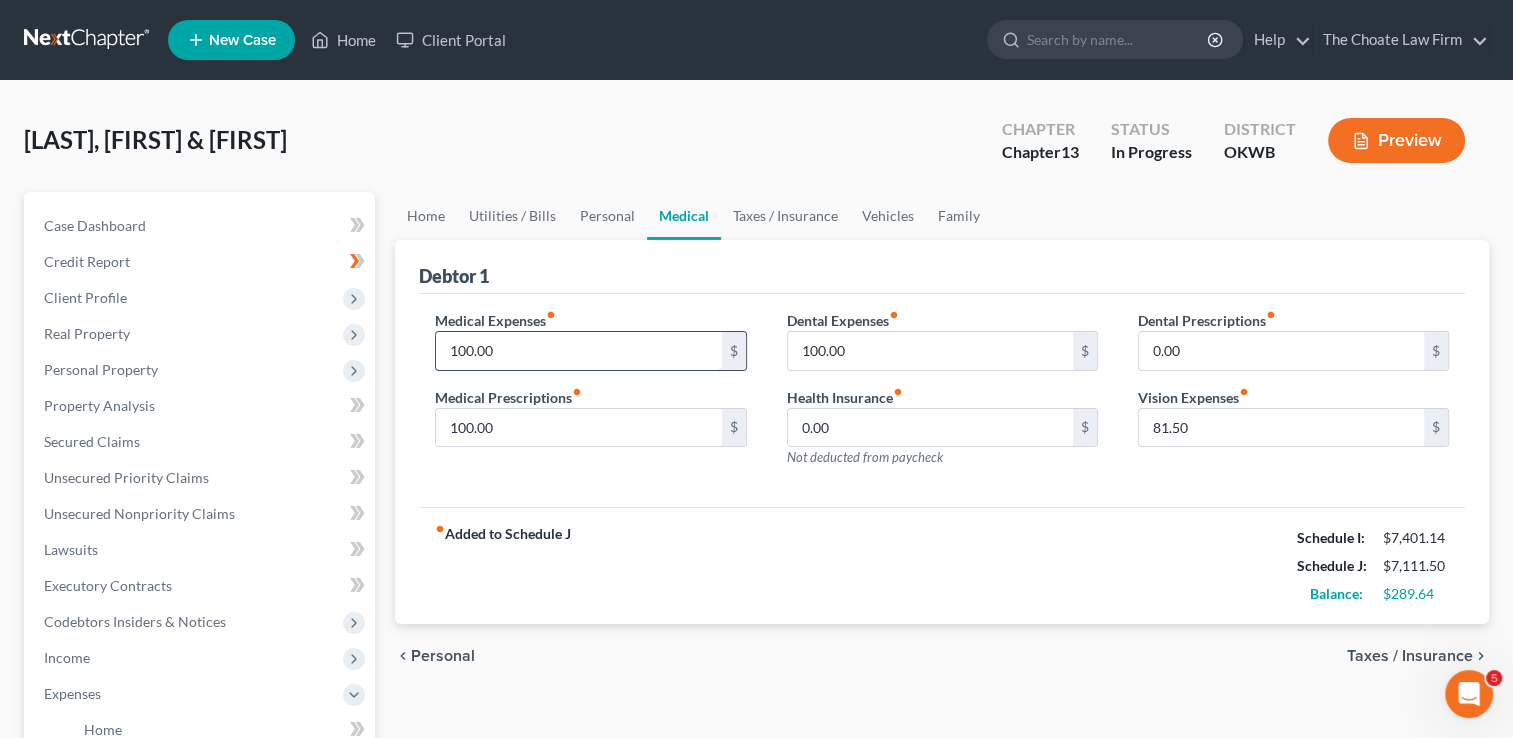 click on "100.00" at bounding box center (578, 351) 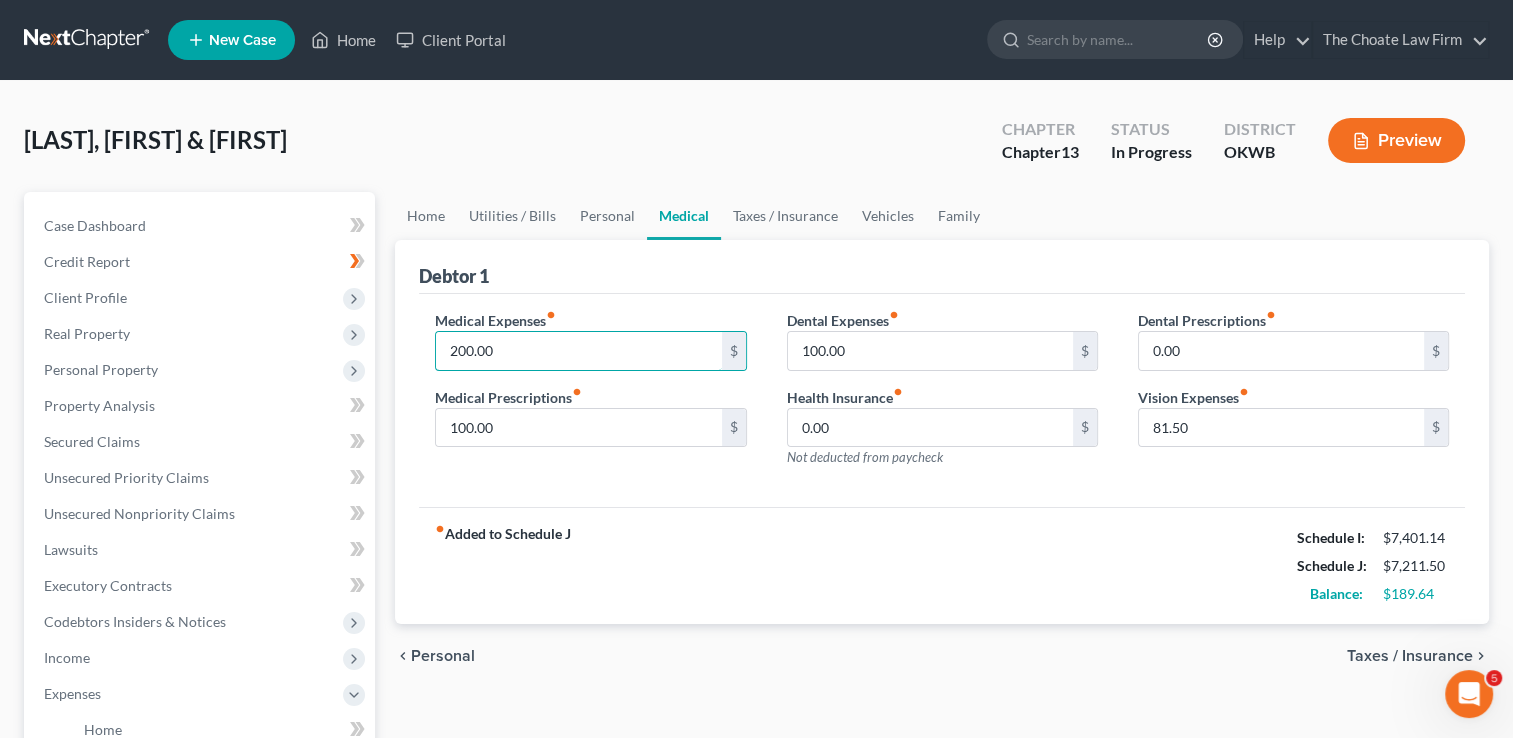 type on "200.00" 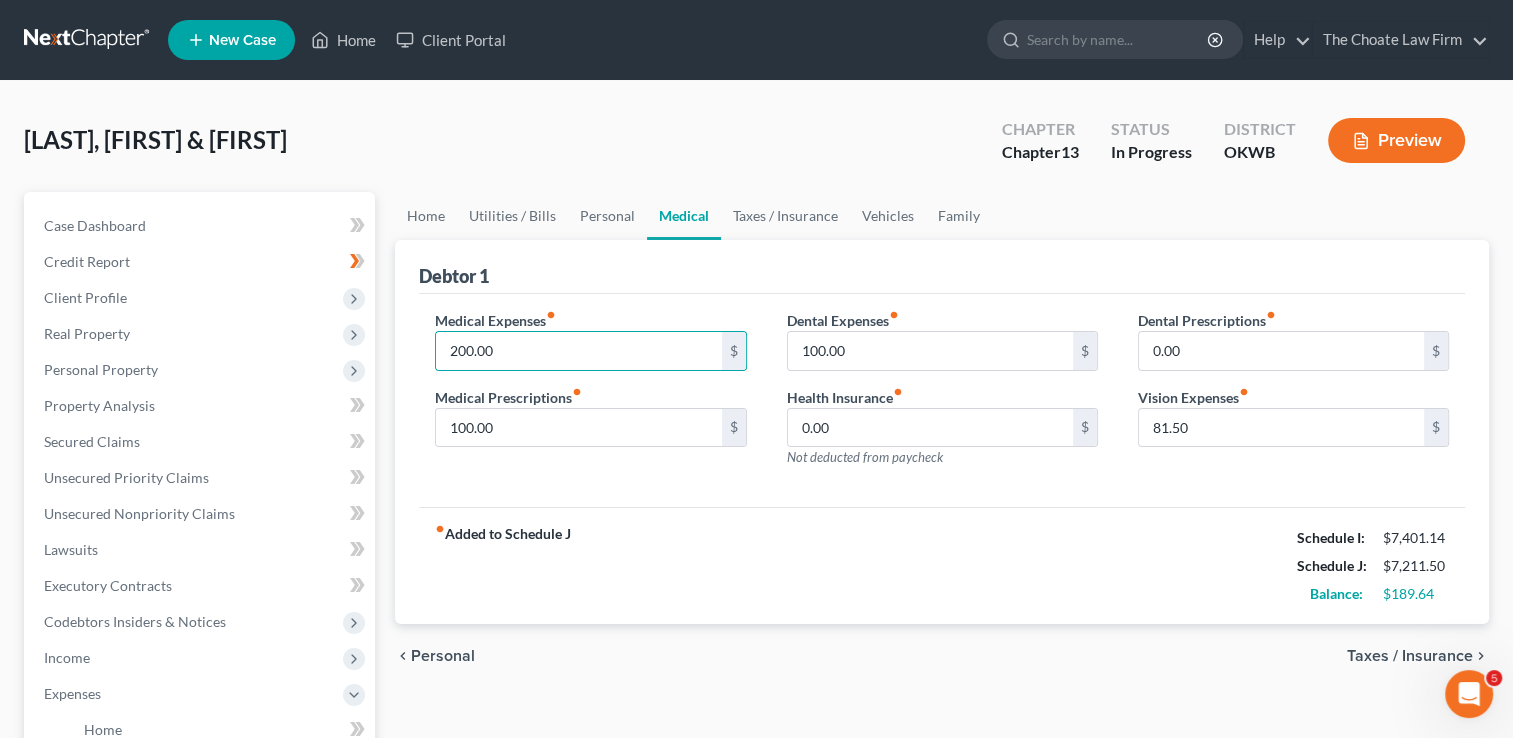 click on "fiber_manual_record  Added to Schedule J Schedule I: $7,401.14 Schedule J: $7,211.50 Balance: $189.64" at bounding box center (942, 565) 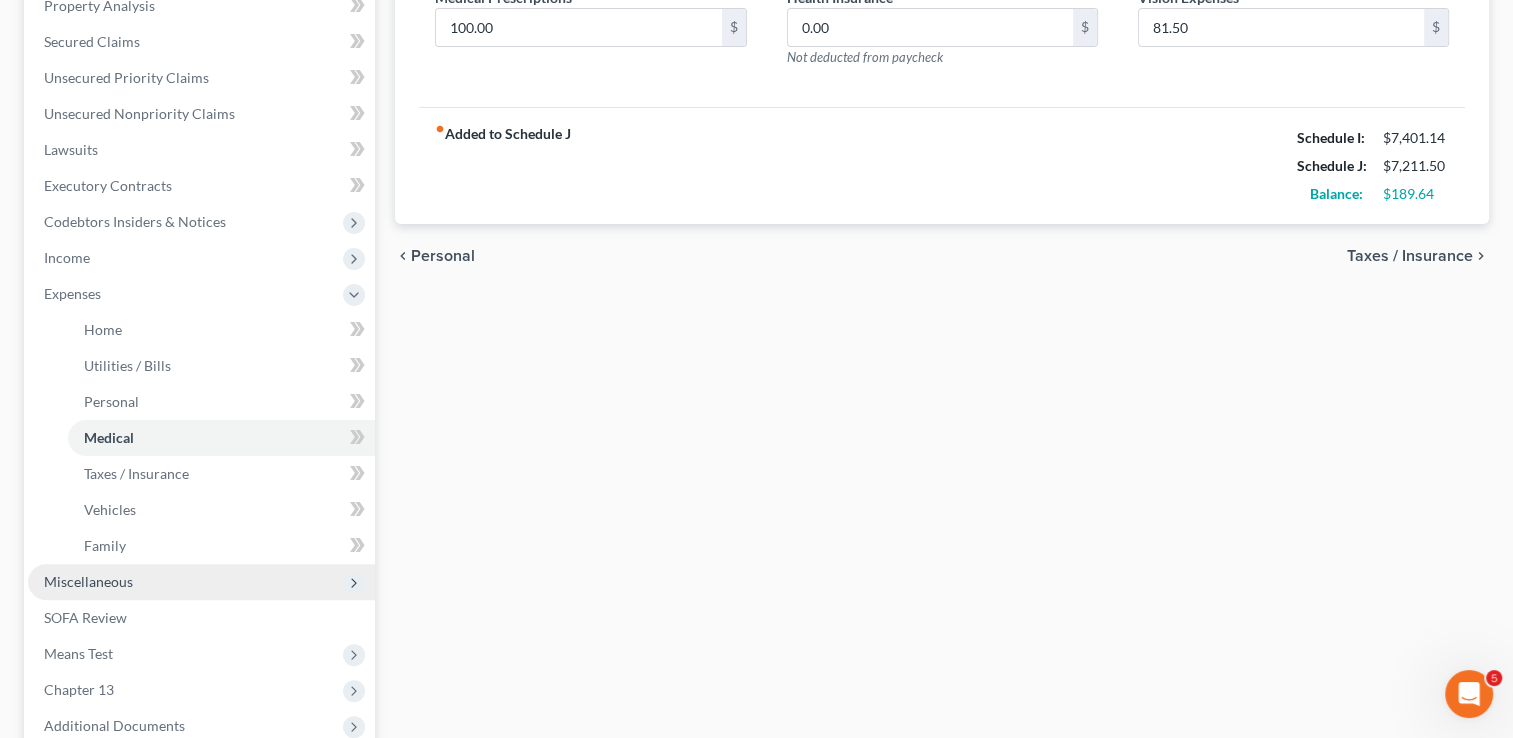 scroll, scrollTop: 500, scrollLeft: 0, axis: vertical 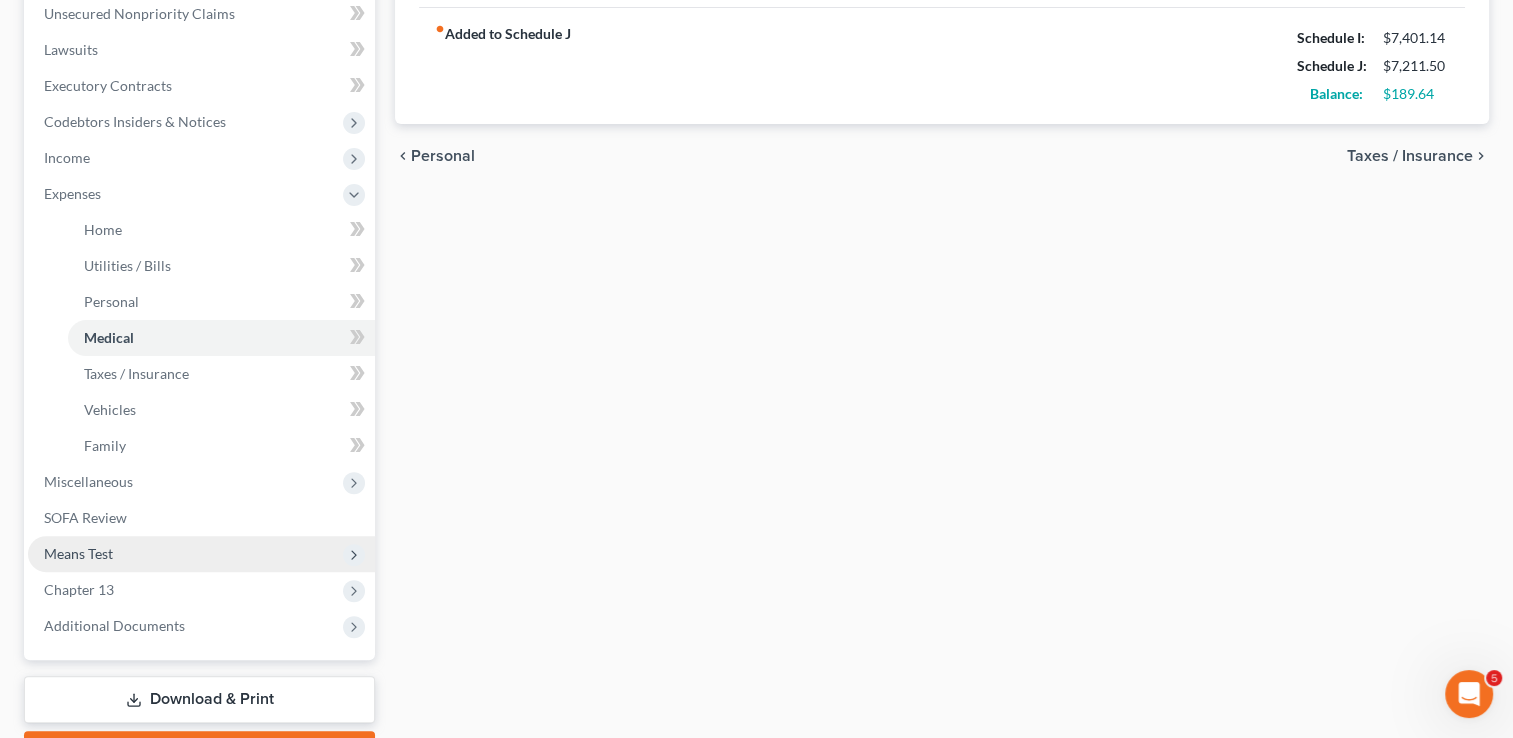 click on "Means Test" at bounding box center [201, 554] 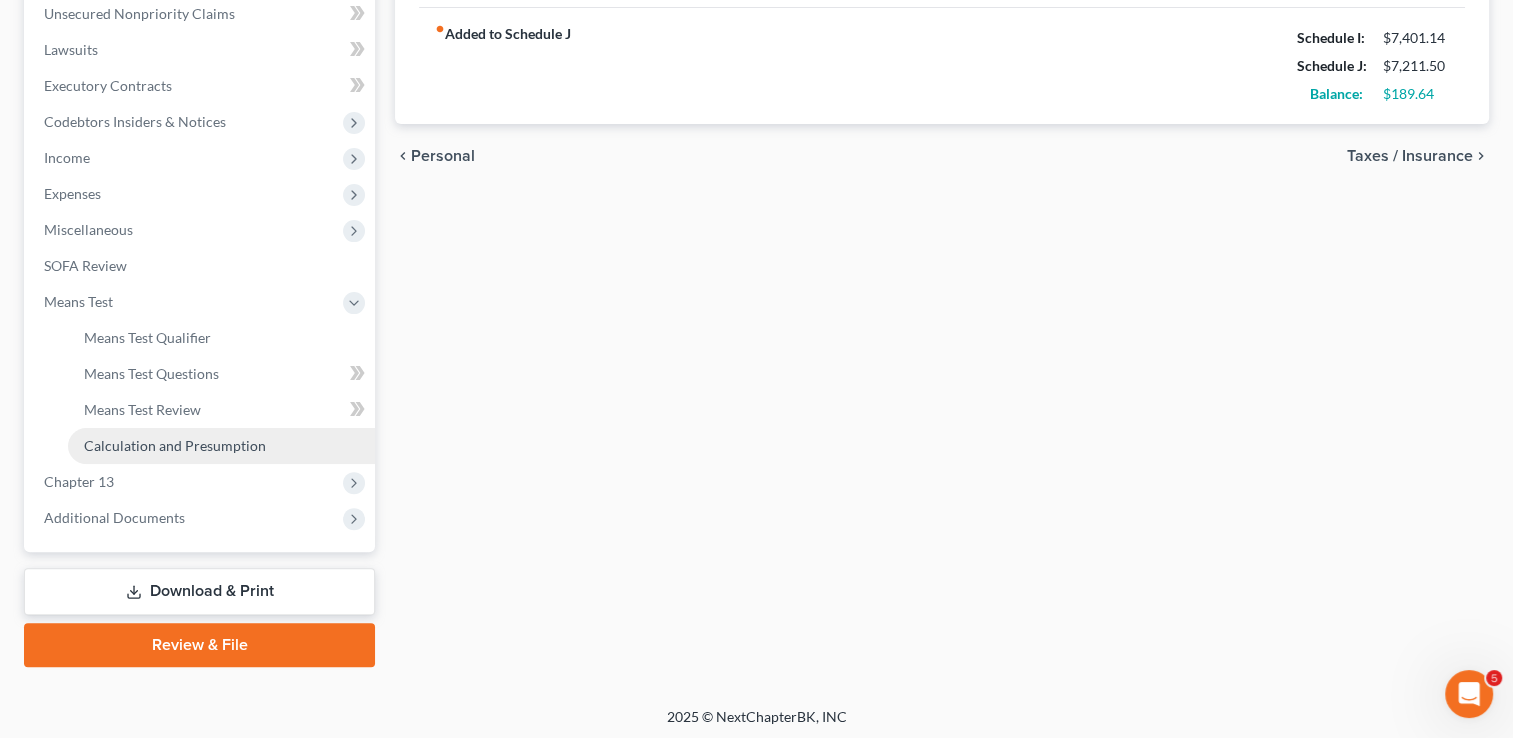 click on "Calculation and Presumption" at bounding box center [175, 445] 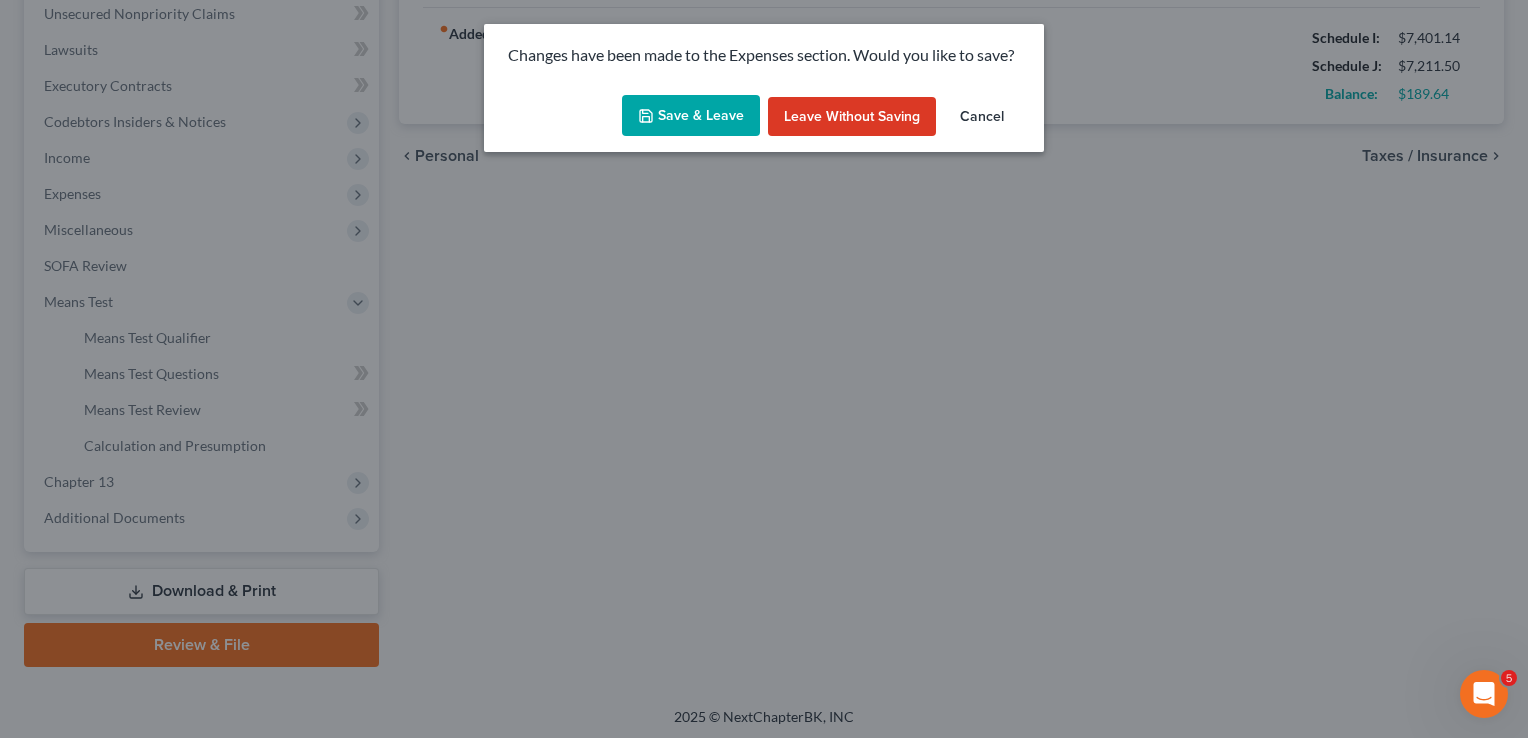 click on "Save & Leave" at bounding box center [691, 116] 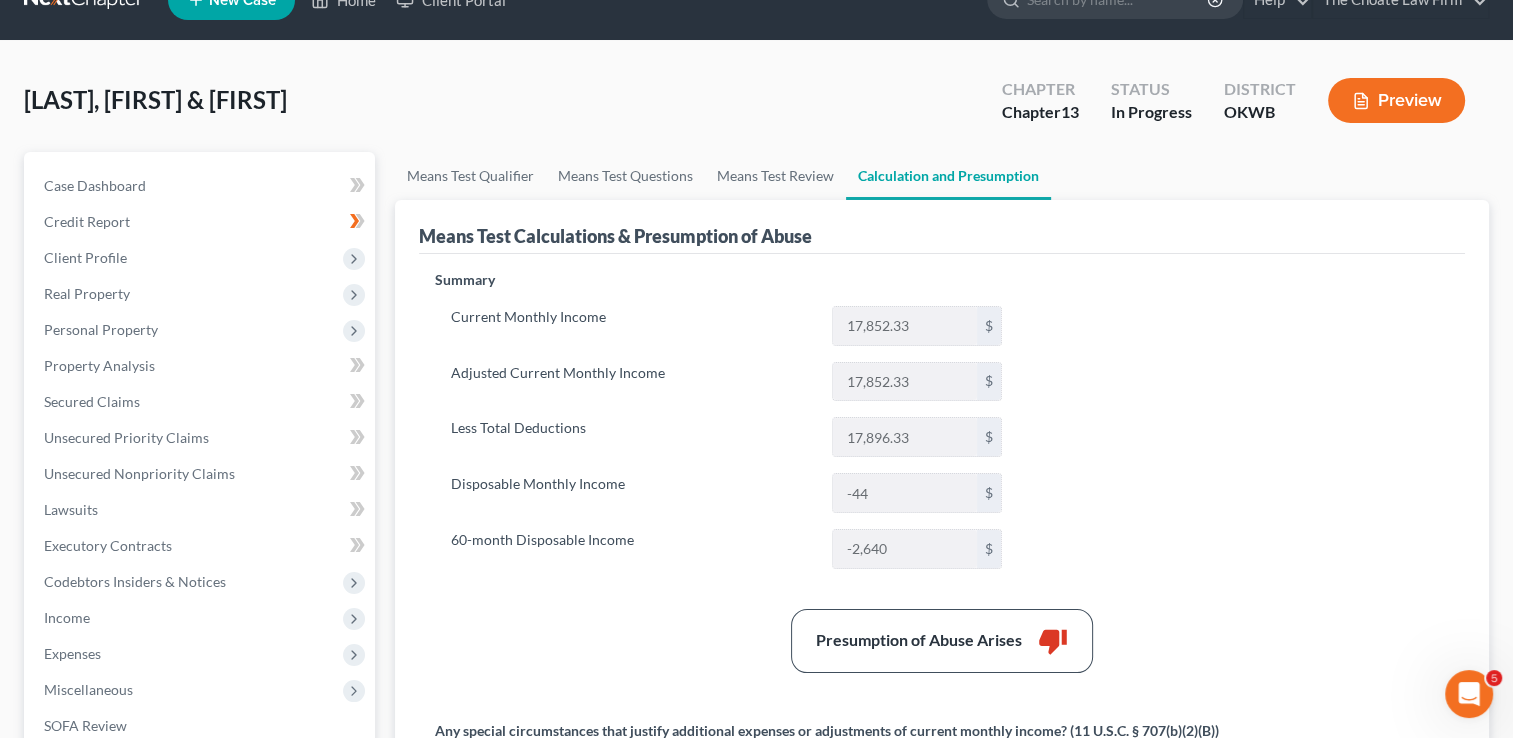 scroll, scrollTop: 0, scrollLeft: 0, axis: both 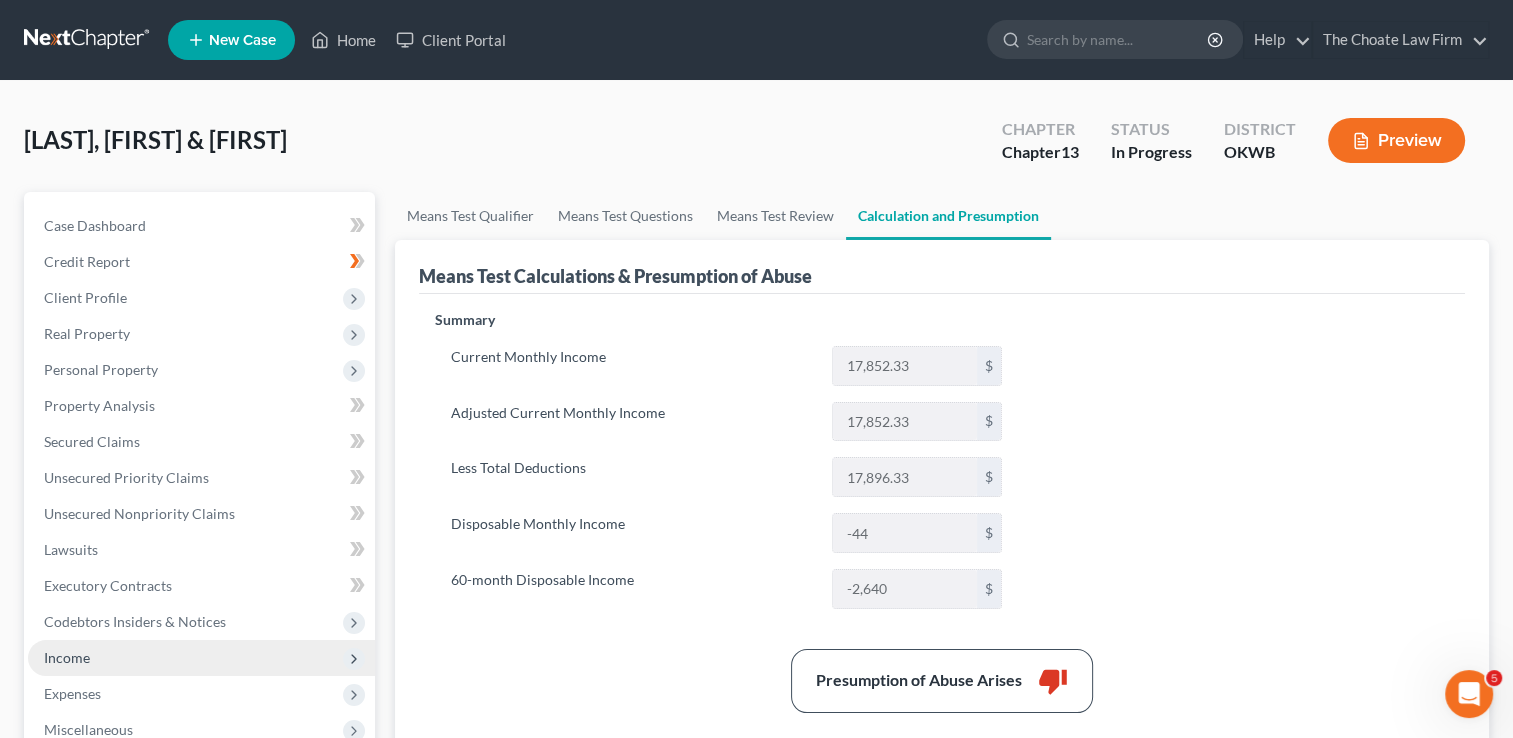 click on "Income" at bounding box center (67, 657) 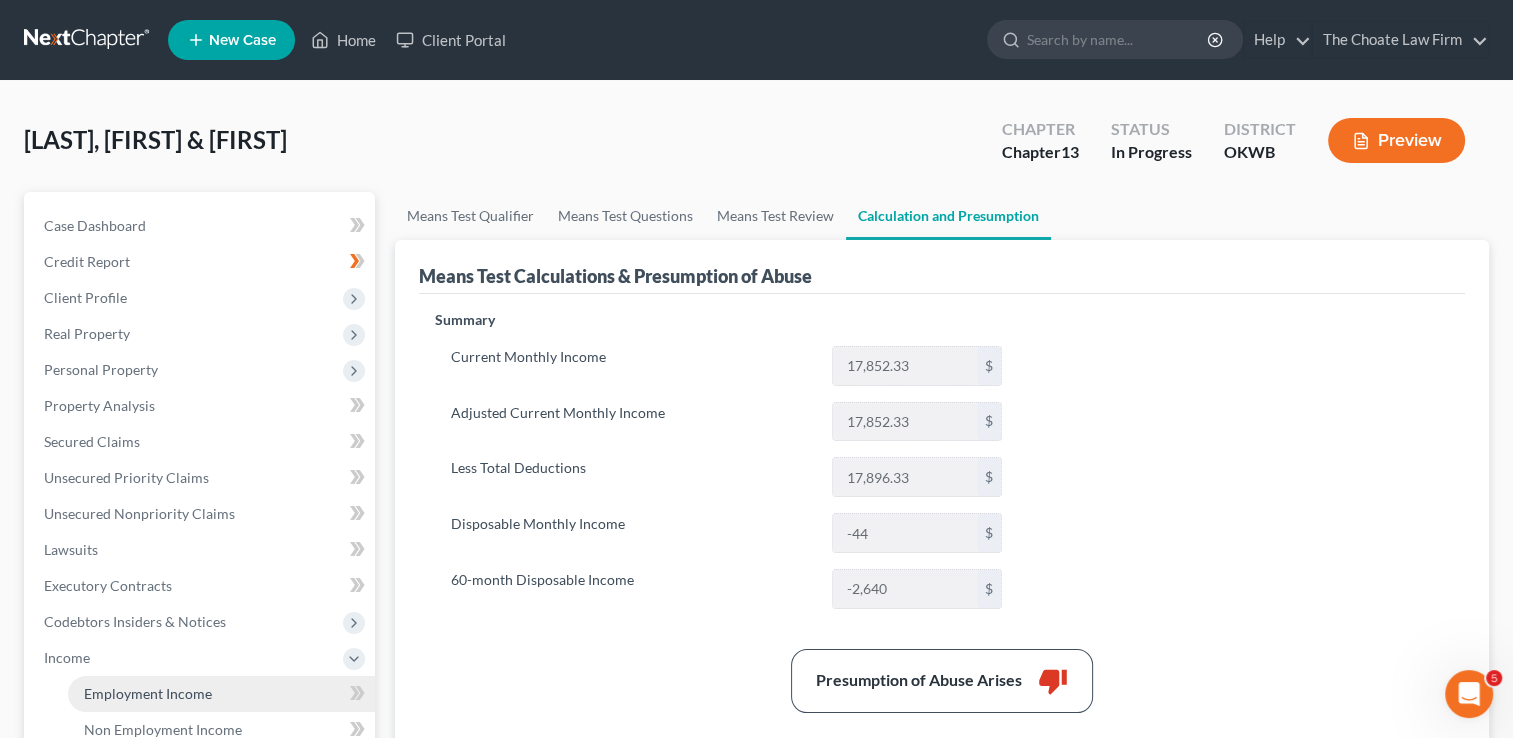 click on "Employment Income" at bounding box center (148, 693) 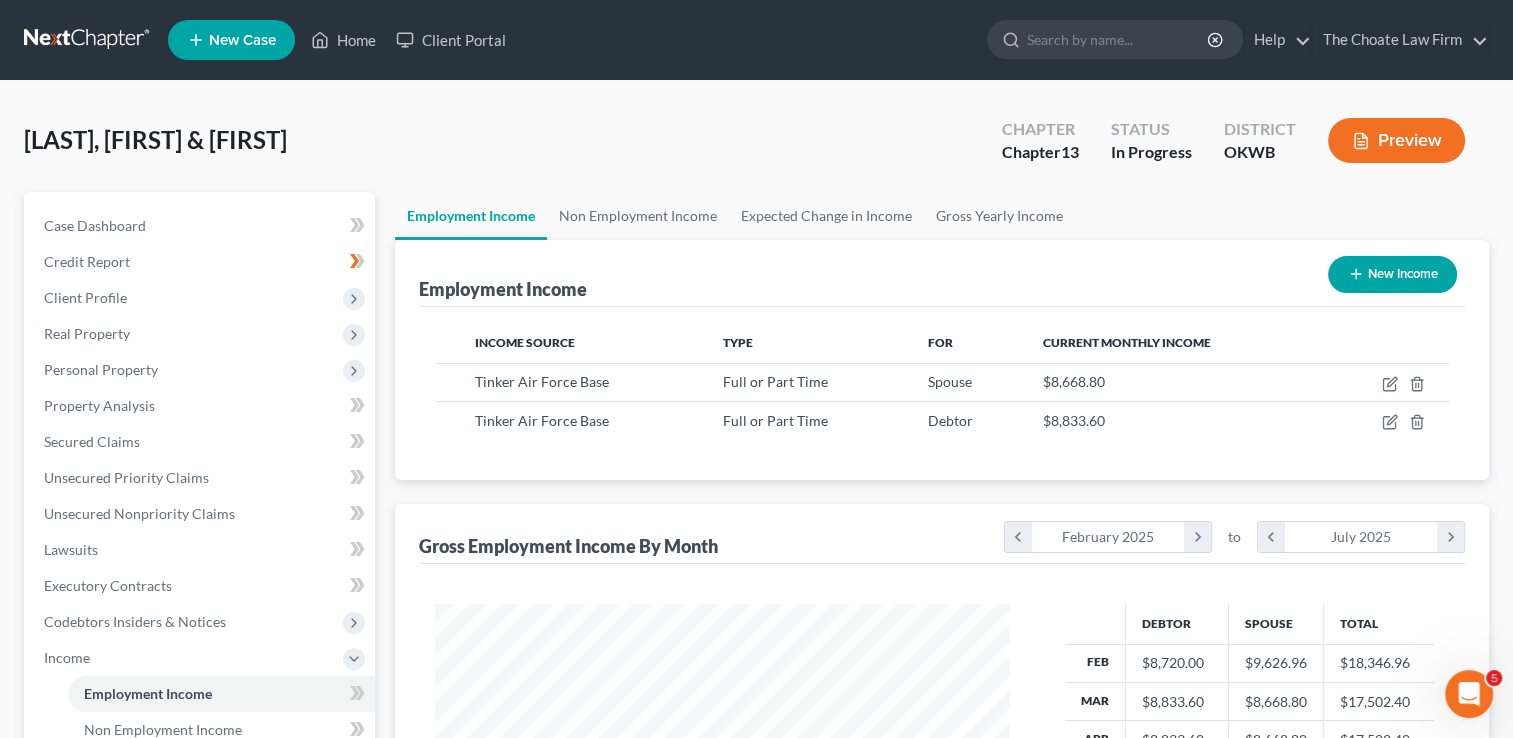 scroll, scrollTop: 999643, scrollLeft: 999385, axis: both 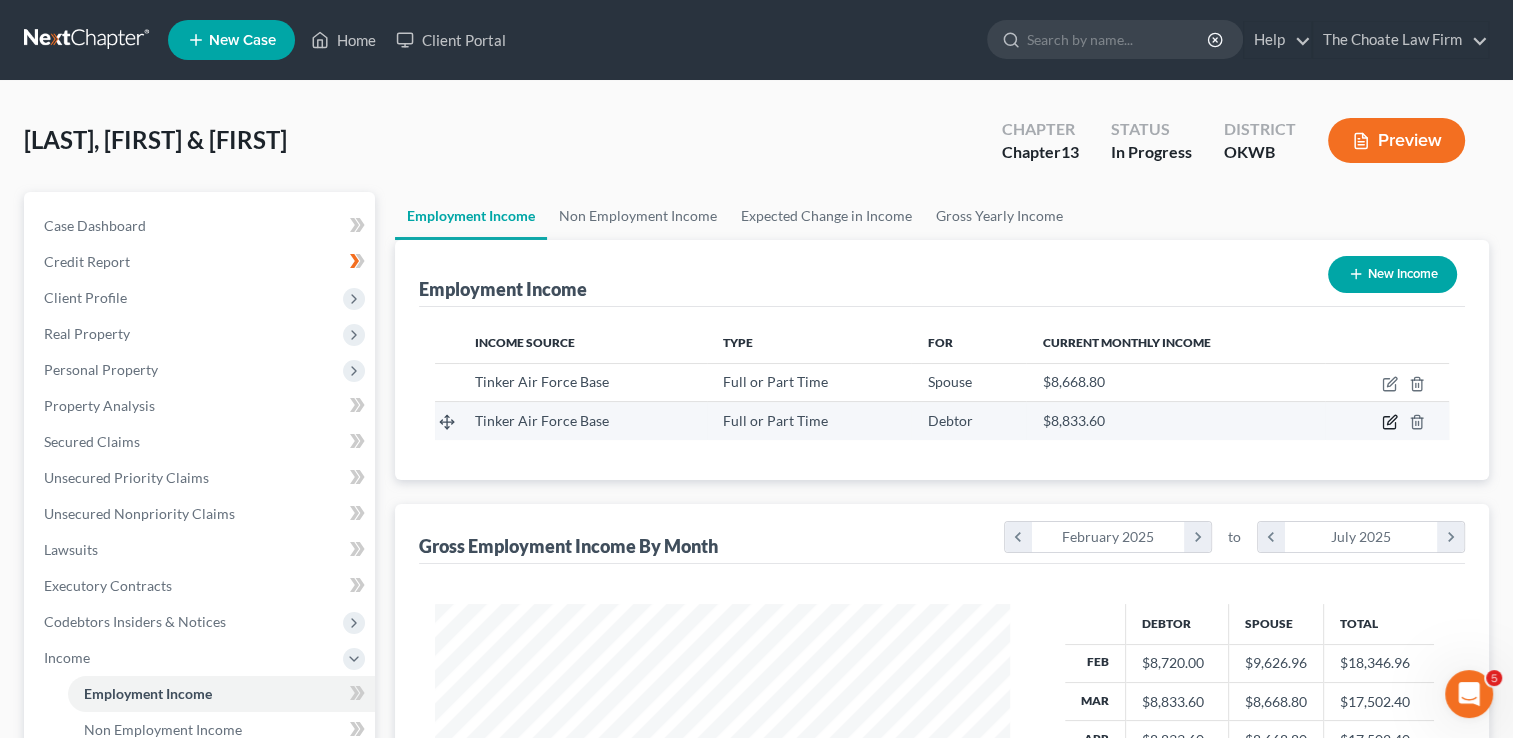 click 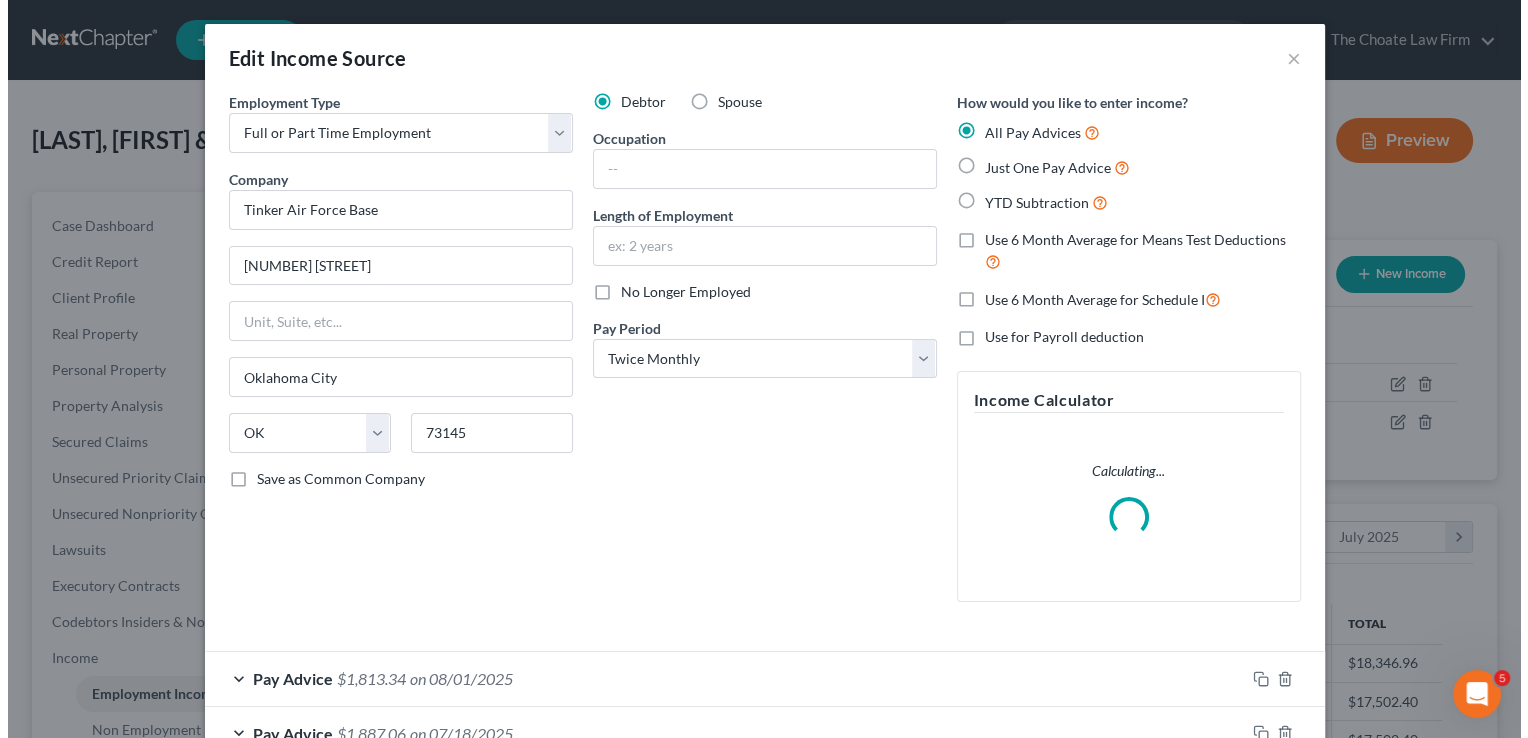 scroll, scrollTop: 999643, scrollLeft: 999378, axis: both 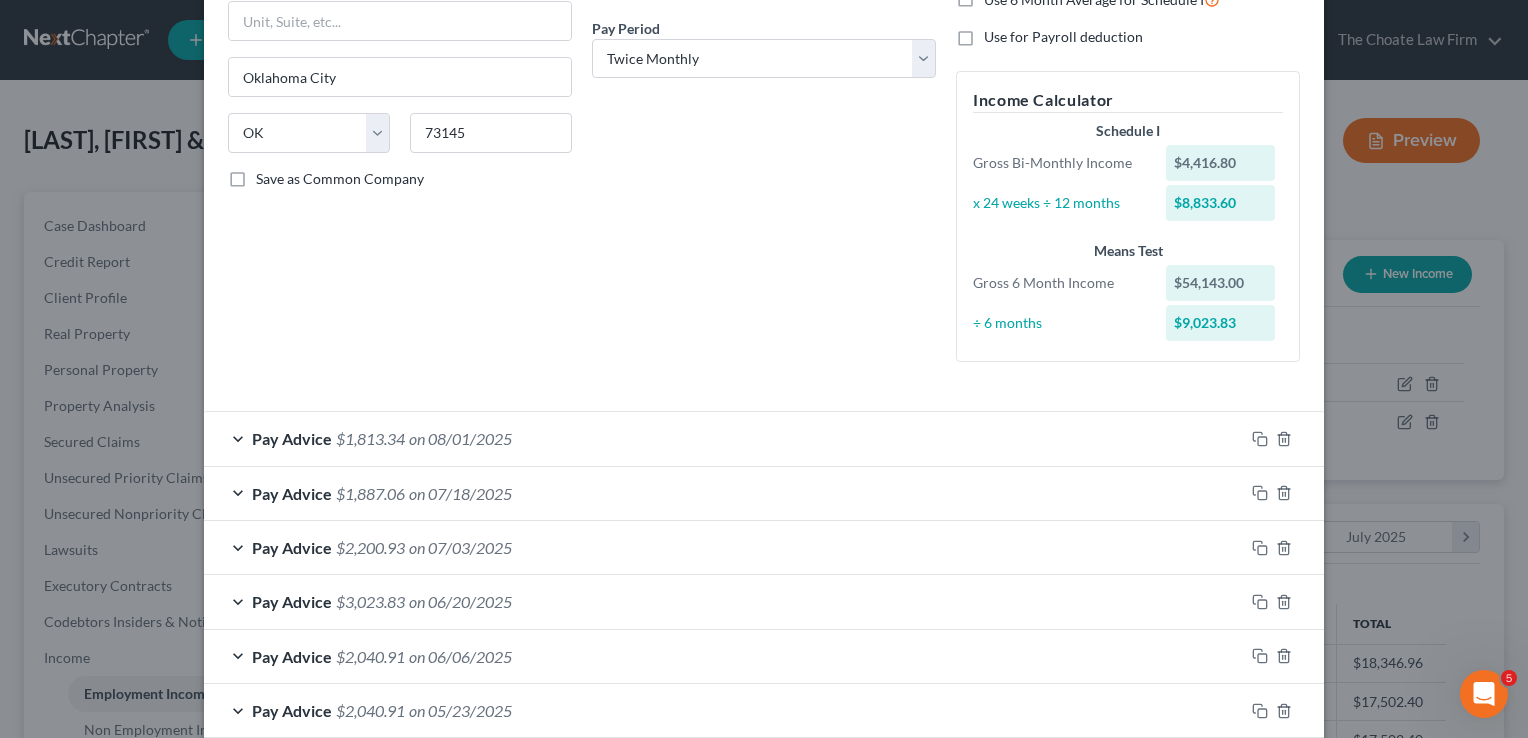click on "Pay Advice $1,813.34 on 08/01/2025" at bounding box center [724, 438] 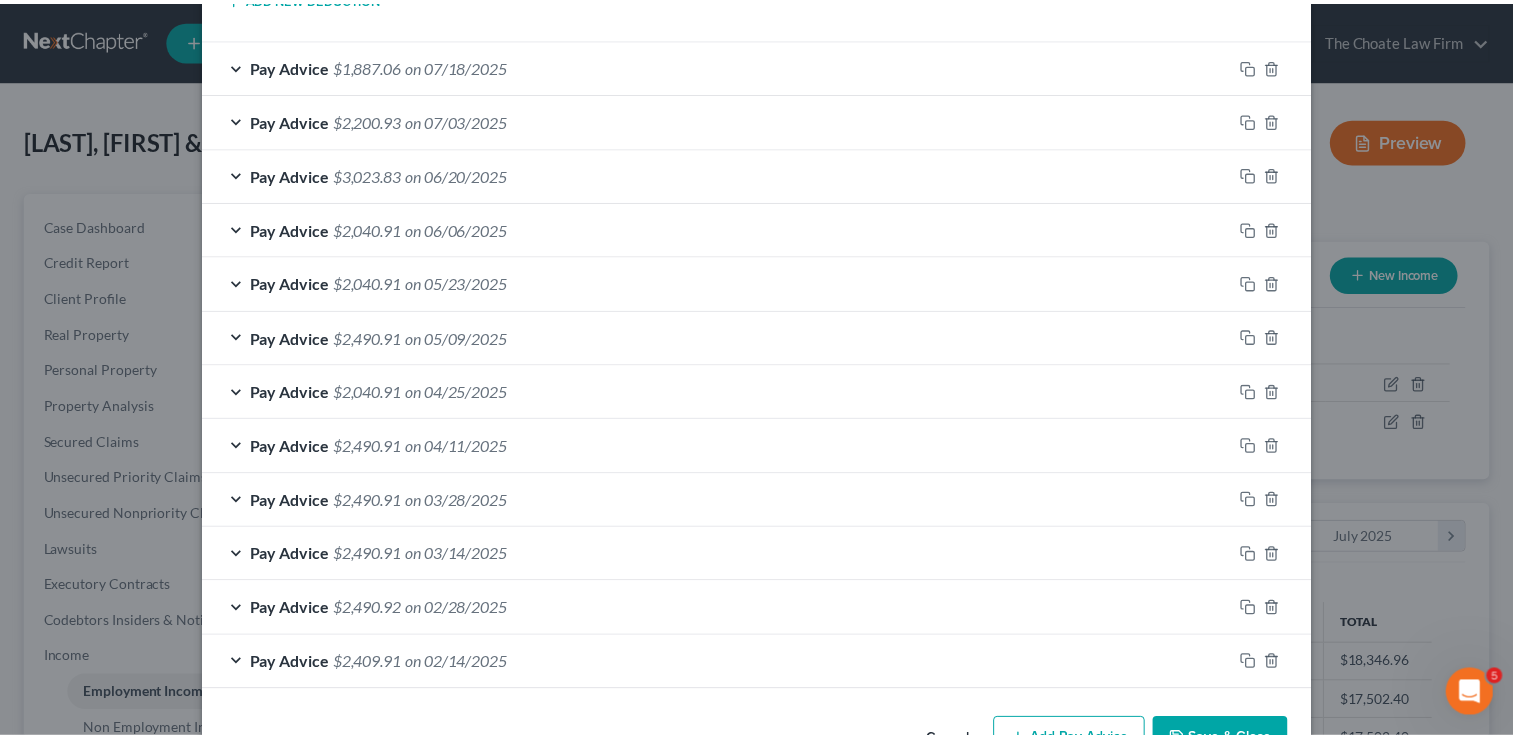 scroll, scrollTop: 1385, scrollLeft: 0, axis: vertical 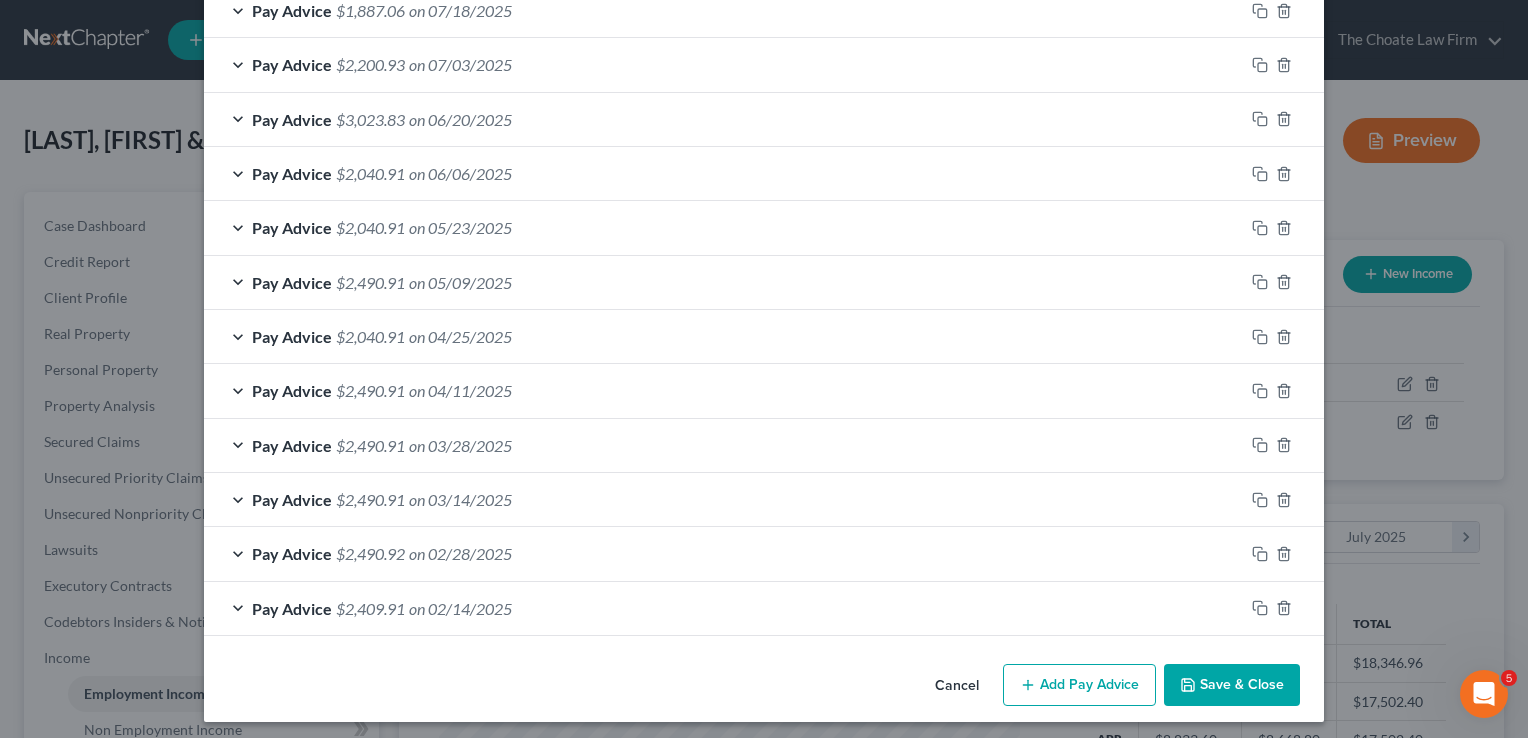 click on "Cancel" at bounding box center (957, 686) 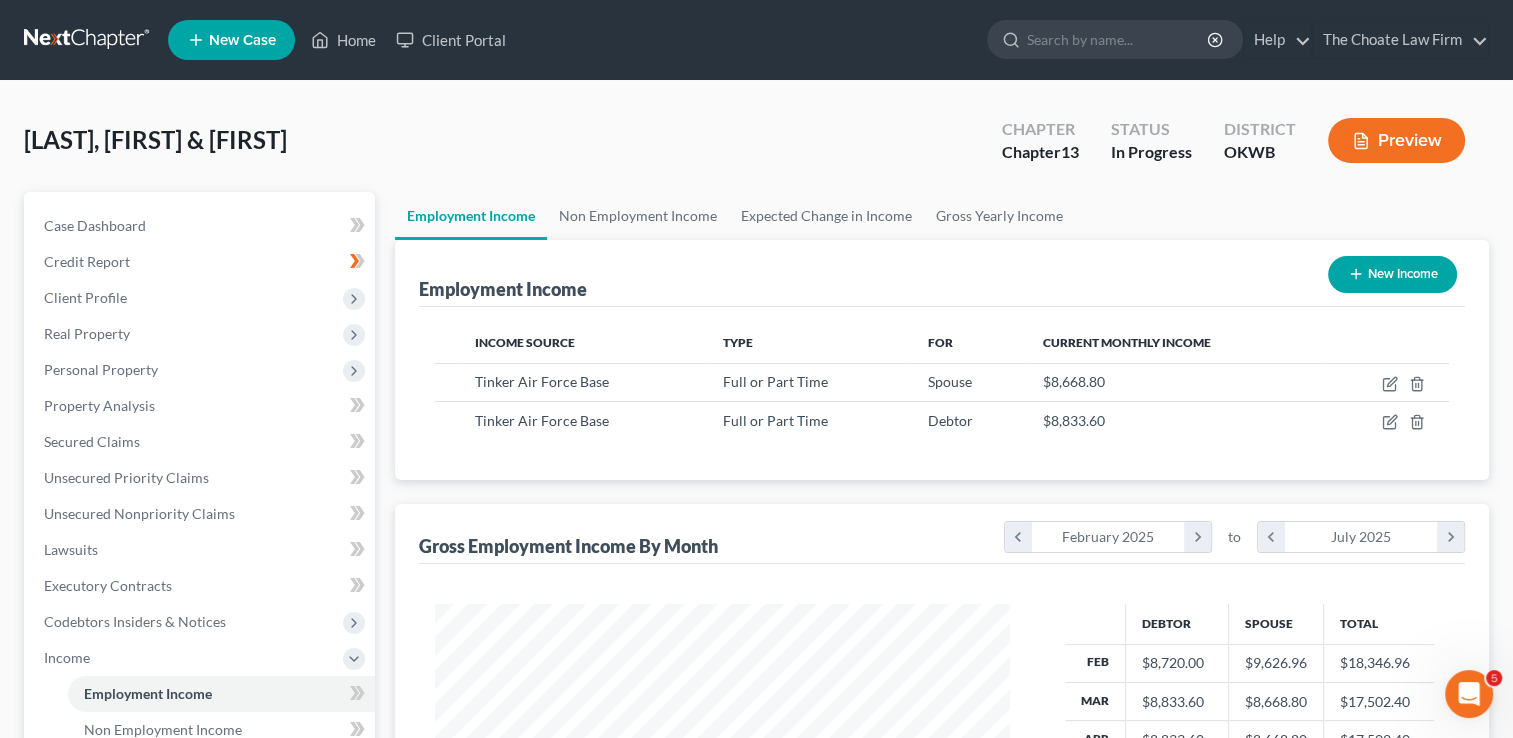 scroll, scrollTop: 356, scrollLeft: 615, axis: both 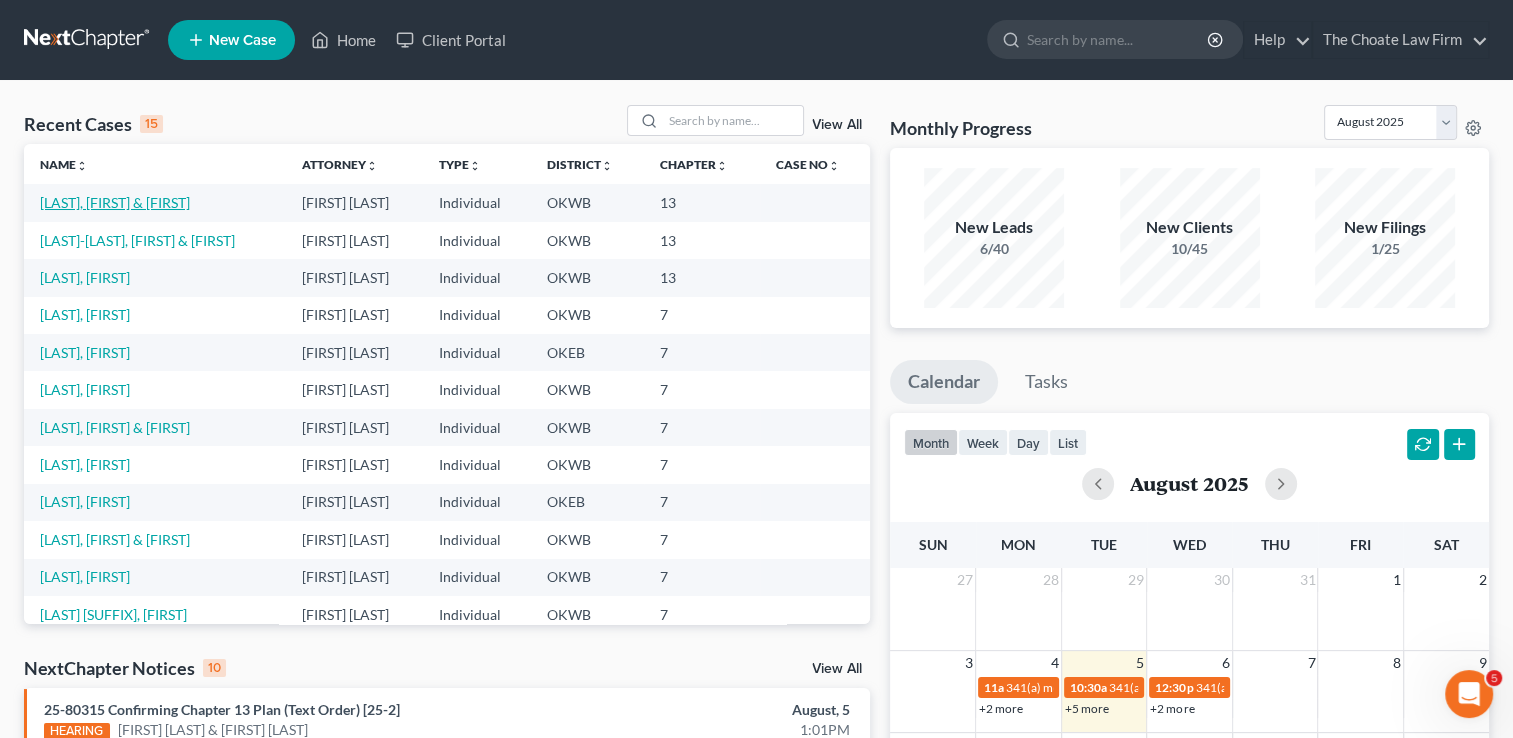 click on "[LAST], [FIRST] & [FIRST]" at bounding box center (115, 202) 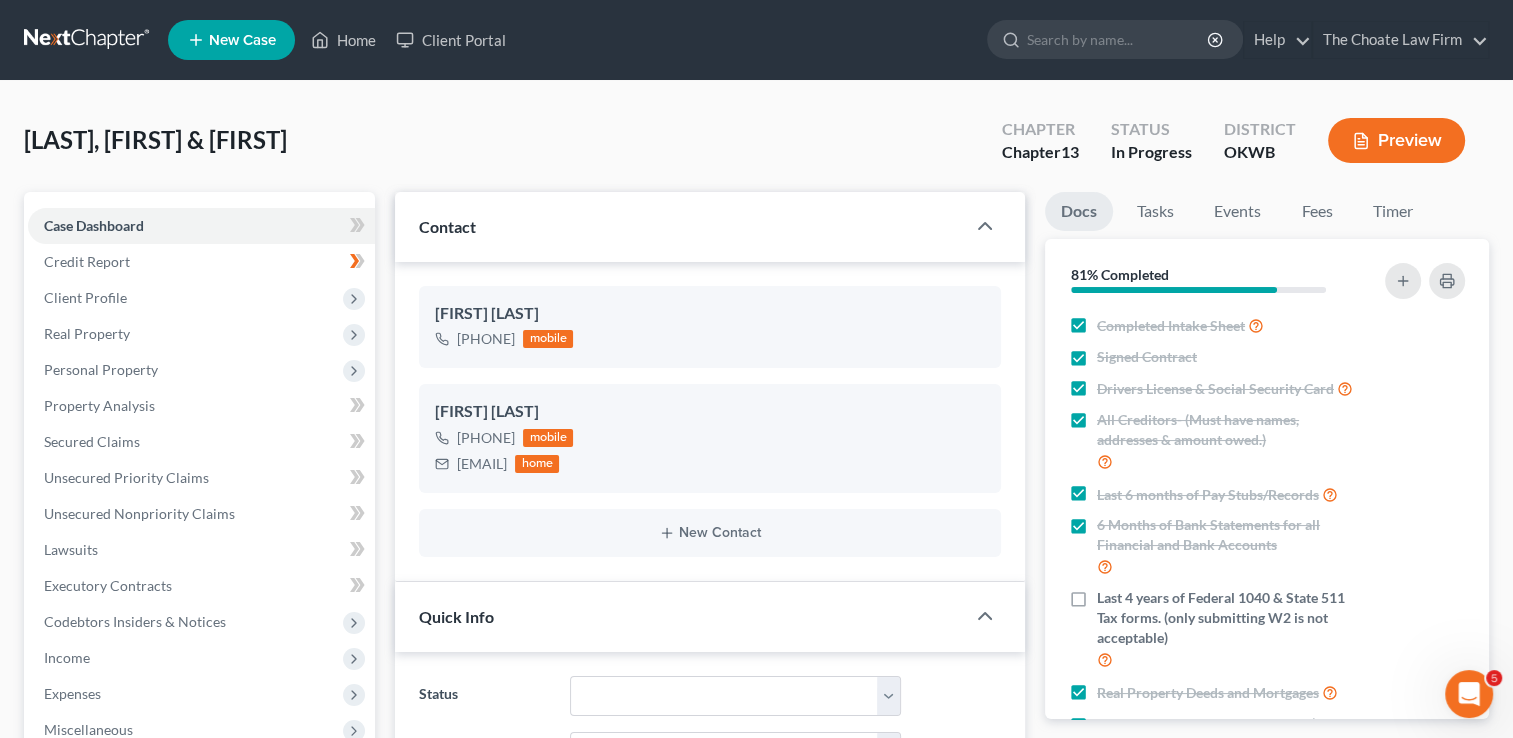 scroll, scrollTop: 2072, scrollLeft: 0, axis: vertical 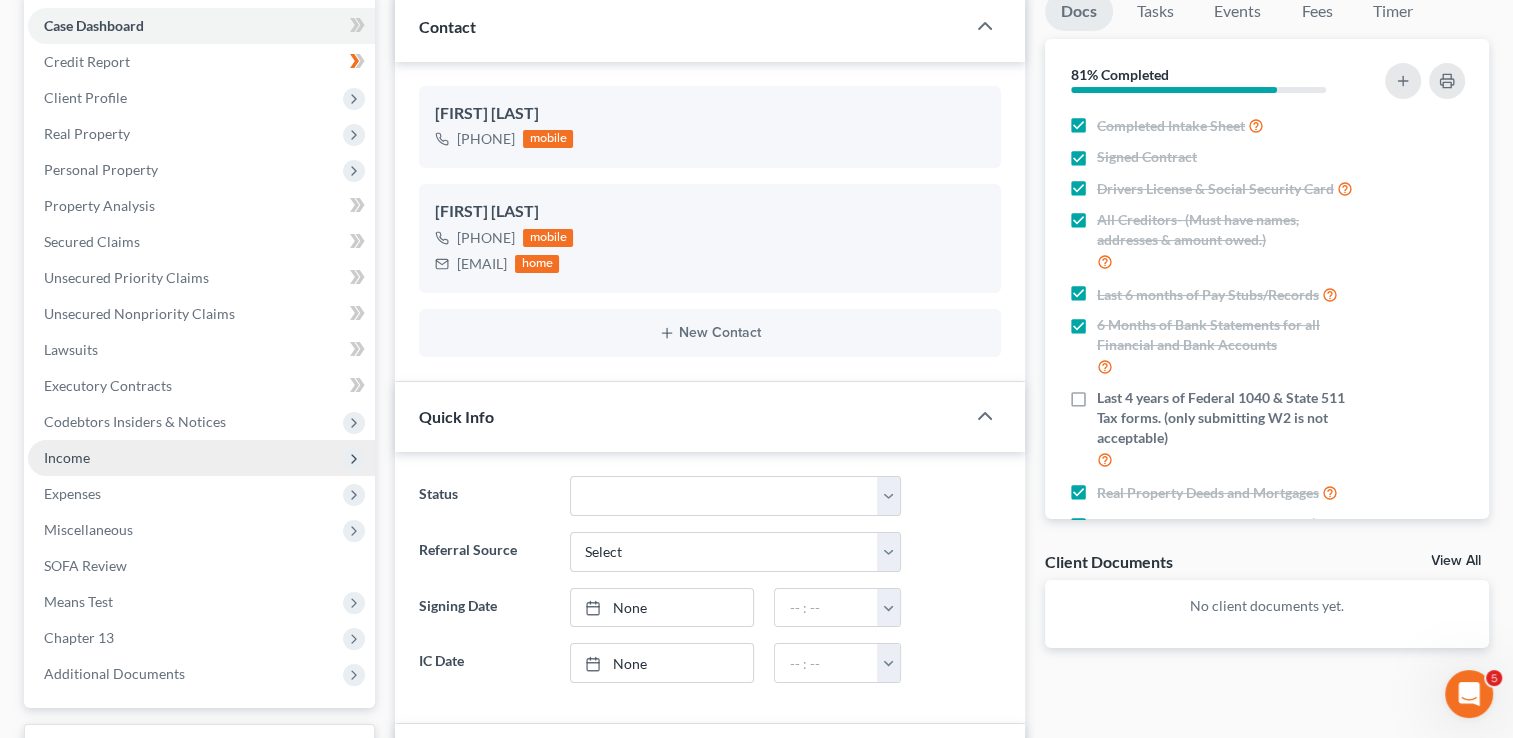 click on "Income" at bounding box center [67, 457] 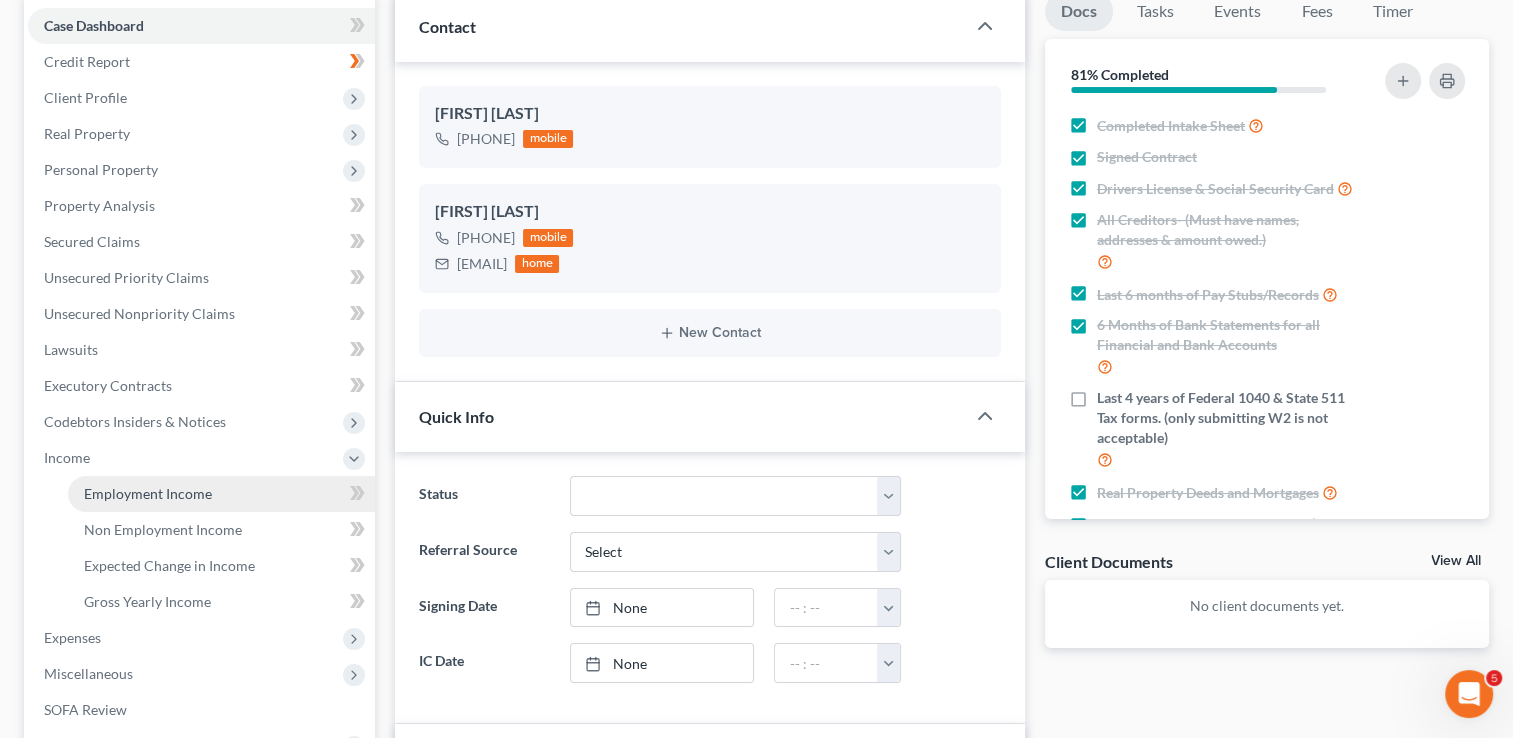 click on "Employment Income" at bounding box center [148, 493] 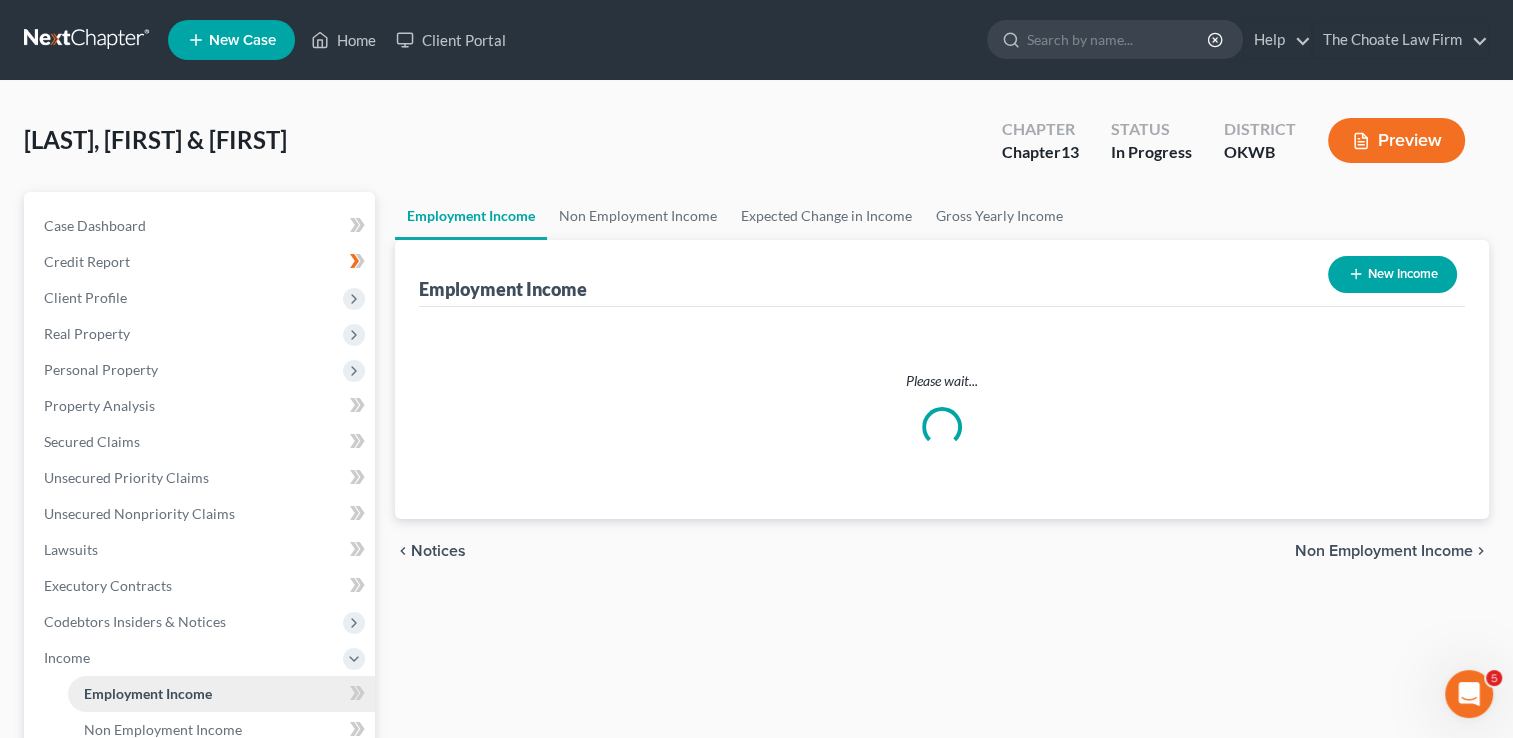scroll, scrollTop: 0, scrollLeft: 0, axis: both 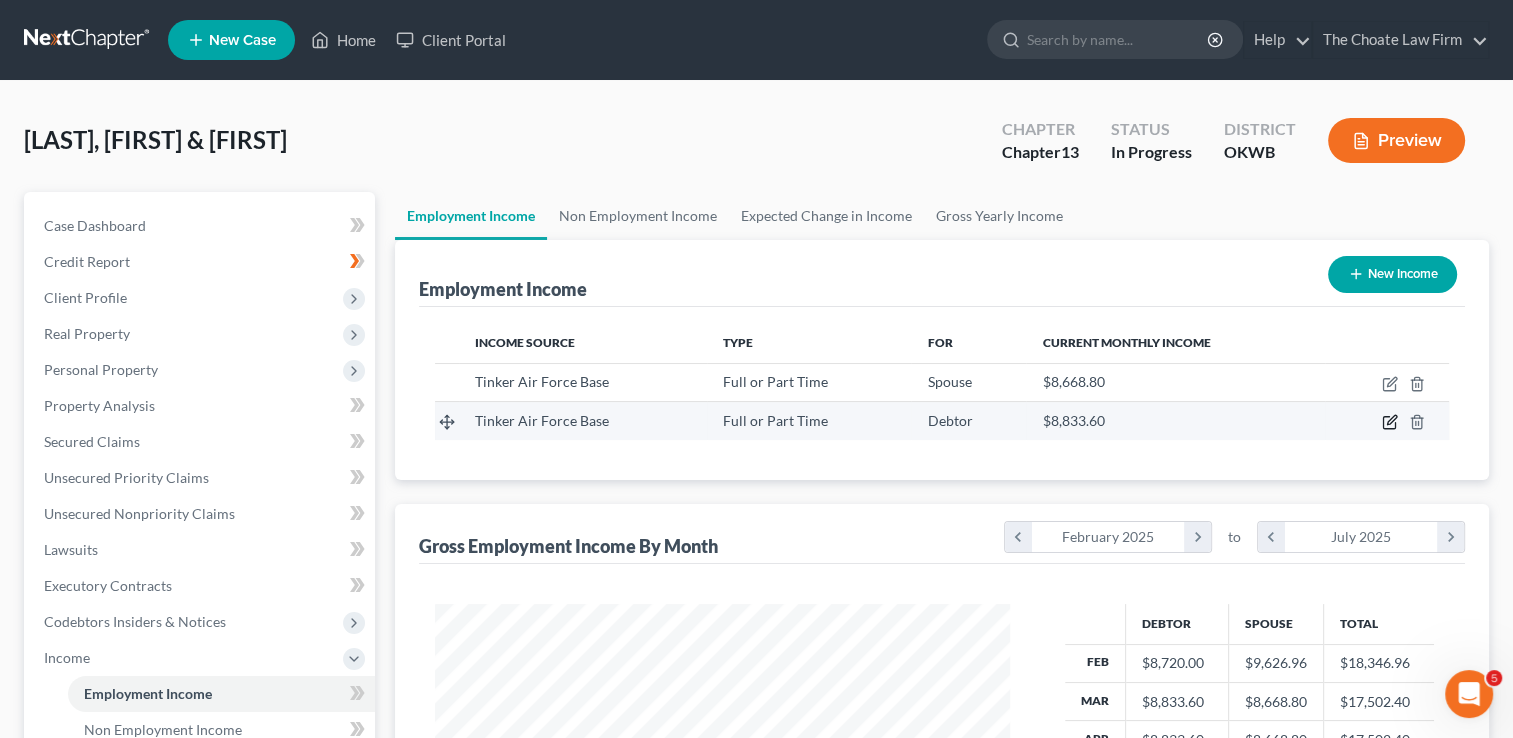 click 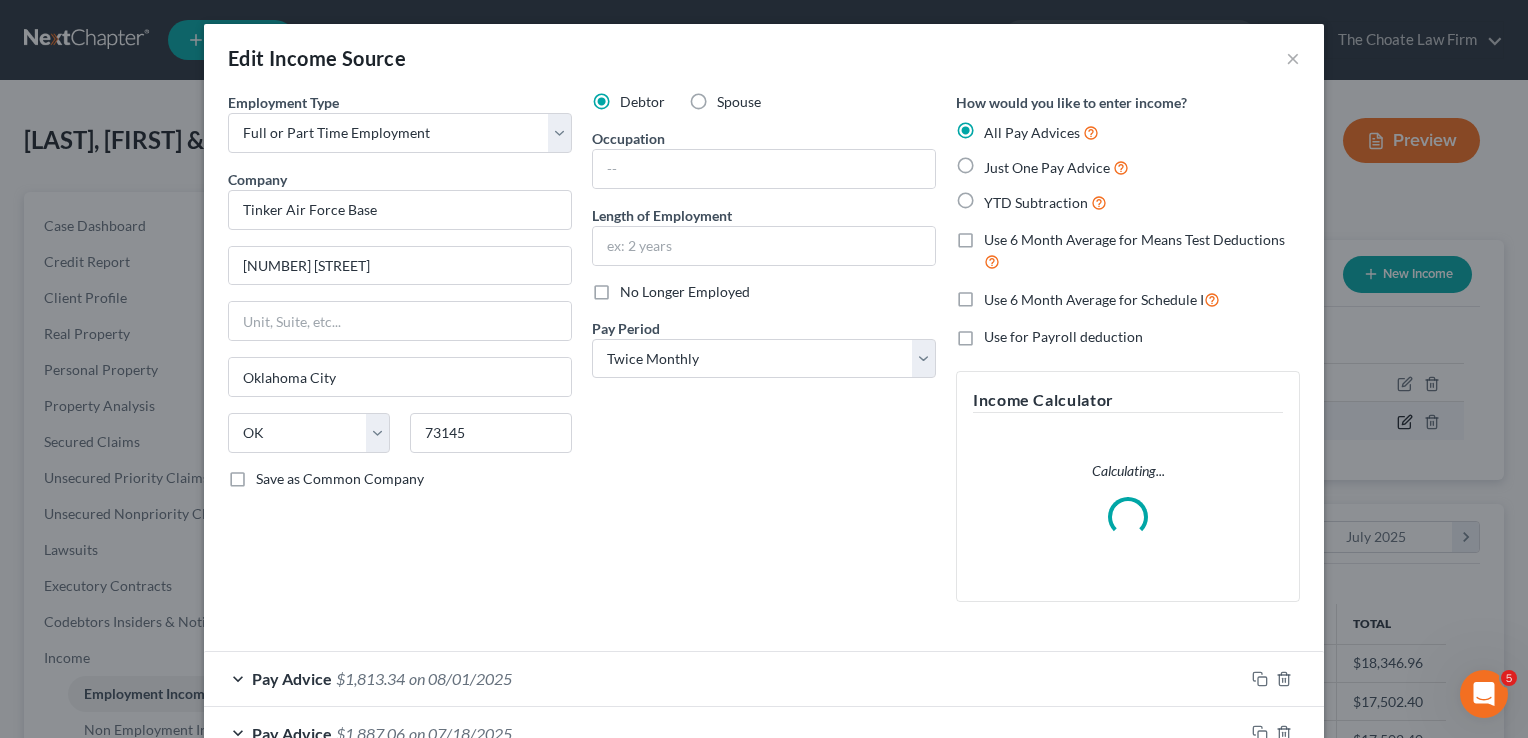 scroll, scrollTop: 999643, scrollLeft: 999378, axis: both 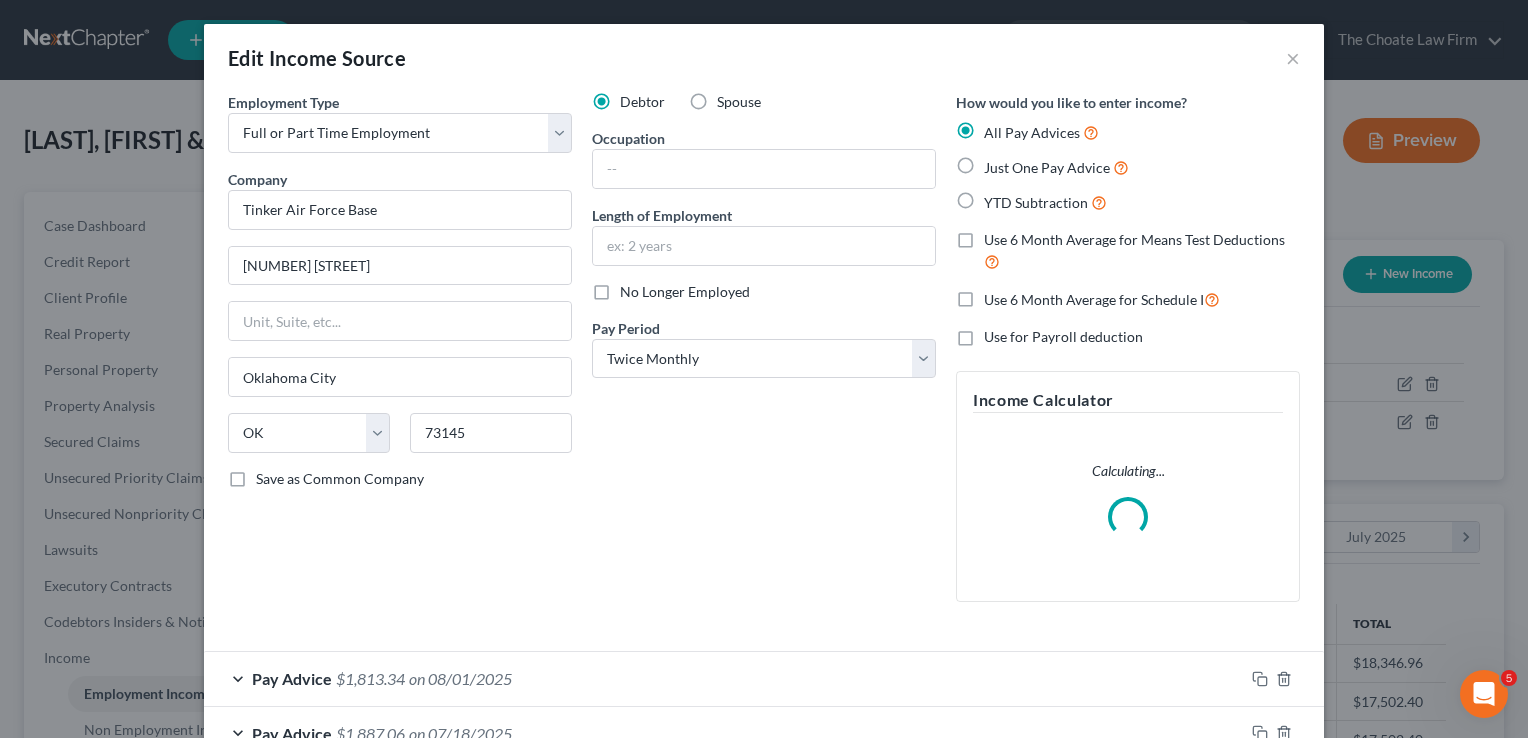 click on "Just One Pay Advice" at bounding box center (1056, 167) 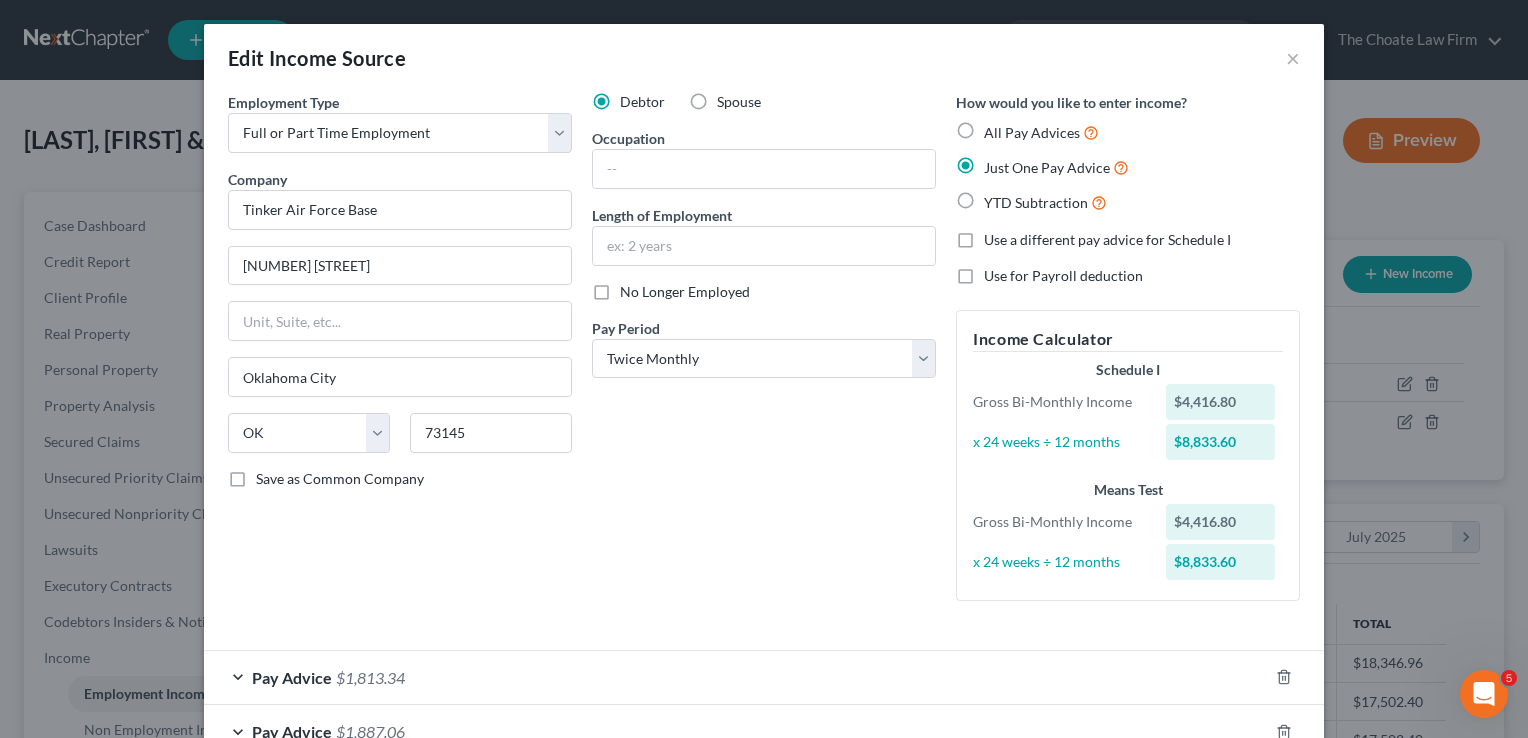 click on "All Pay Advices" at bounding box center (1041, 132) 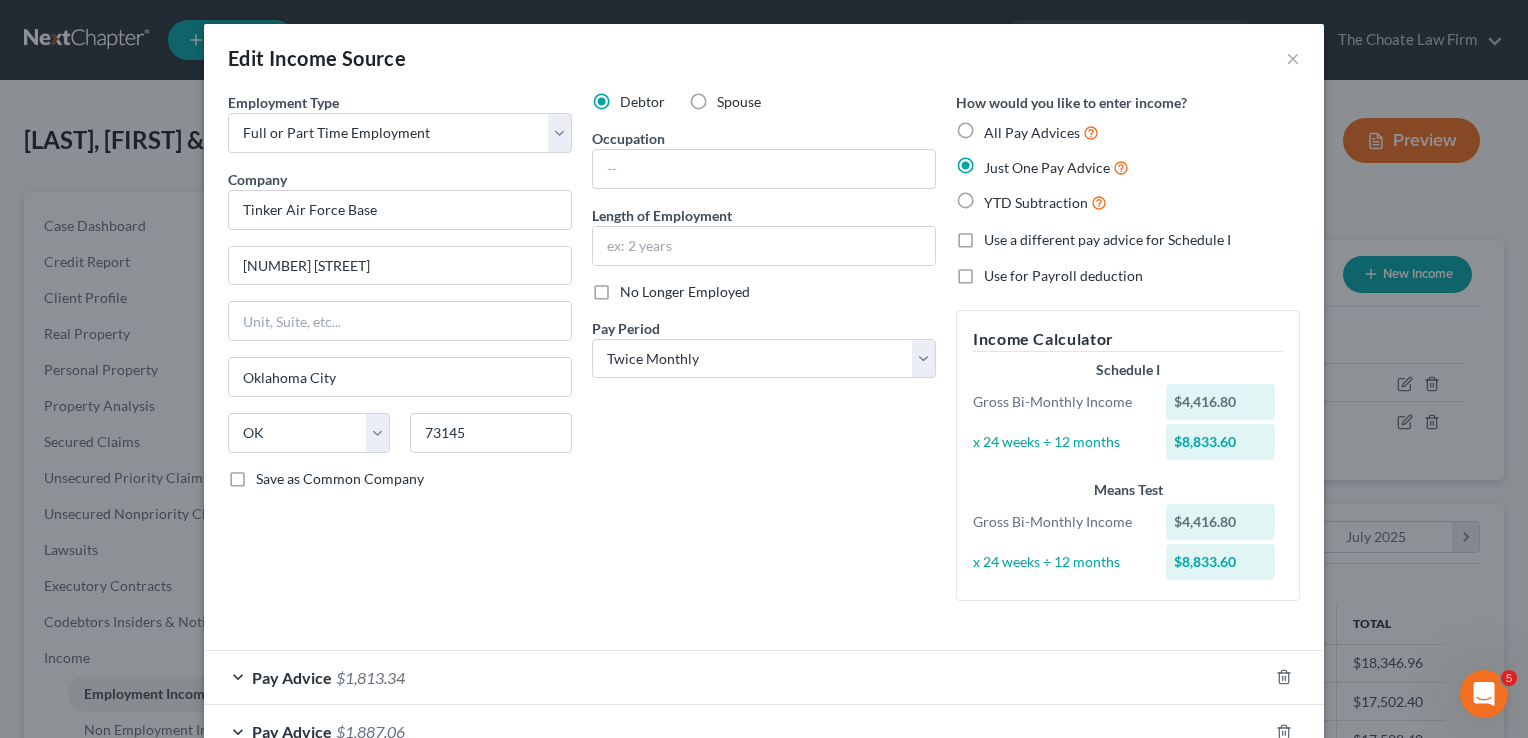 click on "All Pay Advices" at bounding box center (998, 127) 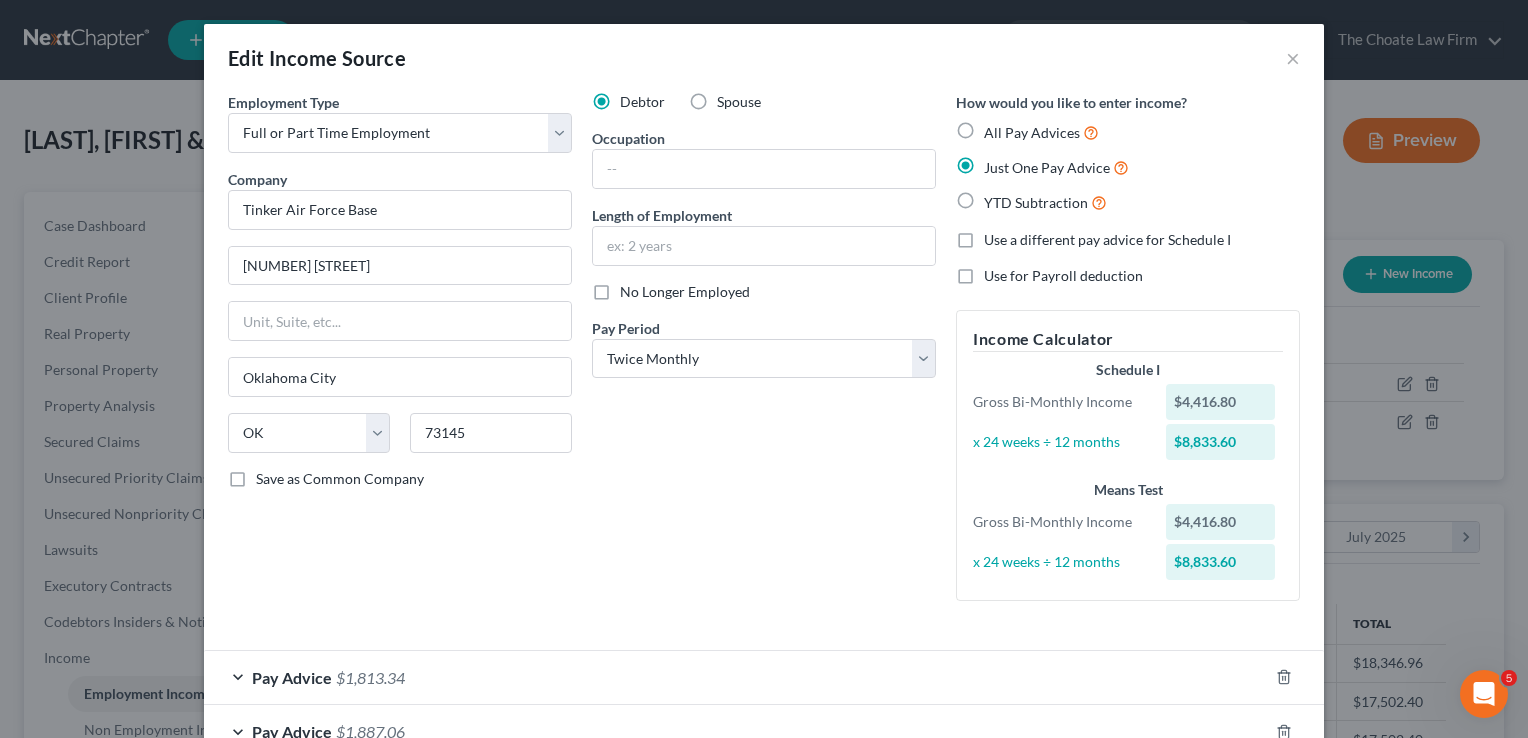 radio on "true" 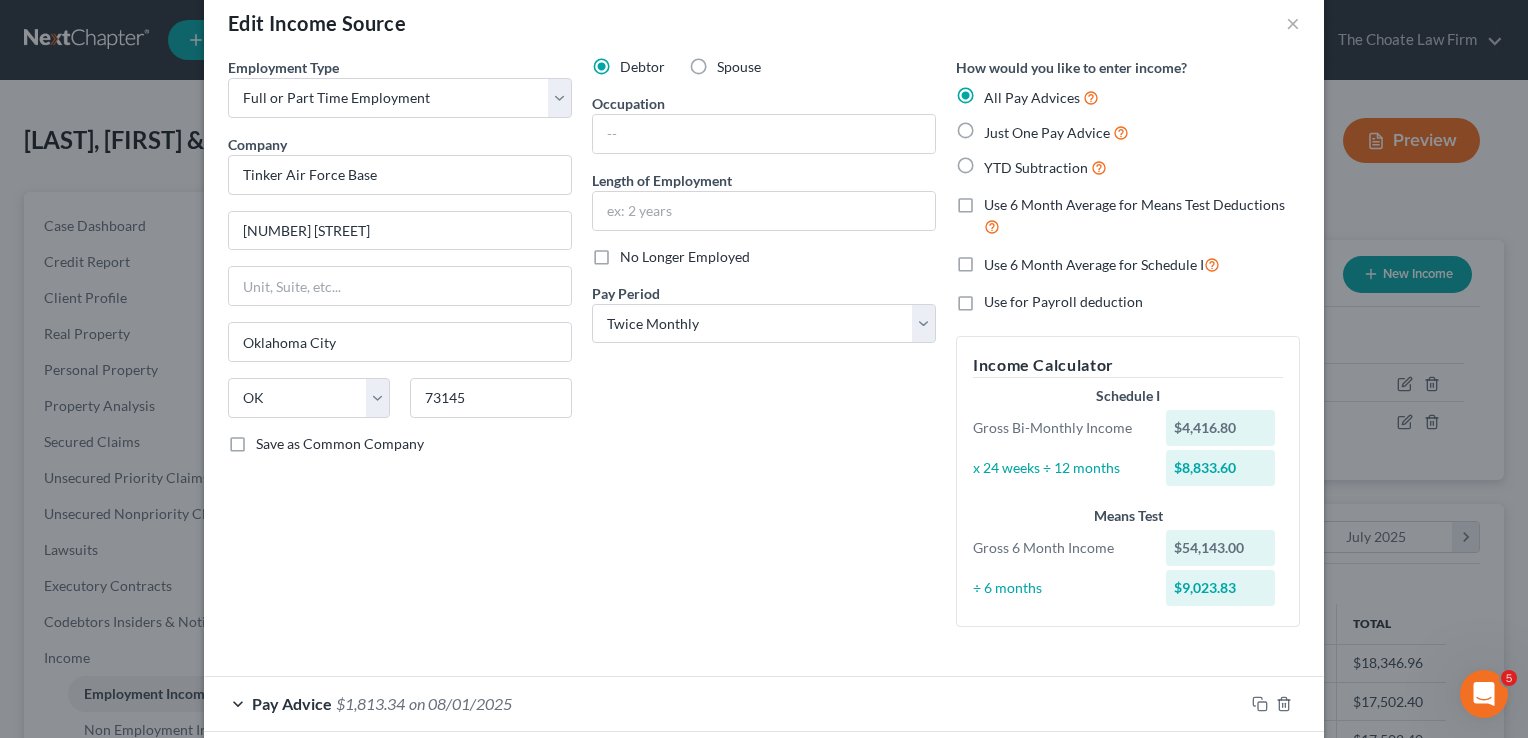 scroll, scrollTop: 0, scrollLeft: 0, axis: both 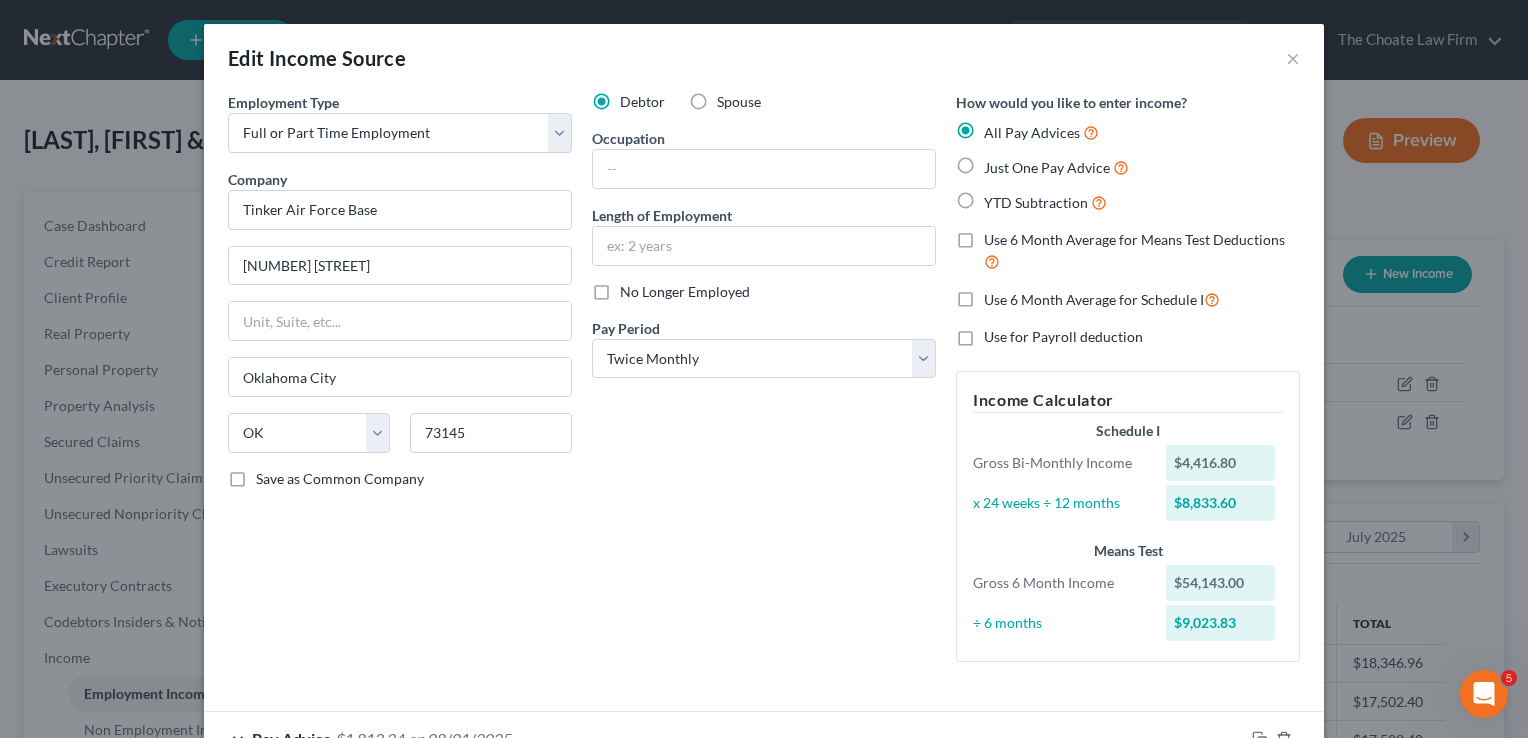 click on "Just One Pay Advice" at bounding box center (1056, 167) 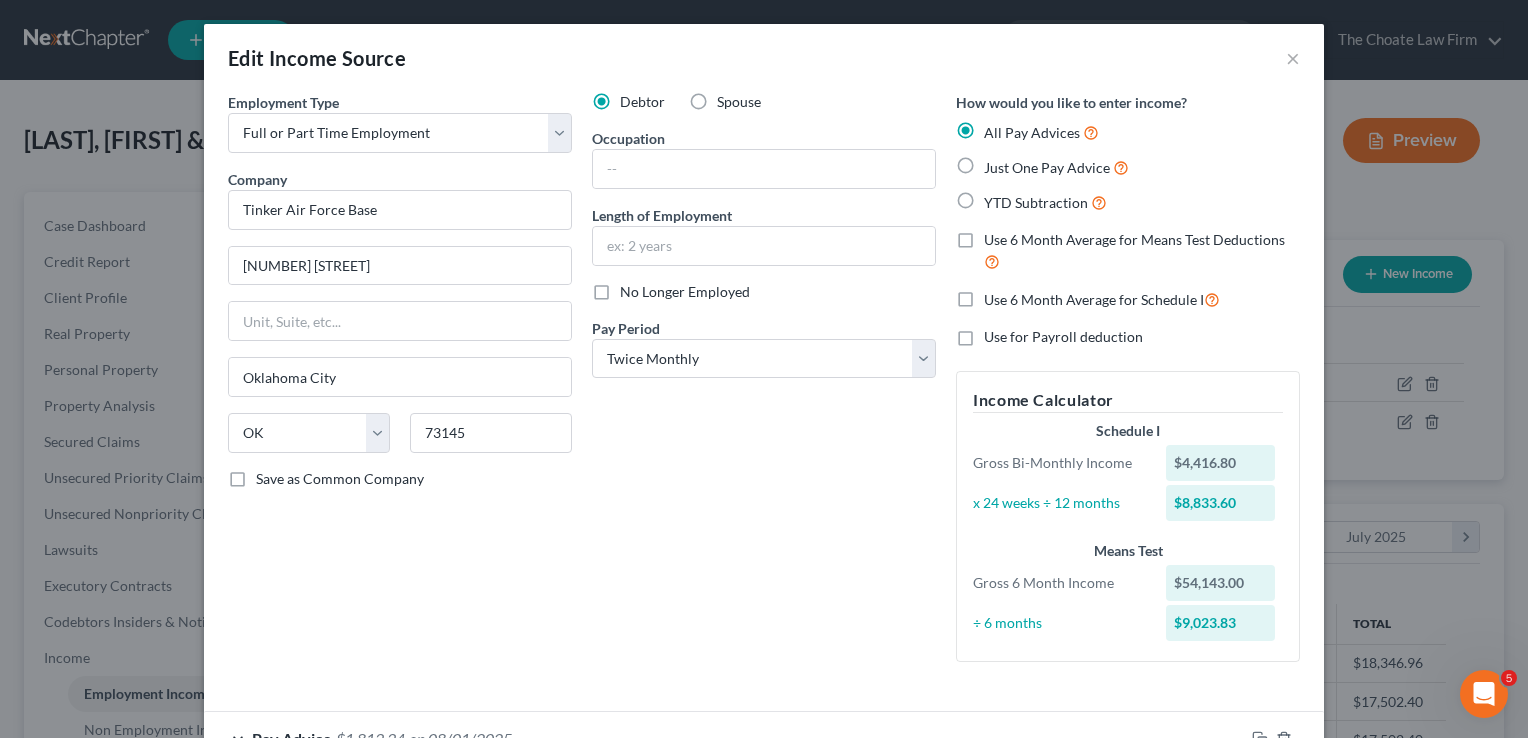click on "Just One Pay Advice" at bounding box center [998, 162] 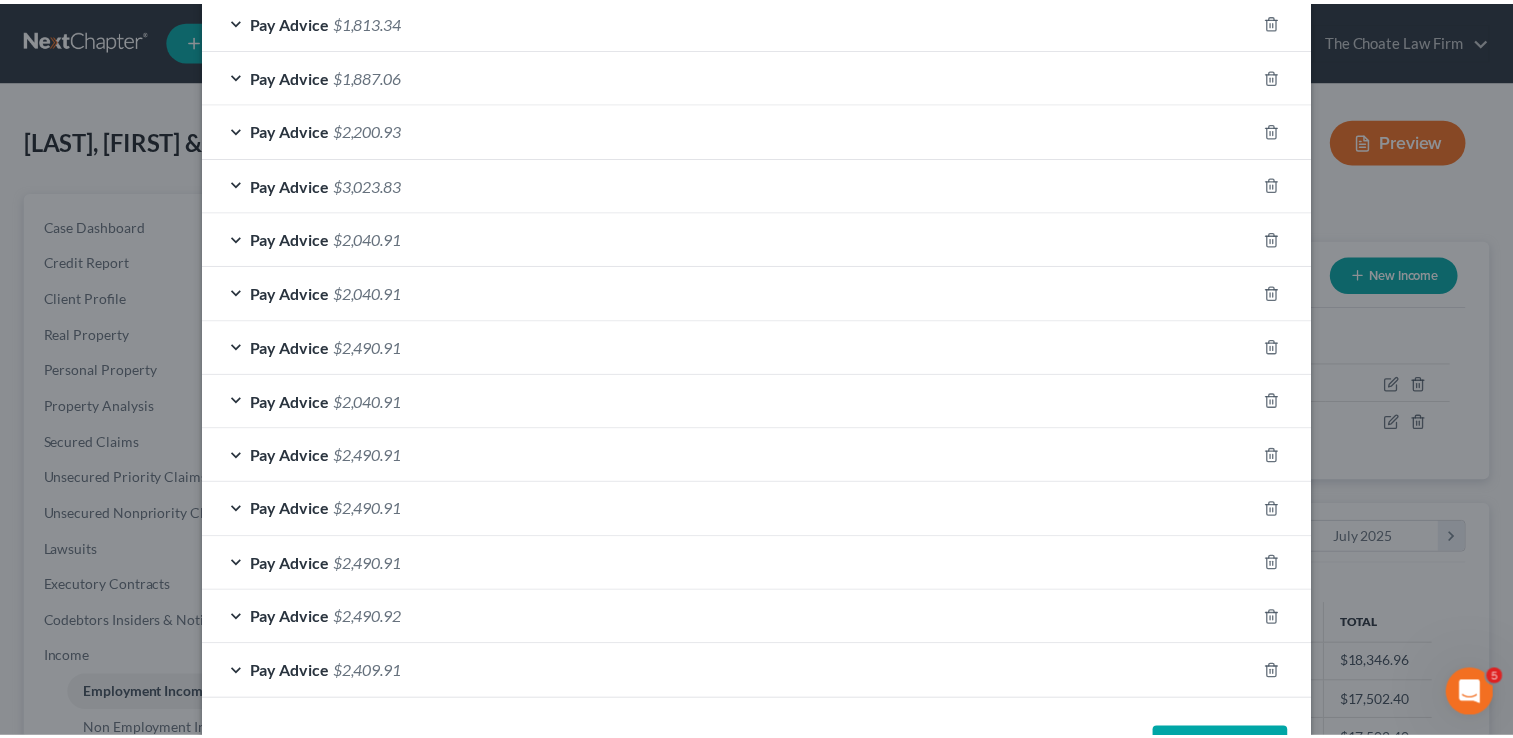 scroll, scrollTop: 724, scrollLeft: 0, axis: vertical 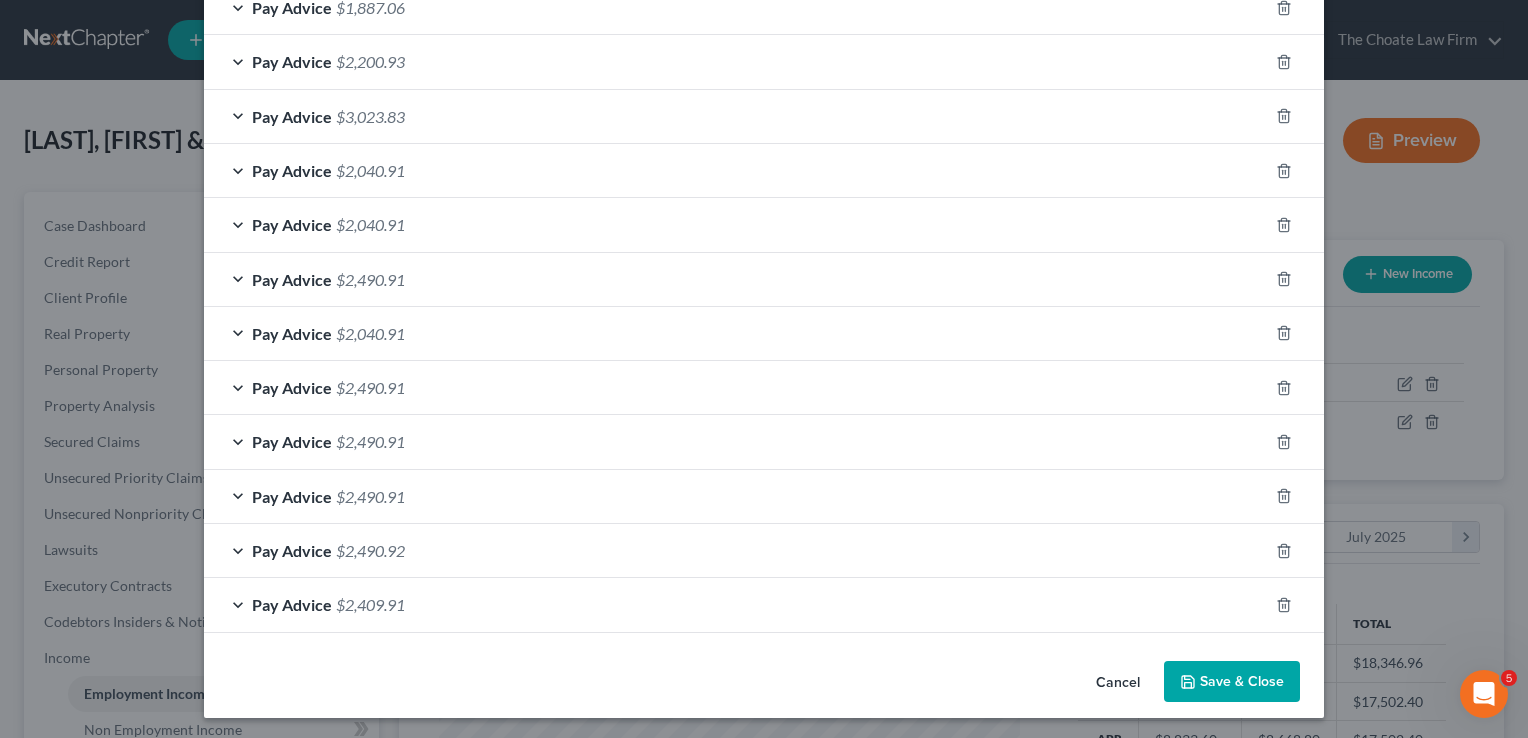 click on "Save & Close" at bounding box center (1232, 682) 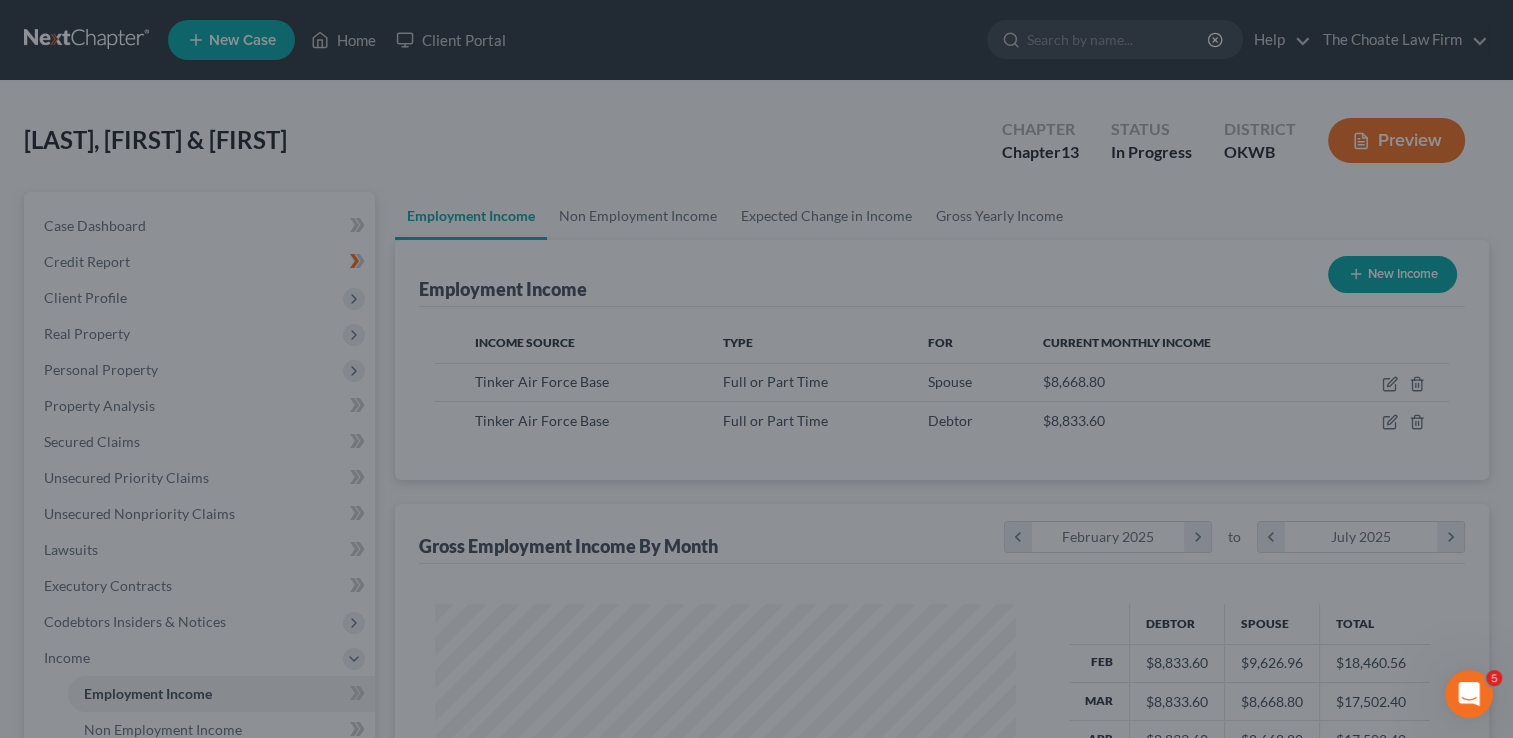 scroll, scrollTop: 356, scrollLeft: 615, axis: both 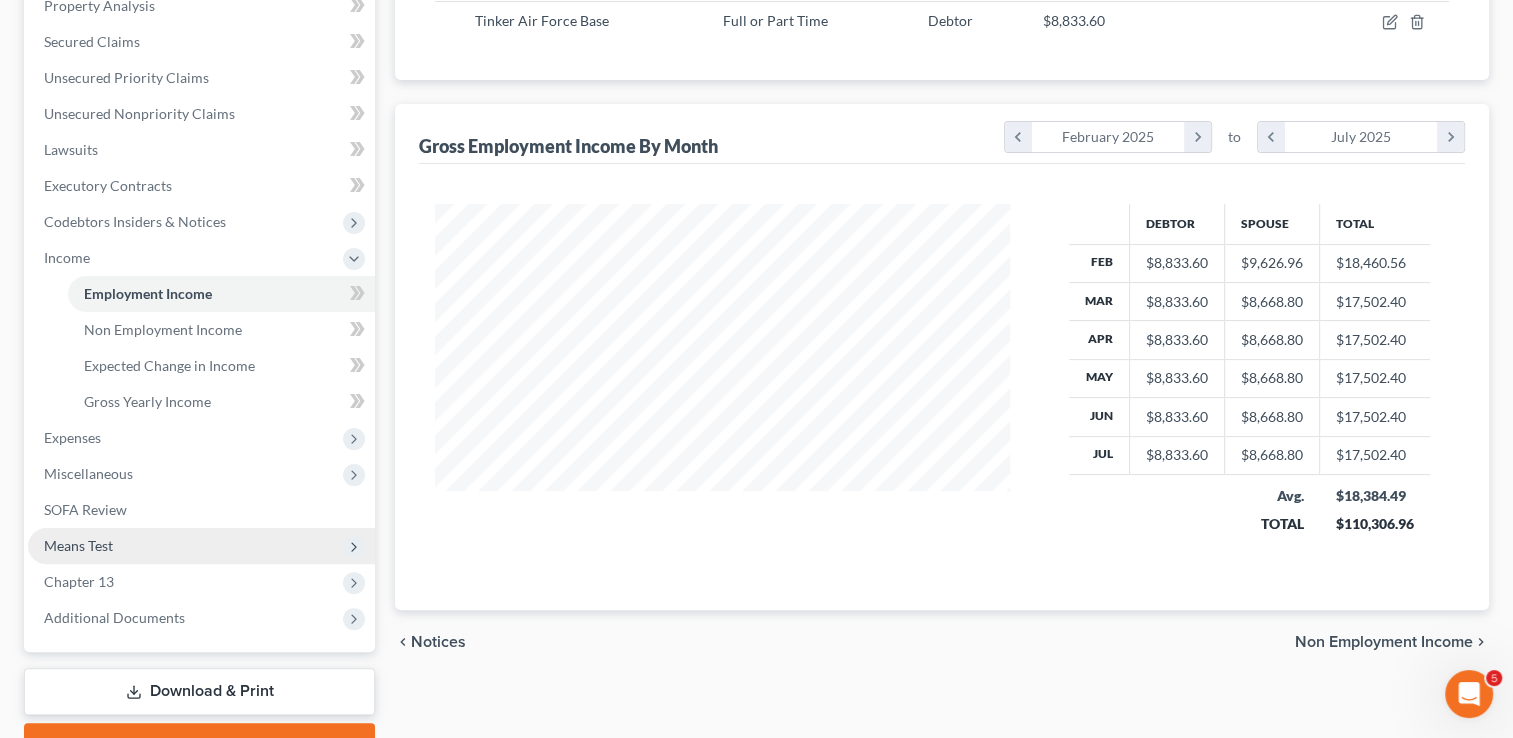 click on "Means Test" at bounding box center [78, 545] 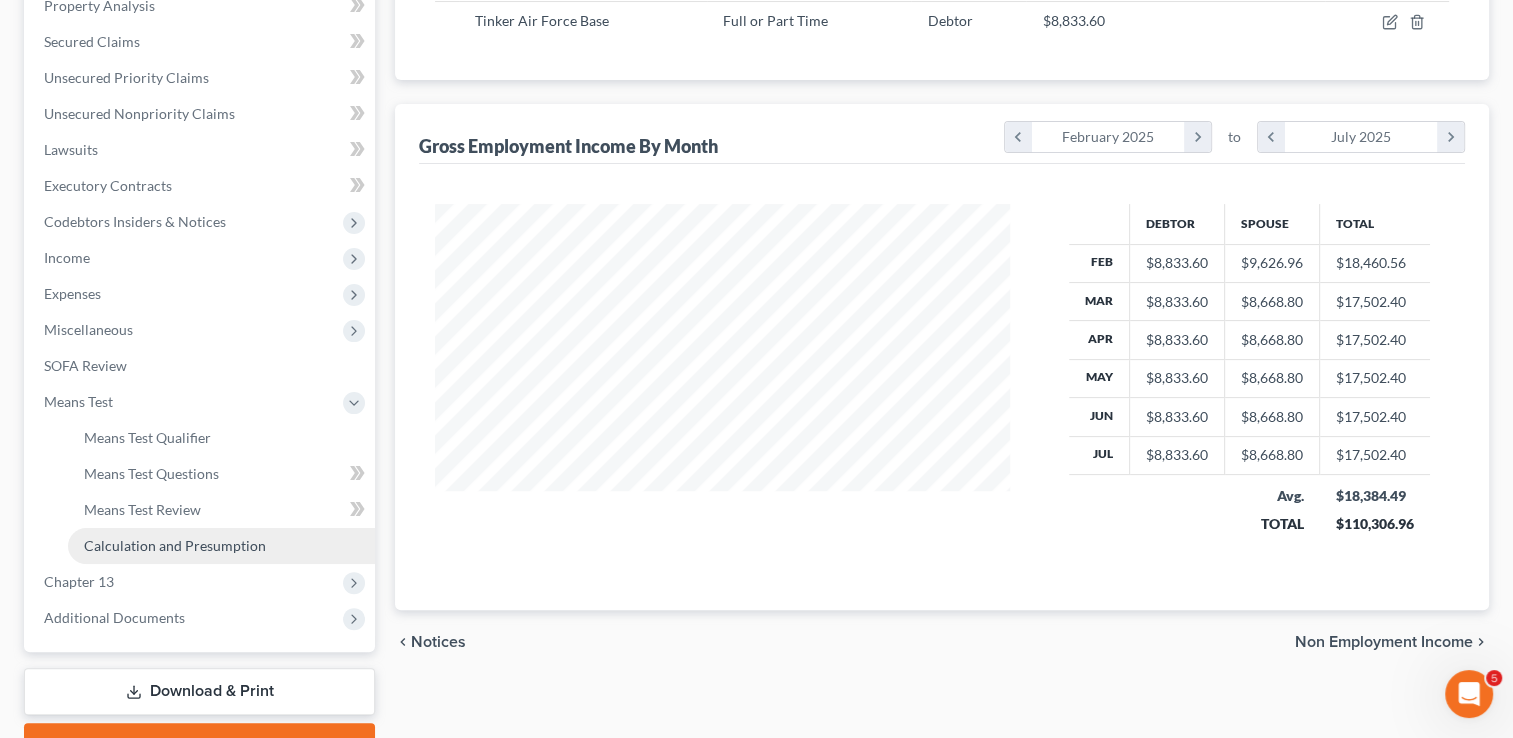click on "Calculation and Presumption" at bounding box center [221, 546] 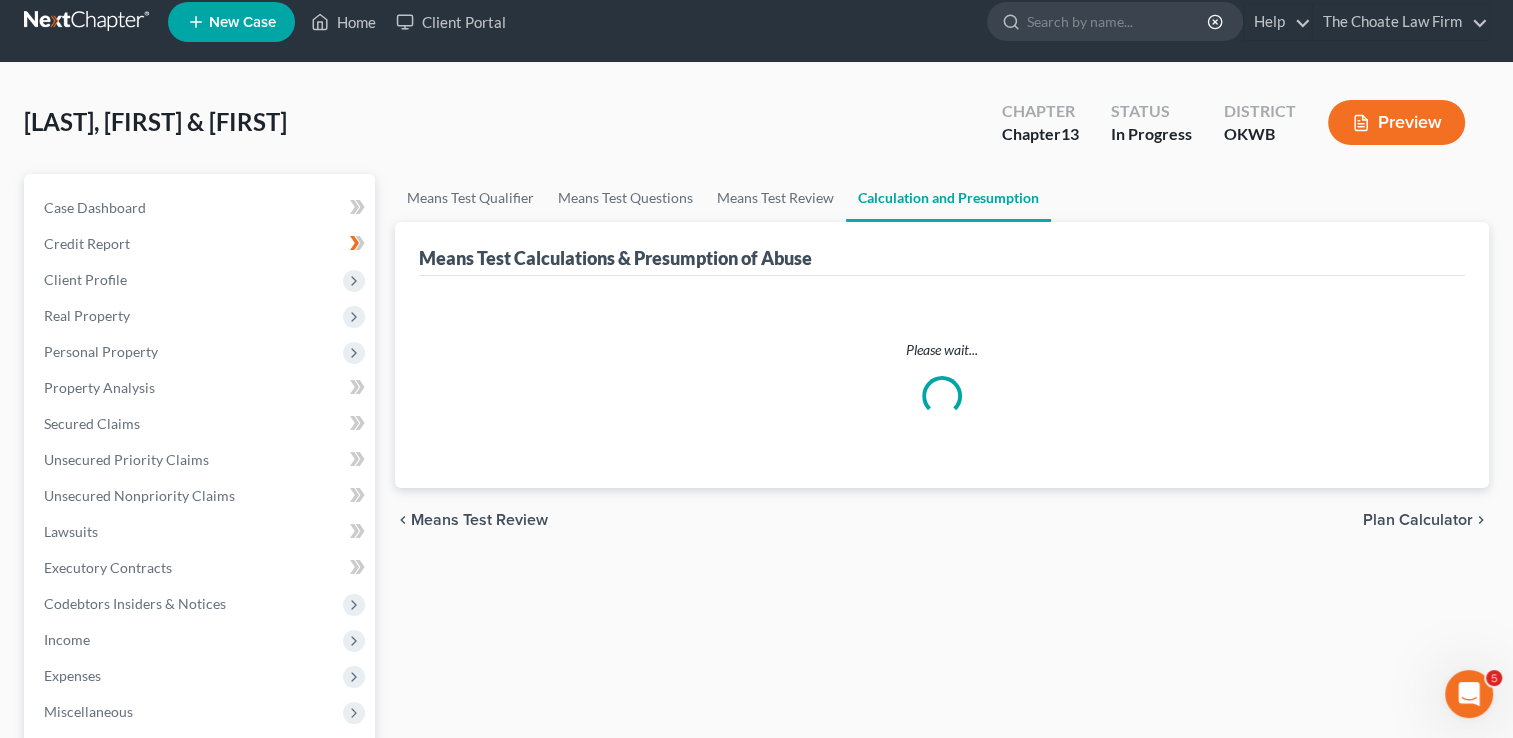 scroll, scrollTop: 0, scrollLeft: 0, axis: both 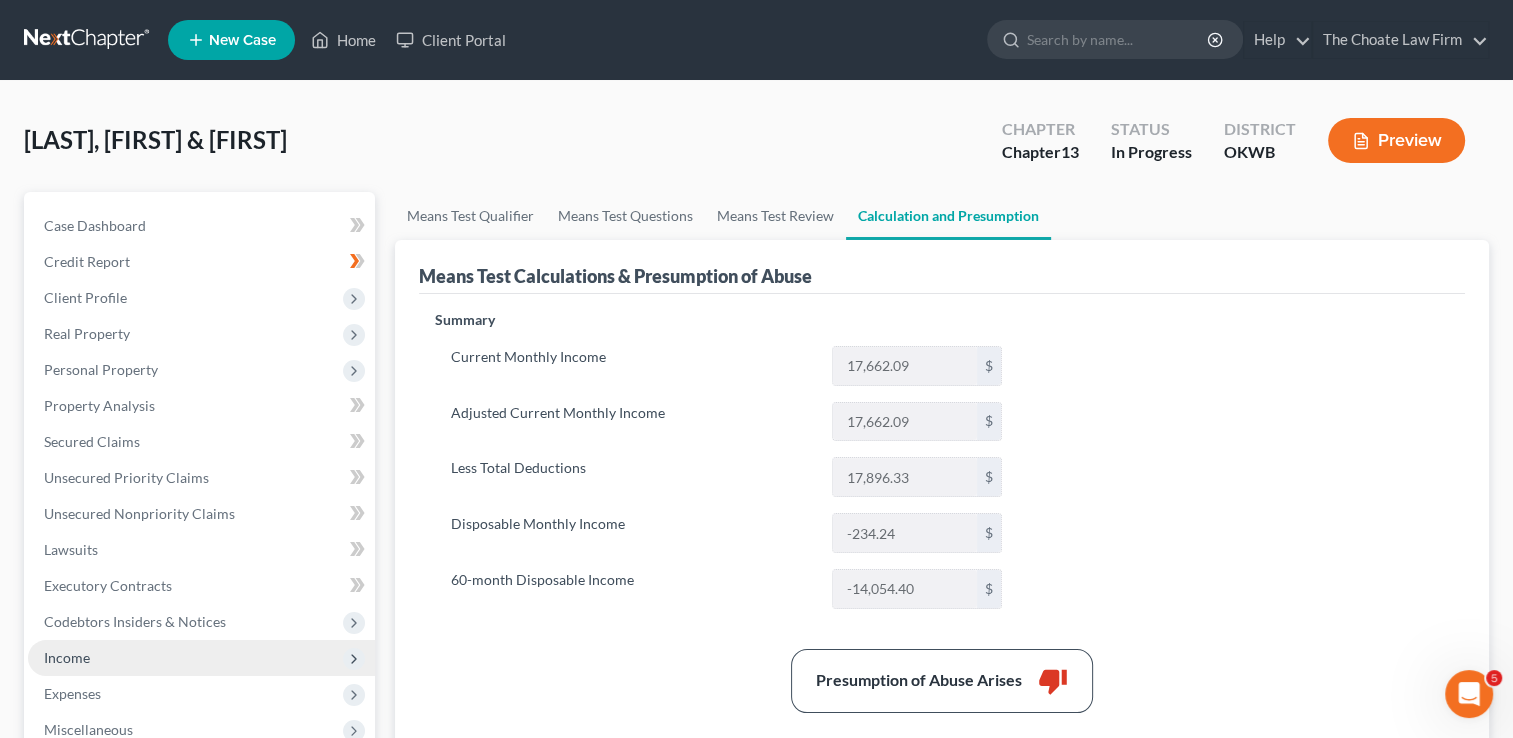 click on "Income" at bounding box center (201, 658) 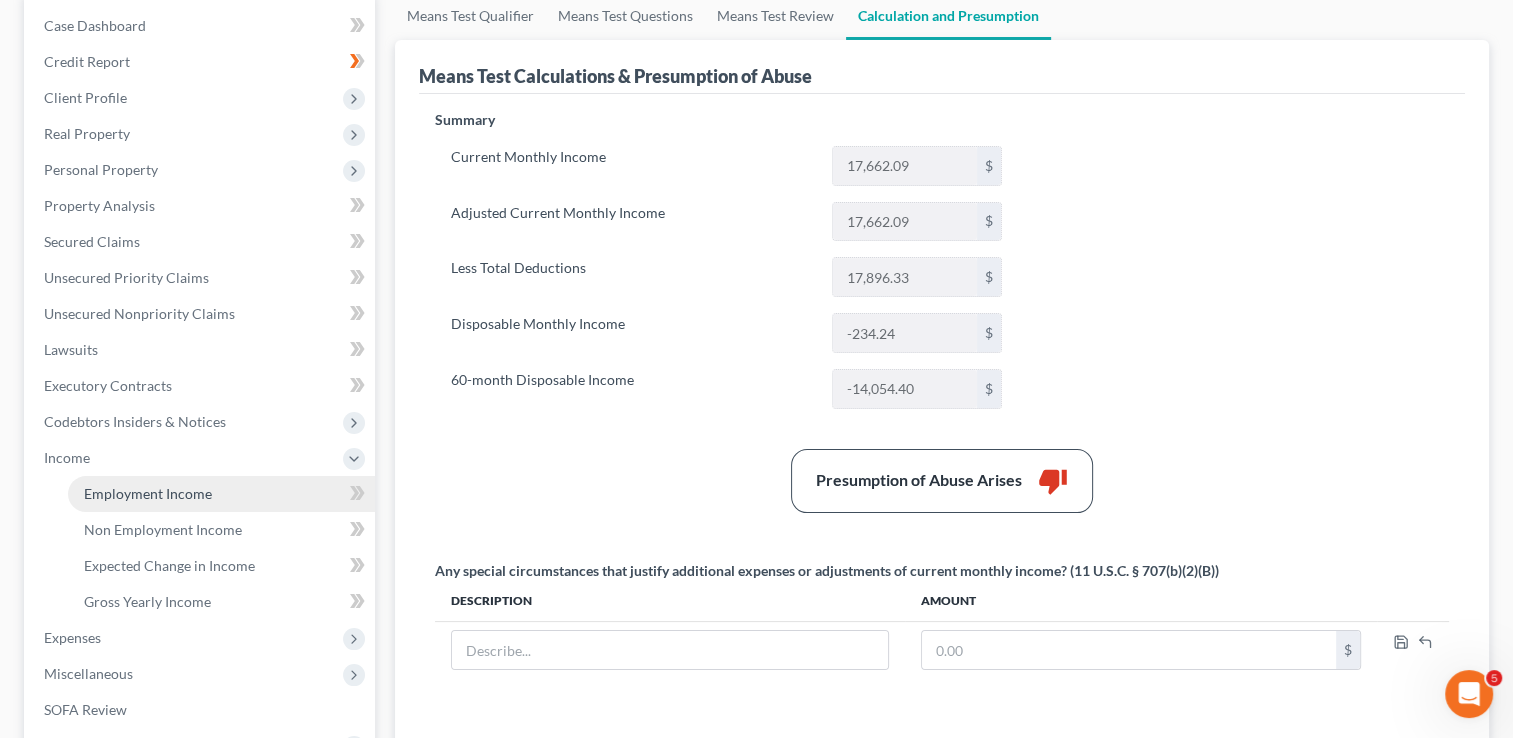 click on "Employment Income" at bounding box center (221, 494) 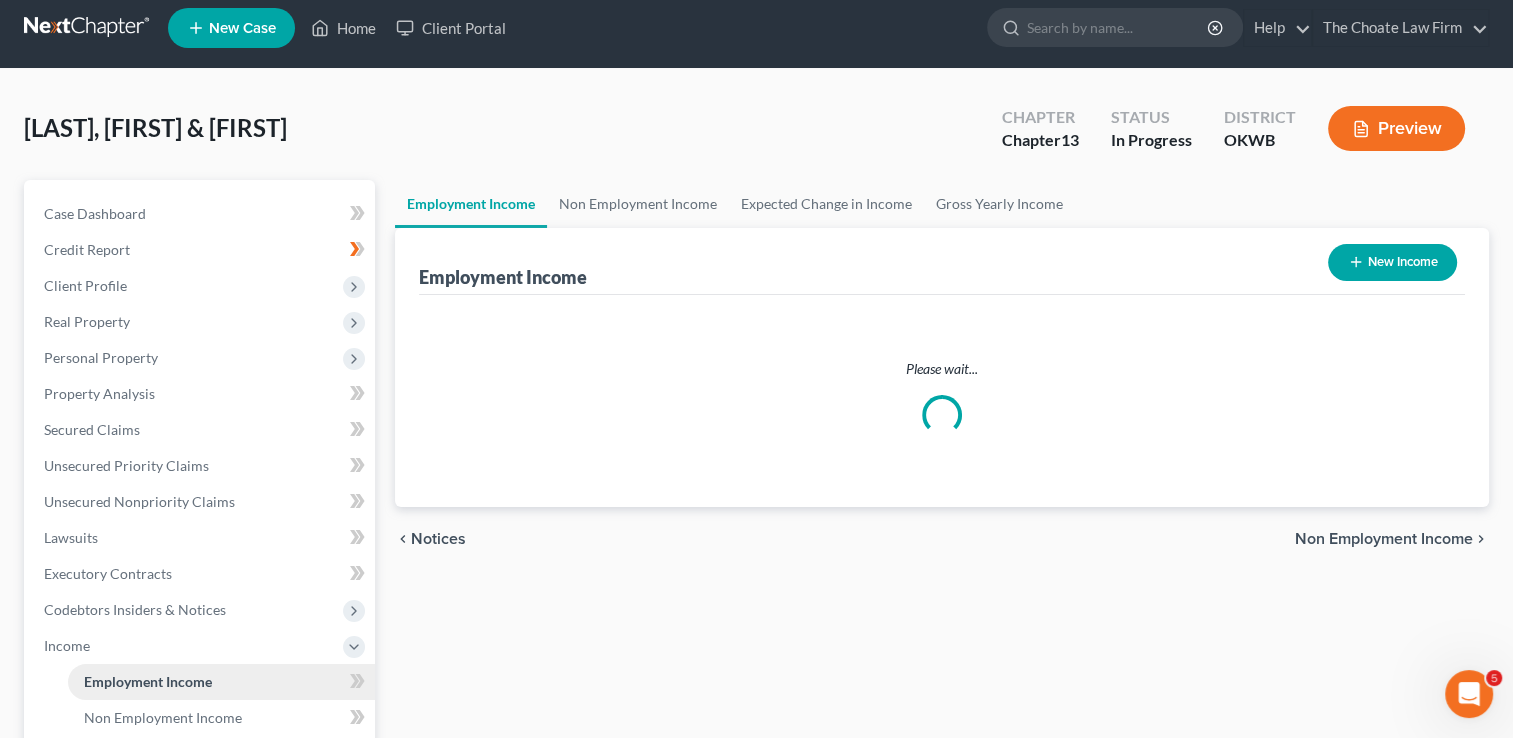 scroll, scrollTop: 0, scrollLeft: 0, axis: both 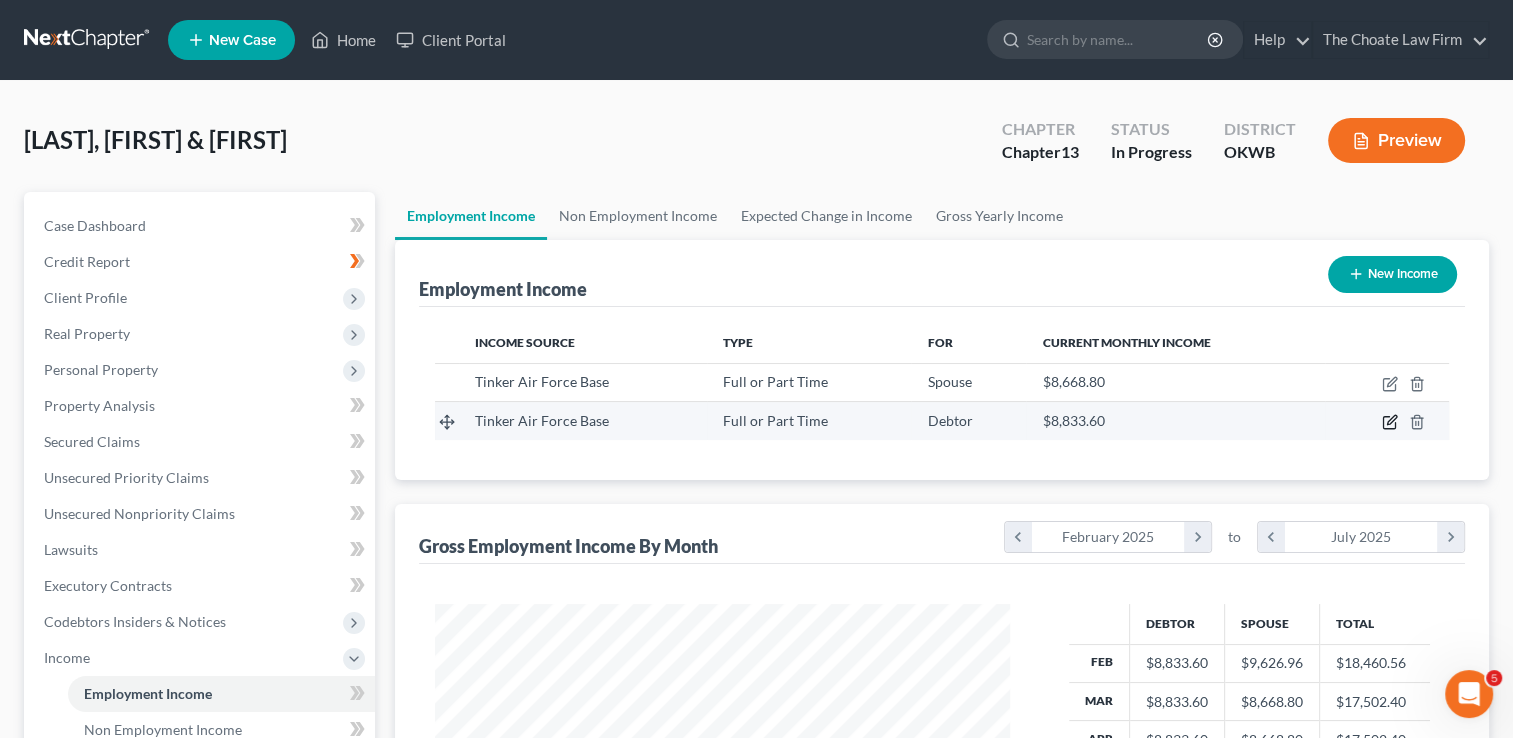 click 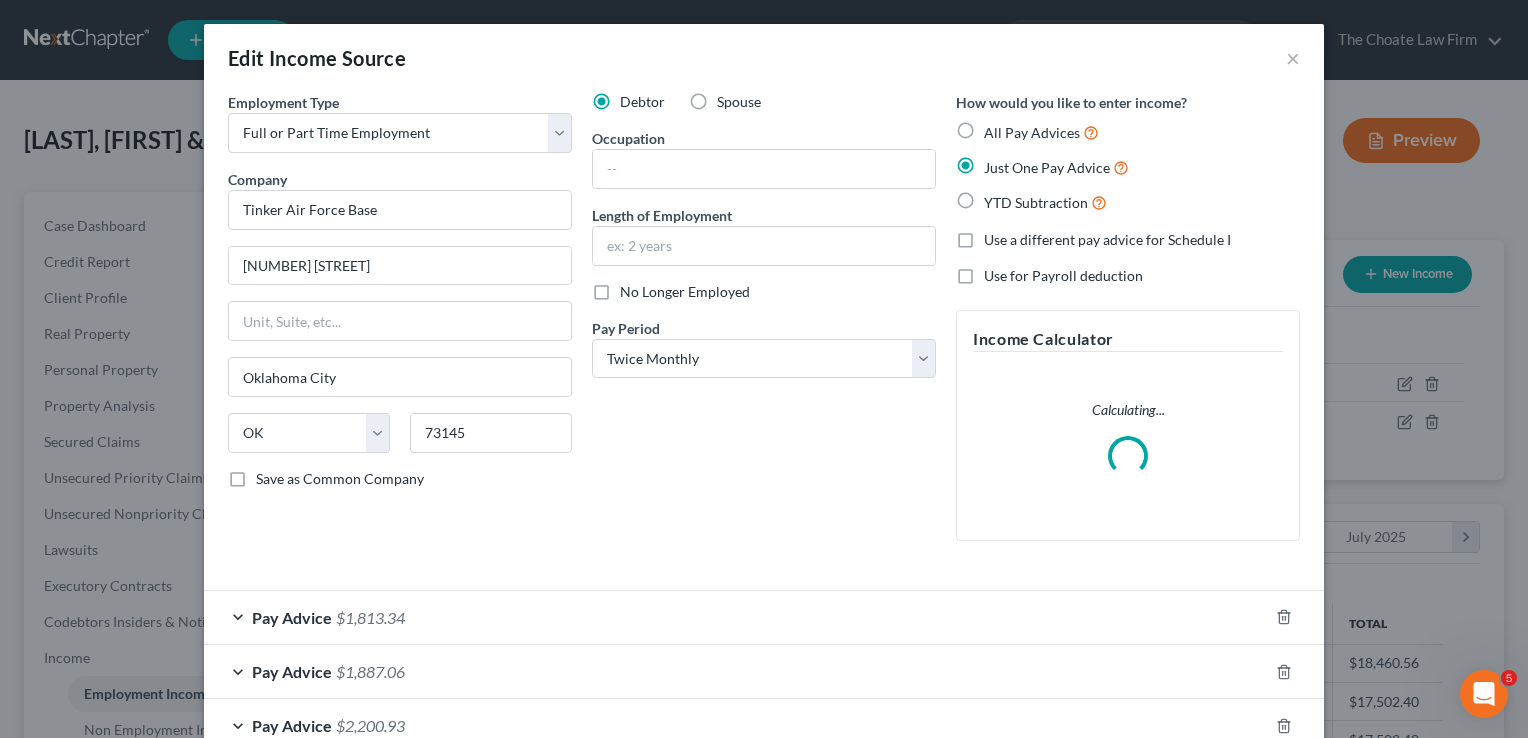scroll, scrollTop: 999643, scrollLeft: 999378, axis: both 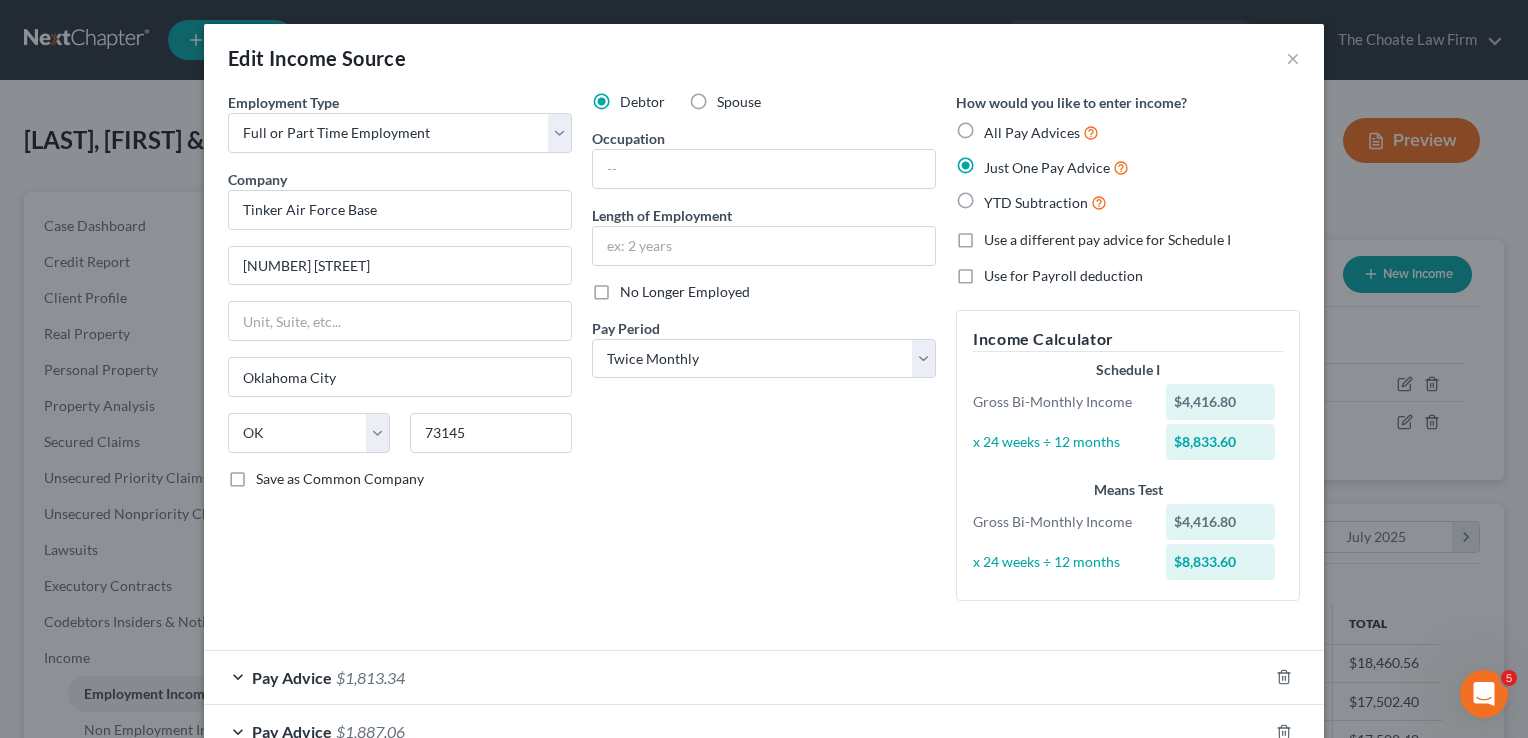 click on "All Pay Advices" at bounding box center (1041, 132) 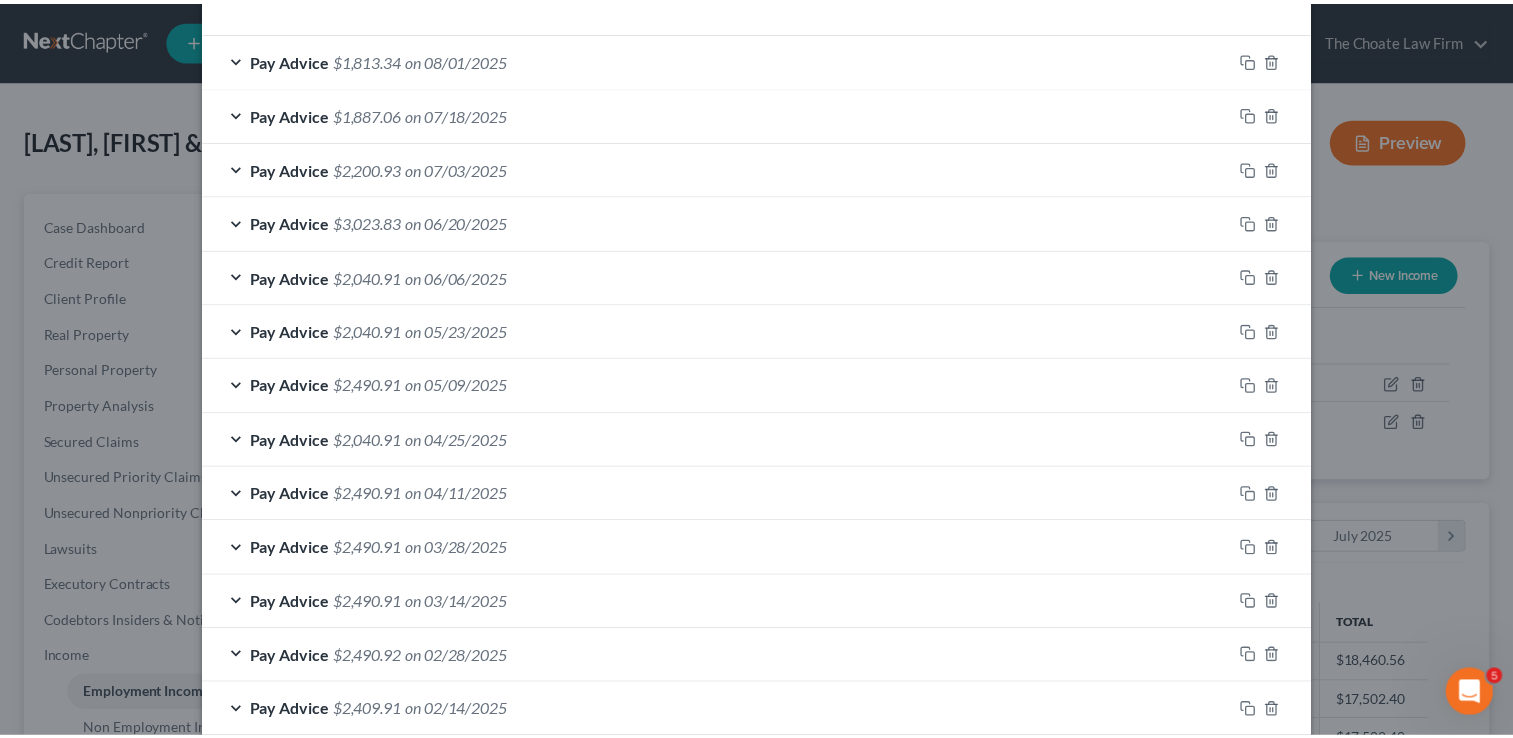 scroll, scrollTop: 786, scrollLeft: 0, axis: vertical 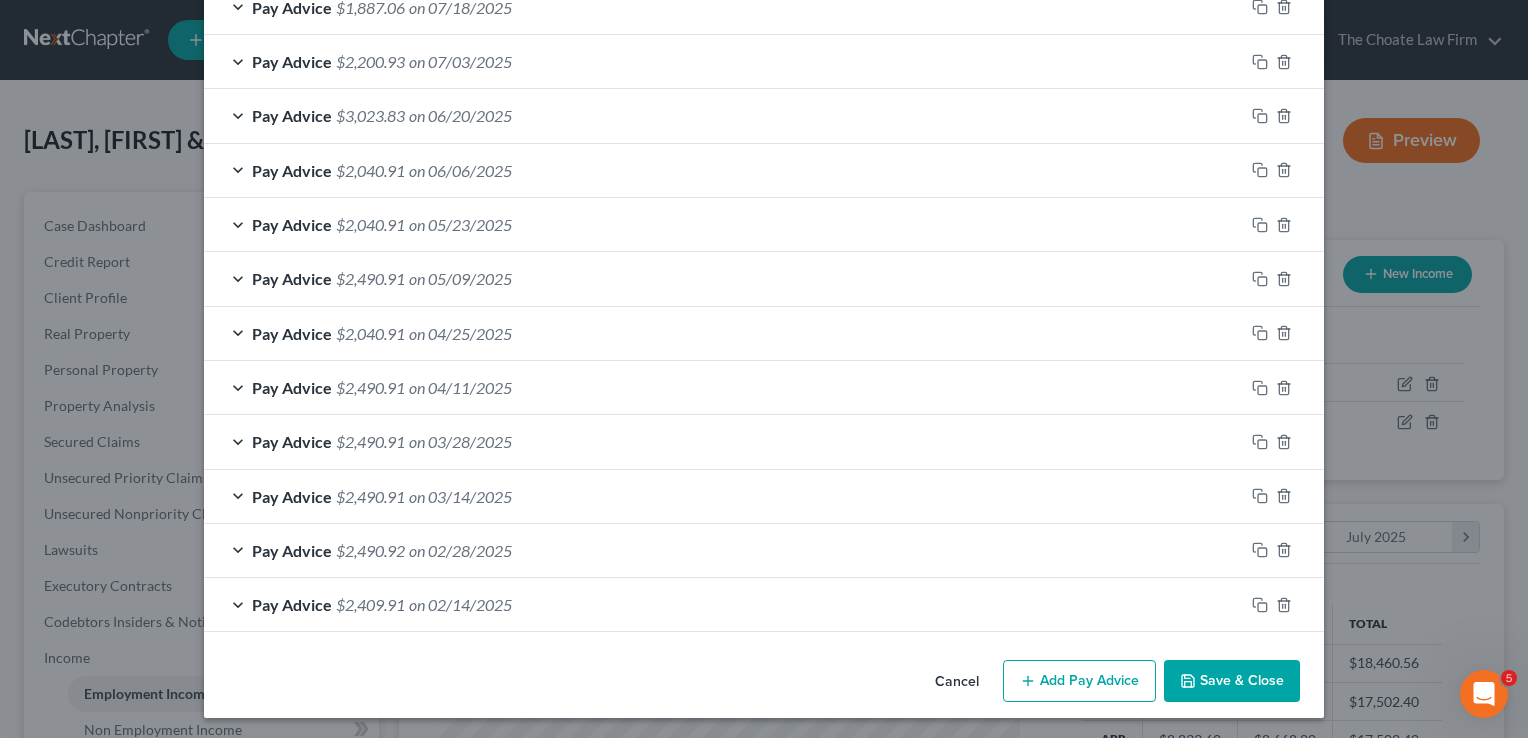 click on "Save & Close" at bounding box center (1232, 681) 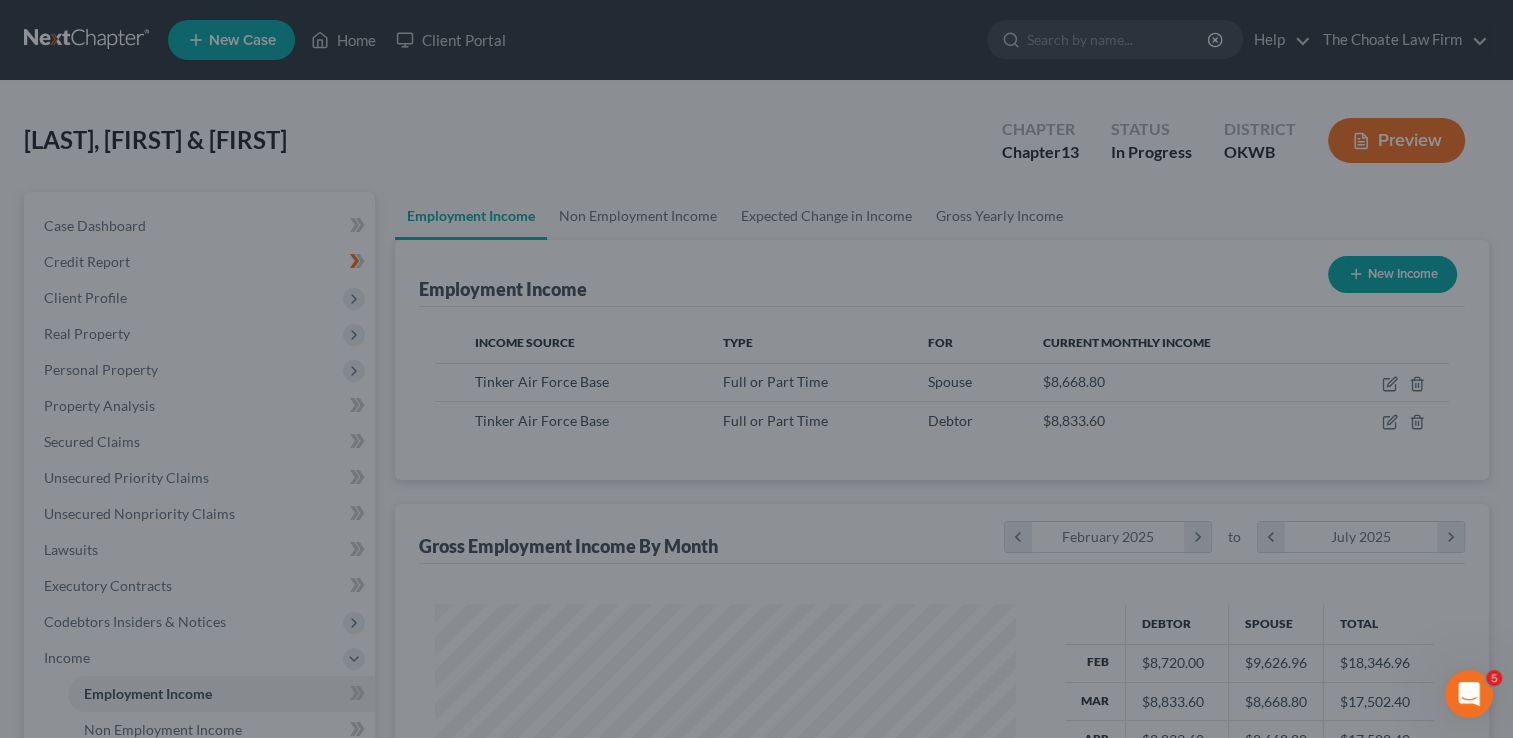 scroll, scrollTop: 356, scrollLeft: 615, axis: both 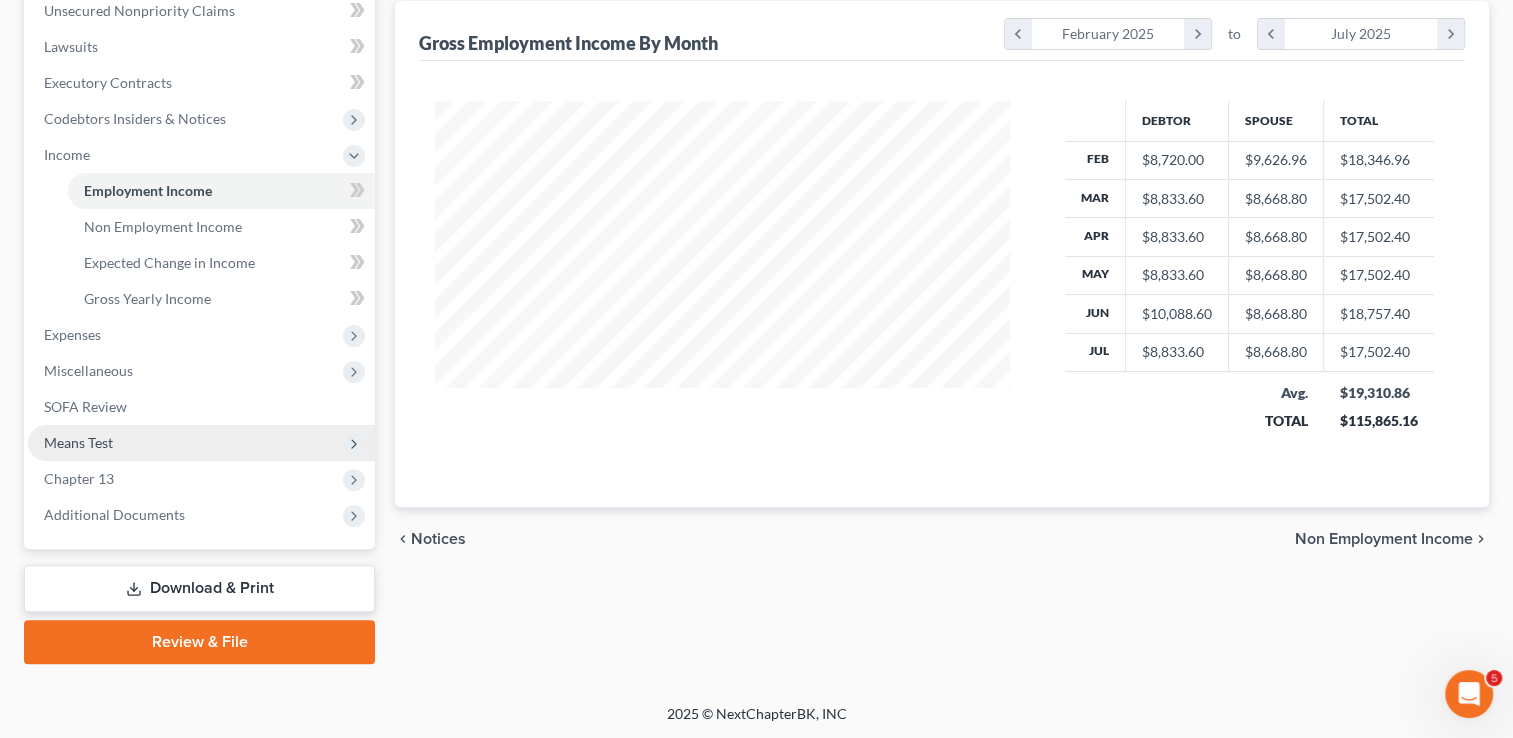click on "Means Test" at bounding box center [201, 443] 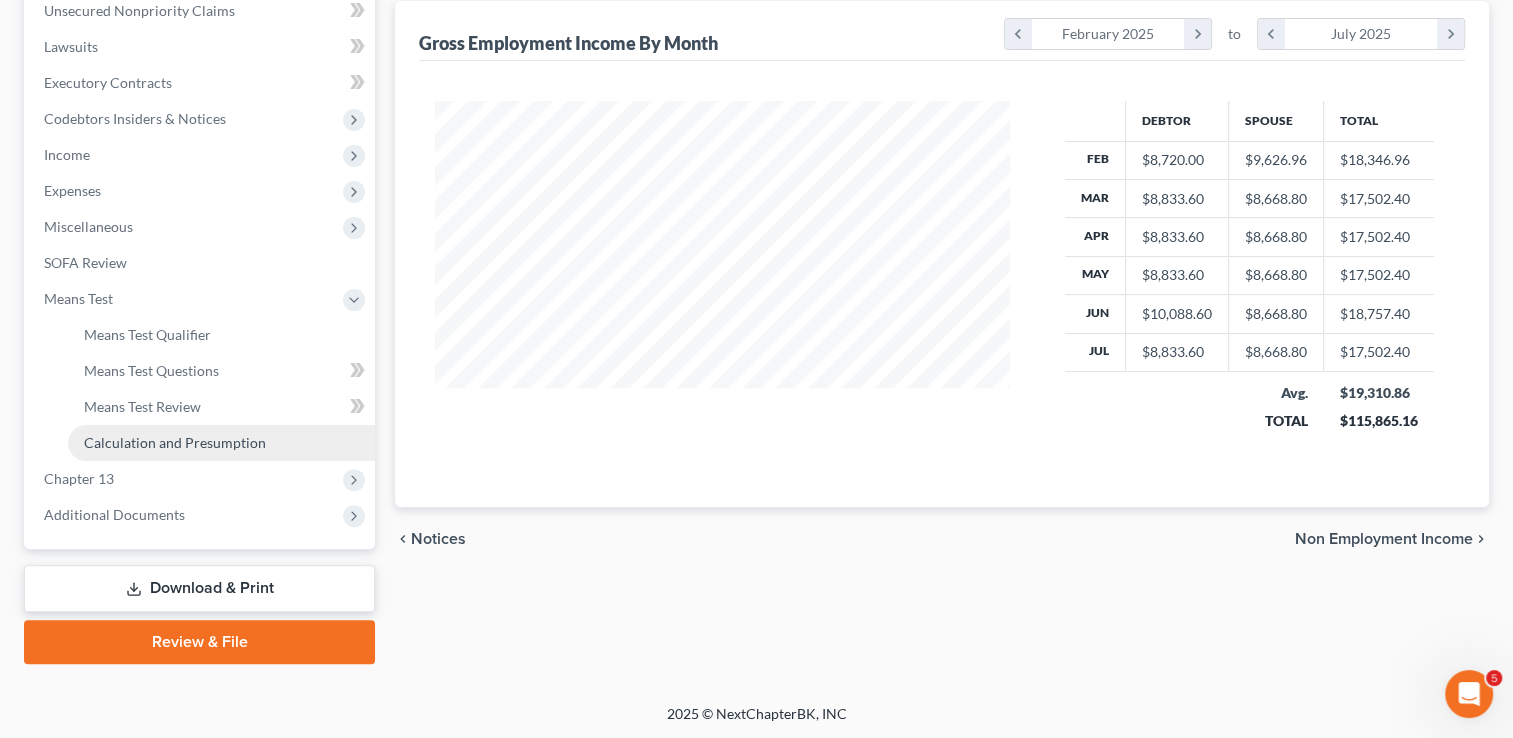 click on "Calculation and Presumption" at bounding box center (175, 442) 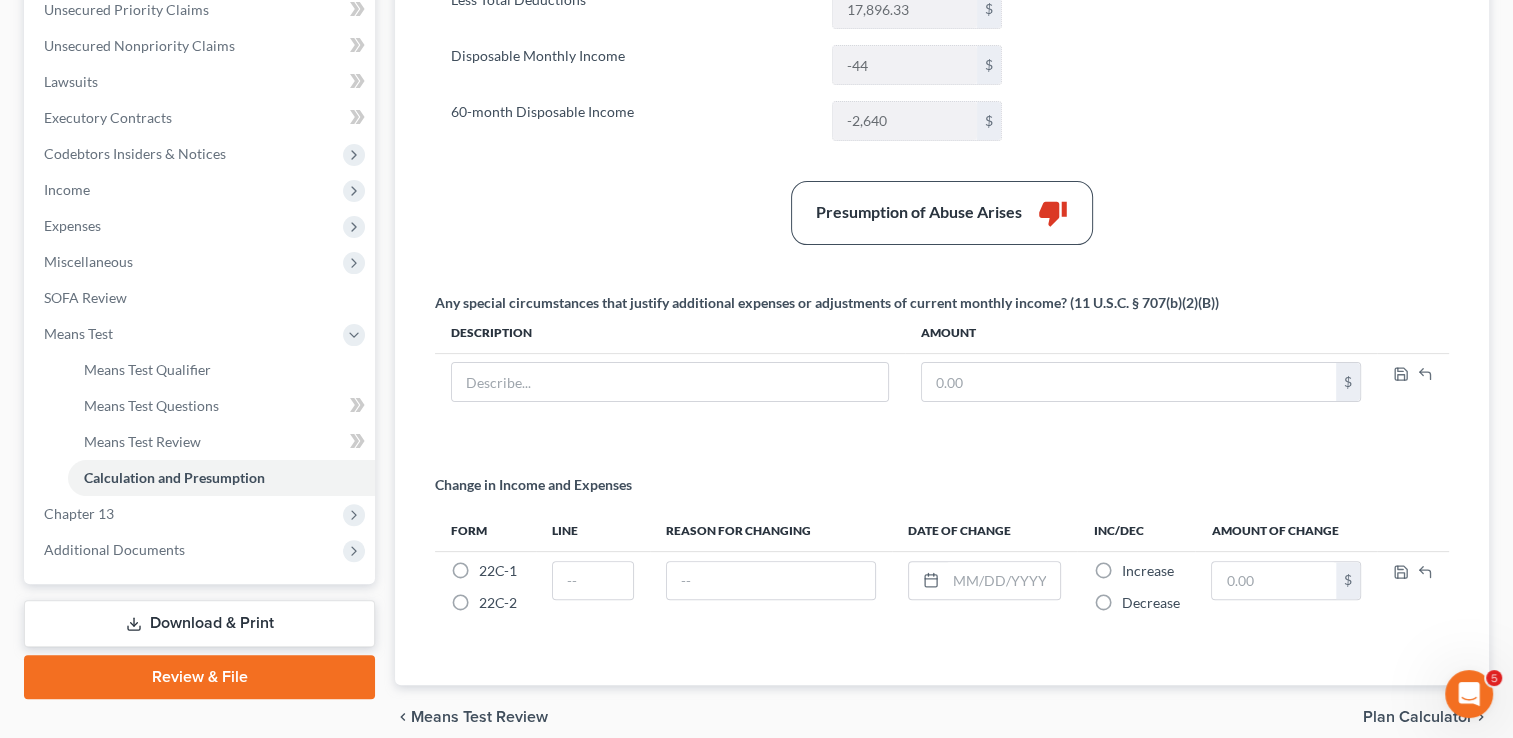 scroll, scrollTop: 0, scrollLeft: 0, axis: both 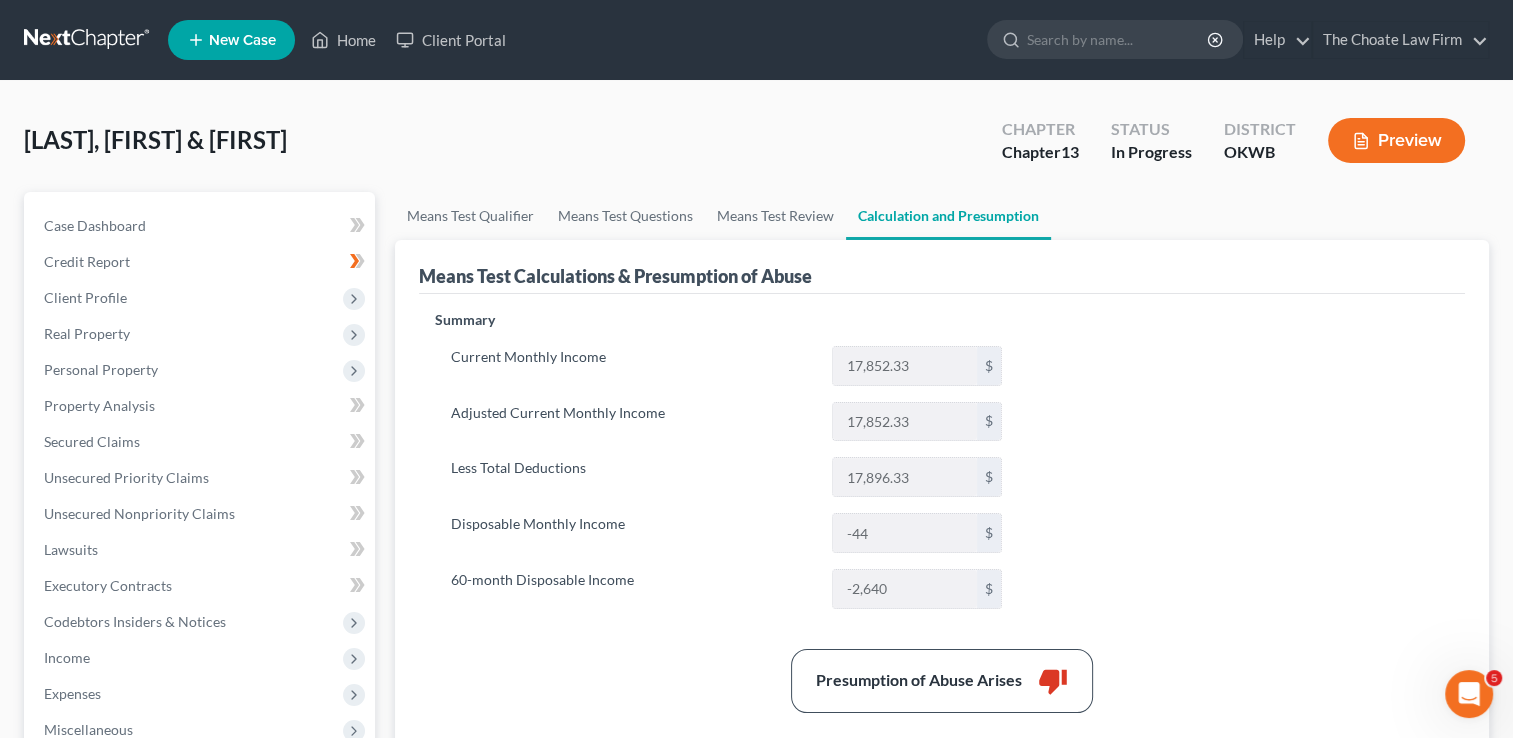 click at bounding box center [88, 40] 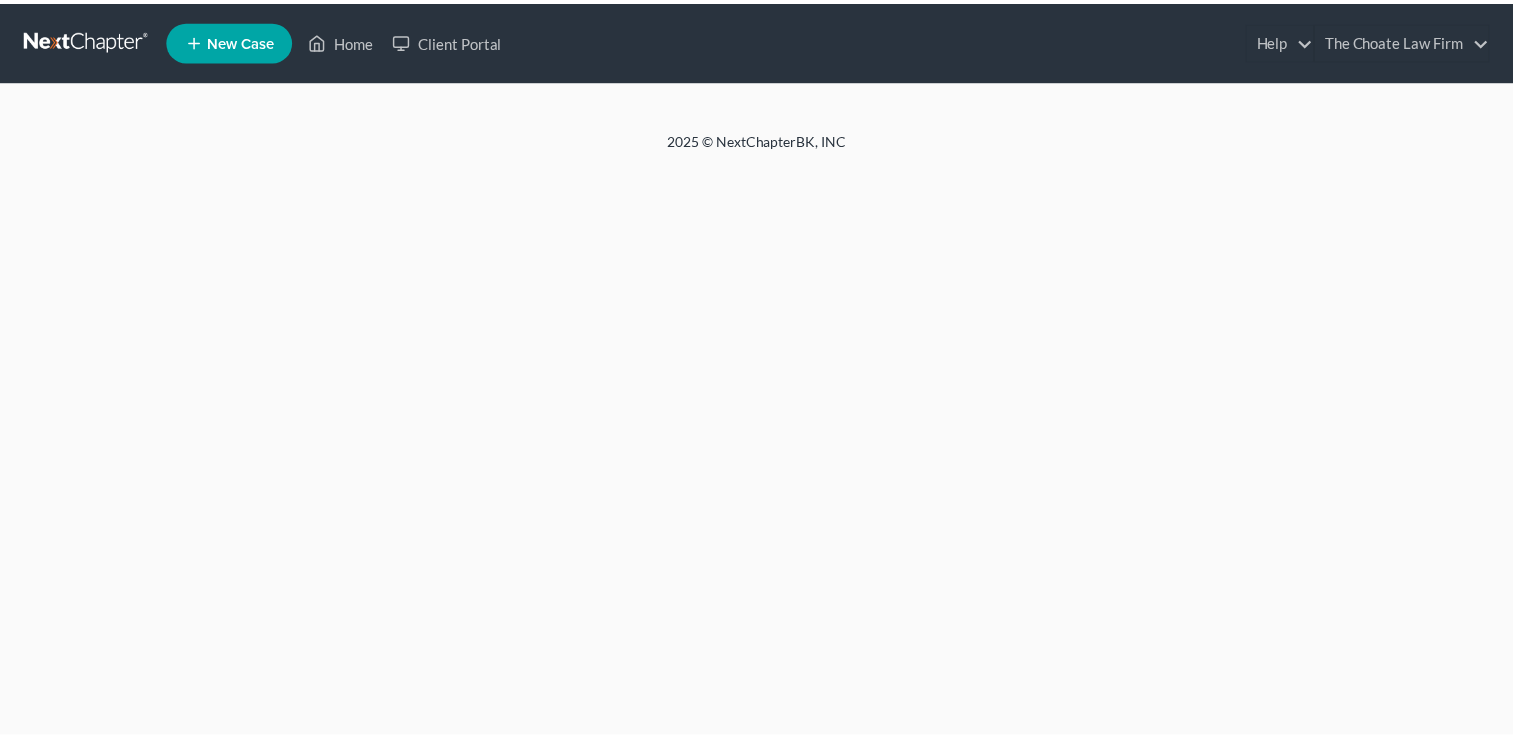 scroll, scrollTop: 0, scrollLeft: 0, axis: both 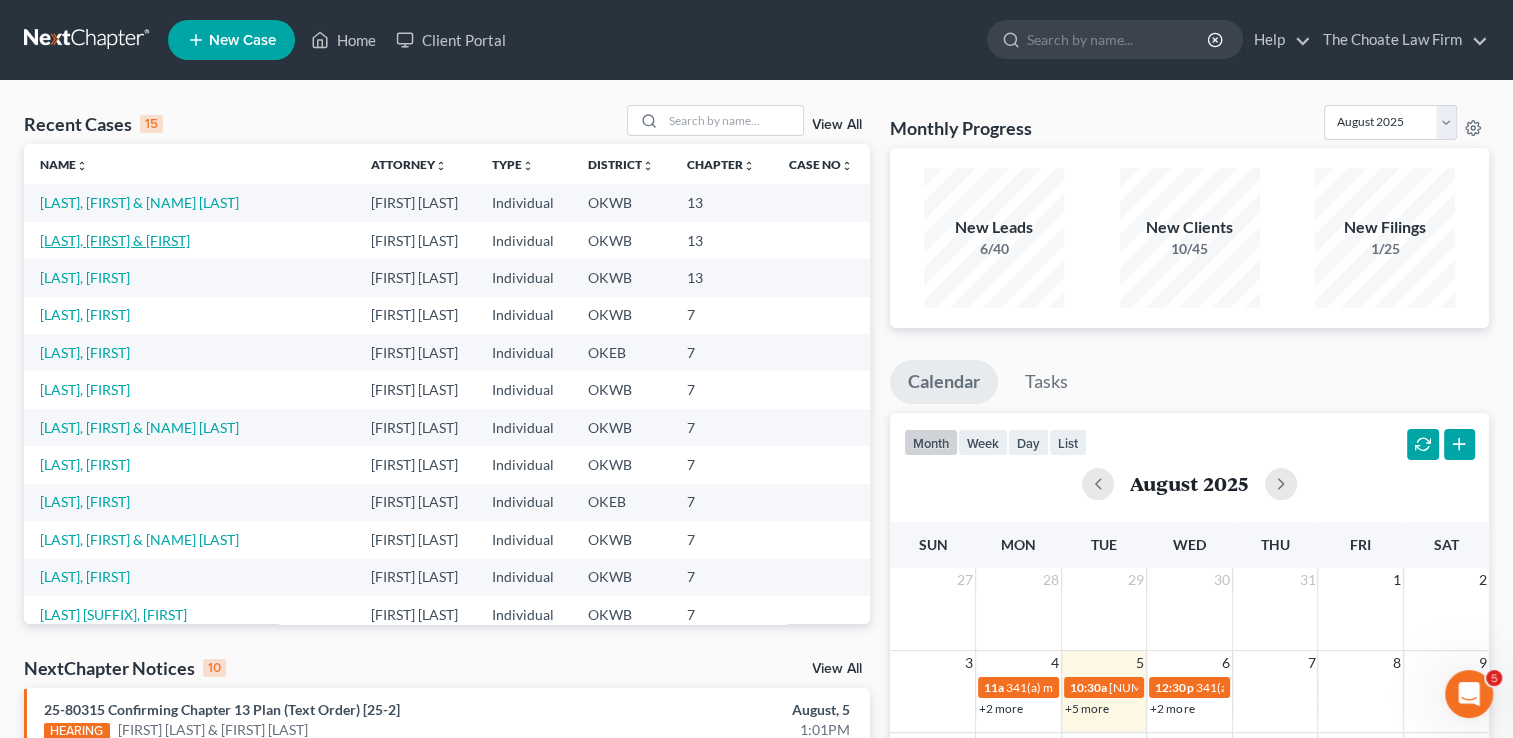 click on "[LAST], [FIRST] & [FIRST]" at bounding box center [115, 240] 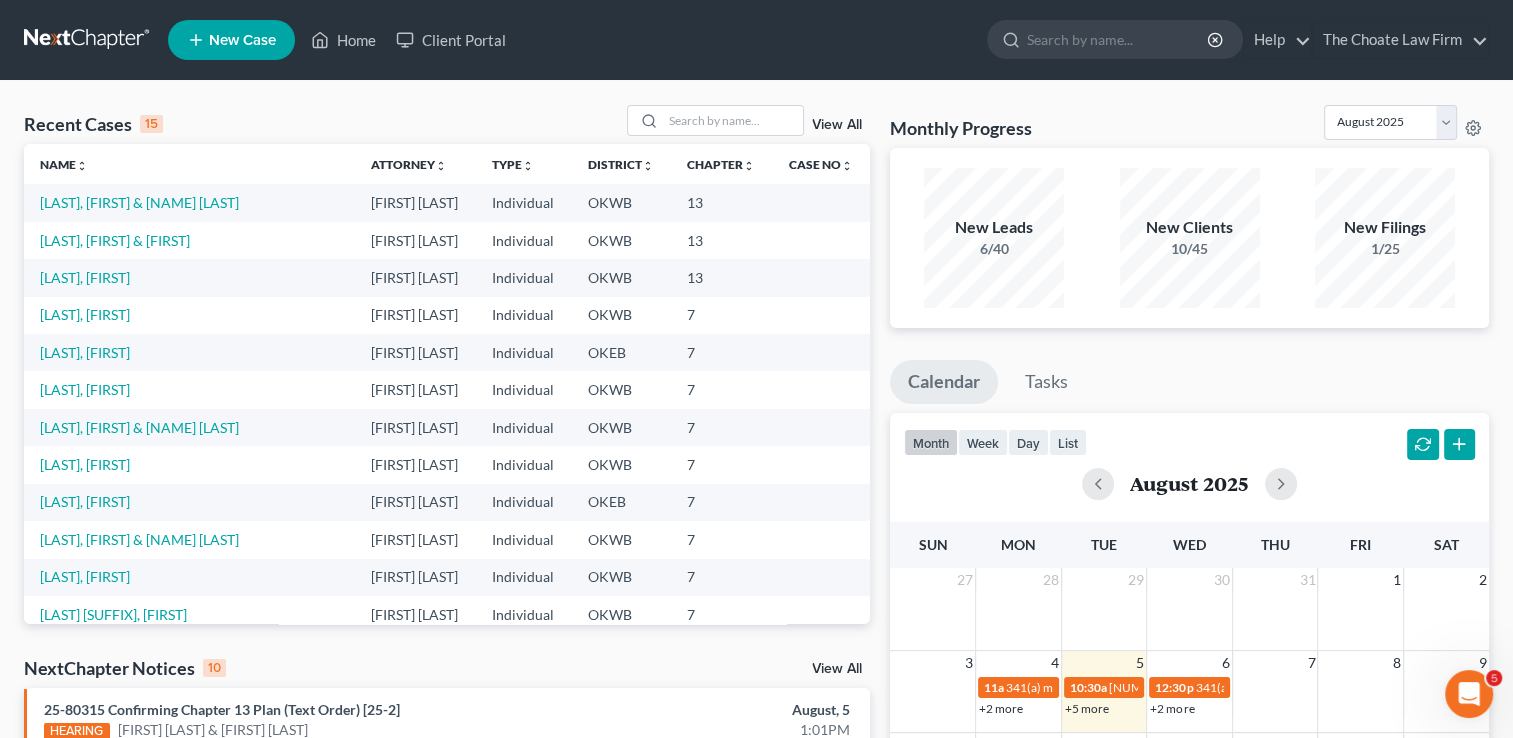 select on "1" 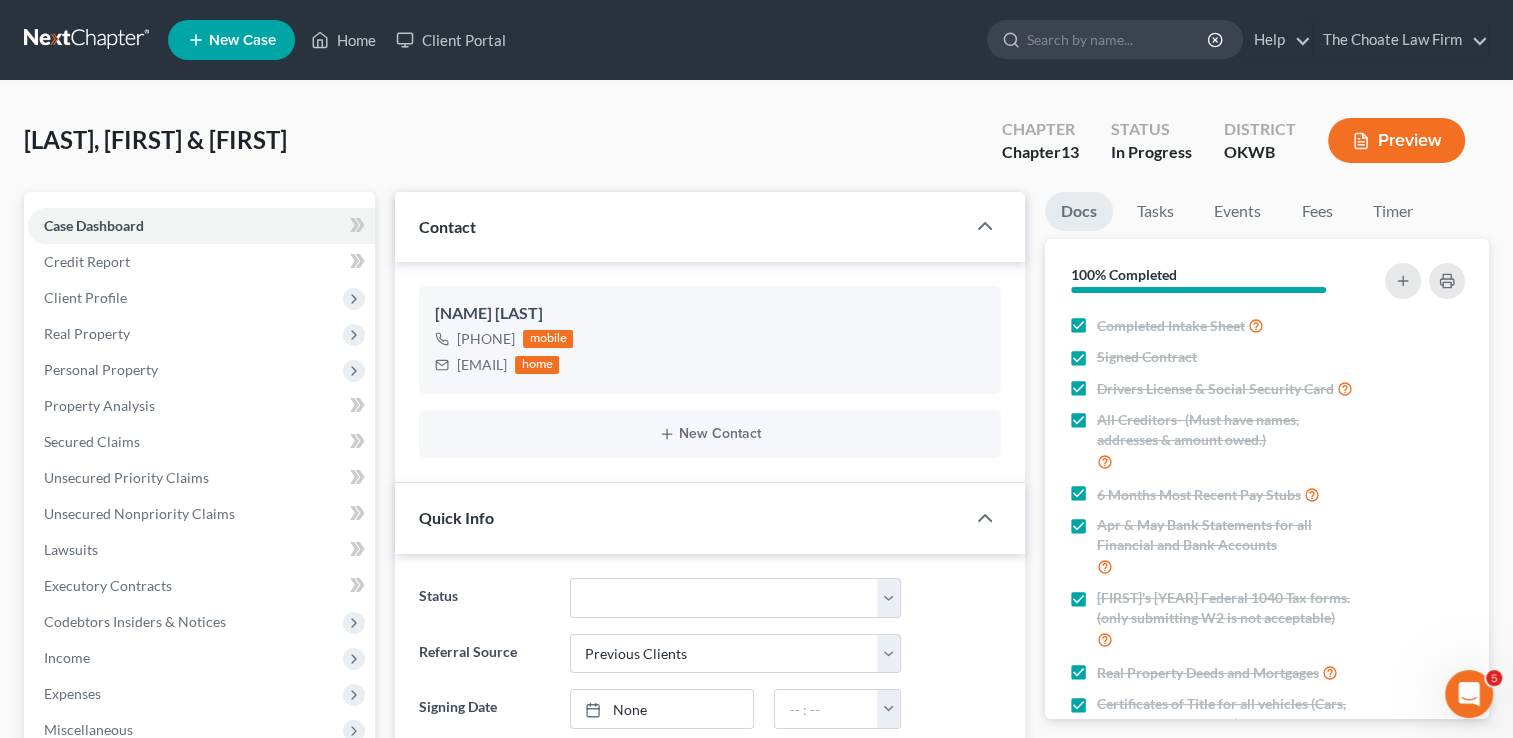 scroll, scrollTop: 2447, scrollLeft: 0, axis: vertical 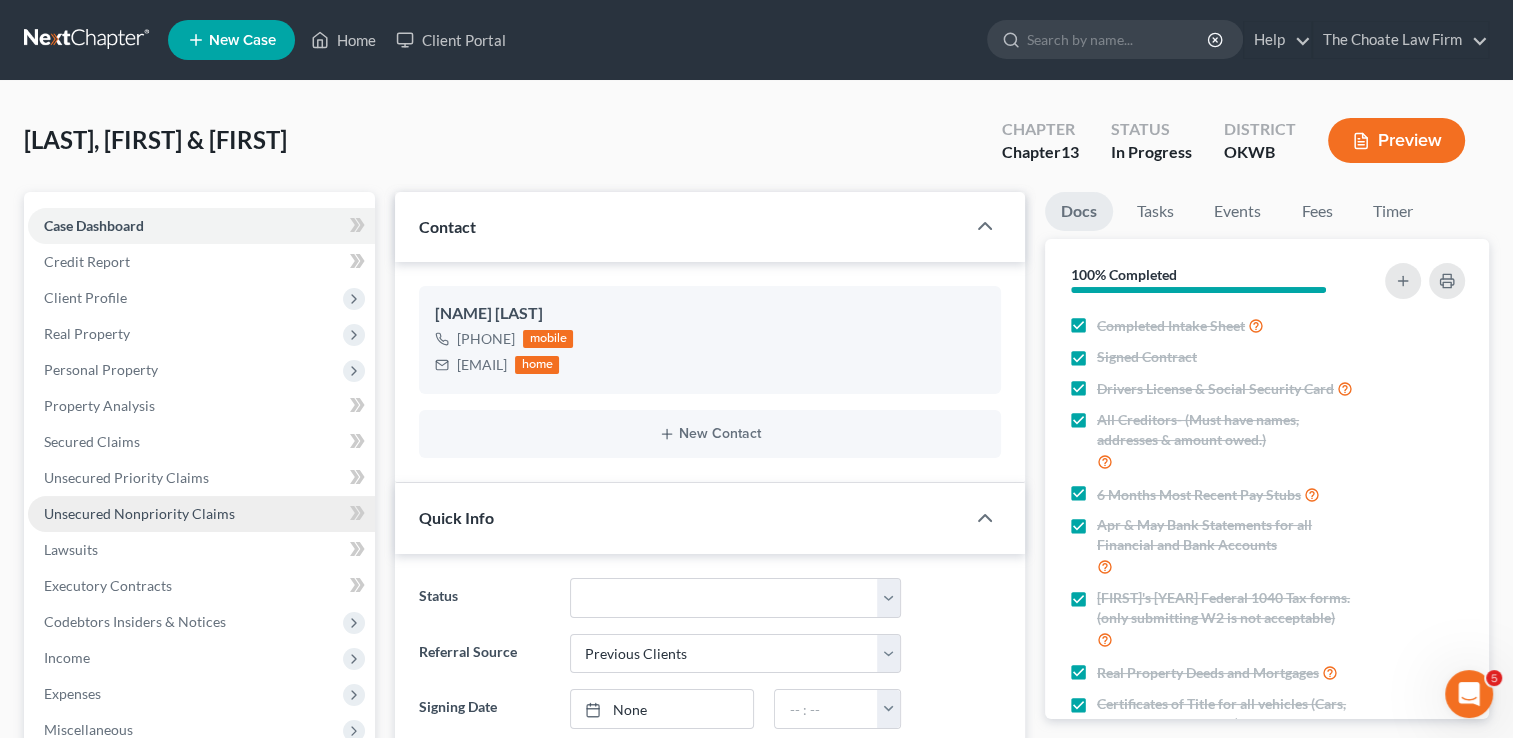 click on "Unsecured Nonpriority Claims" at bounding box center (139, 513) 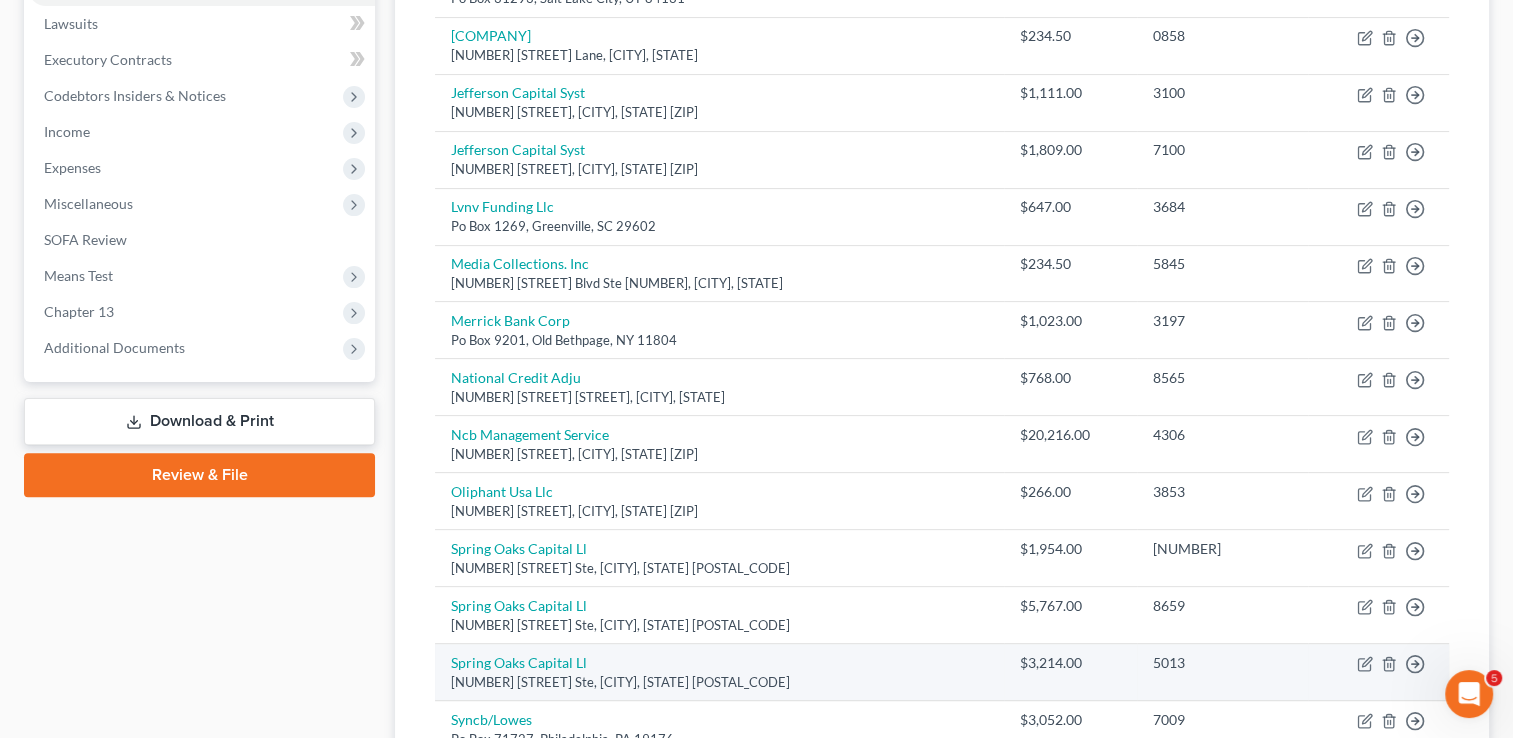 scroll, scrollTop: 0, scrollLeft: 0, axis: both 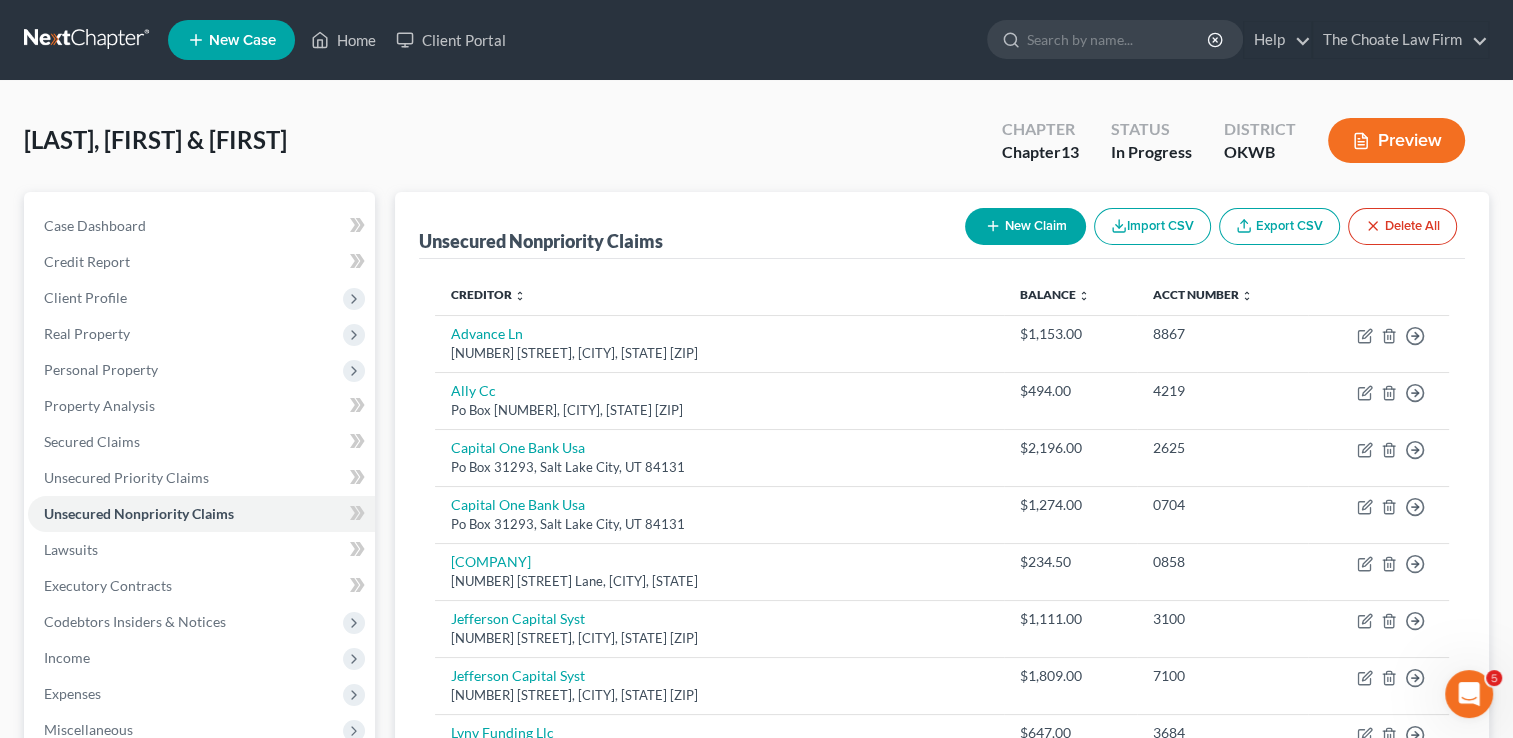 click on "New Claim" at bounding box center [1025, 226] 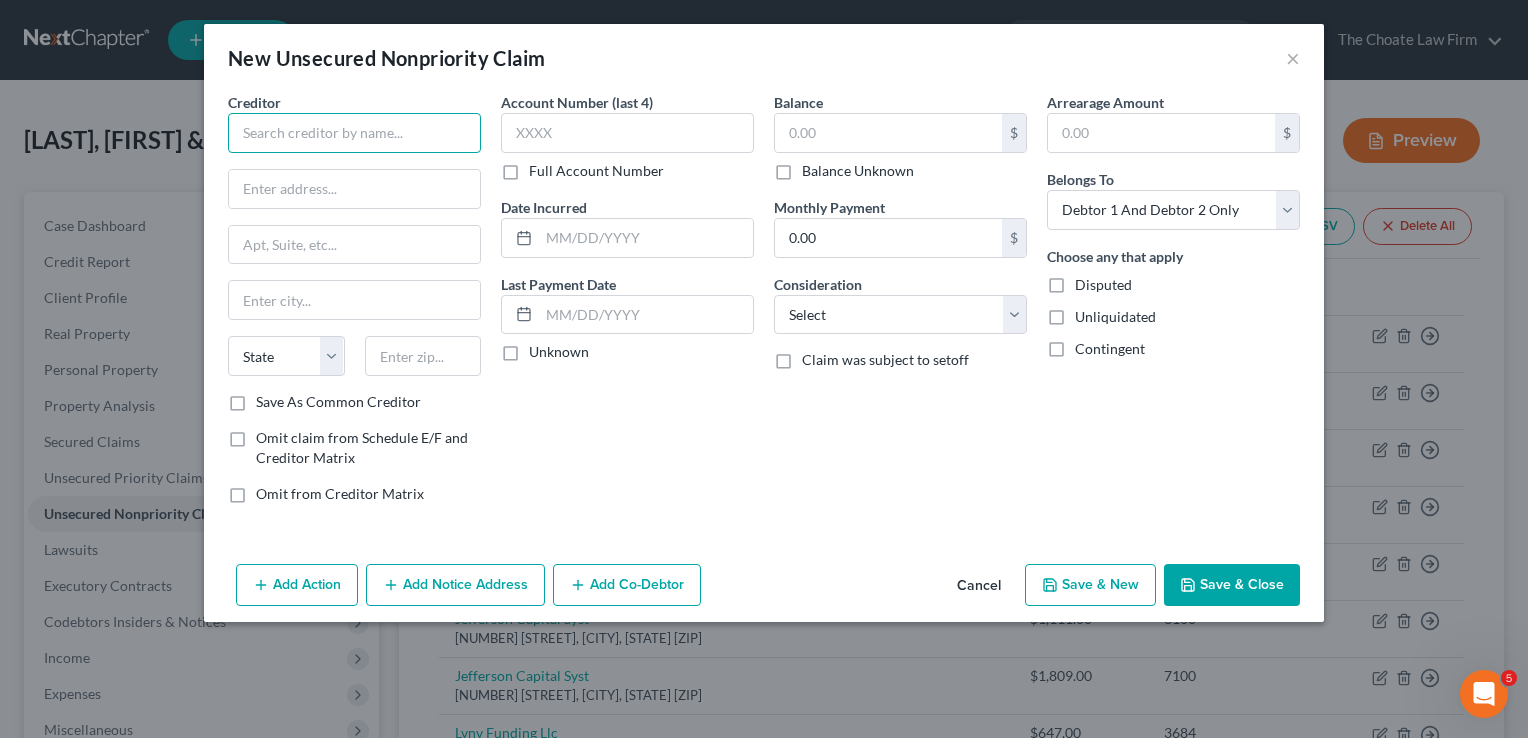 click at bounding box center (354, 133) 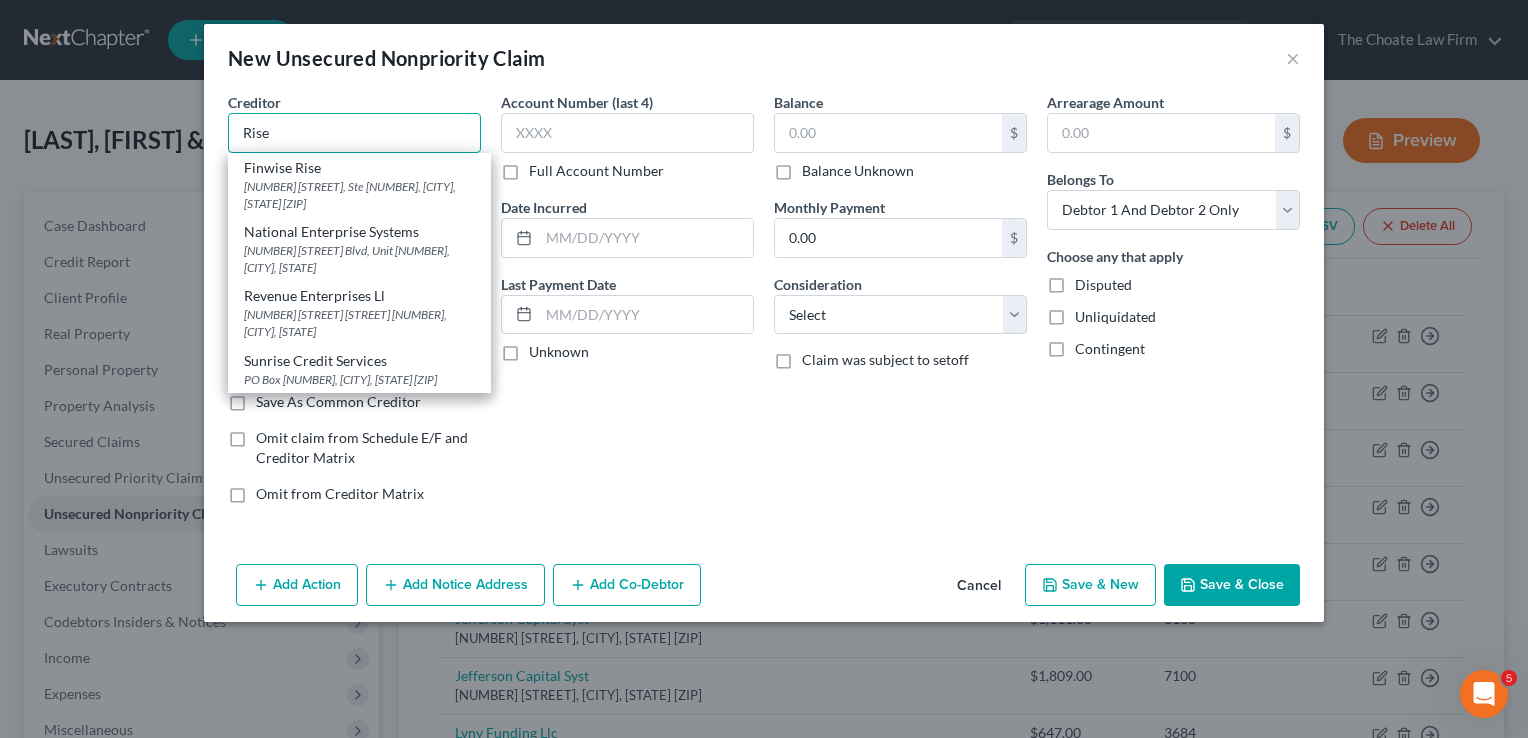 type on "Rise" 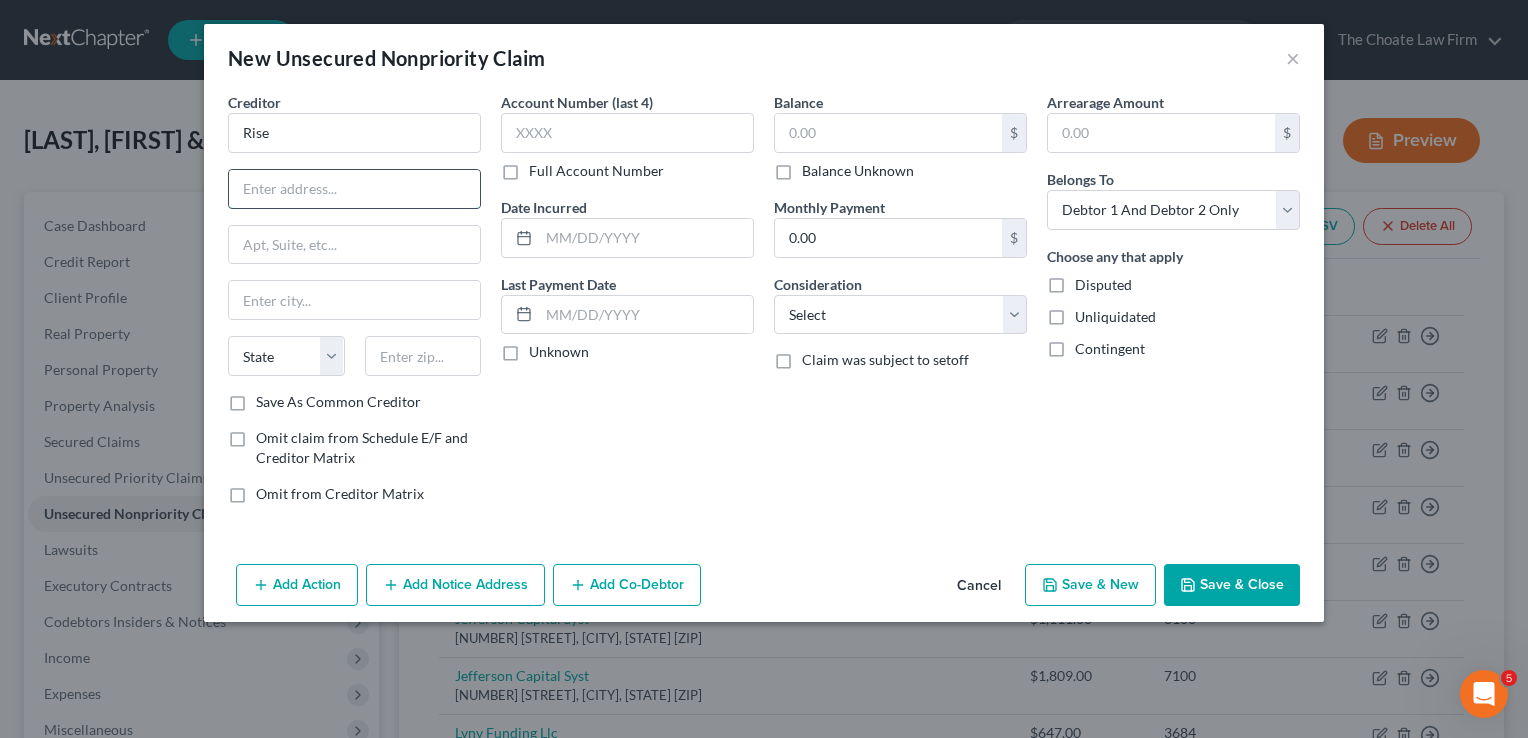 click at bounding box center [354, 189] 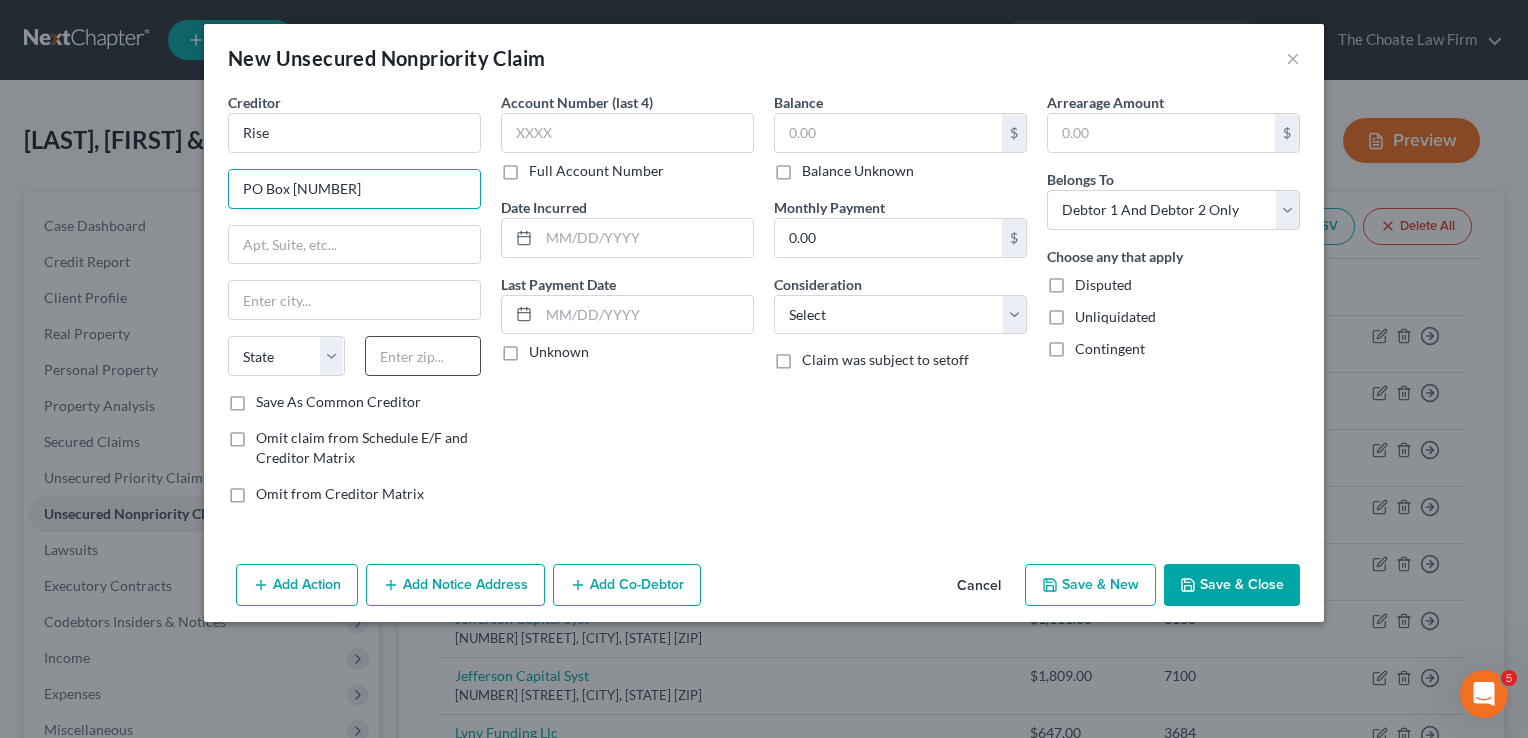 type on "PO Box [NUMBER]" 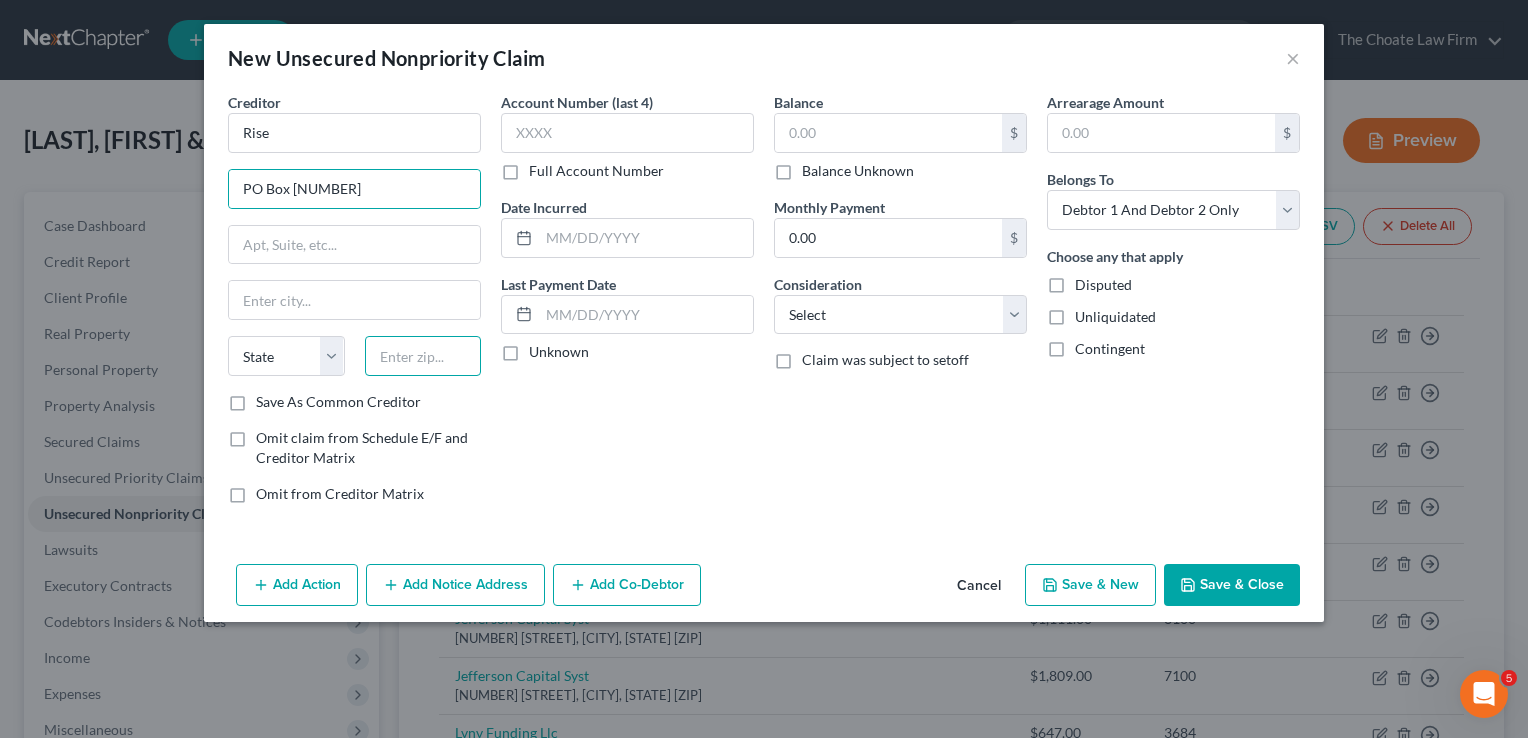 click at bounding box center (423, 356) 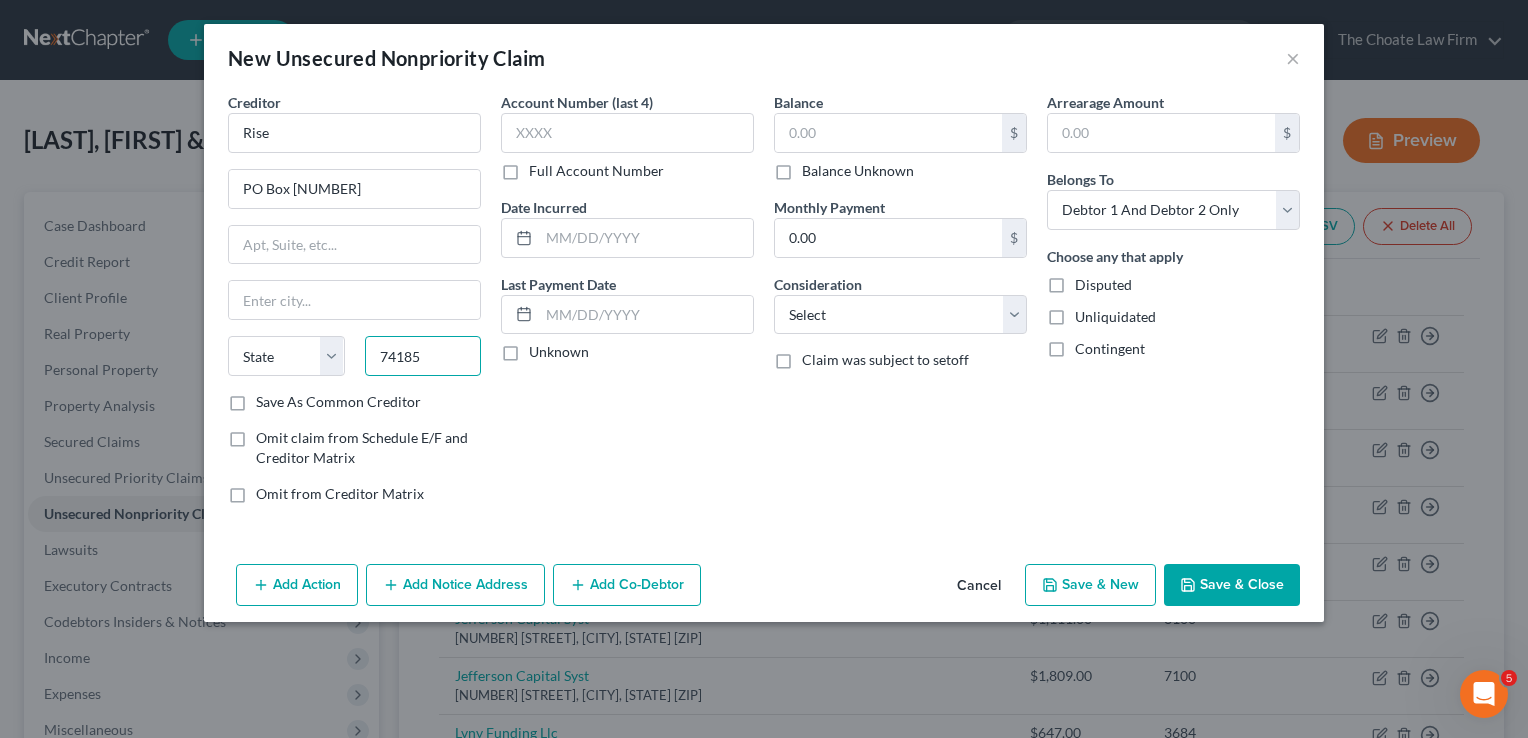 type on "74185" 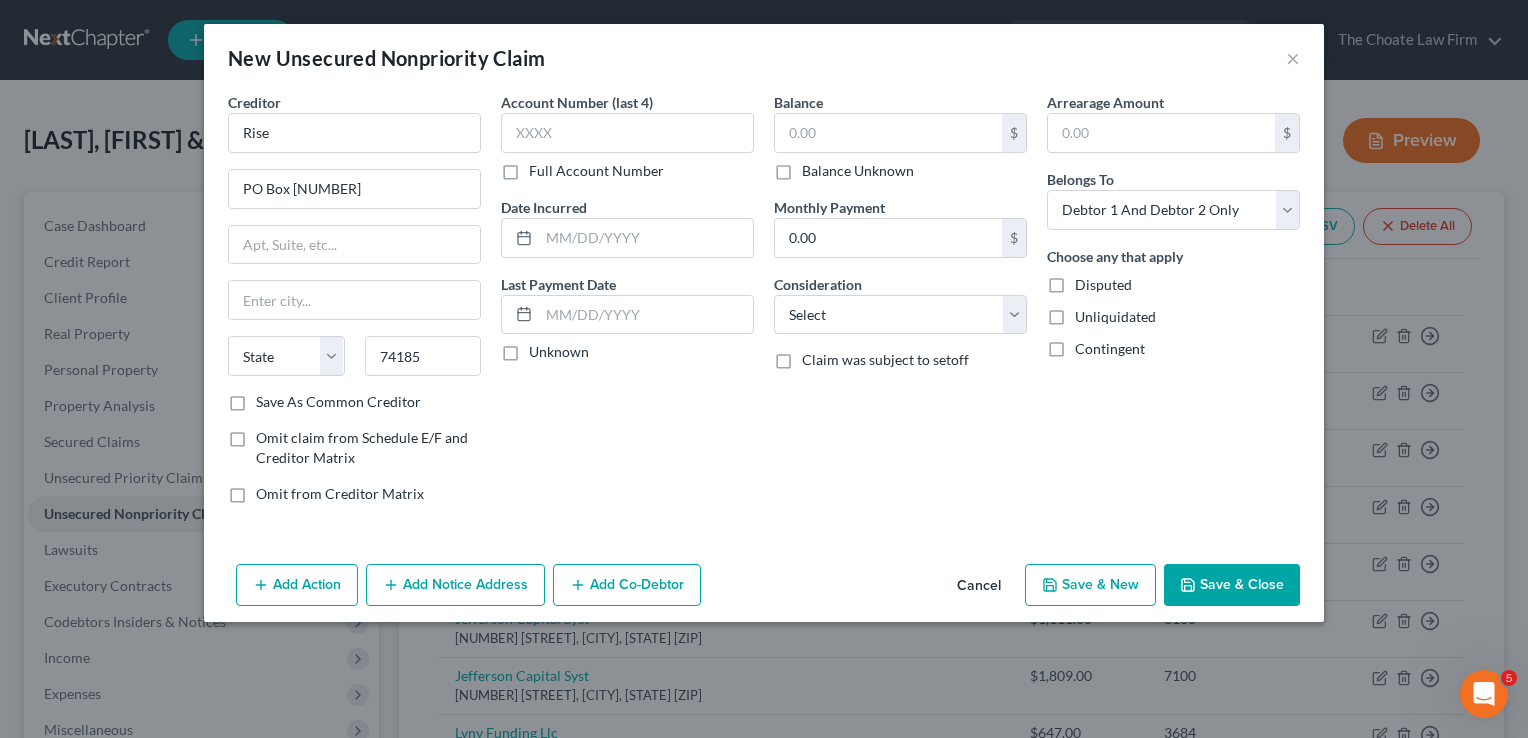 click on "Balance
$
Balance Unknown
Balance Undetermined
$
Balance Unknown
Monthly Payment 0.00 $ Consideration Select Cable / Satellite Services Collection Agency Credit Card Debt Debt Counseling / Attorneys Deficiency Balance Domestic Support Obligations Home / Car Repairs Income Taxes Judgment Liens Medical Services Monies Loaned / Advanced Mortgage Obligation From Divorce Or Separation Obligation To Pensions Other Overdrawn Bank Account Promised To Help Pay Creditors Student Loans Suppliers And Vendors Telephone / Internet Services Utility Services Claim was subject to setoff" at bounding box center (900, 306) 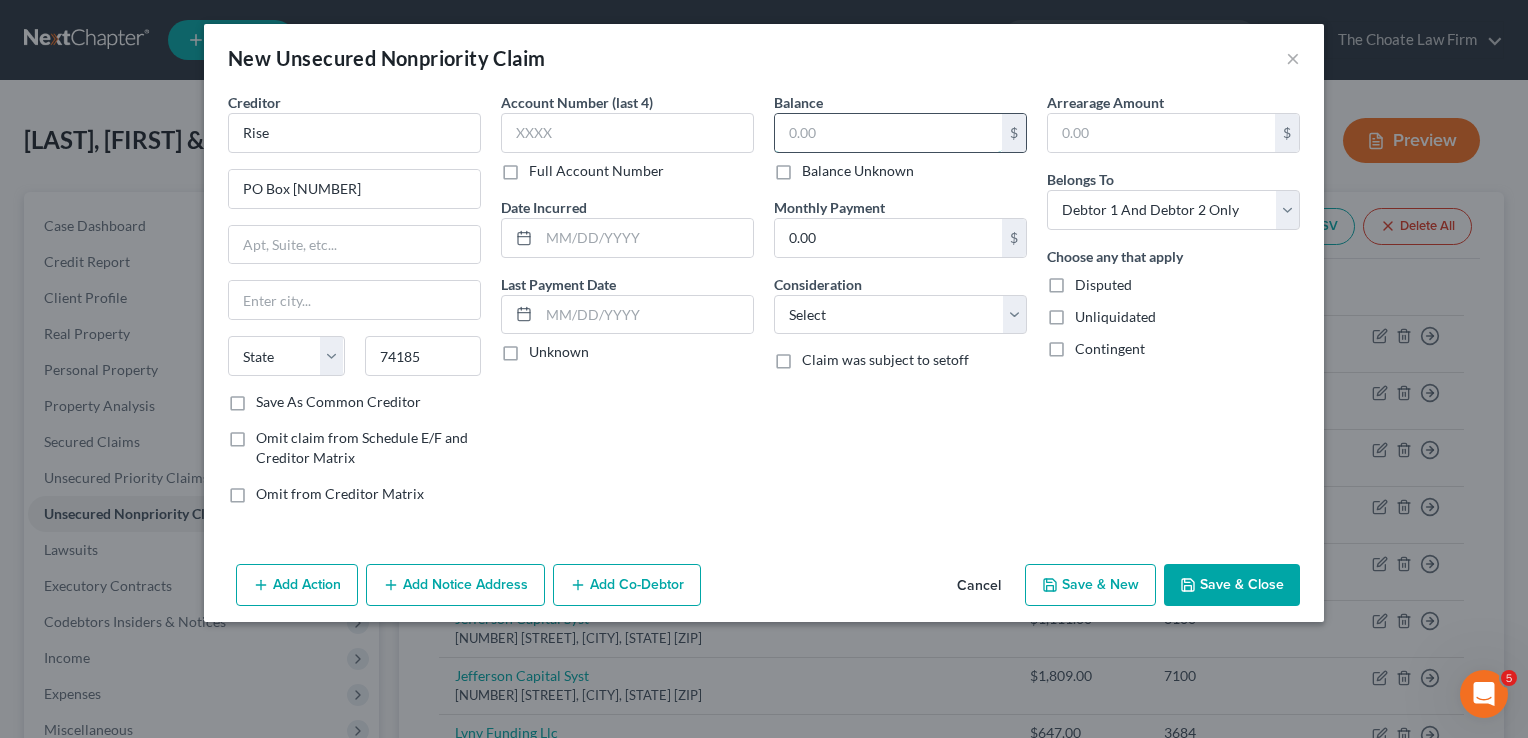 click at bounding box center (888, 133) 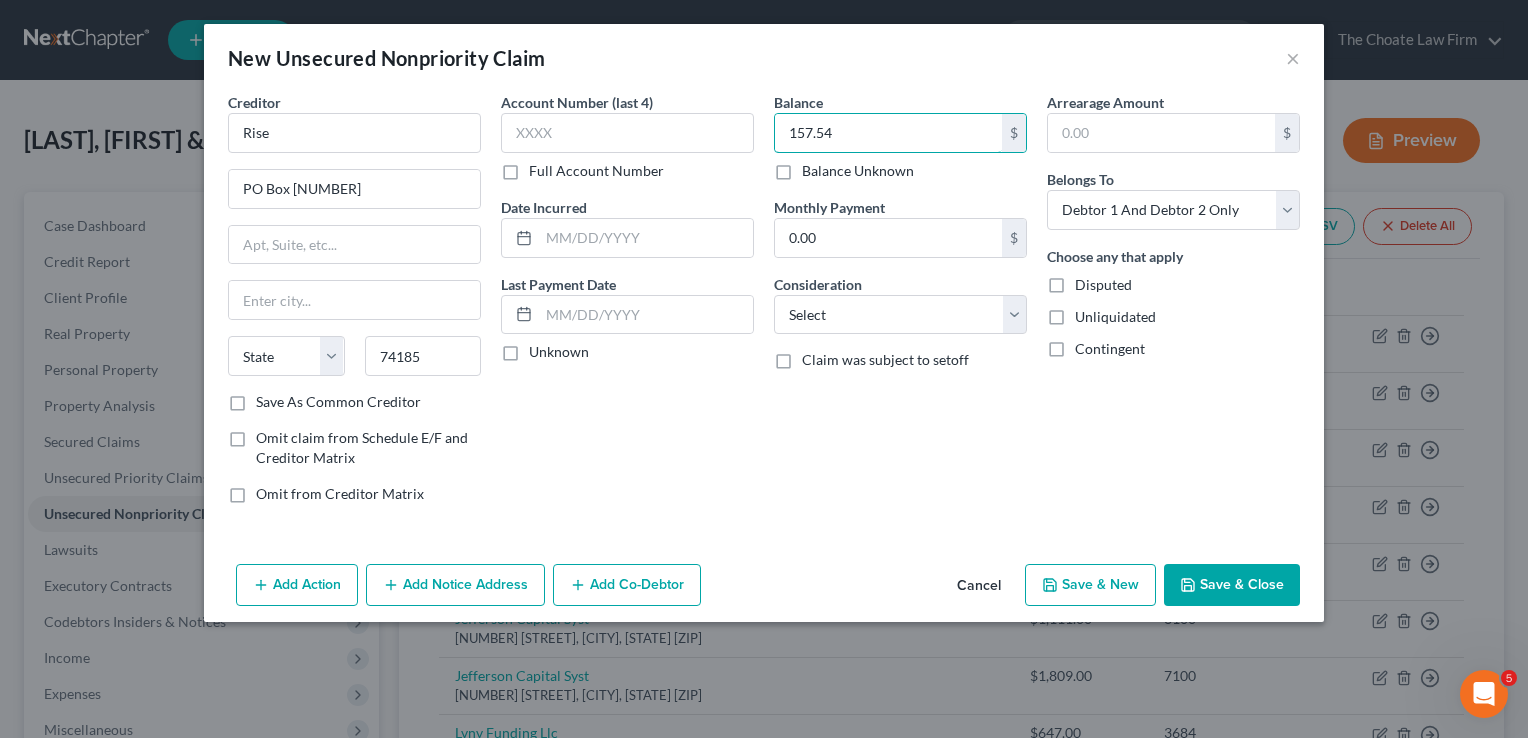 type on "157.54" 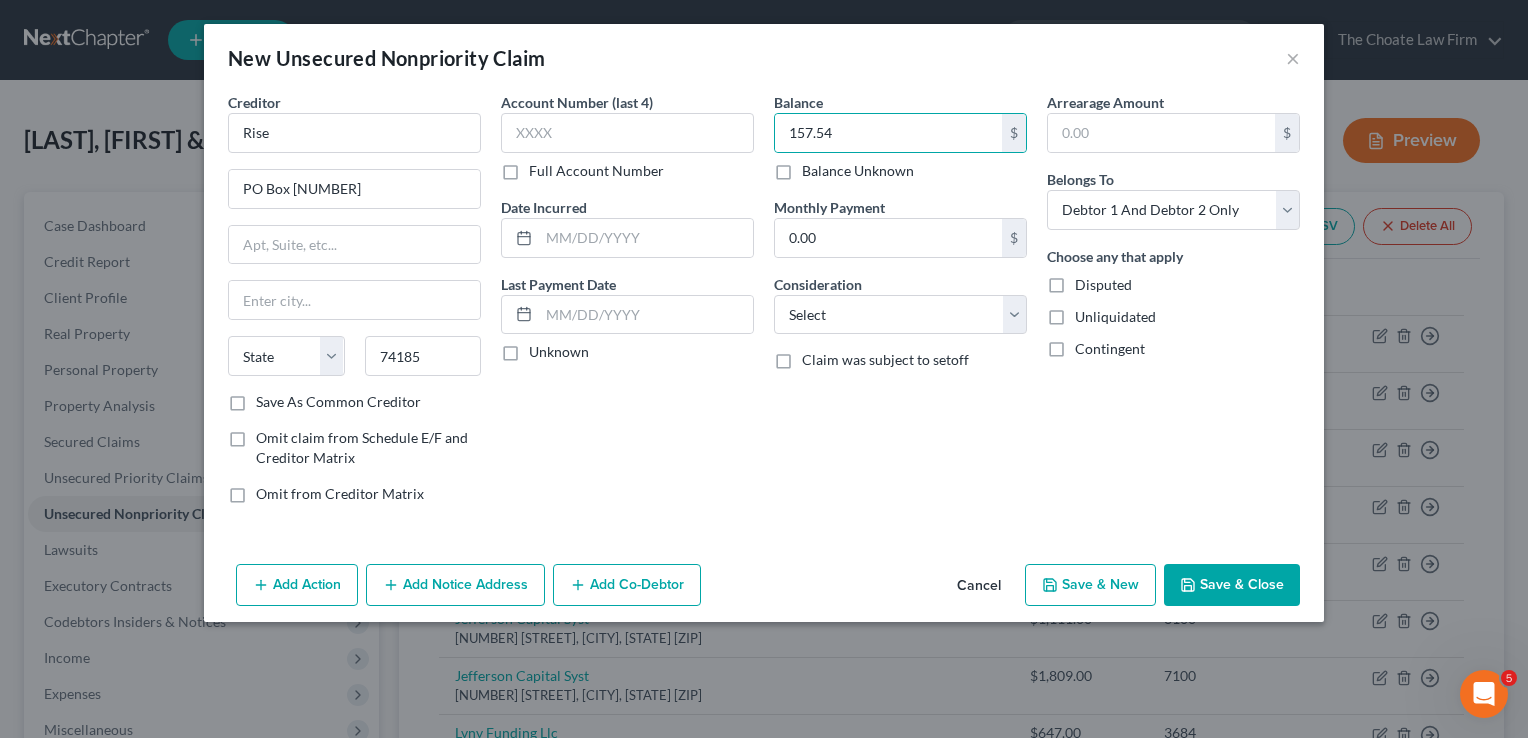 click on "Save & Close" at bounding box center [1232, 585] 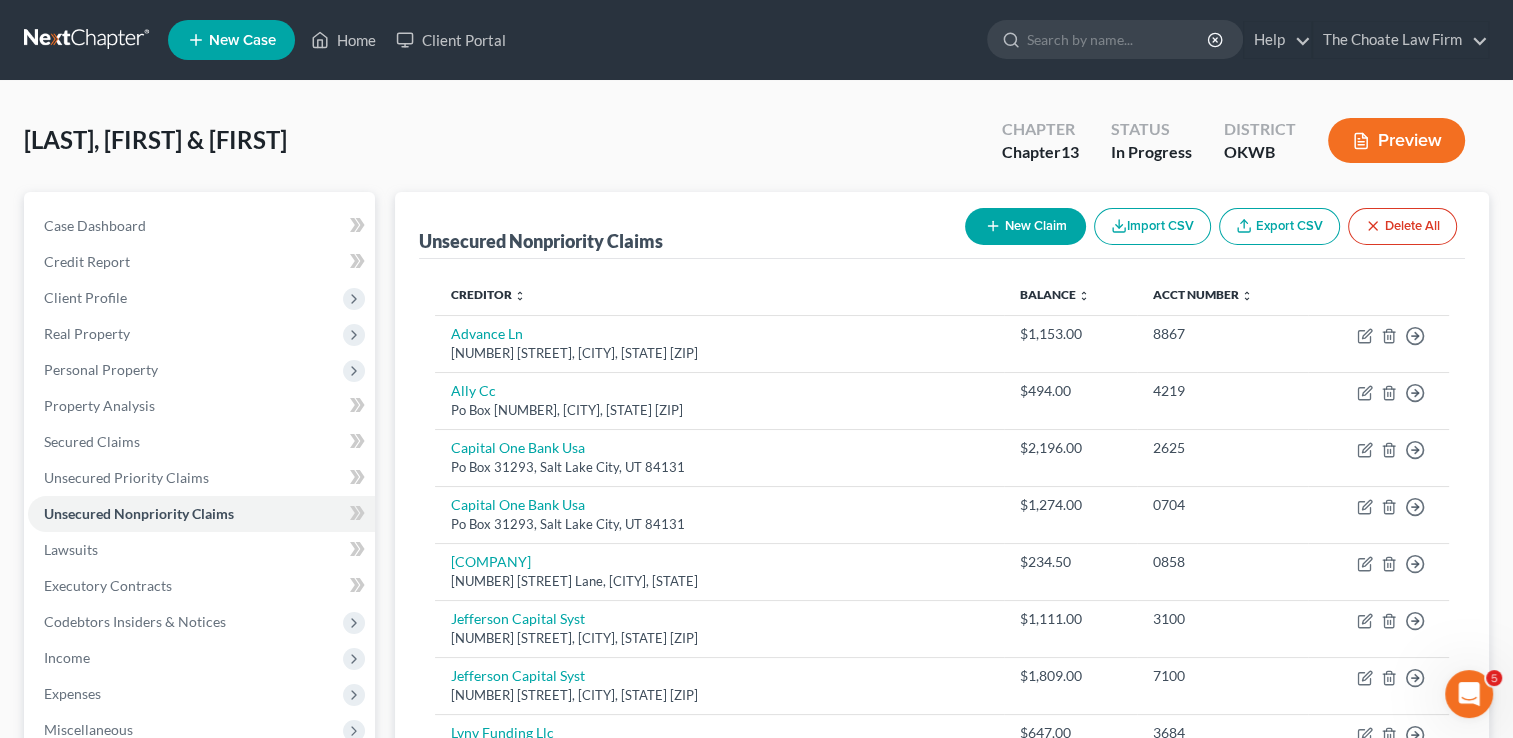 click on "New Claim" at bounding box center [1025, 226] 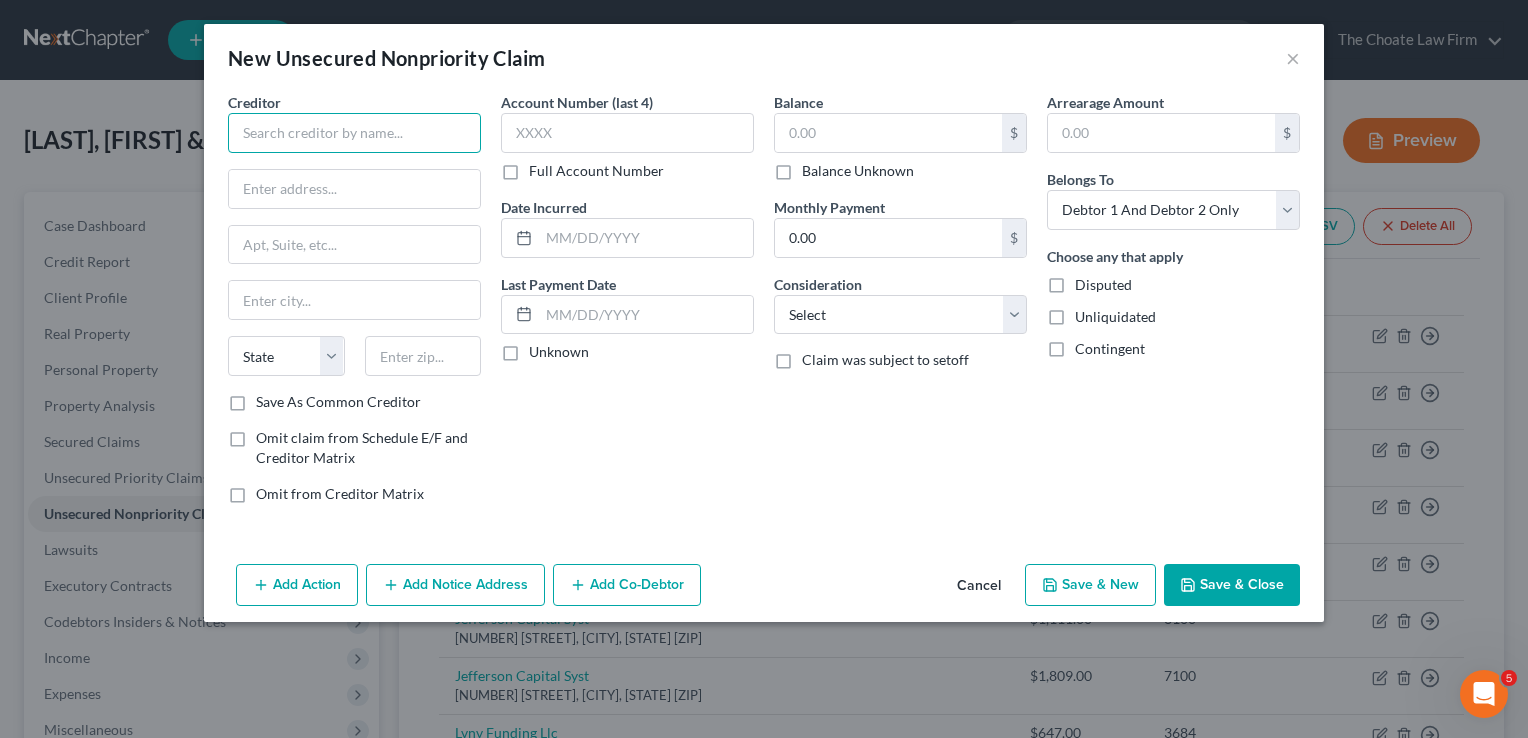 click at bounding box center [354, 133] 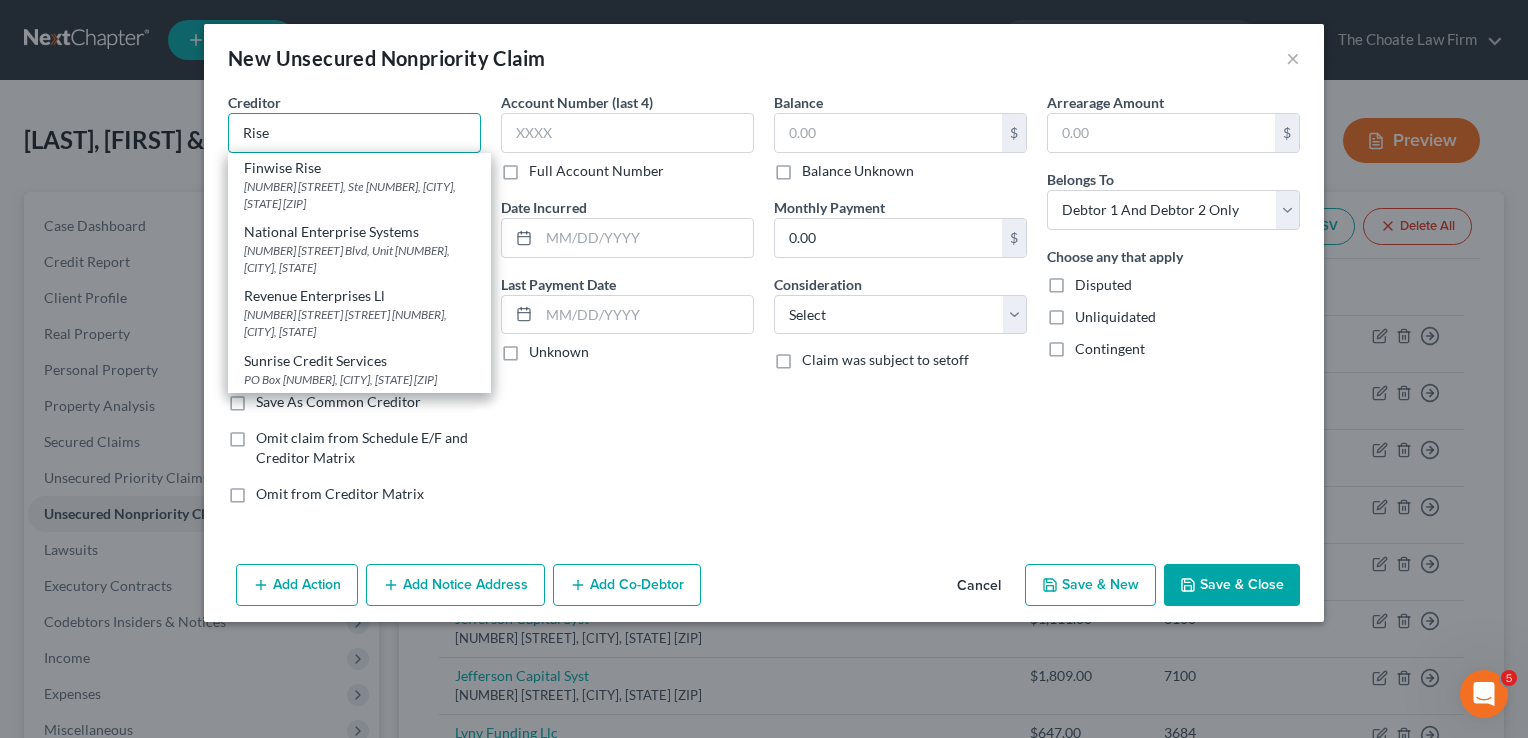 type on "Rise" 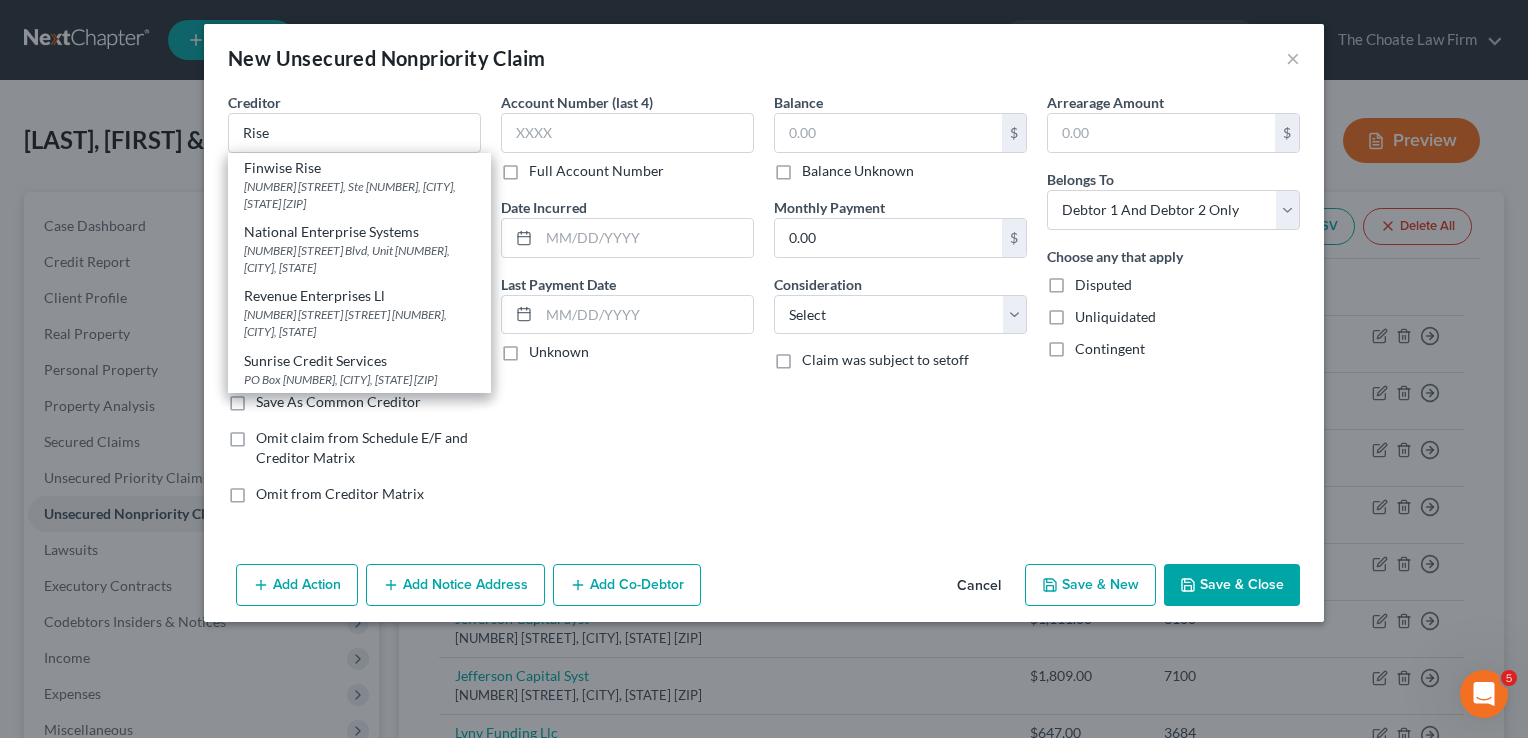 click on "Account Number (last 4)
Full Account Number
Date Incurred         Last Payment Date         Unknown" at bounding box center (627, 306) 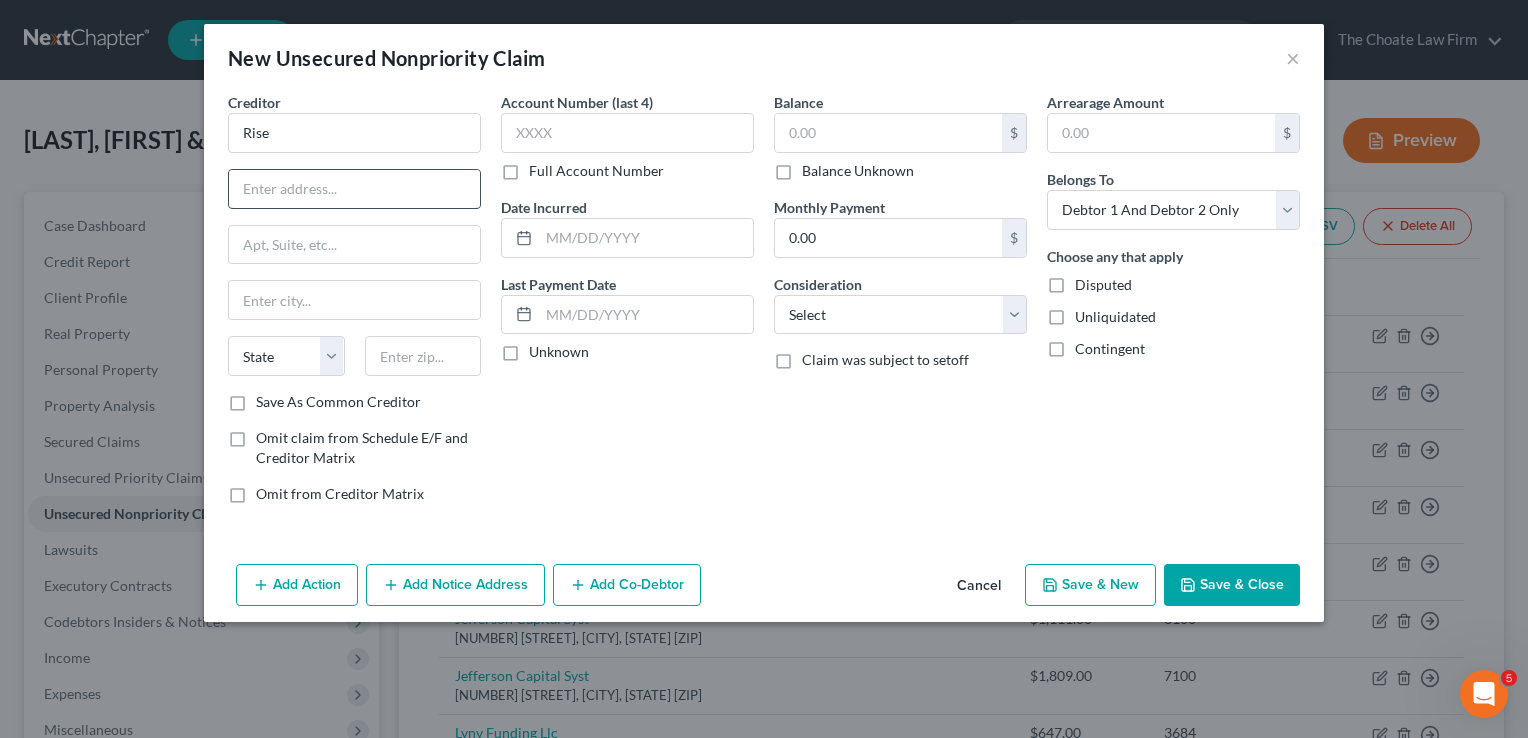 click at bounding box center [354, 189] 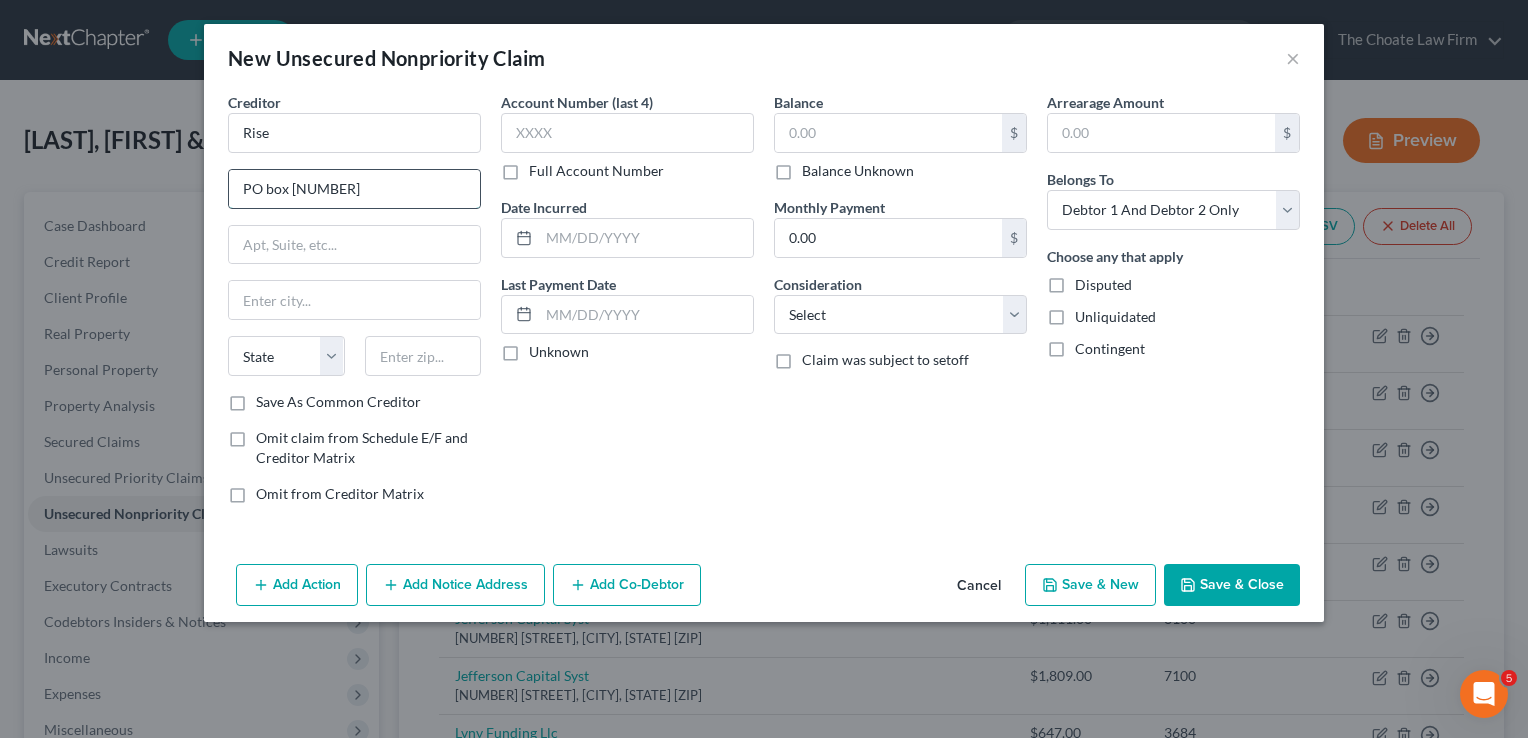 type on "PO box [NUMBER]" 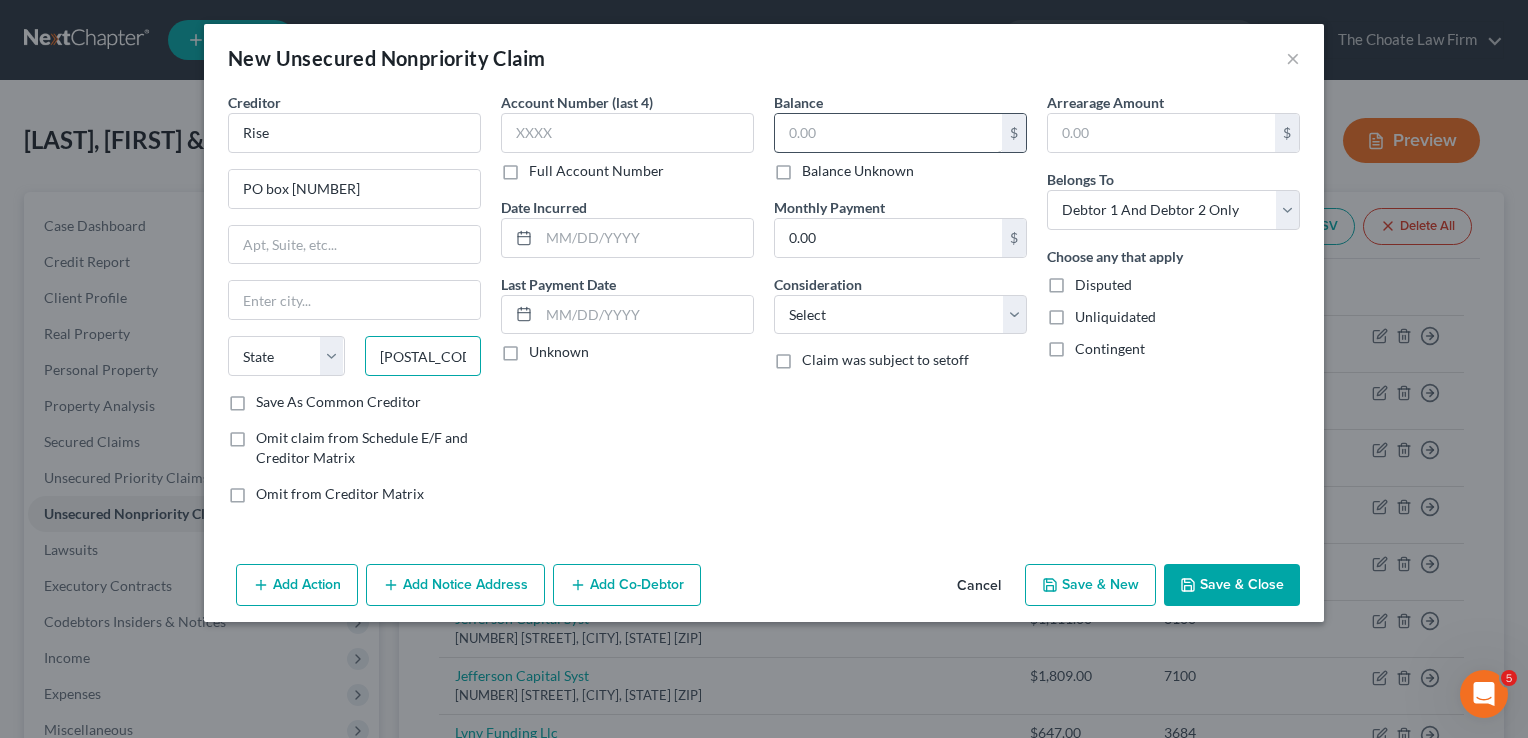 type on "[POSTAL_CODE]" 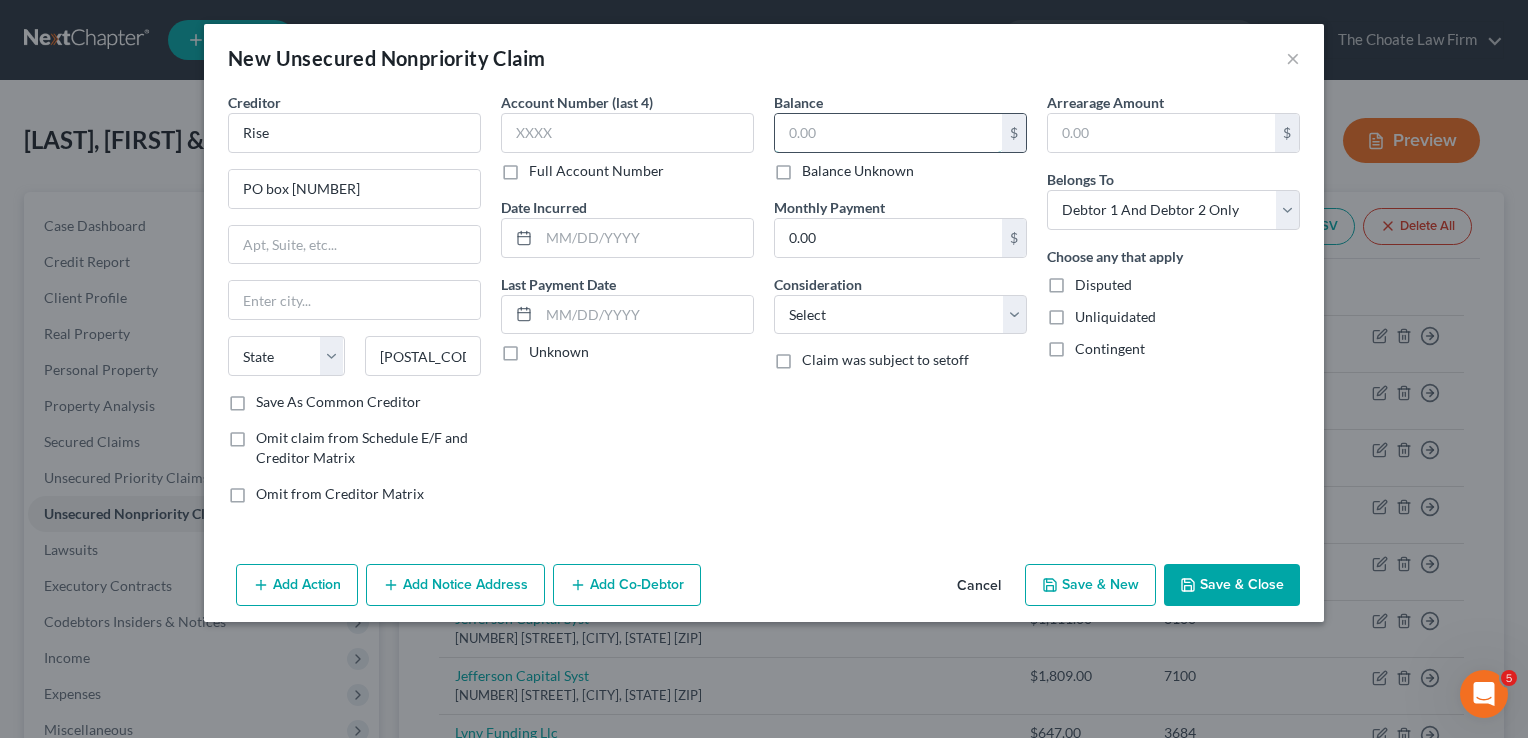 click at bounding box center [888, 133] 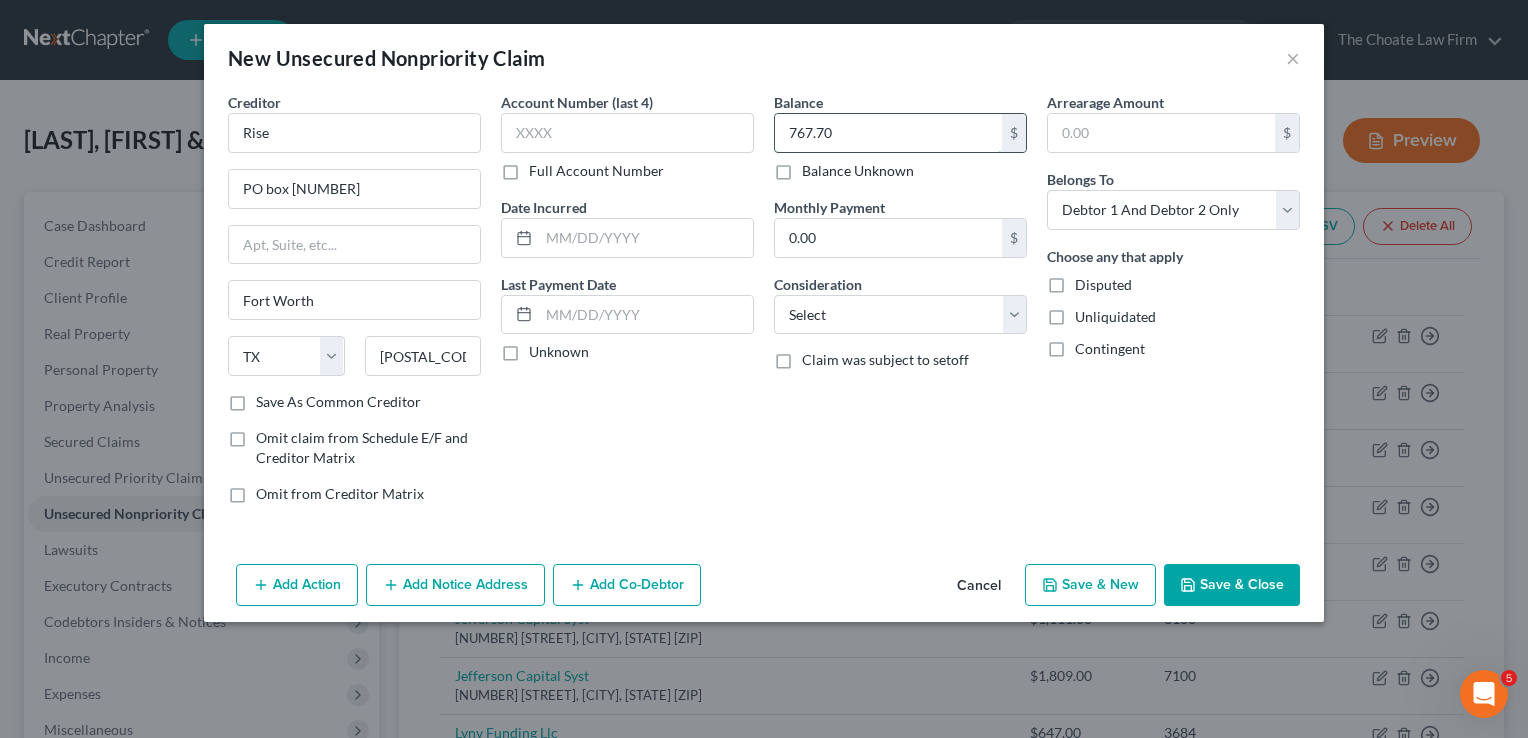 drag, startPoint x: 802, startPoint y: 134, endPoint x: 773, endPoint y: 134, distance: 29 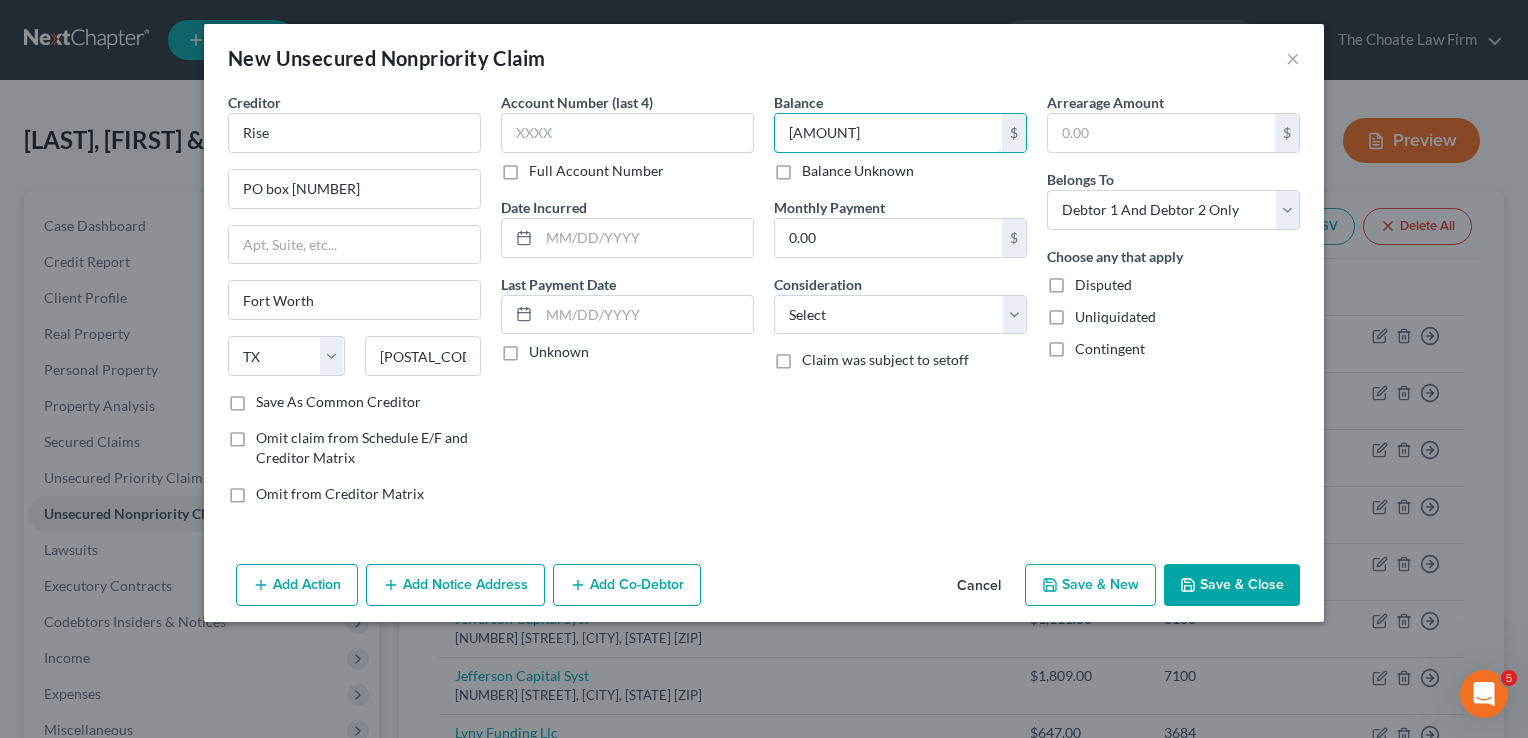 type on "[AMOUNT]" 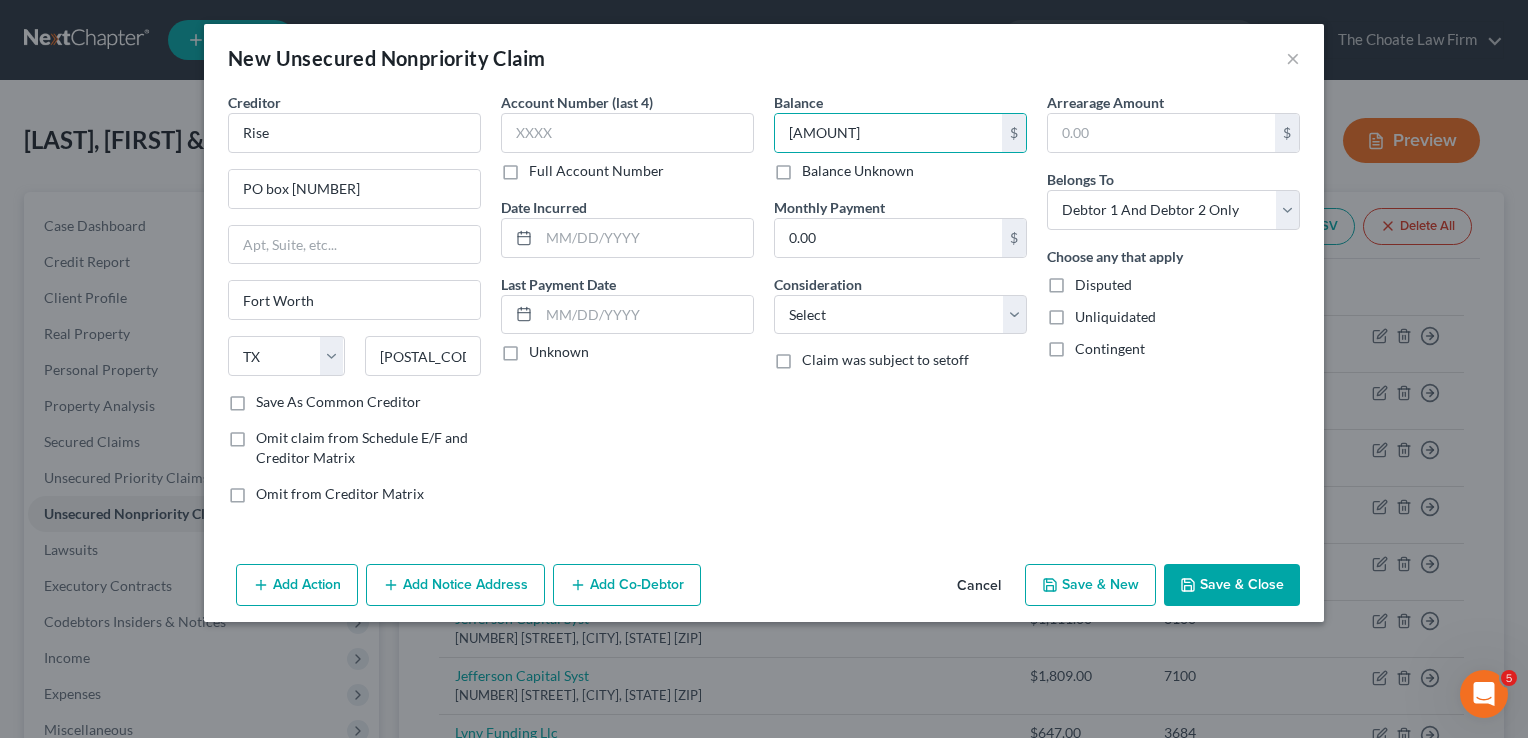 click on "Save & Close" at bounding box center [1232, 585] 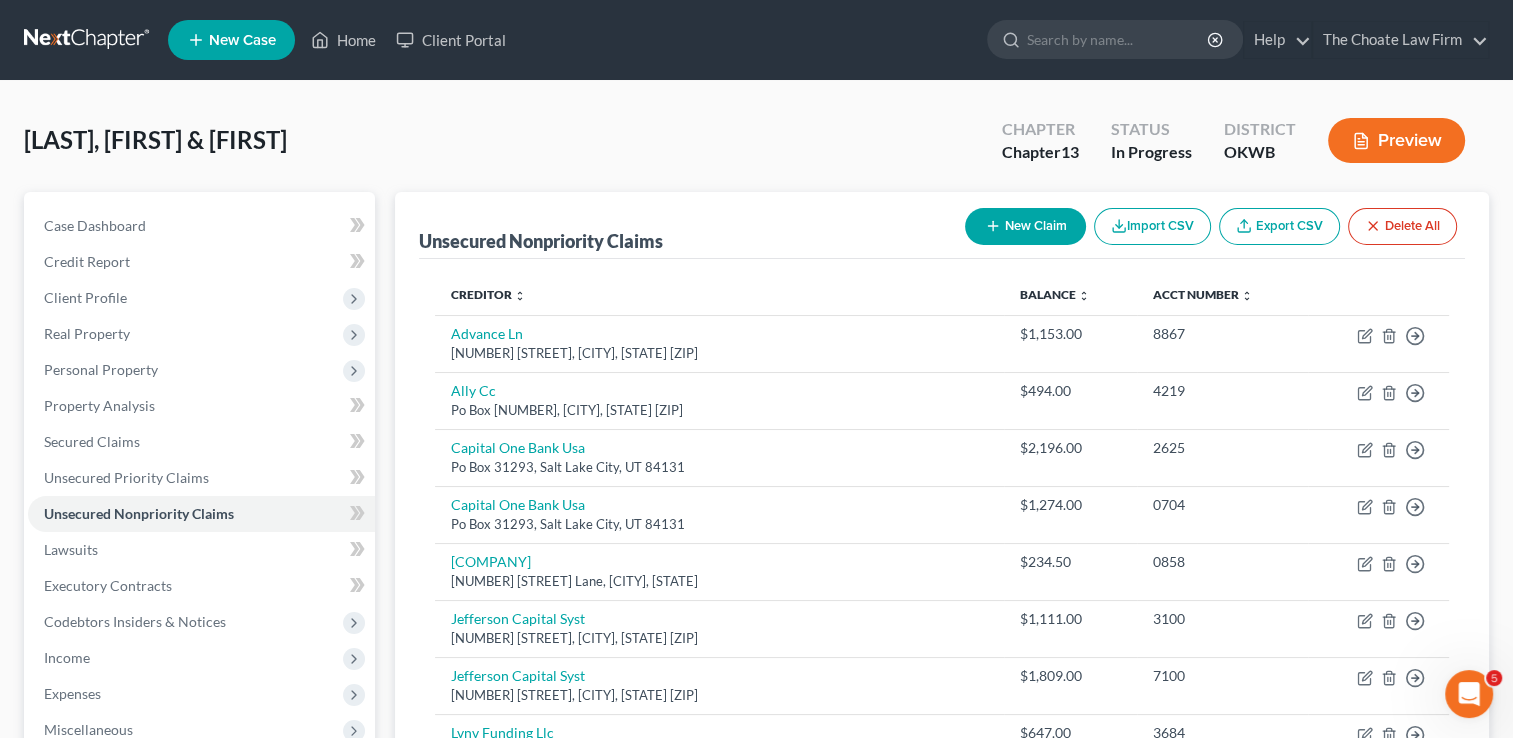 click on "New Claim" at bounding box center [1025, 226] 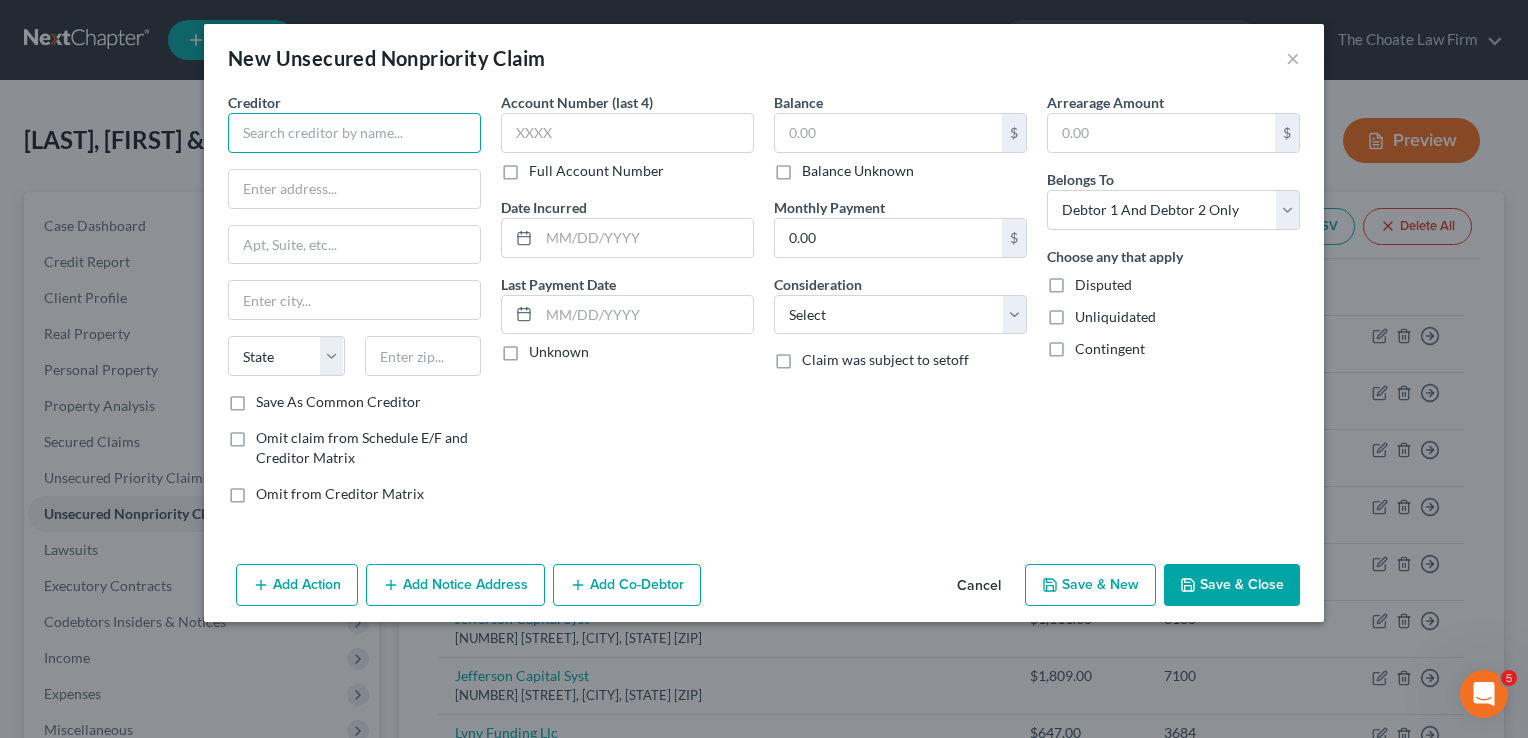 click at bounding box center (354, 133) 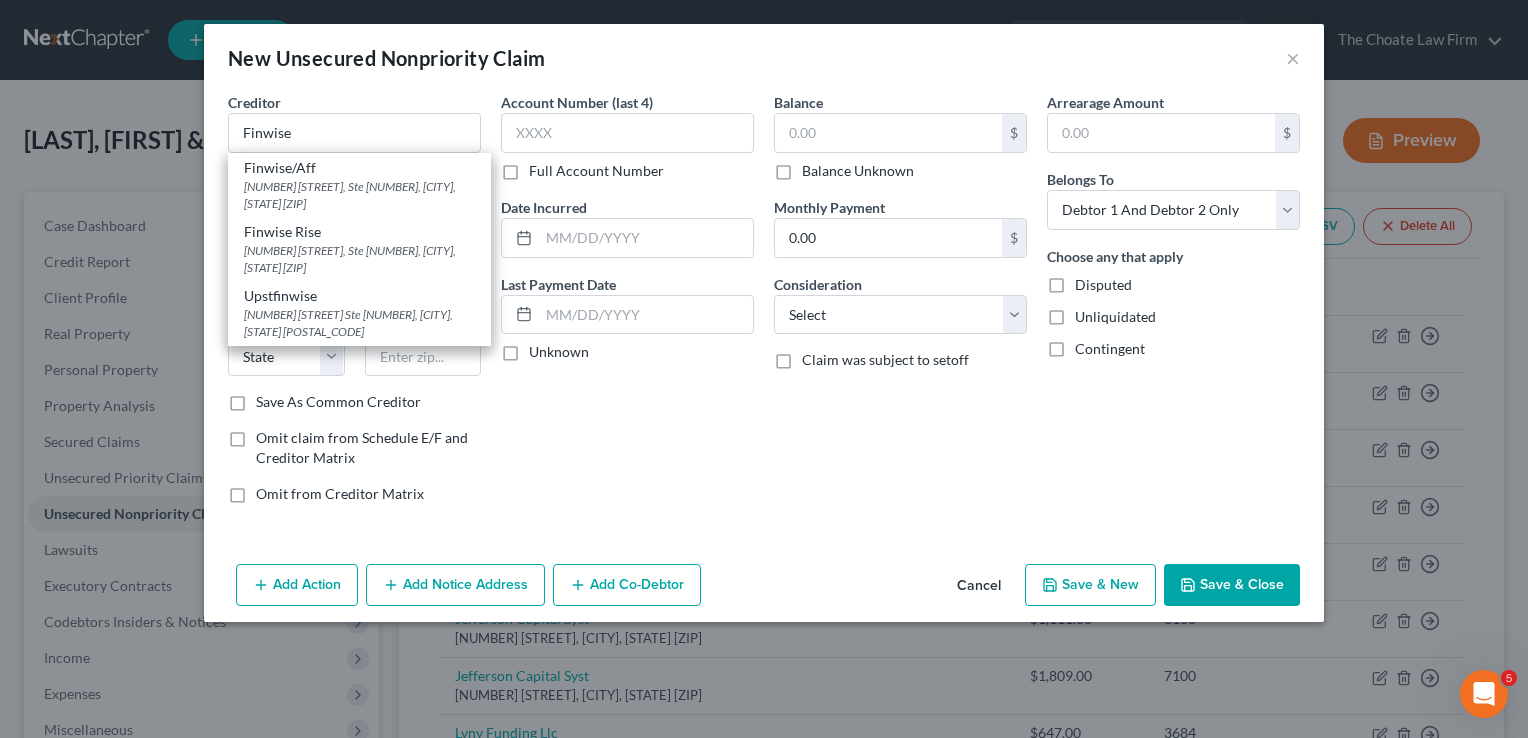 click on "[NUMBER] [STREET], Ste [NUMBER], [CITY], [STATE] [ZIP]" at bounding box center (359, 259) 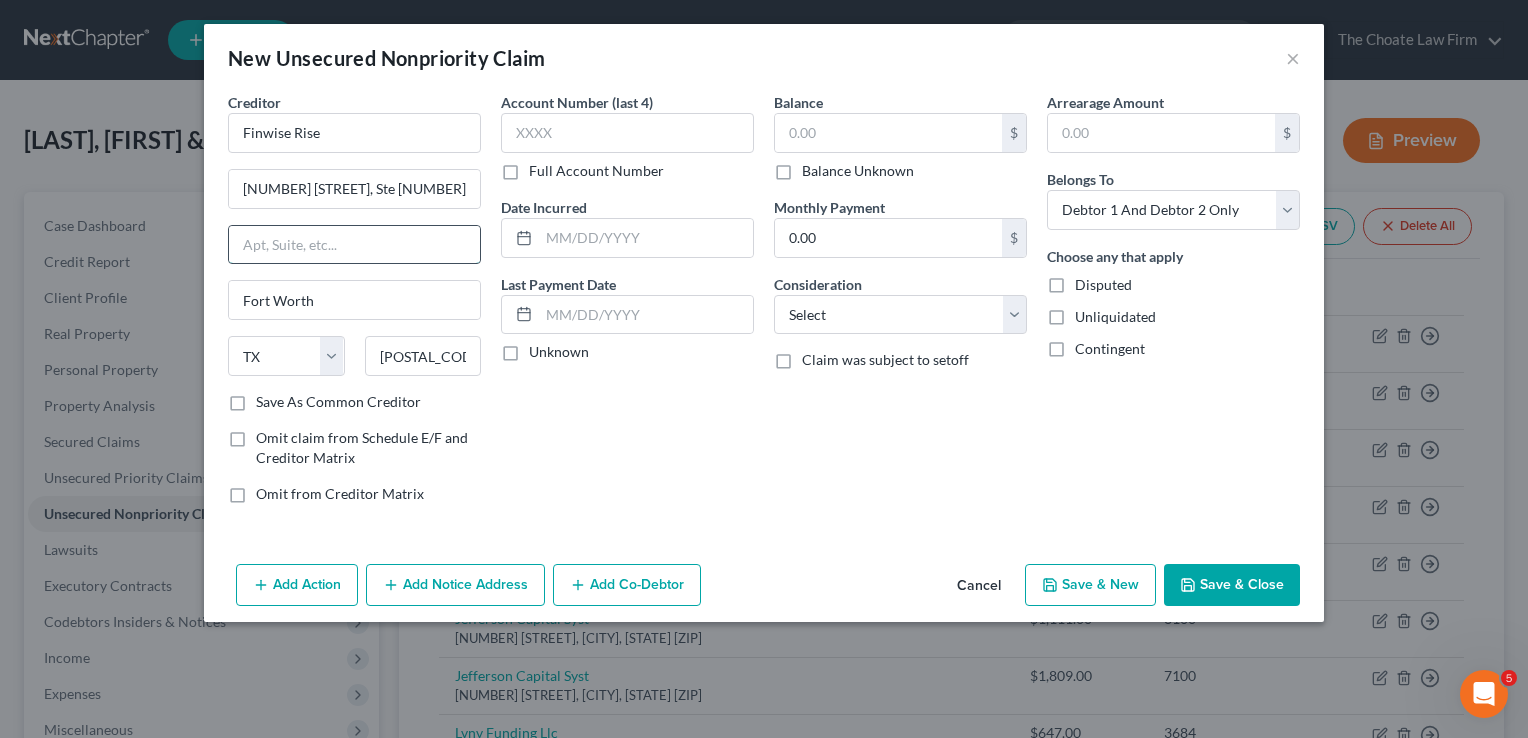 click at bounding box center (354, 245) 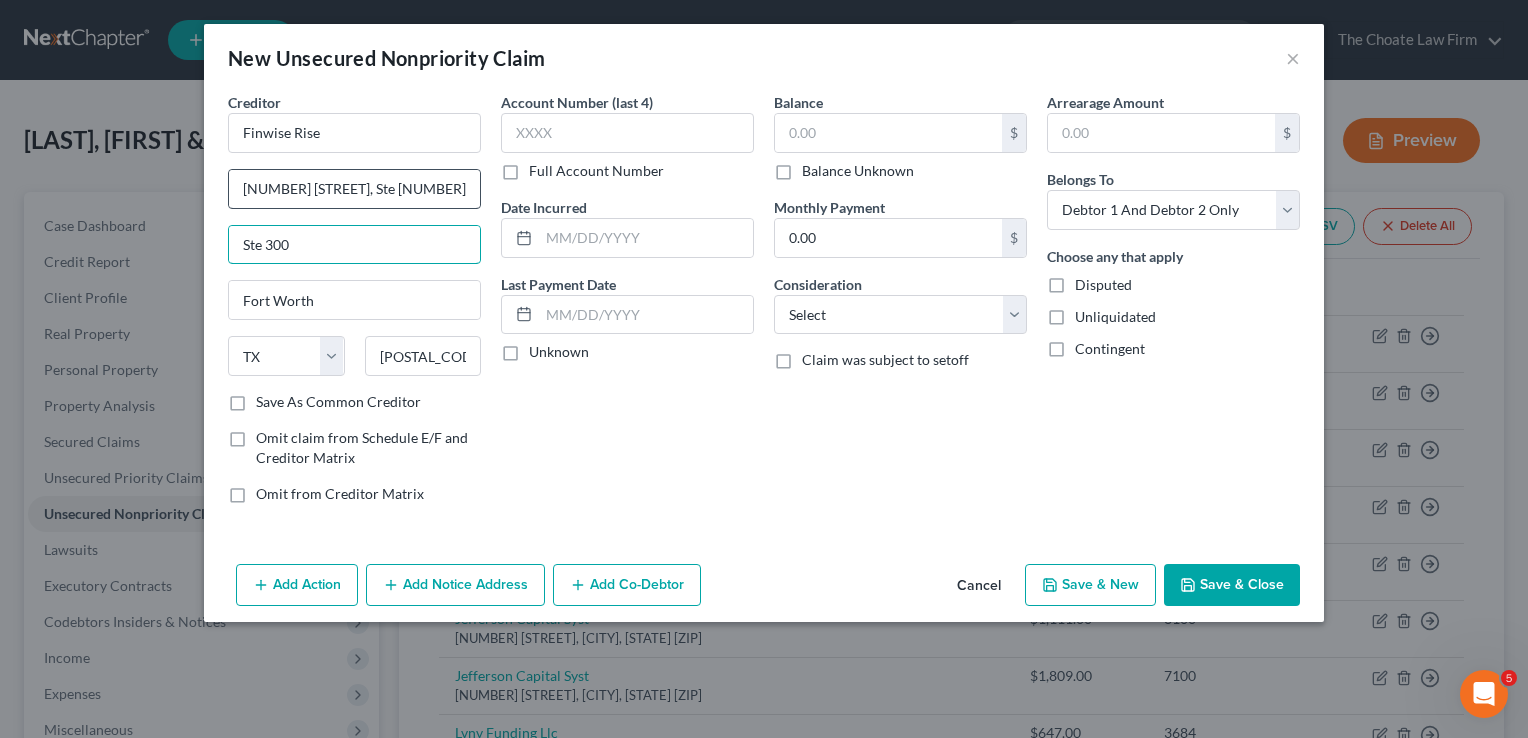 type on "Ste 300" 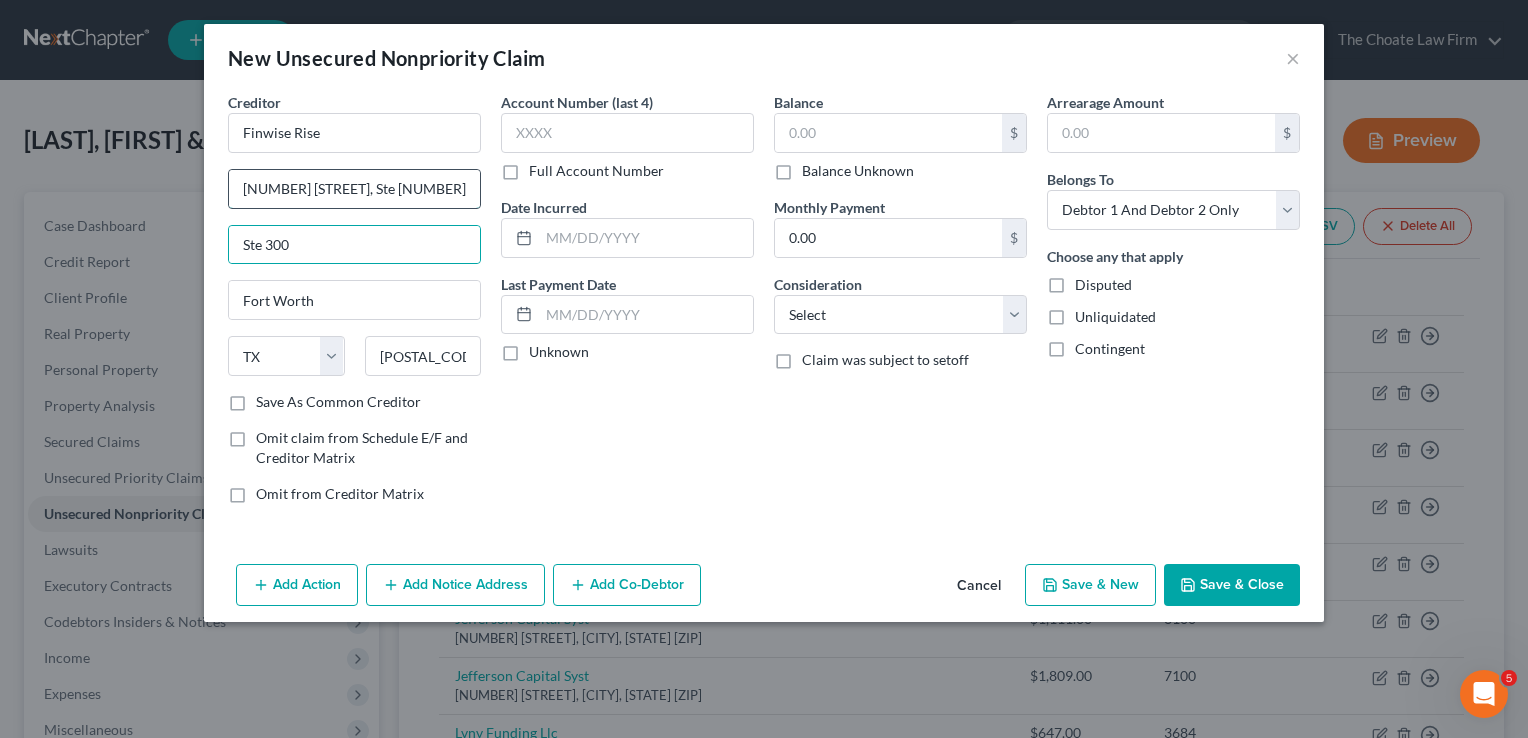 click on "[NUMBER] [STREET], Ste [NUMBER]" at bounding box center [354, 189] 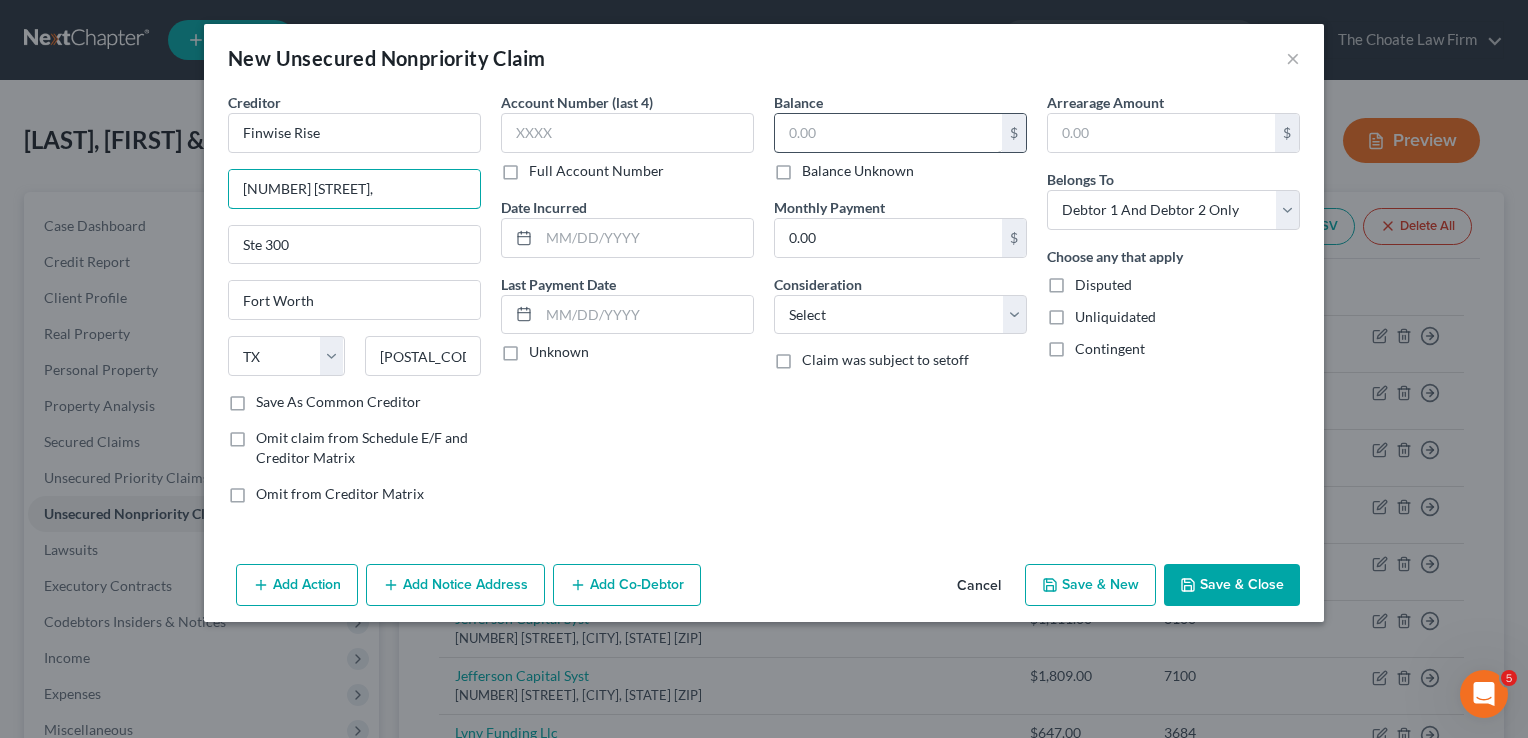 type on "[NUMBER] [STREET]," 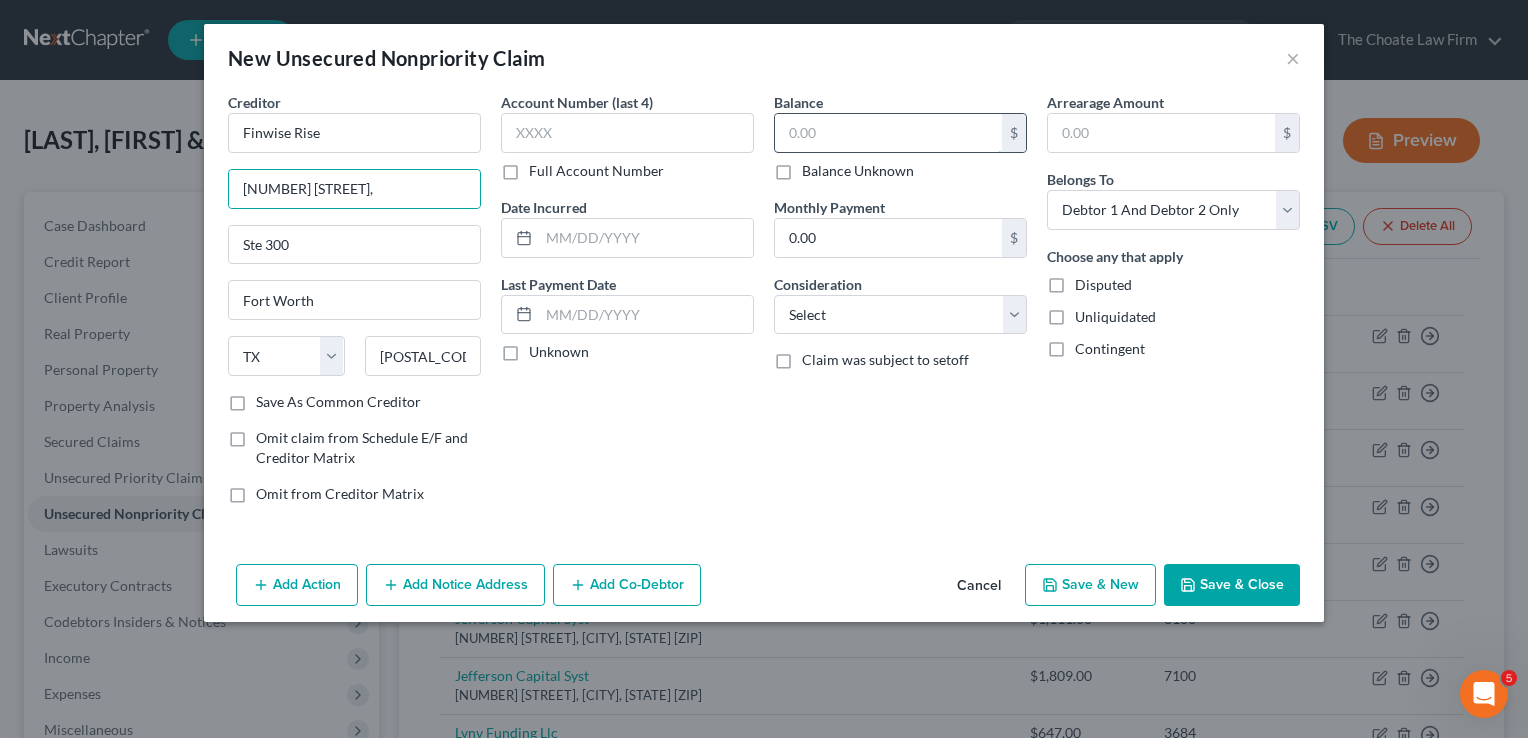 click at bounding box center (888, 133) 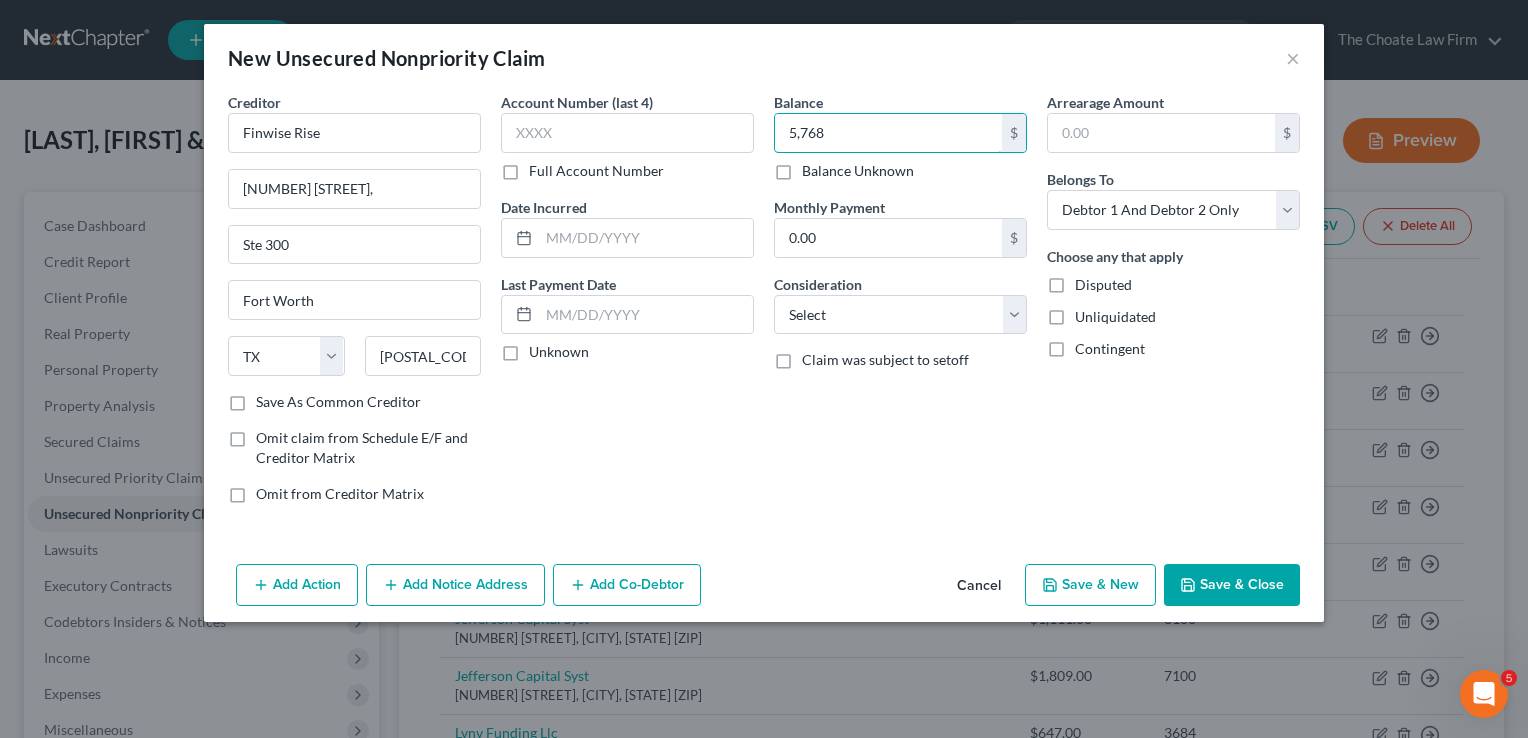 type on "5,768" 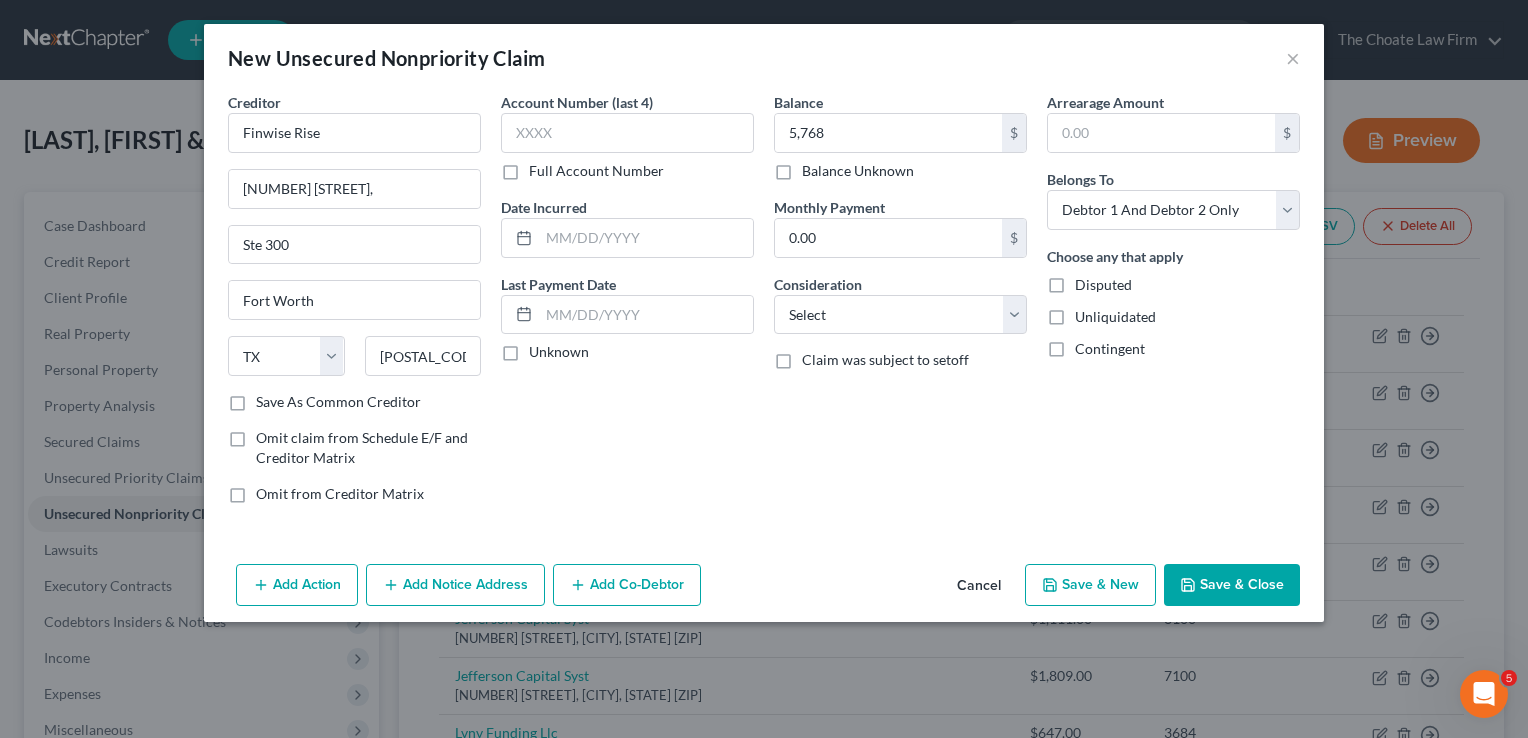 click on "Save & Close" at bounding box center (1232, 585) 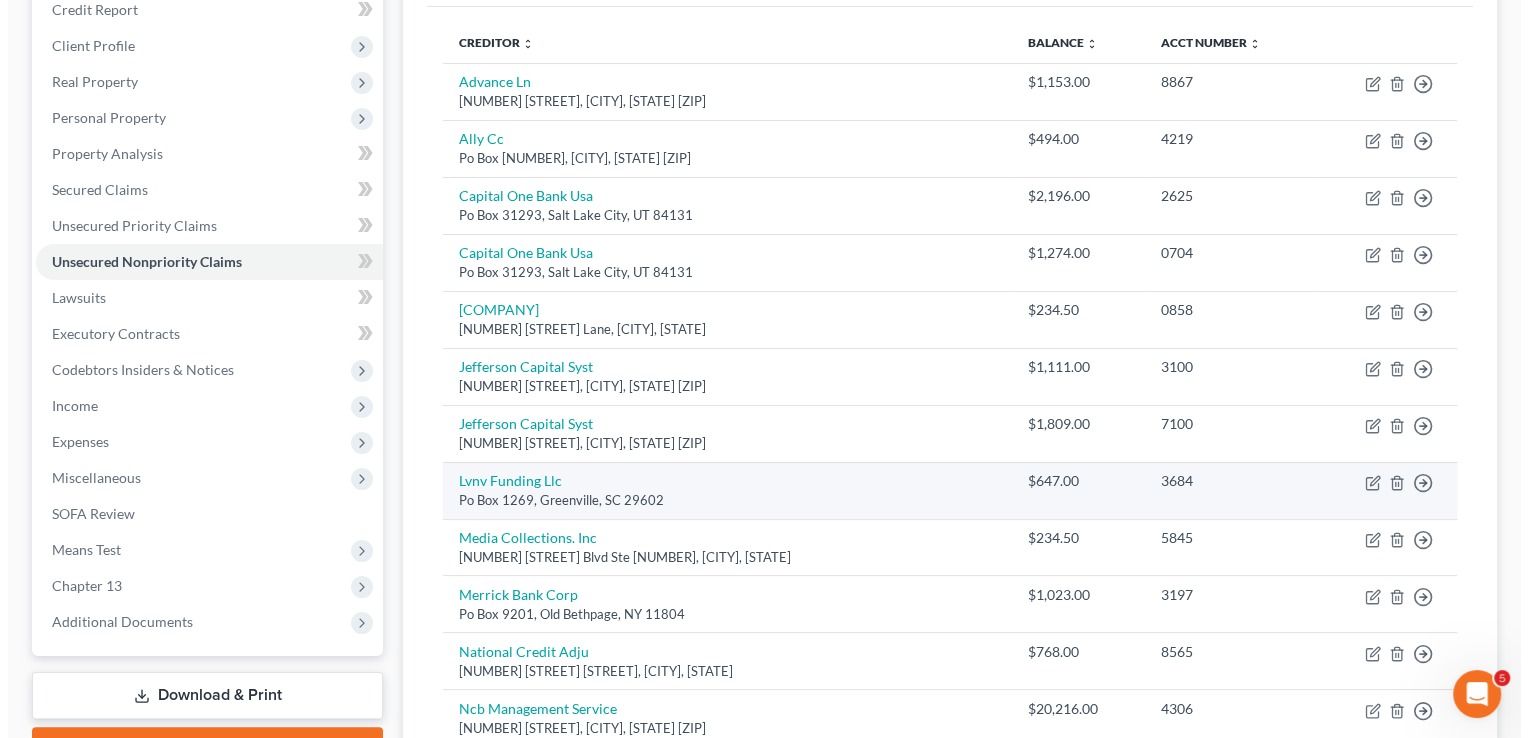 scroll, scrollTop: 200, scrollLeft: 0, axis: vertical 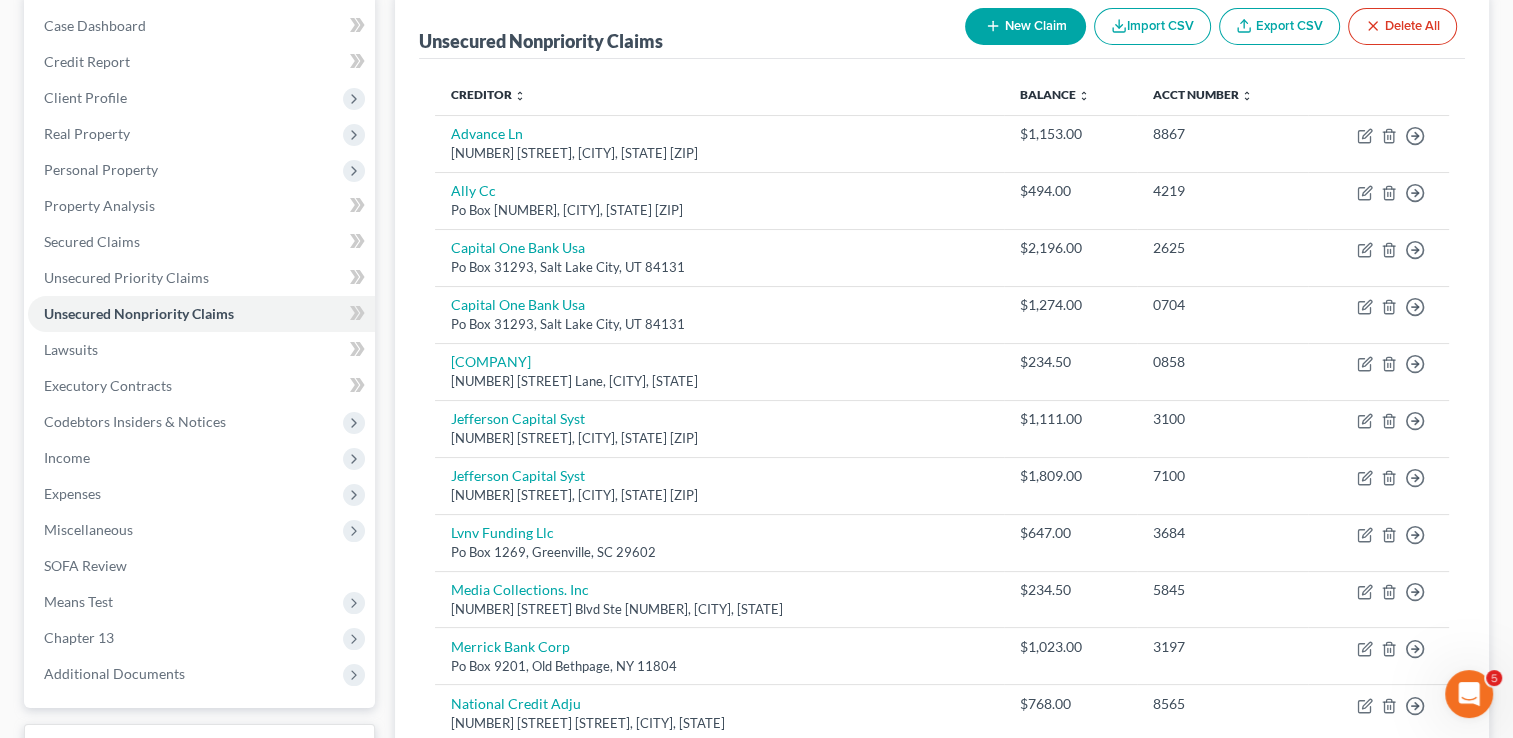 click on "New Claim" at bounding box center (1025, 26) 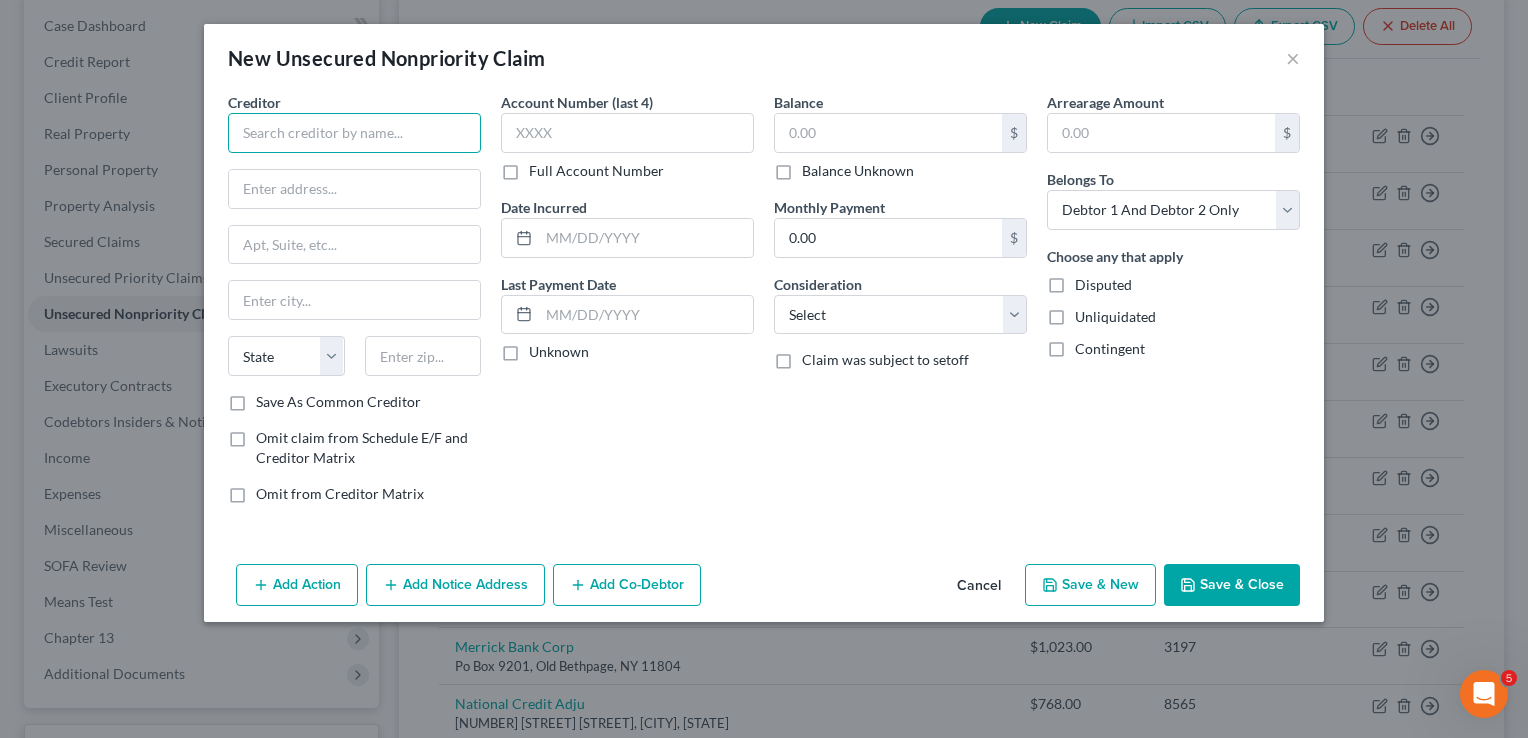 click at bounding box center (354, 133) 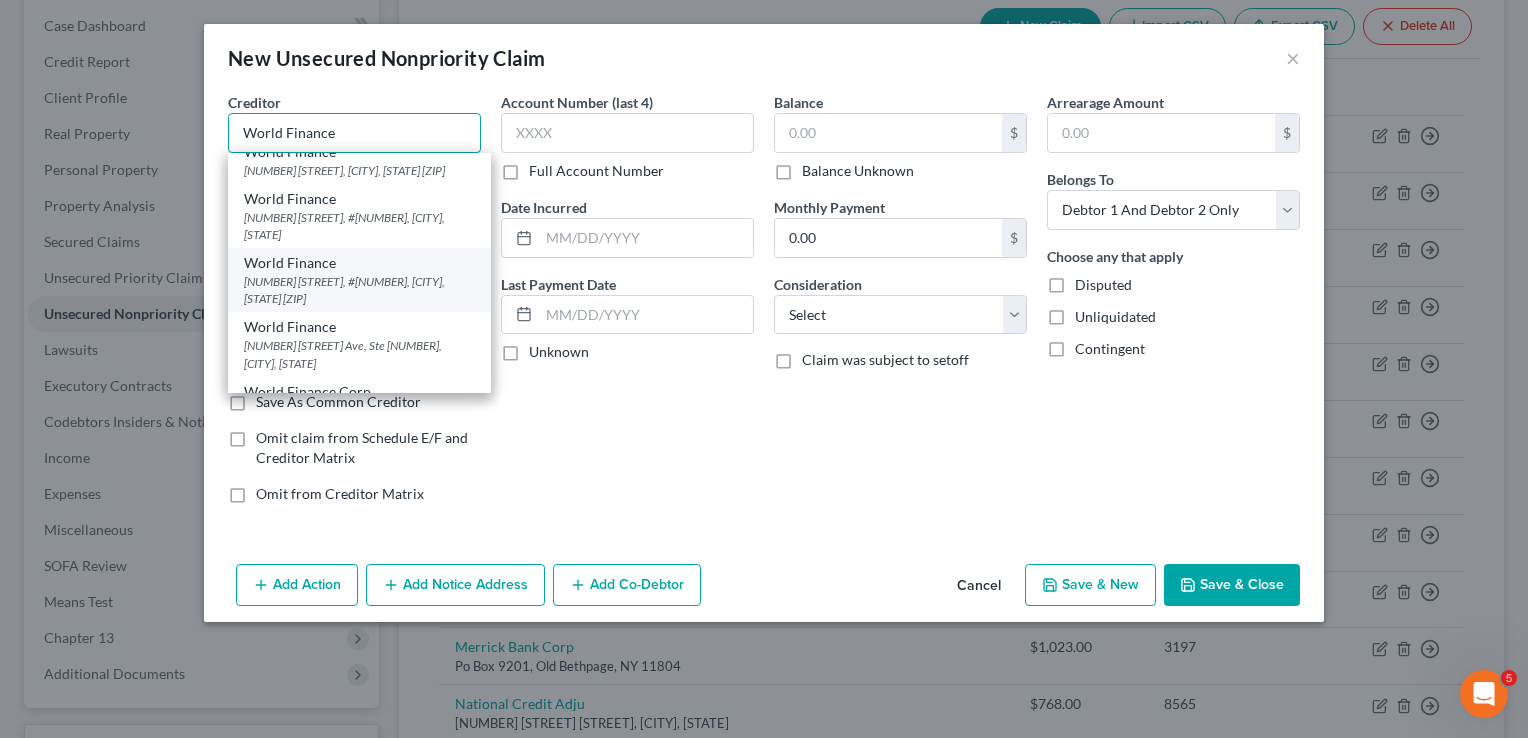 scroll, scrollTop: 29, scrollLeft: 0, axis: vertical 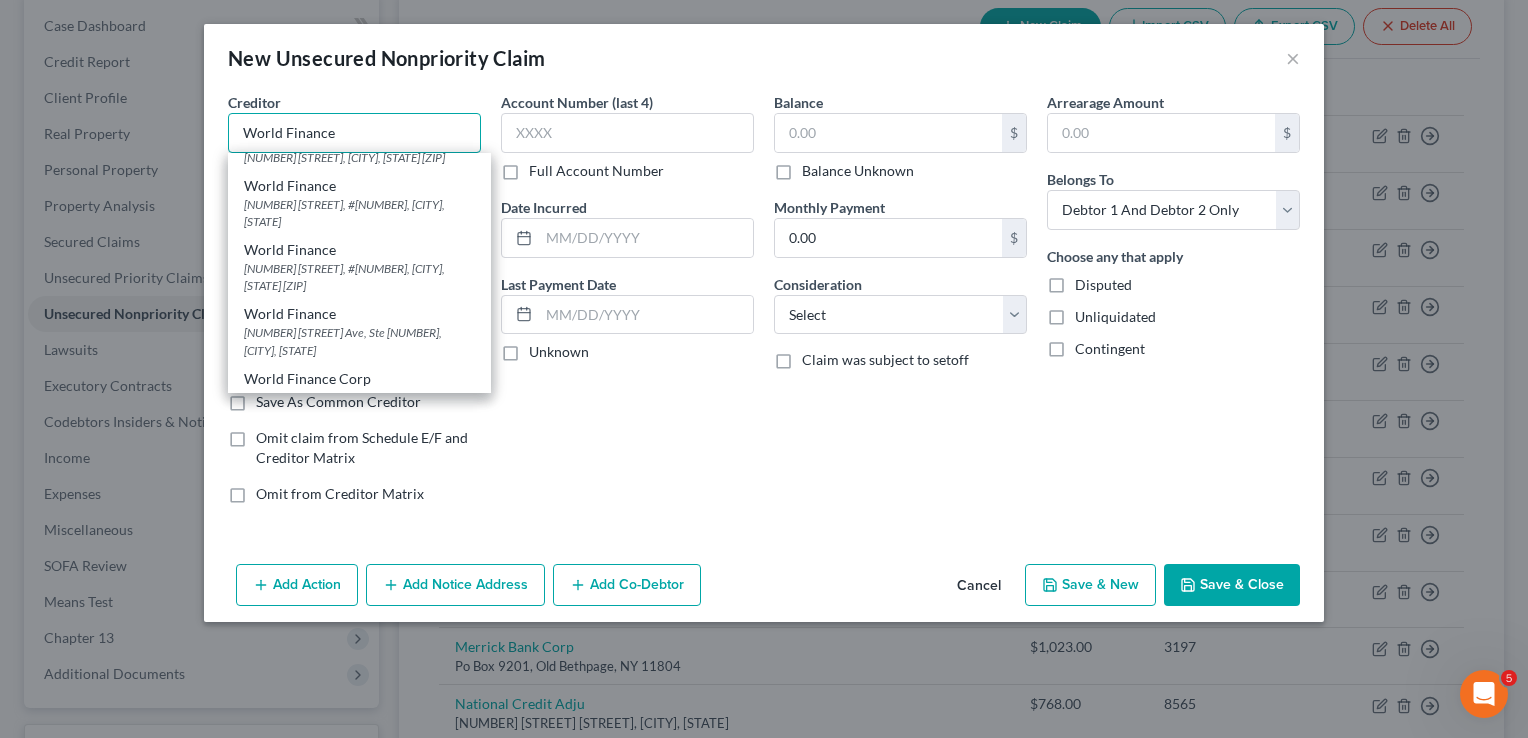 type on "World Finance" 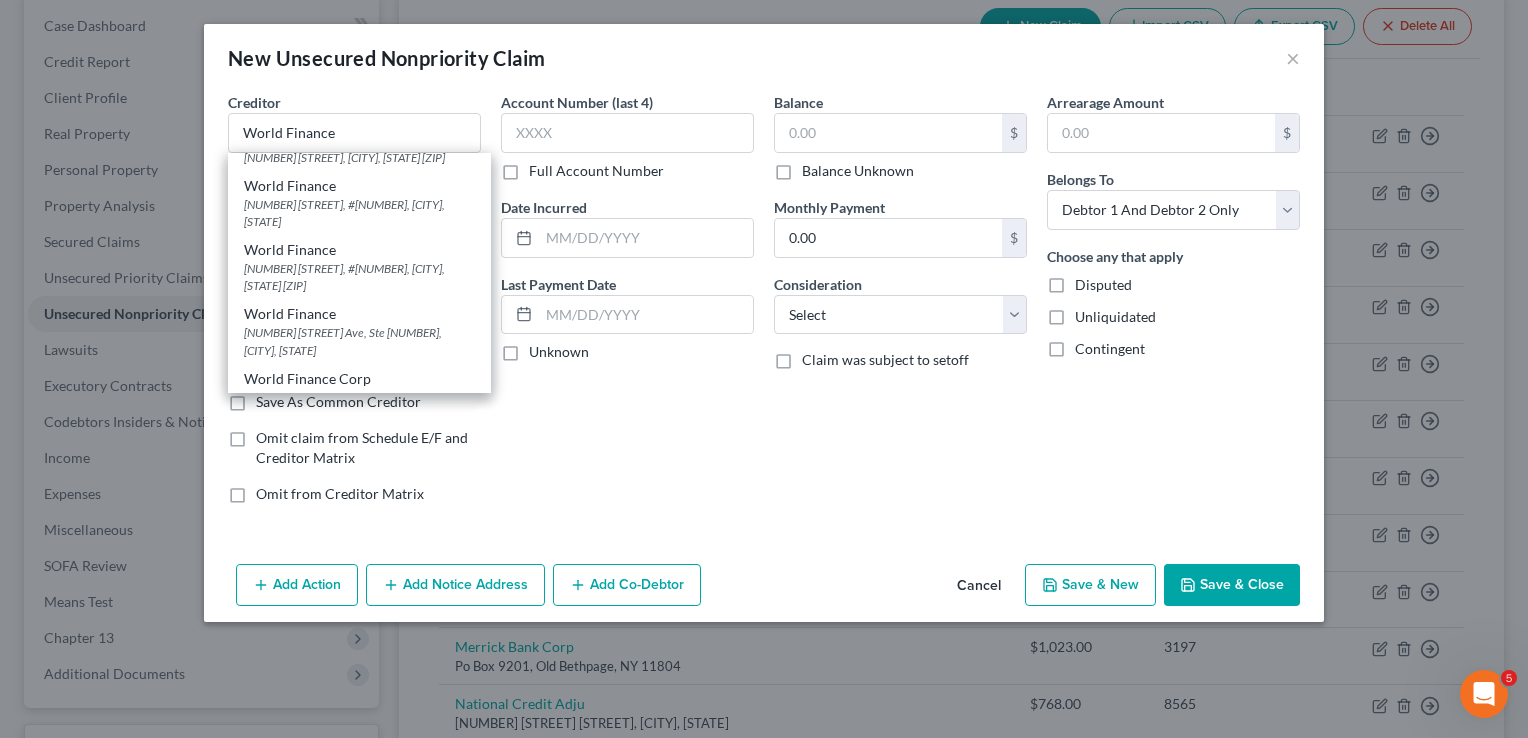 click on "Account Number (last 4)
Full Account Number
Date Incurred         Last Payment Date         Unknown" at bounding box center (627, 306) 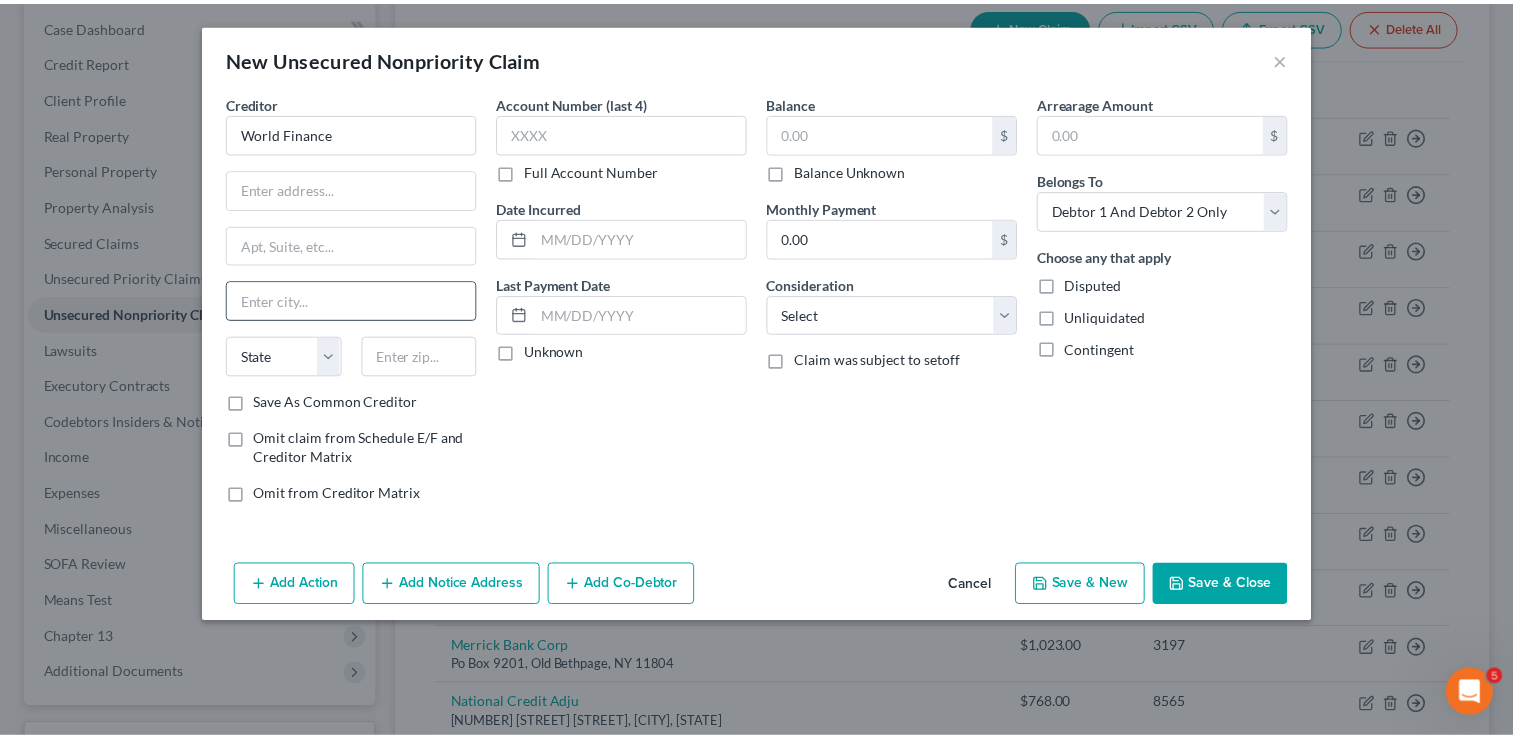 scroll, scrollTop: 0, scrollLeft: 0, axis: both 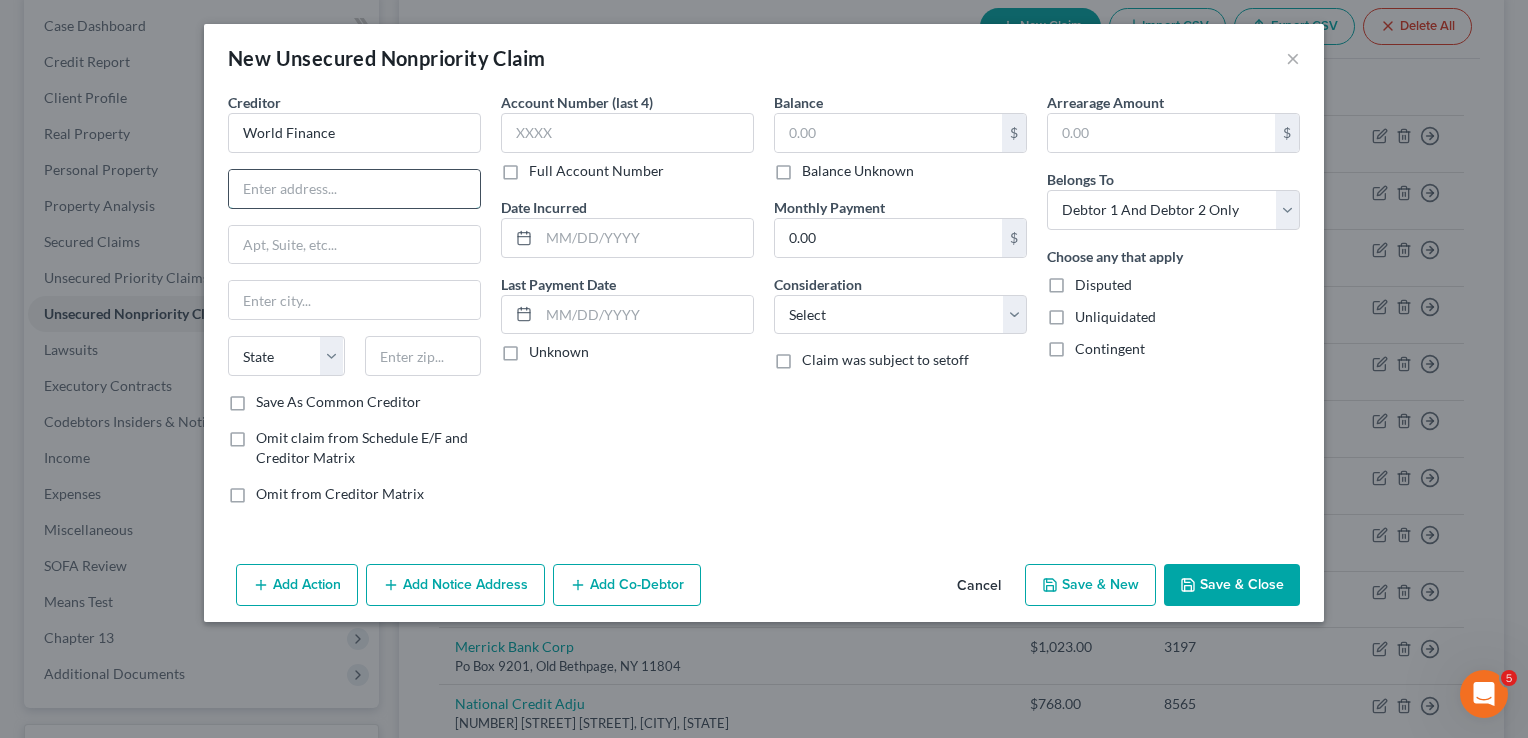click at bounding box center (354, 189) 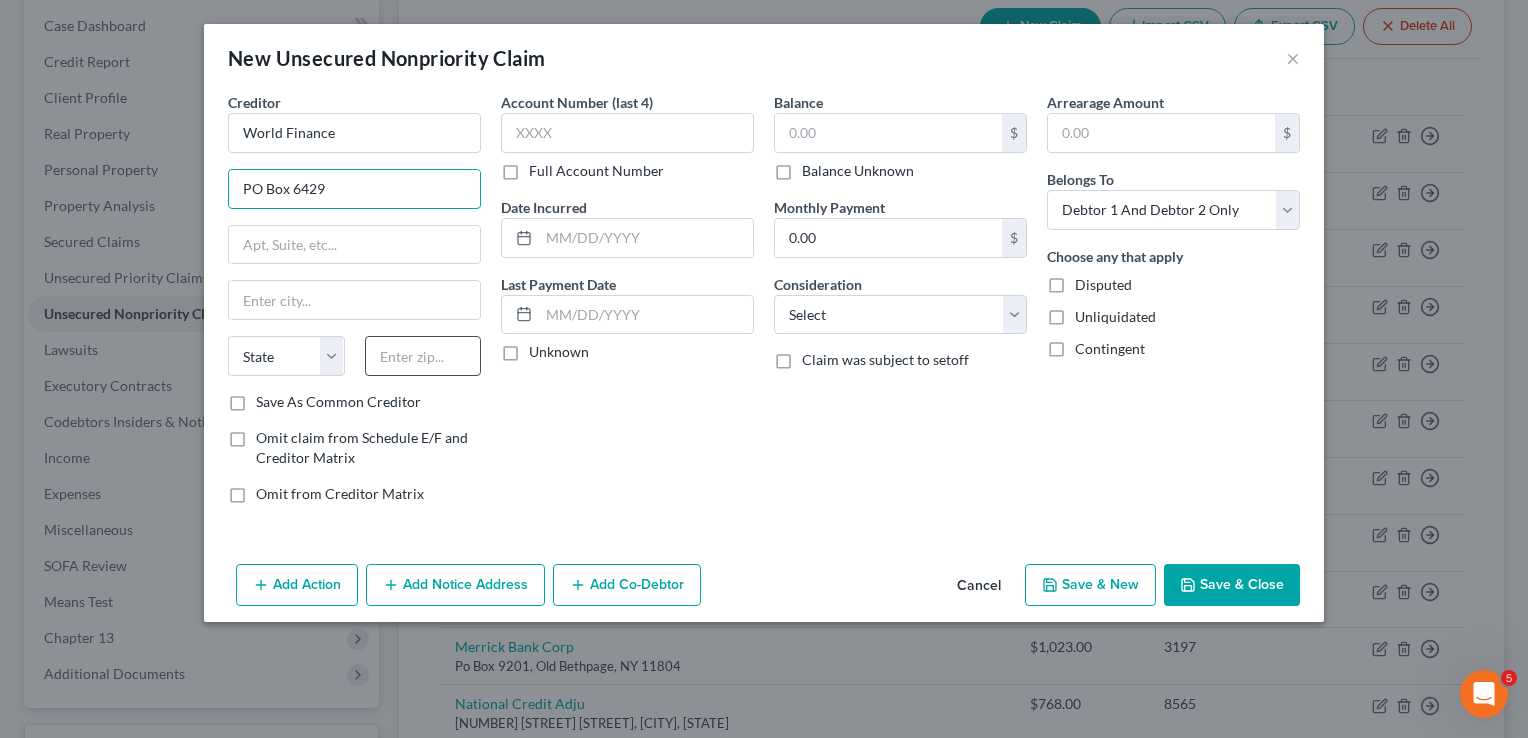 type on "PO Box 6429" 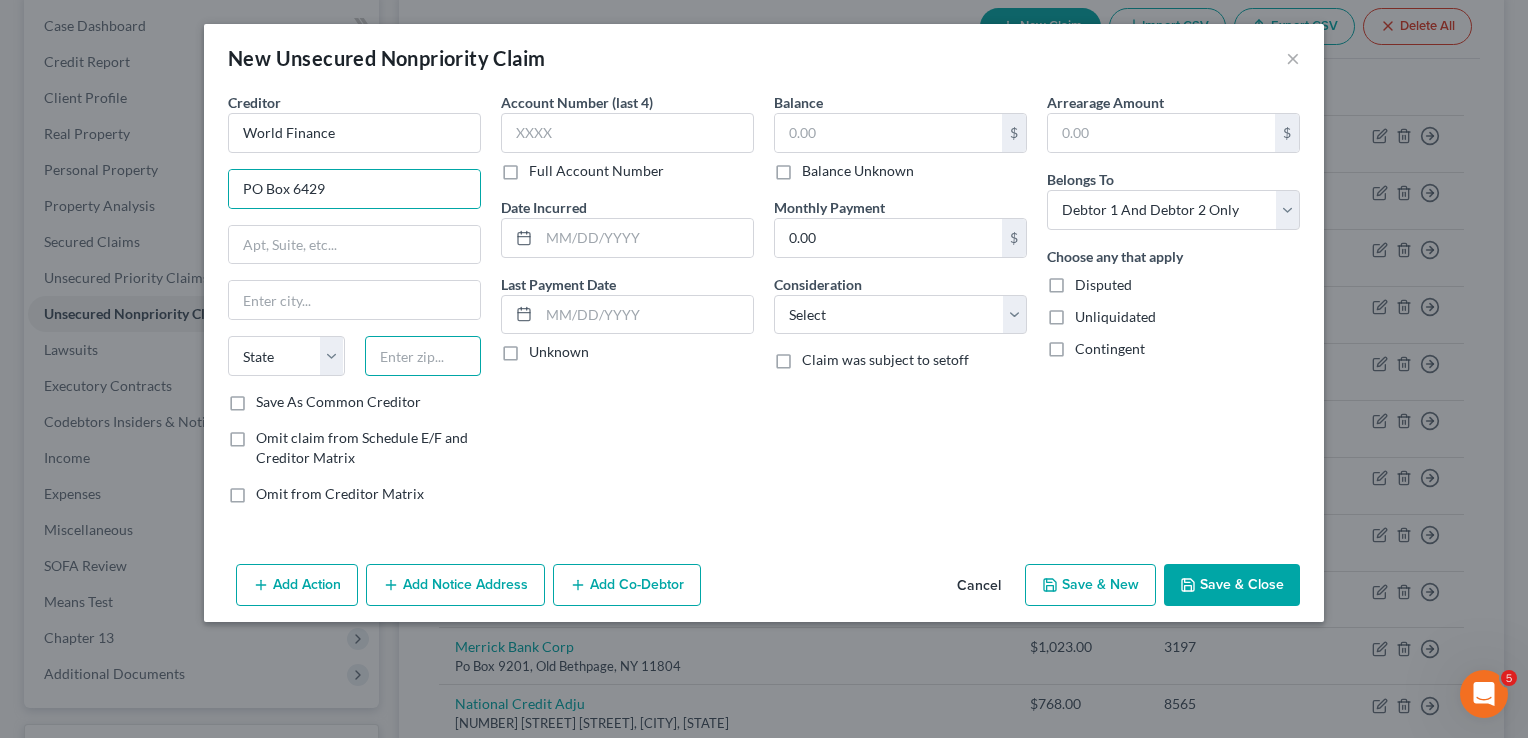 click at bounding box center (423, 356) 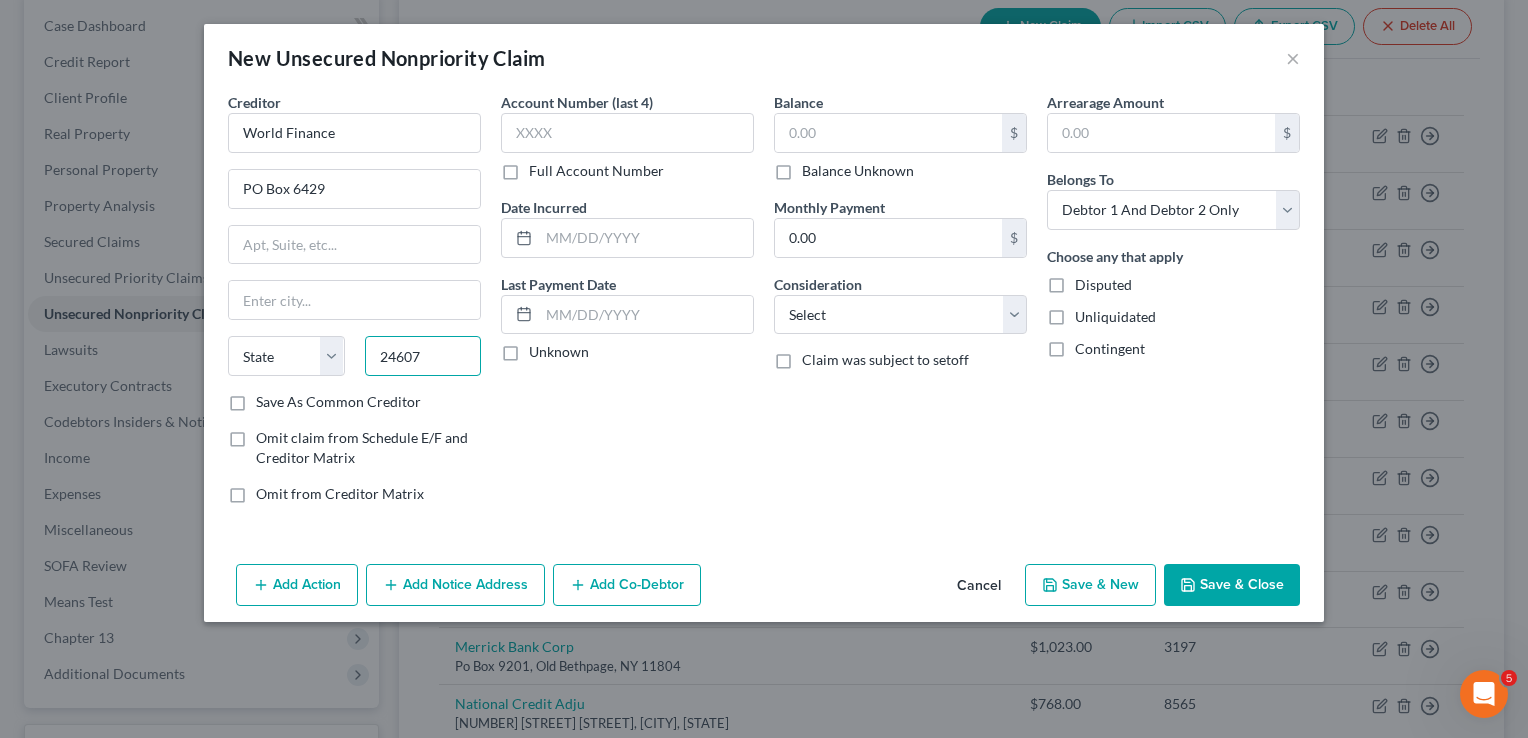 type on "24607" 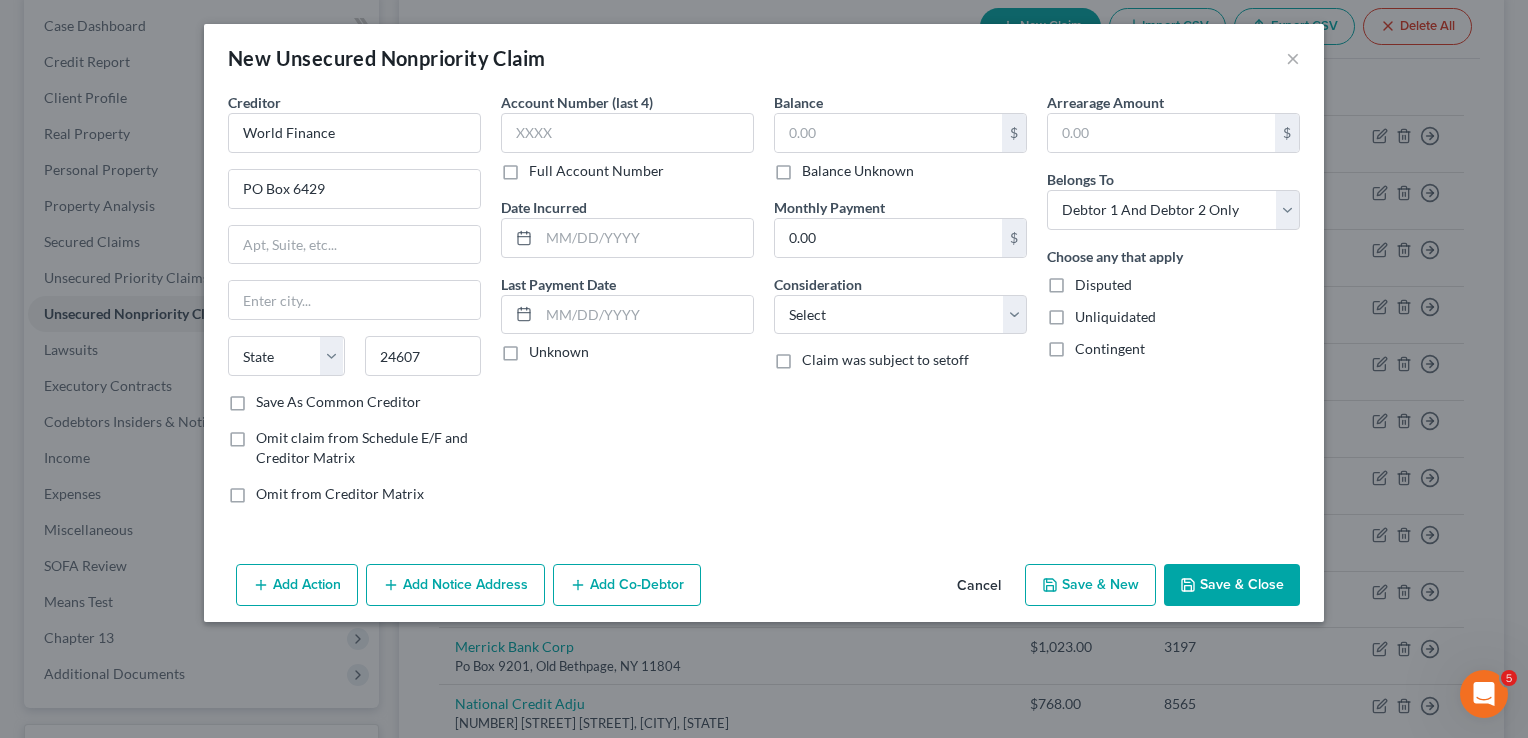 click on "Account Number (last 4)
Full Account Number
Date Incurred         Last Payment Date         Unknown" at bounding box center (627, 306) 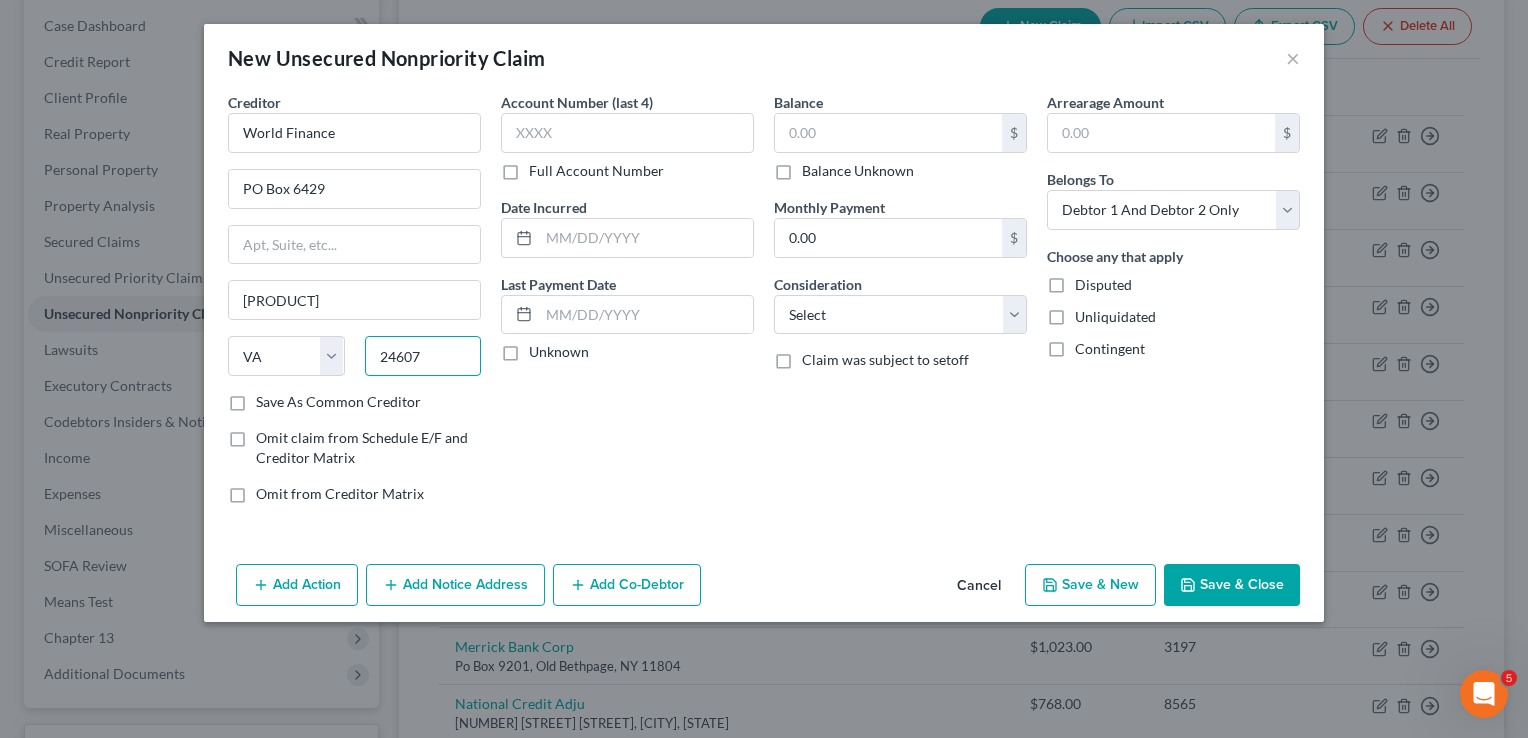 drag, startPoint x: 428, startPoint y: 358, endPoint x: 377, endPoint y: 353, distance: 51.24451 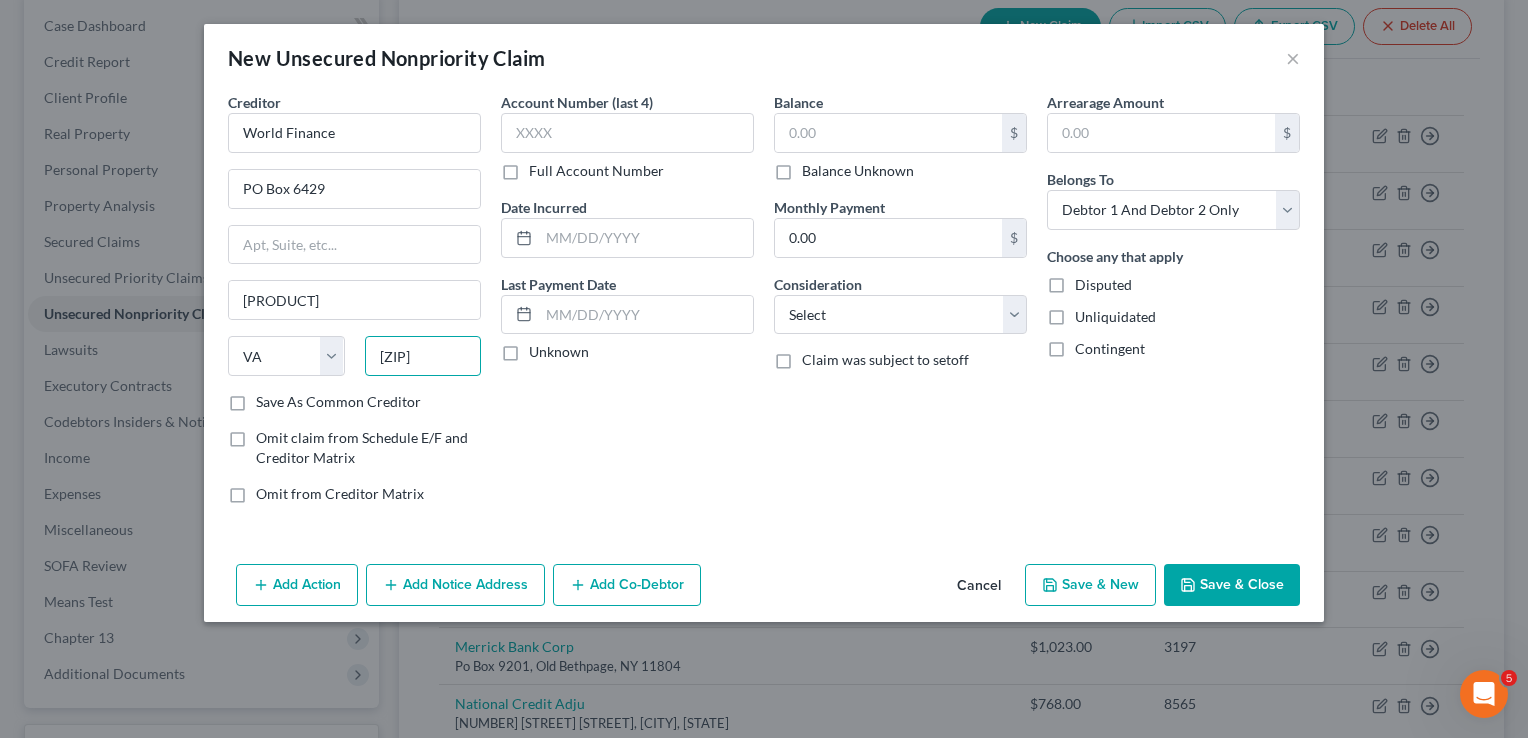 type on "[ZIP]" 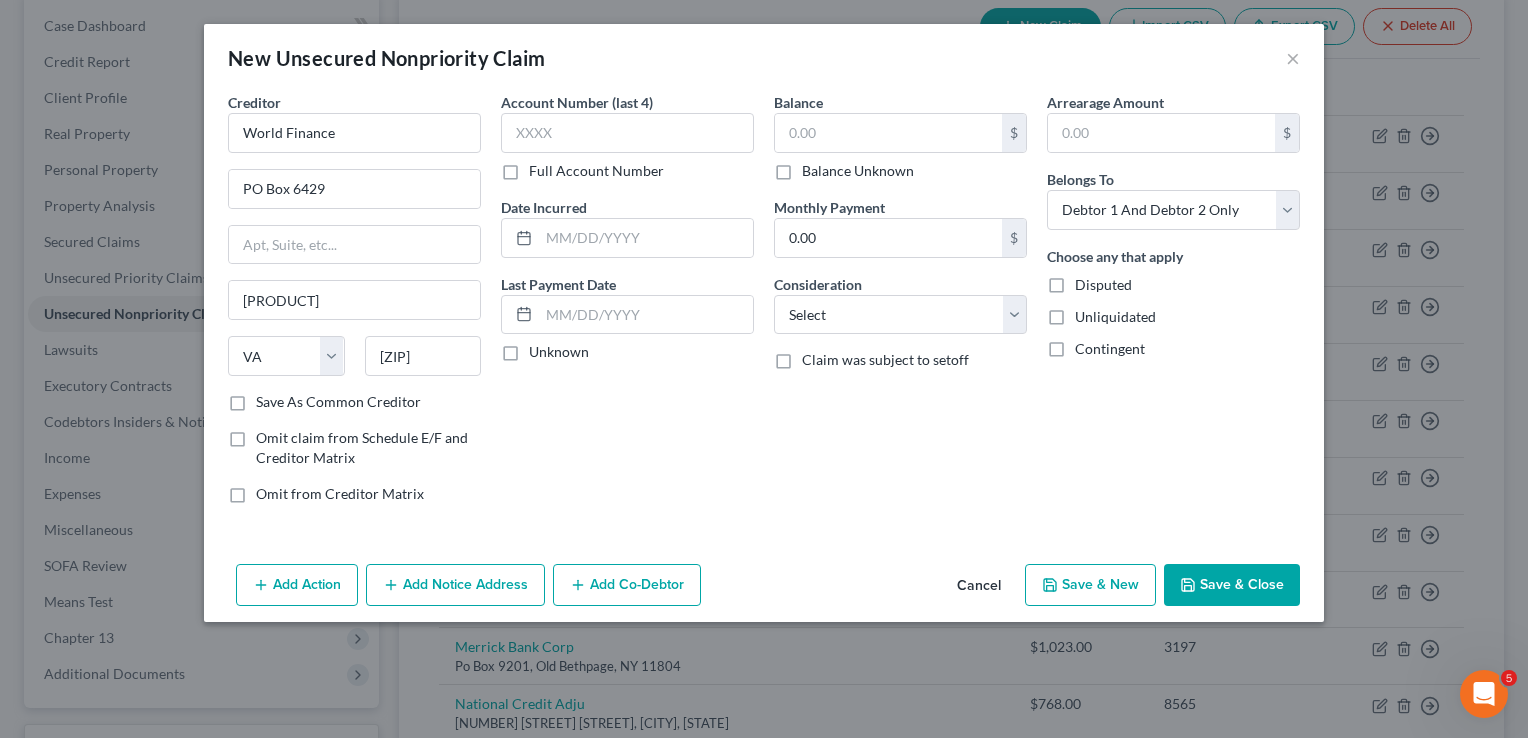 click on "Account Number (last 4)
Full Account Number
Date Incurred         Last Payment Date         Unknown" at bounding box center [627, 306] 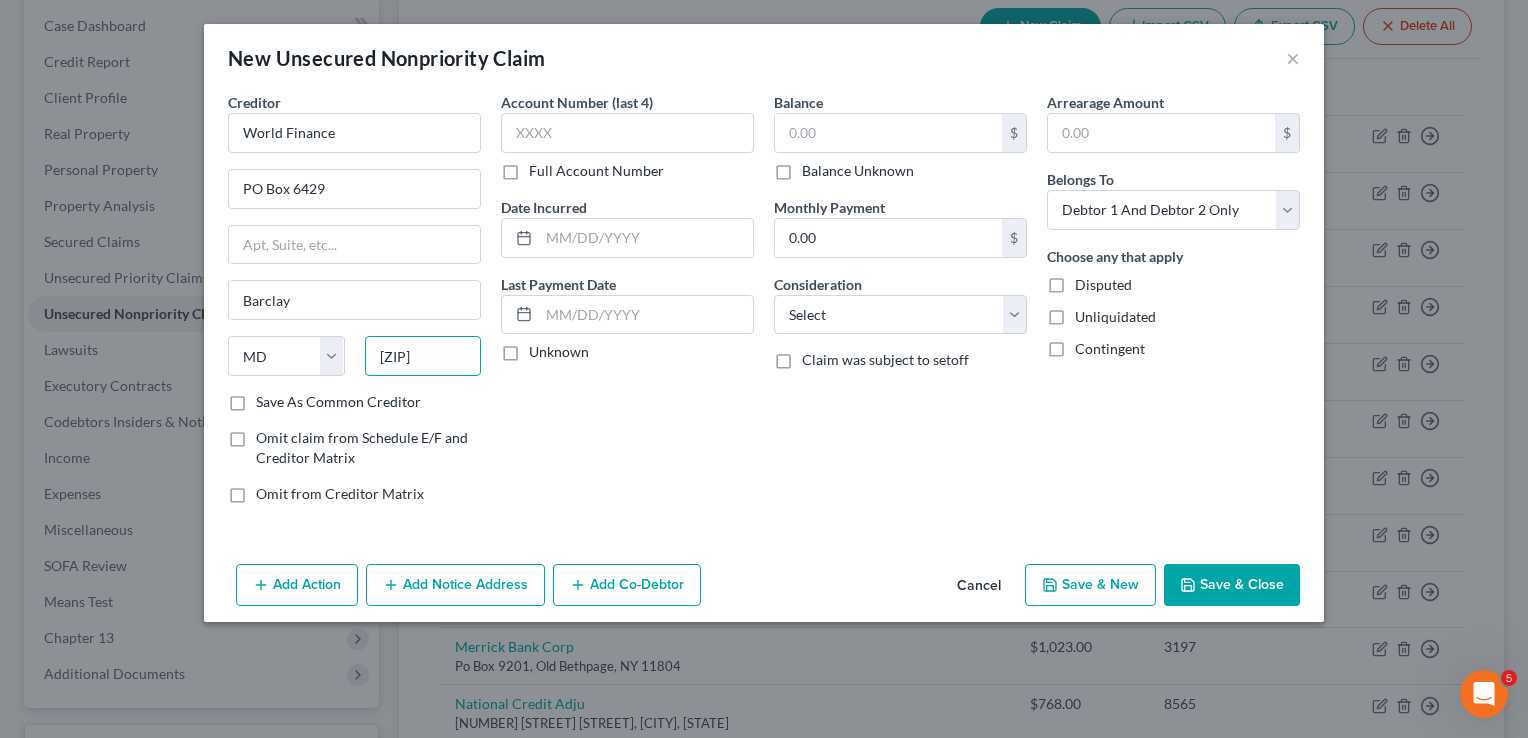 drag, startPoint x: 420, startPoint y: 358, endPoint x: 370, endPoint y: 355, distance: 50.08992 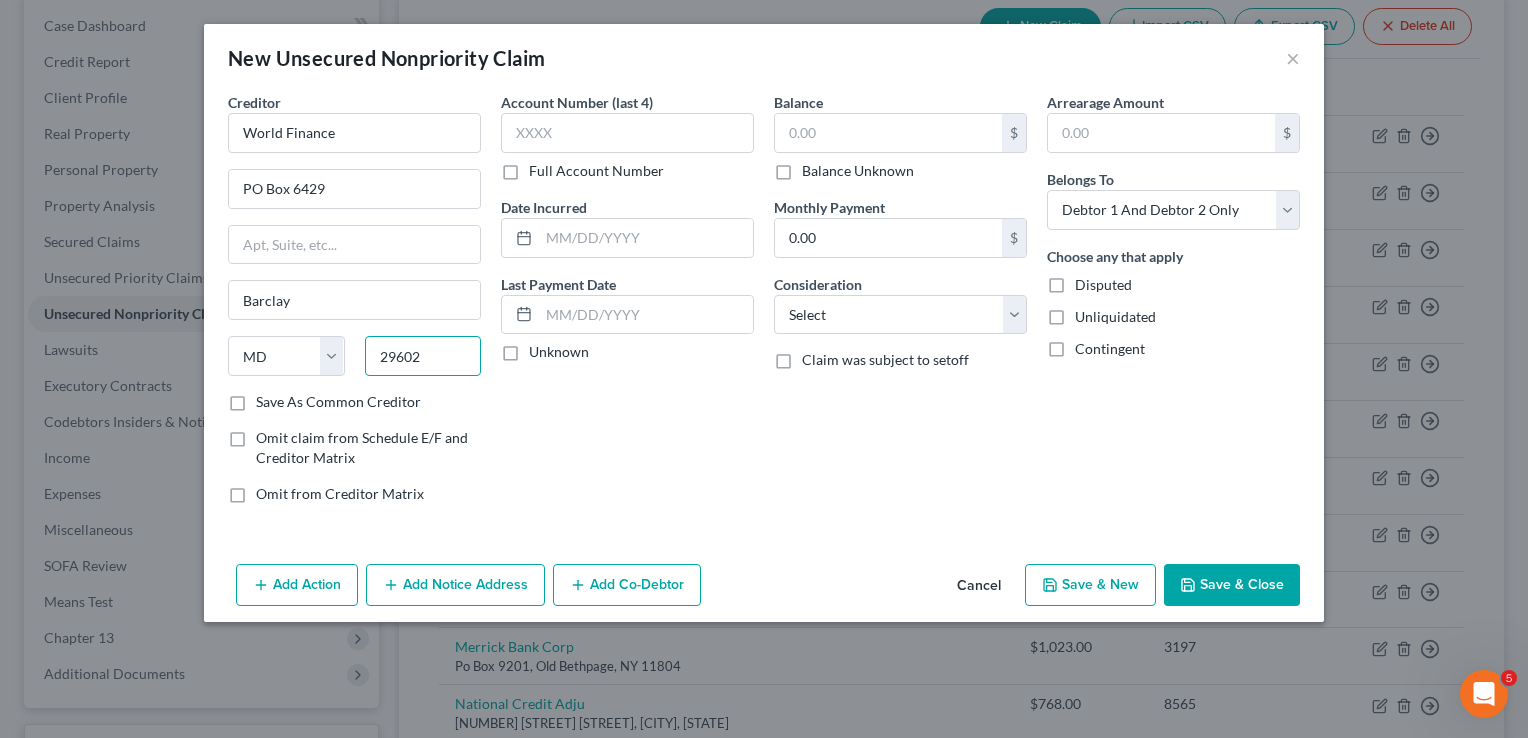 type on "29602" 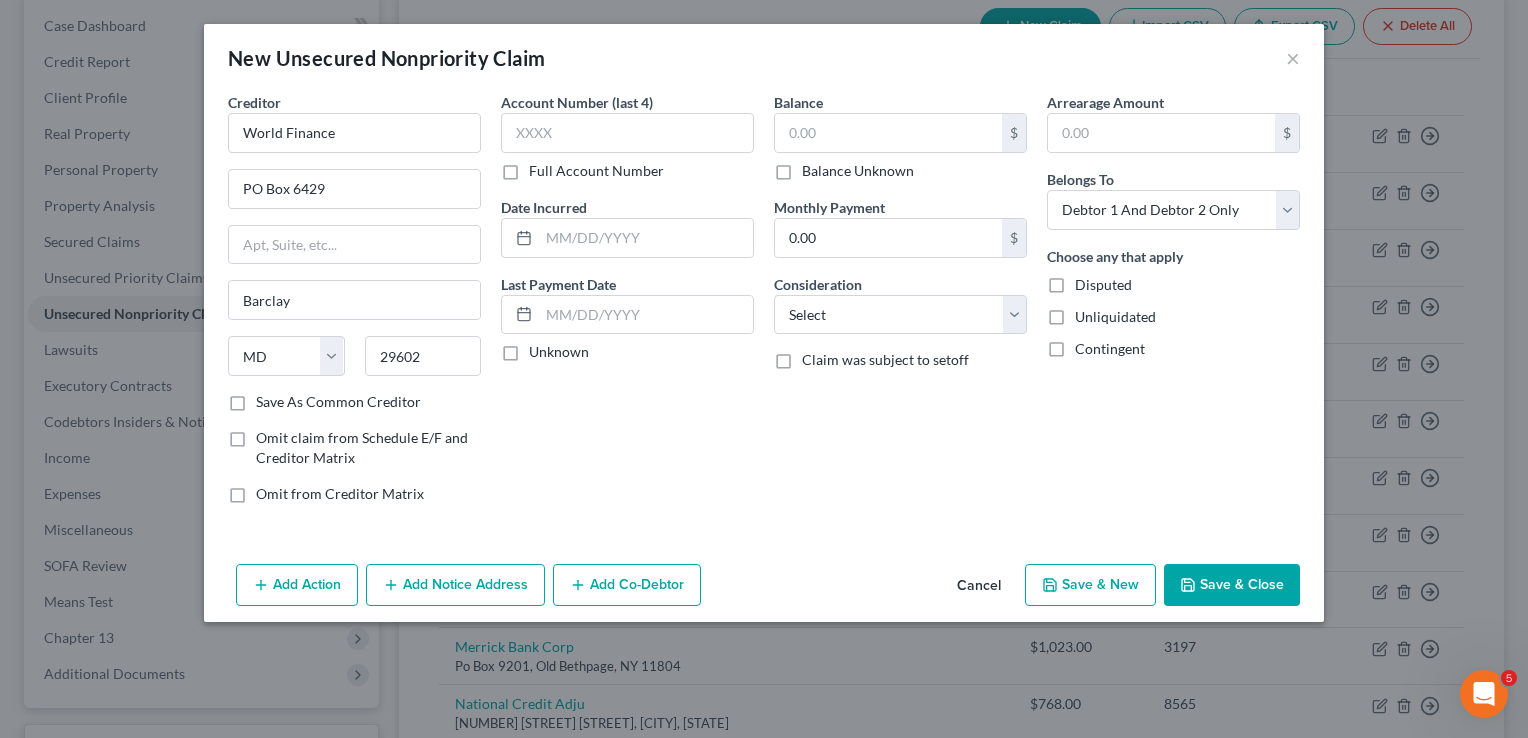 click on "Account Number (last 4)
Full Account Number
Date Incurred         Last Payment Date         Unknown" at bounding box center (627, 306) 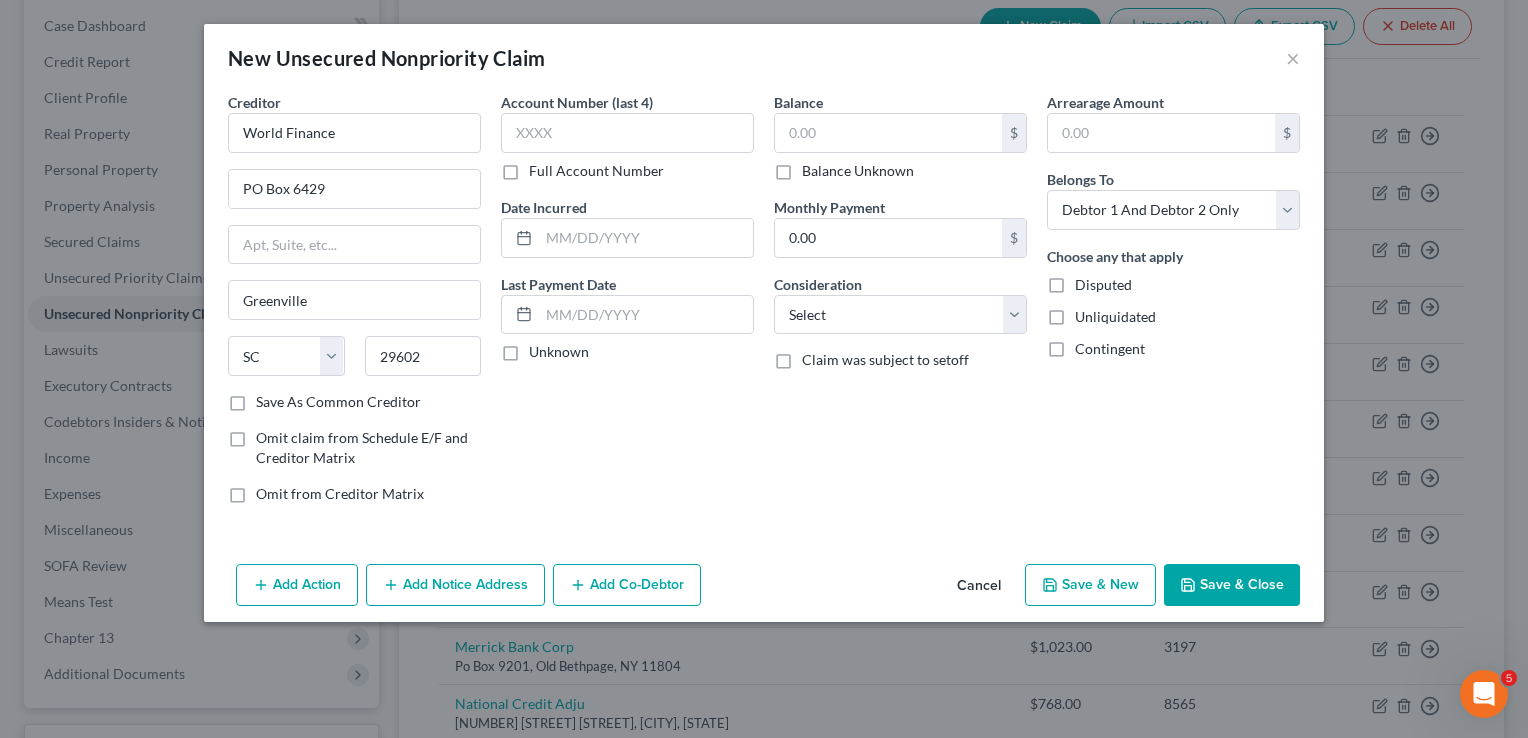 click on "Balance Unknown" at bounding box center [858, 171] 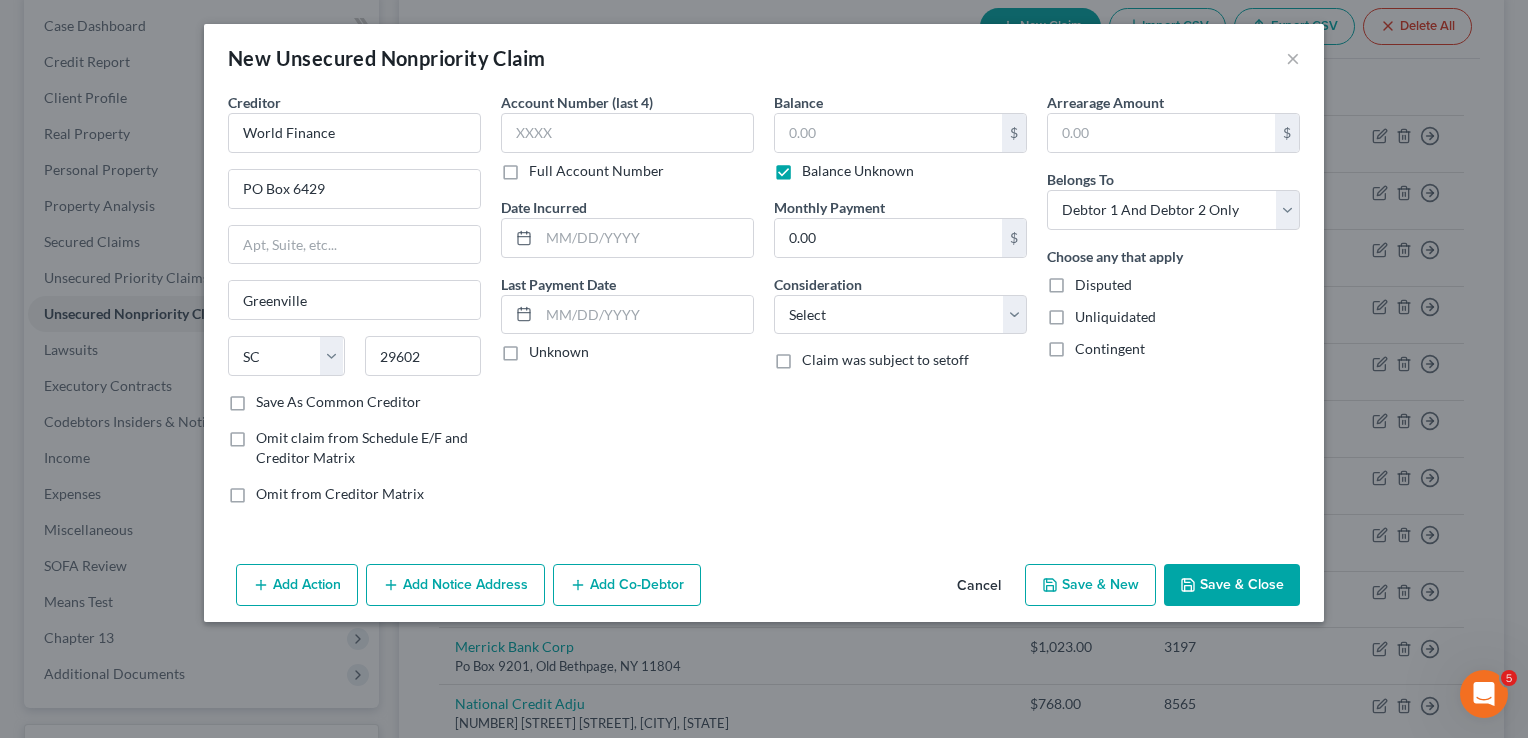 type on "0.00" 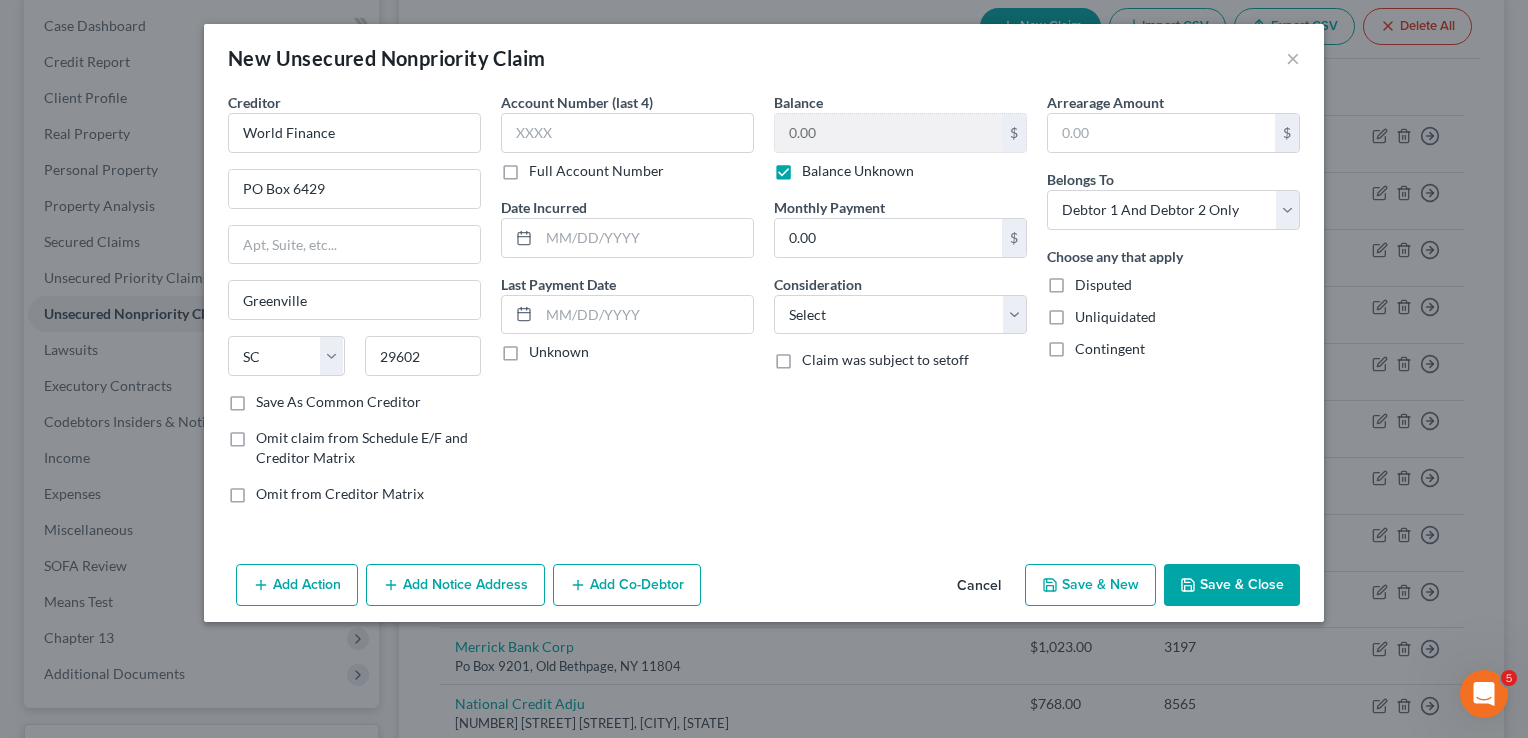 click on "Save & Close" at bounding box center (1232, 585) 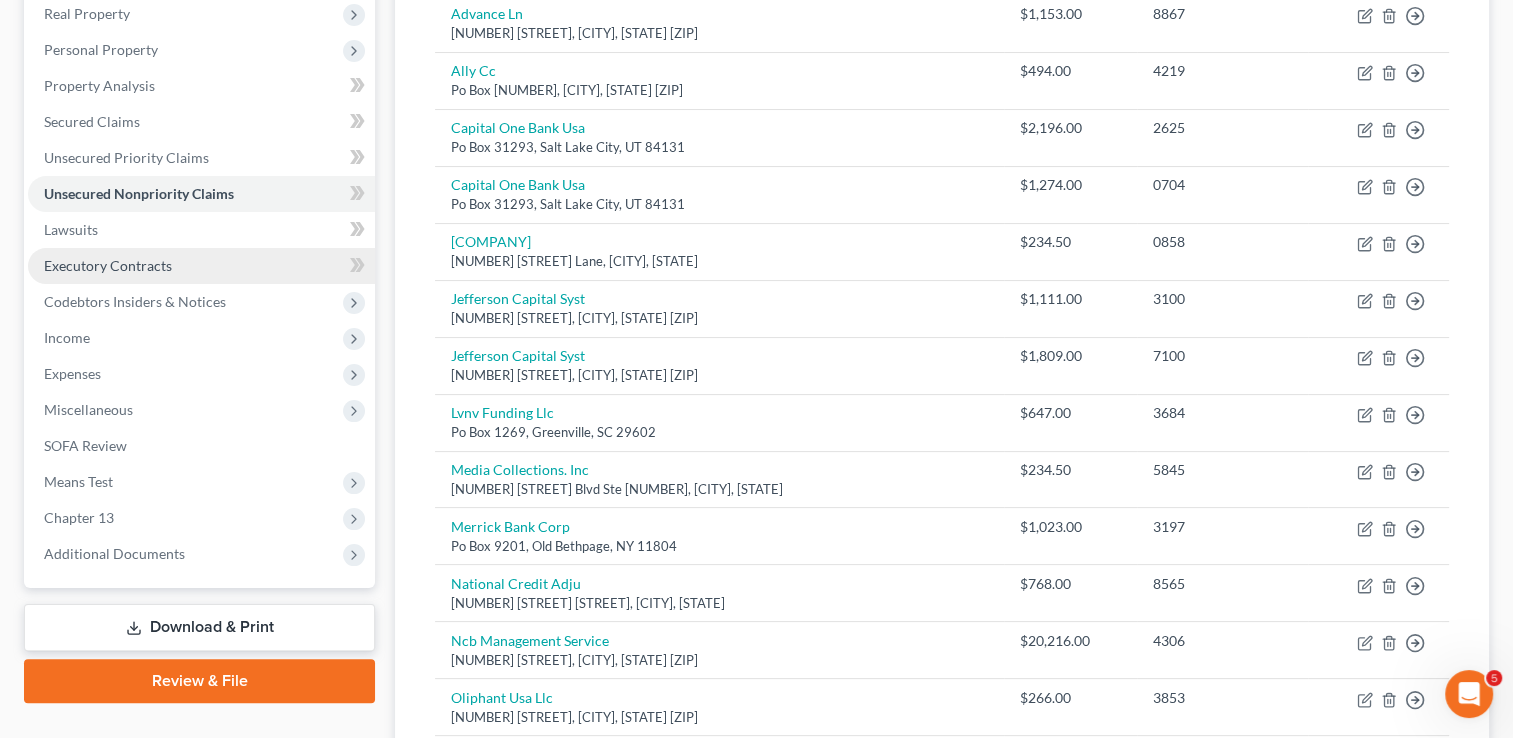 scroll, scrollTop: 200, scrollLeft: 0, axis: vertical 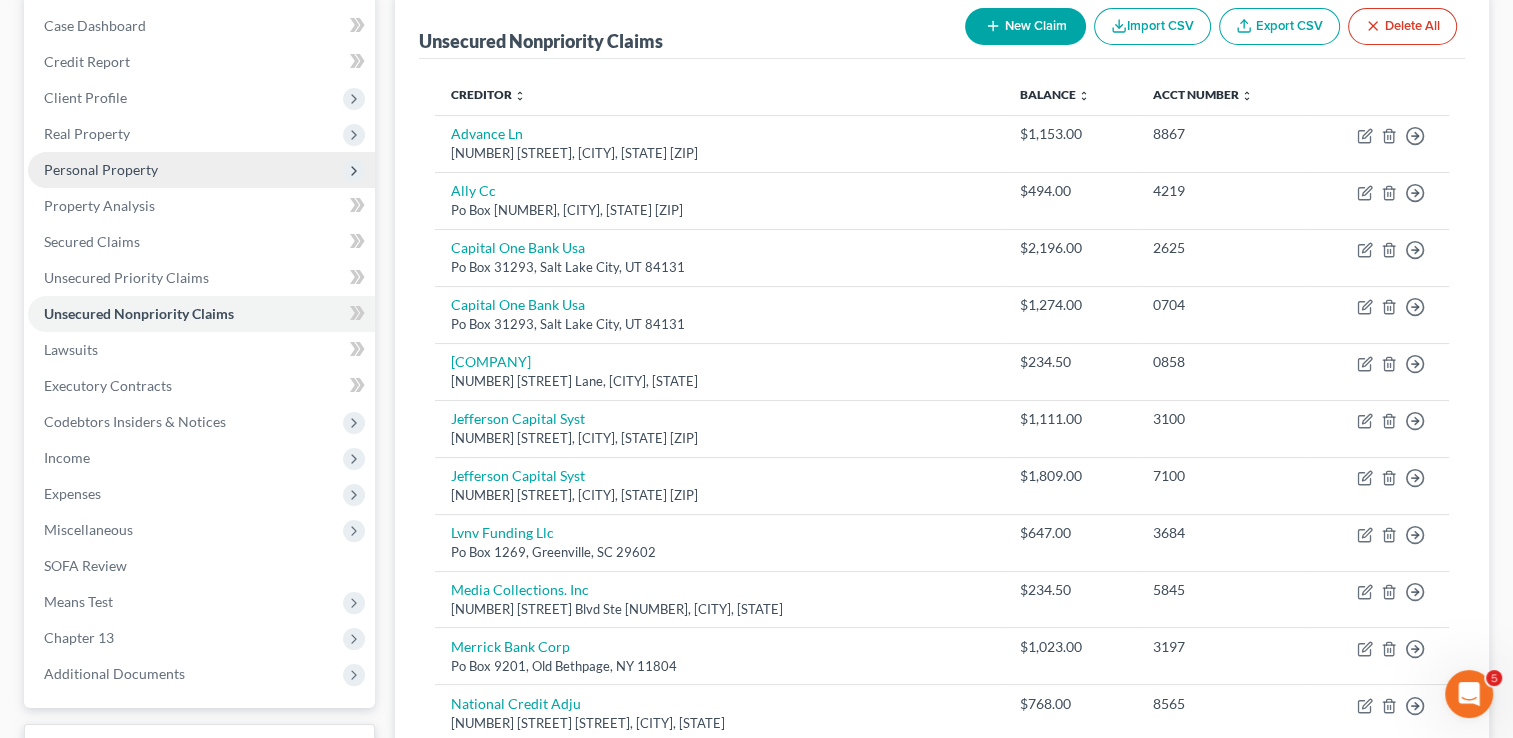click on "Personal Property" at bounding box center (201, 170) 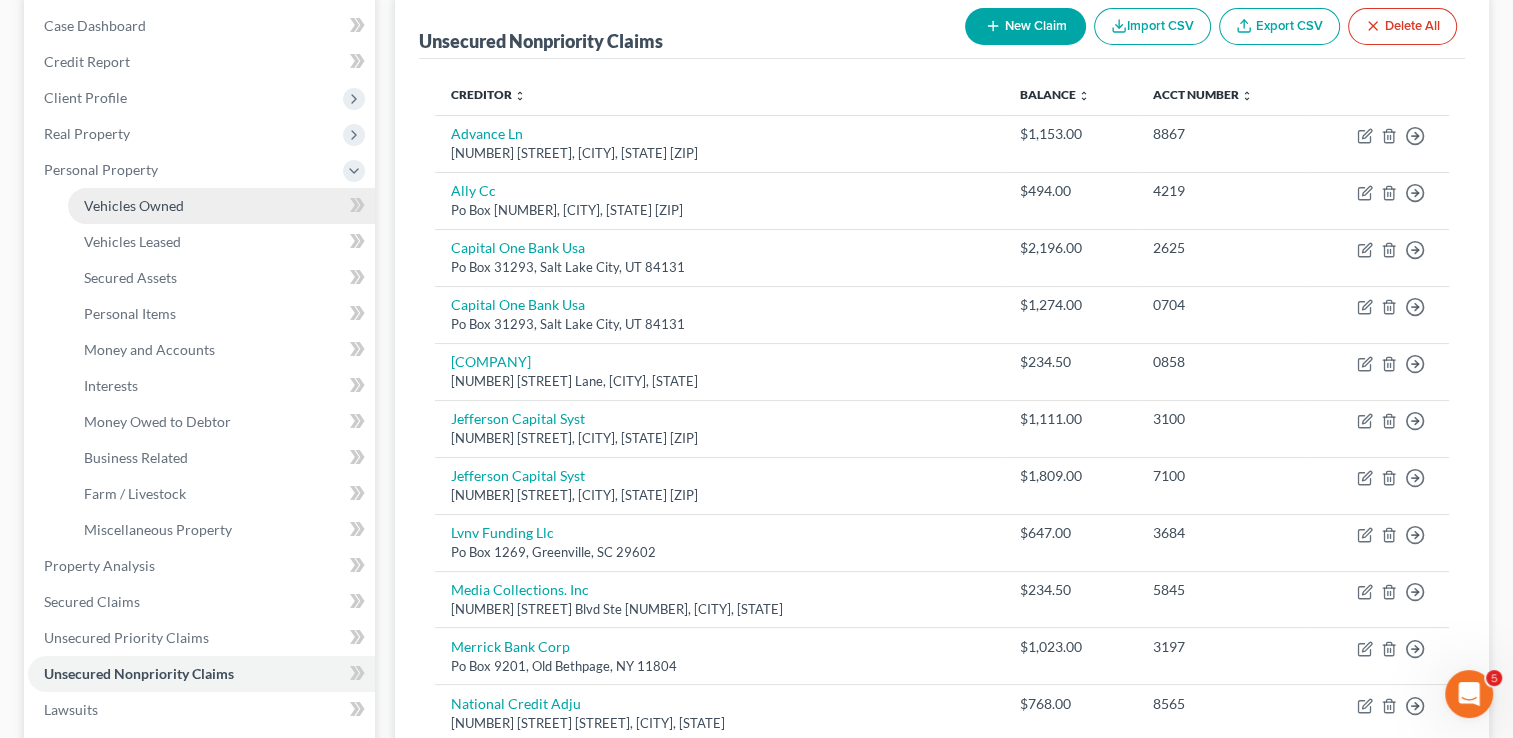 click on "Vehicles Owned" at bounding box center [134, 205] 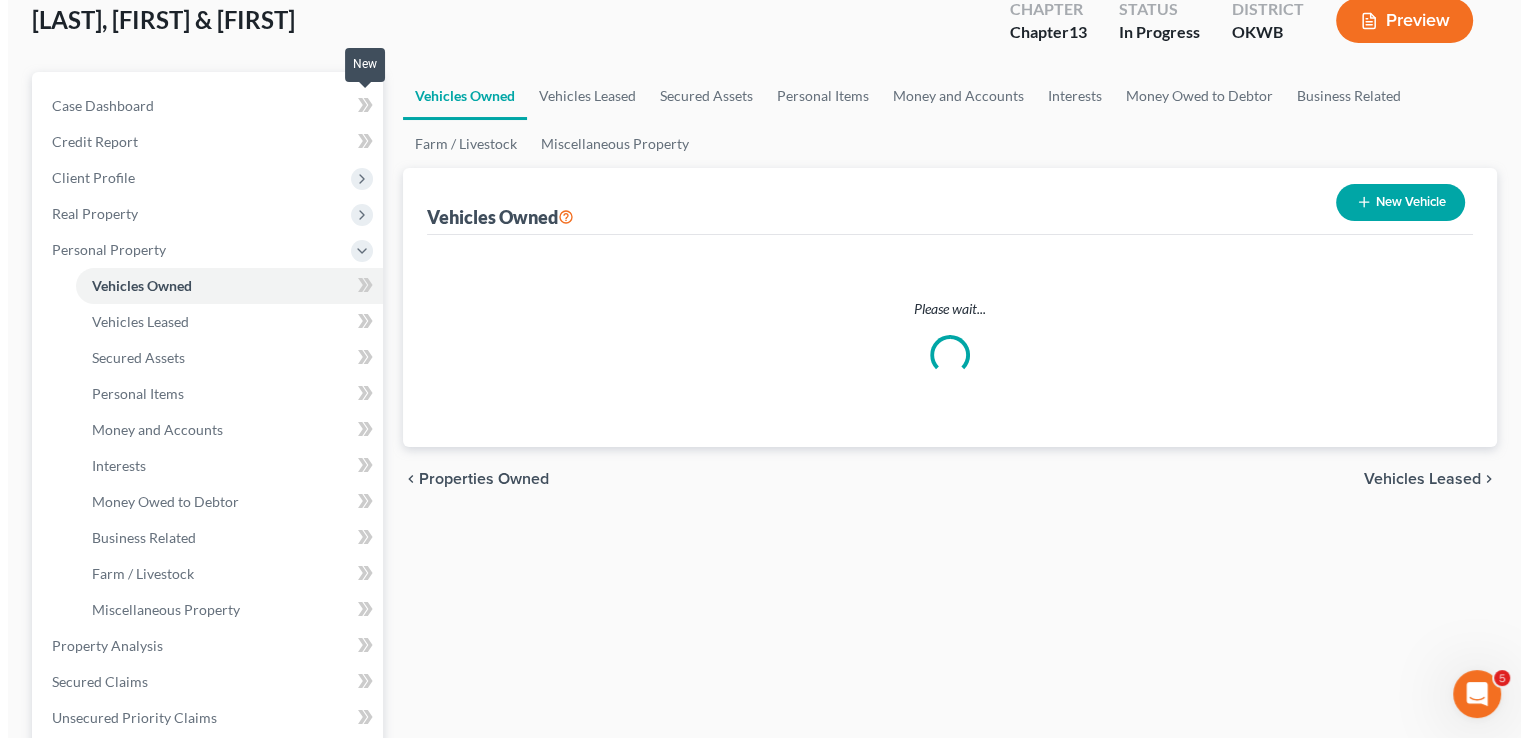 scroll, scrollTop: 0, scrollLeft: 0, axis: both 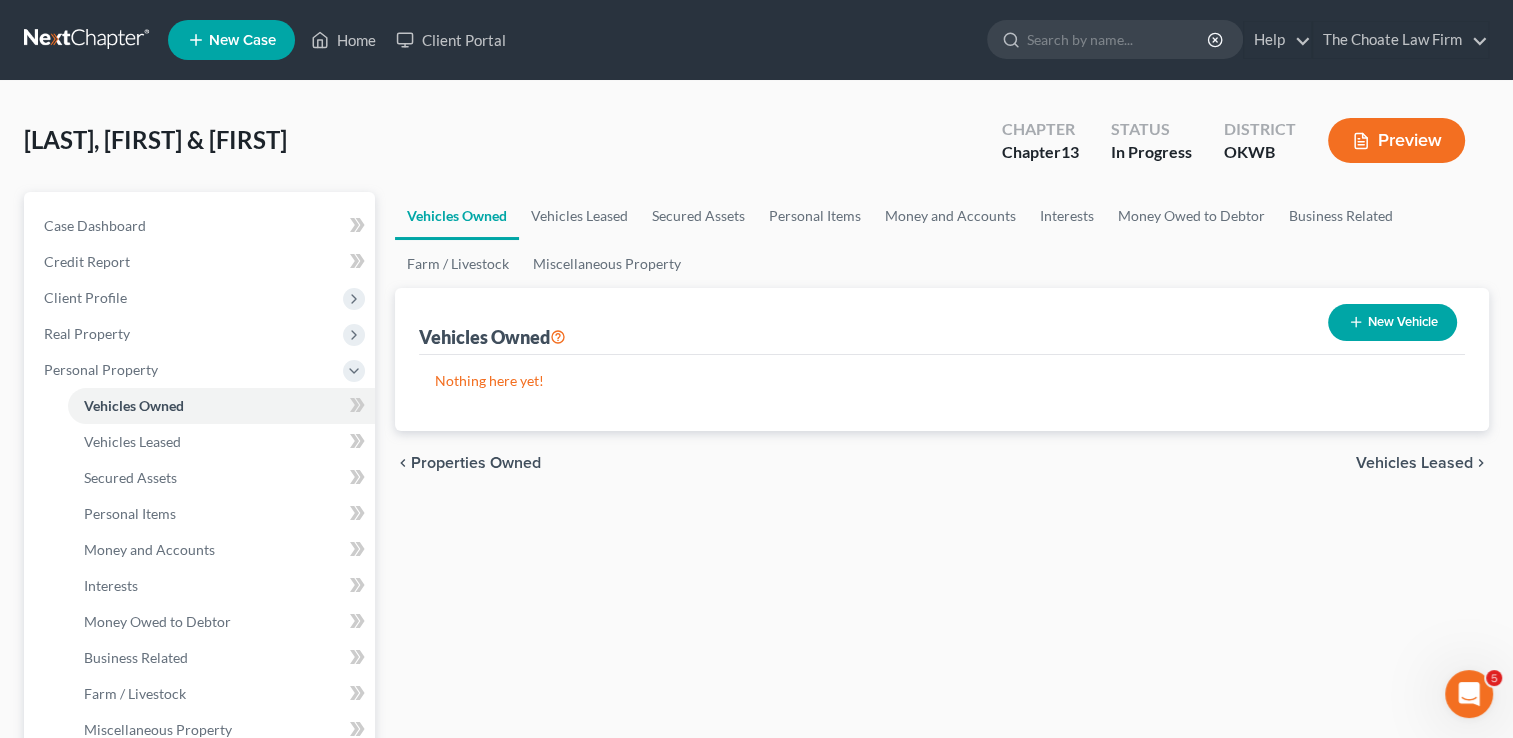 click on "New Vehicle" at bounding box center (1392, 322) 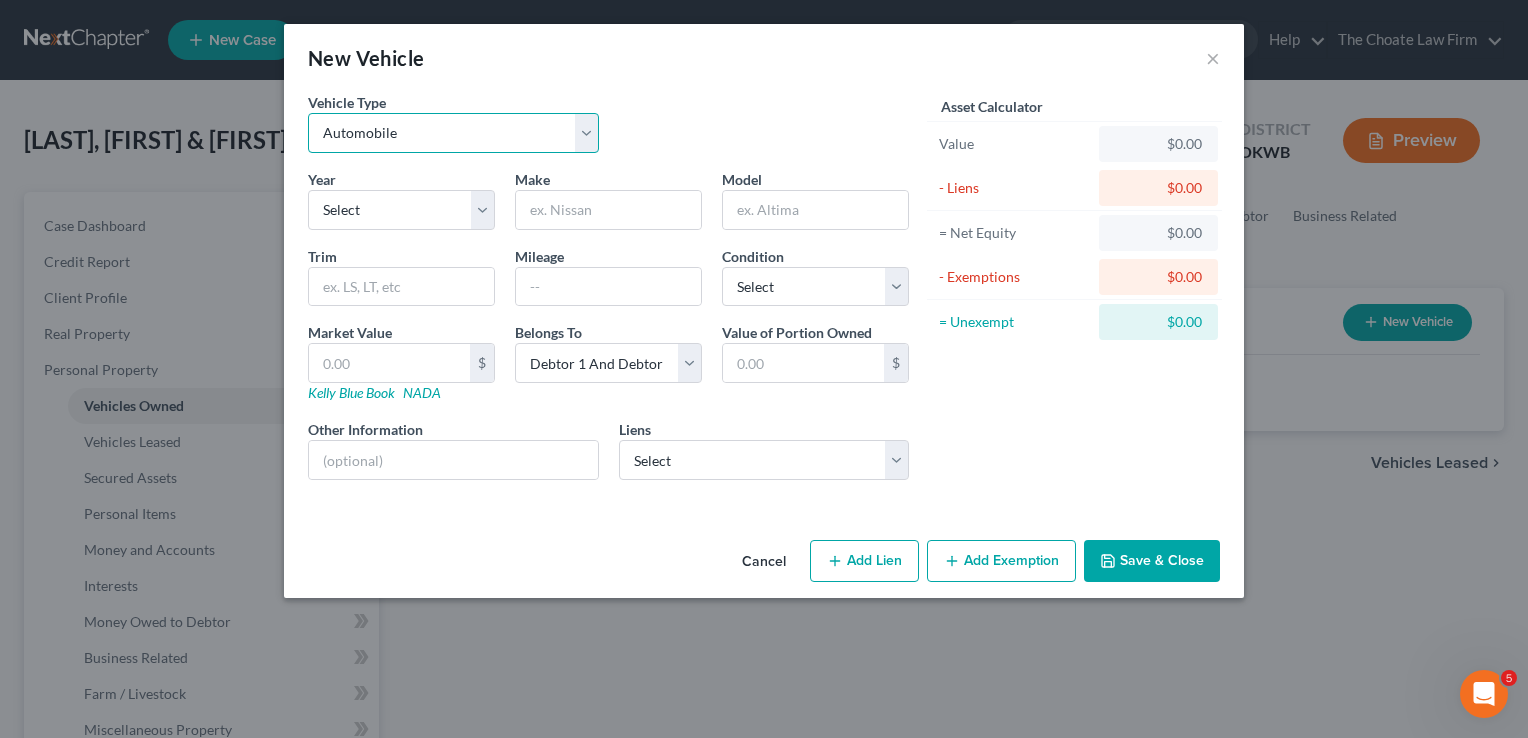 click on "Select Automobile Truck Trailer Watercraft Aircraft Motor Home Atv Other Vehicle" at bounding box center [453, 133] 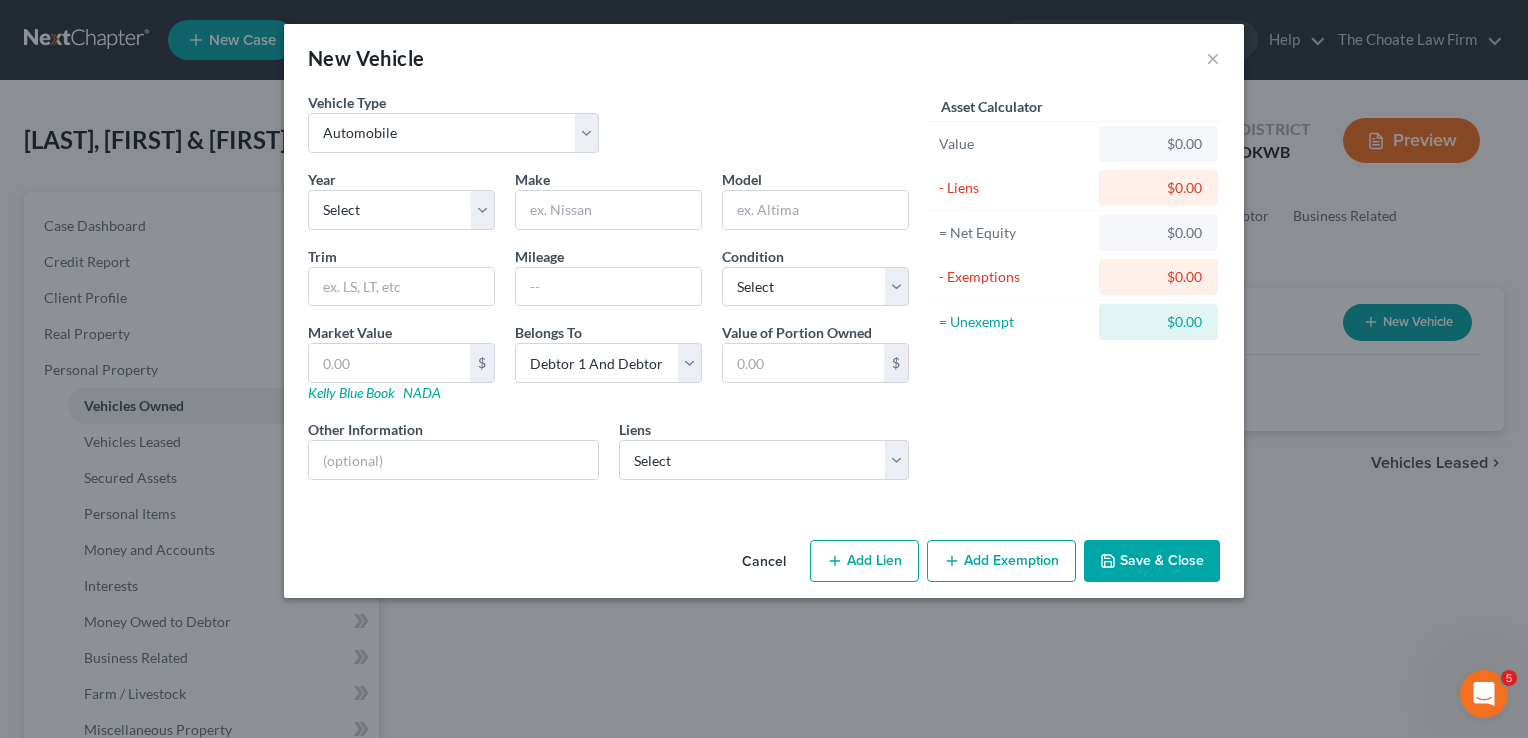 click on "Vehicle Type Select Automobile Truck Trailer Watercraft Aircraft Motor Home Atv Other Vehicle" at bounding box center [608, 130] 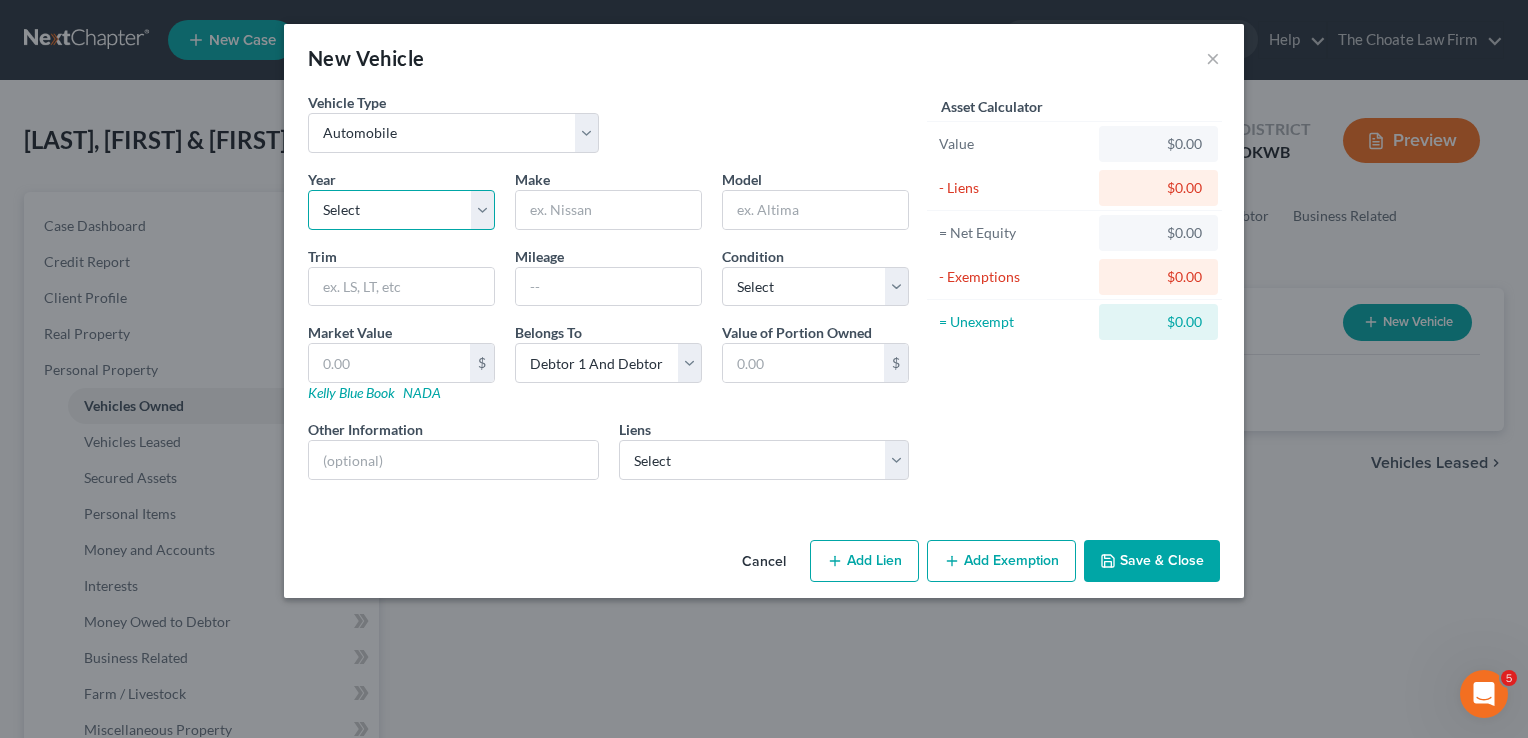 click on "Select 2026 2025 2024 2023 2022 2021 2020 2019 2018 2017 2016 2015 2014 2013 2012 2011 2010 2009 2008 2007 2006 2005 2004 2003 2002 2001 2000 1999 1998 1997 1996 1995 1994 1993 1992 1991 1990 1989 1988 1987 1986 1985 1984 1983 1982 1981 1980 1979 1978 1977 1976 1975 1974 1973 1972 1971 1970 1969 1968 1967 1966 1965 1964 1963 1962 1961 1960 1959 1958 1957 1956 1955 1954 1953 1952 1951 1950 1949 1948 1947 1946 1945 1944 1943 1942 1941 1940 1939 1938 1937 1936 1935 1934 1933 1932 1931 1930 1929 1928 1927 1926 1925 1924 1923 1922 1921 1920 1919 1918 1917 1916 1915 1914 1913 1912 1911 1910 1909 1908 1907 1906 1905 1904 1903 1902 1901" at bounding box center [401, 210] 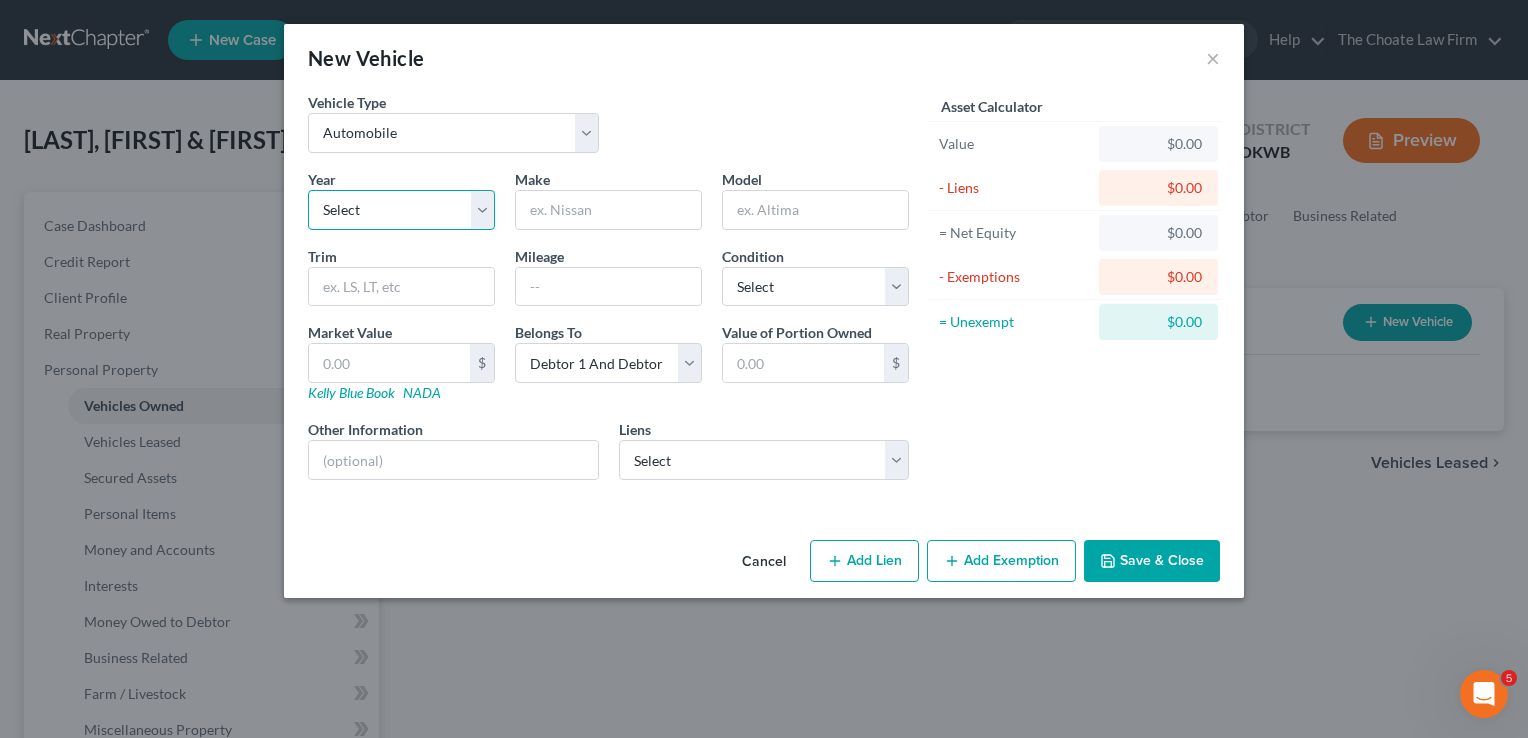 select on "5" 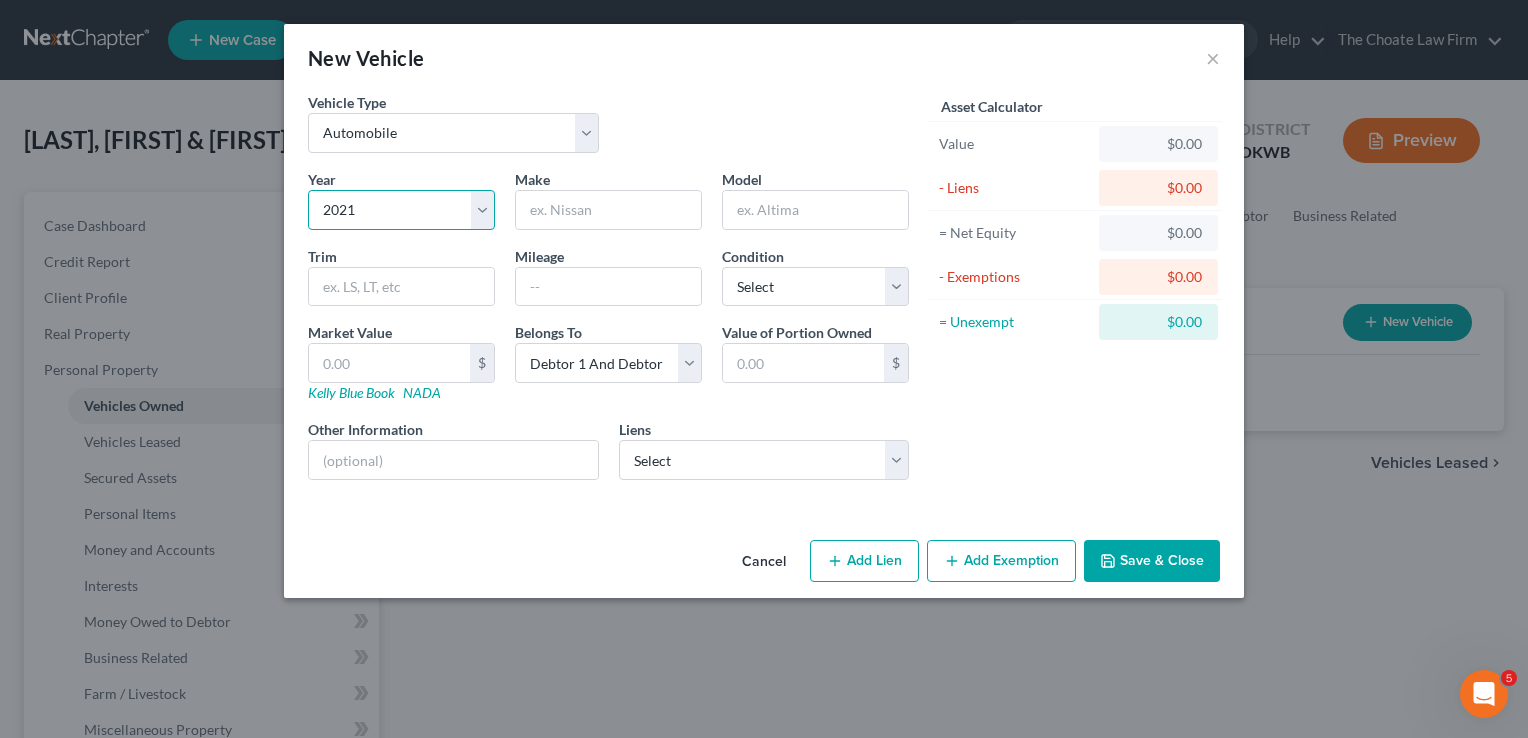 click on "Select 2026 2025 2024 2023 2022 2021 2020 2019 2018 2017 2016 2015 2014 2013 2012 2011 2010 2009 2008 2007 2006 2005 2004 2003 2002 2001 2000 1999 1998 1997 1996 1995 1994 1993 1992 1991 1990 1989 1988 1987 1986 1985 1984 1983 1982 1981 1980 1979 1978 1977 1976 1975 1974 1973 1972 1971 1970 1969 1968 1967 1966 1965 1964 1963 1962 1961 1960 1959 1958 1957 1956 1955 1954 1953 1952 1951 1950 1949 1948 1947 1946 1945 1944 1943 1942 1941 1940 1939 1938 1937 1936 1935 1934 1933 1932 1931 1930 1929 1928 1927 1926 1925 1924 1923 1922 1921 1920 1919 1918 1917 1916 1915 1914 1913 1912 1911 1910 1909 1908 1907 1906 1905 1904 1903 1902 1901" at bounding box center [401, 210] 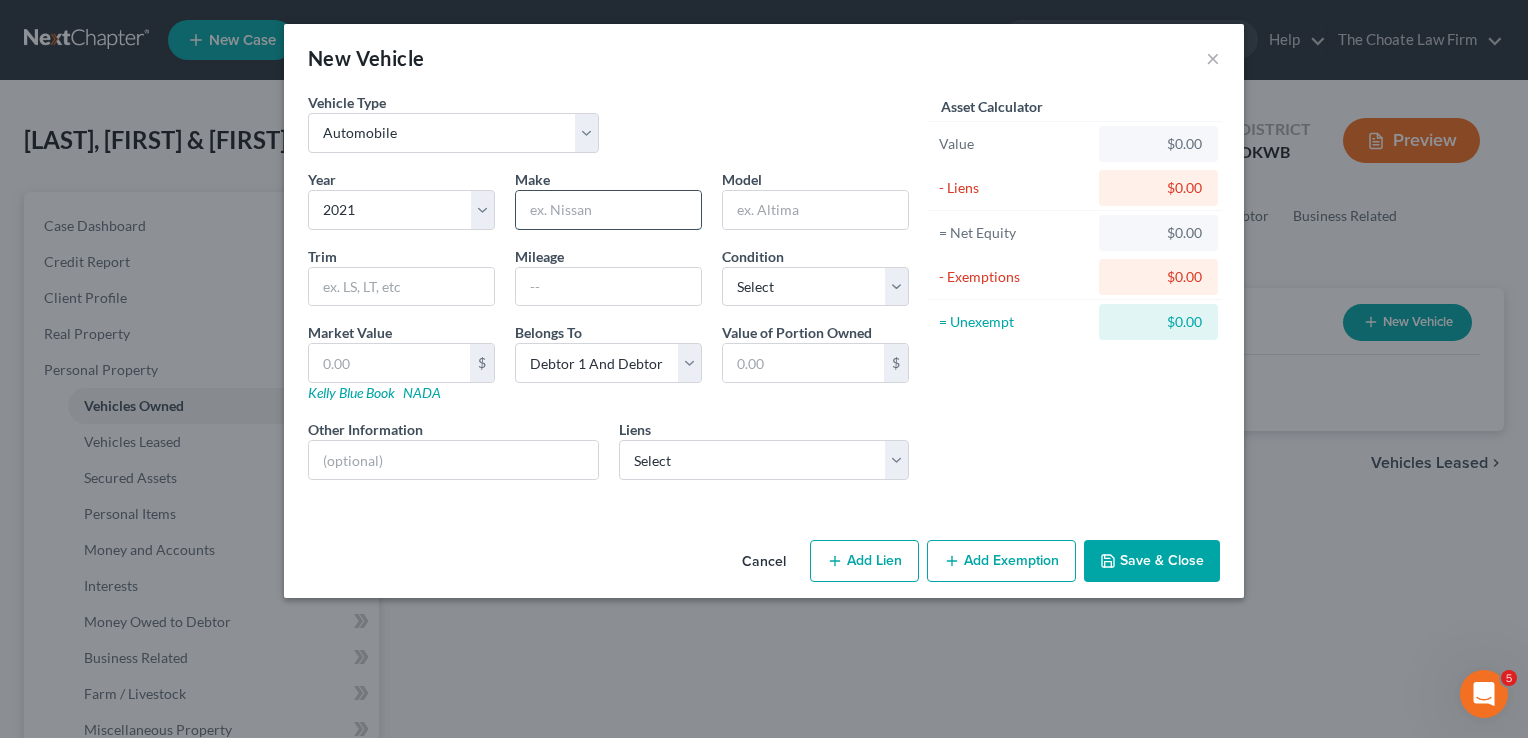 click at bounding box center [608, 210] 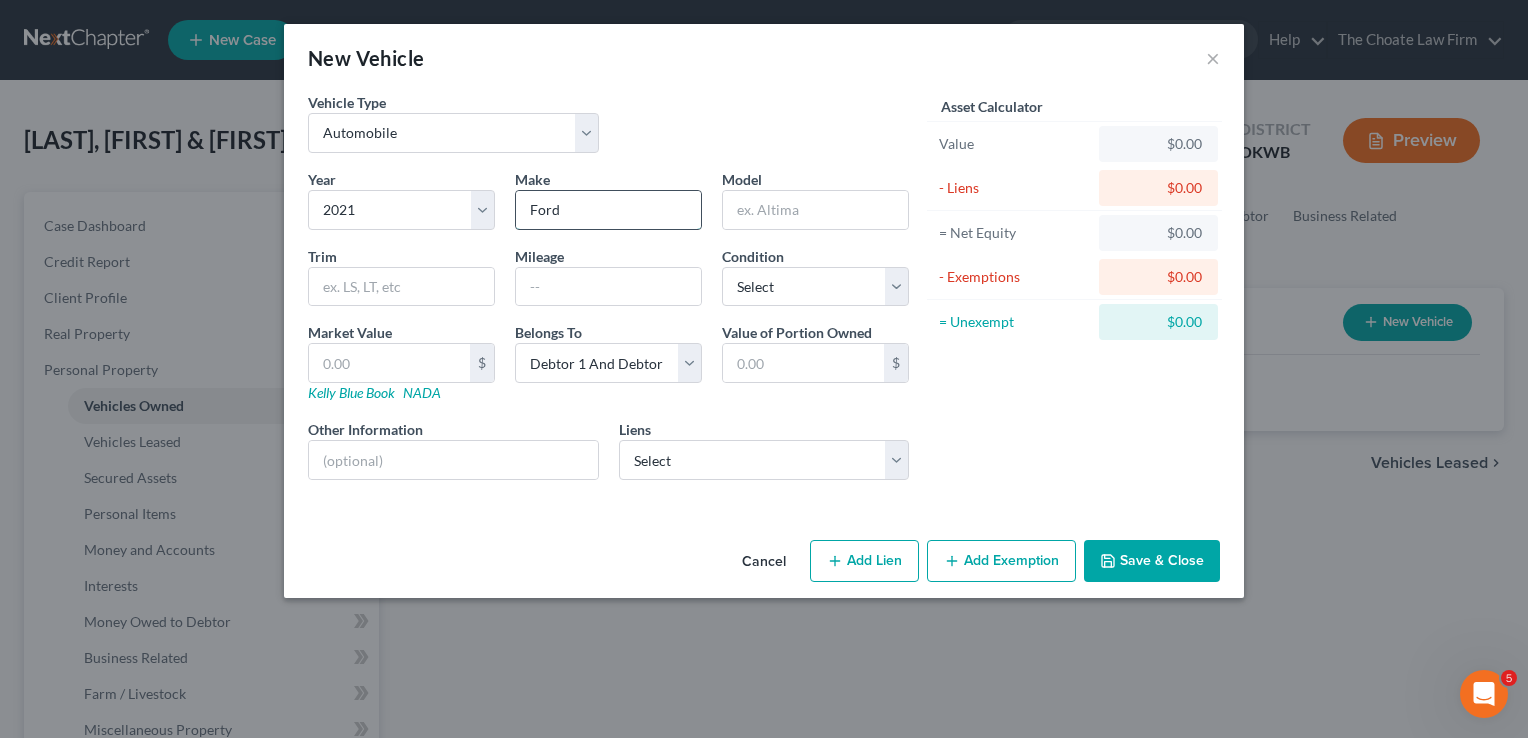 type on "Ford" 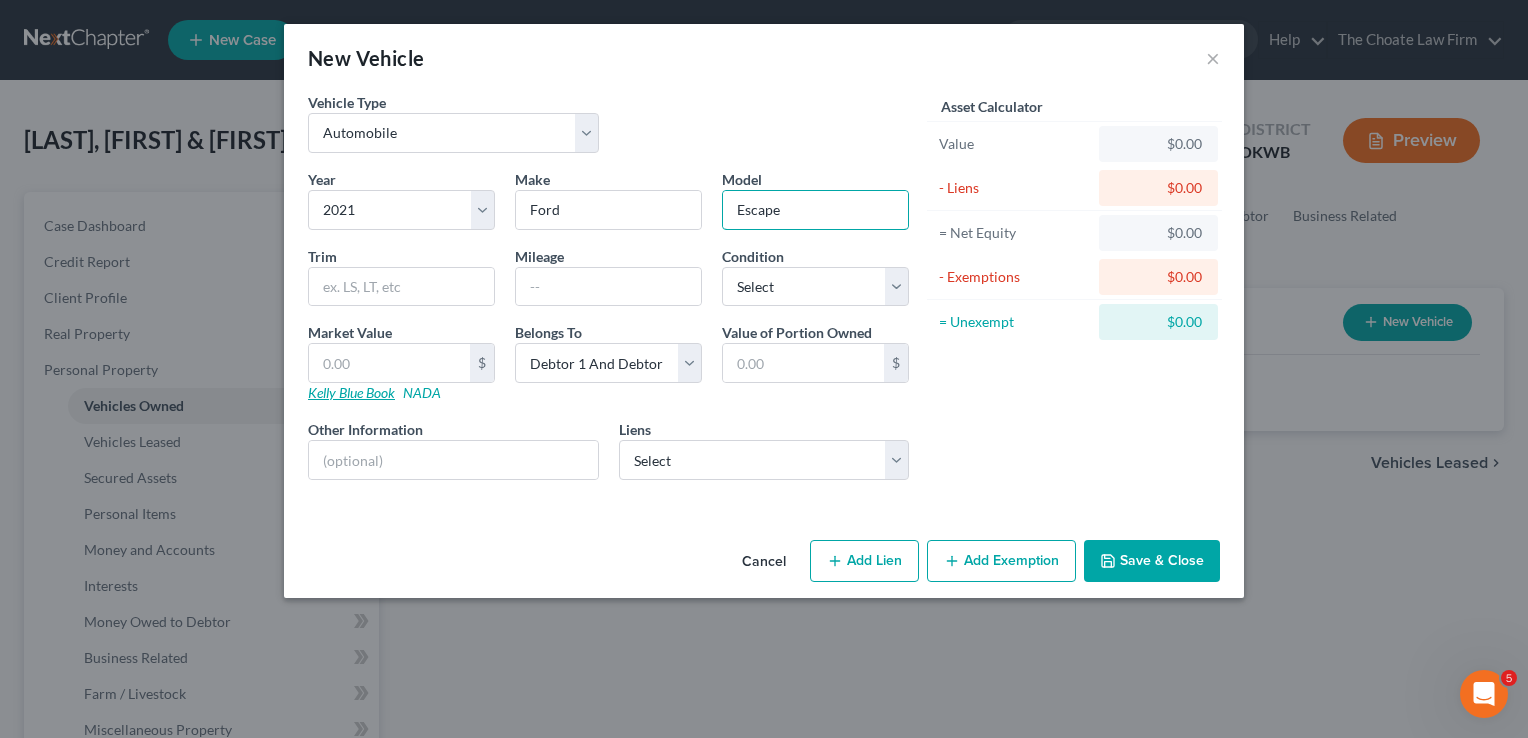 type on "Escape" 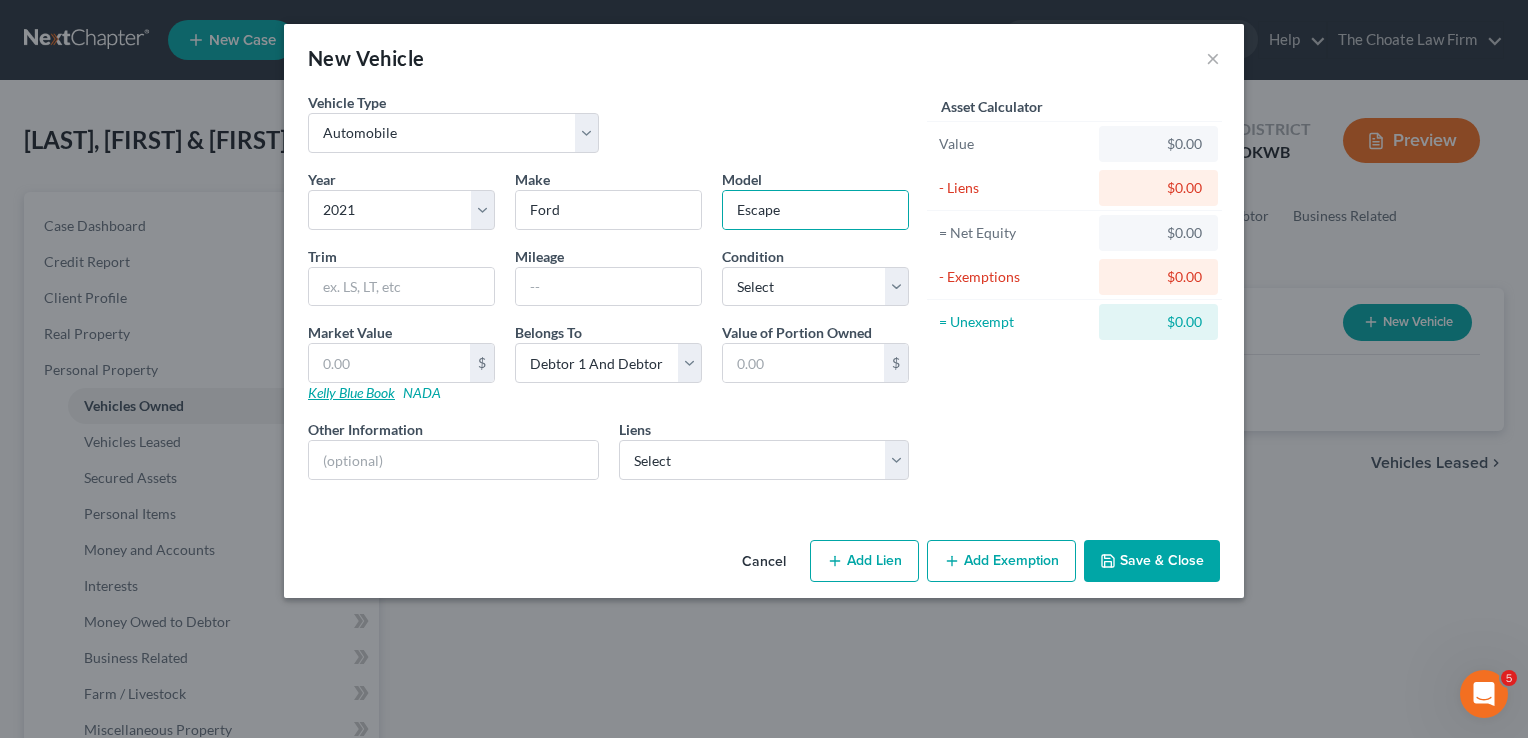 click on "Kelly Blue Book" at bounding box center [351, 392] 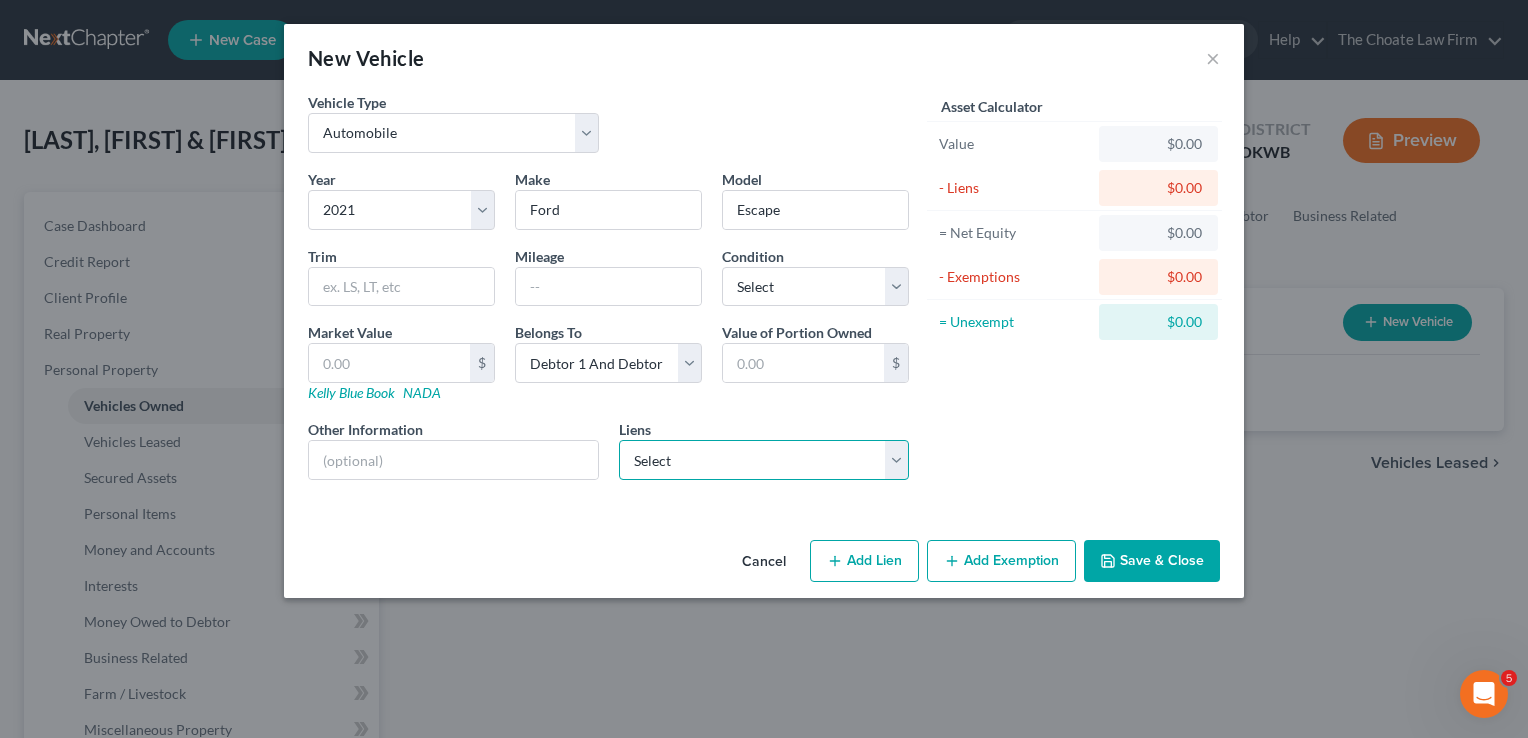click on "Select [NAME] - $[AMOUNT]" at bounding box center [764, 460] 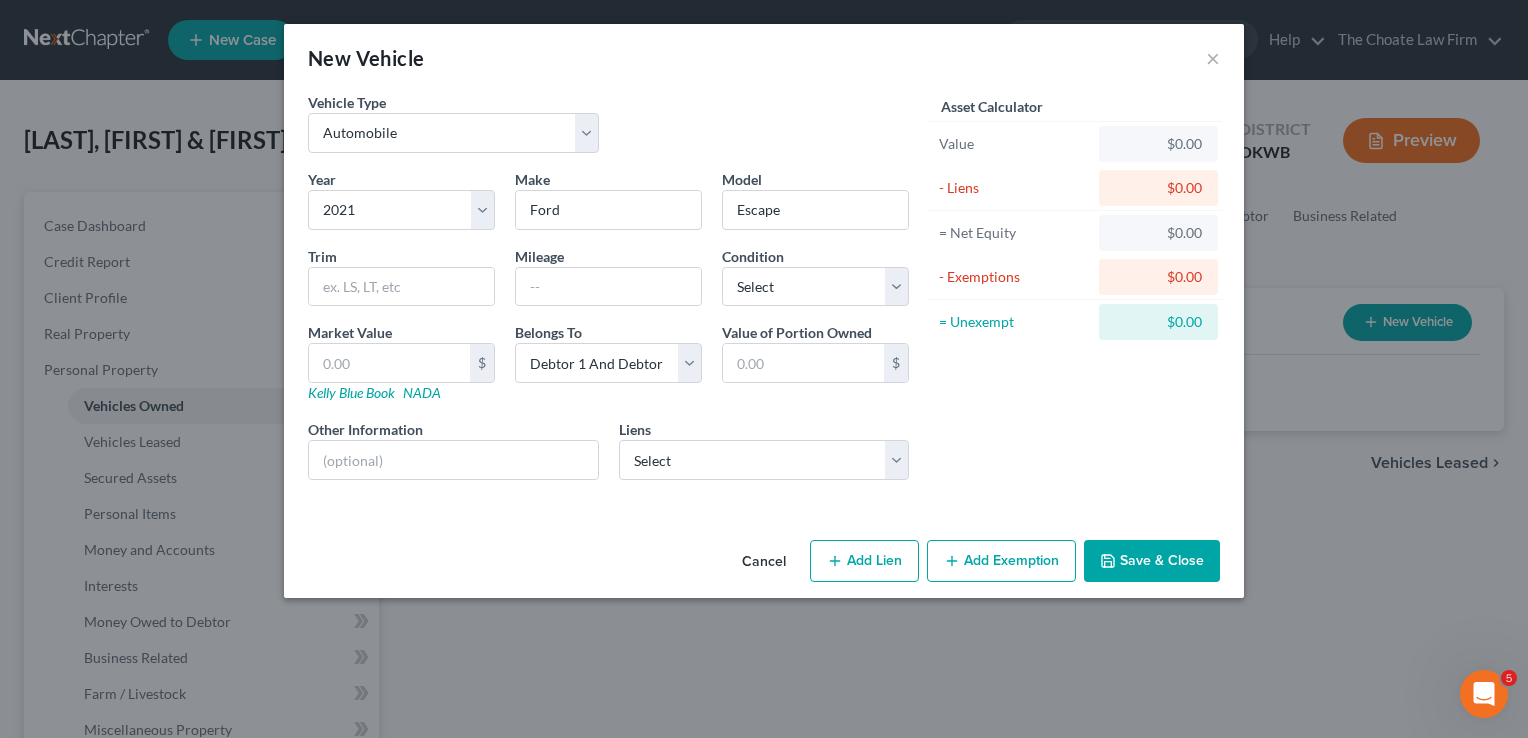 select on "37" 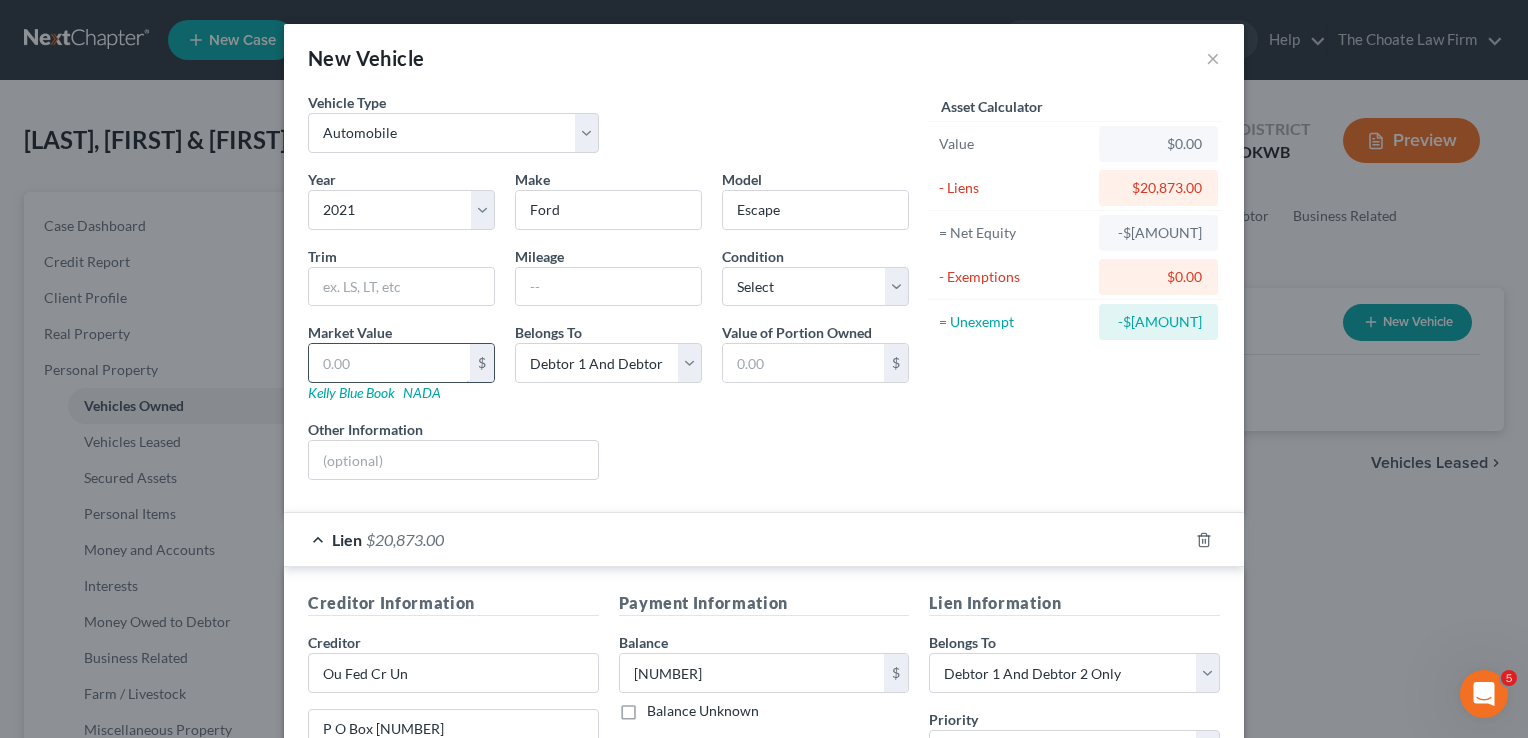 click at bounding box center [389, 363] 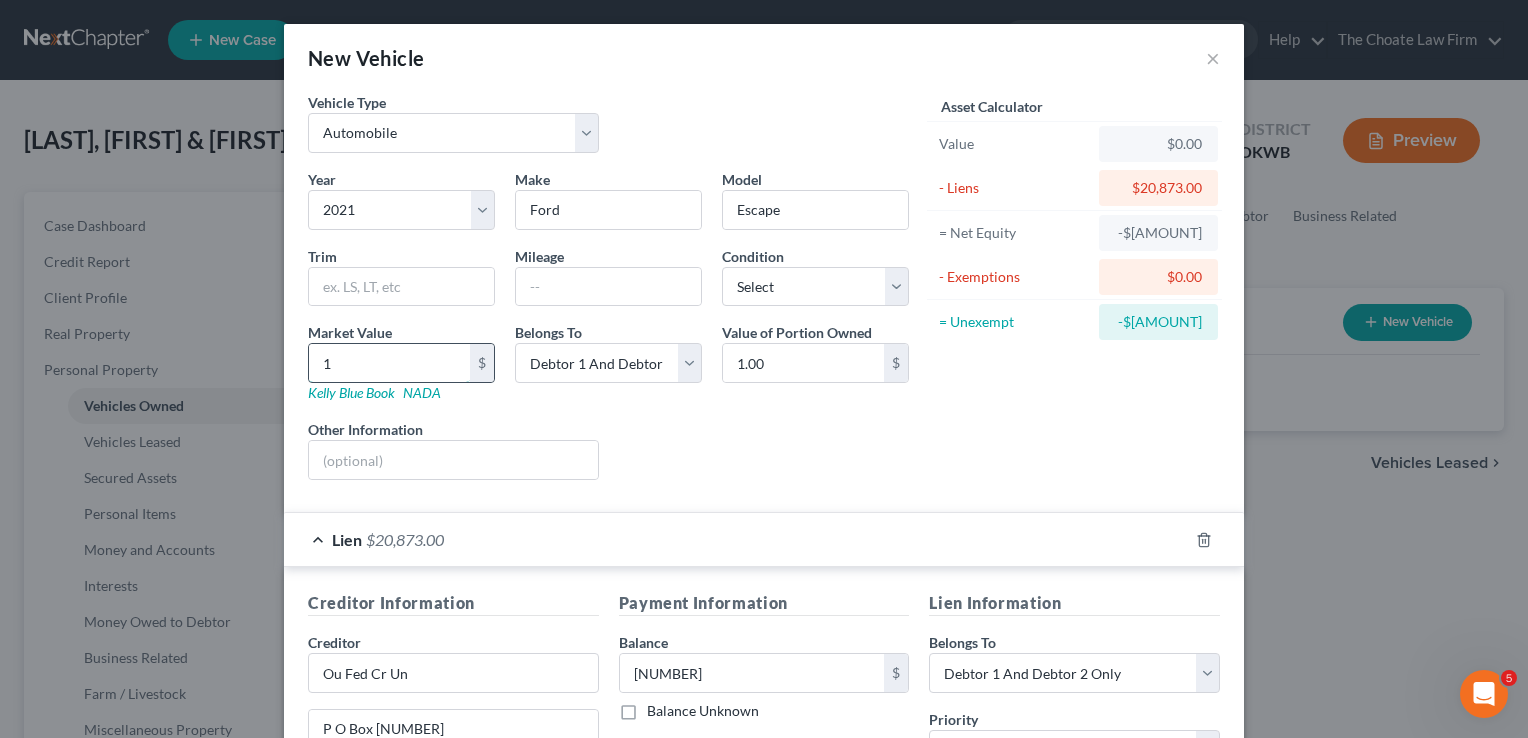 type on "17" 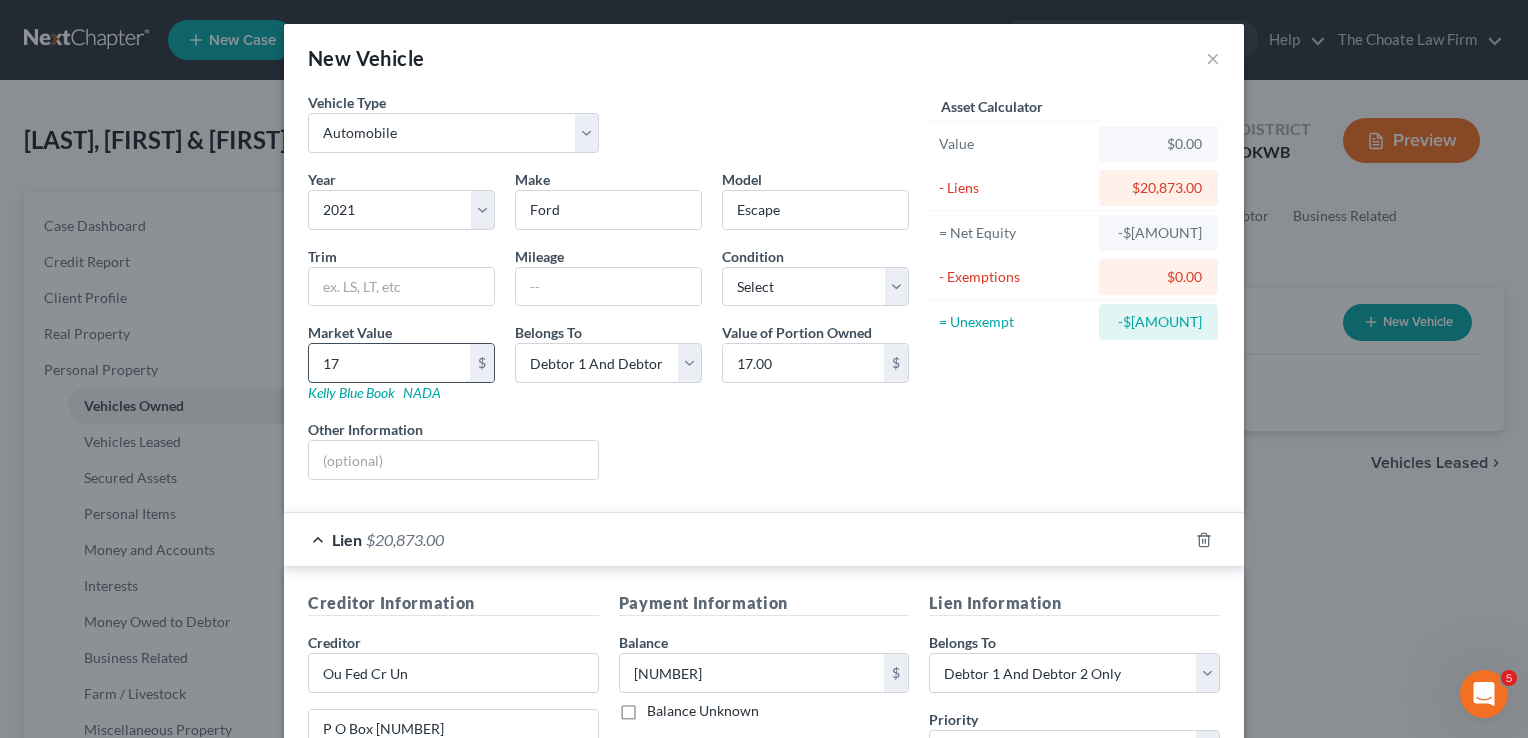 type on "170" 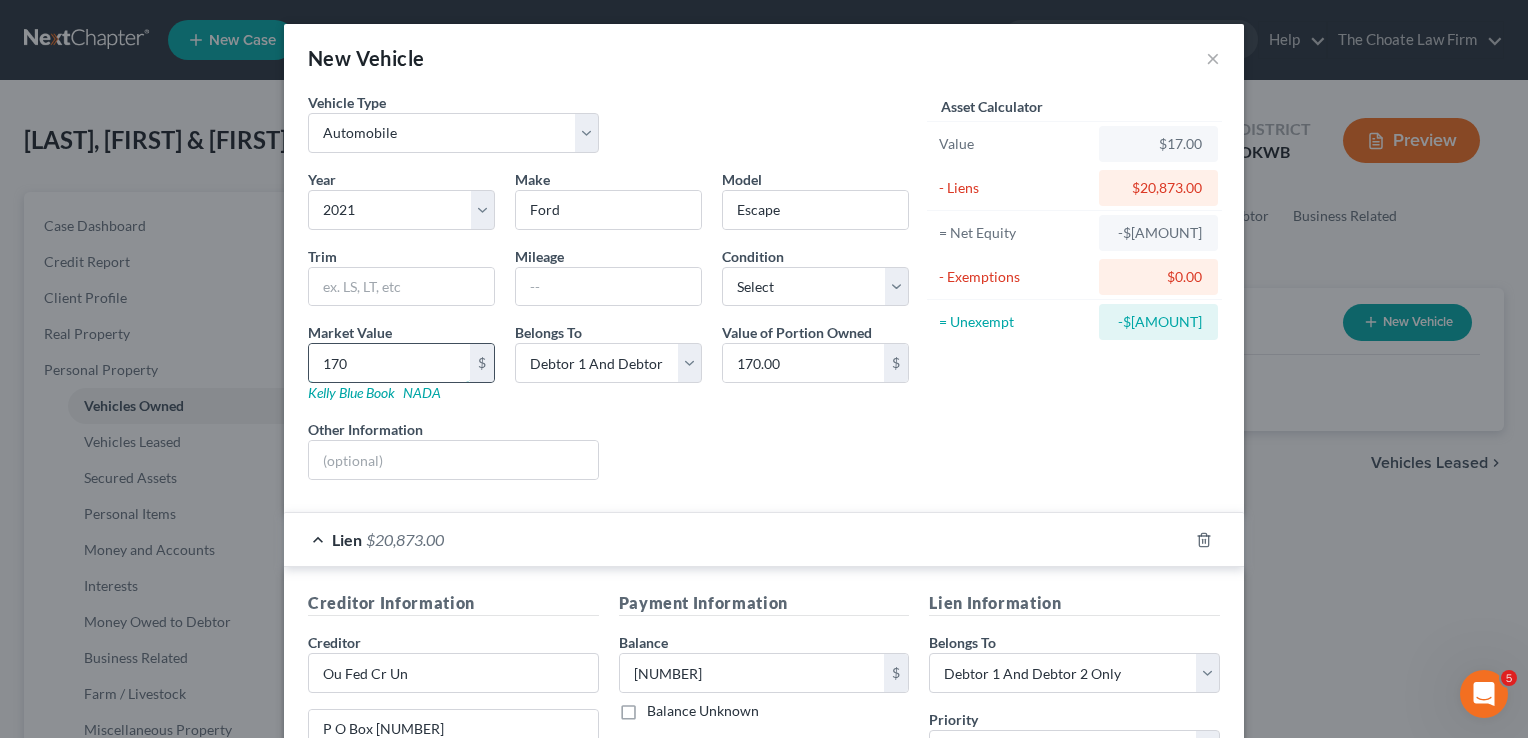 type on "1700" 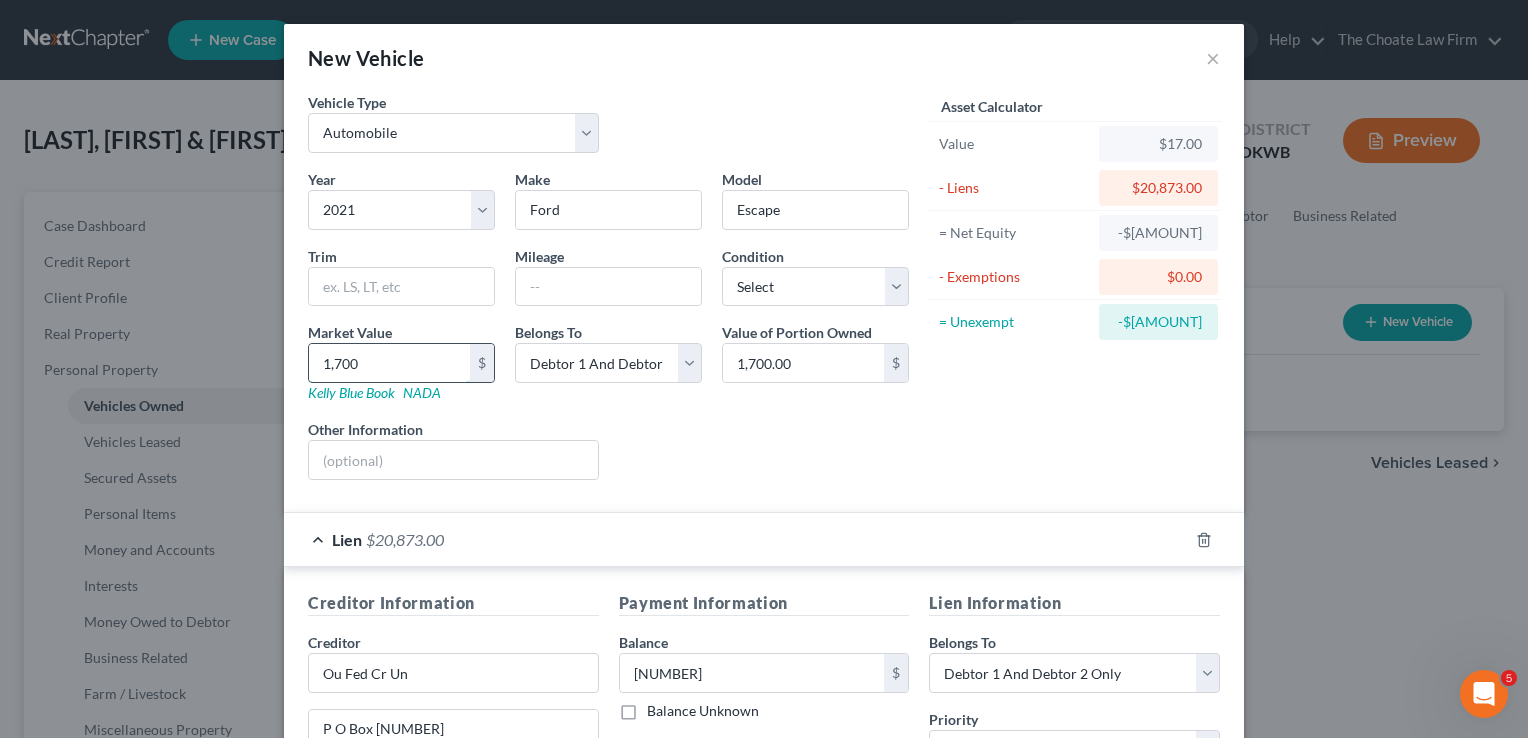 type on "1,7000" 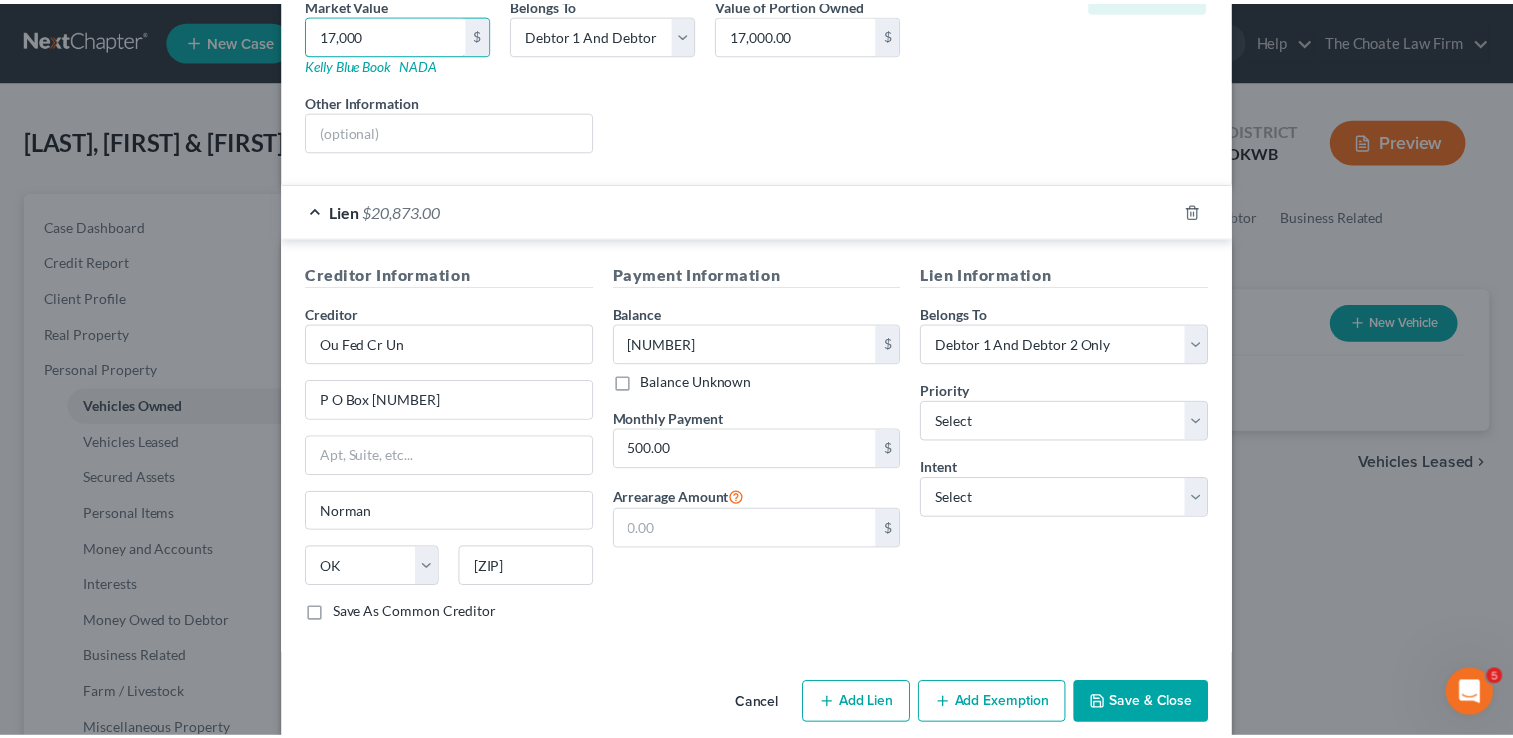 scroll, scrollTop: 351, scrollLeft: 0, axis: vertical 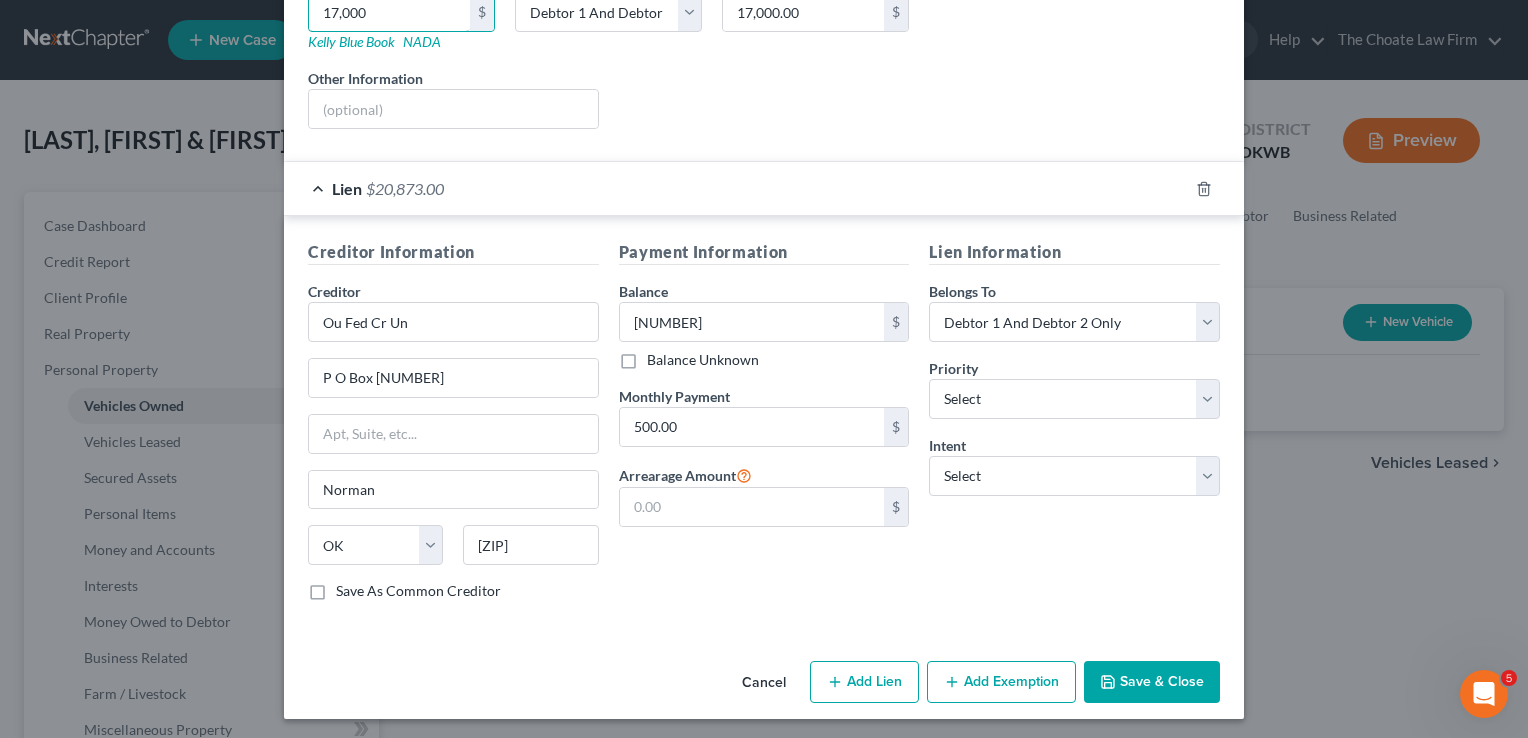 type on "17,000" 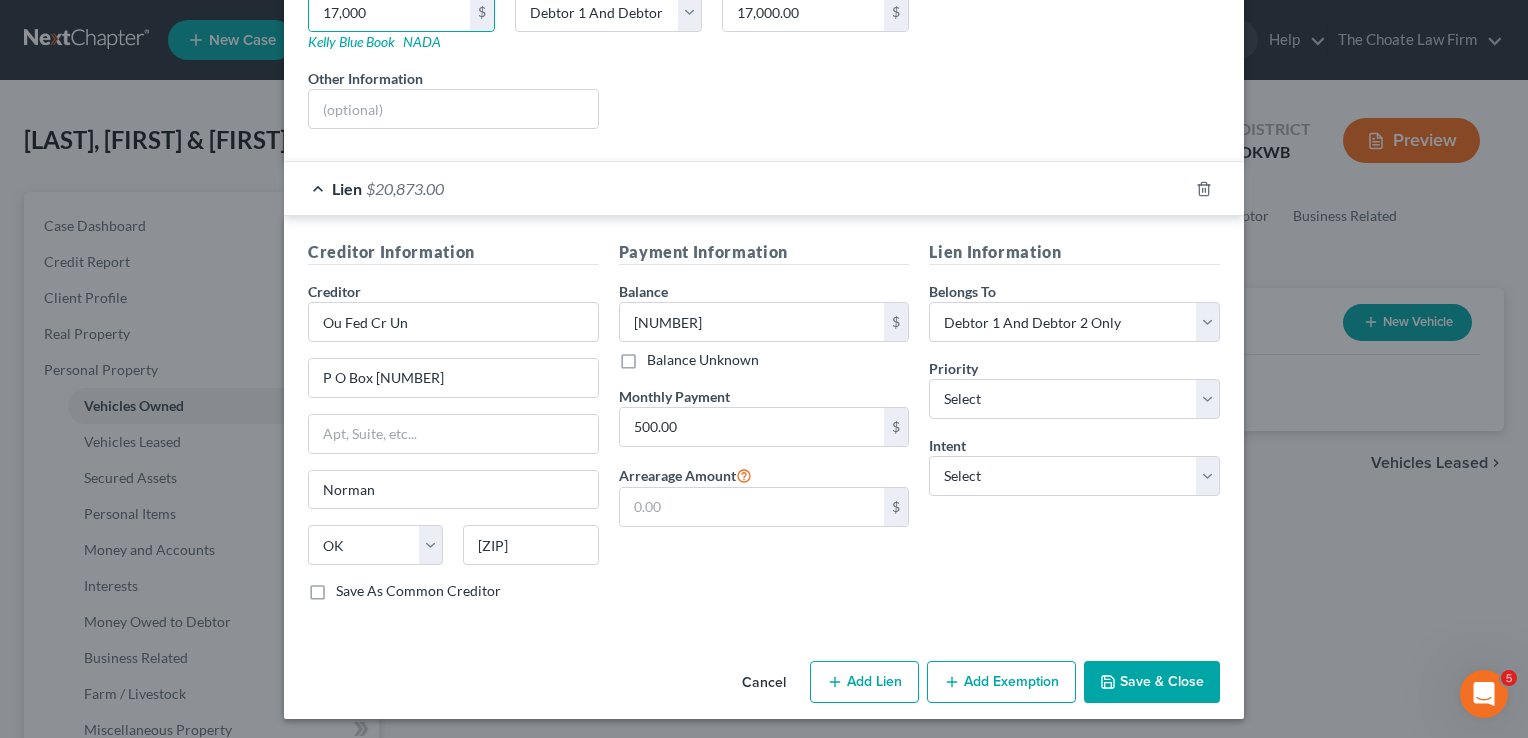 click on "Save & Close" at bounding box center (1152, 682) 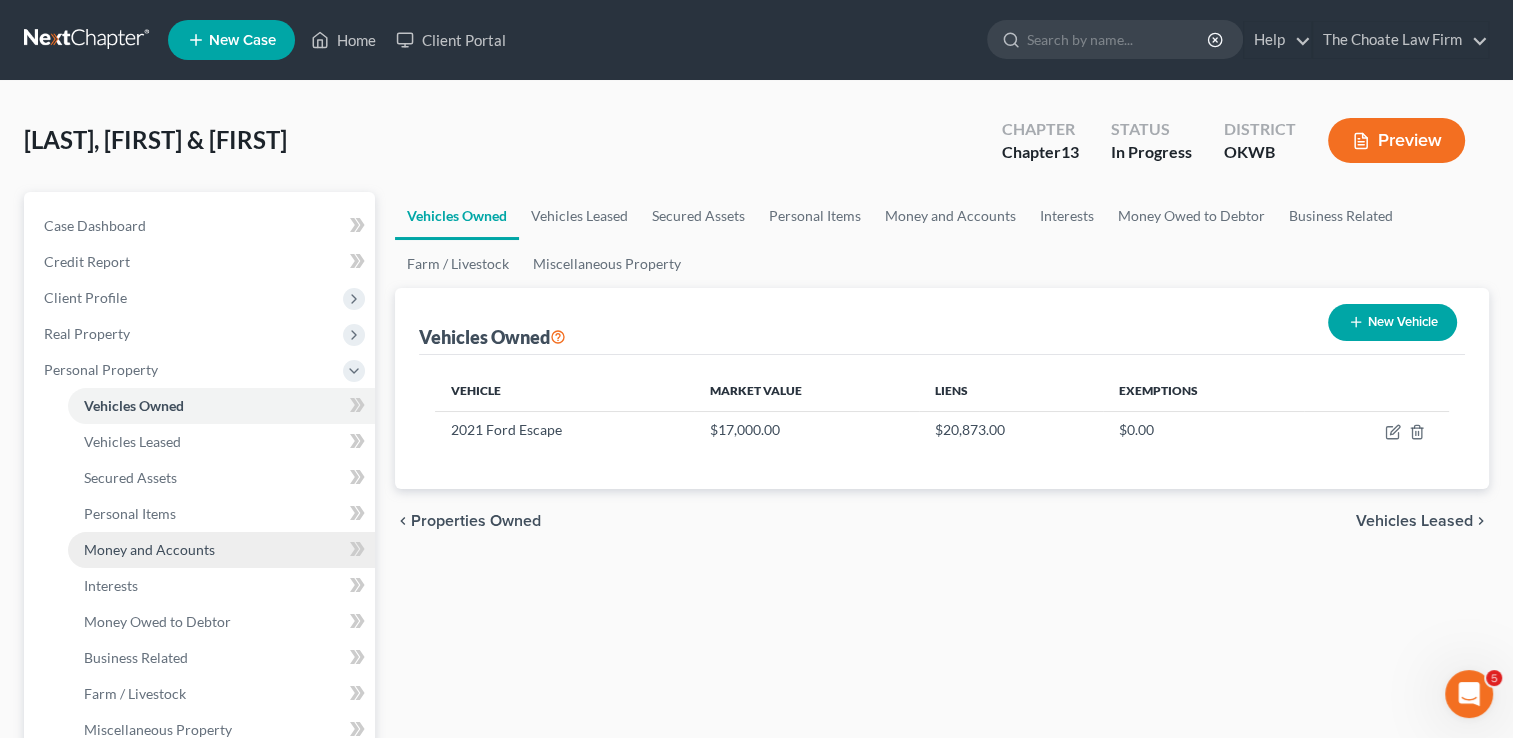 click on "Money and Accounts" at bounding box center [149, 549] 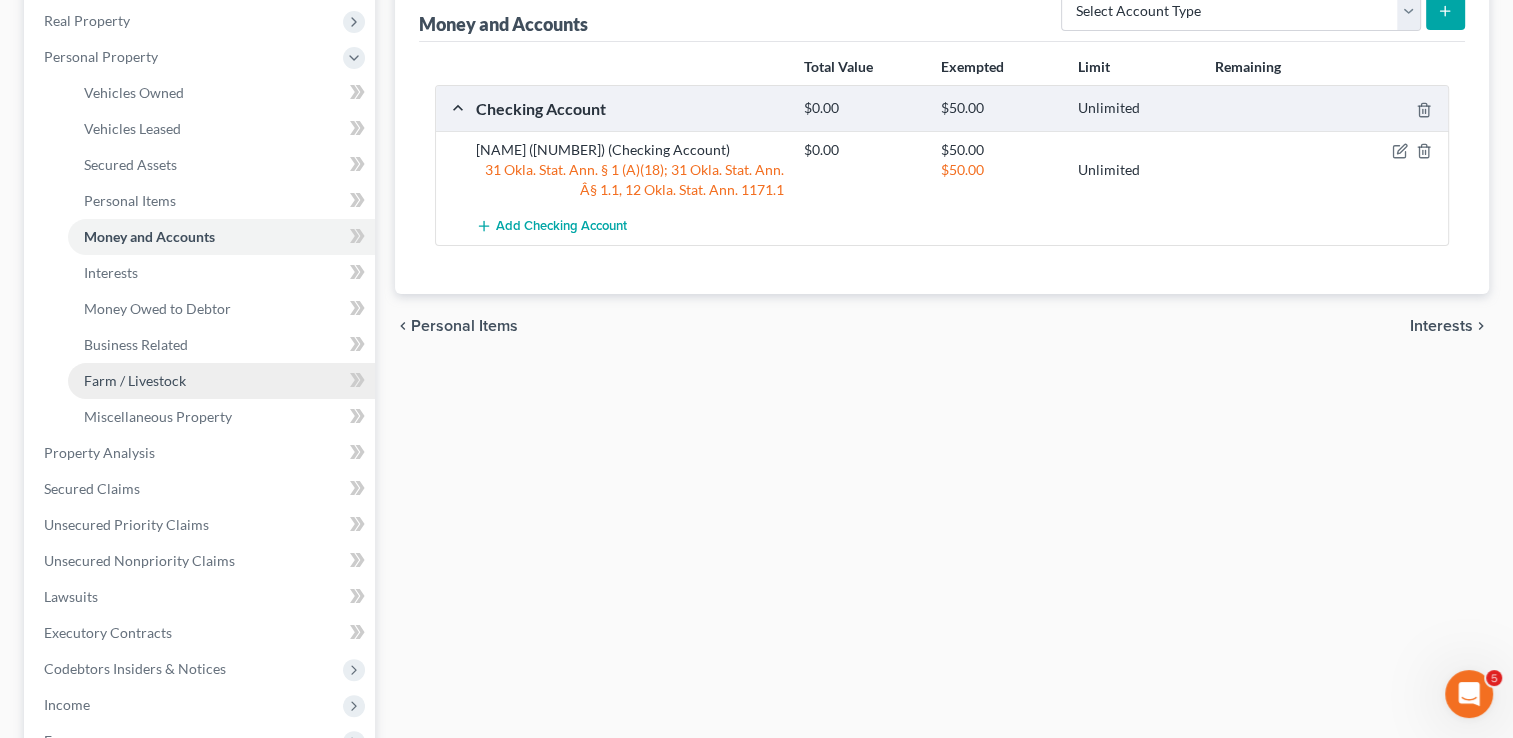 scroll, scrollTop: 500, scrollLeft: 0, axis: vertical 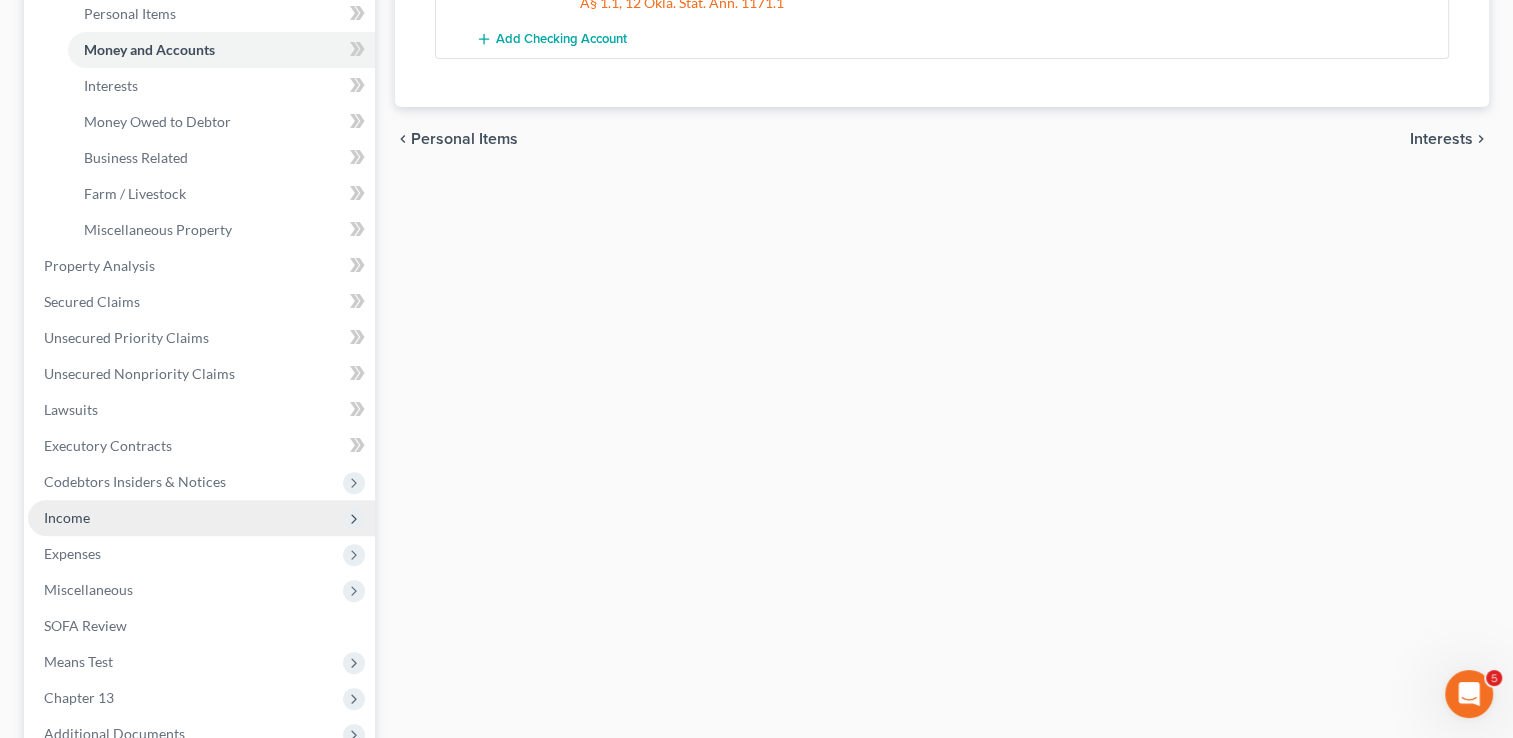 click on "Income" at bounding box center (67, 517) 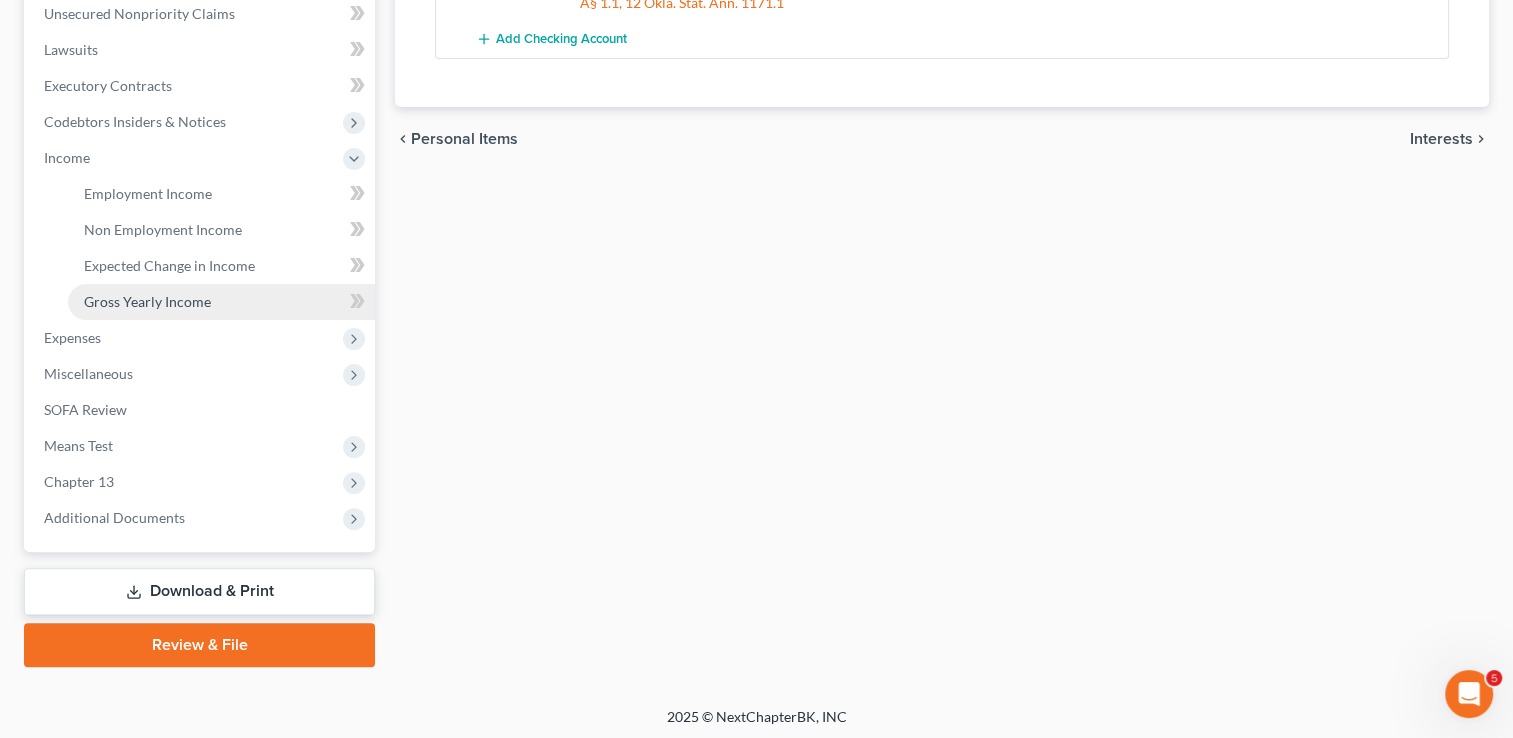 click on "Gross Yearly Income" at bounding box center (147, 301) 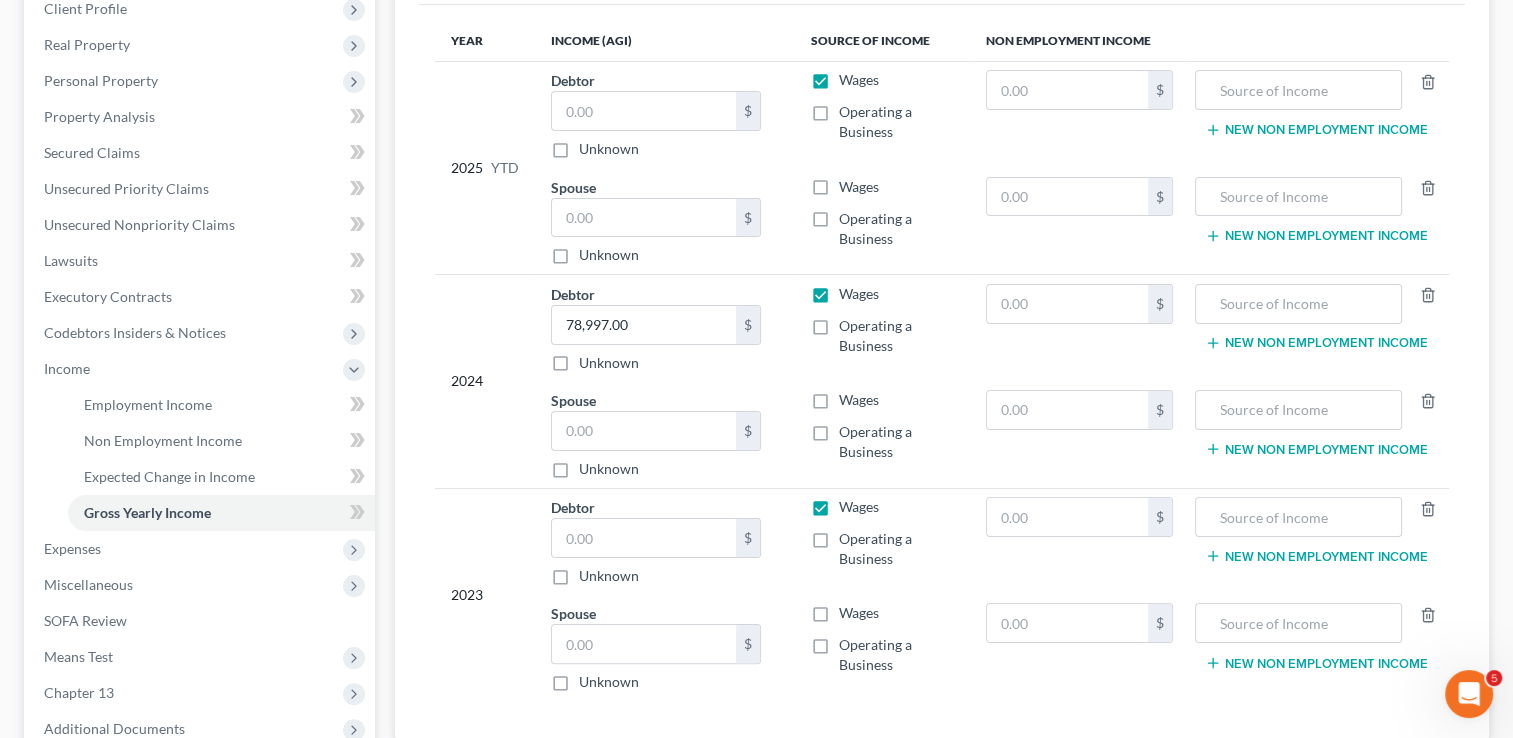 scroll, scrollTop: 400, scrollLeft: 0, axis: vertical 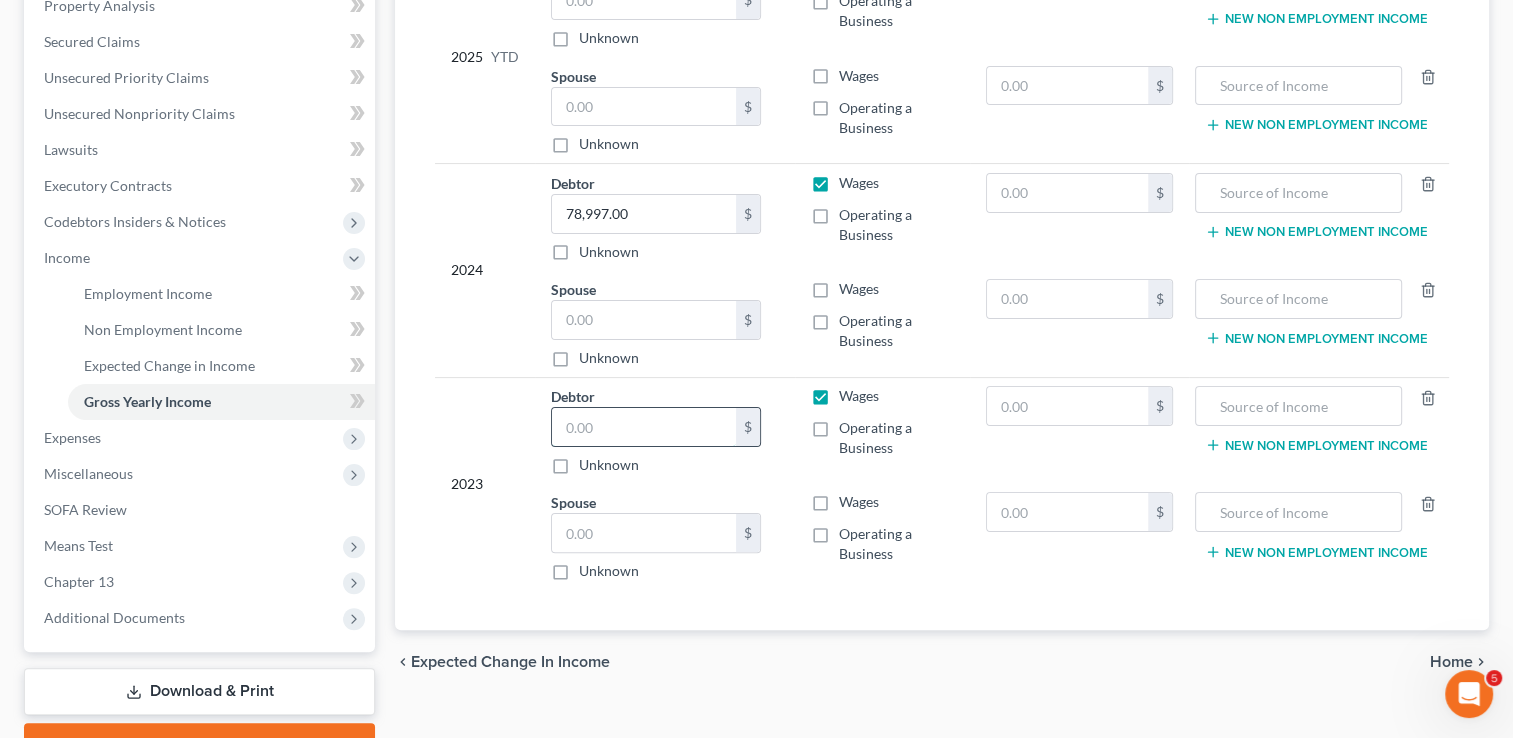 click at bounding box center [644, 427] 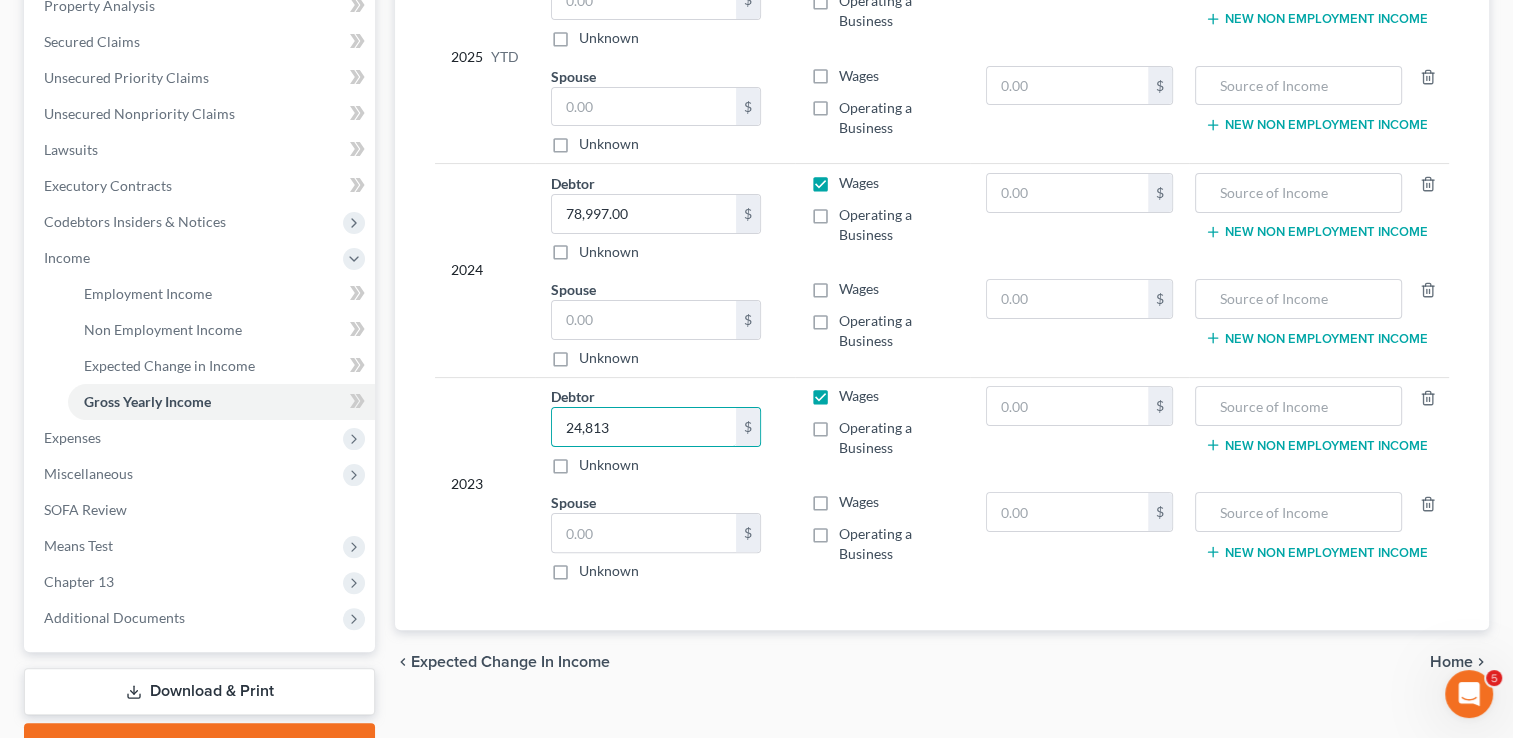 type on "24,813" 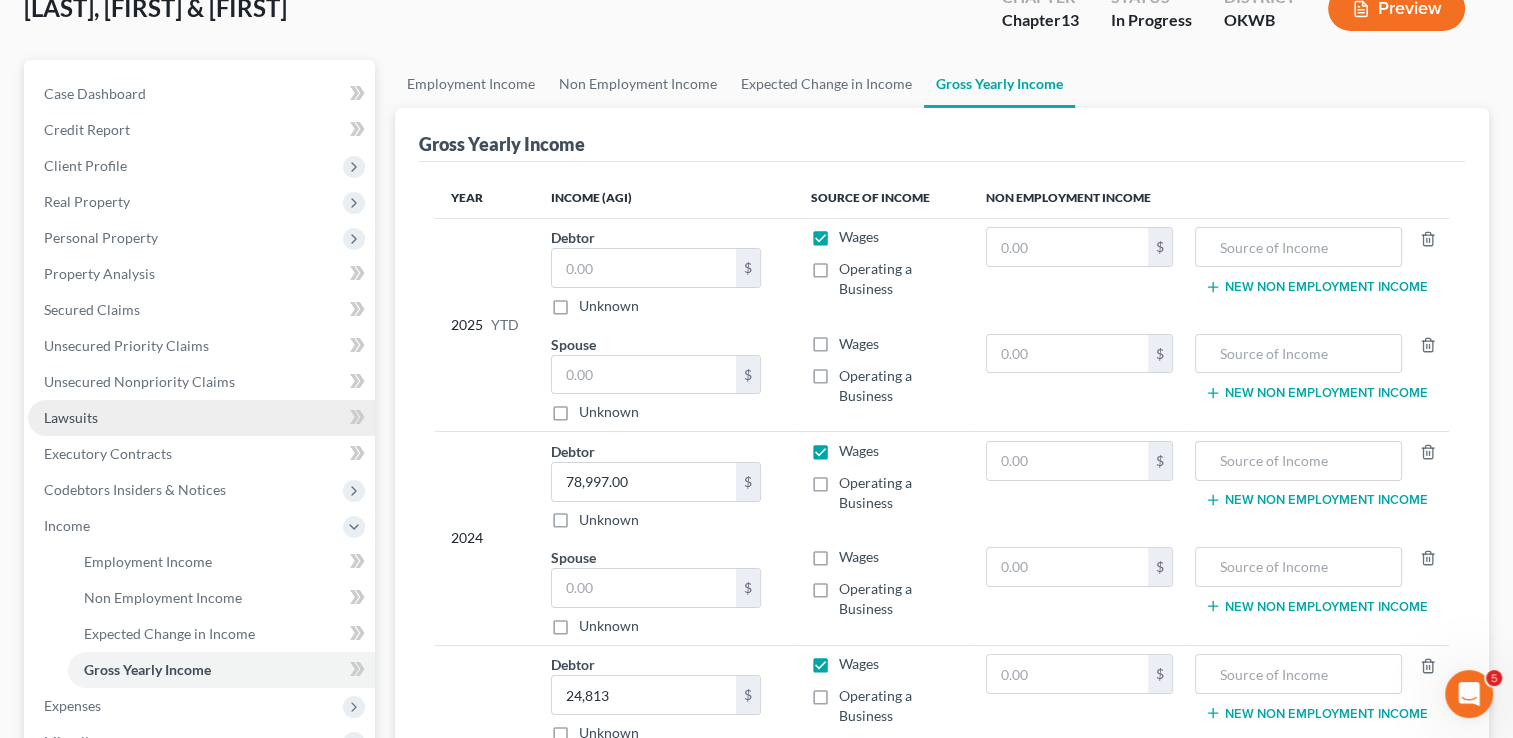 scroll, scrollTop: 100, scrollLeft: 0, axis: vertical 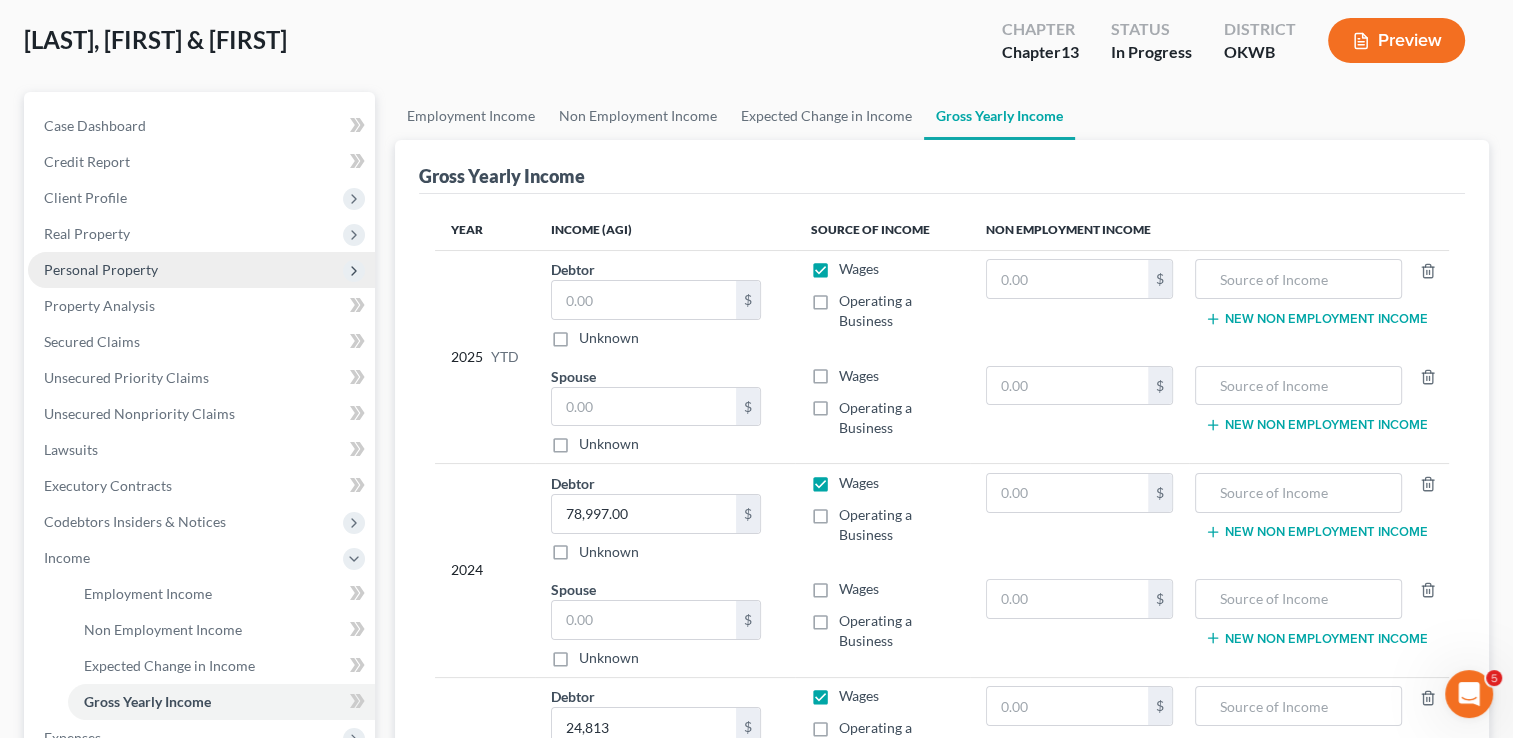 click on "Personal Property" at bounding box center [101, 269] 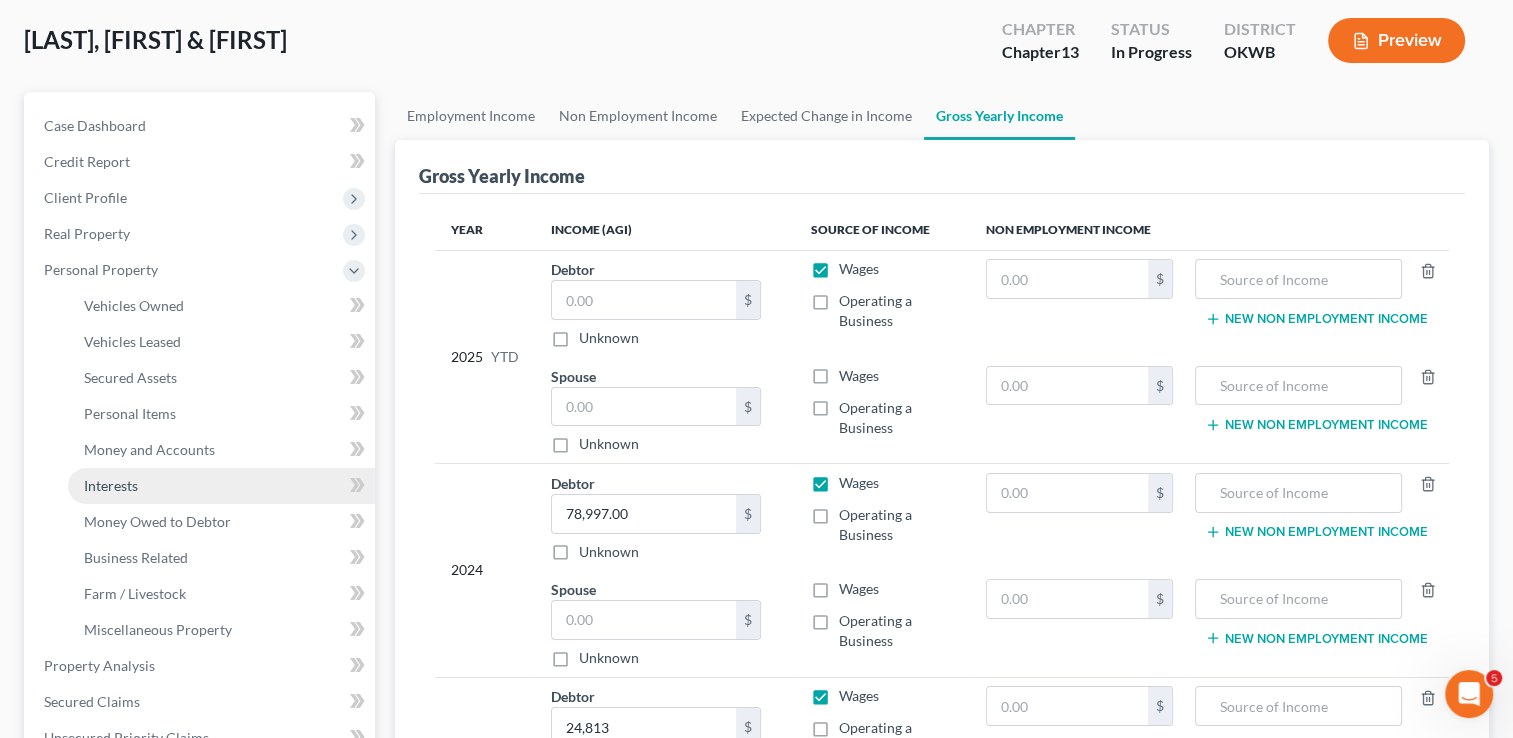 click on "Interests" at bounding box center (111, 485) 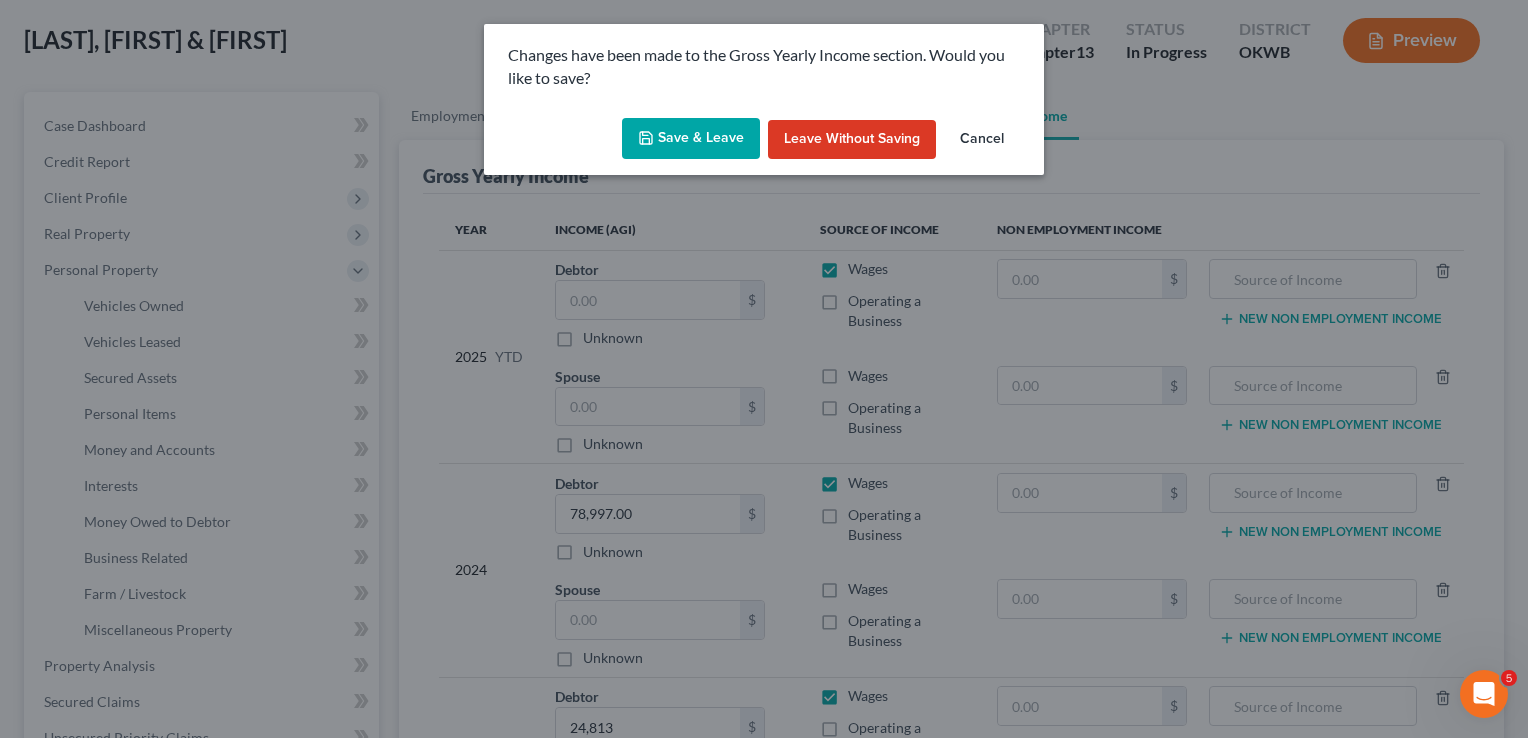 click on "Save & Leave" at bounding box center (691, 139) 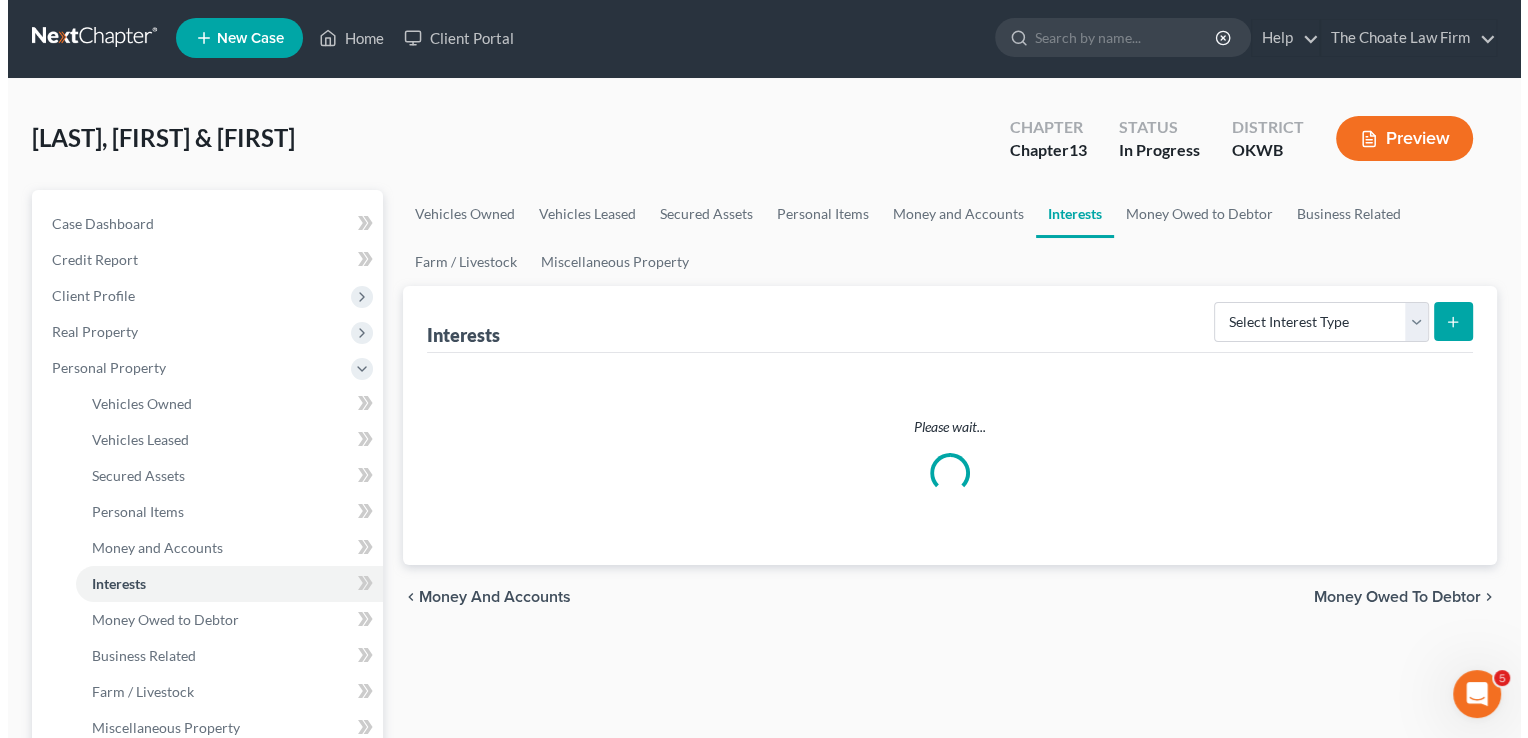 scroll, scrollTop: 0, scrollLeft: 0, axis: both 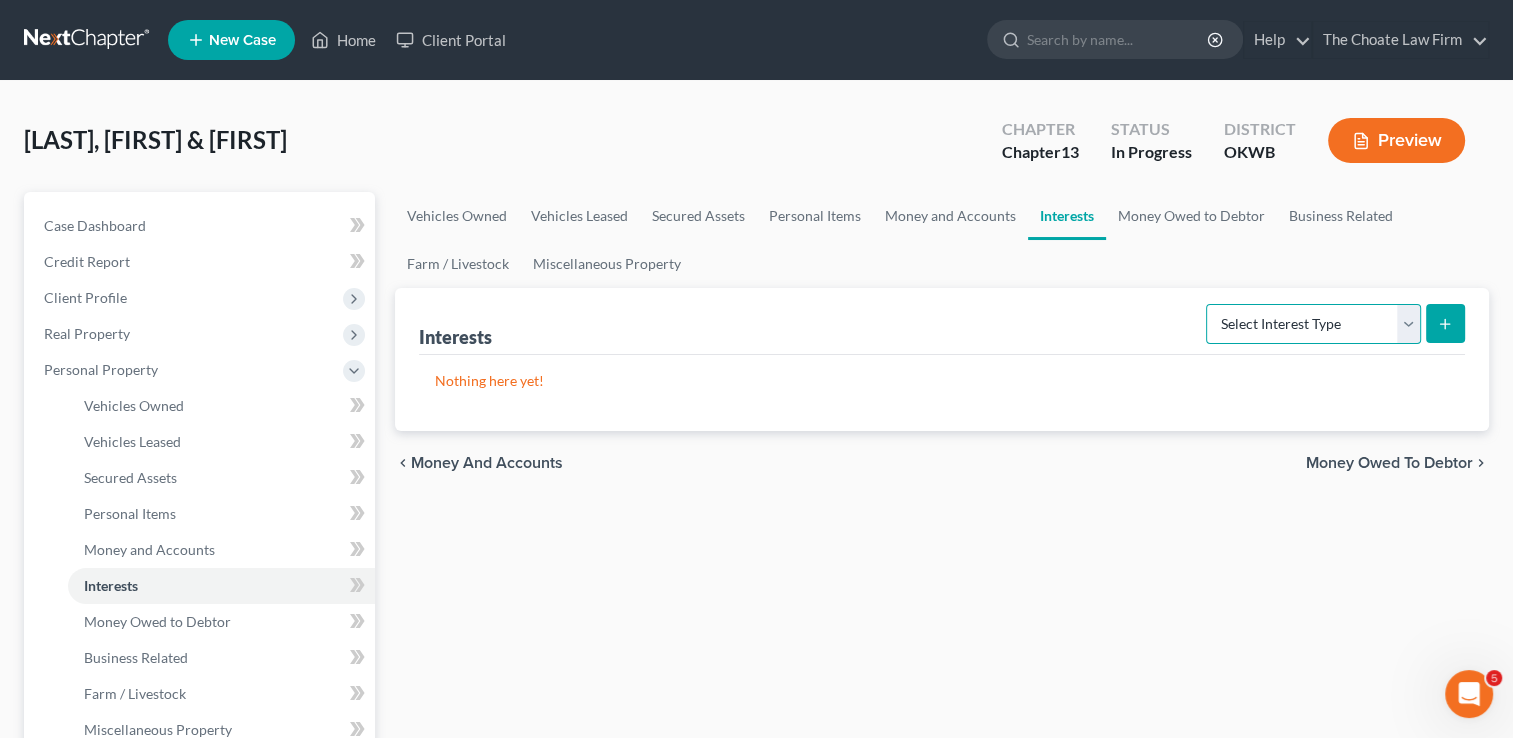 drag, startPoint x: 1398, startPoint y: 319, endPoint x: 1384, endPoint y: 321, distance: 14.142136 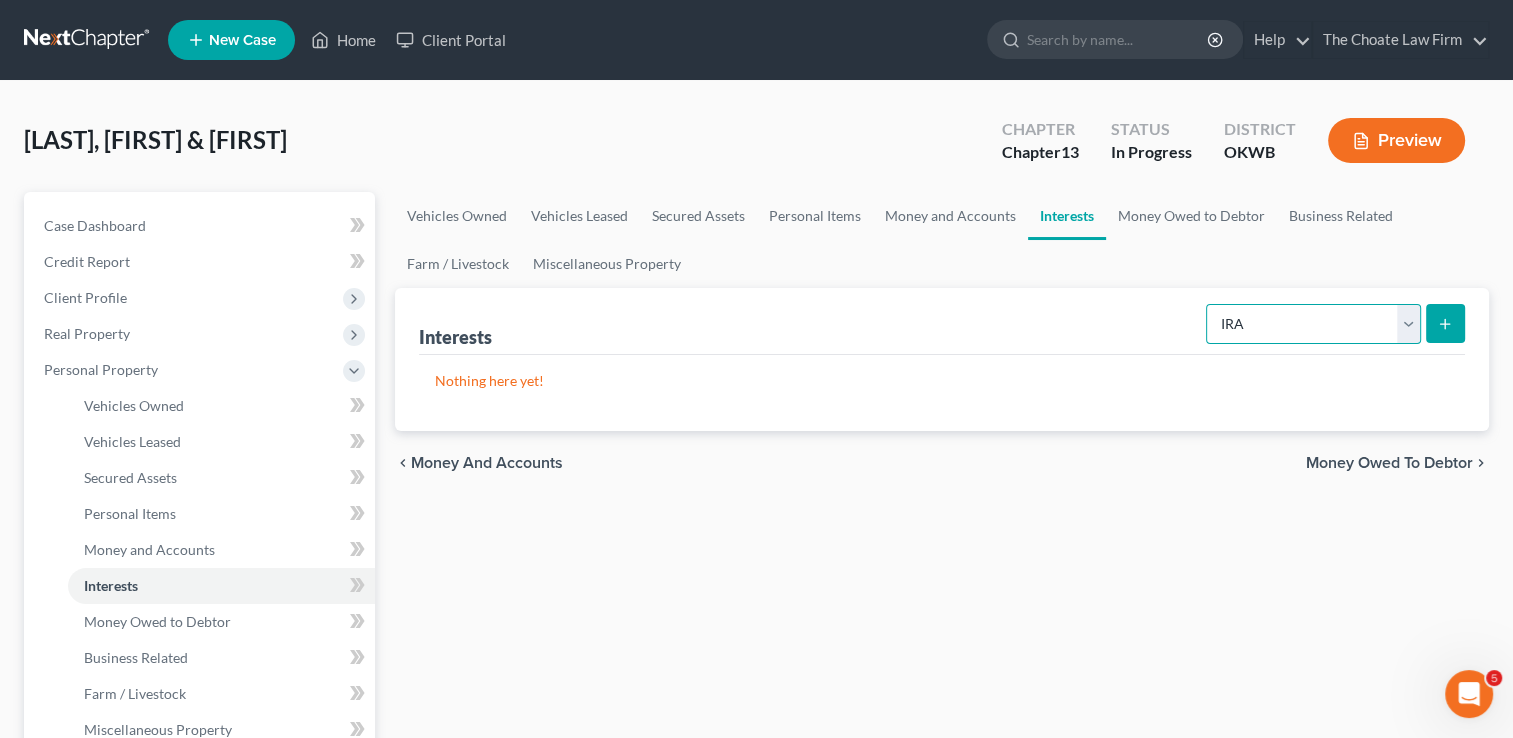 click on "Select Interest Type 401K Annuity Bond Education IRA Government Bond Government Pension Plan Incorporated Business IRA Joint Venture (Active) Joint Venture (Inactive) Keogh Mutual Fund Other Retirement Plan Partnership (Active) Partnership (Inactive) Pension Plan Stock Term Life Insurance Unincorporated Business Whole Life Insurance" at bounding box center [1313, 324] 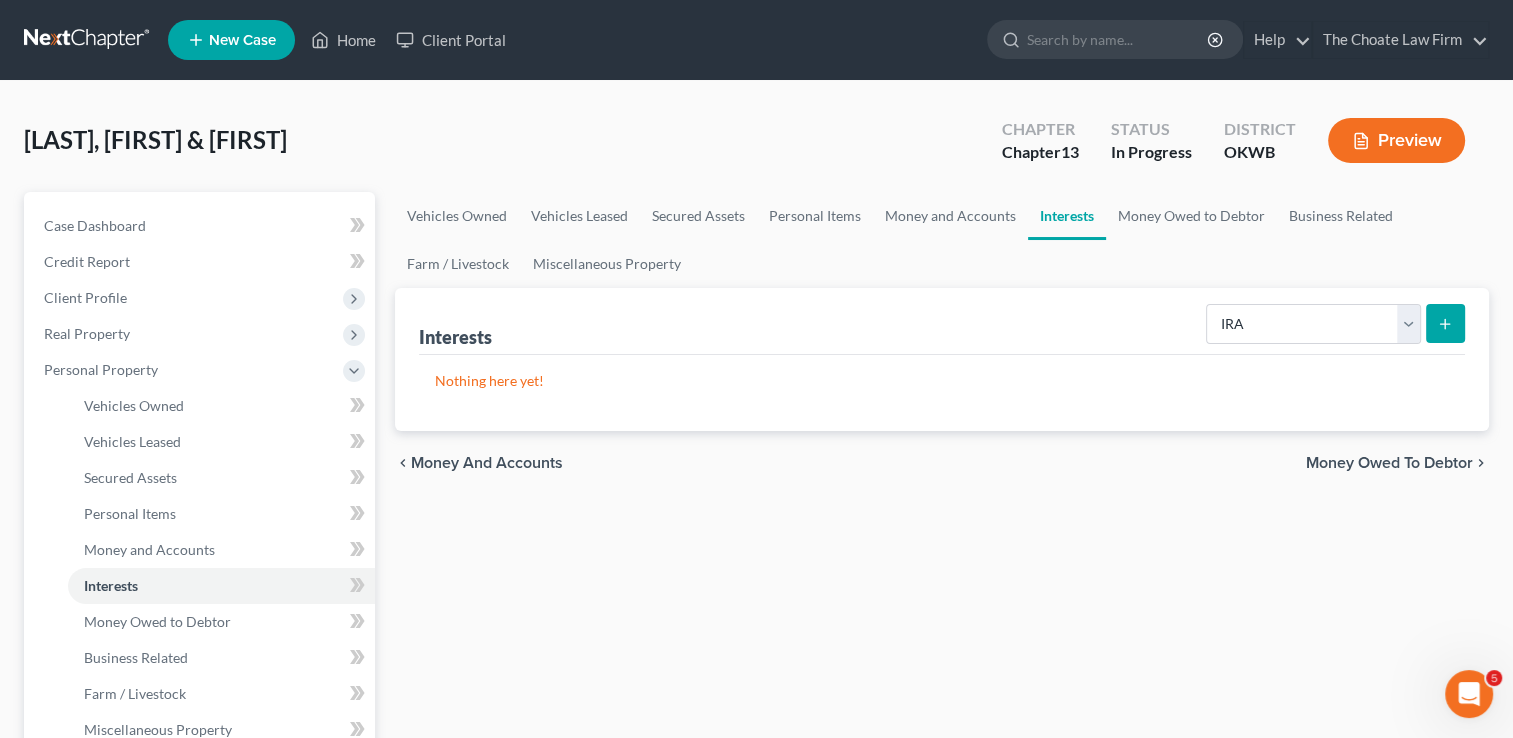 click 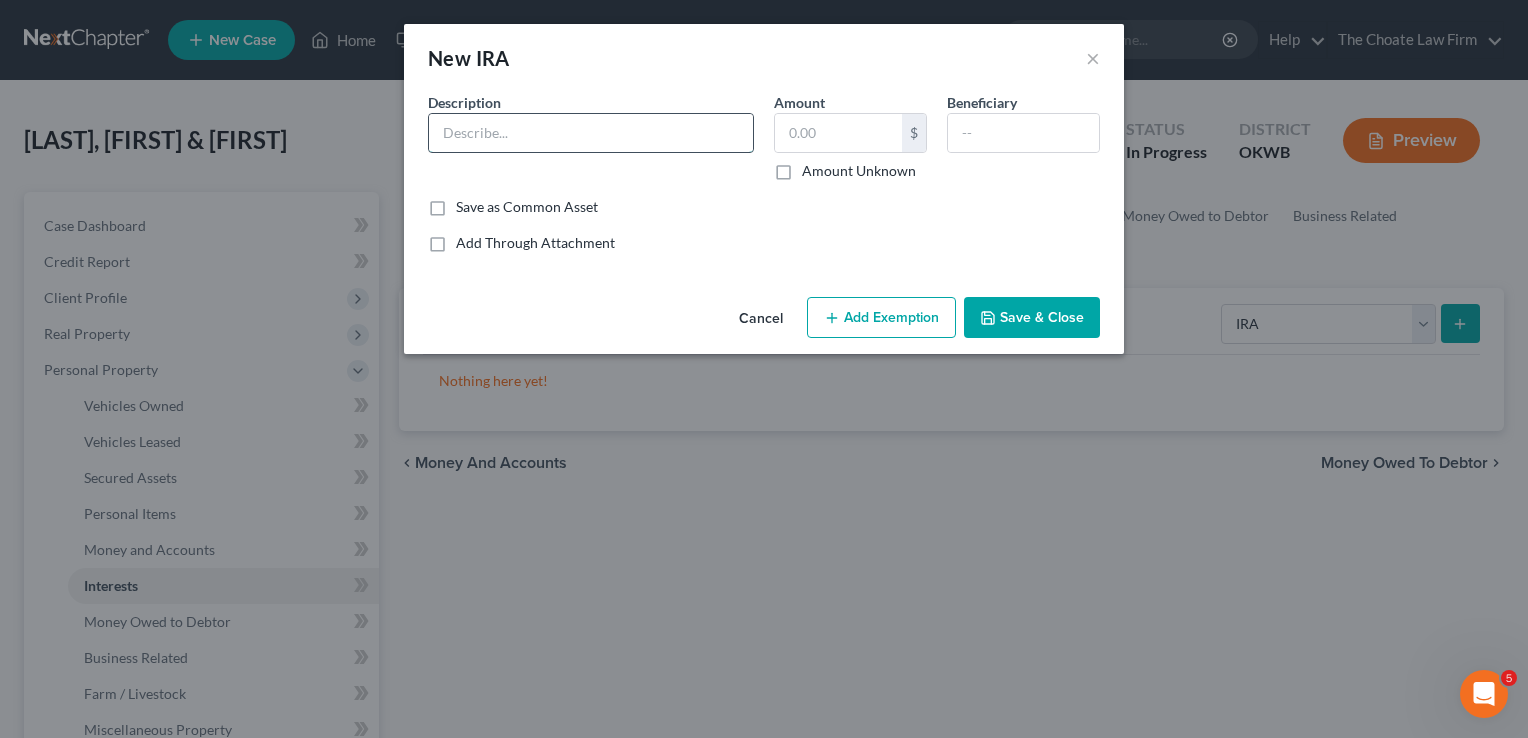 click at bounding box center (591, 133) 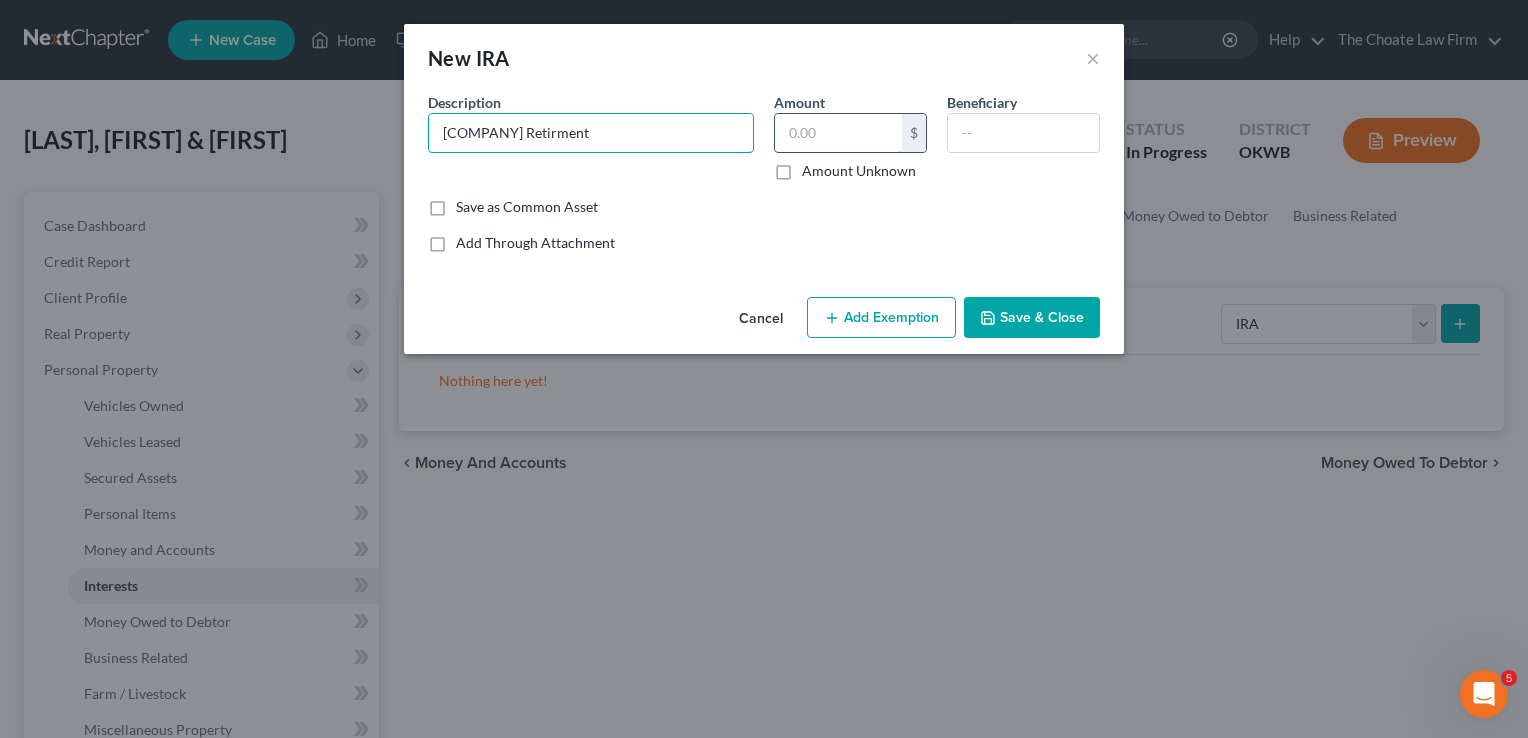 type on "[COMPANY] Retirment" 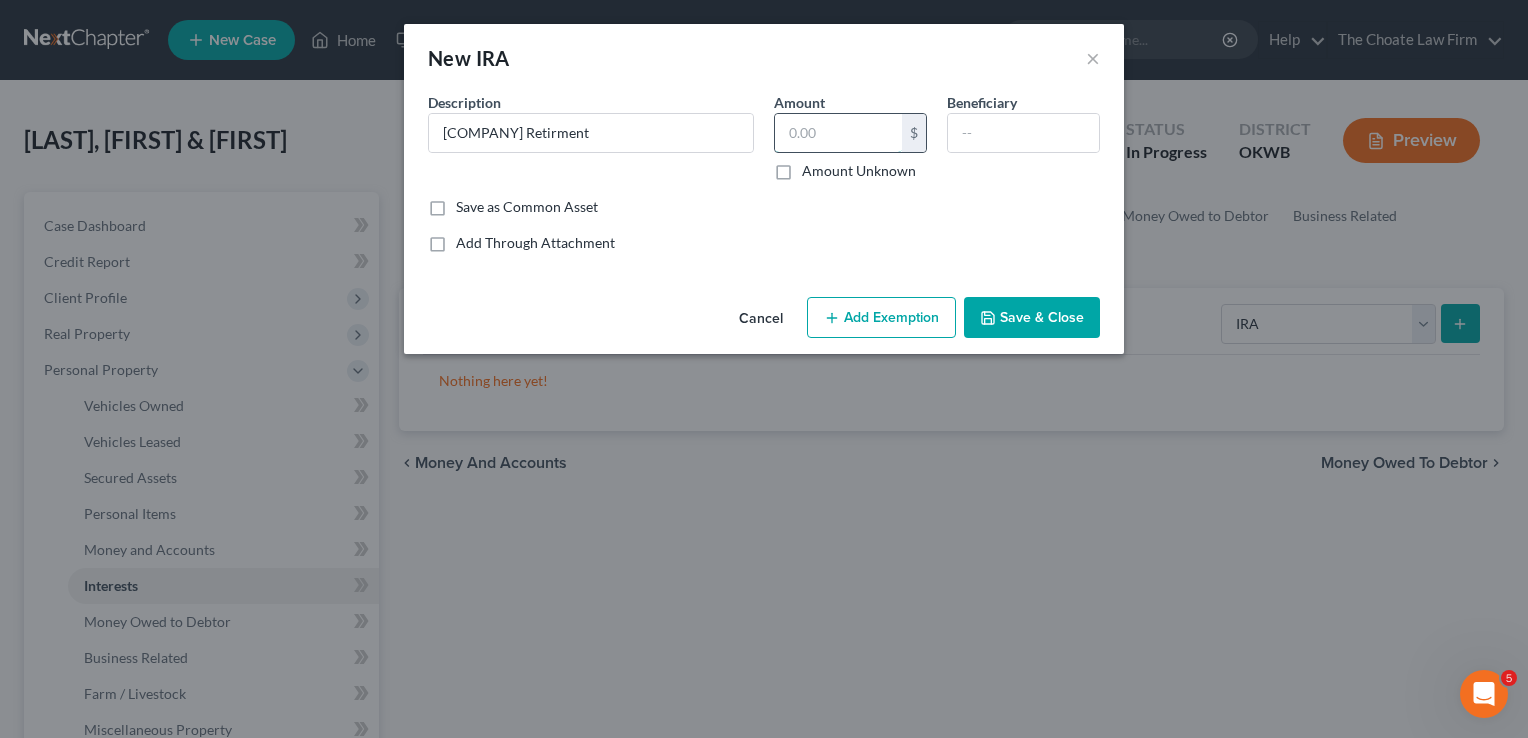 click at bounding box center (838, 133) 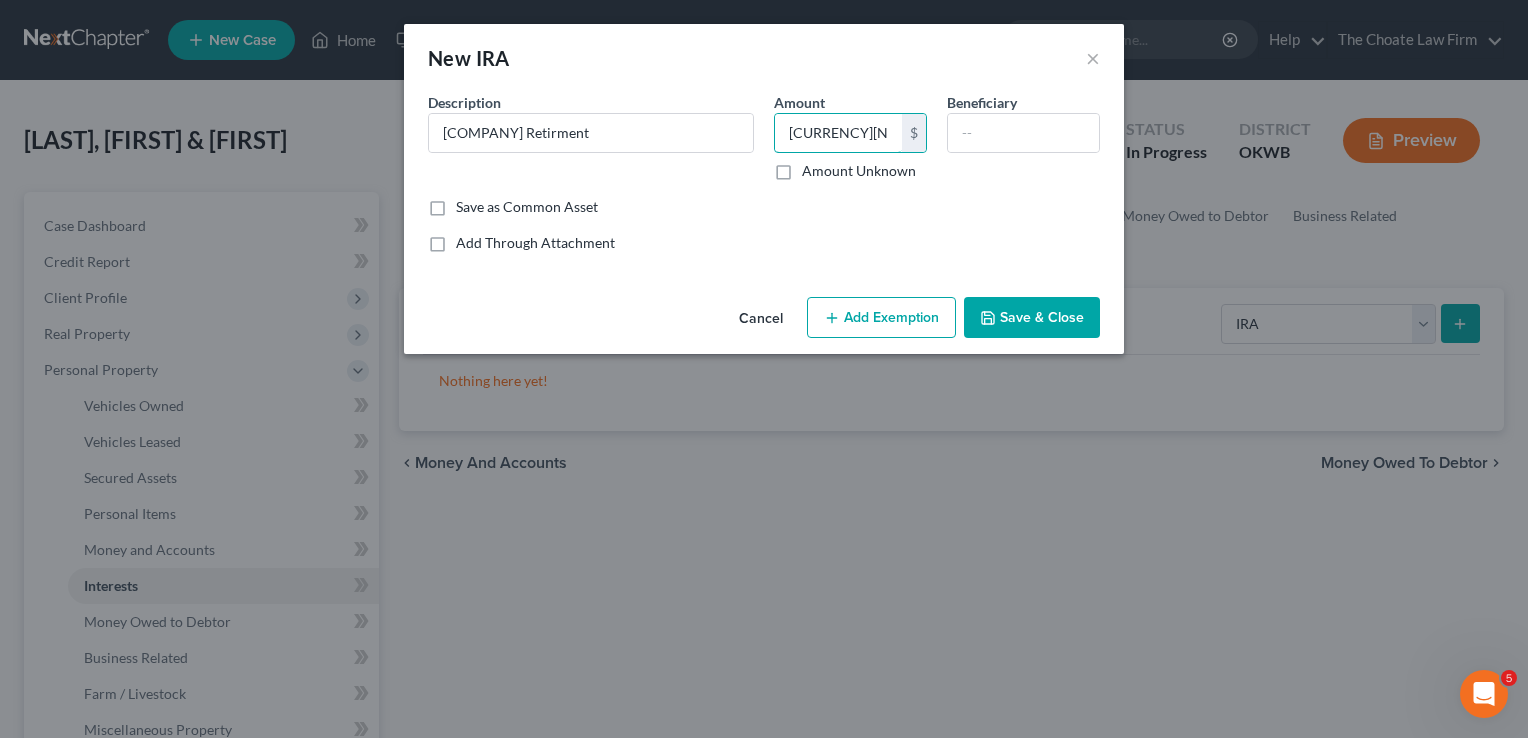 type on "[CURRENCY][NUMBER]" 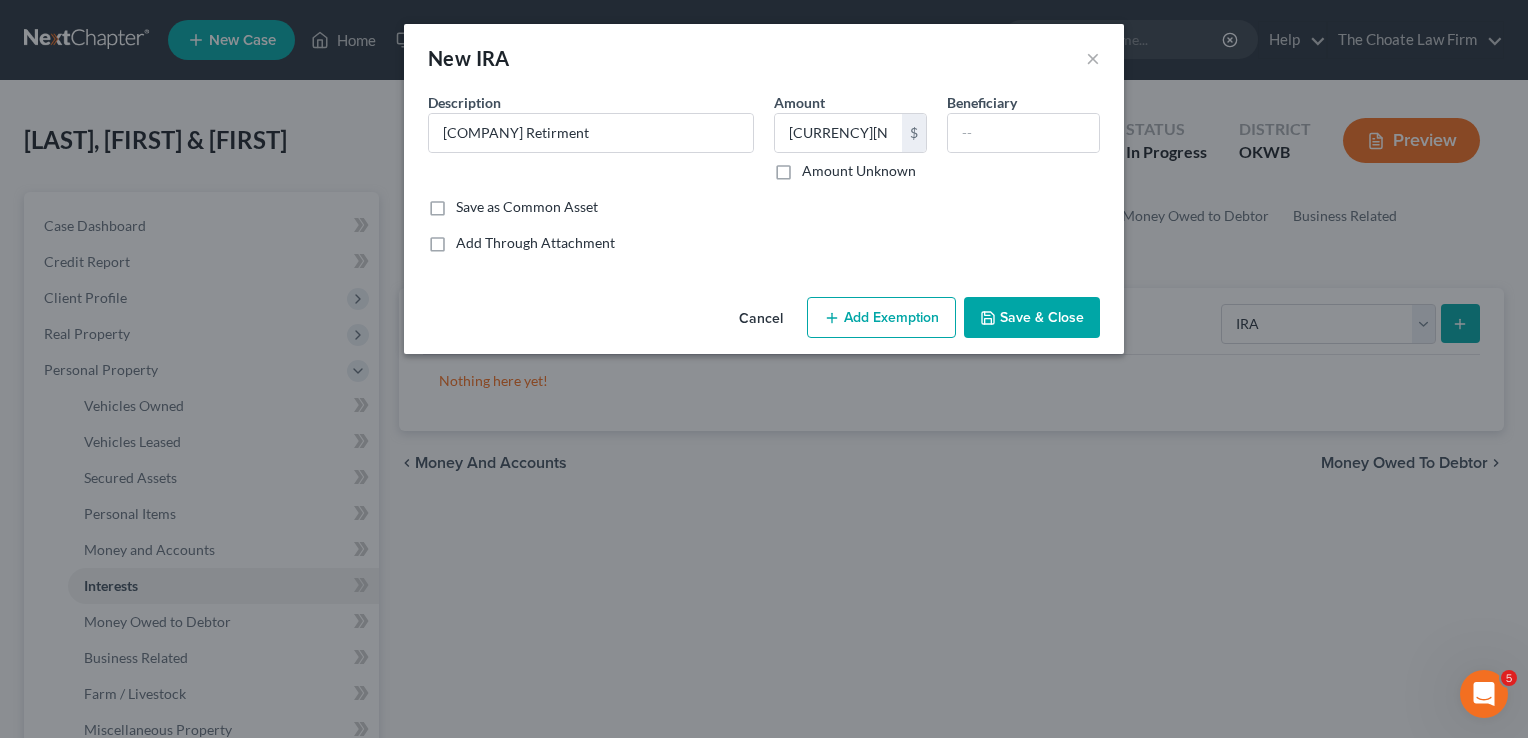 click on "Add Exemption" at bounding box center (881, 318) 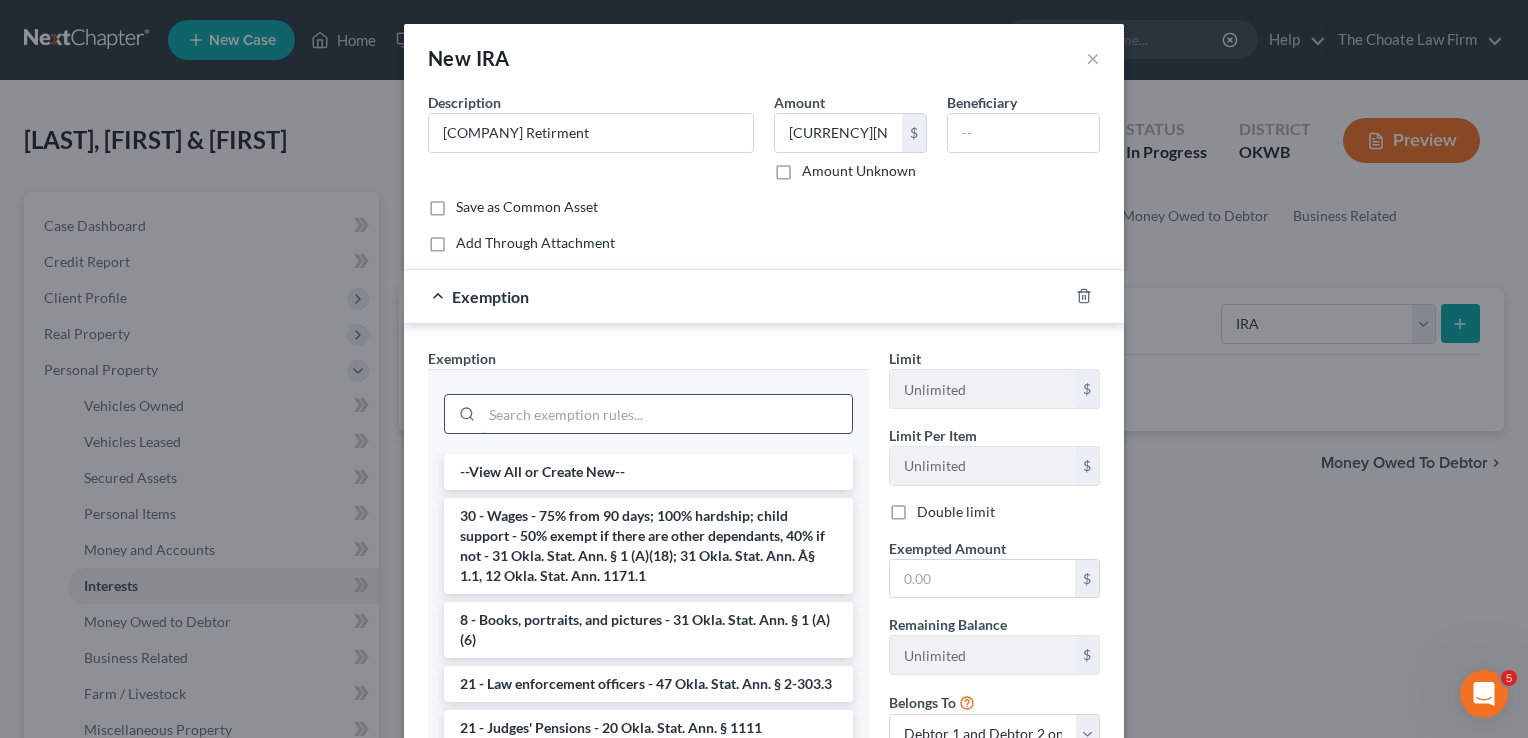 click at bounding box center [667, 414] 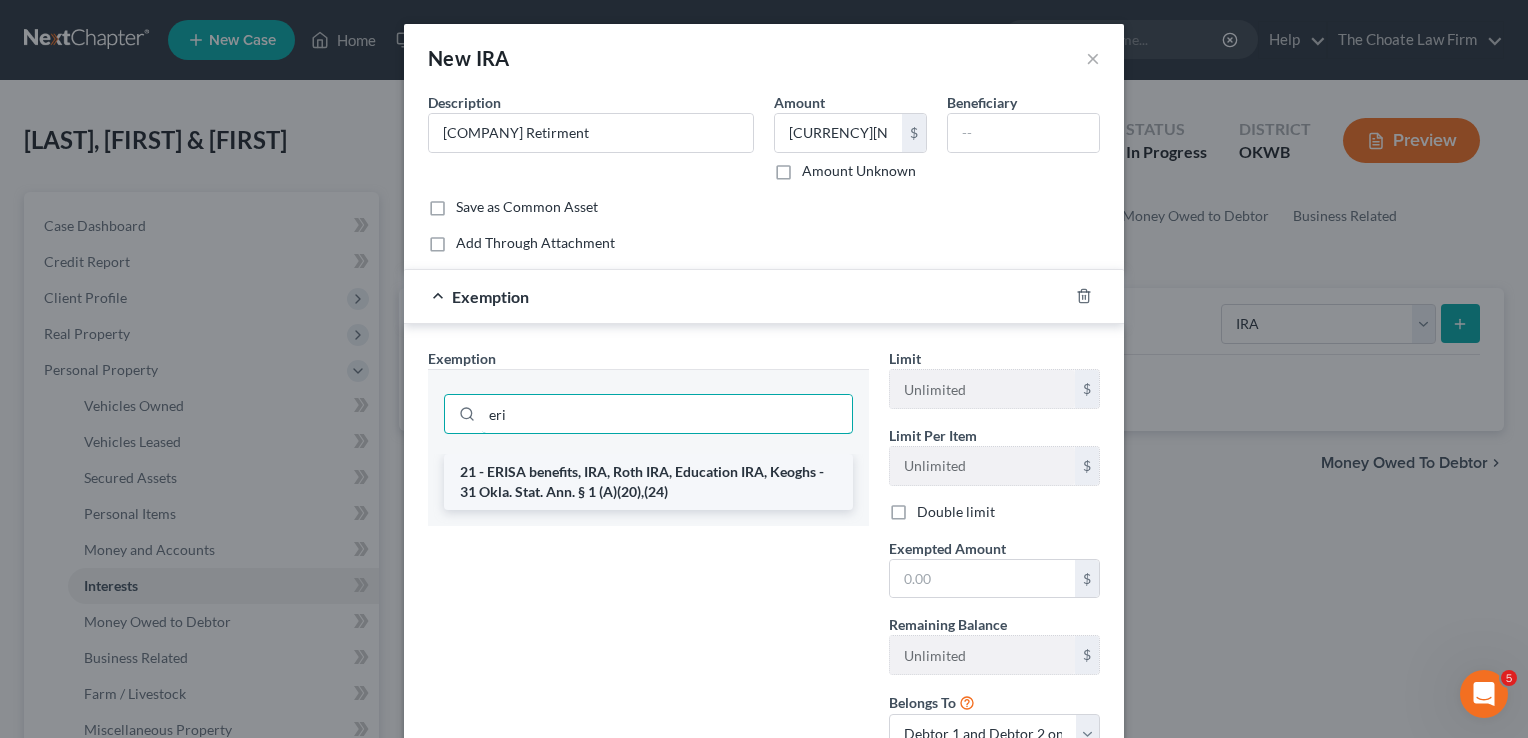 type on "eri" 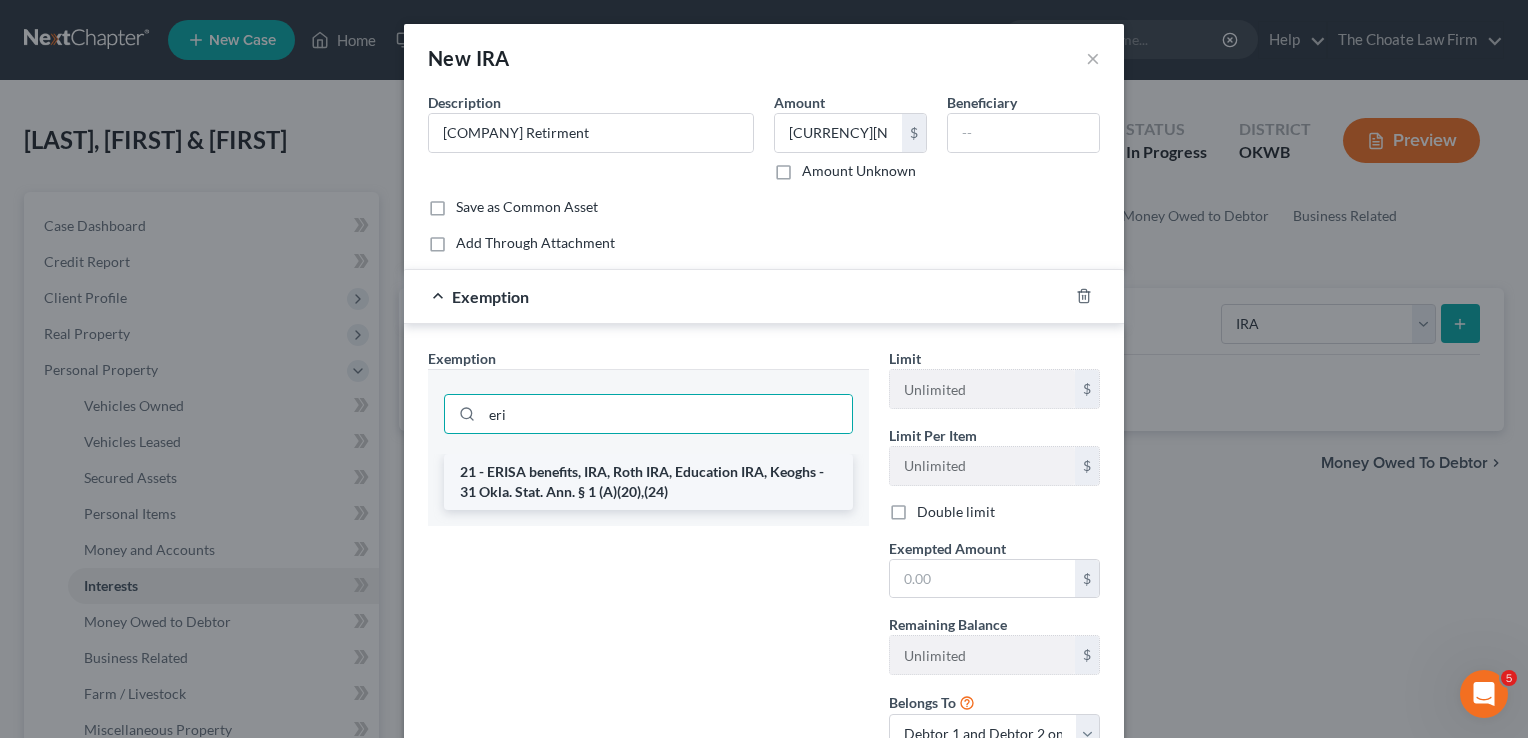 click on "21 - ERISA benefits, IRA, Roth IRA, Education IRA, Keoghs - 31 Okla. Stat. Ann. § 1 (A)(20),(24)" at bounding box center [648, 482] 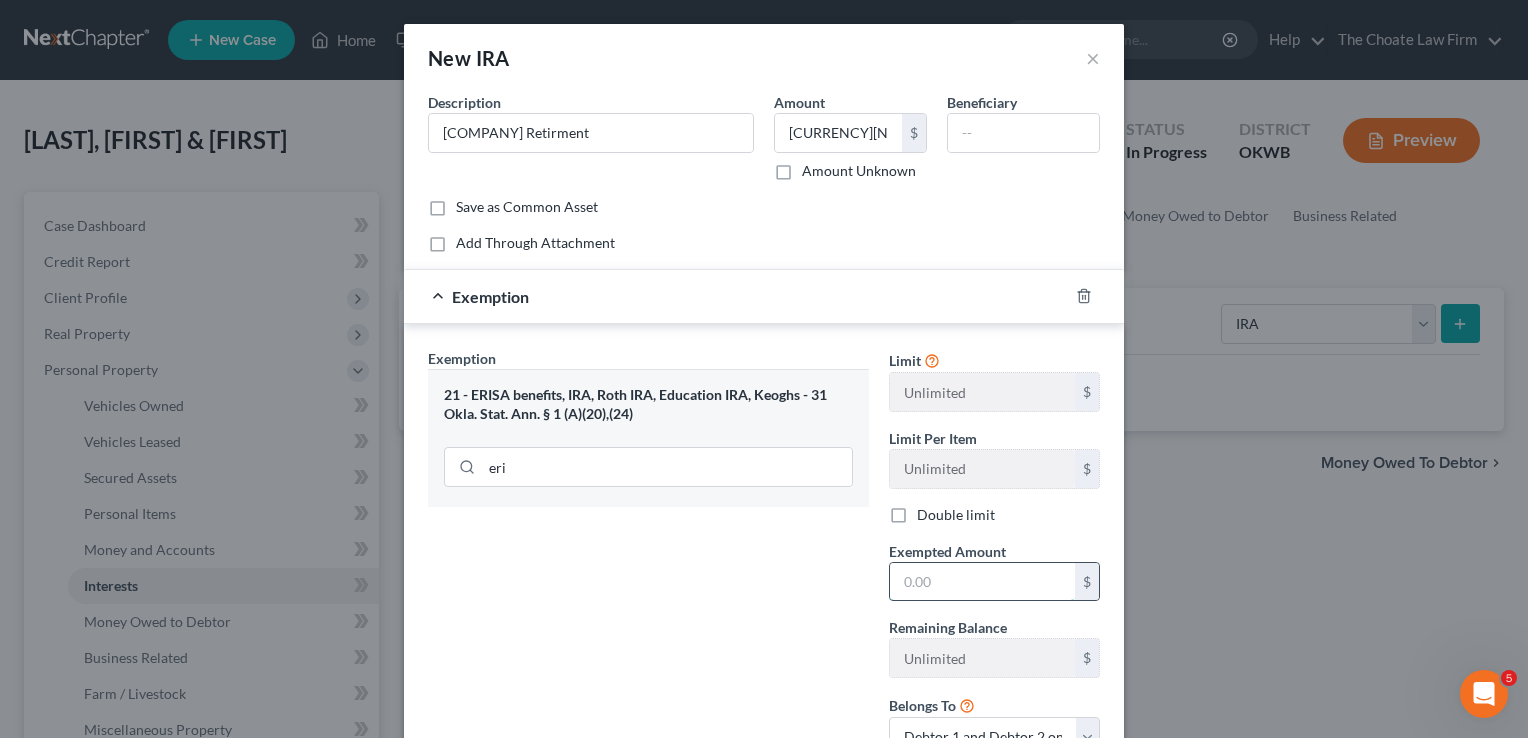 click at bounding box center (982, 582) 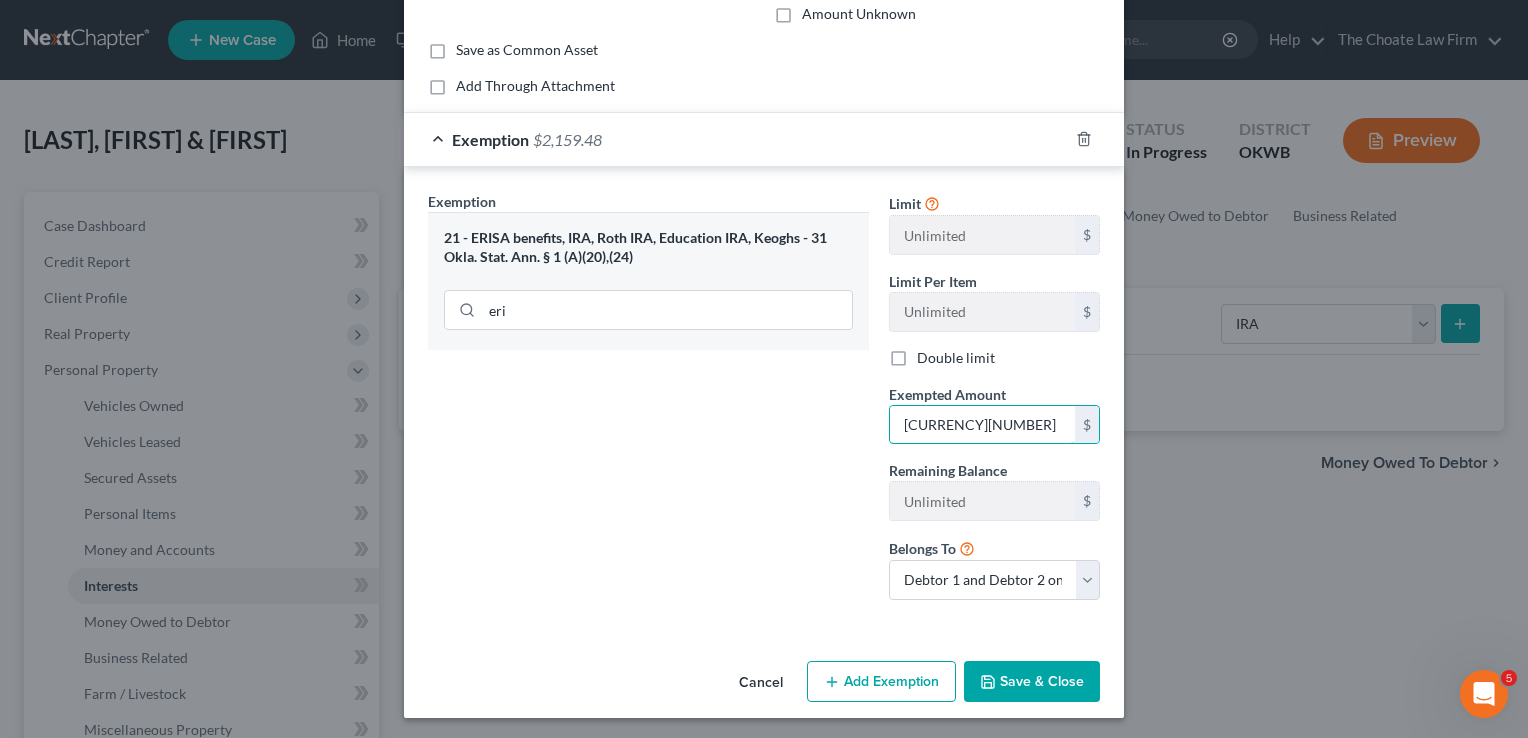 scroll, scrollTop: 159, scrollLeft: 0, axis: vertical 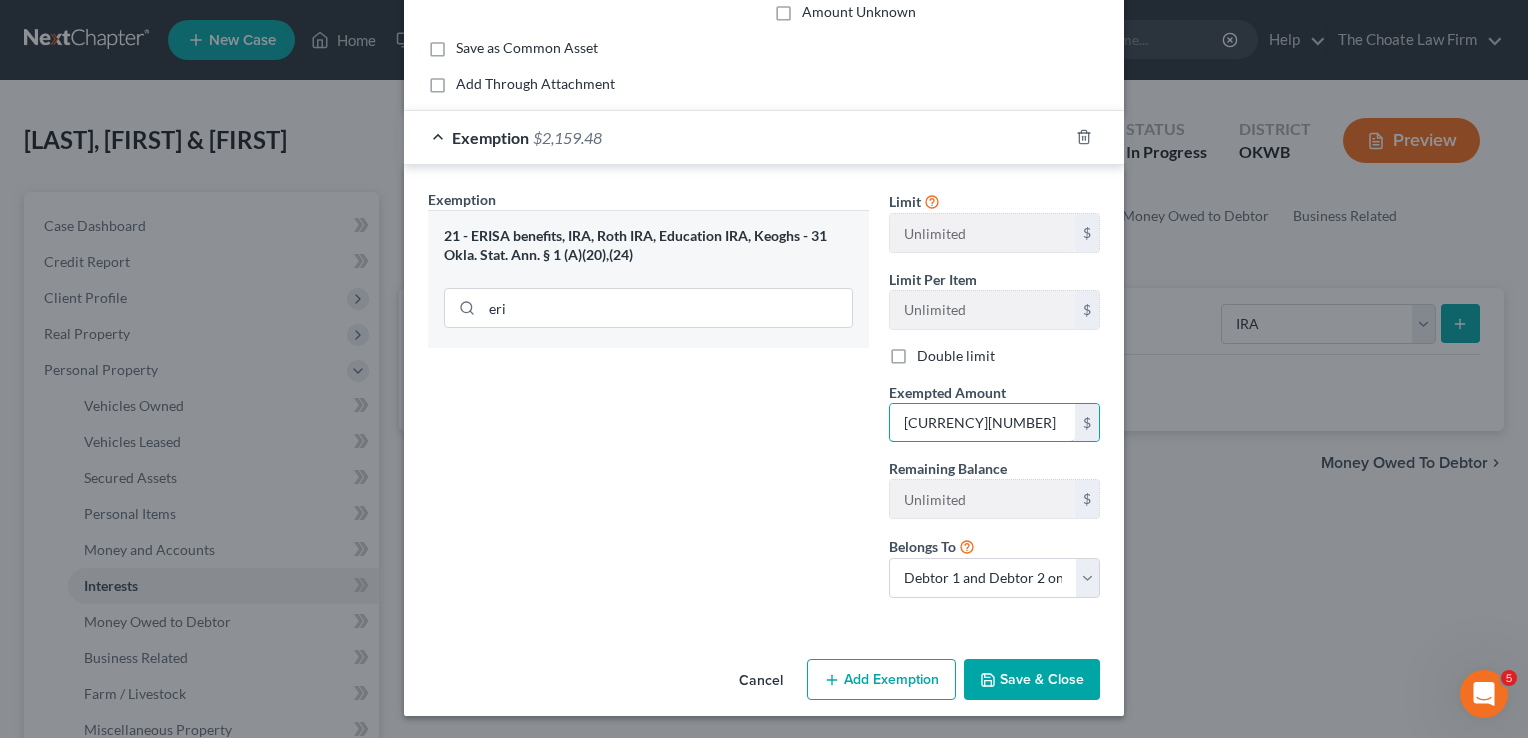type on "[CURRENCY][NUMBER]" 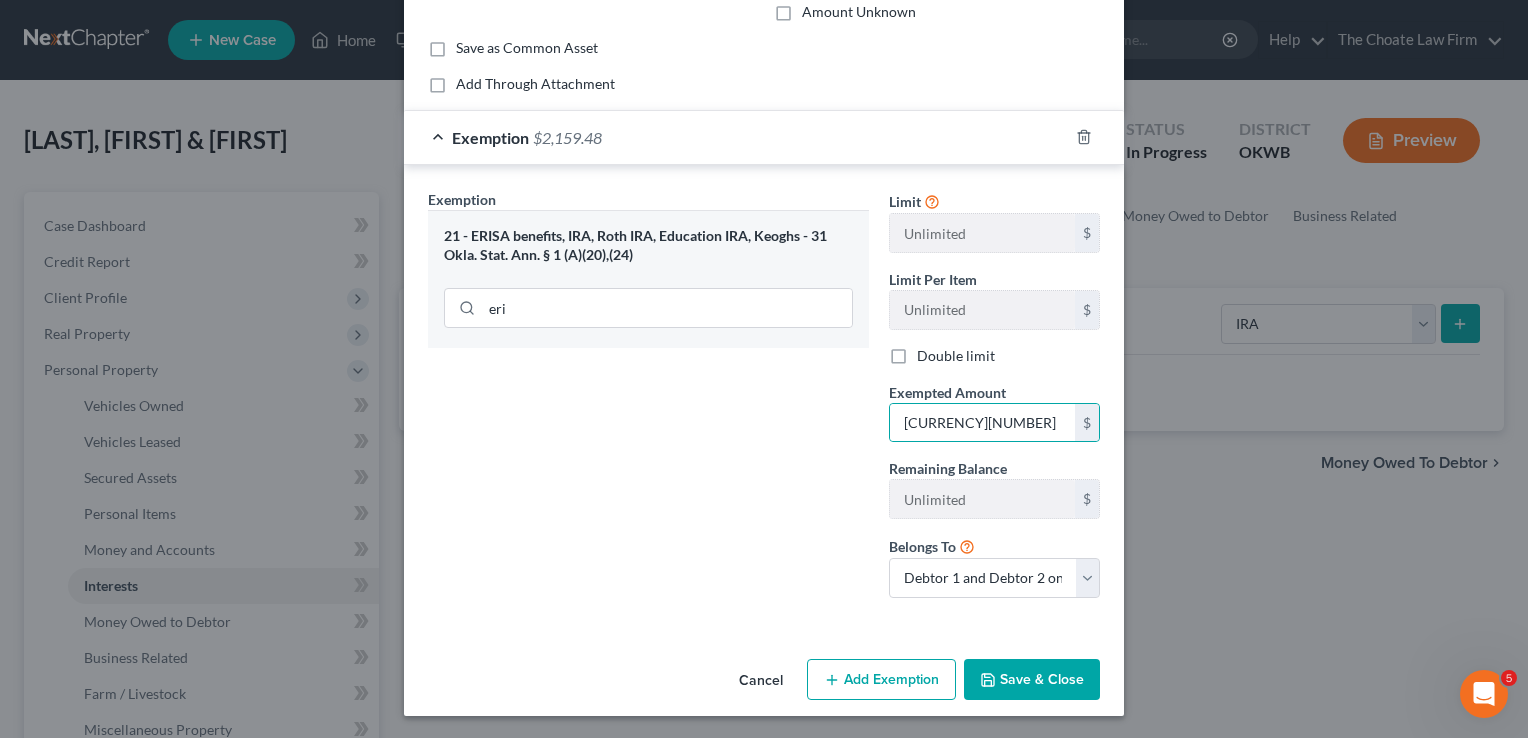click on "Save & Close" at bounding box center (1032, 680) 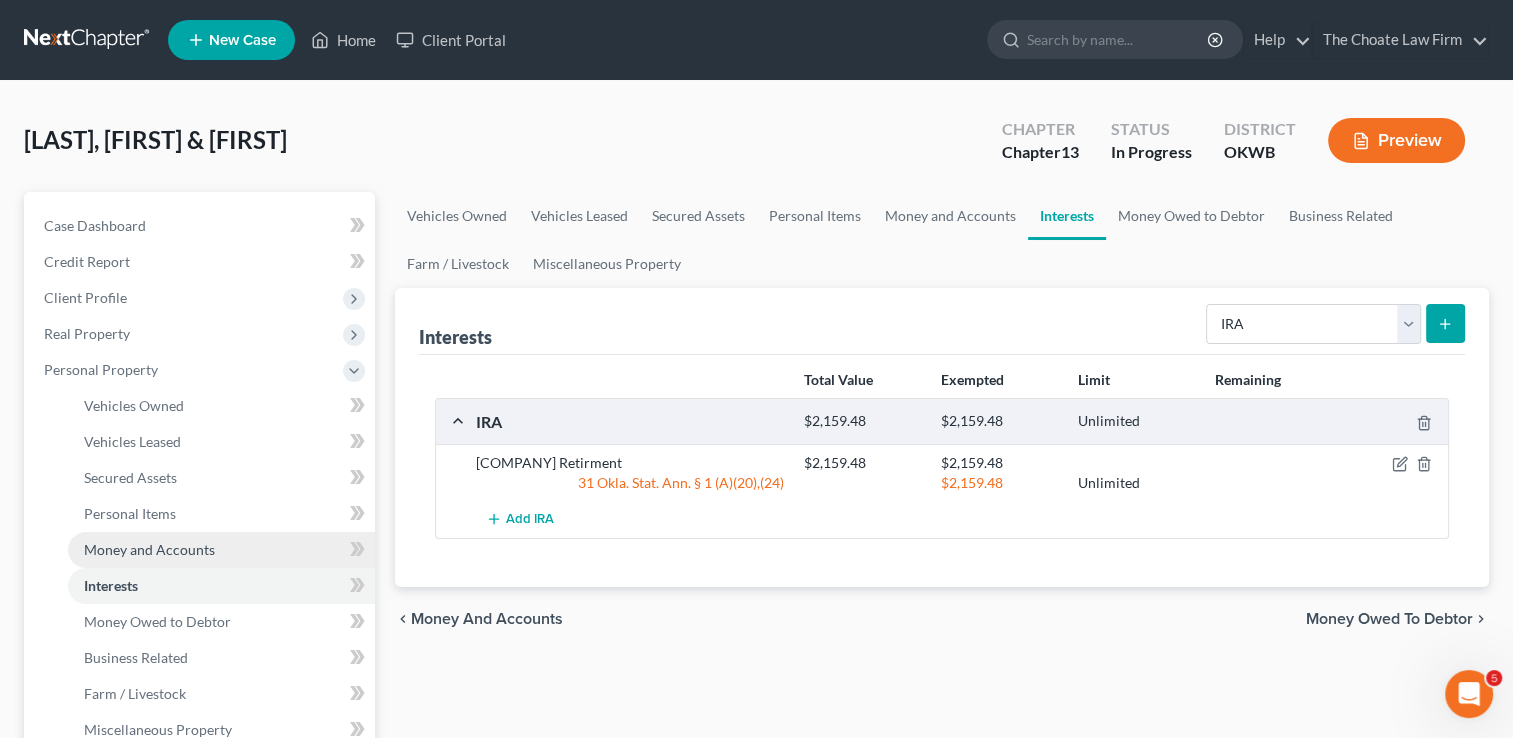 drag, startPoint x: 139, startPoint y: 554, endPoint x: 160, endPoint y: 552, distance: 21.095022 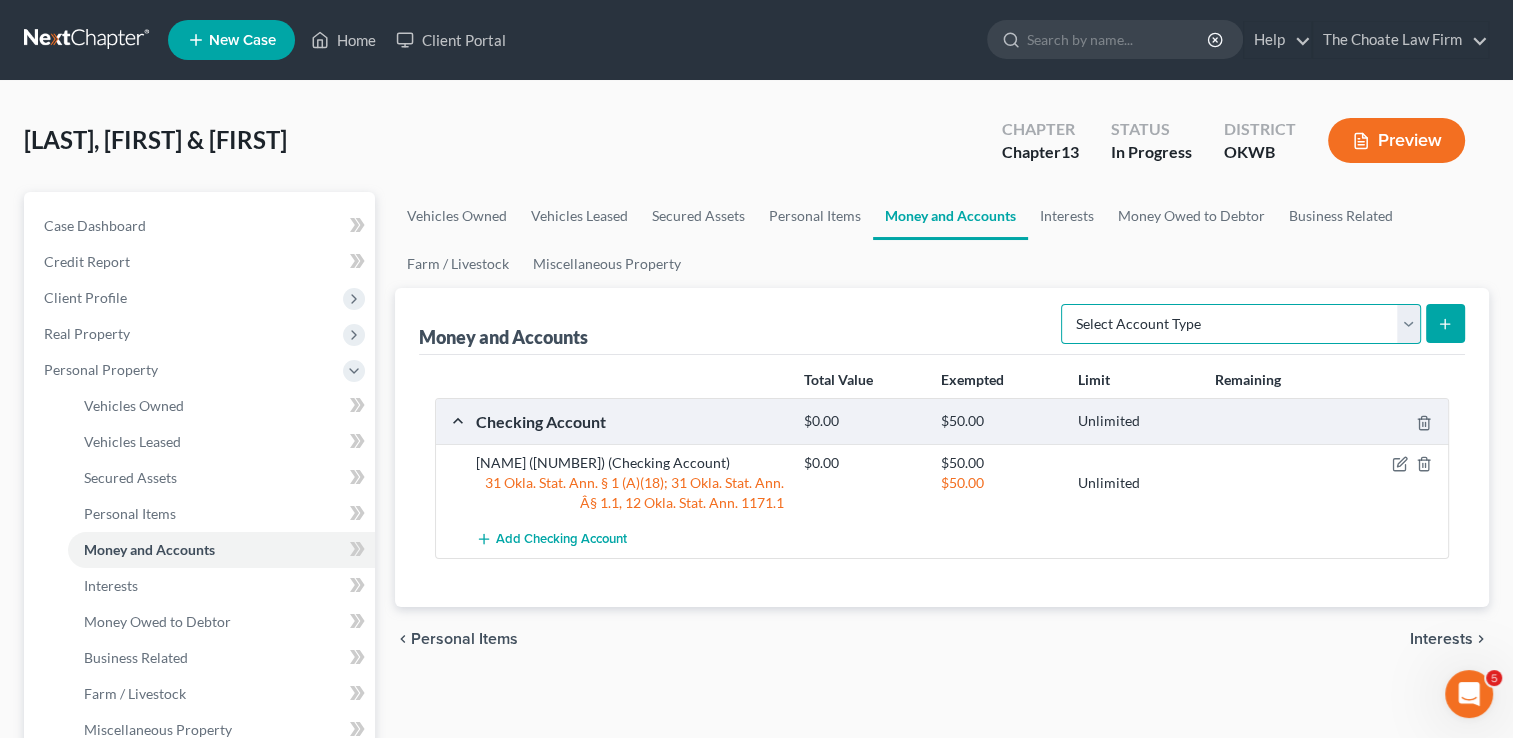 click on "Select Account Type Brokerage Cash on Hand Certificates of Deposit Checking Account Money Market Other (Credit Union, Health Savings Account, etc) Safe Deposit Box Savings Account Security Deposits or Prepayments" at bounding box center (1241, 324) 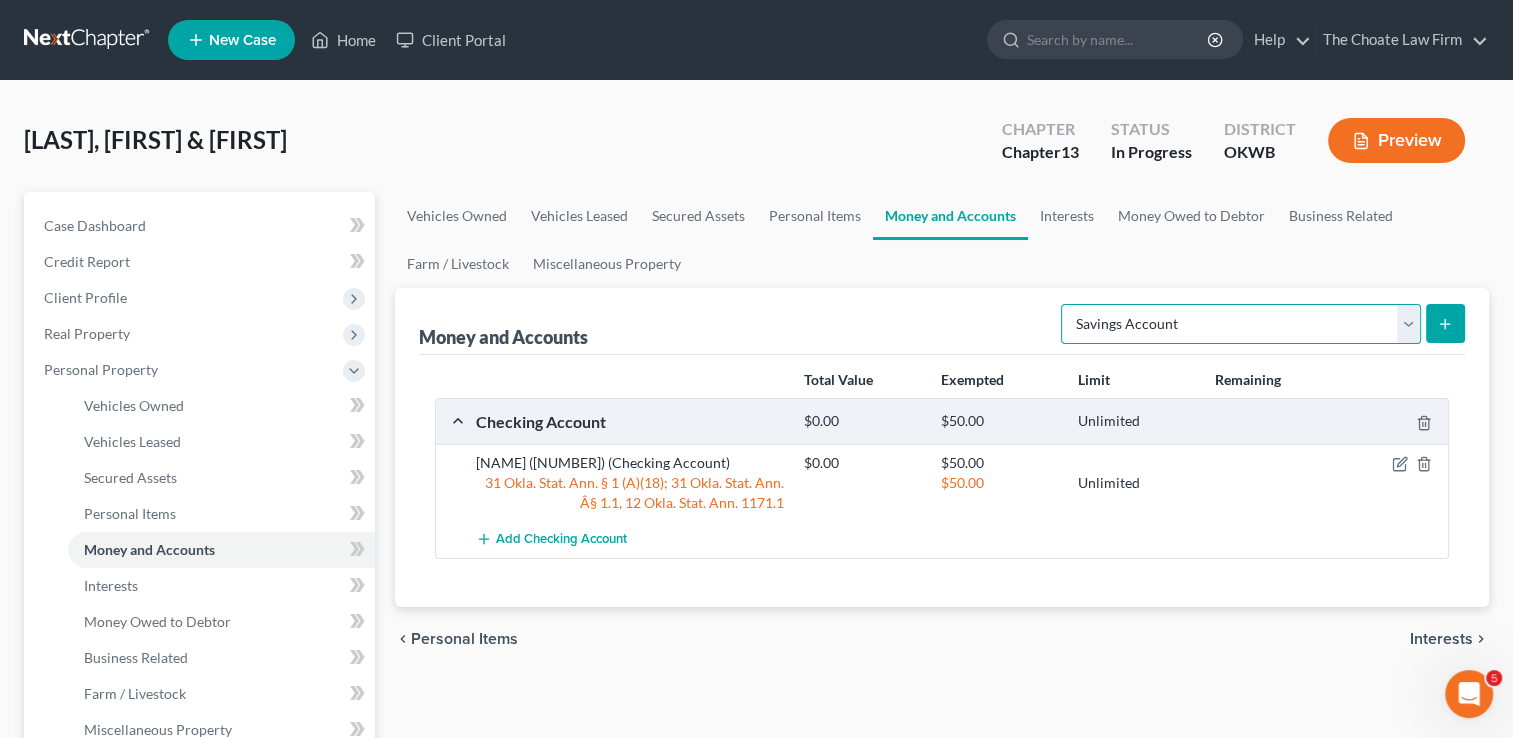 click on "Select Account Type Brokerage Cash on Hand Certificates of Deposit Checking Account Money Market Other (Credit Union, Health Savings Account, etc) Safe Deposit Box Savings Account Security Deposits or Prepayments" at bounding box center (1241, 324) 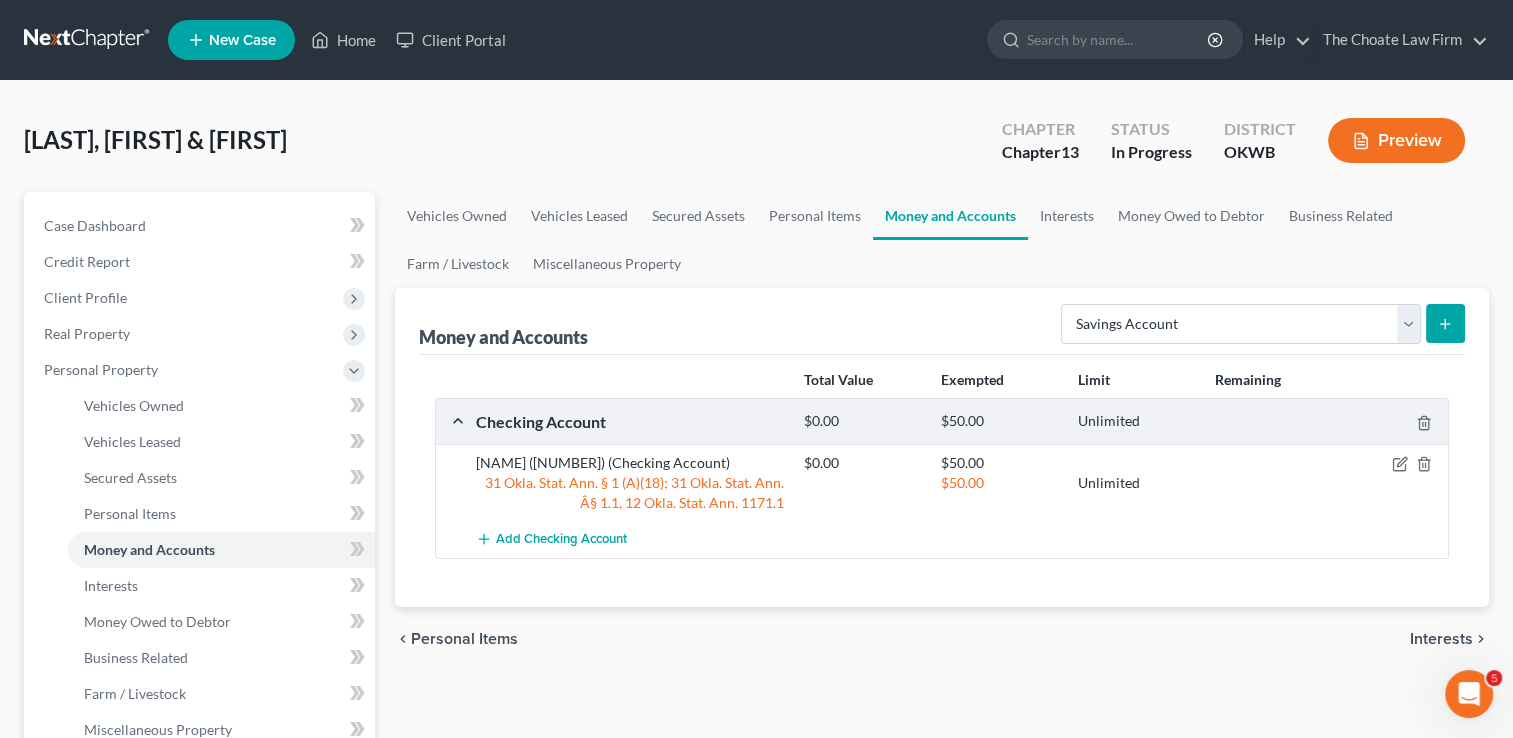 click 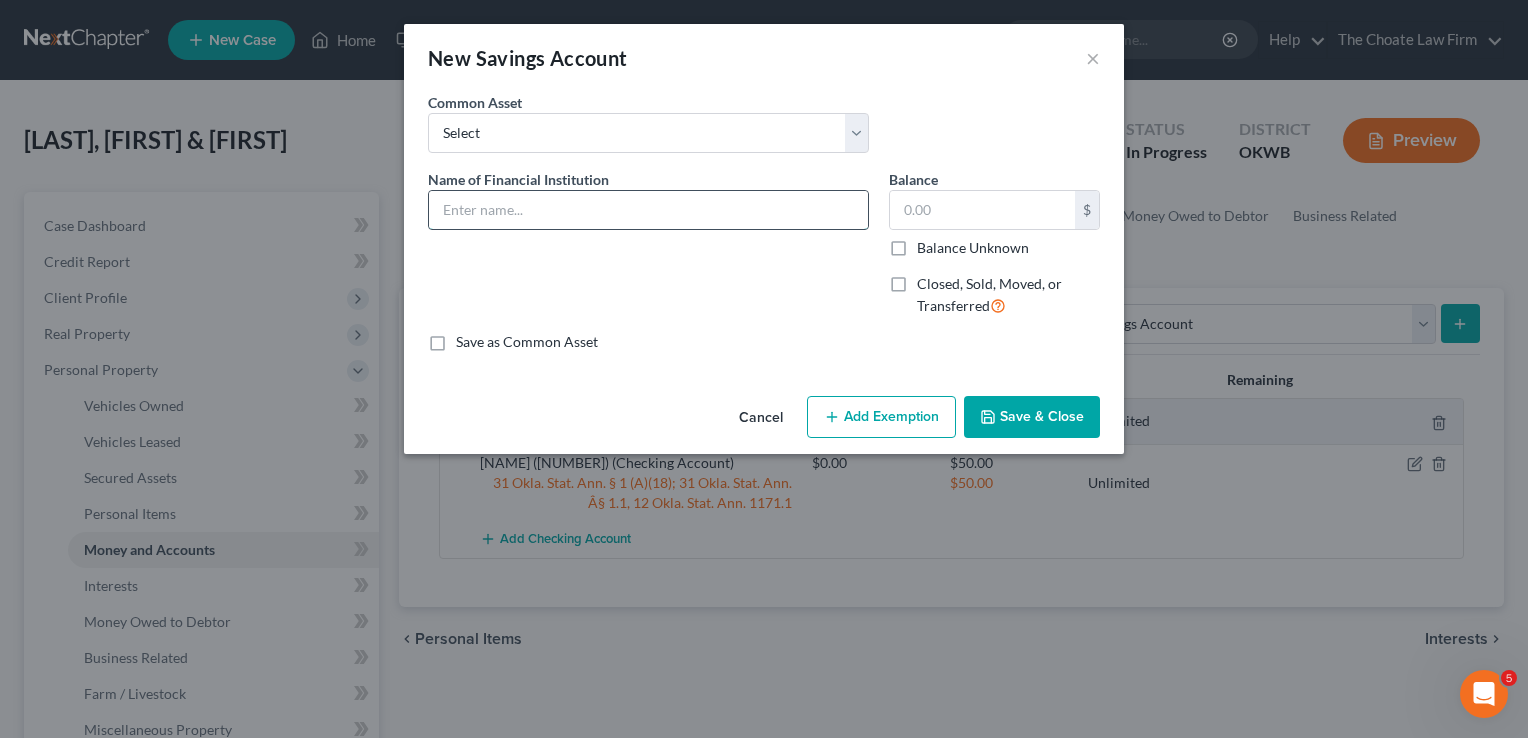 click at bounding box center (648, 210) 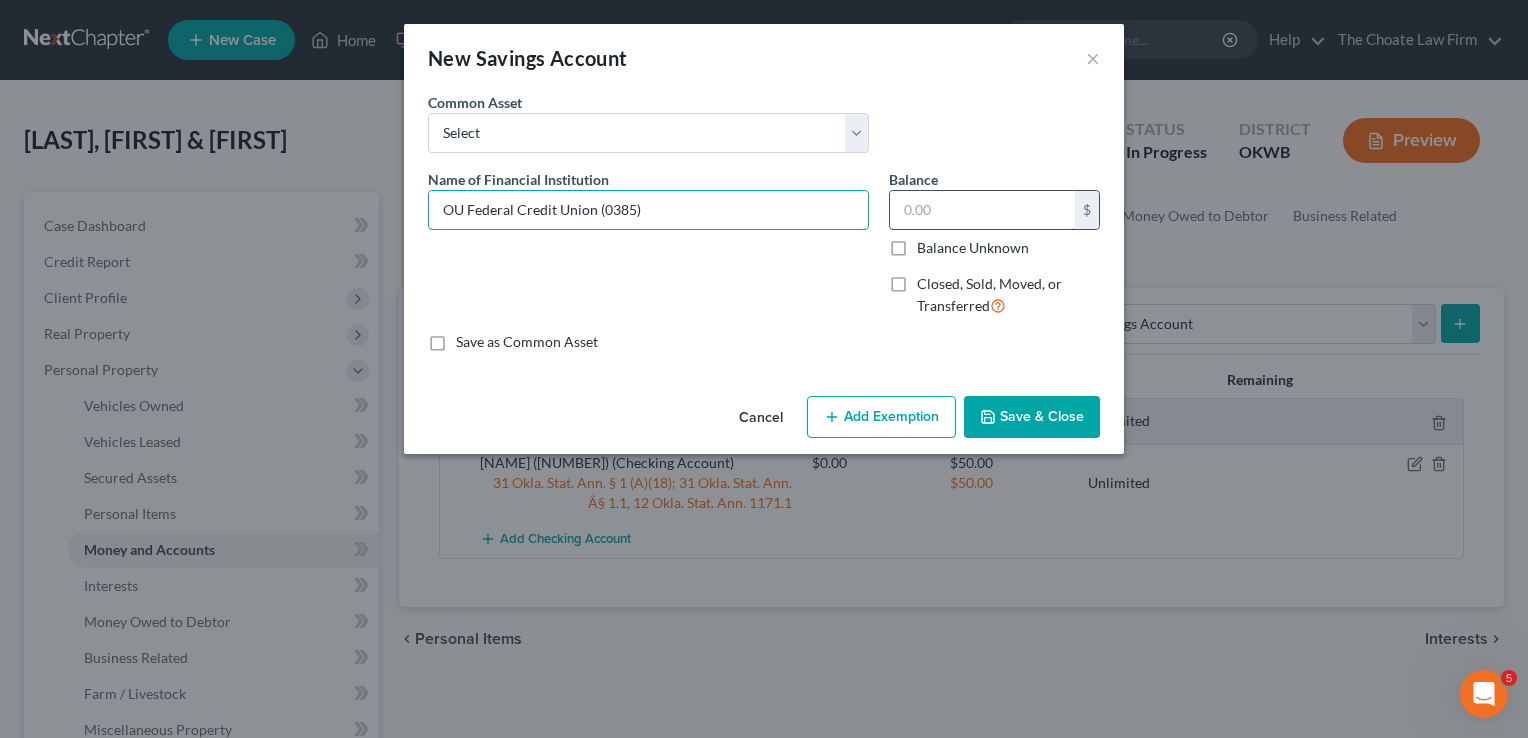 type on "OU Federal Credit Union (0385)" 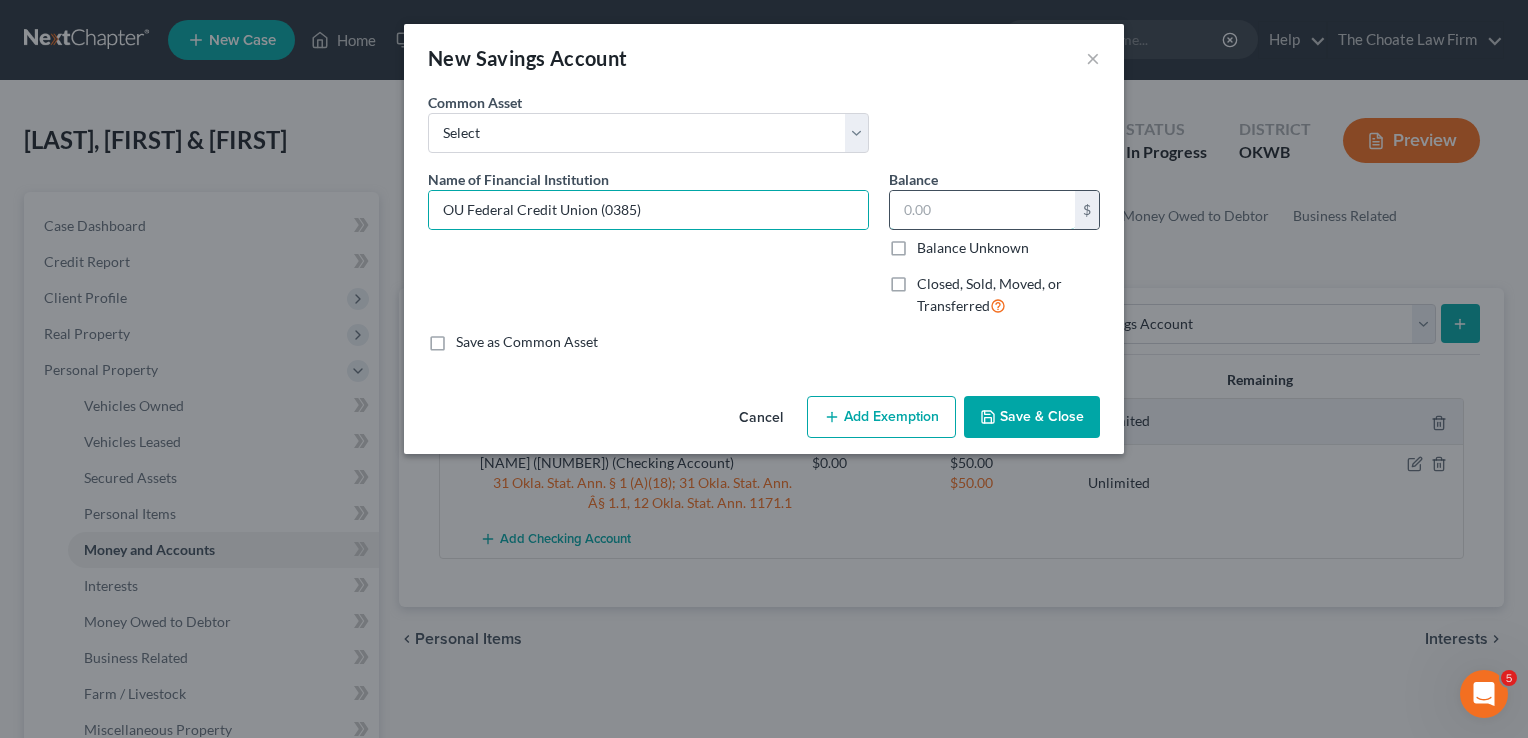 click at bounding box center [982, 210] 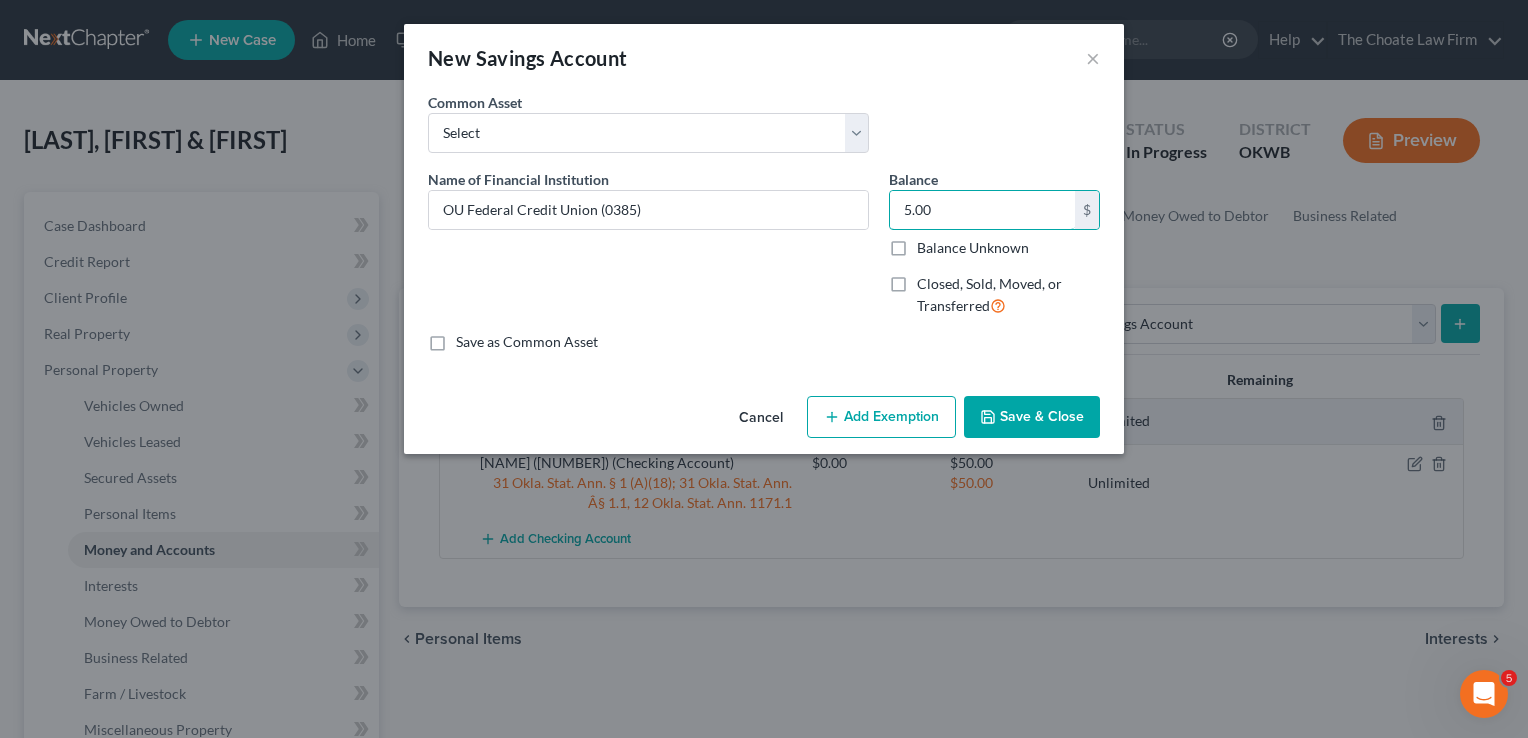 type on "5.00" 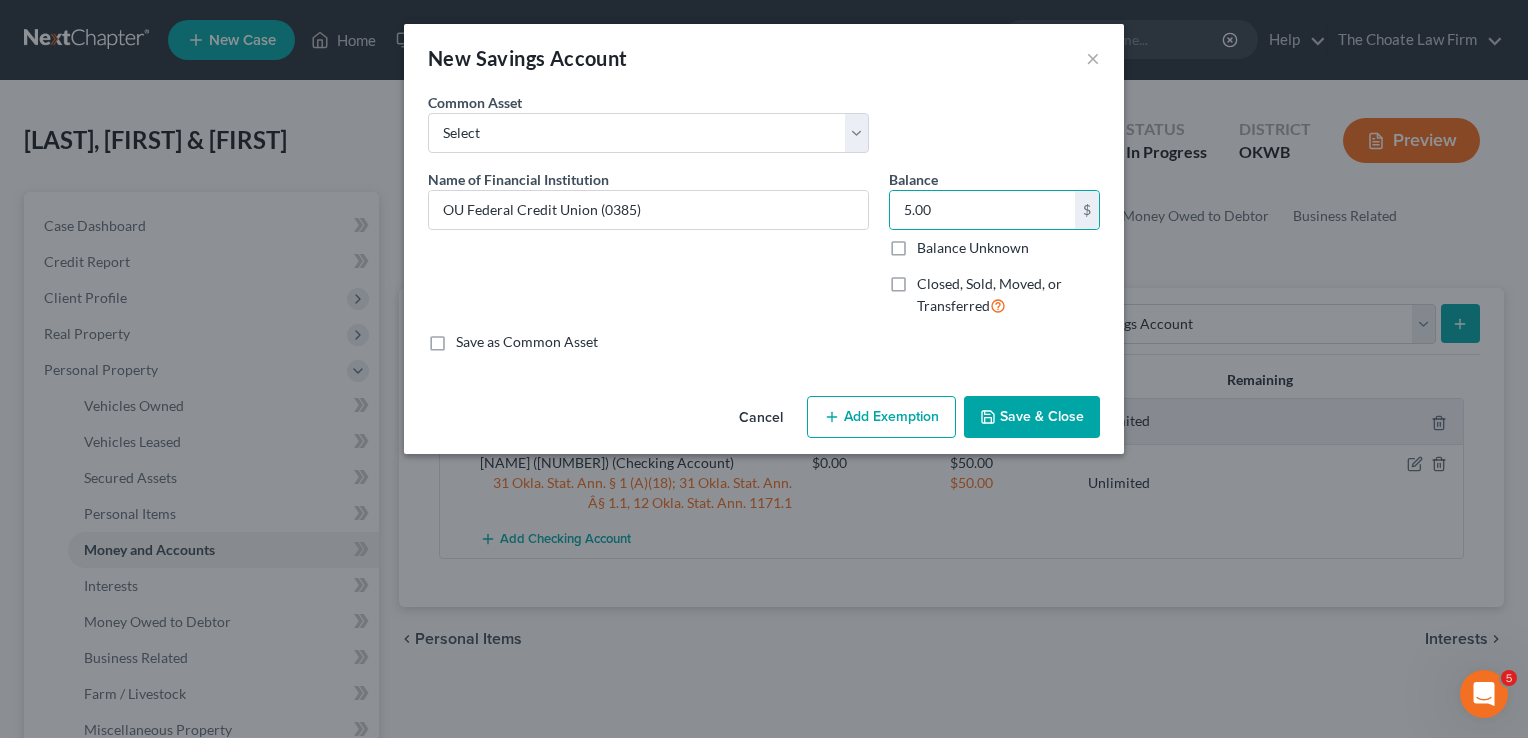 click on "Add Exemption" at bounding box center [881, 417] 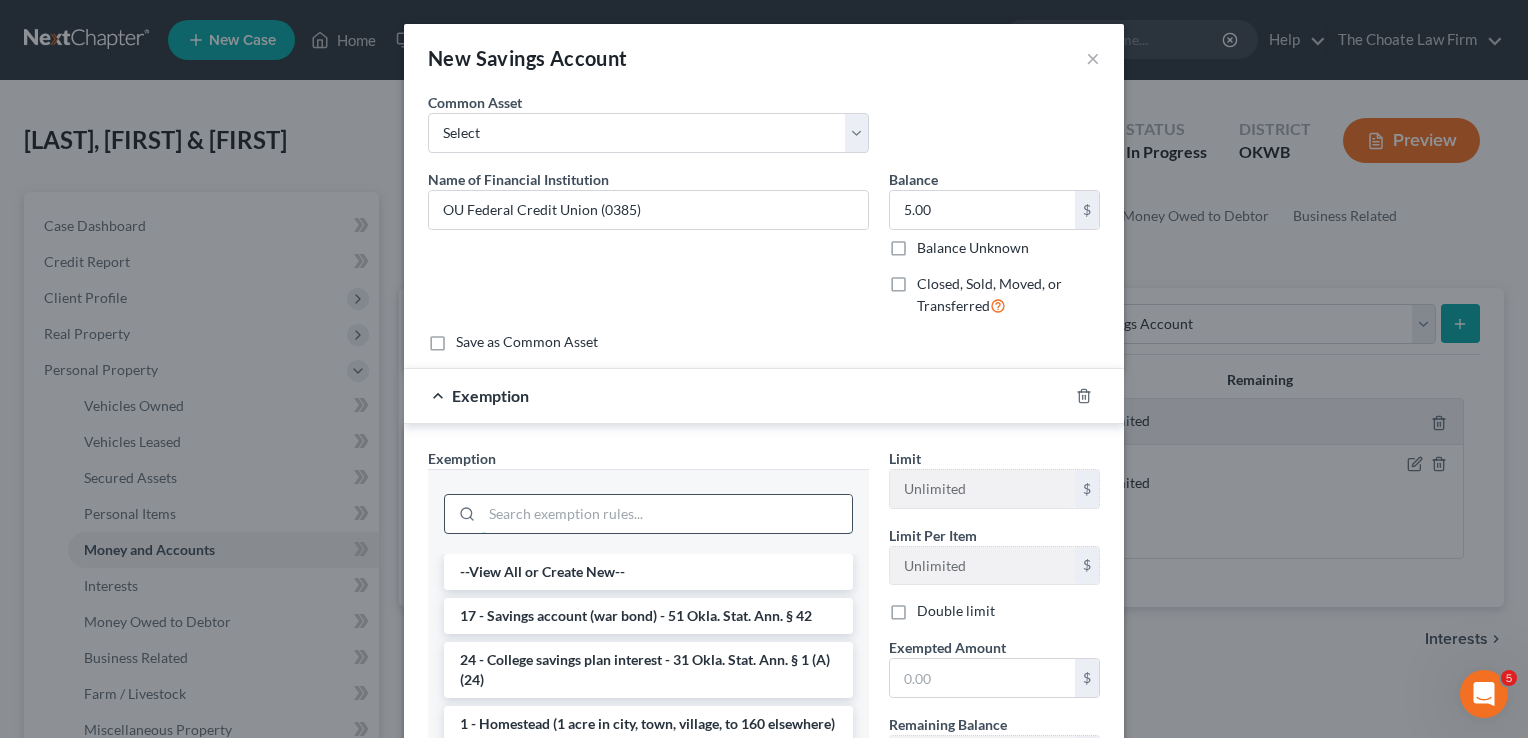 click at bounding box center [667, 514] 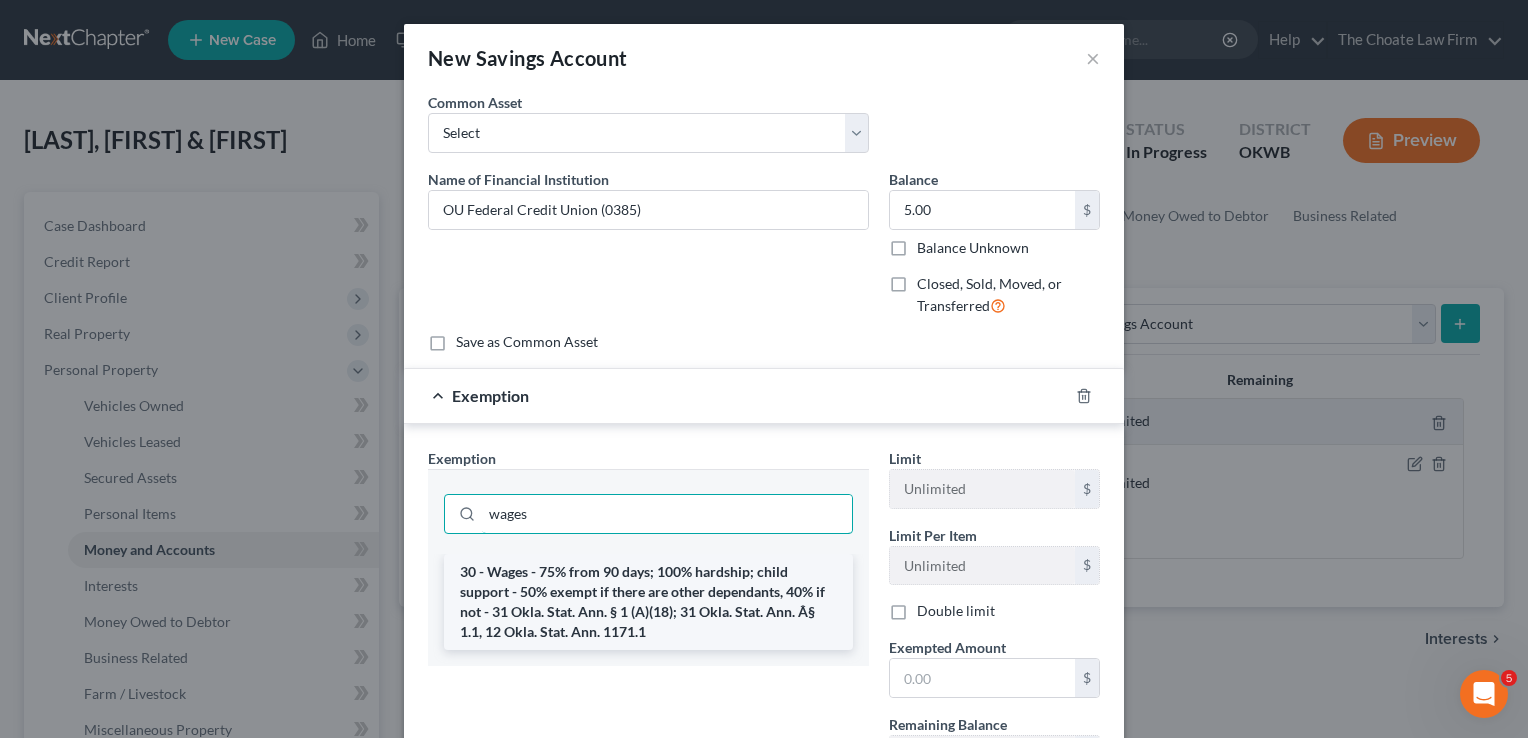 type on "wages" 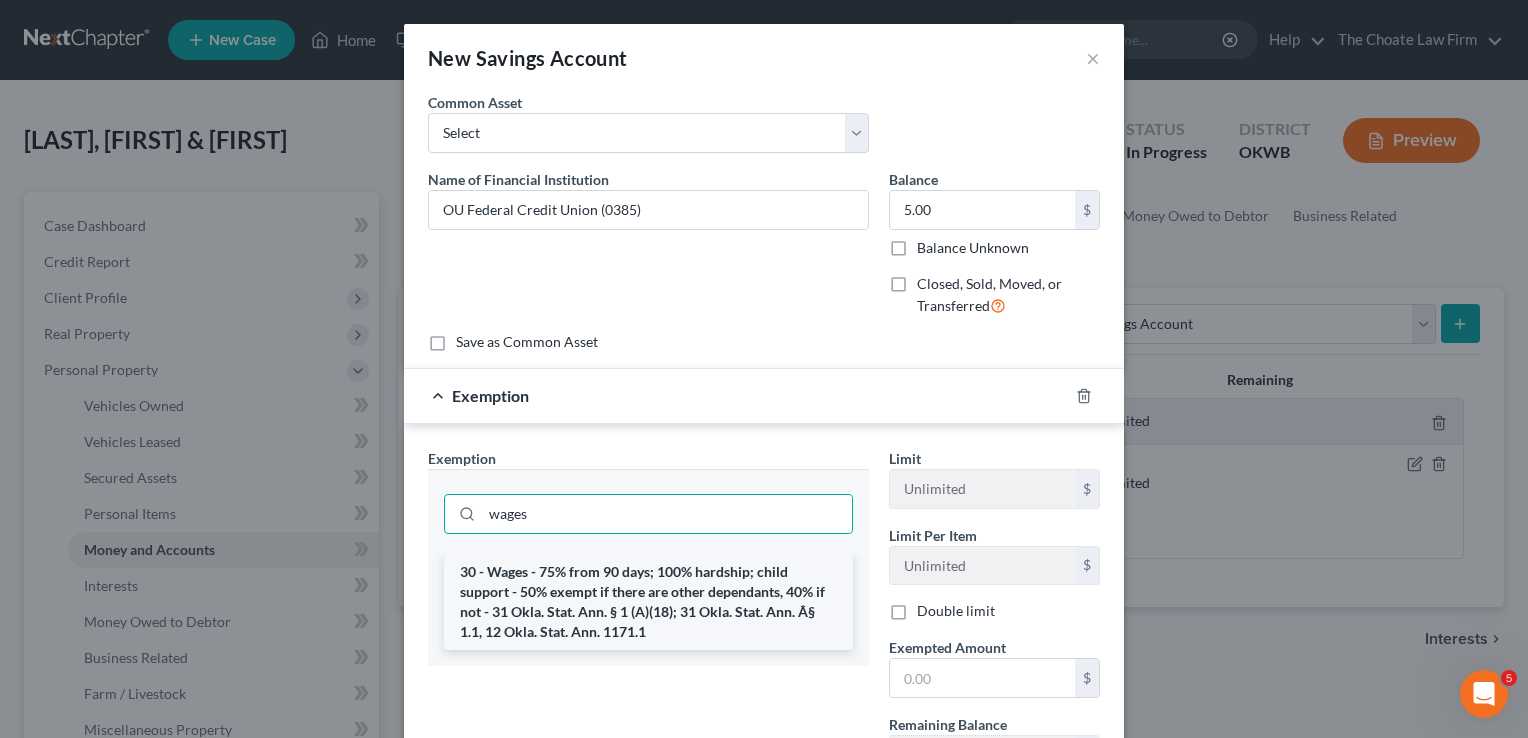 click on "30 - Wages - 75% from 90 days; 100% hardship; child support - 50% exempt if there are other dependants, 40% if not - 31 Okla. Stat. Ann. § 1 (A)(18); 31 Okla. Stat. Ann. Â§ 1.1, 12 Okla. Stat. Ann. 1171.1" at bounding box center [648, 602] 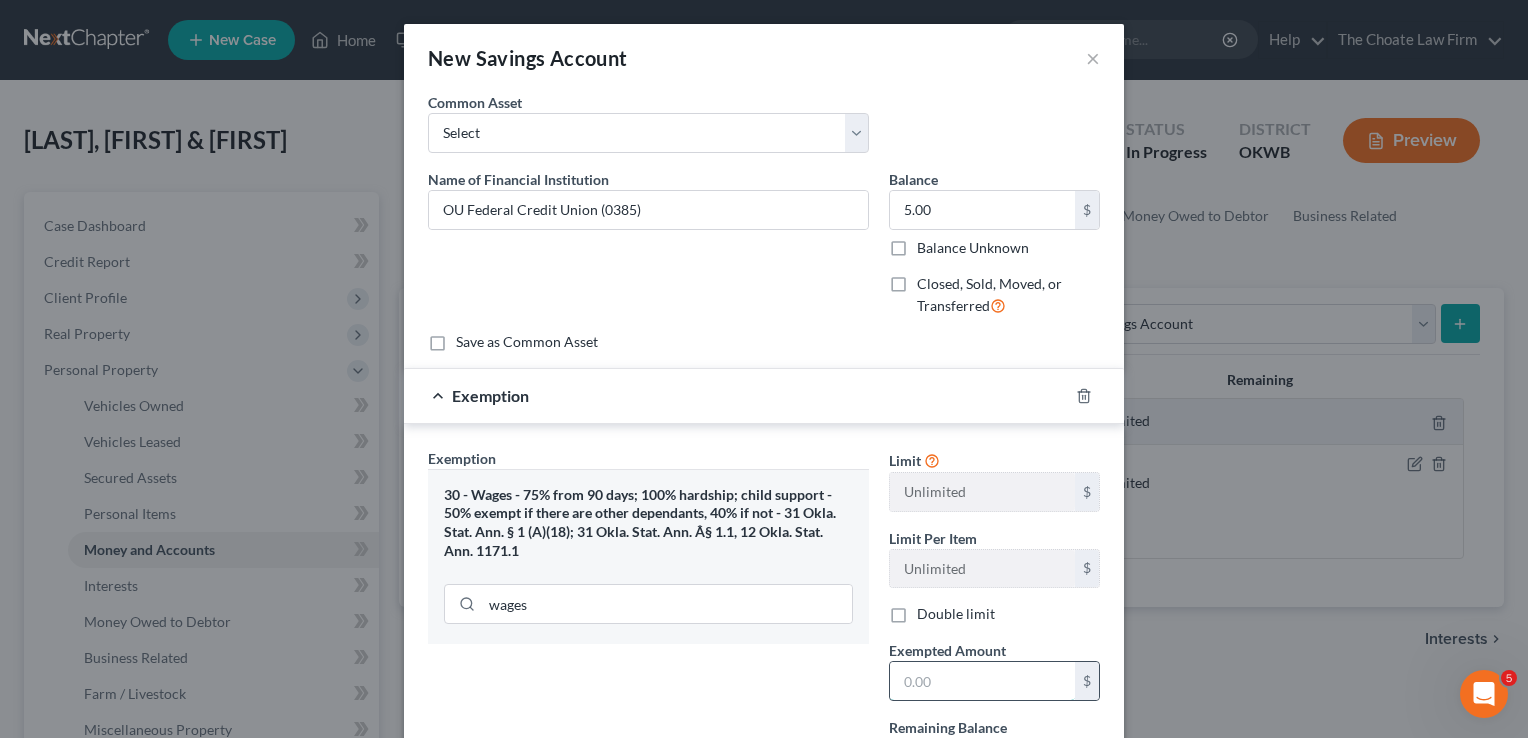click at bounding box center [982, 681] 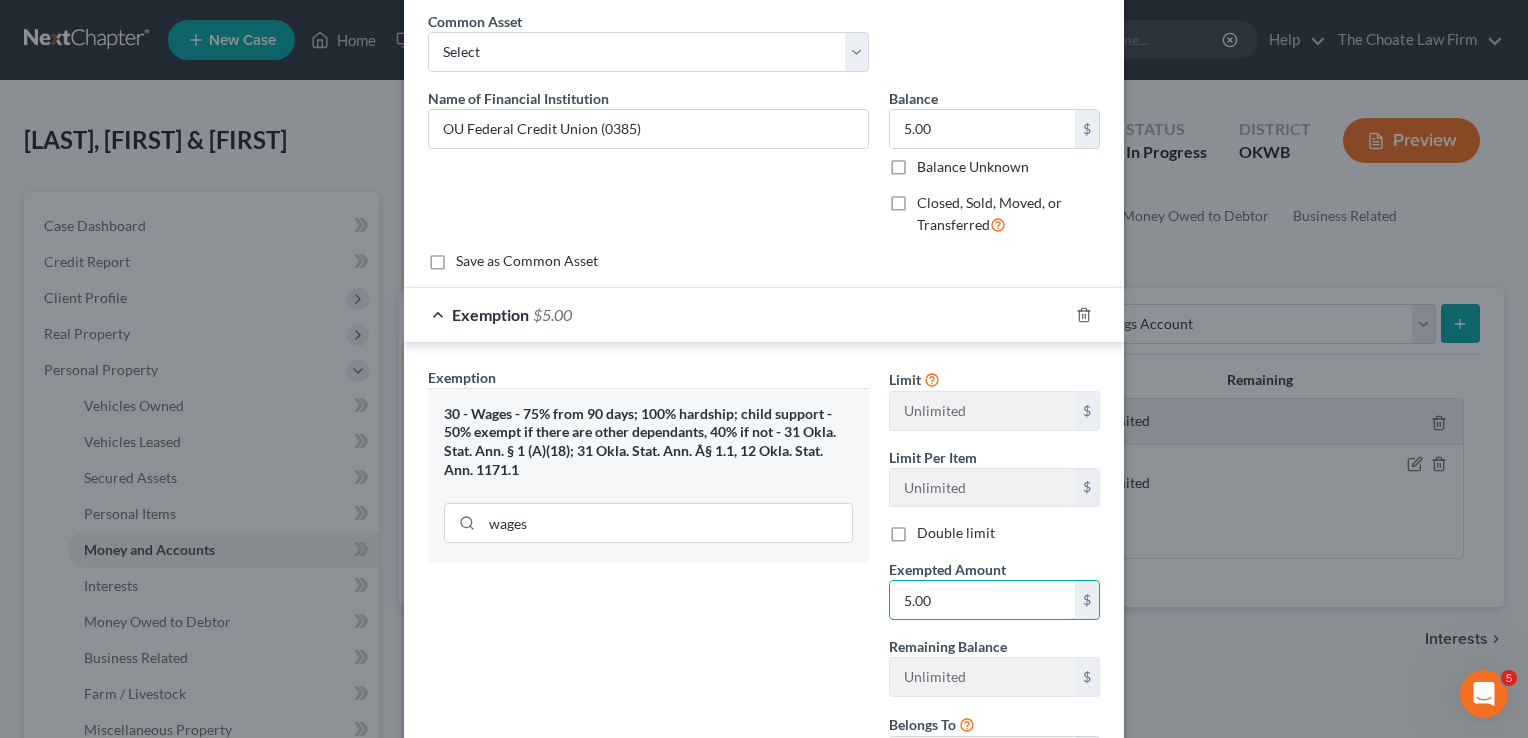 scroll, scrollTop: 258, scrollLeft: 0, axis: vertical 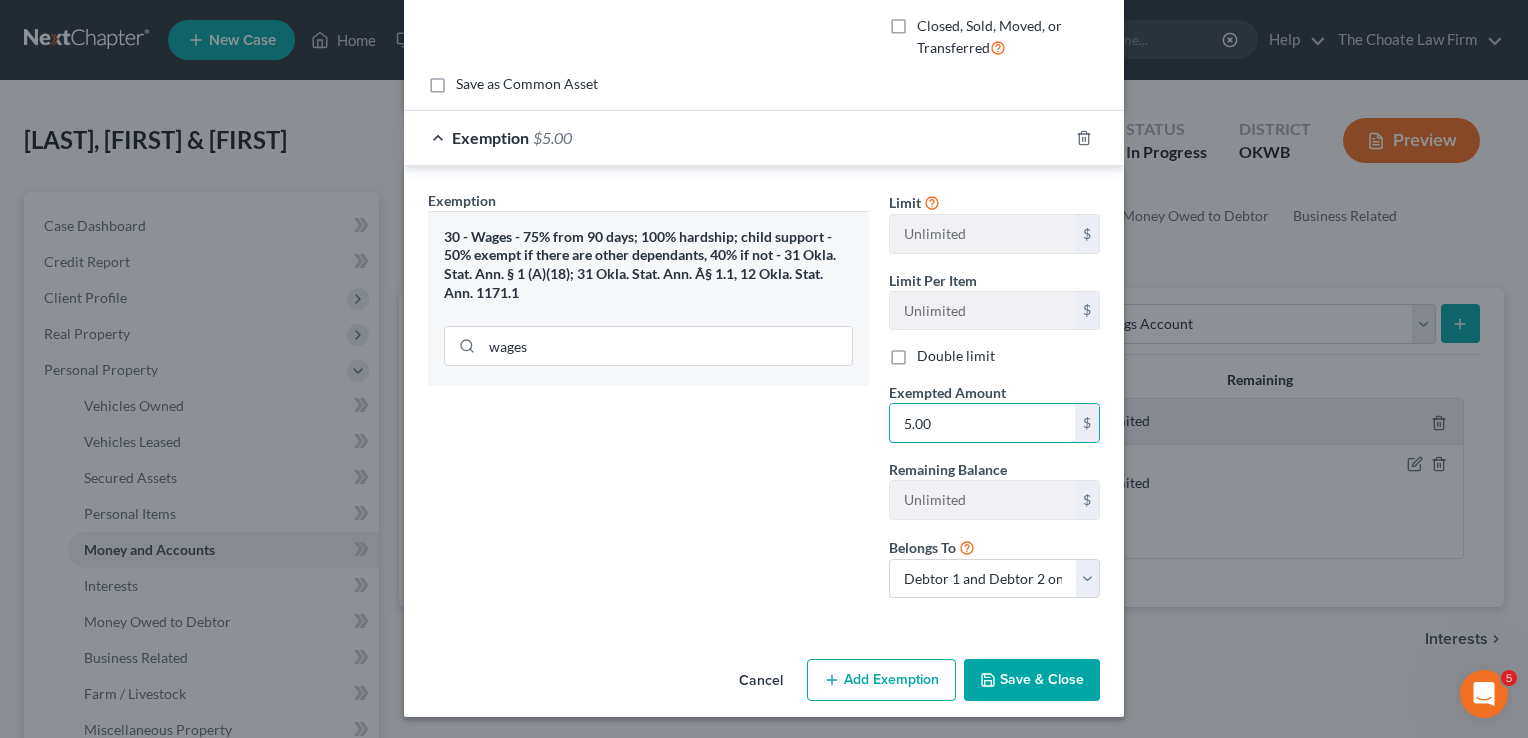 type on "5.00" 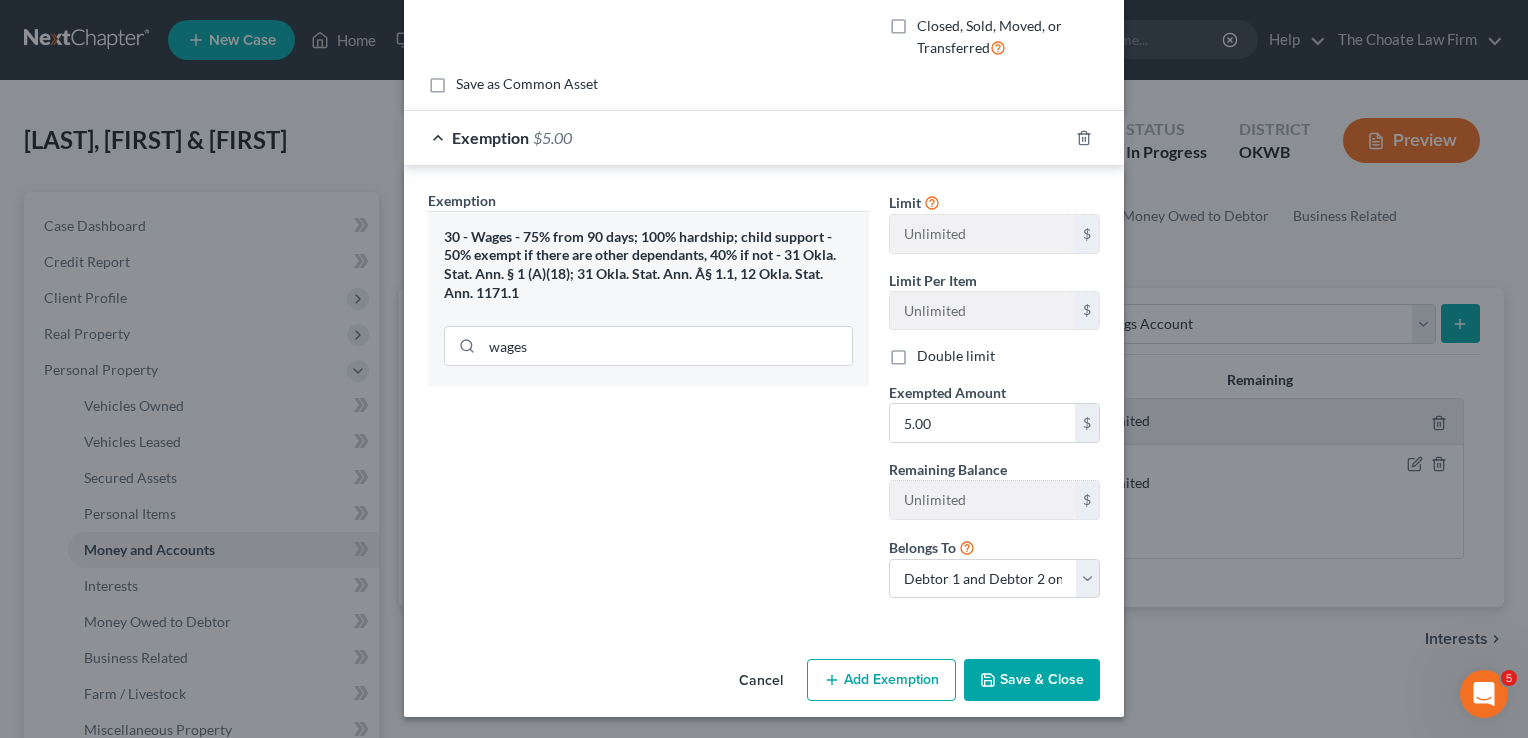 click on "Save & Close" at bounding box center (1032, 680) 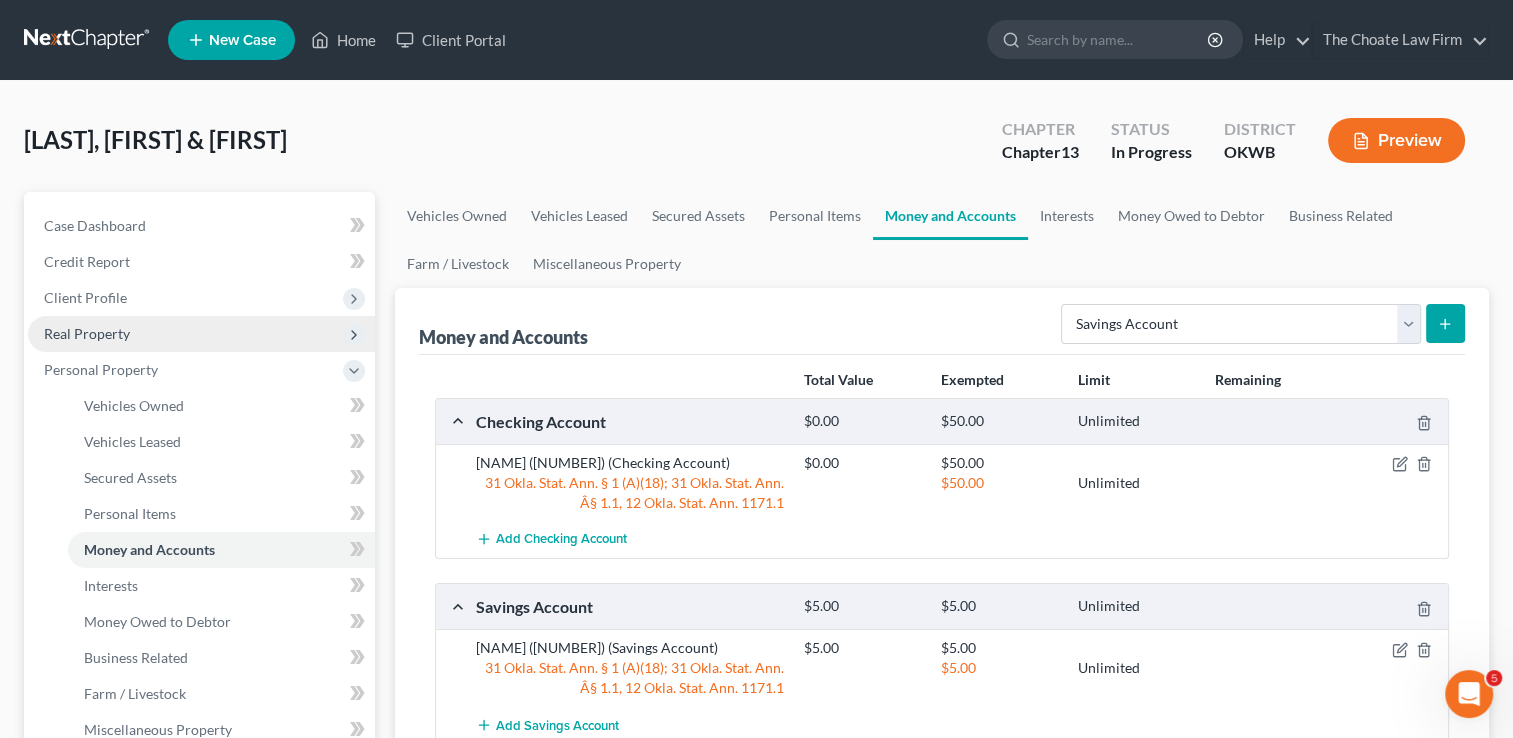 click on "Real Property" at bounding box center (87, 333) 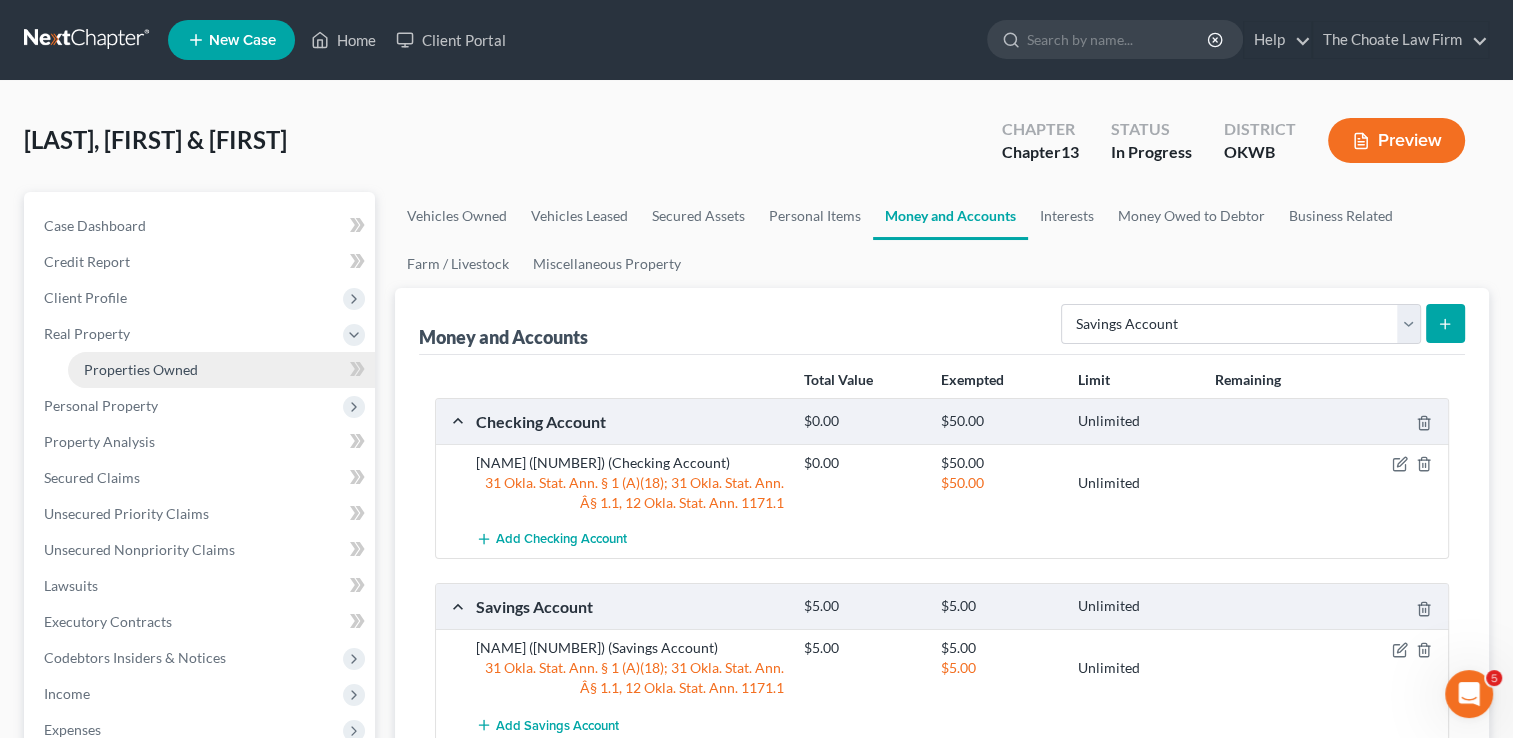 click on "Properties Owned" at bounding box center [141, 369] 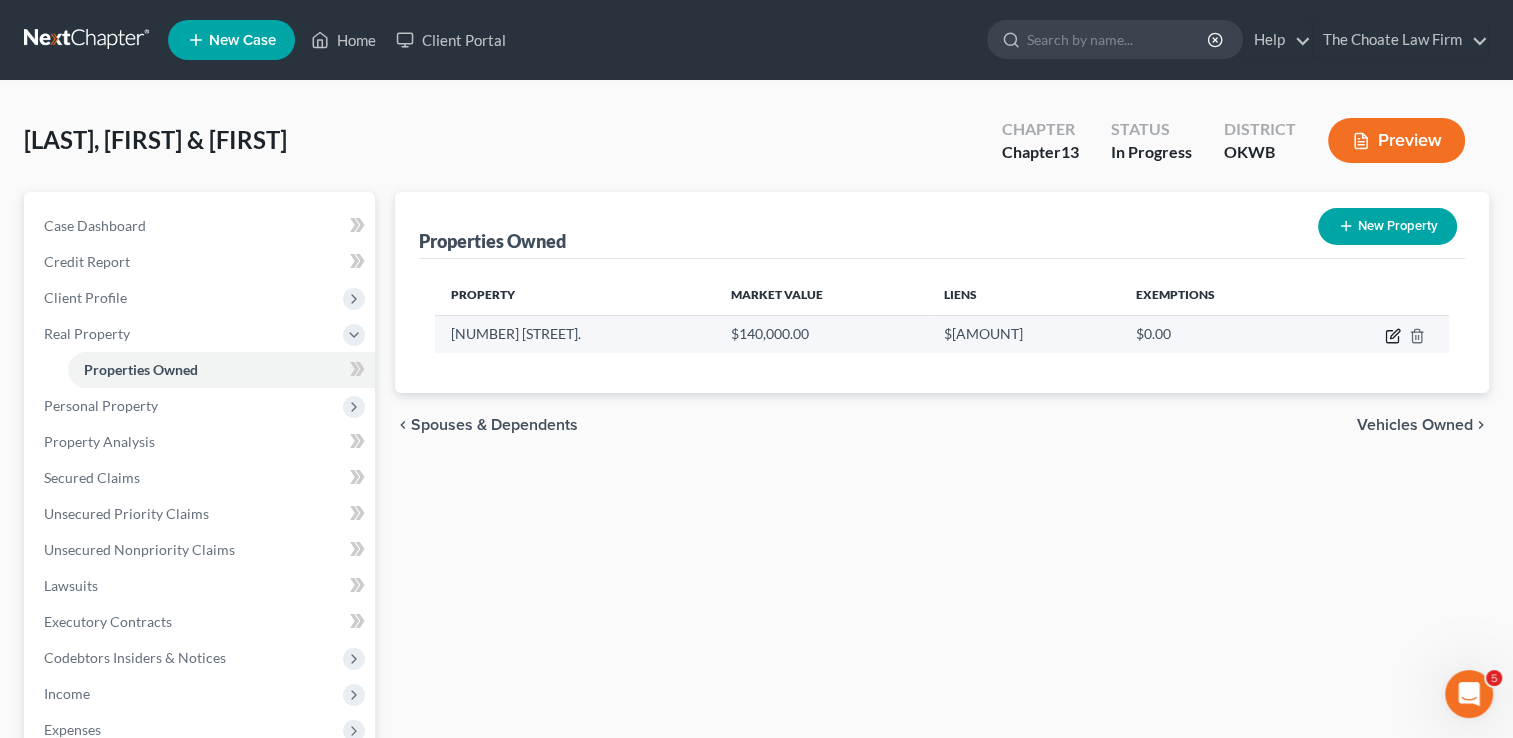 click 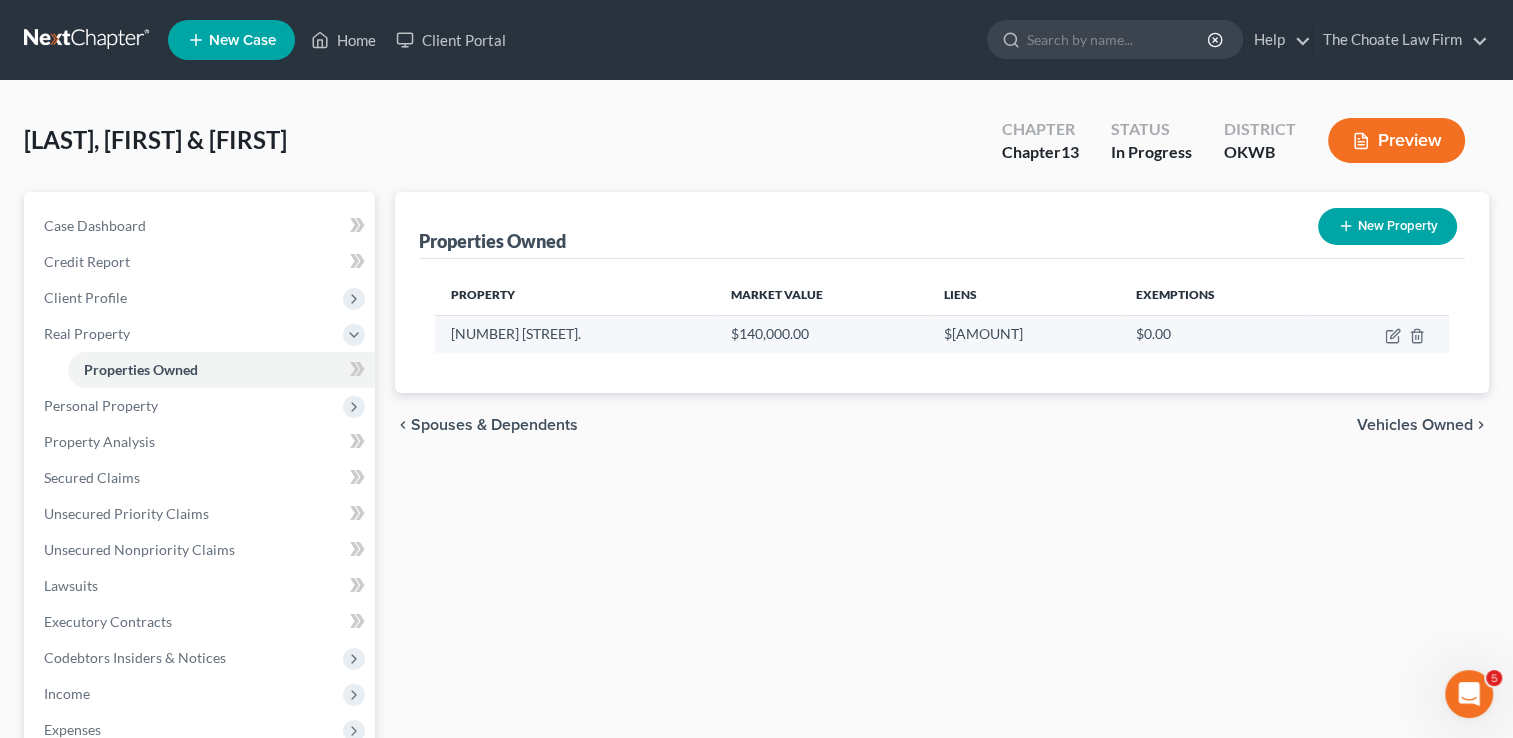 select on "37" 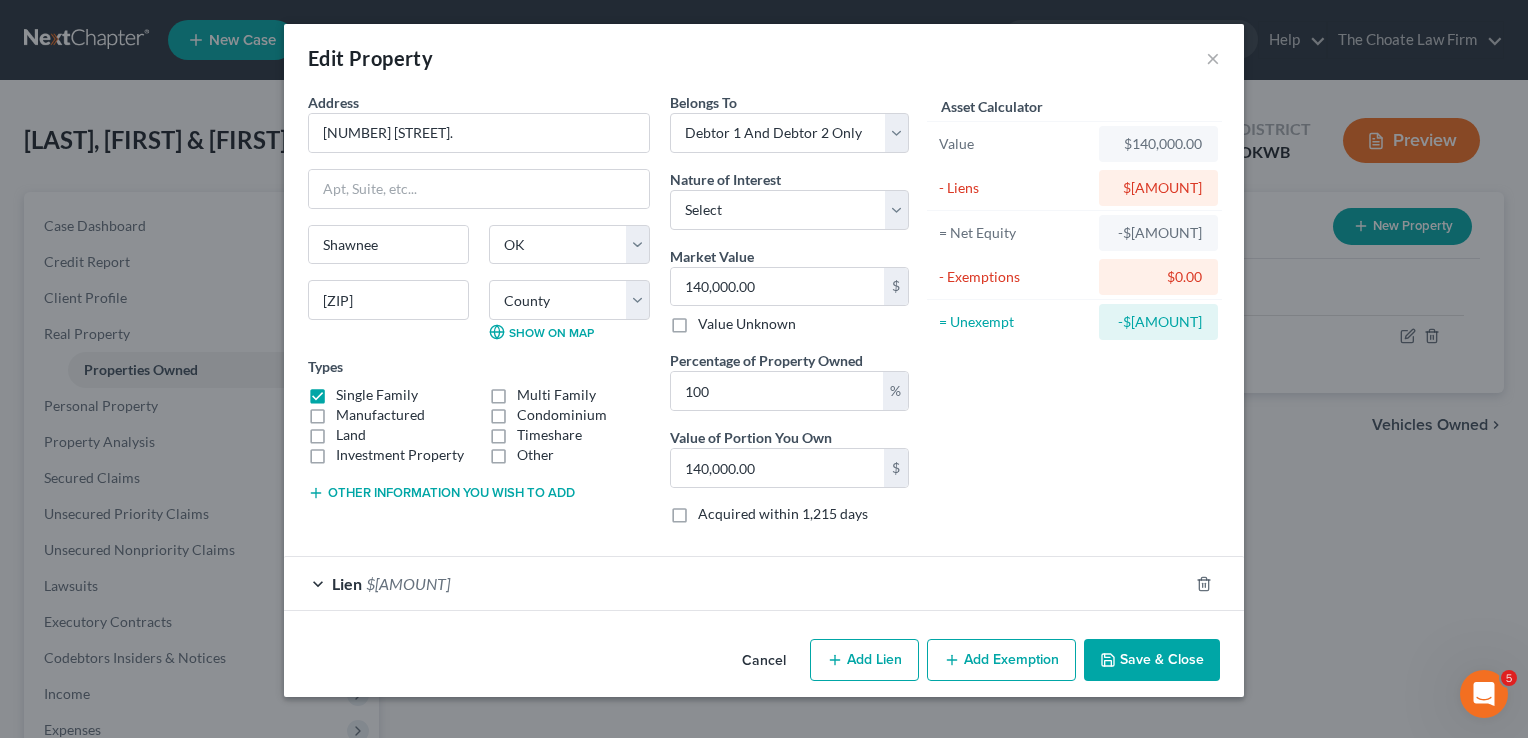 click on "Other information you wish to add" at bounding box center (441, 493) 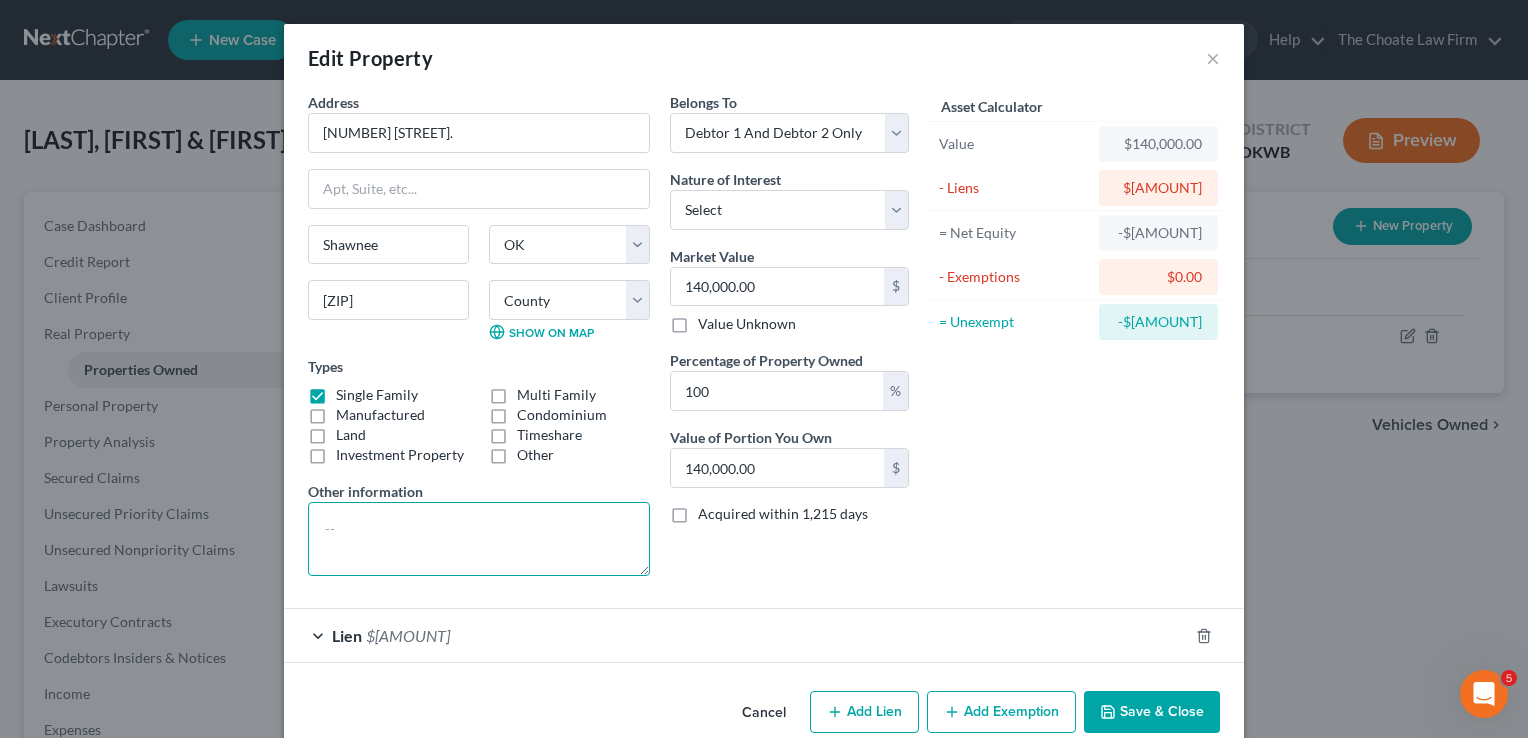 click at bounding box center (479, 539) 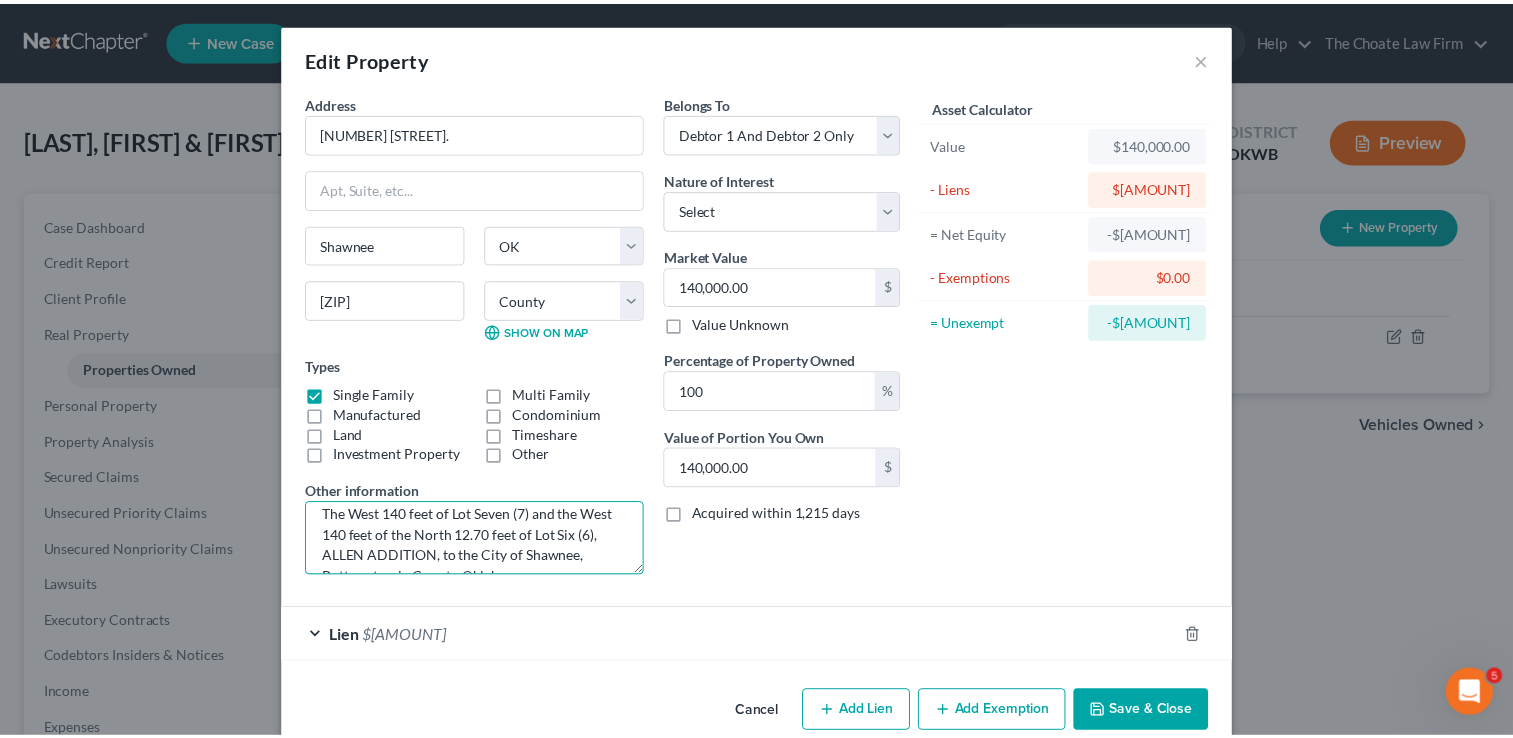 scroll, scrollTop: 0, scrollLeft: 0, axis: both 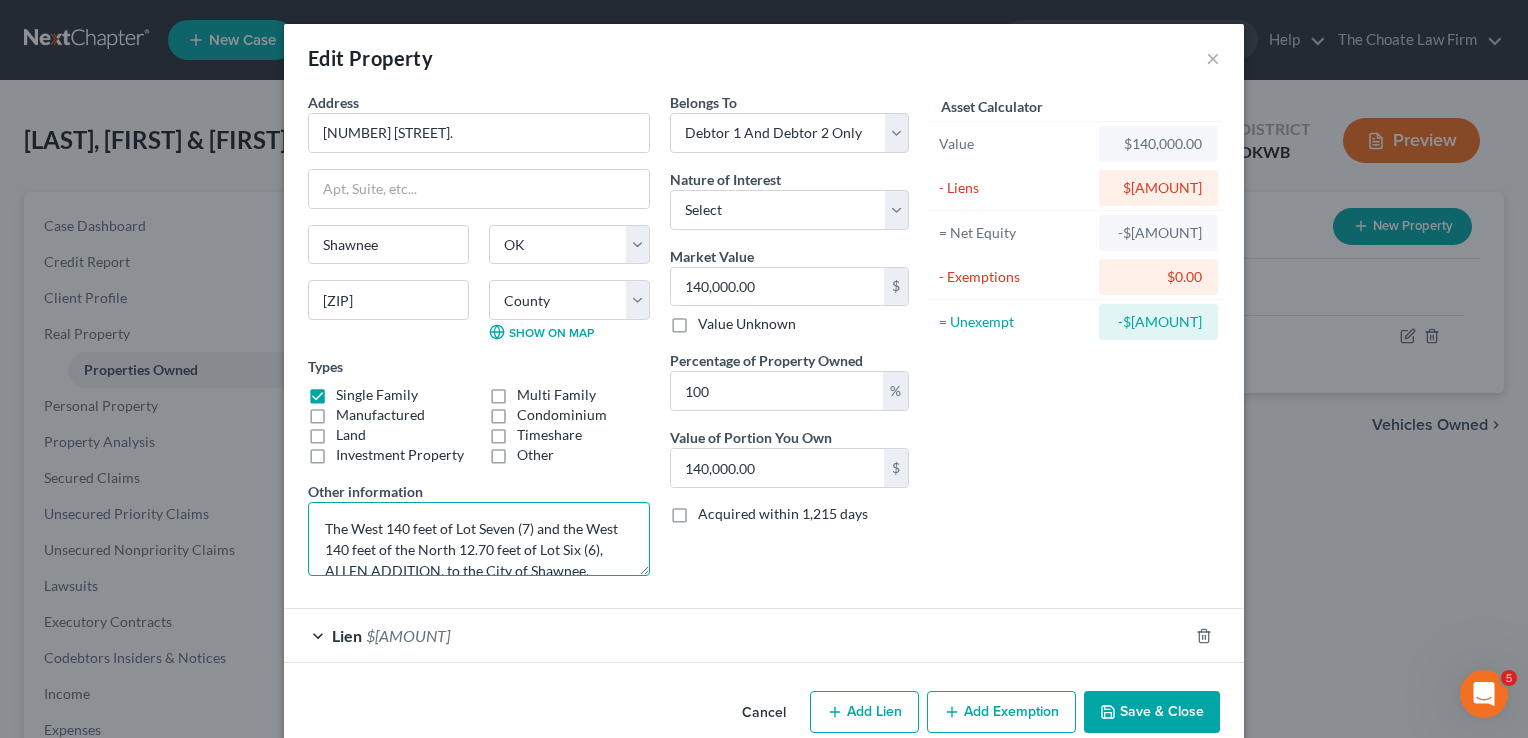 click on "The West 140 feet of Lot Seven (7) and the West 140 feet of the North 12.70 feet of Lot Six (6), ALLEN ADDITION, to the City of Shawnee, Pottawatomie County, Oklahoma." at bounding box center [479, 539] 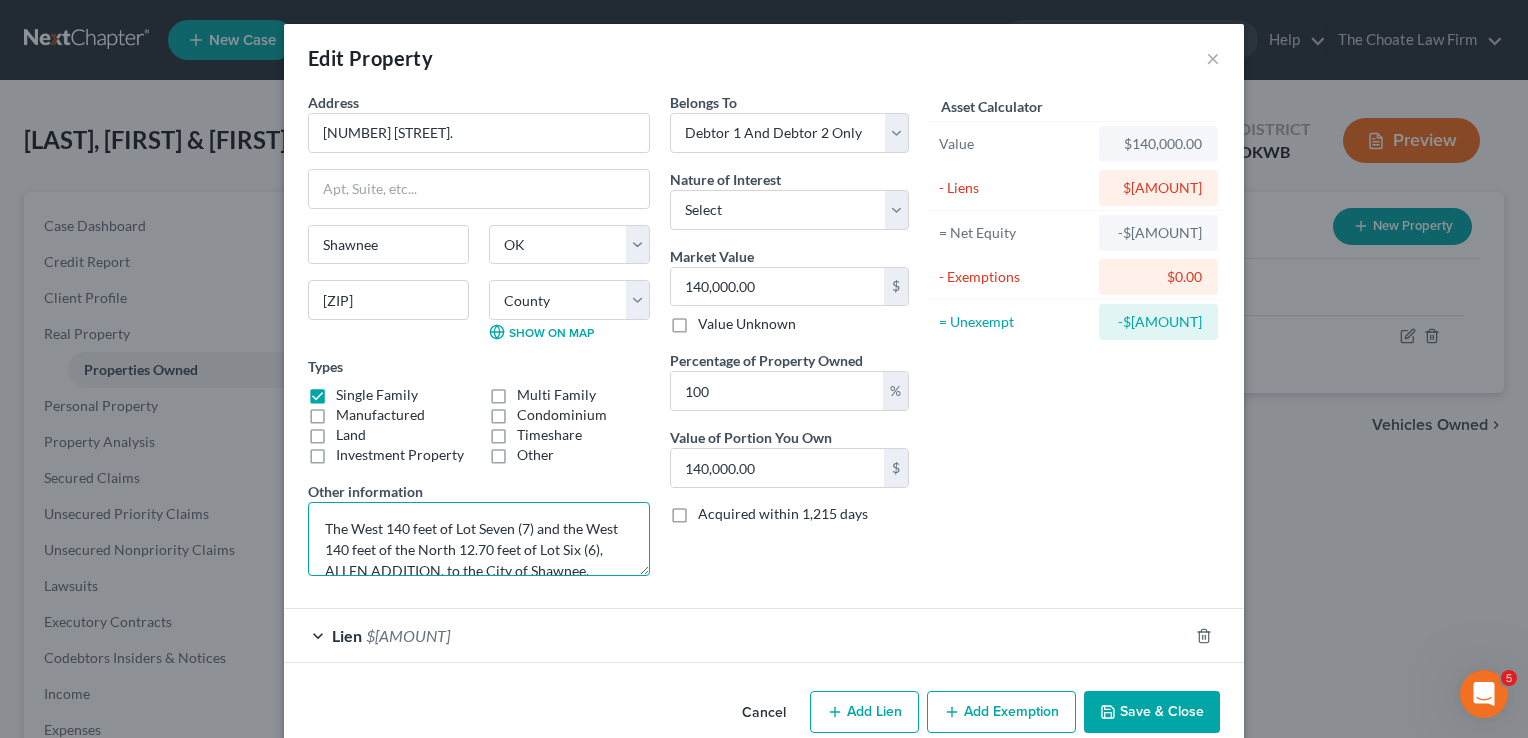 type on "The West 140 feet of Lot Seven (7) and the West 140 feet of the North 12.70 feet of Lot Six (6), ALLEN ADDITION, to the City of Shawnee, Pottawatomie County, Oklahoma." 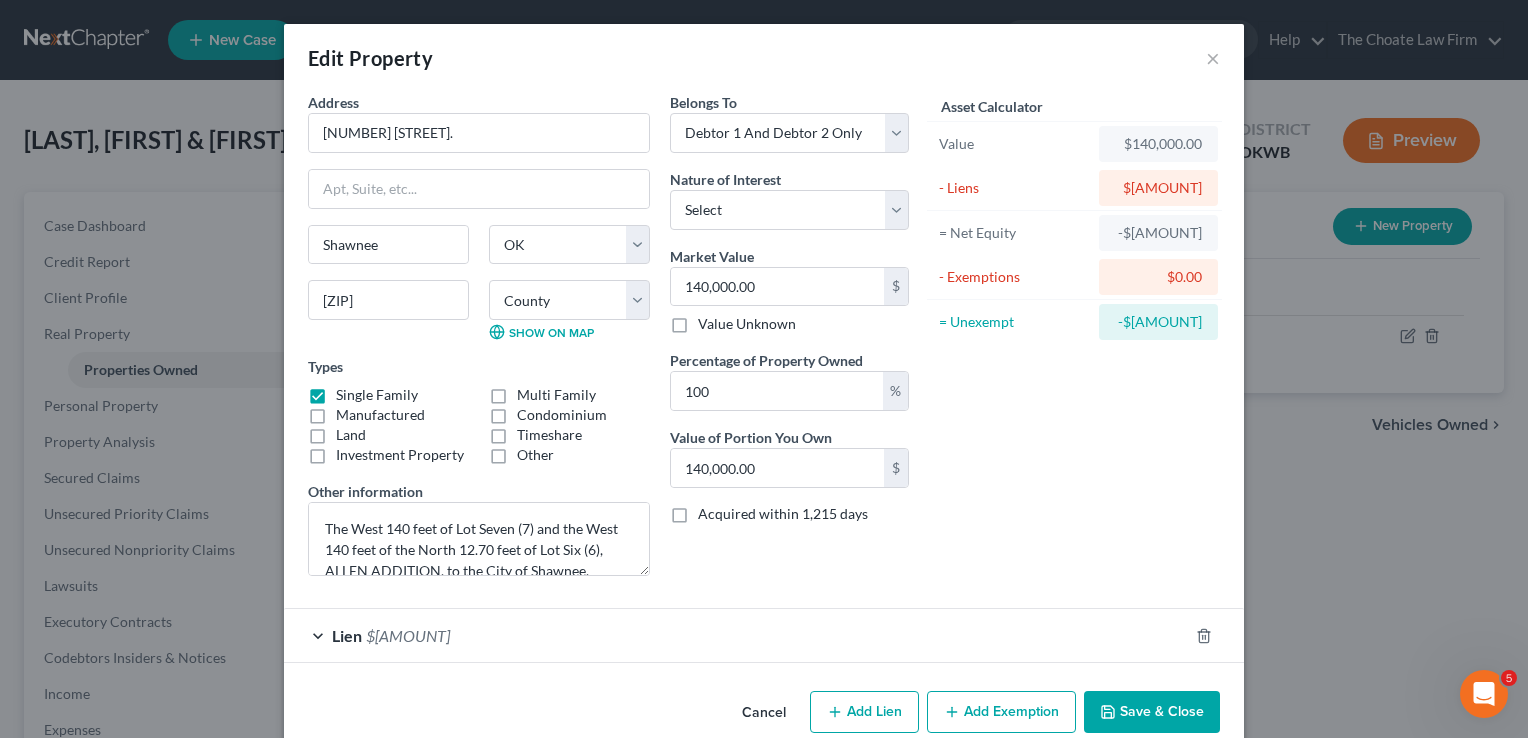 click on "Save & Close" at bounding box center [1152, 712] 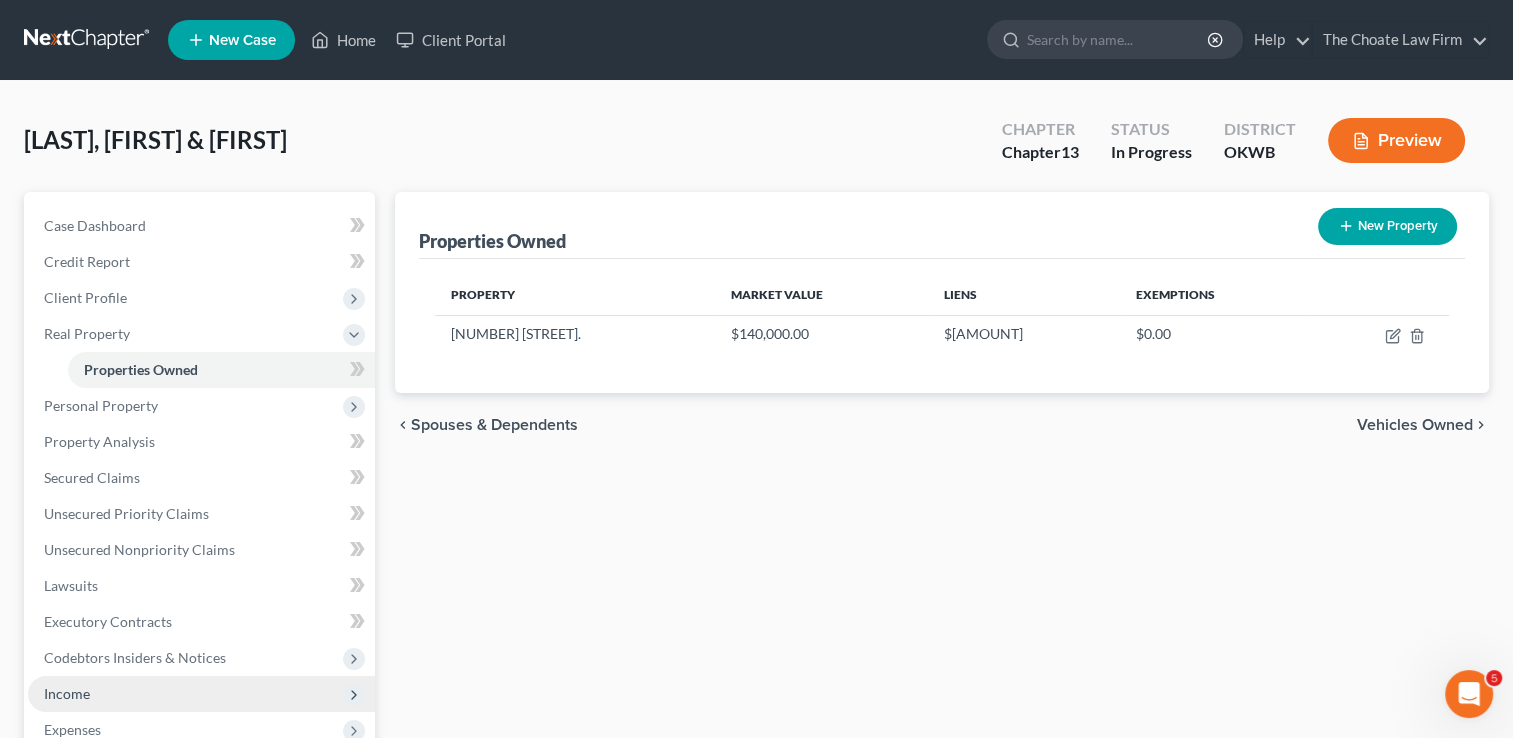 click on "Income" at bounding box center [67, 693] 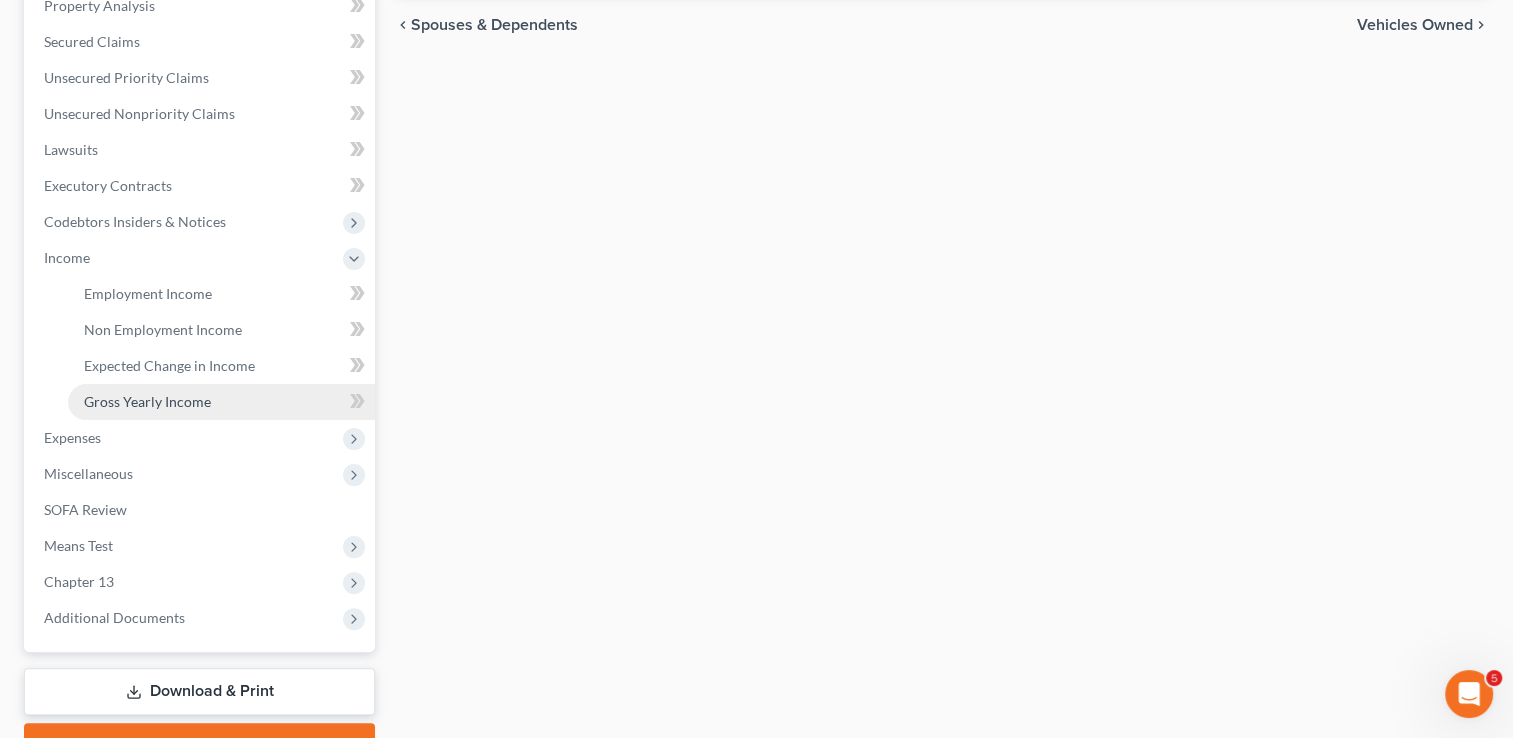 click on "Gross Yearly Income" at bounding box center [147, 401] 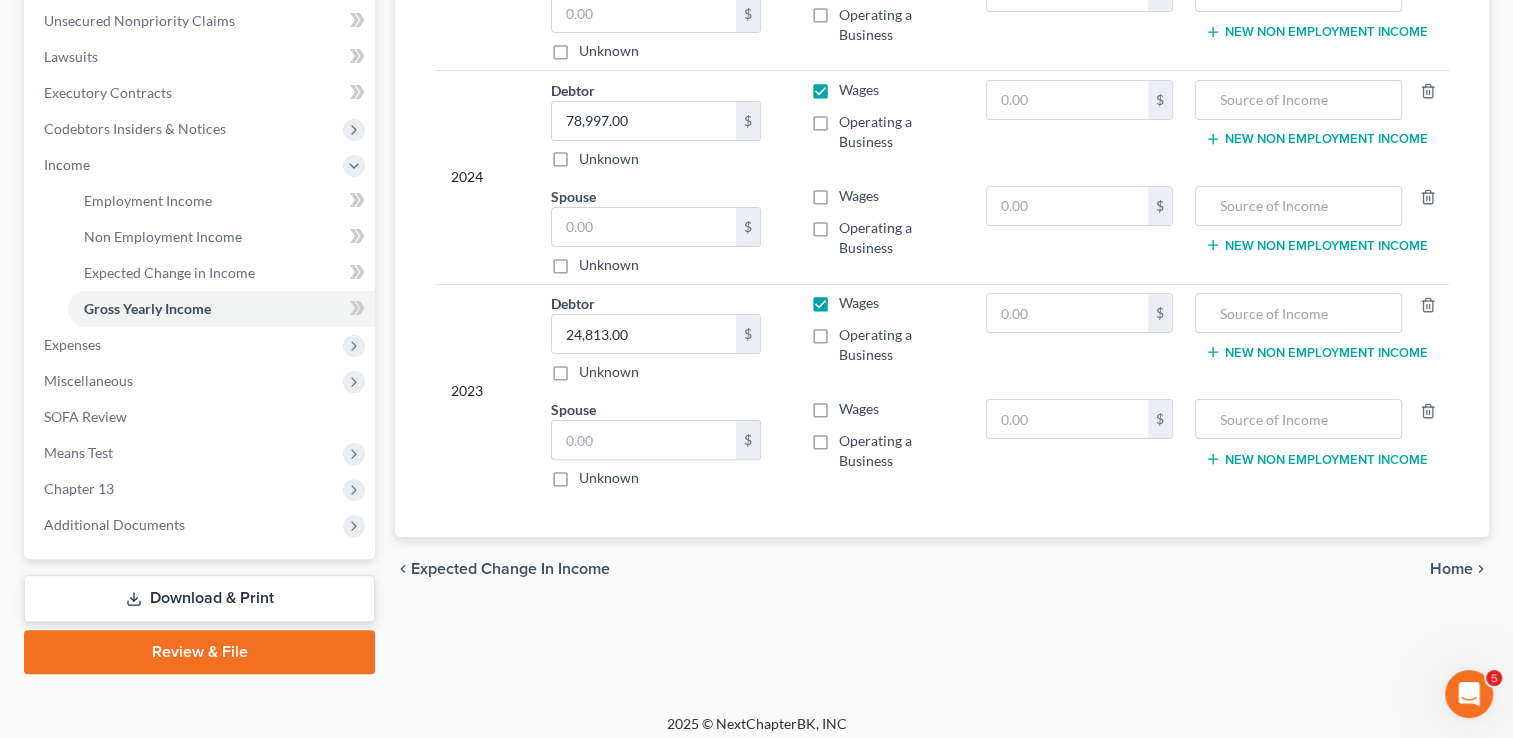 scroll, scrollTop: 500, scrollLeft: 0, axis: vertical 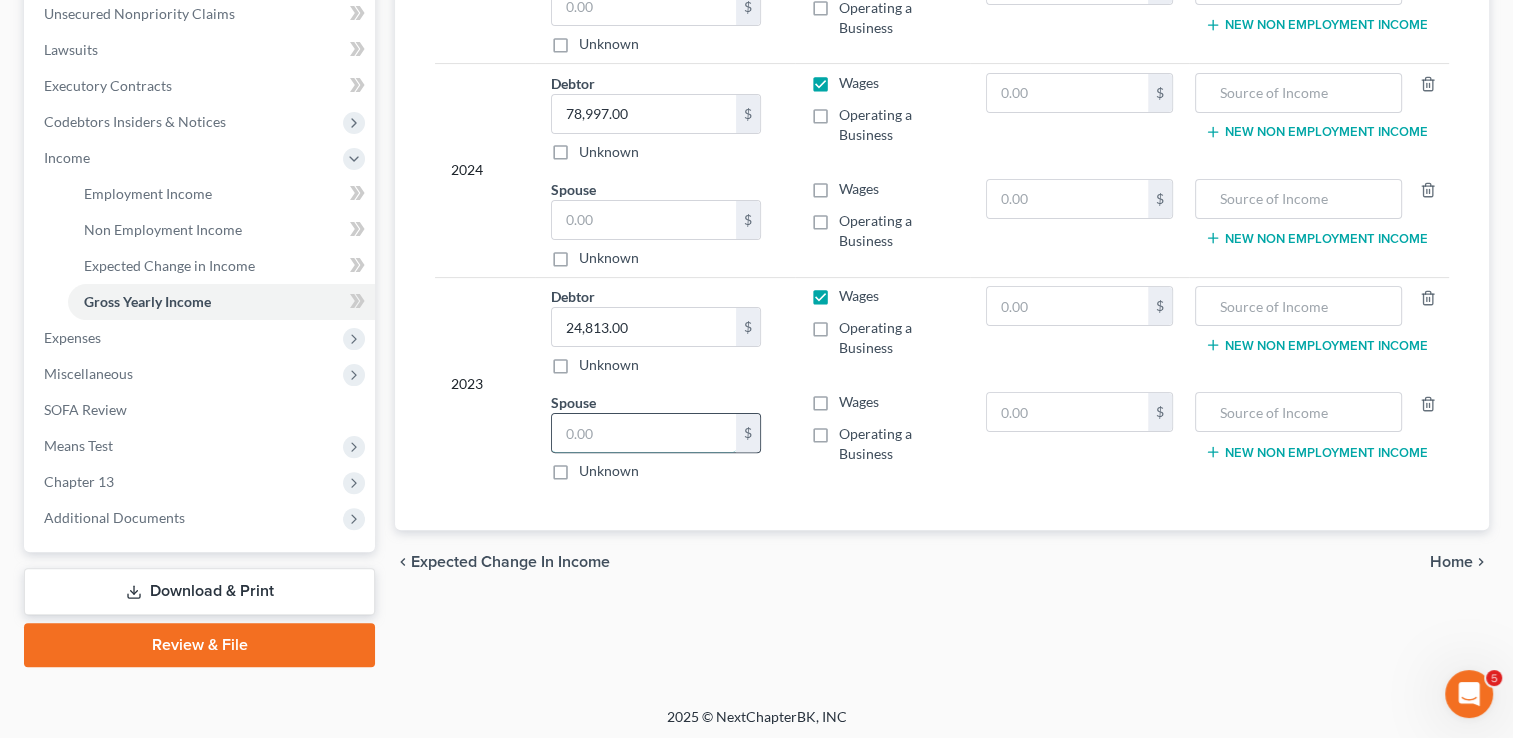 click at bounding box center [644, 433] 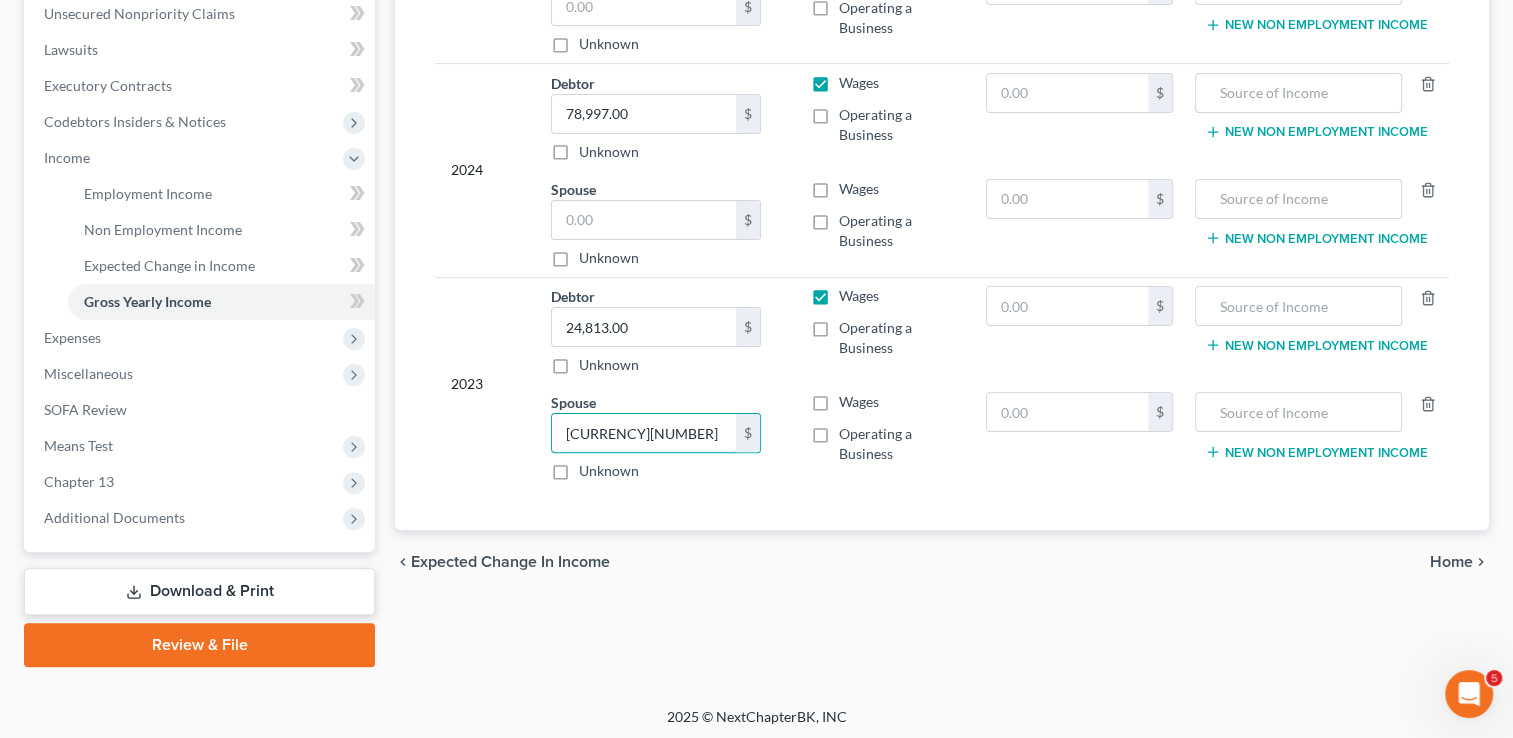 type on "[CURRENCY][NUMBER]" 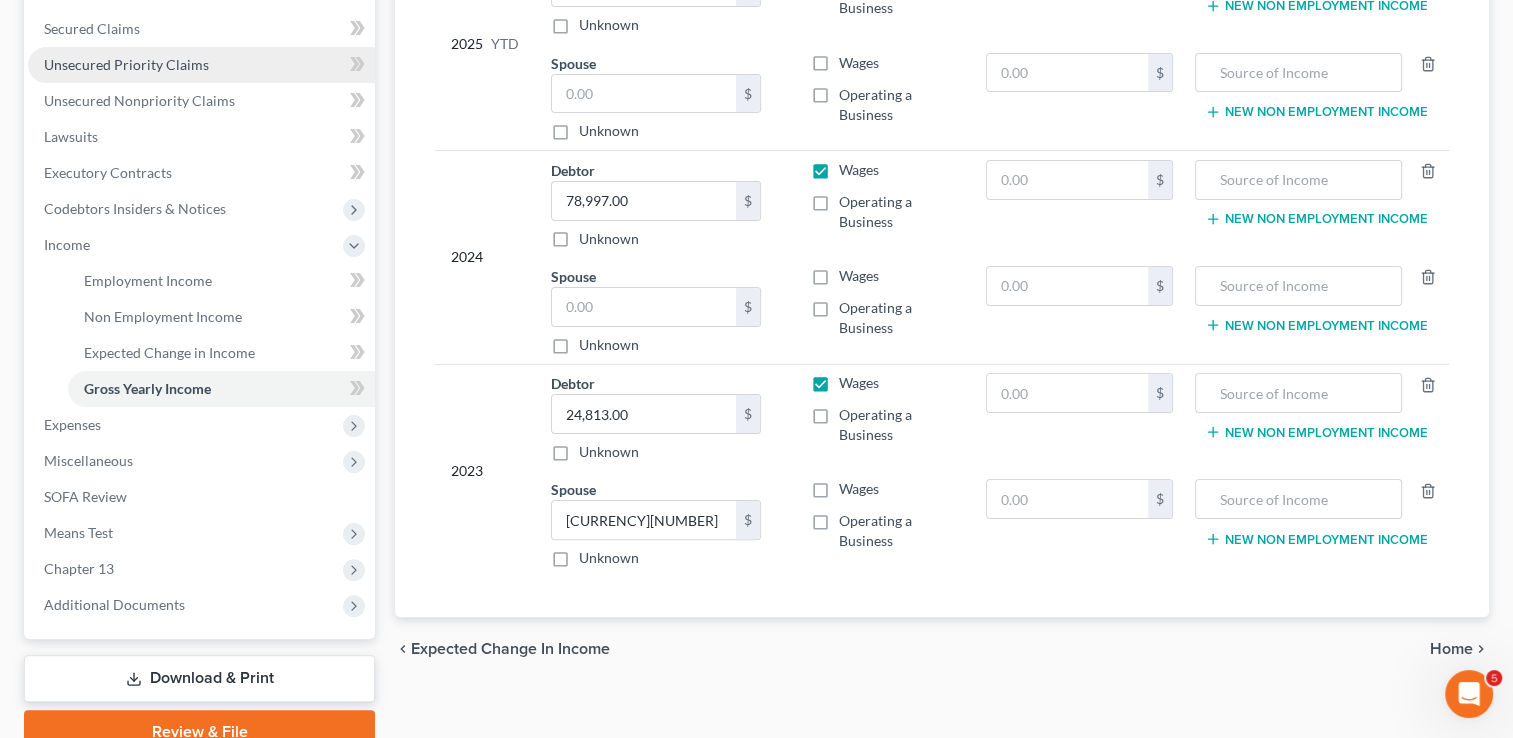scroll, scrollTop: 300, scrollLeft: 0, axis: vertical 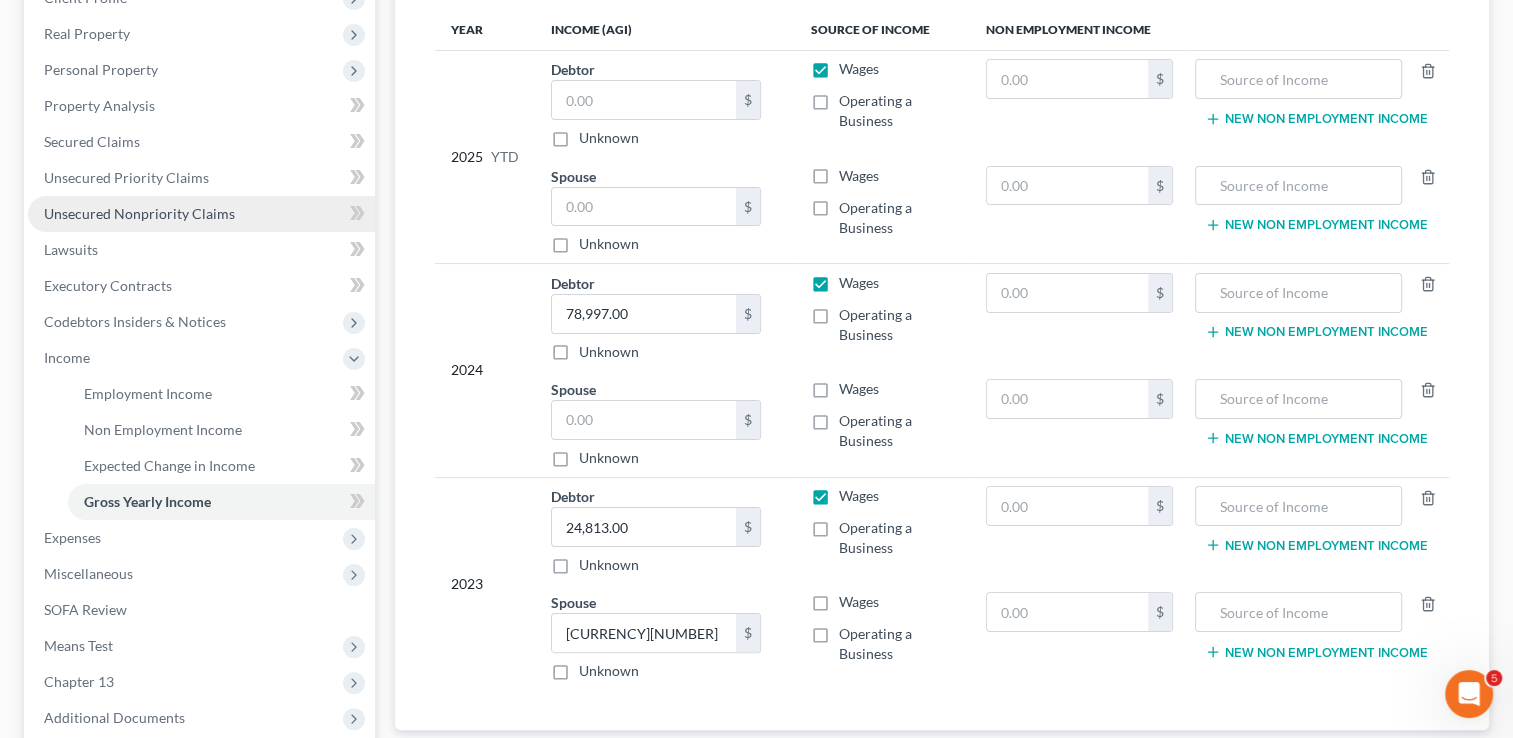 click on "Unsecured Nonpriority Claims" at bounding box center [139, 213] 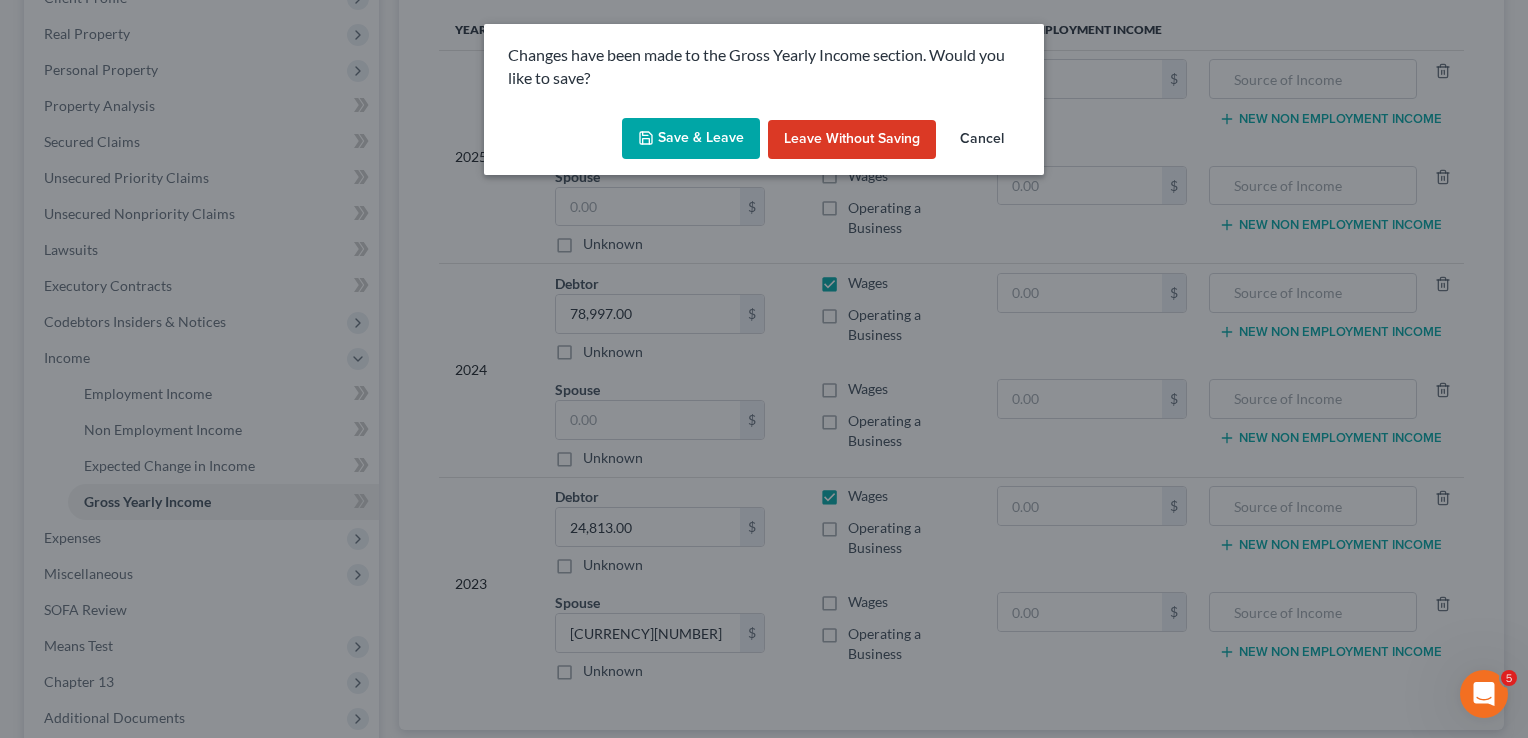 click on "Save & Leave" at bounding box center (691, 139) 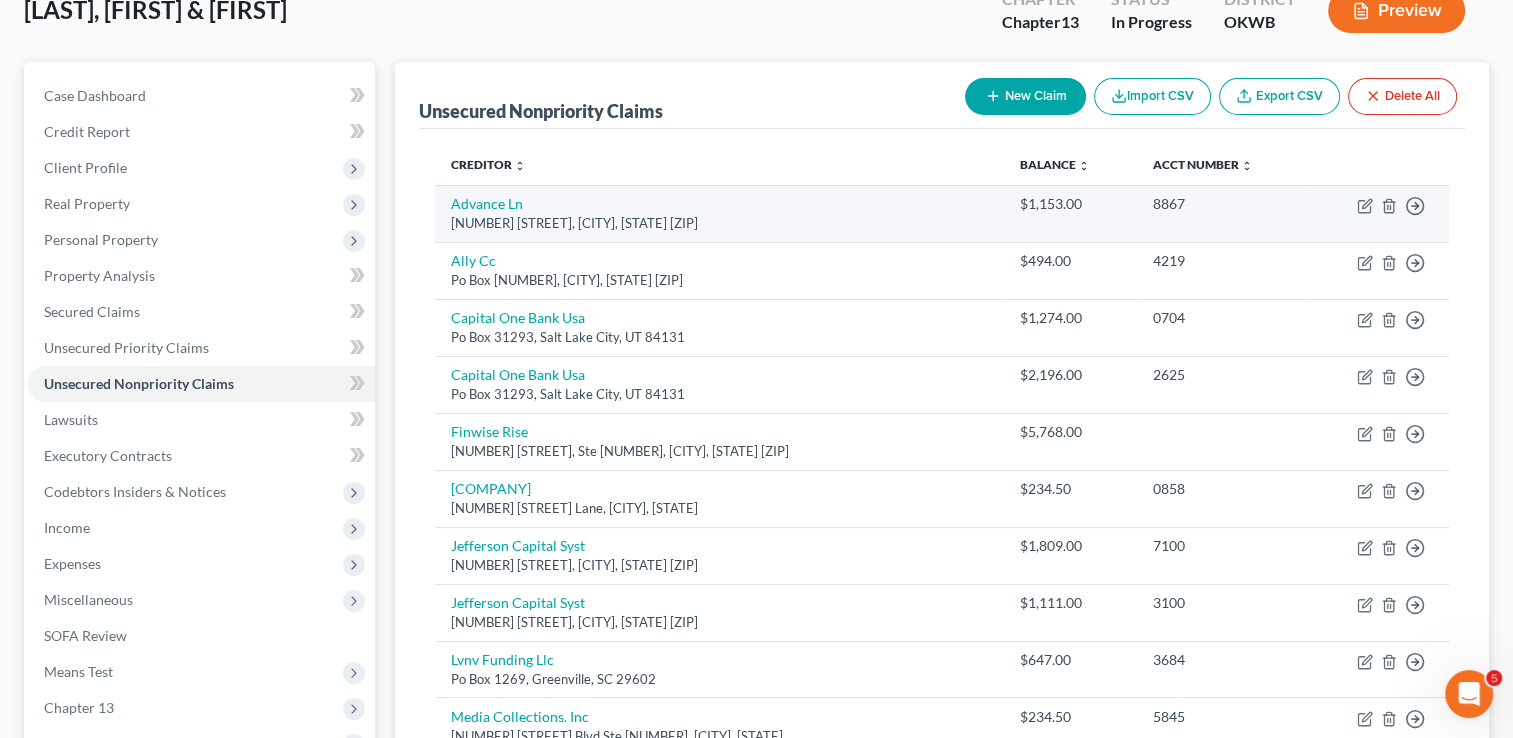 scroll, scrollTop: 0, scrollLeft: 0, axis: both 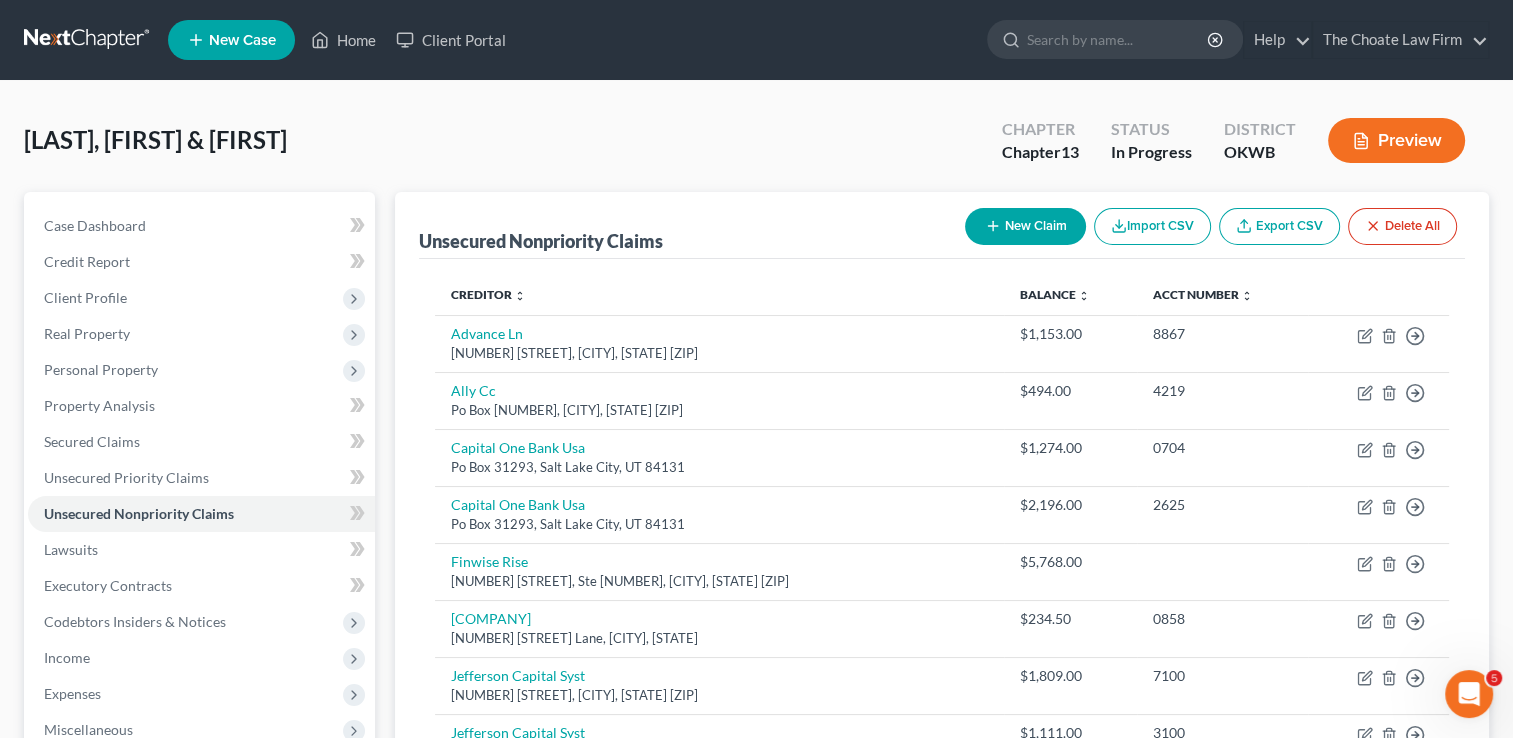 click on "New Claim" at bounding box center (1025, 226) 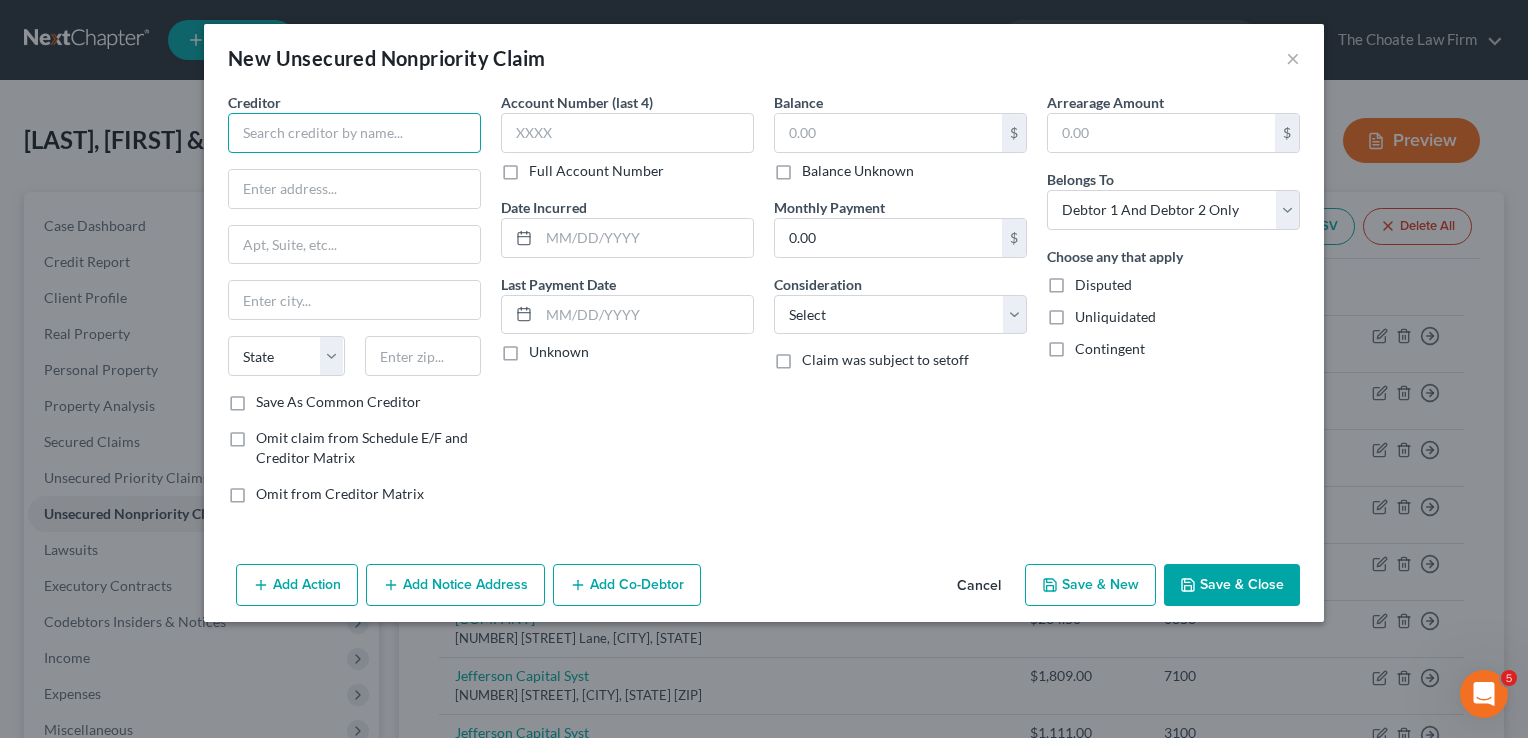 click at bounding box center (354, 133) 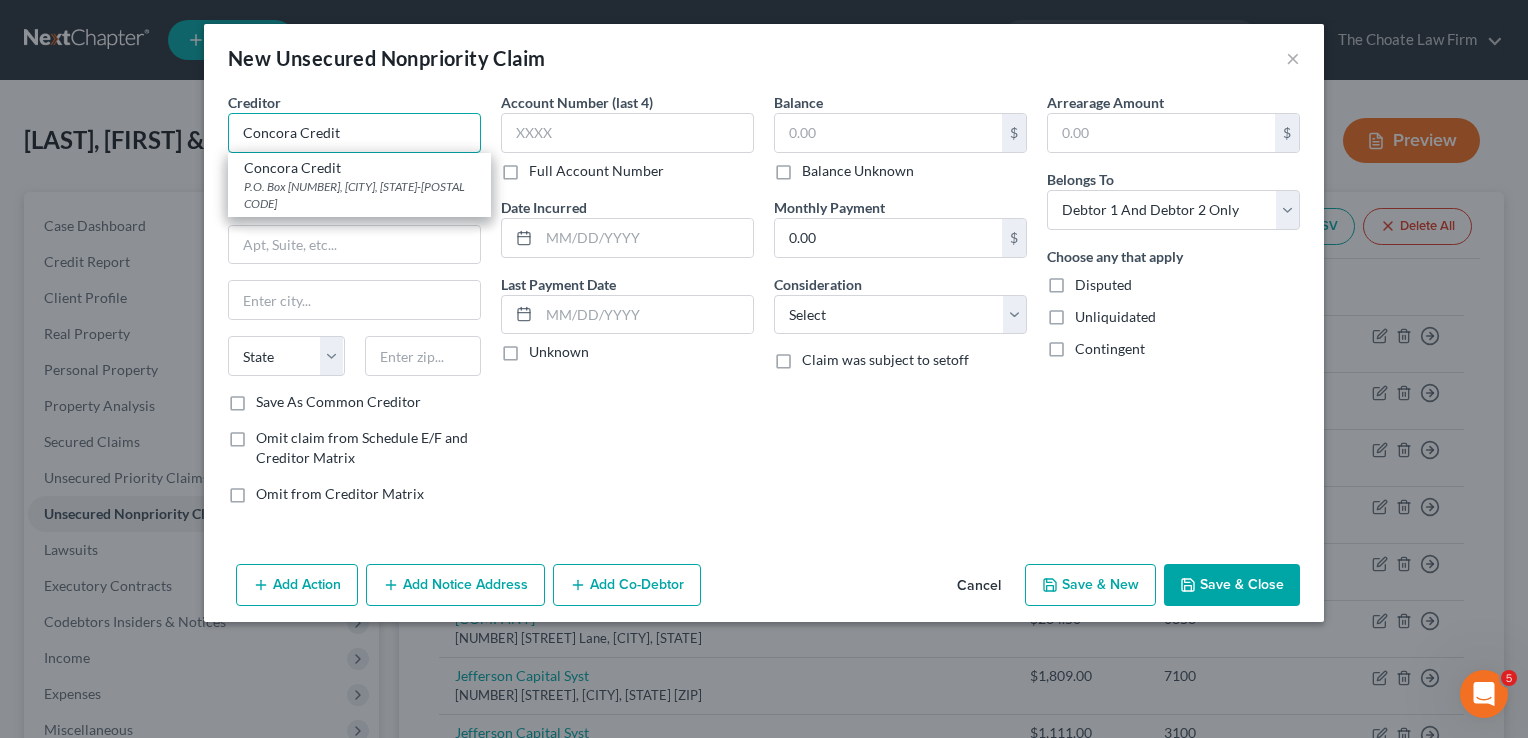 type on "Concora Credit" 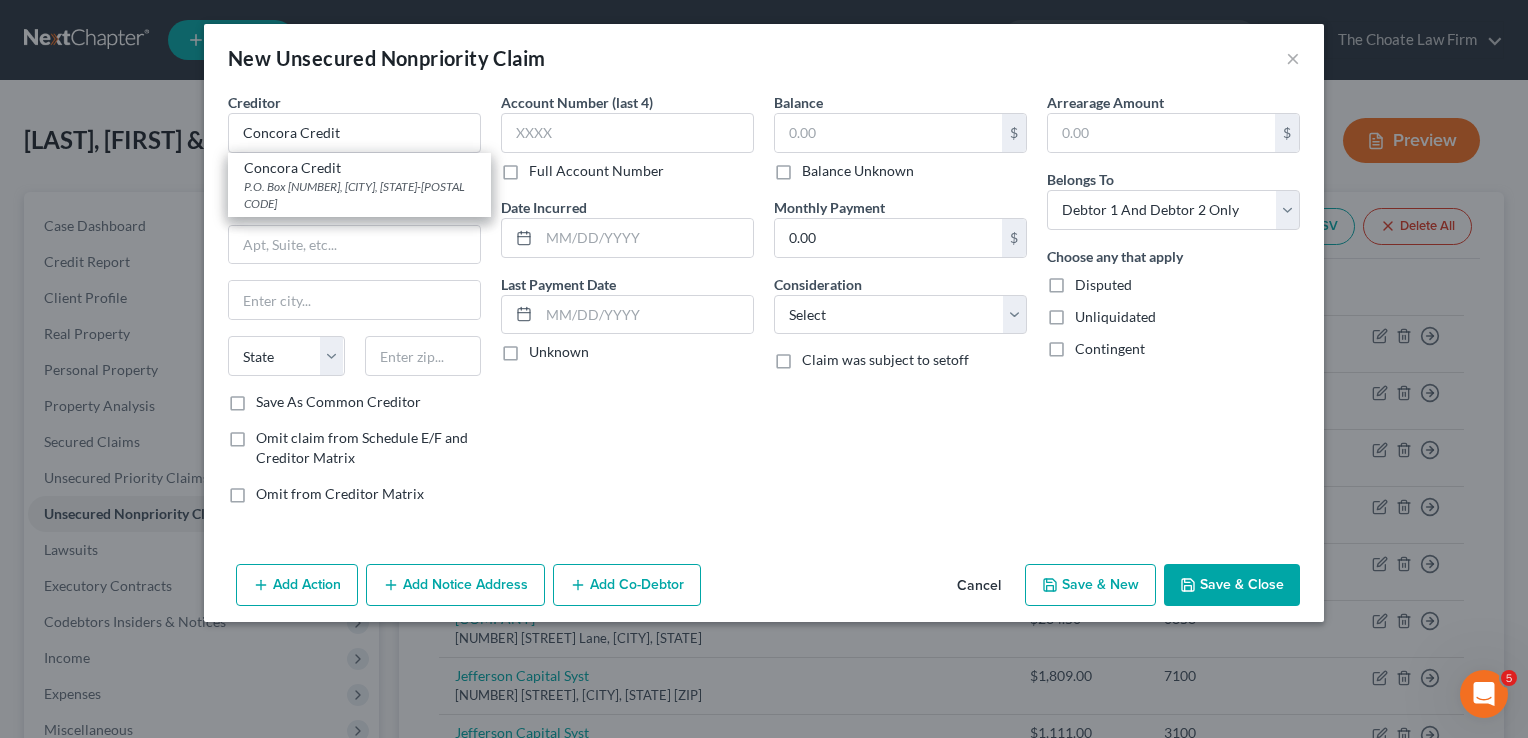 click on "Account Number (last 4)
Full Account Number
Date Incurred         Last Payment Date         Unknown" at bounding box center (627, 306) 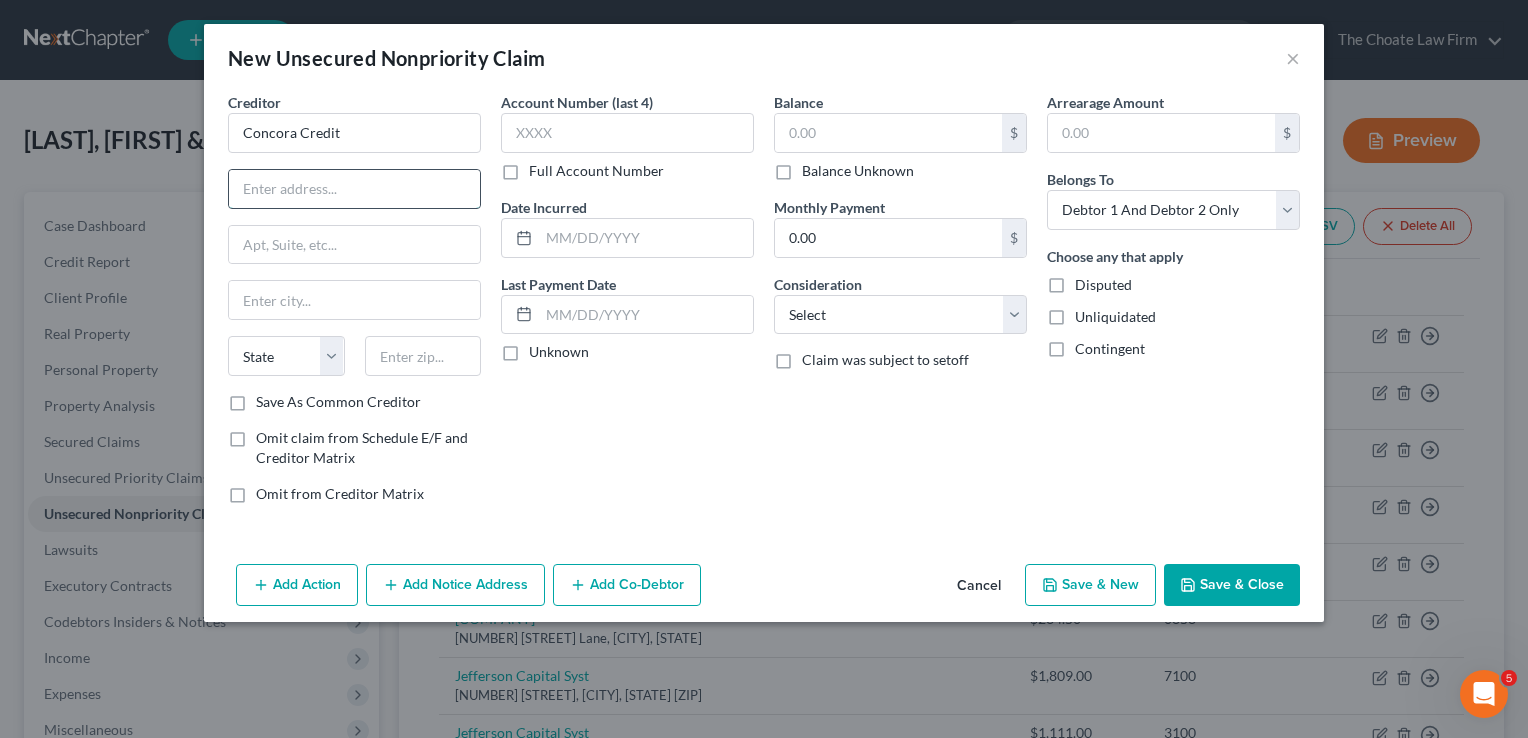 click at bounding box center [354, 189] 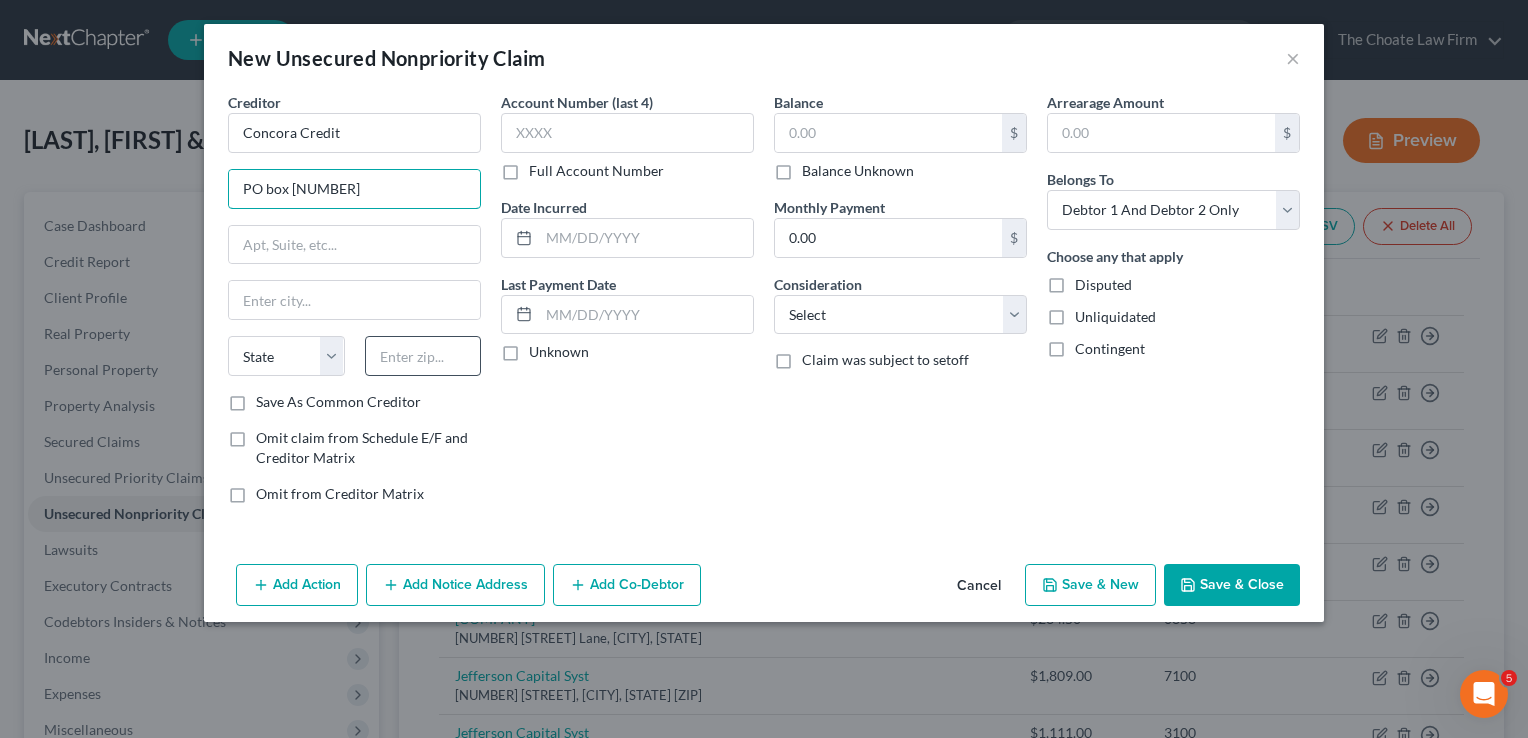 type on "PO box [NUMBER]" 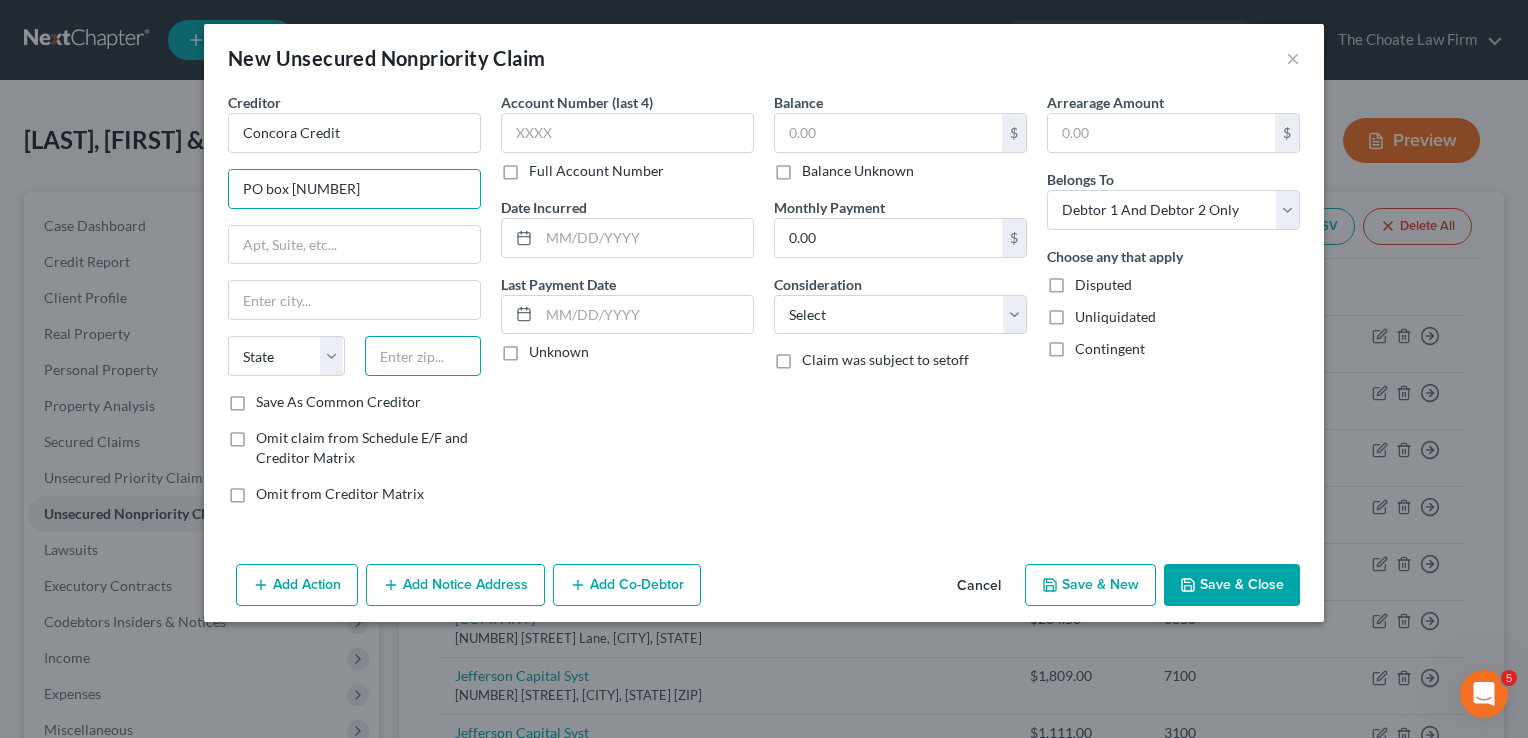 click at bounding box center [423, 356] 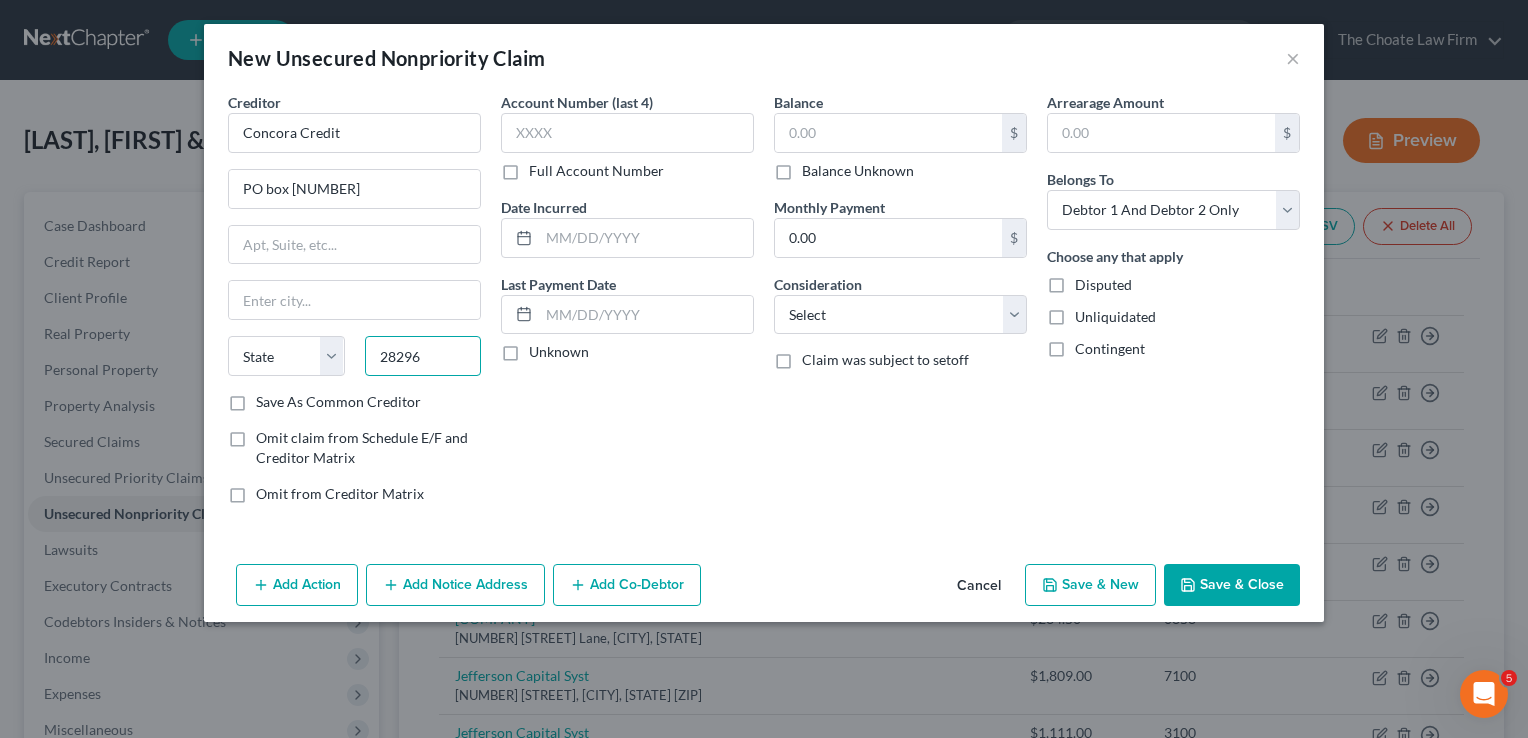 type on "28296" 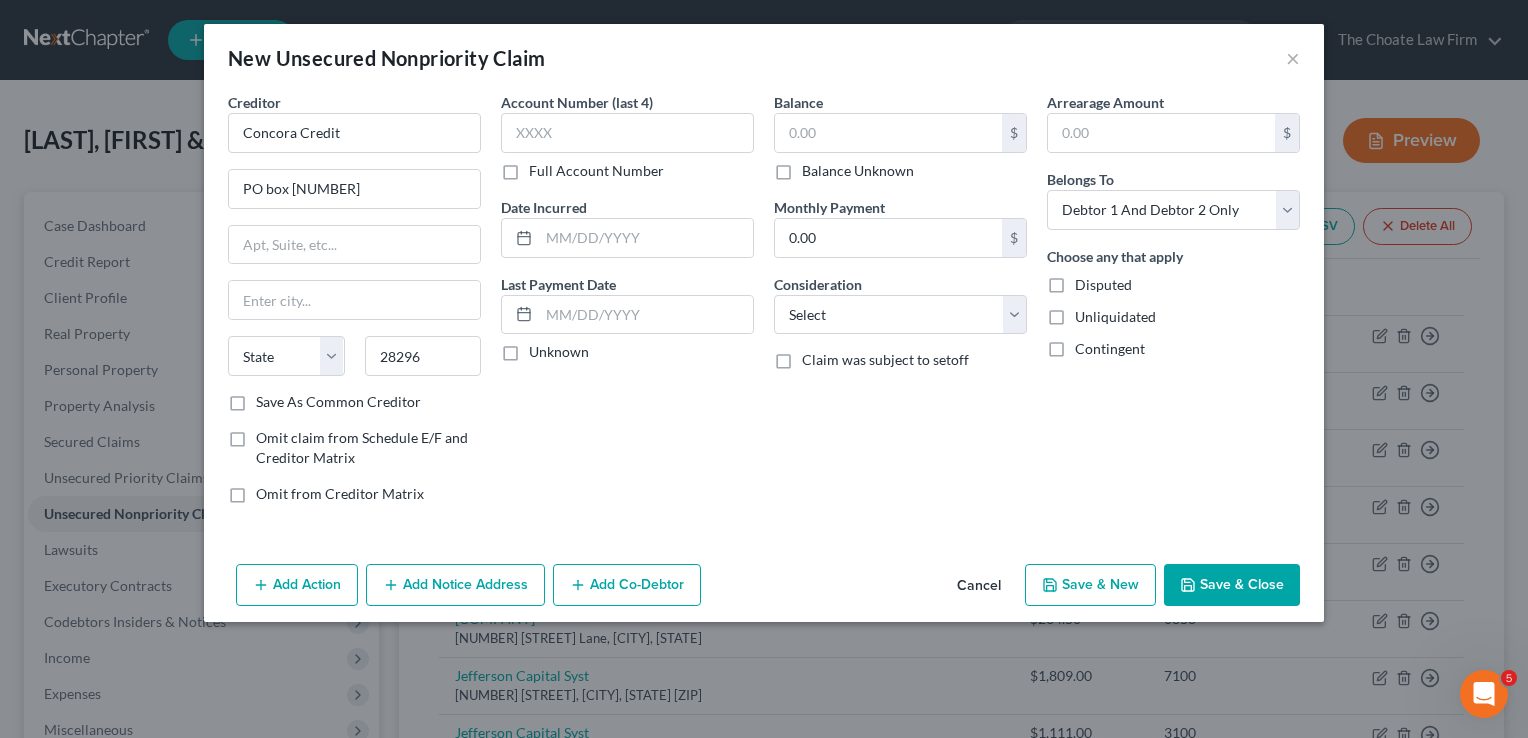 click on "Account Number (last 4)
Full Account Number
Date Incurred         Last Payment Date         Unknown" at bounding box center (627, 306) 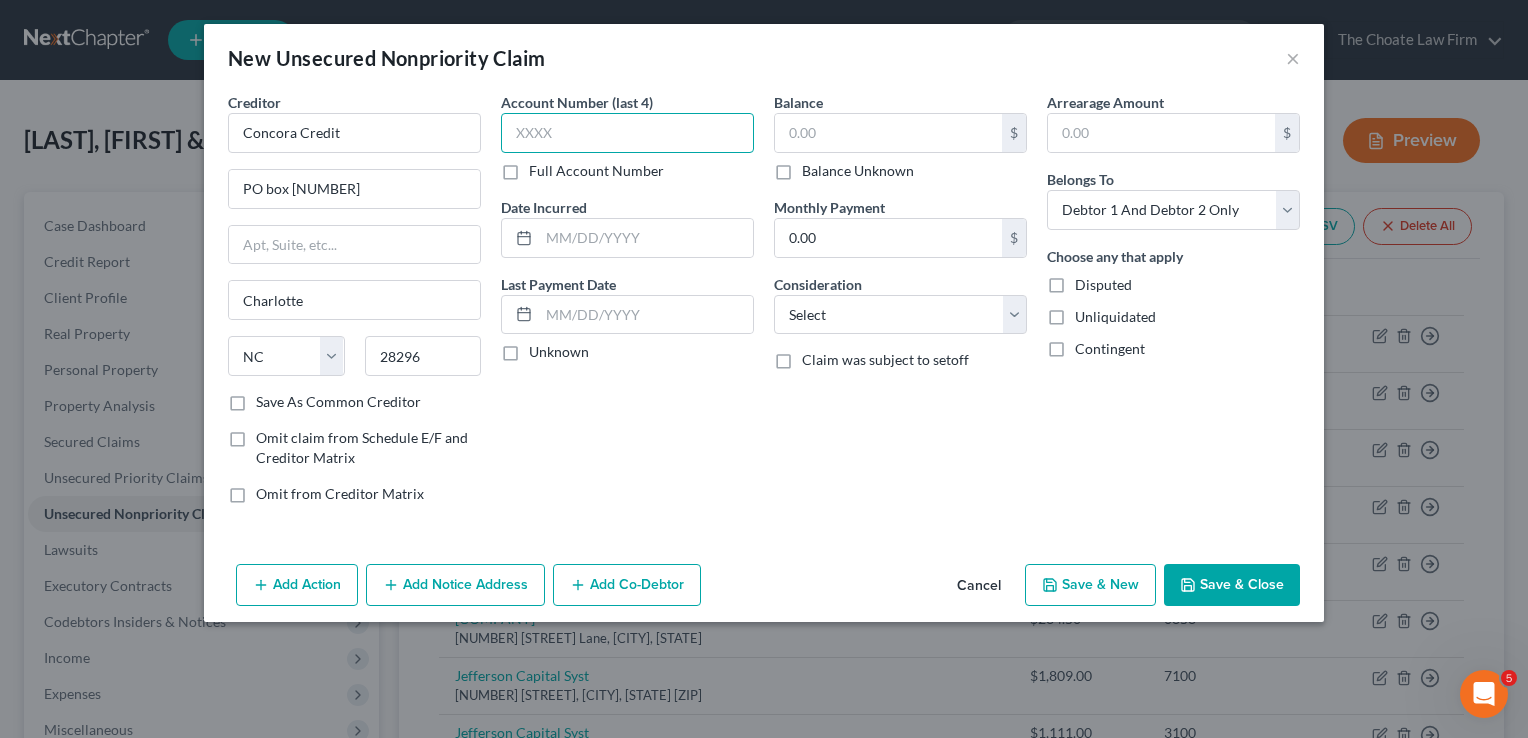 click at bounding box center [627, 133] 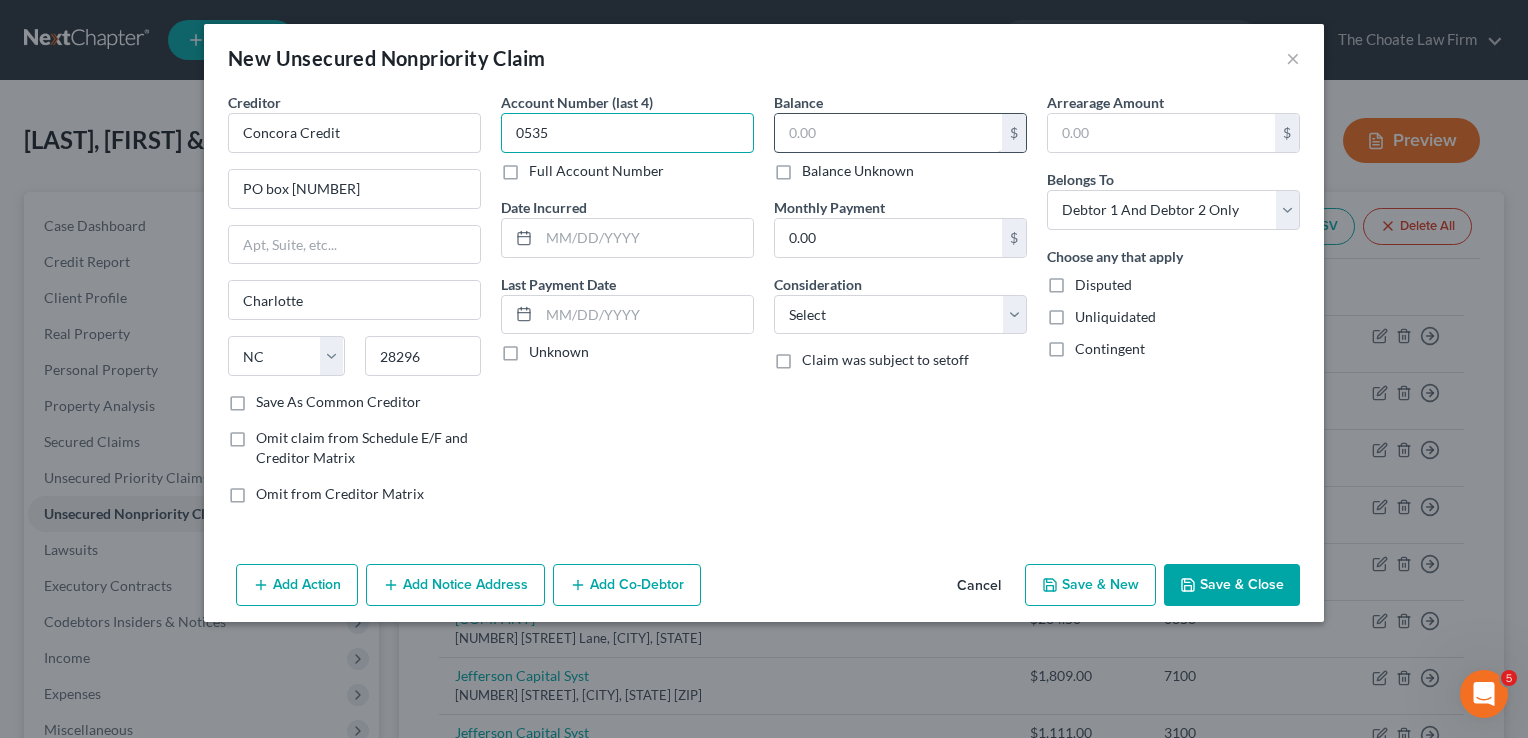 type on "0535" 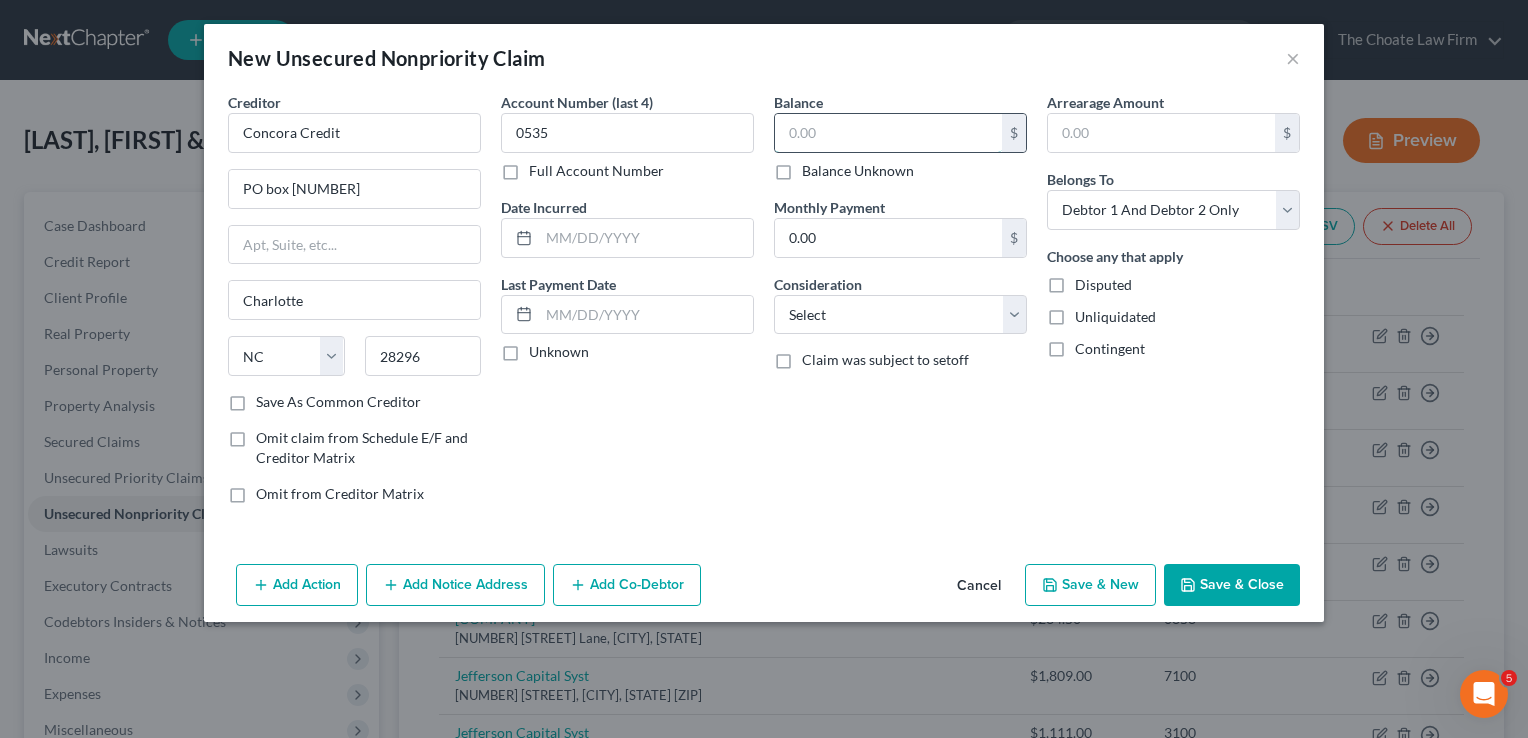 click at bounding box center [888, 133] 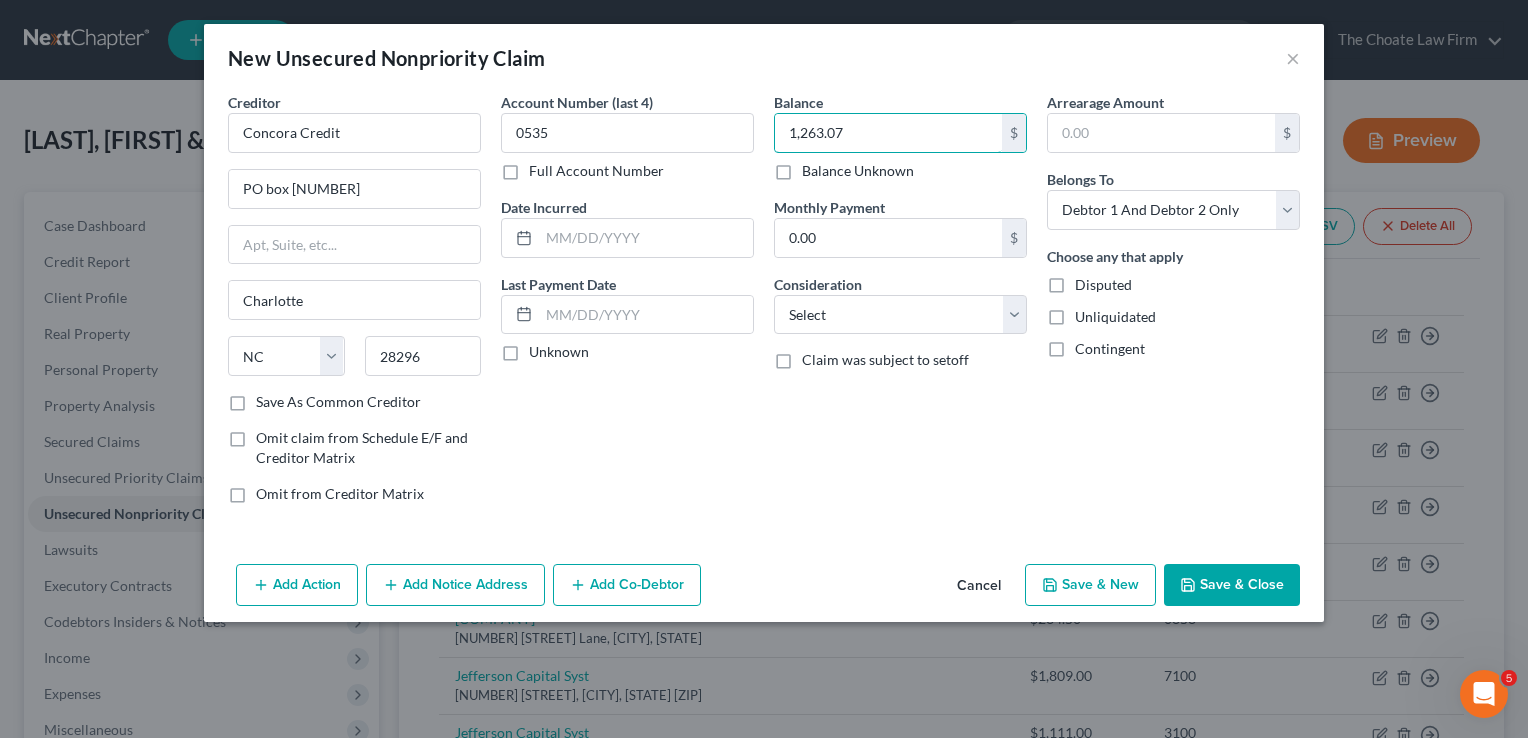 type on "1,263.07" 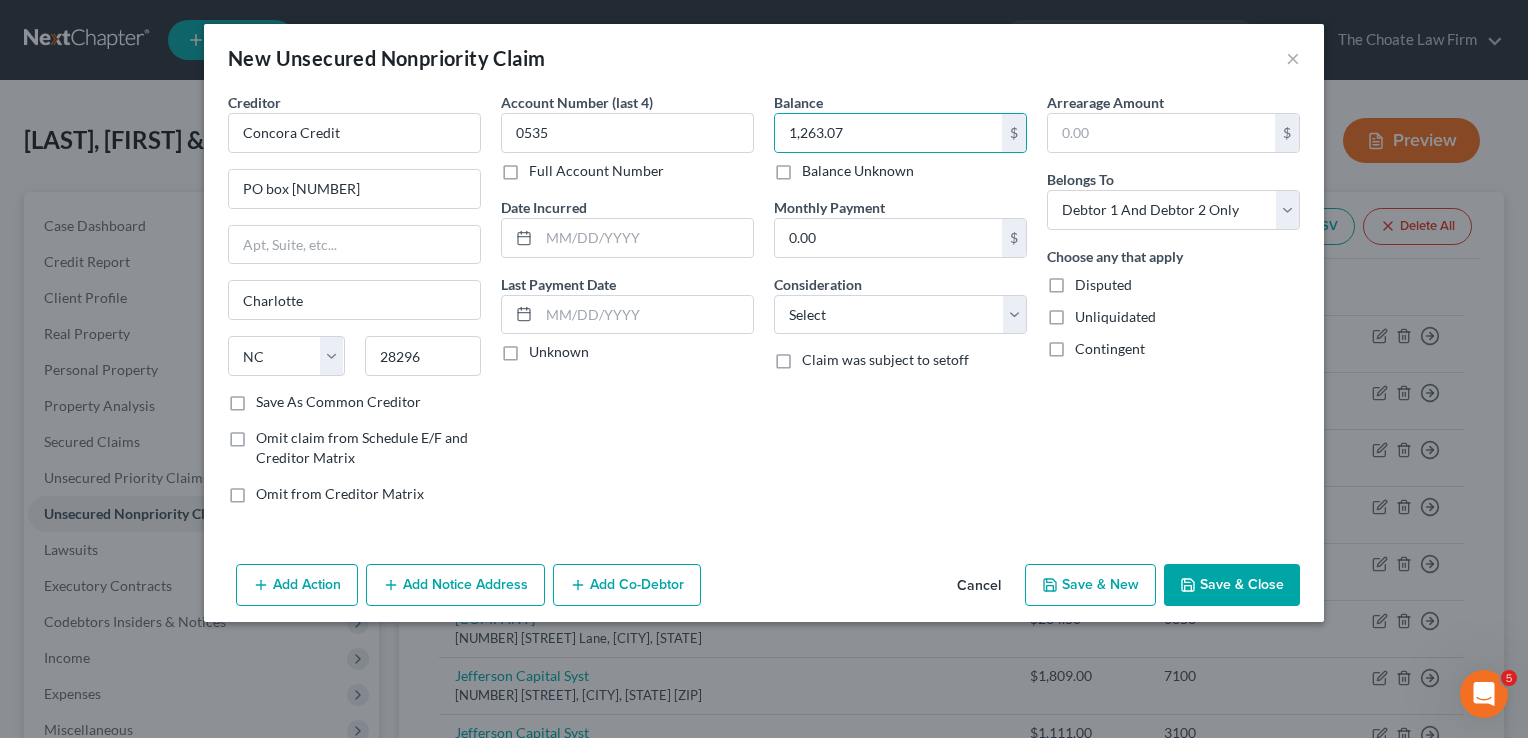click on "Save & Close" at bounding box center [1232, 585] 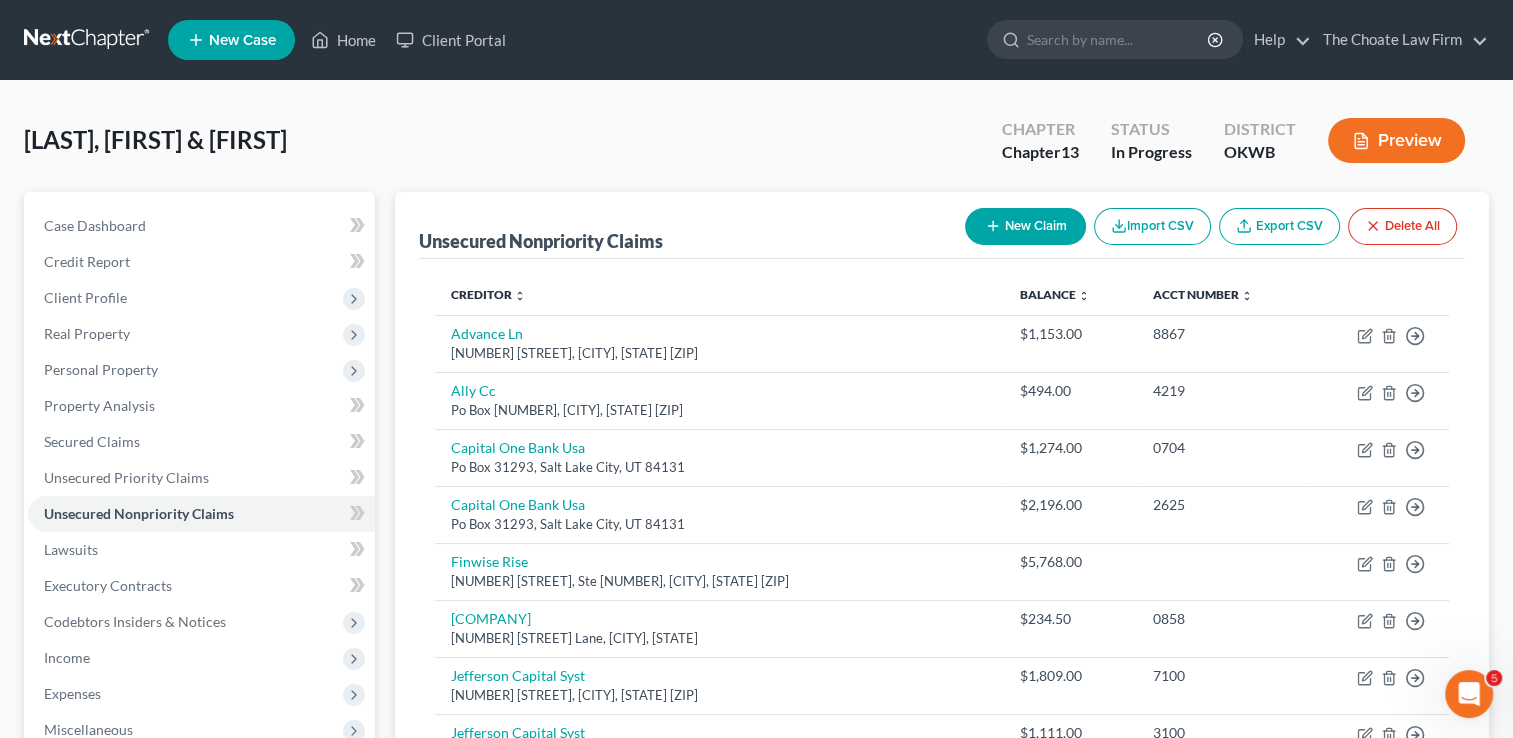 click on "New Claim" at bounding box center (1025, 226) 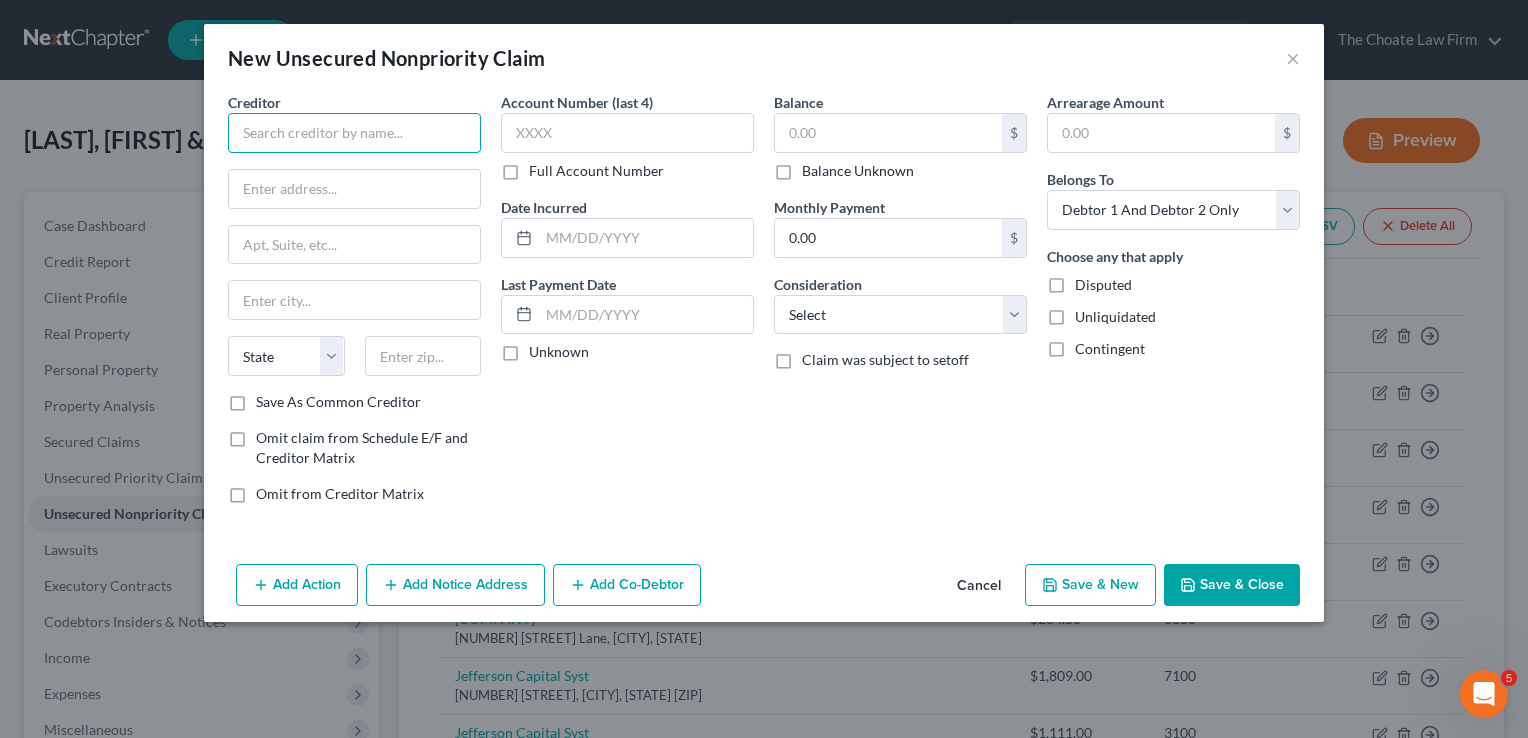 click at bounding box center [354, 133] 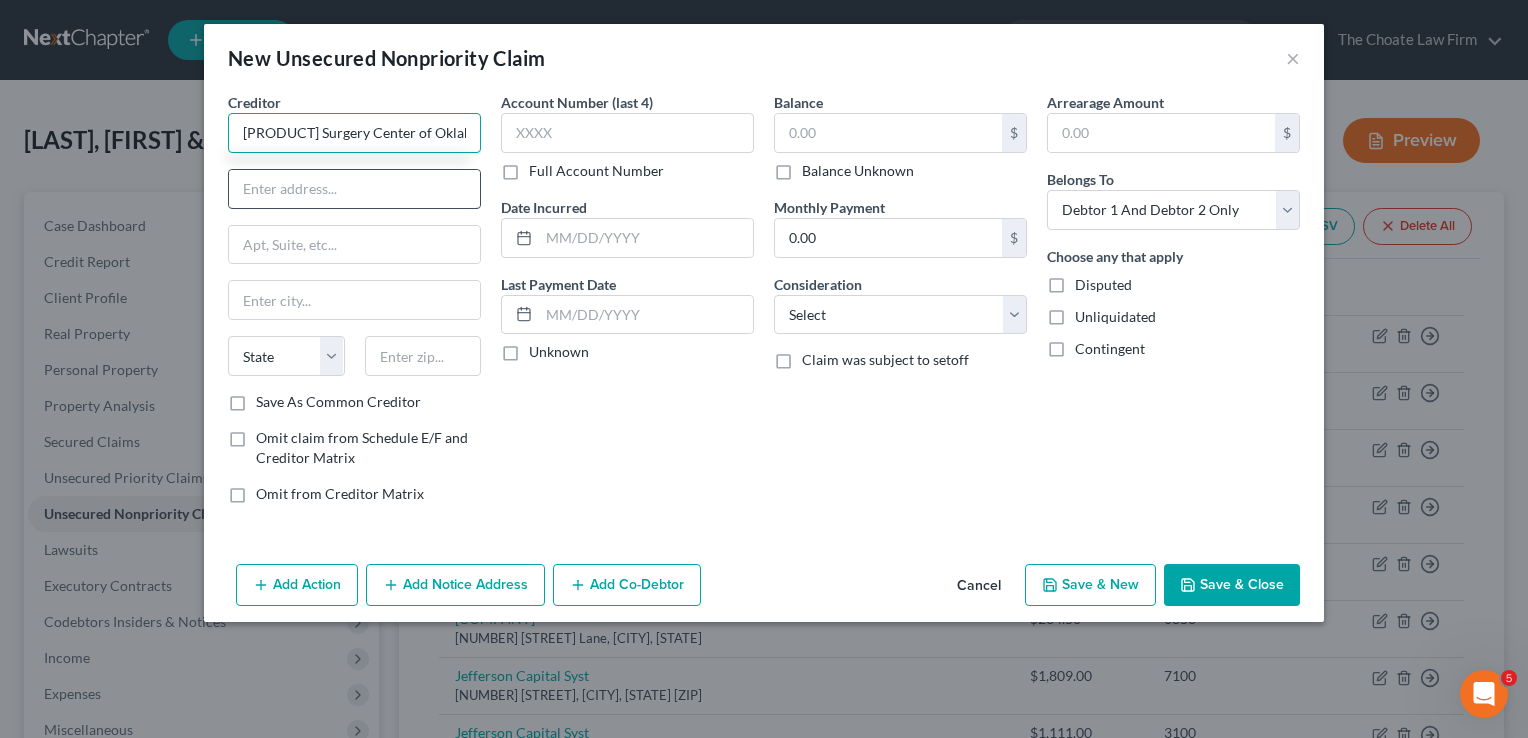 type on "[PRODUCT] Surgery Center of Oklahoma" 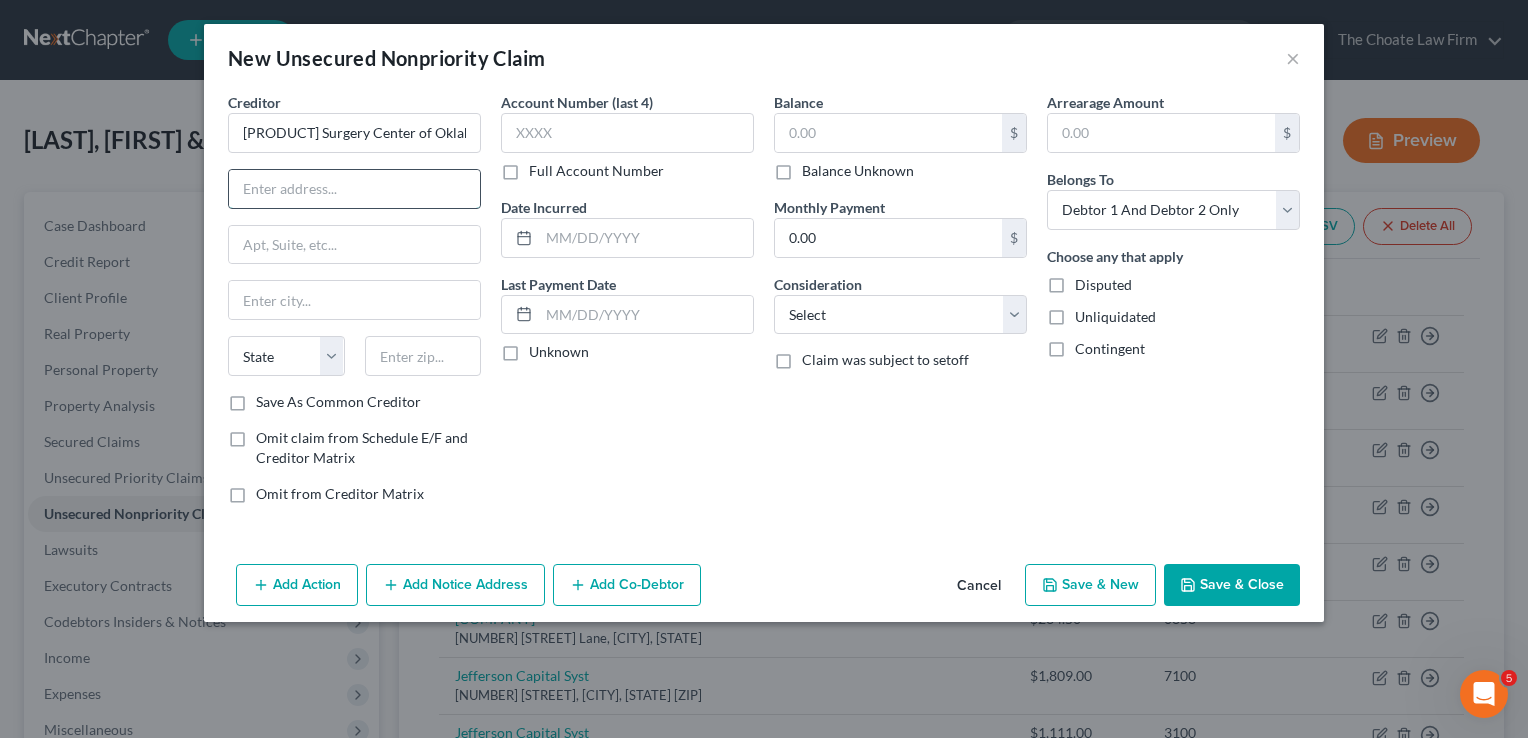 click at bounding box center (354, 189) 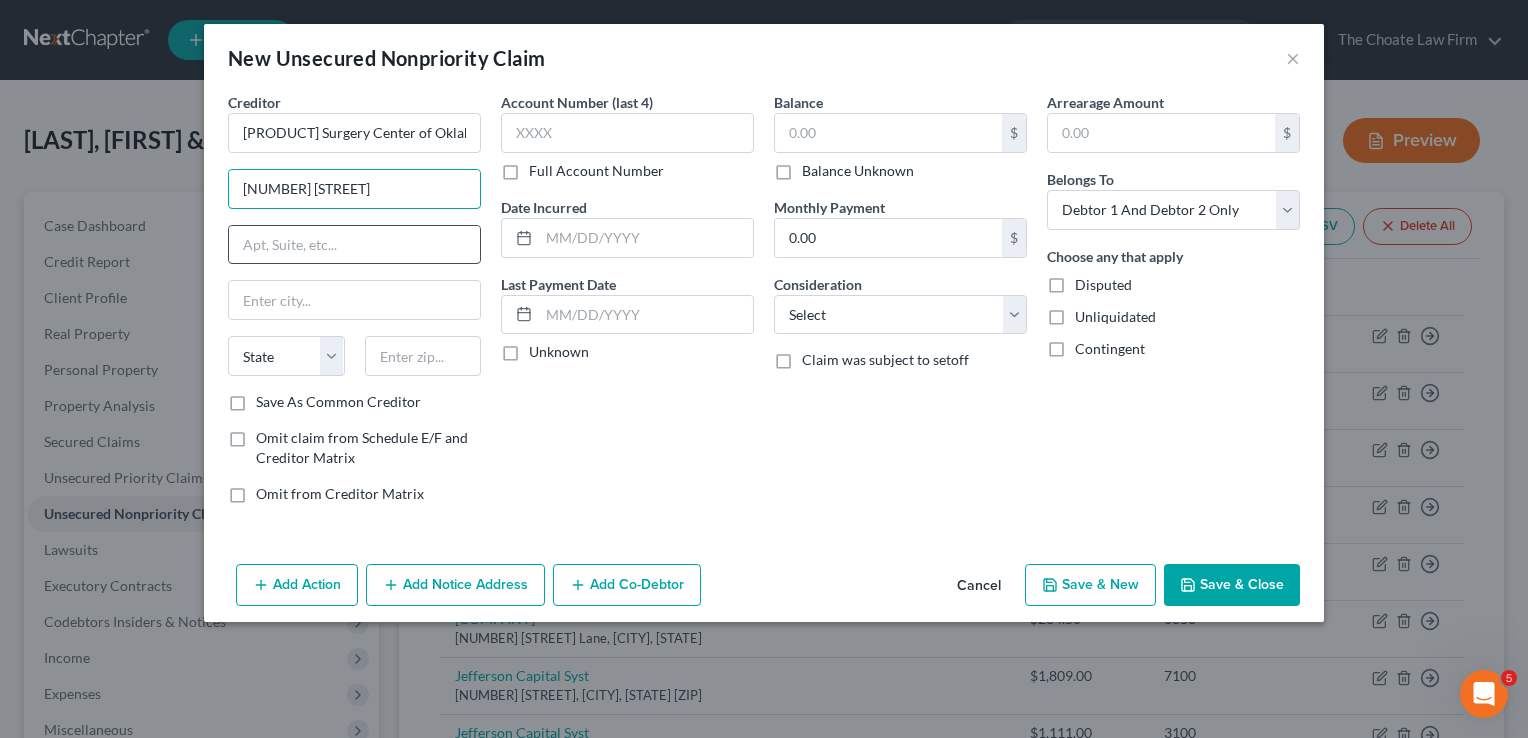 type on "[NUMBER] [STREET]" 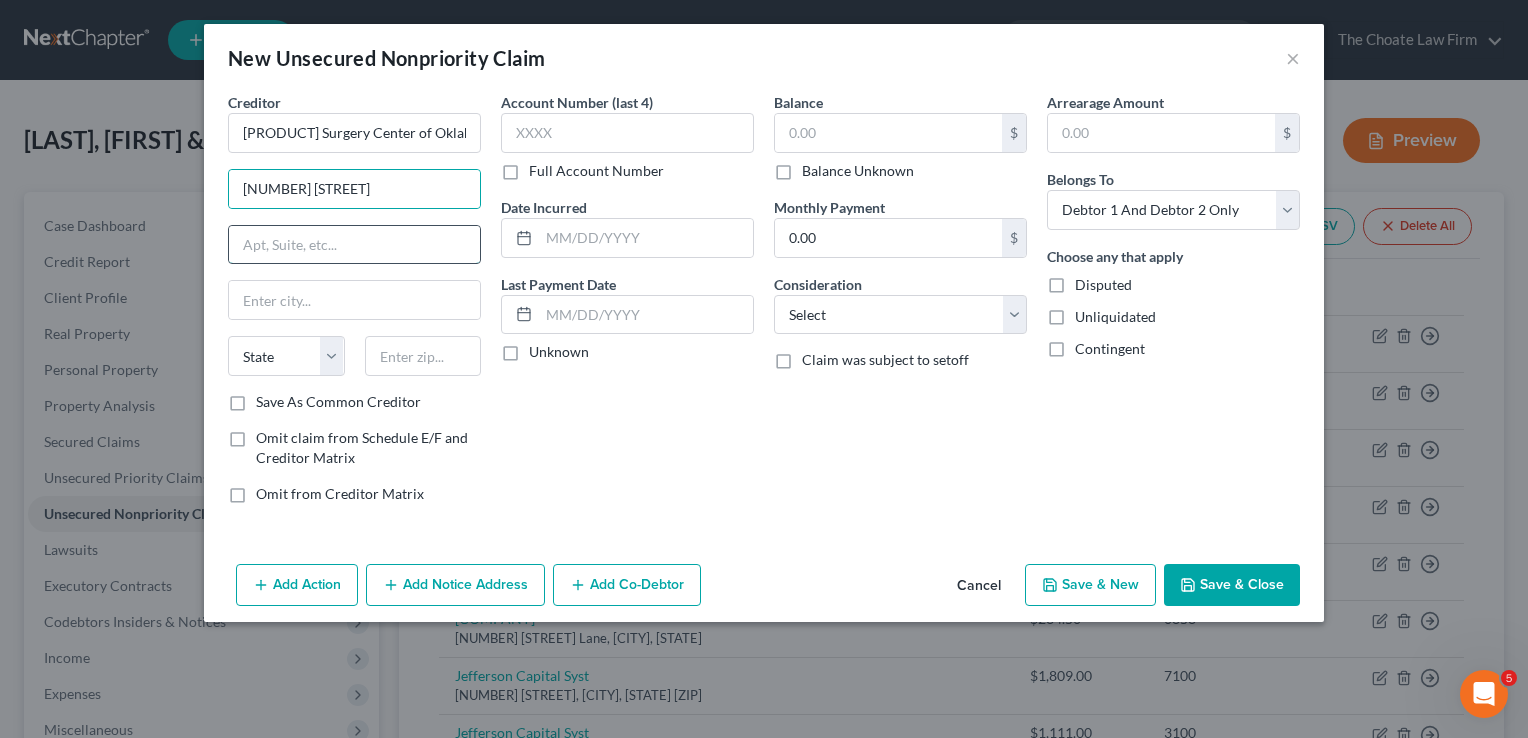 click at bounding box center (354, 245) 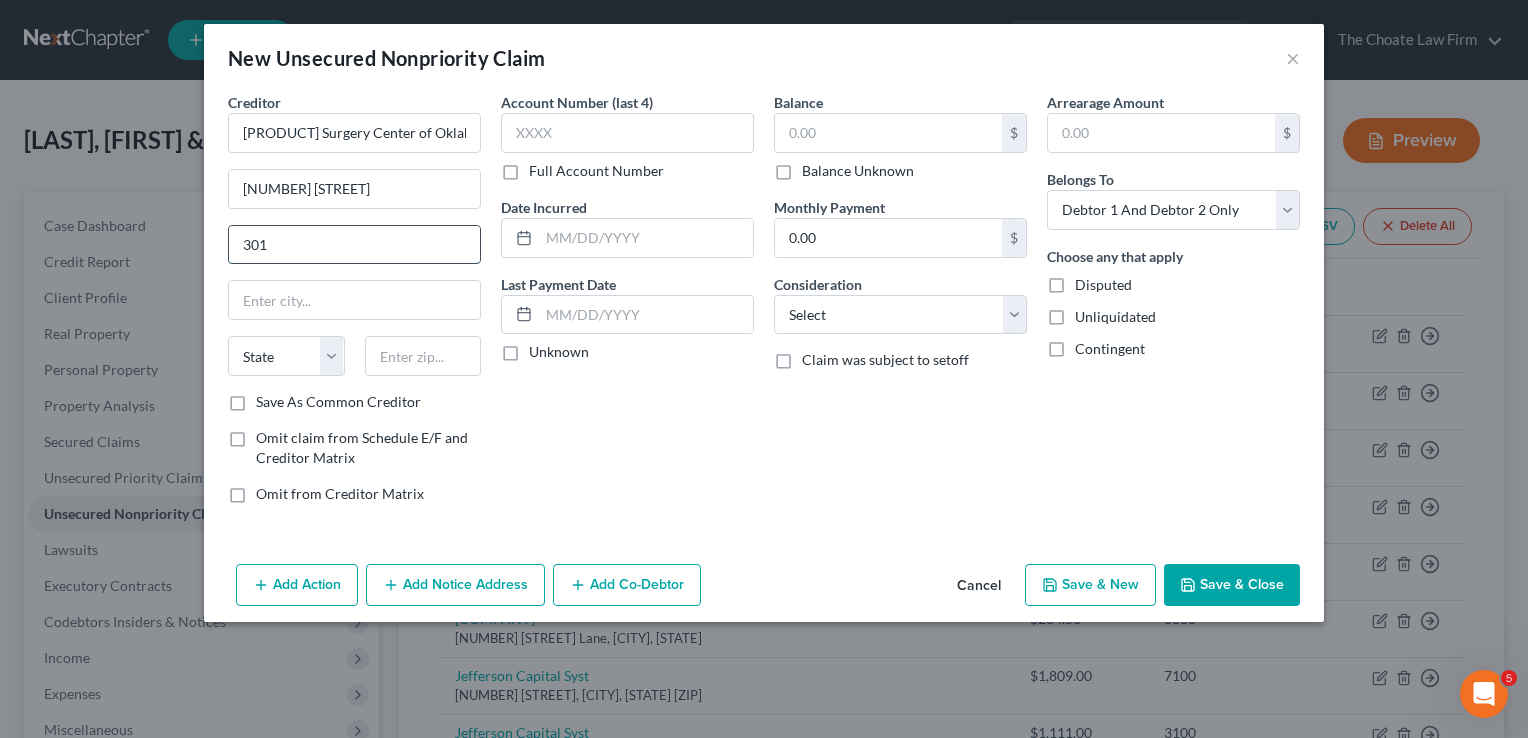 type on "301" 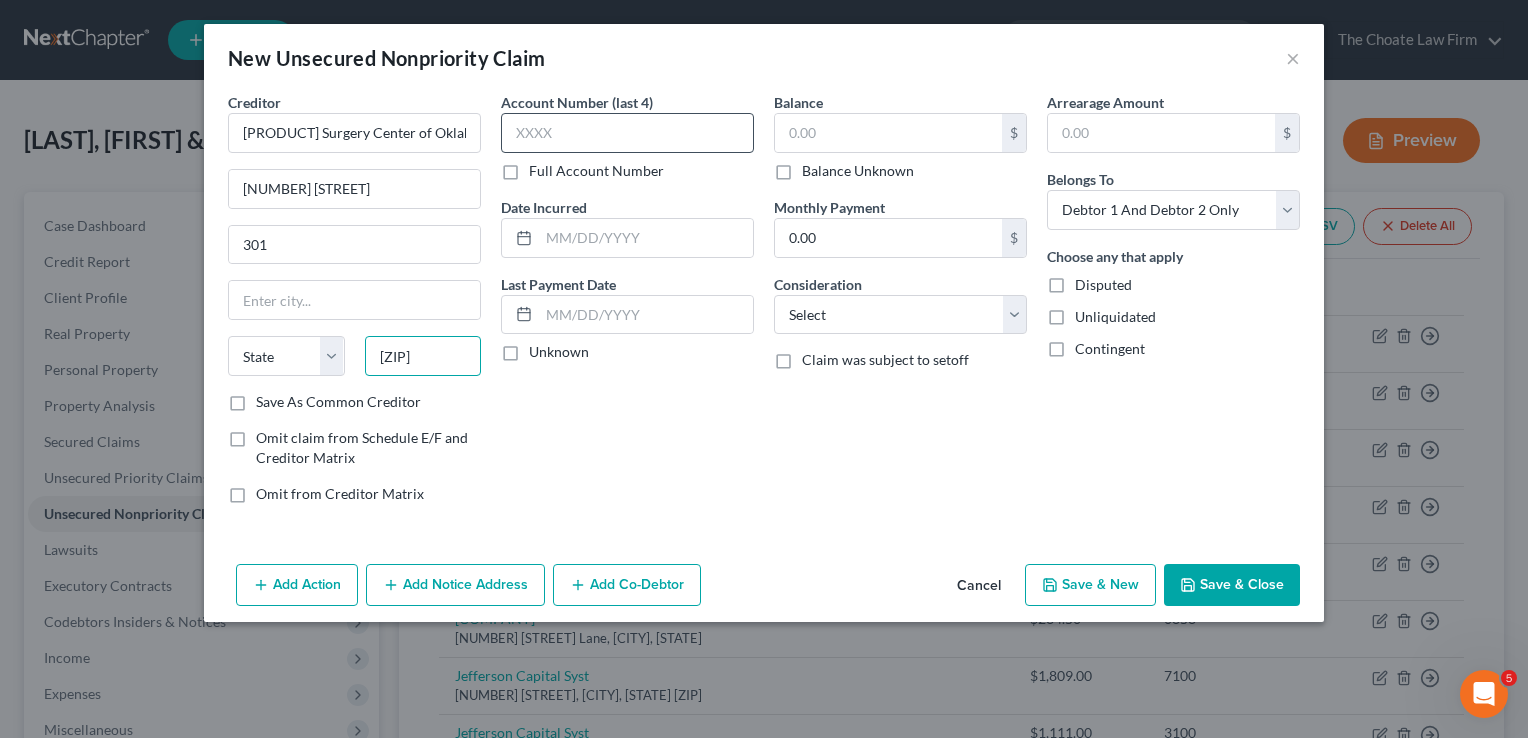 type on "[ZIP]" 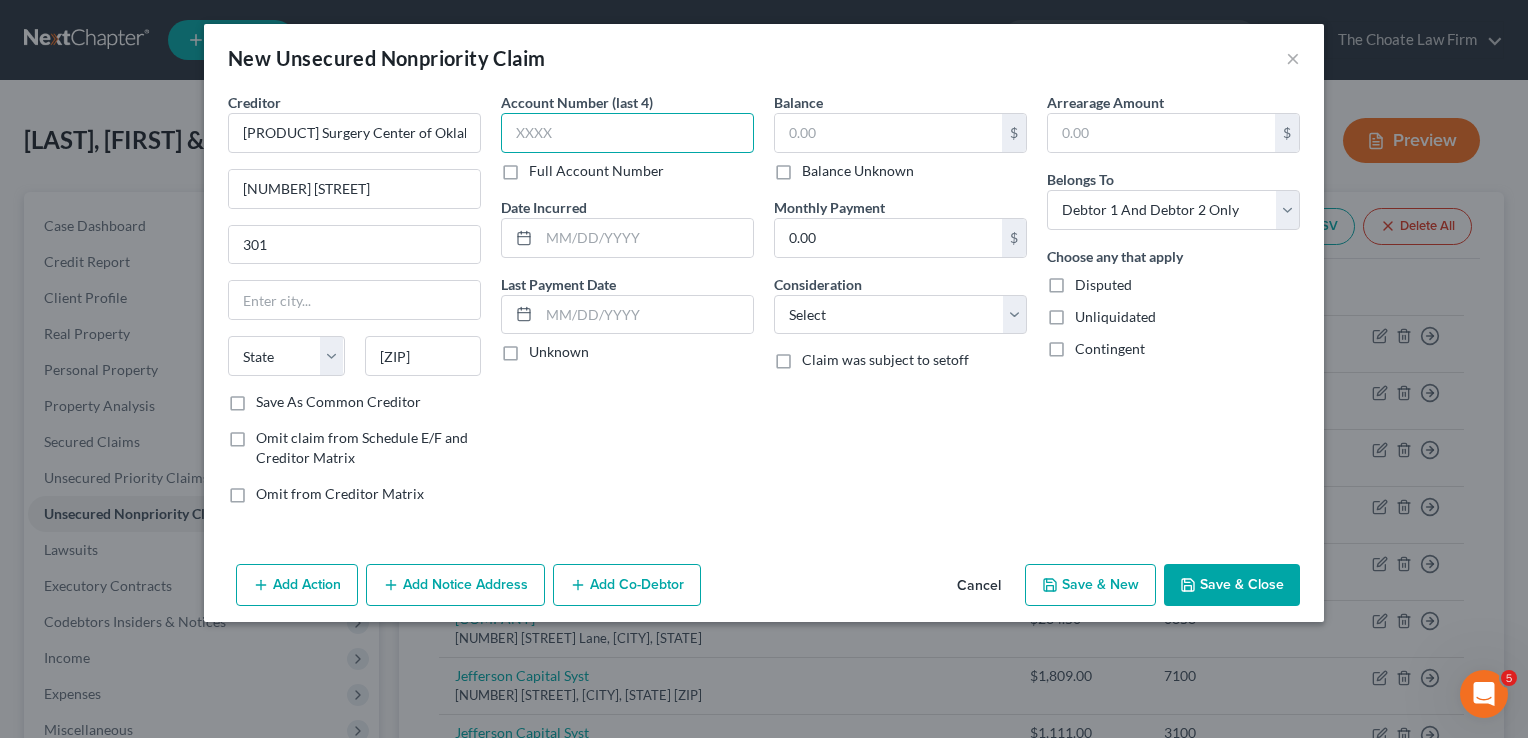 click at bounding box center [627, 133] 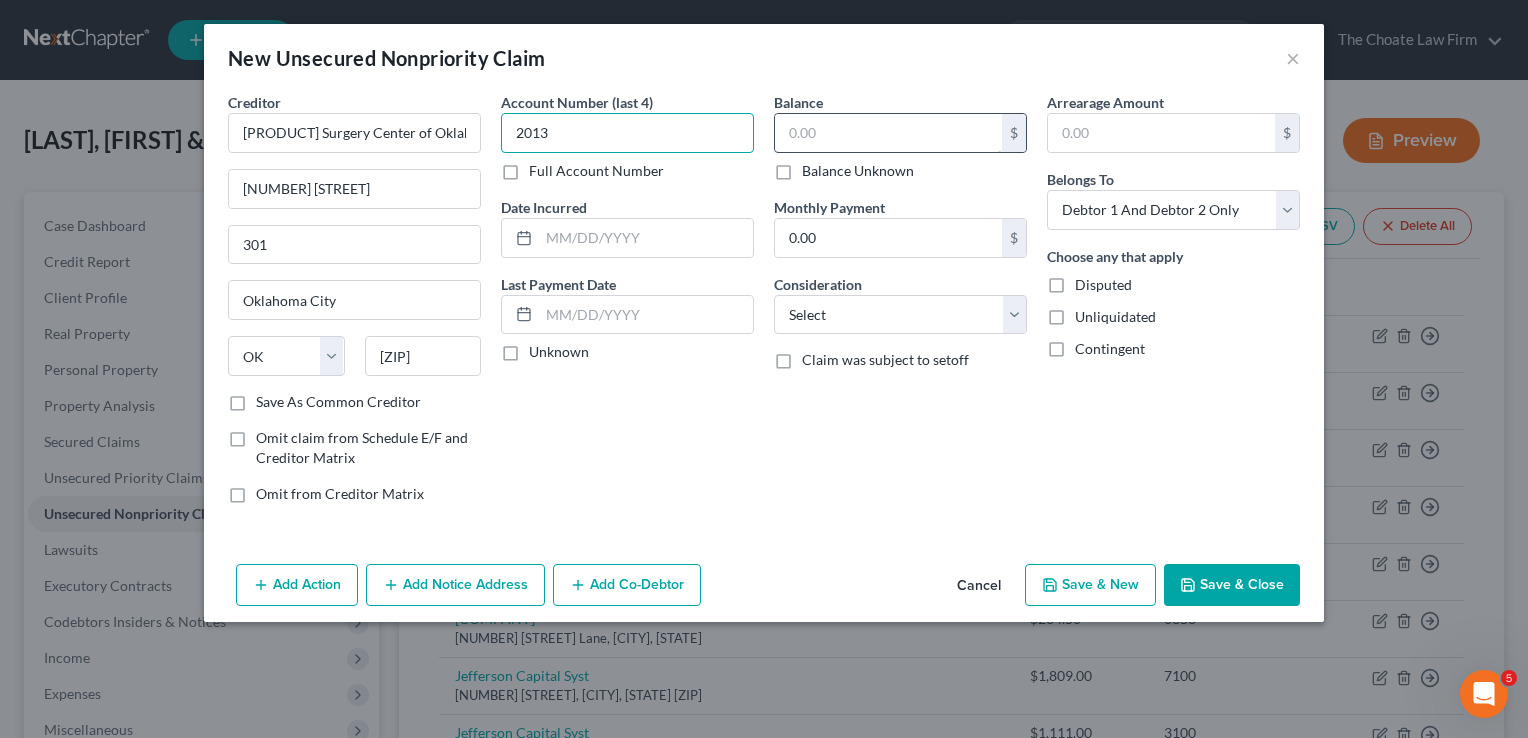 type on "2013" 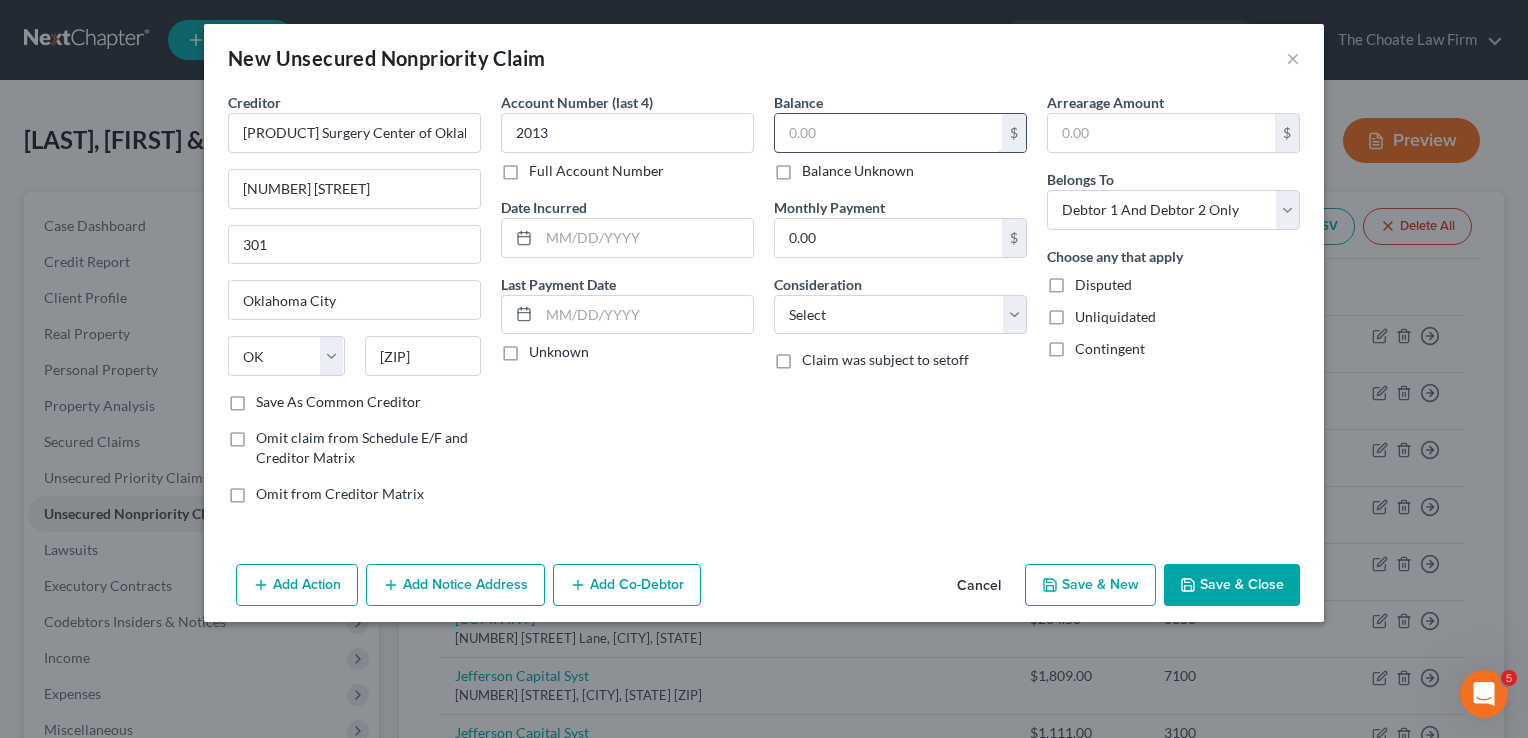 click at bounding box center [888, 133] 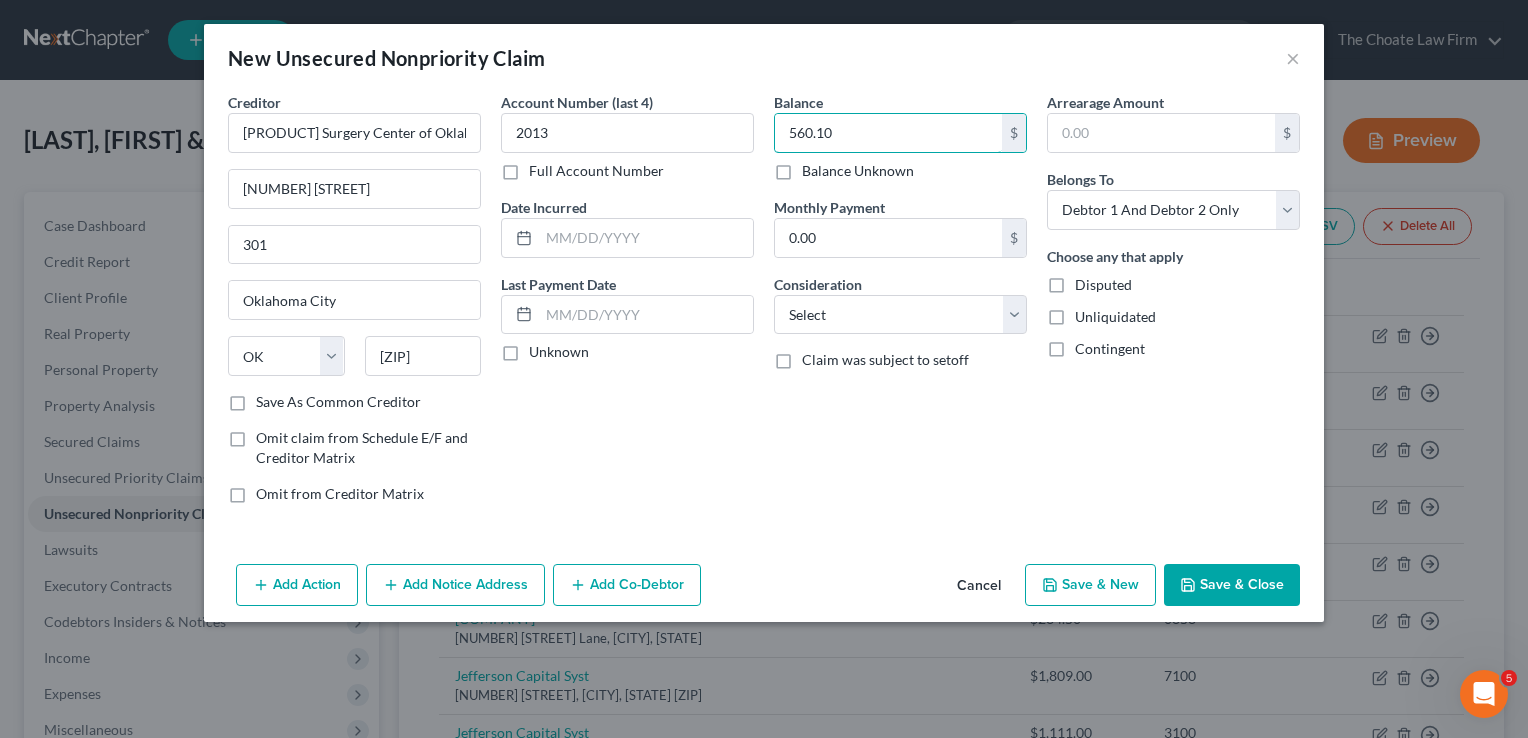 type on "560.10" 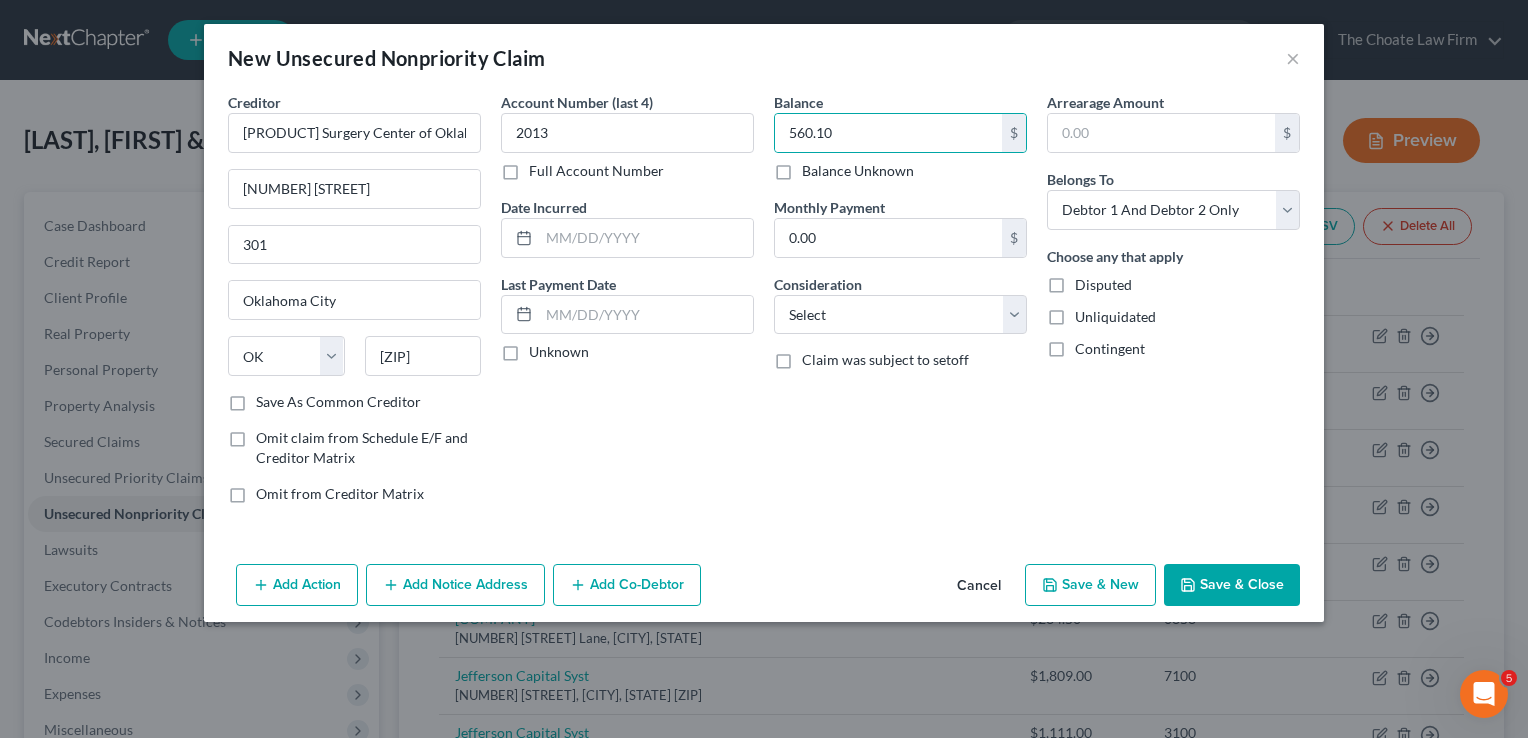 click on "Save & Close" at bounding box center (1232, 585) 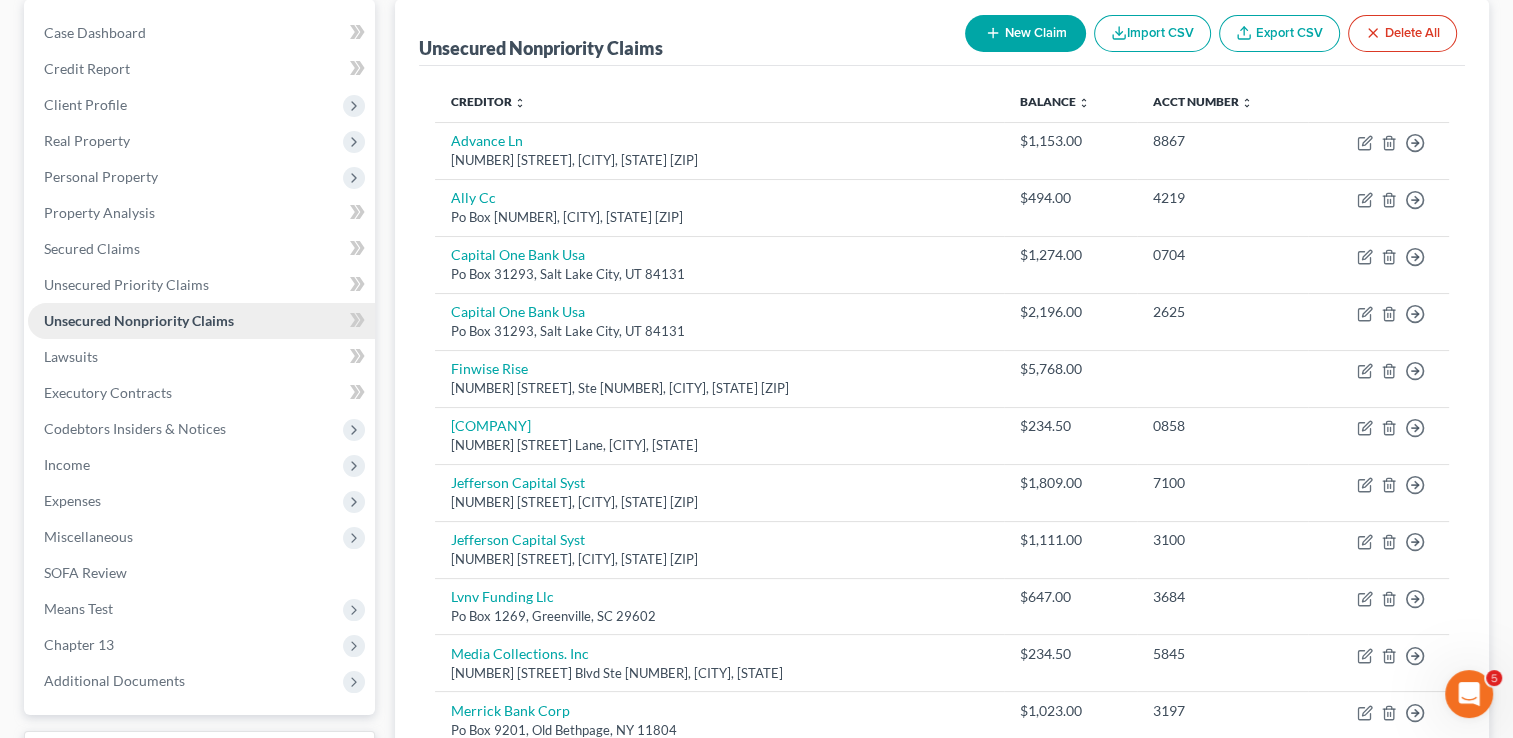 scroll, scrollTop: 100, scrollLeft: 0, axis: vertical 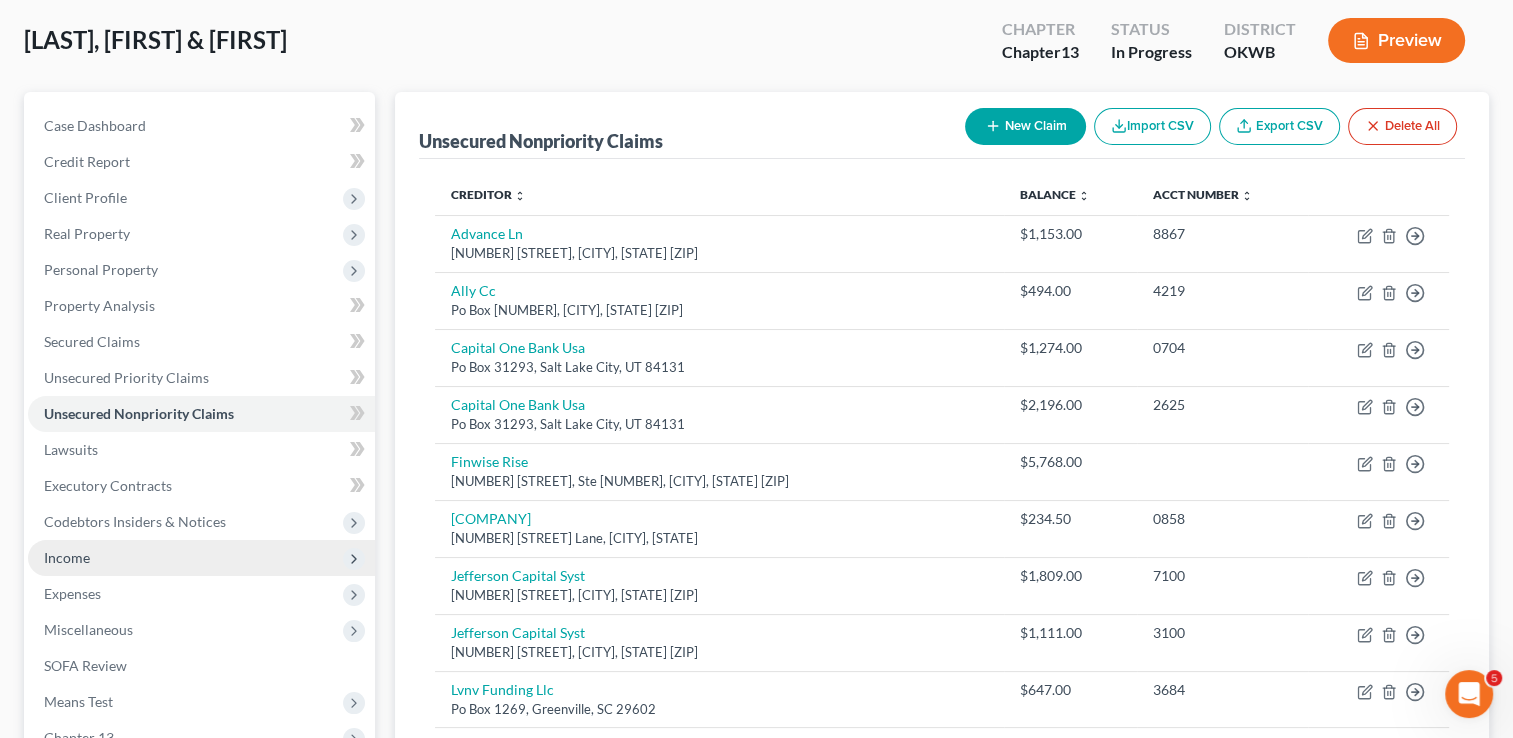 click on "Income" at bounding box center [201, 558] 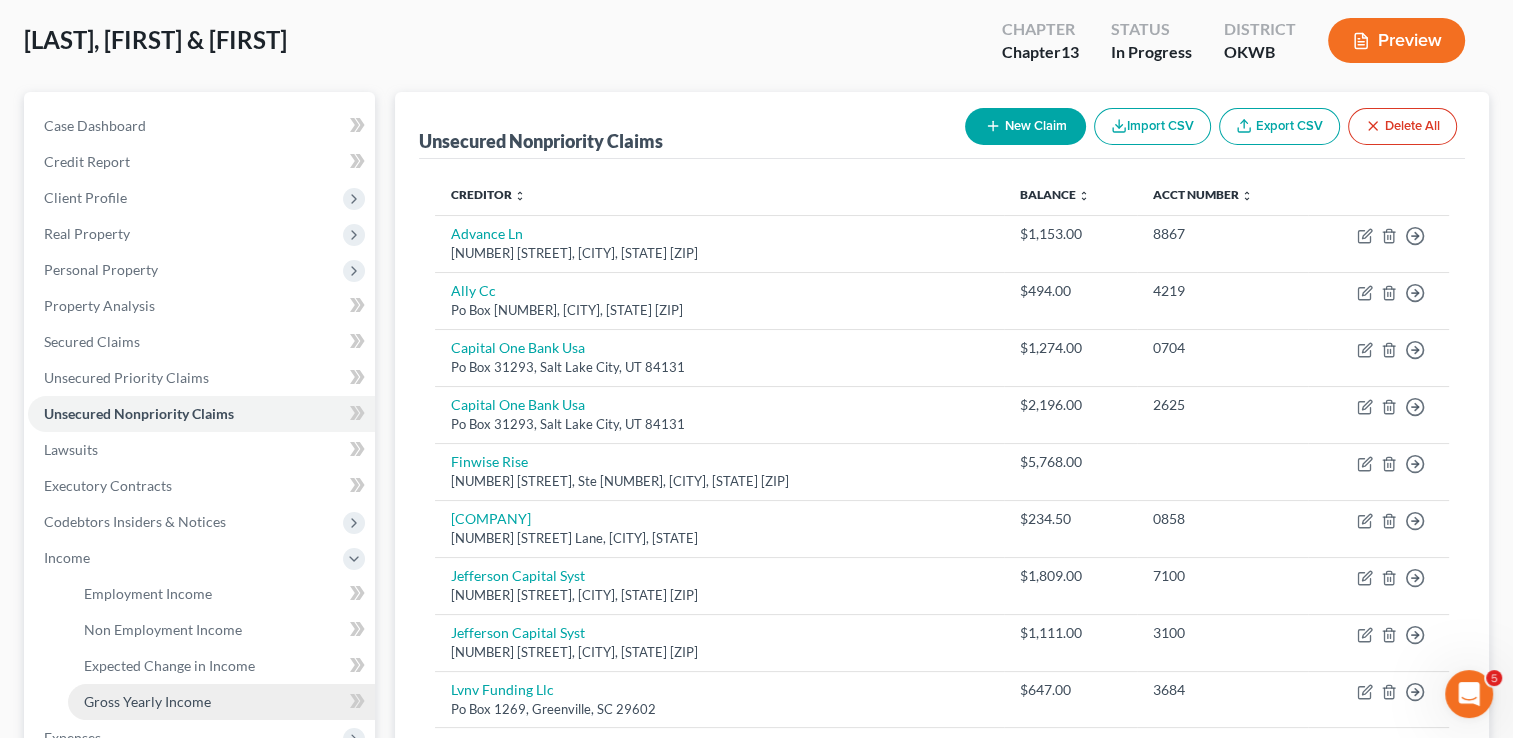 click on "Gross Yearly Income" at bounding box center (147, 701) 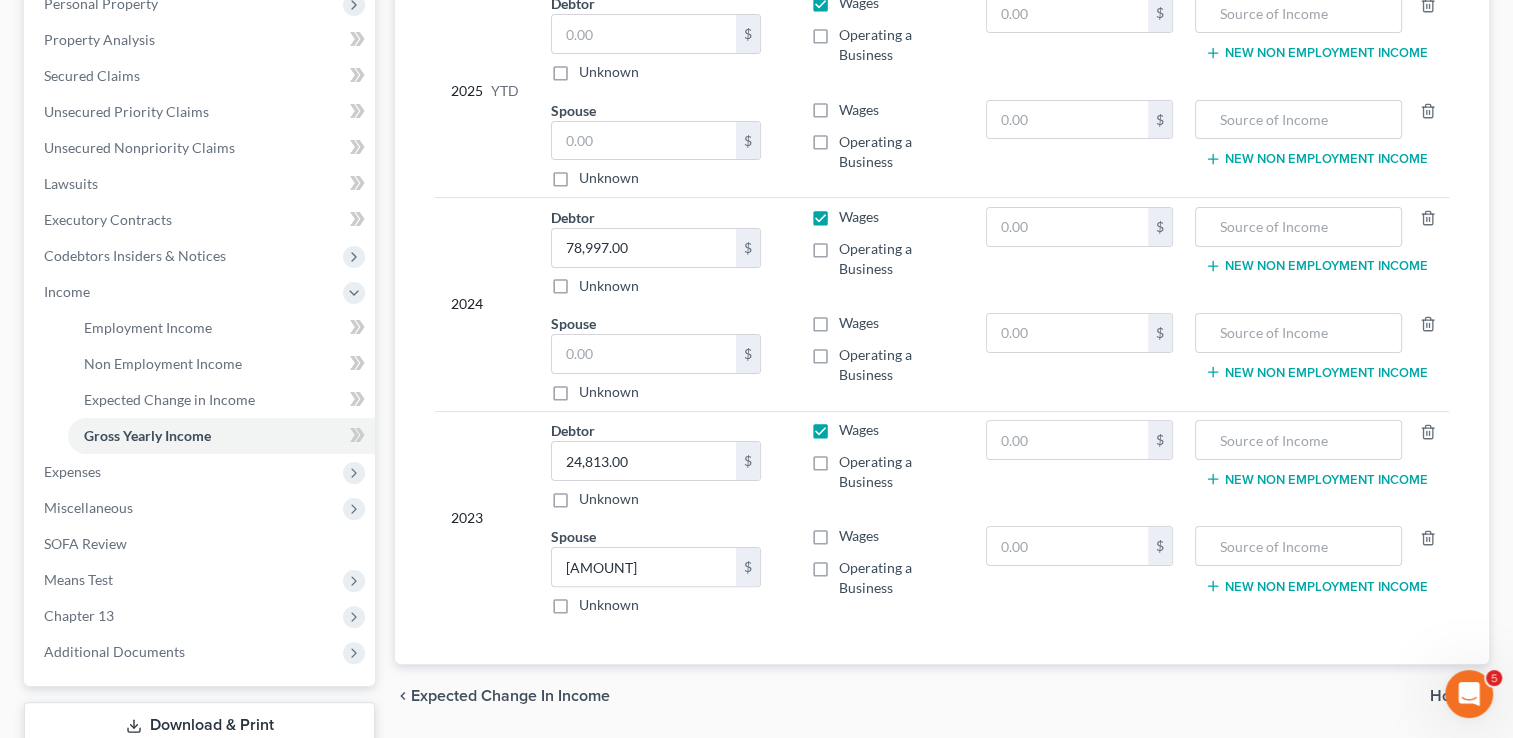 scroll, scrollTop: 400, scrollLeft: 0, axis: vertical 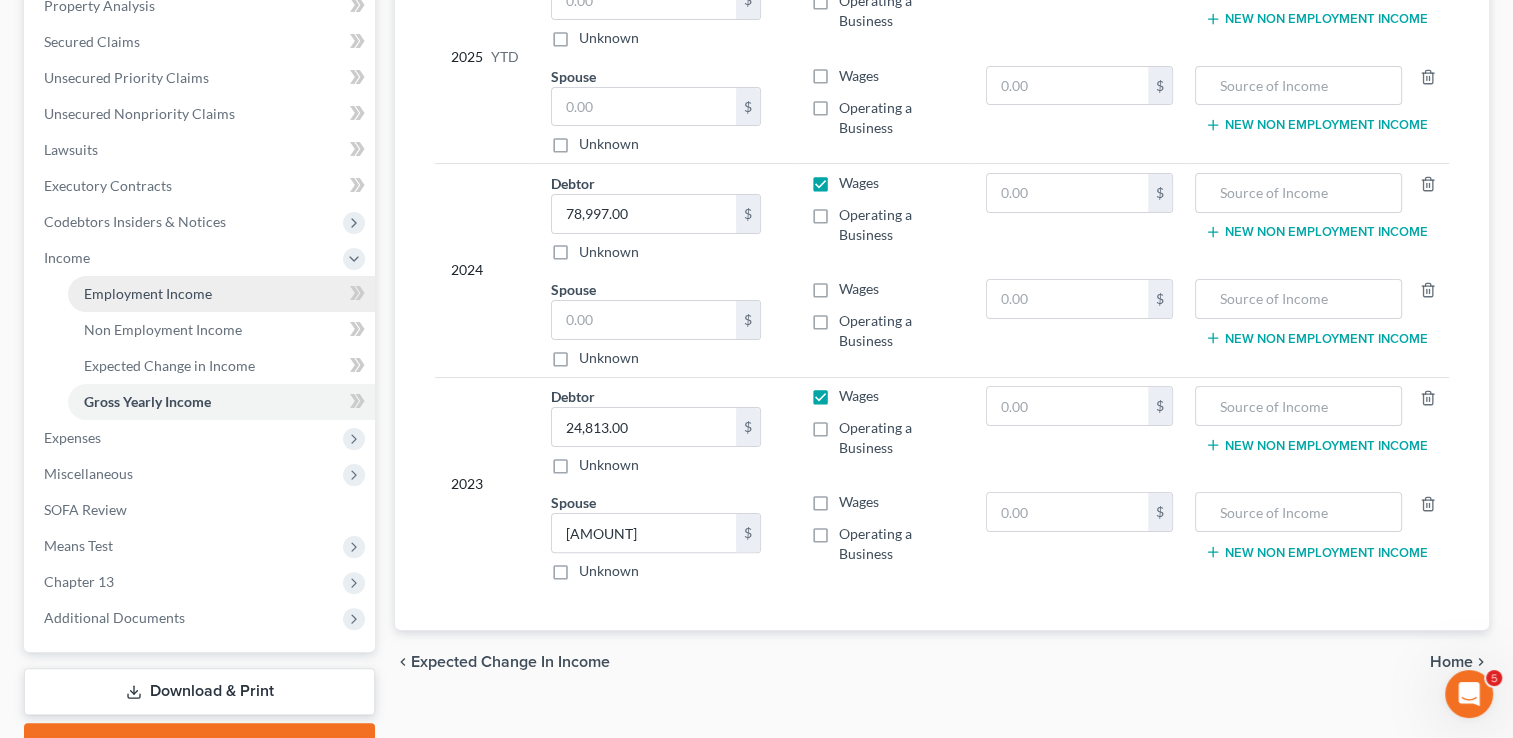 click on "Employment Income" at bounding box center (148, 293) 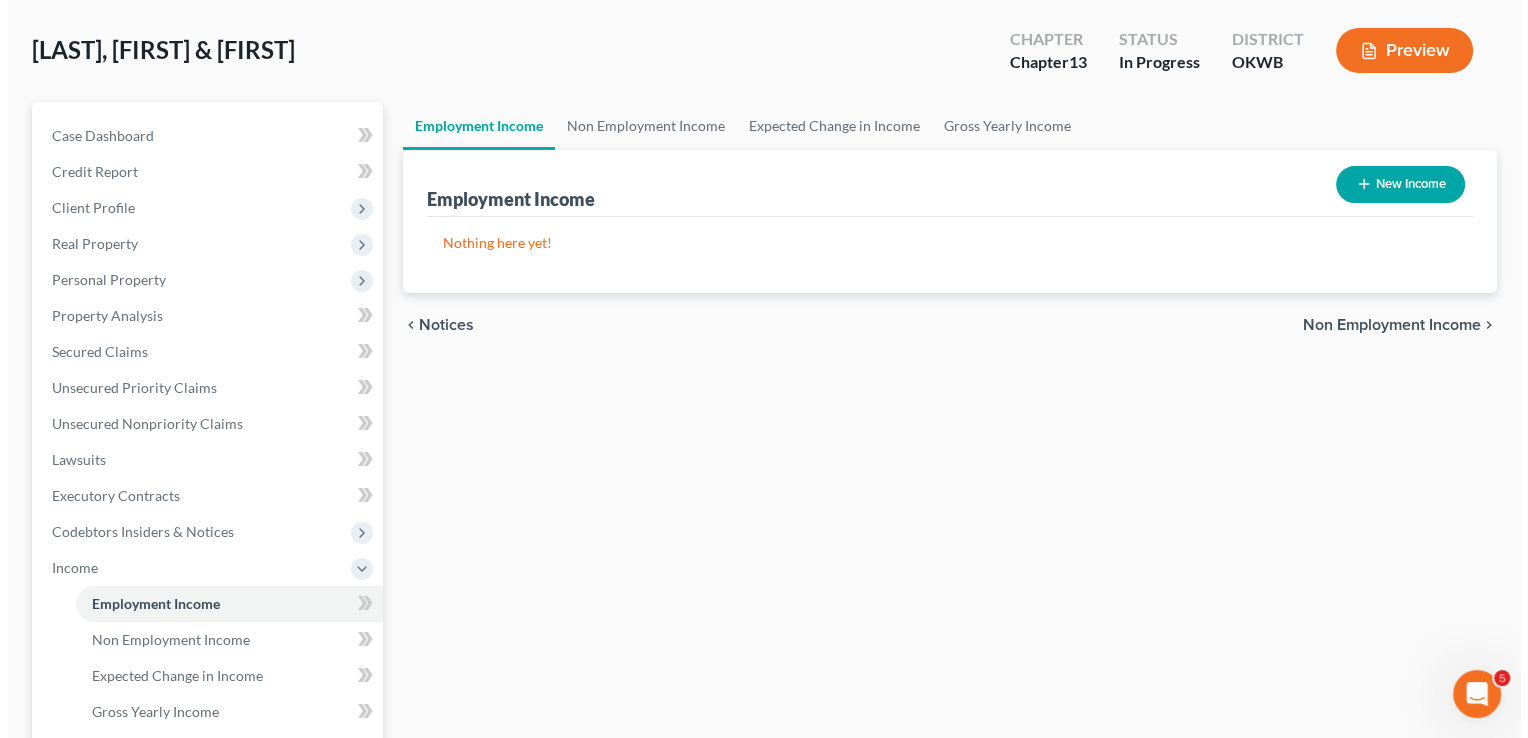 scroll, scrollTop: 0, scrollLeft: 0, axis: both 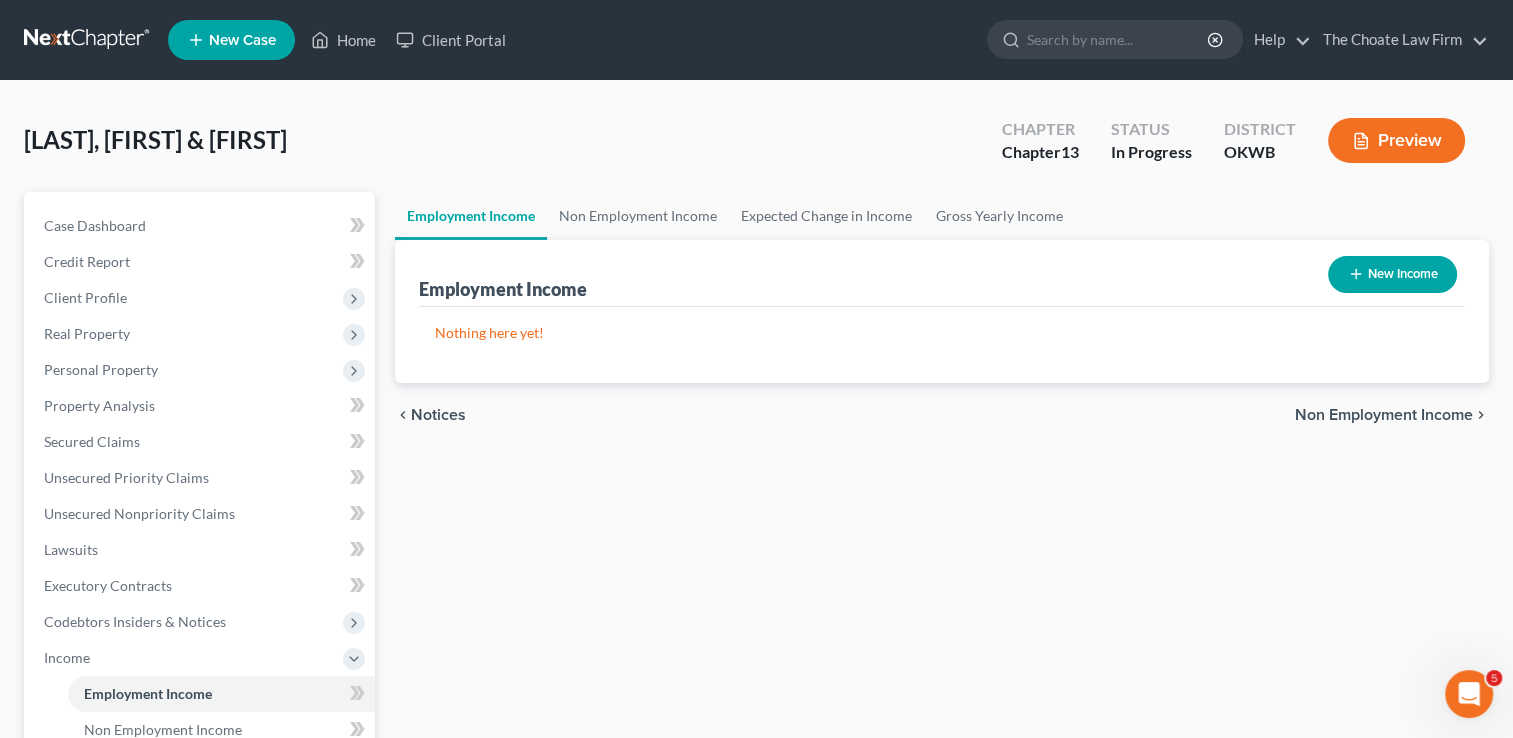 click on "New Income" at bounding box center (1392, 274) 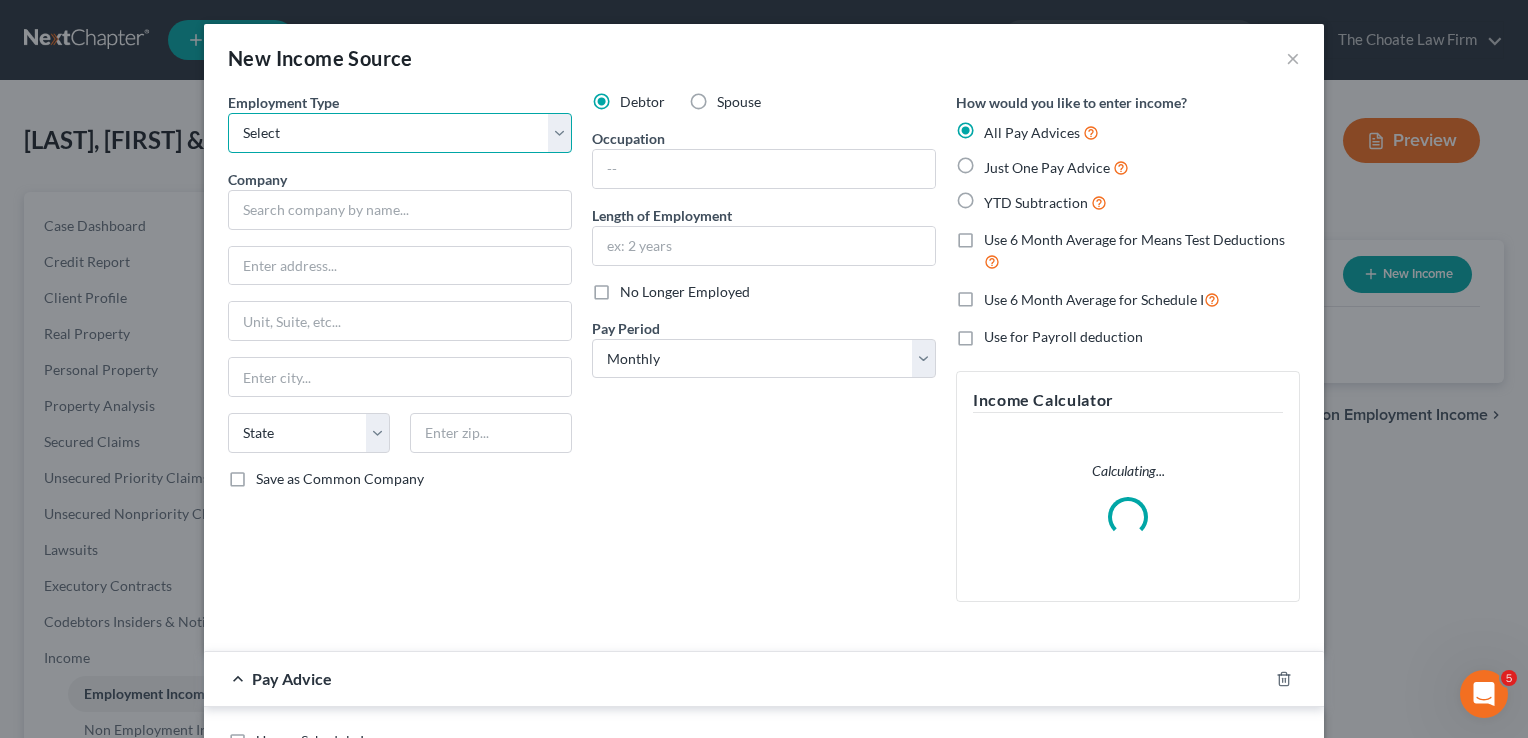click on "Select Full or Part Time Employment Self Employment" at bounding box center (400, 133) 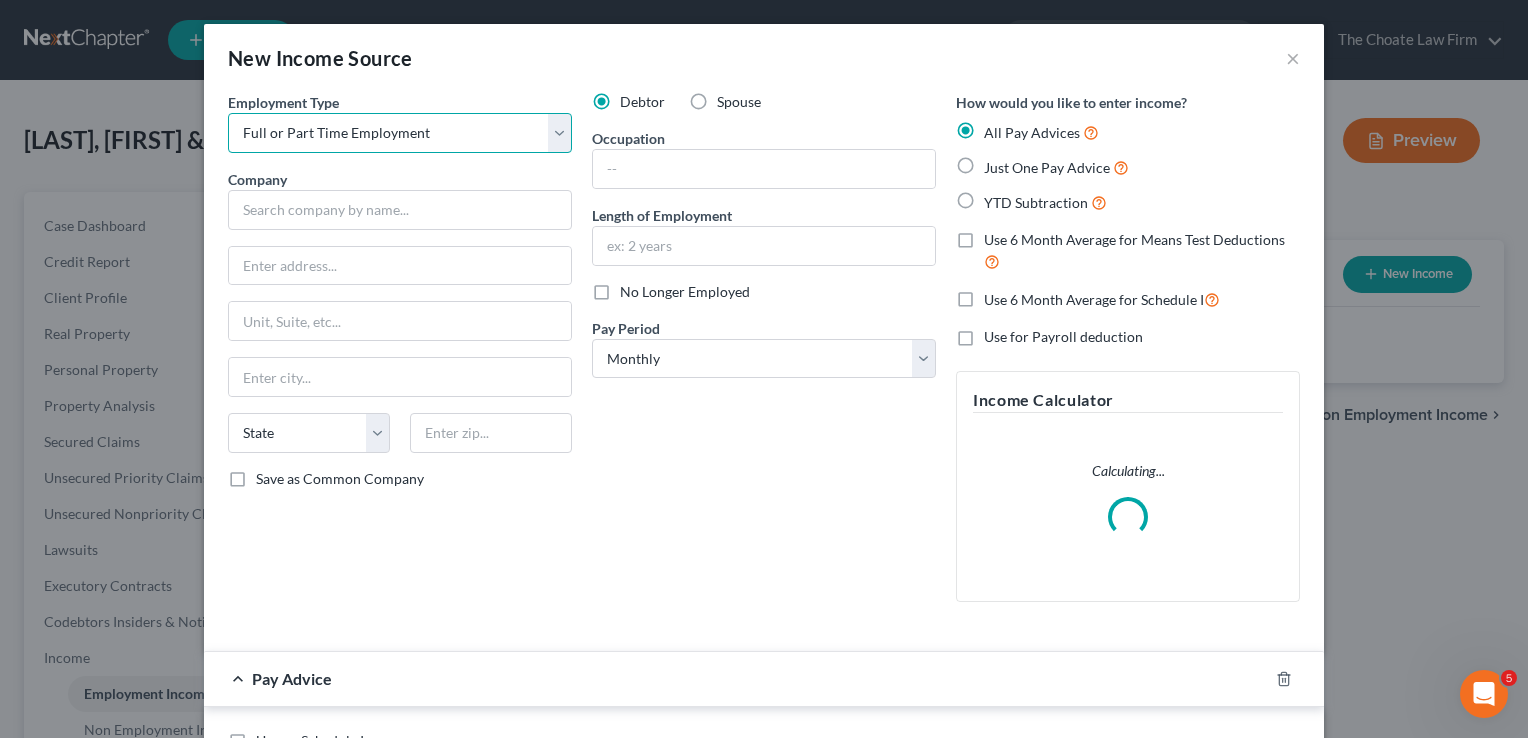 click on "Select Full or Part Time Employment Self Employment" at bounding box center [400, 133] 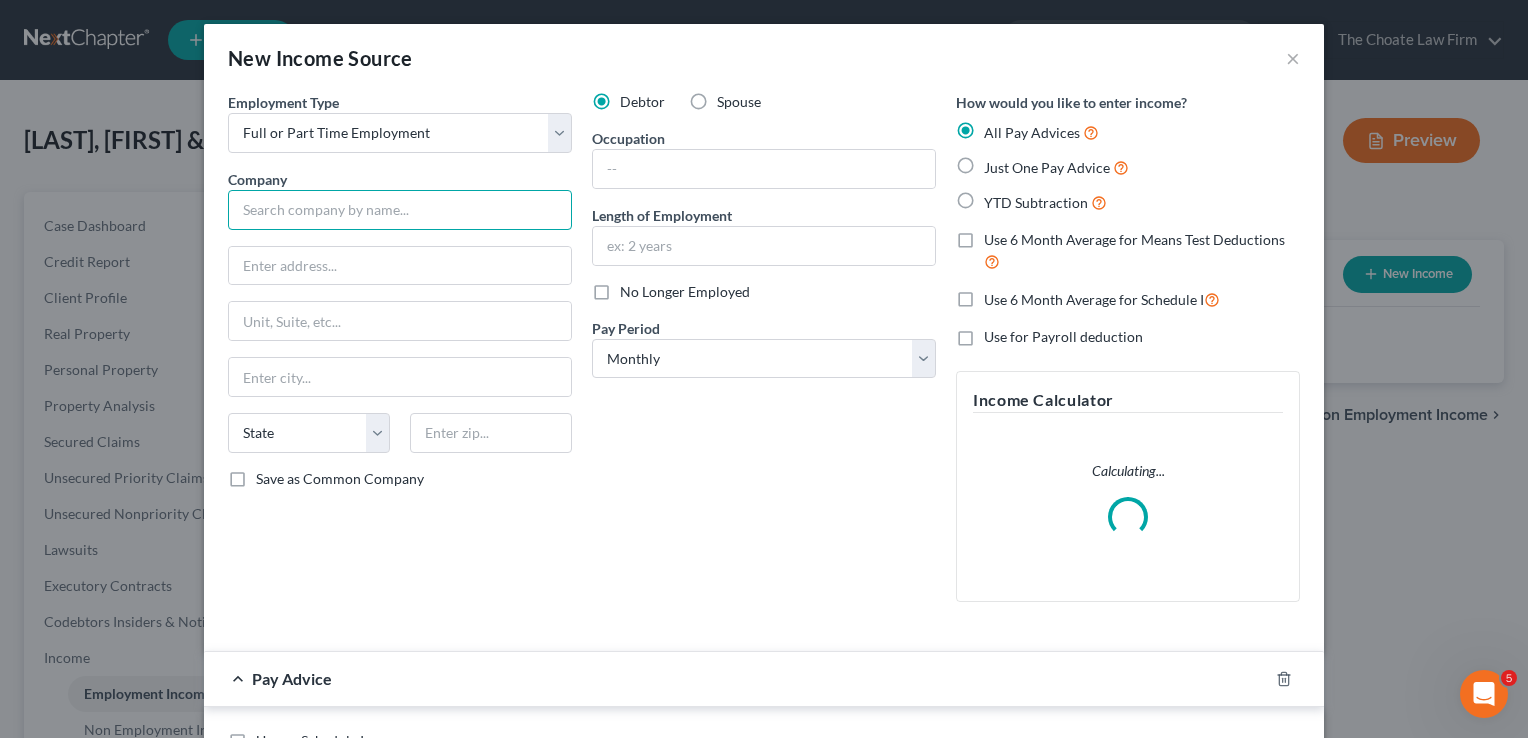 click at bounding box center (400, 210) 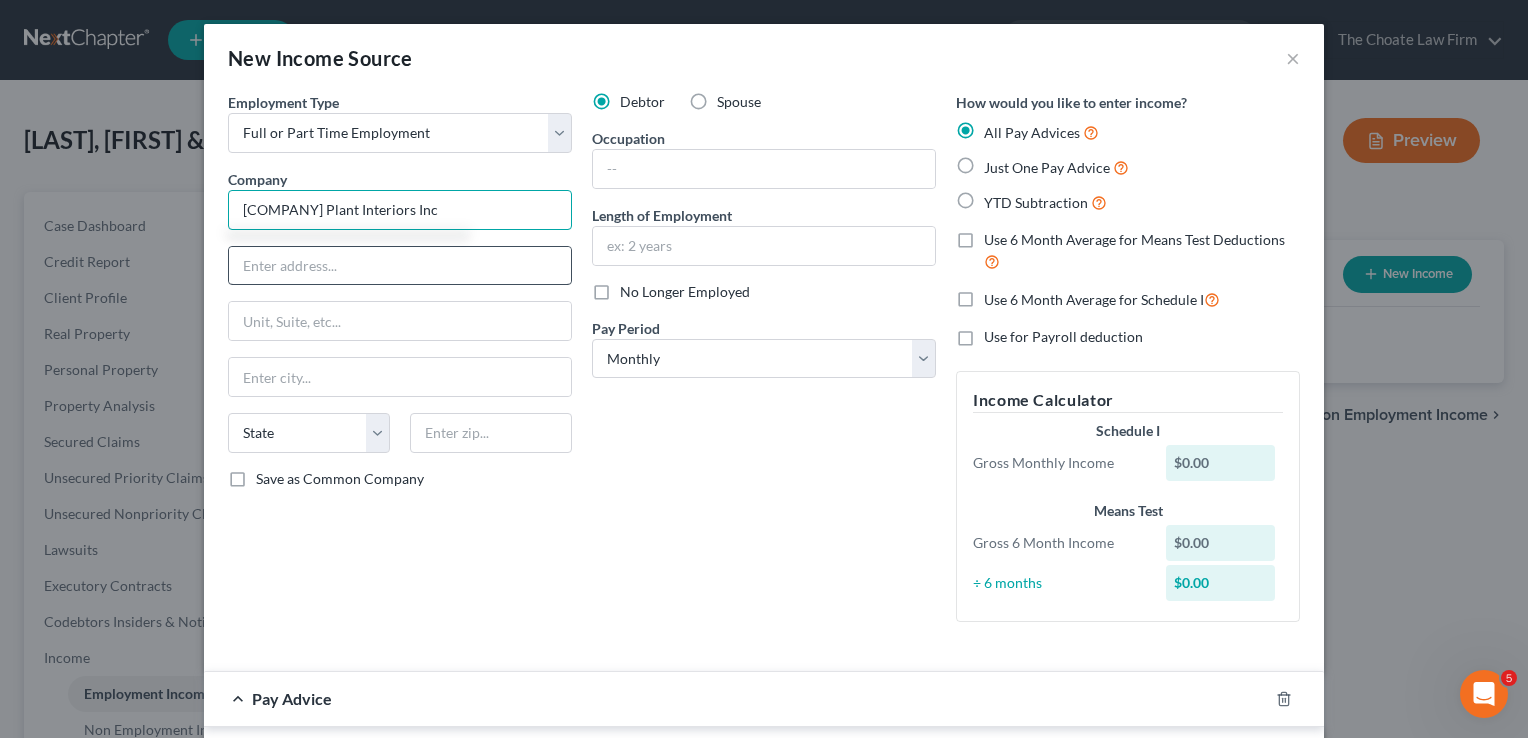type on "[COMPANY] Plant Interiors Inc" 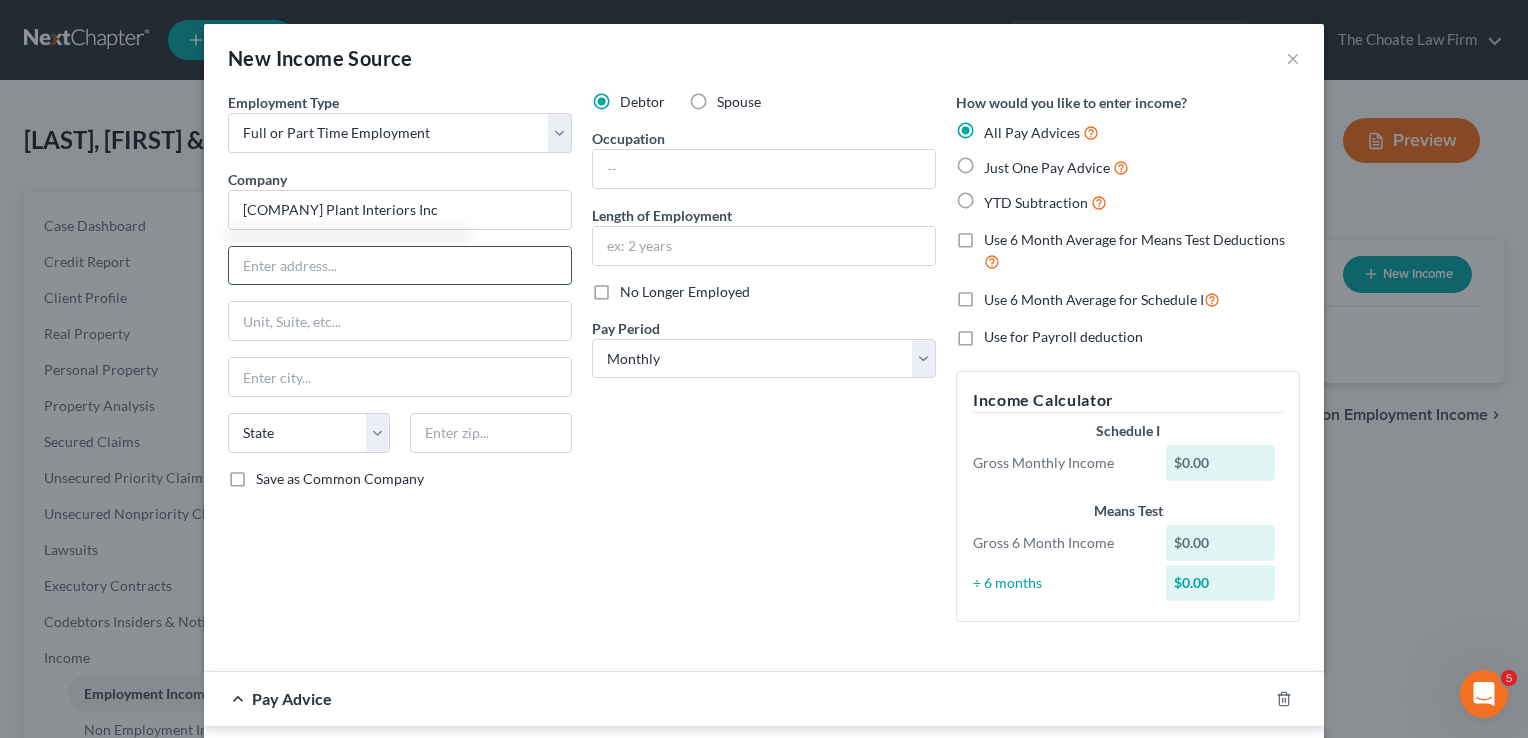 click at bounding box center (400, 266) 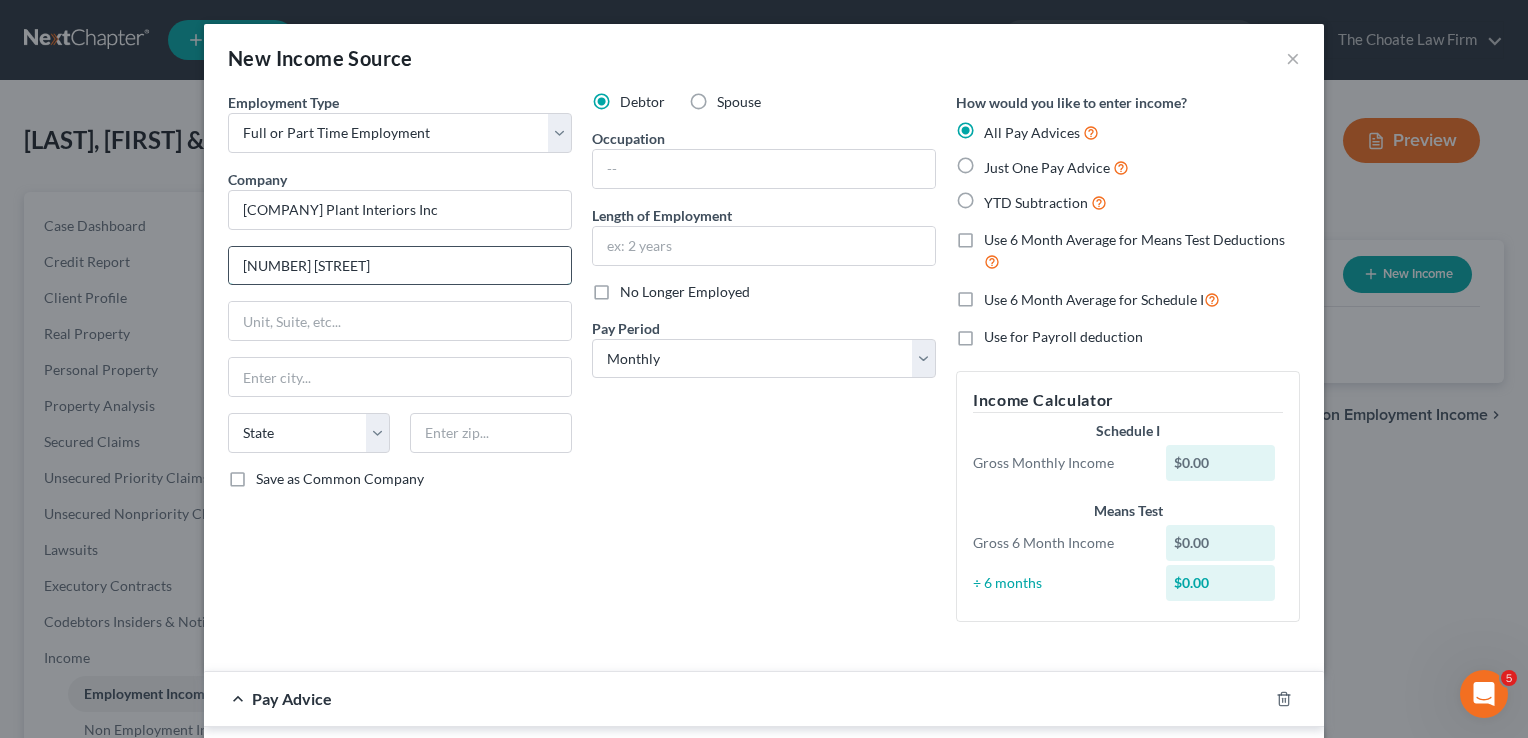 type on "[NUMBER] [STREET]" 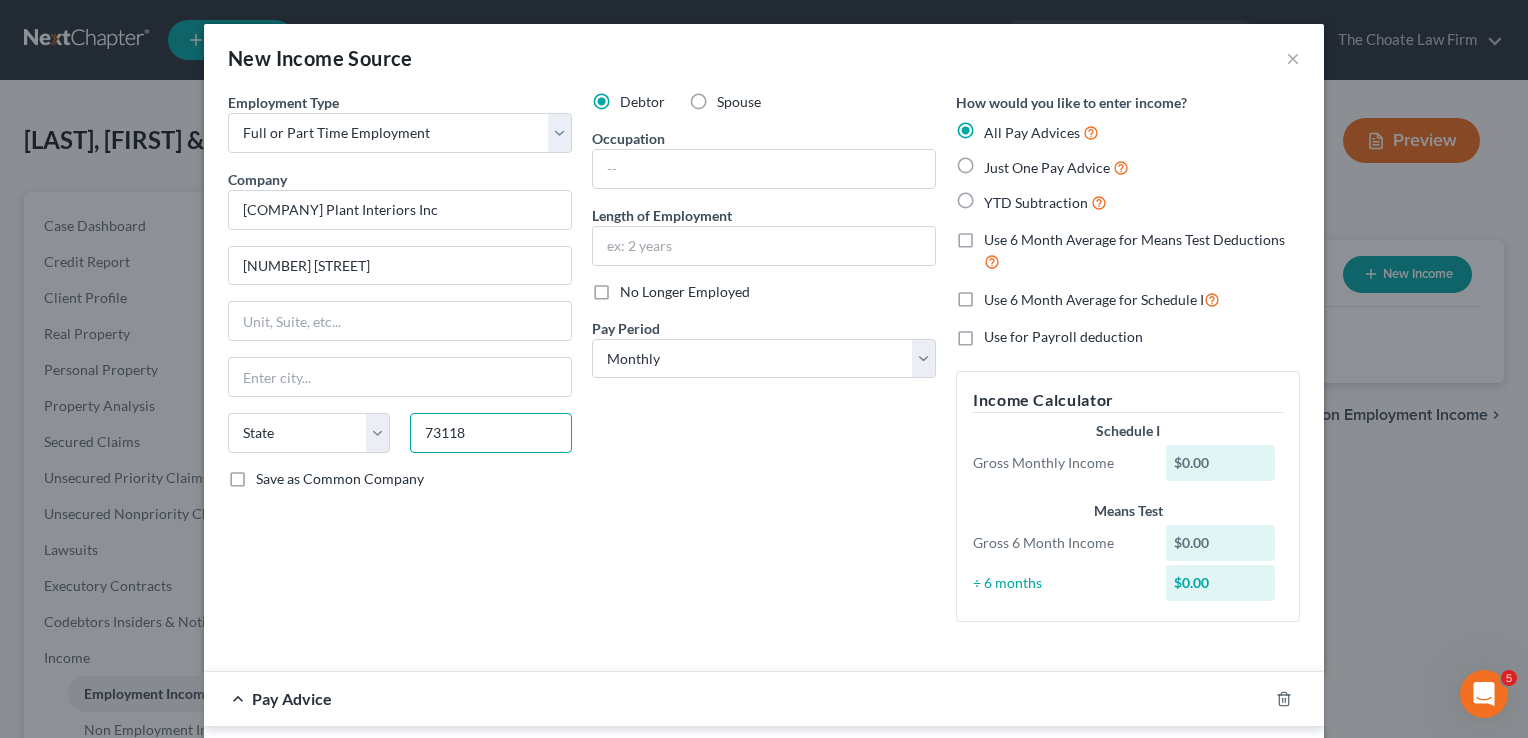 type on "73118" 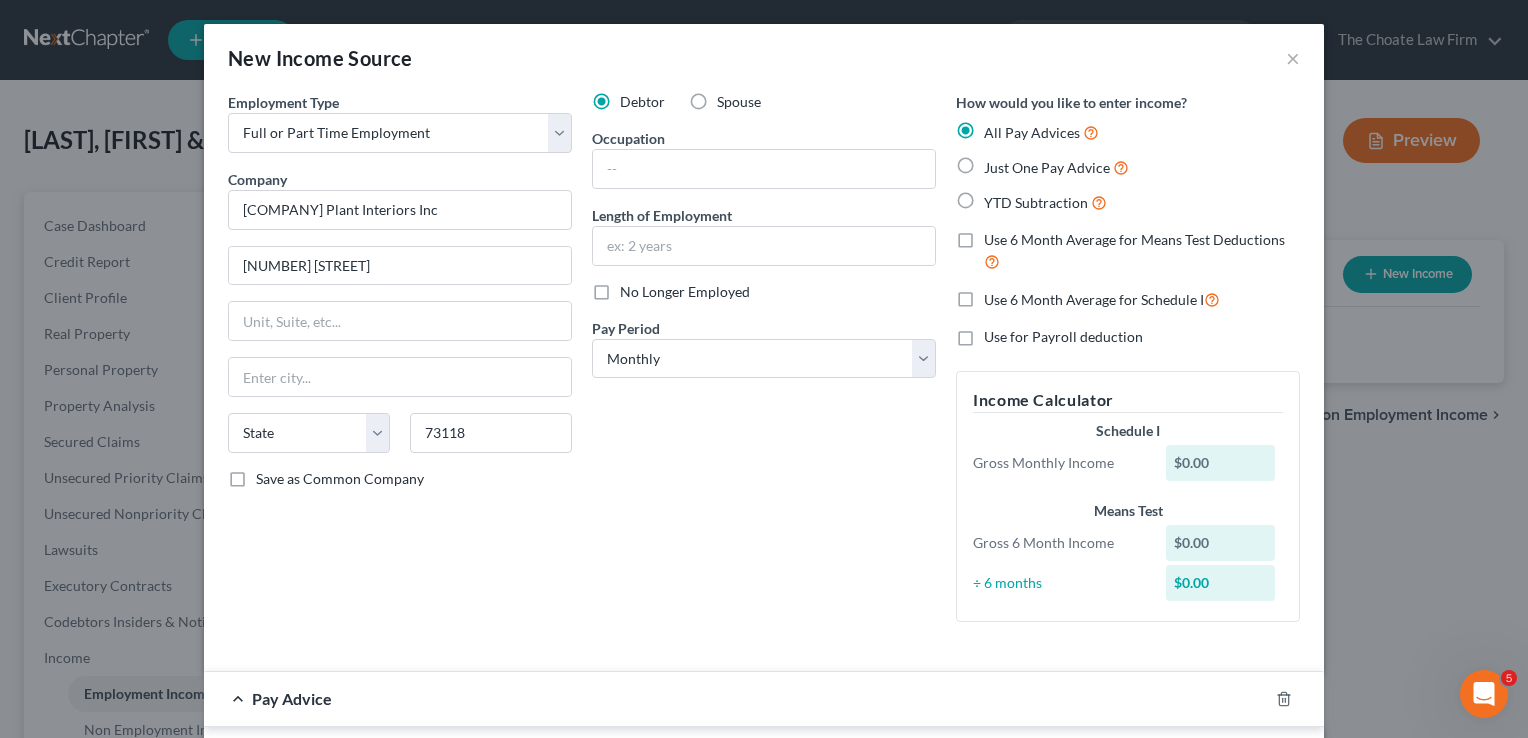 click on "Debtor Spouse Occupation Length of Employment No Longer Employed
Pay Period
*
Select Monthly Twice Monthly Every Other Week Weekly" at bounding box center [764, 365] 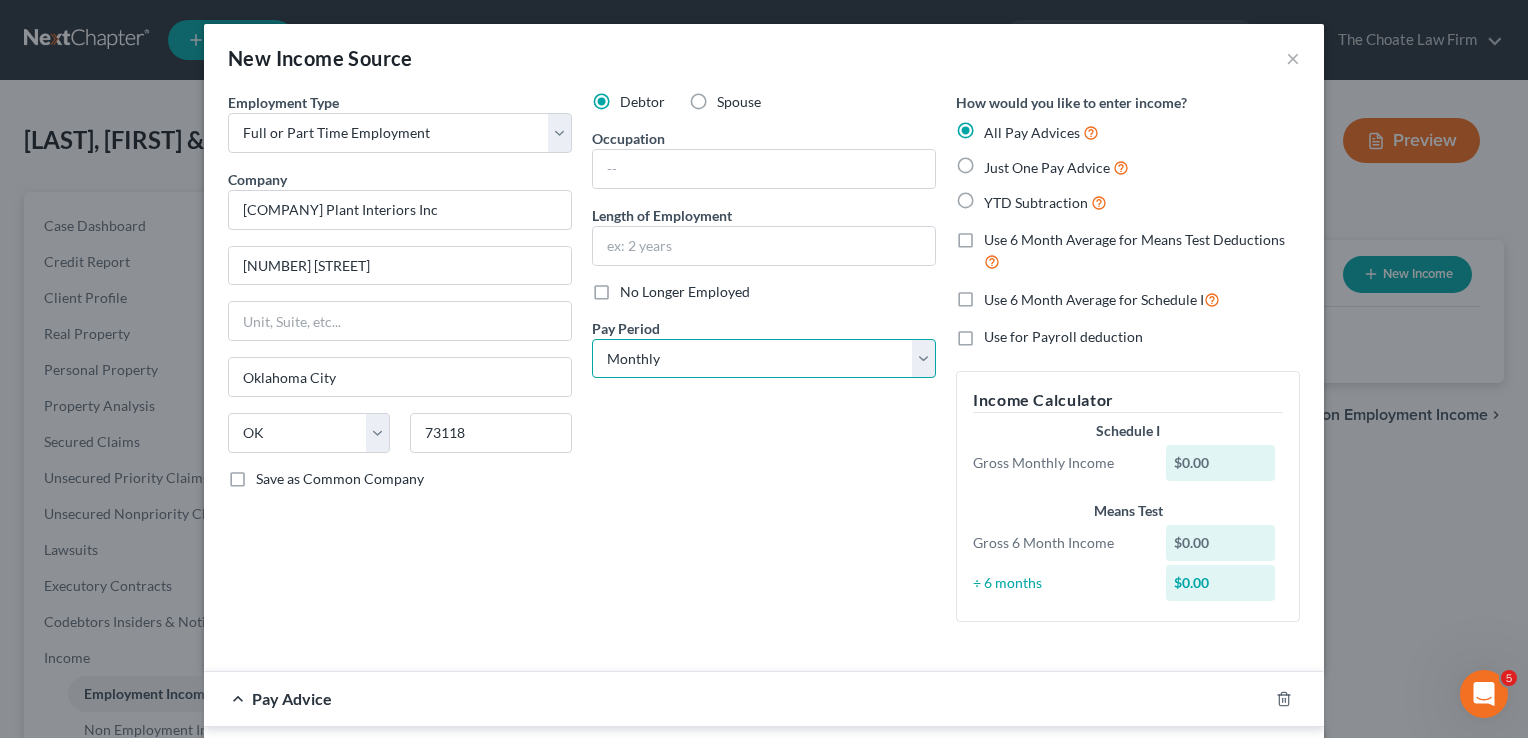 click on "Select Monthly Twice Monthly Every Other Week Weekly" at bounding box center [764, 359] 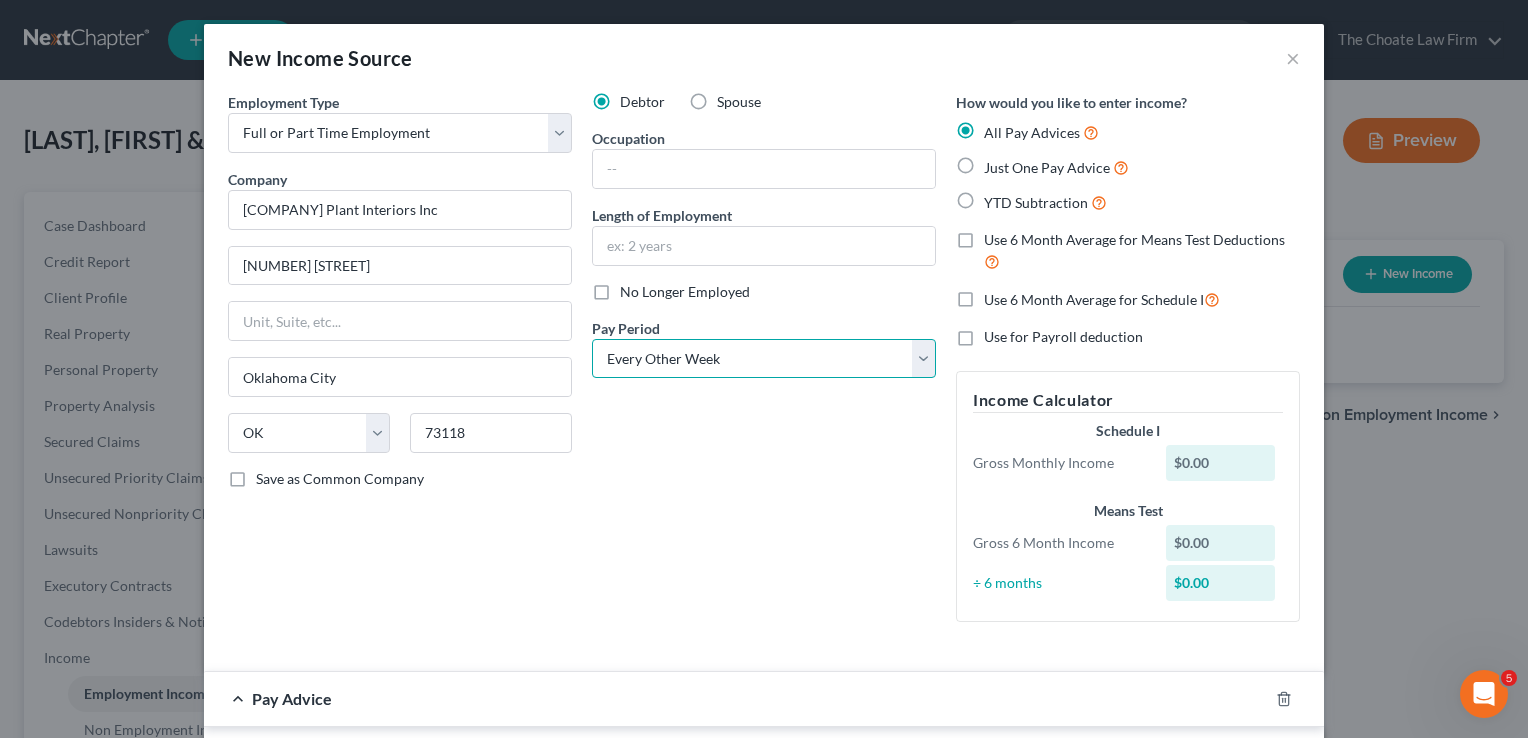 click on "Select Monthly Twice Monthly Every Other Week Weekly" at bounding box center [764, 359] 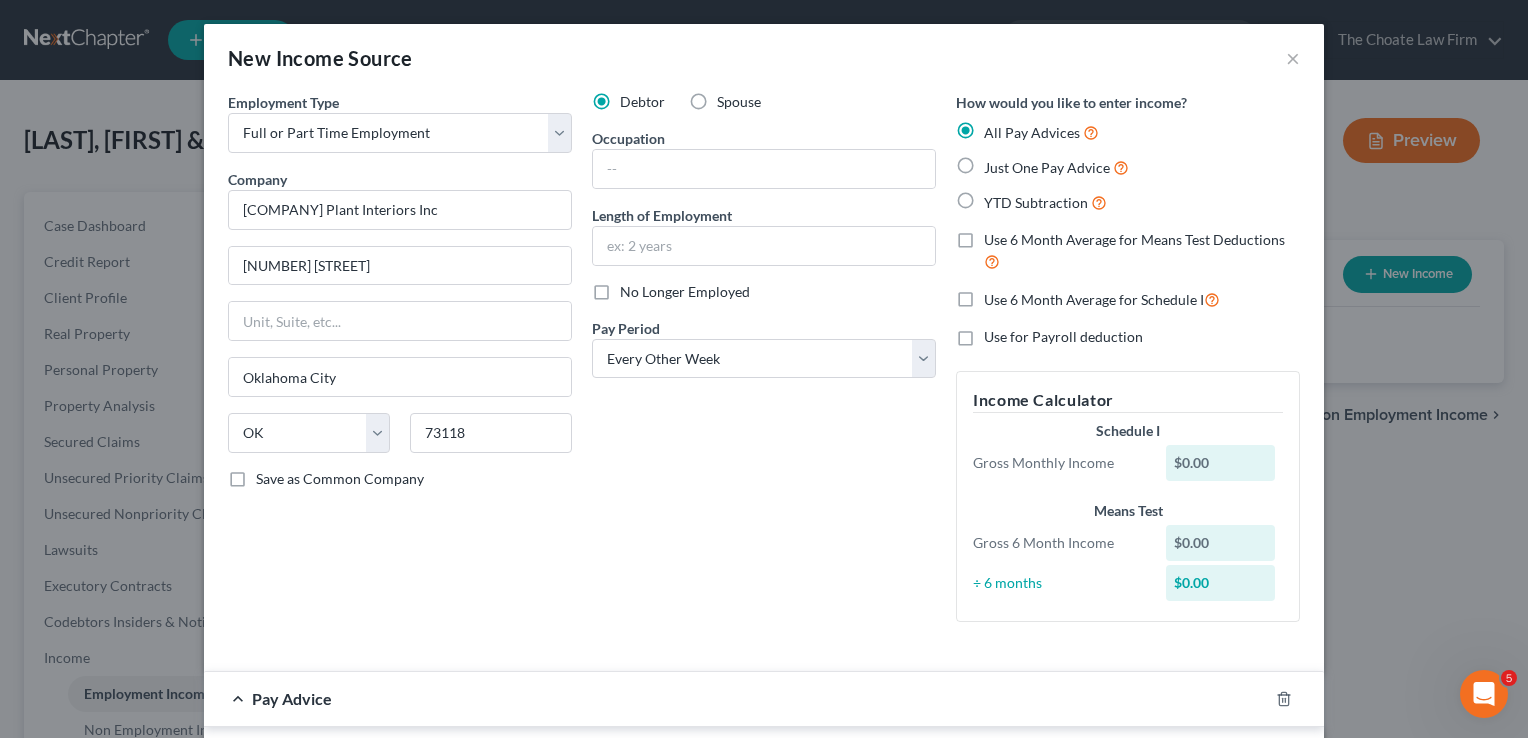 click on "Debtor Spouse Occupation Length of Employment No Longer Employed
Pay Period
*
Select Monthly Twice Monthly Every Other Week Weekly" at bounding box center [764, 365] 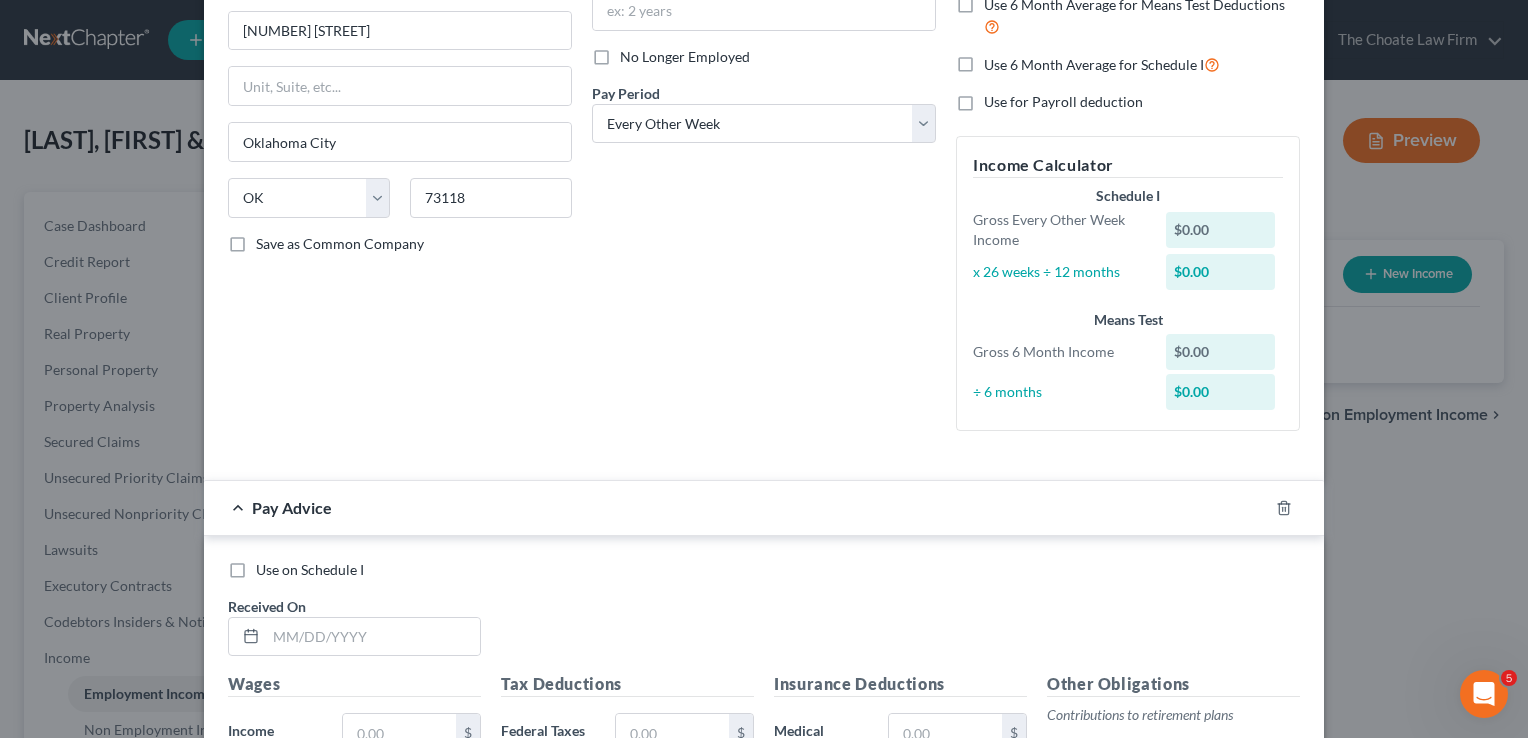 scroll, scrollTop: 200, scrollLeft: 0, axis: vertical 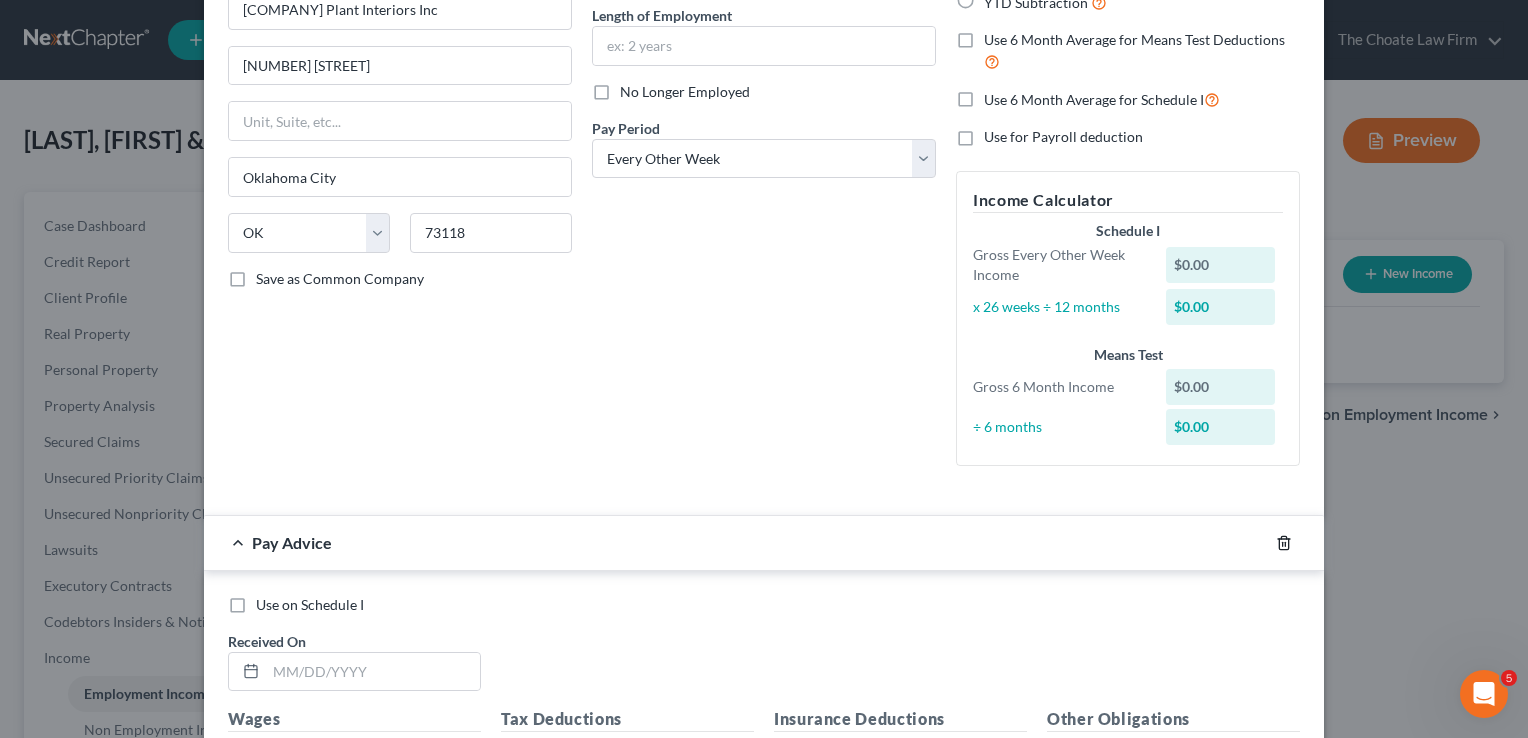 click 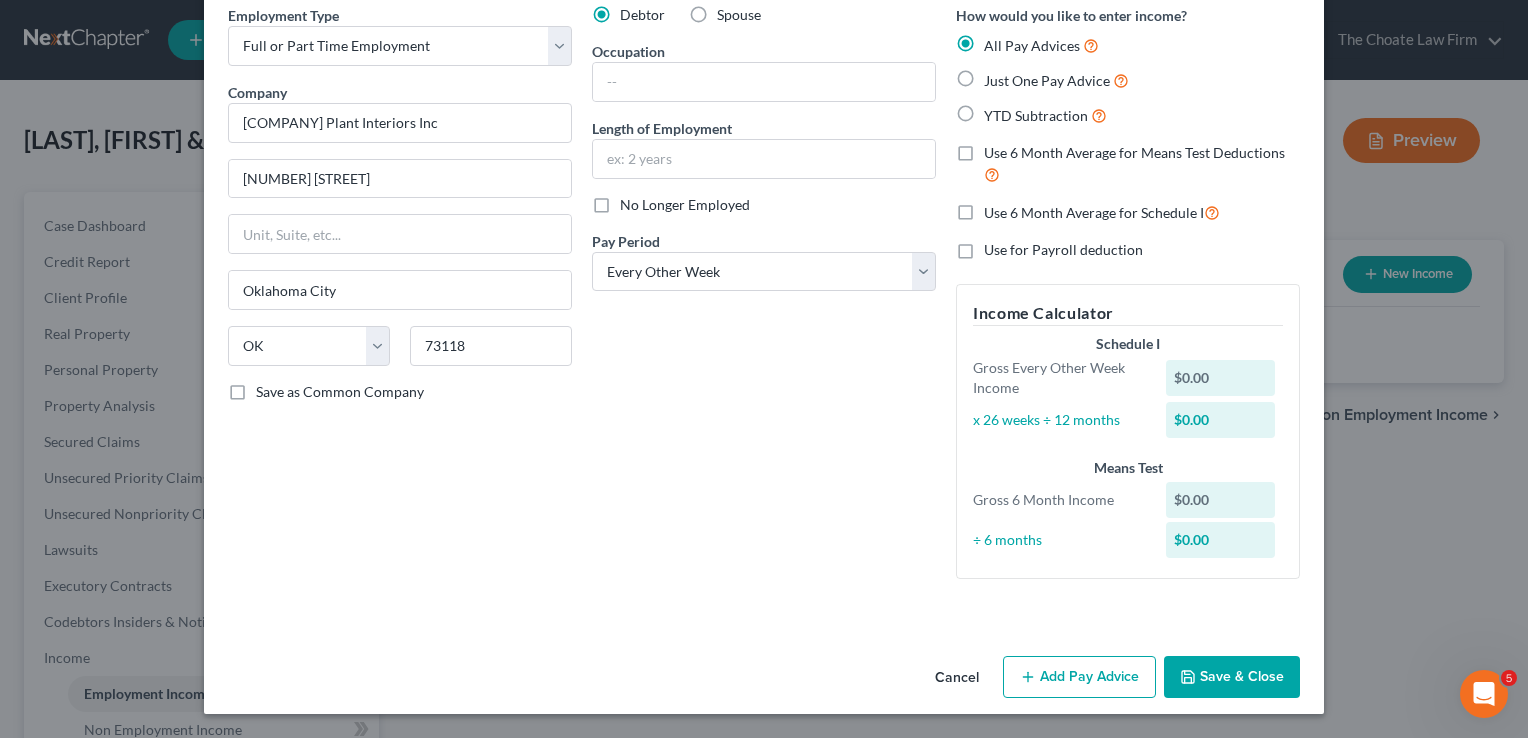 scroll, scrollTop: 85, scrollLeft: 0, axis: vertical 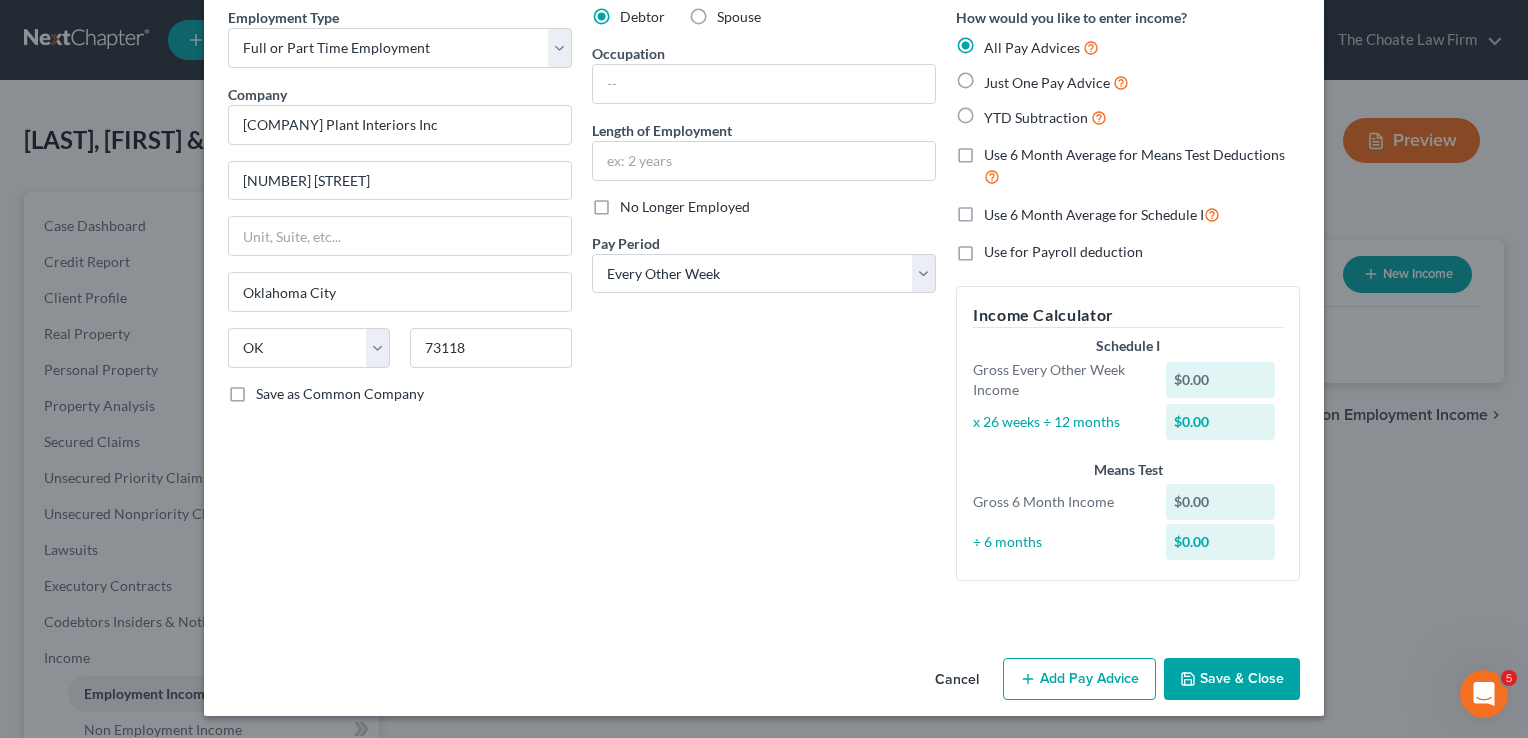 click on "Save & Close" at bounding box center (1232, 679) 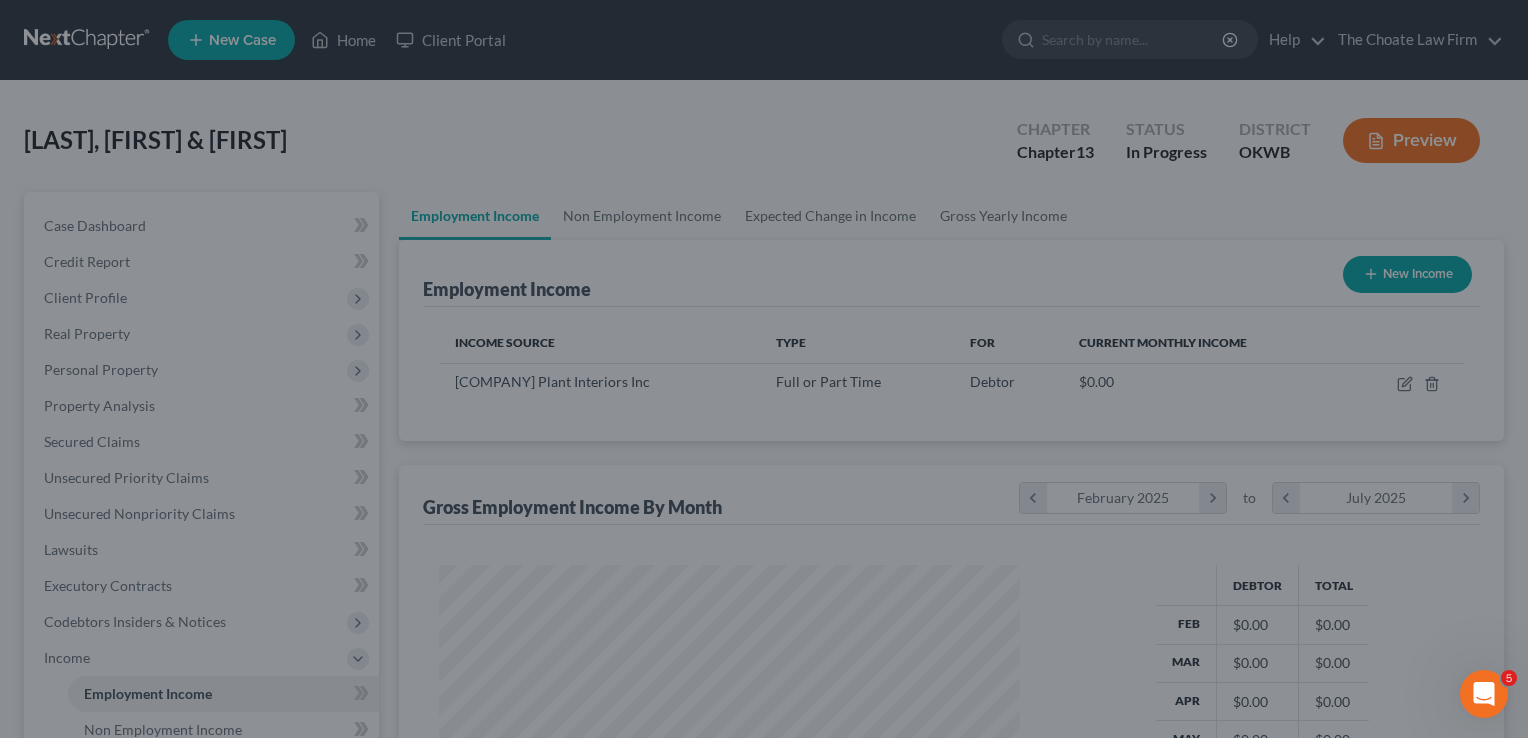 scroll, scrollTop: 999643, scrollLeft: 999385, axis: both 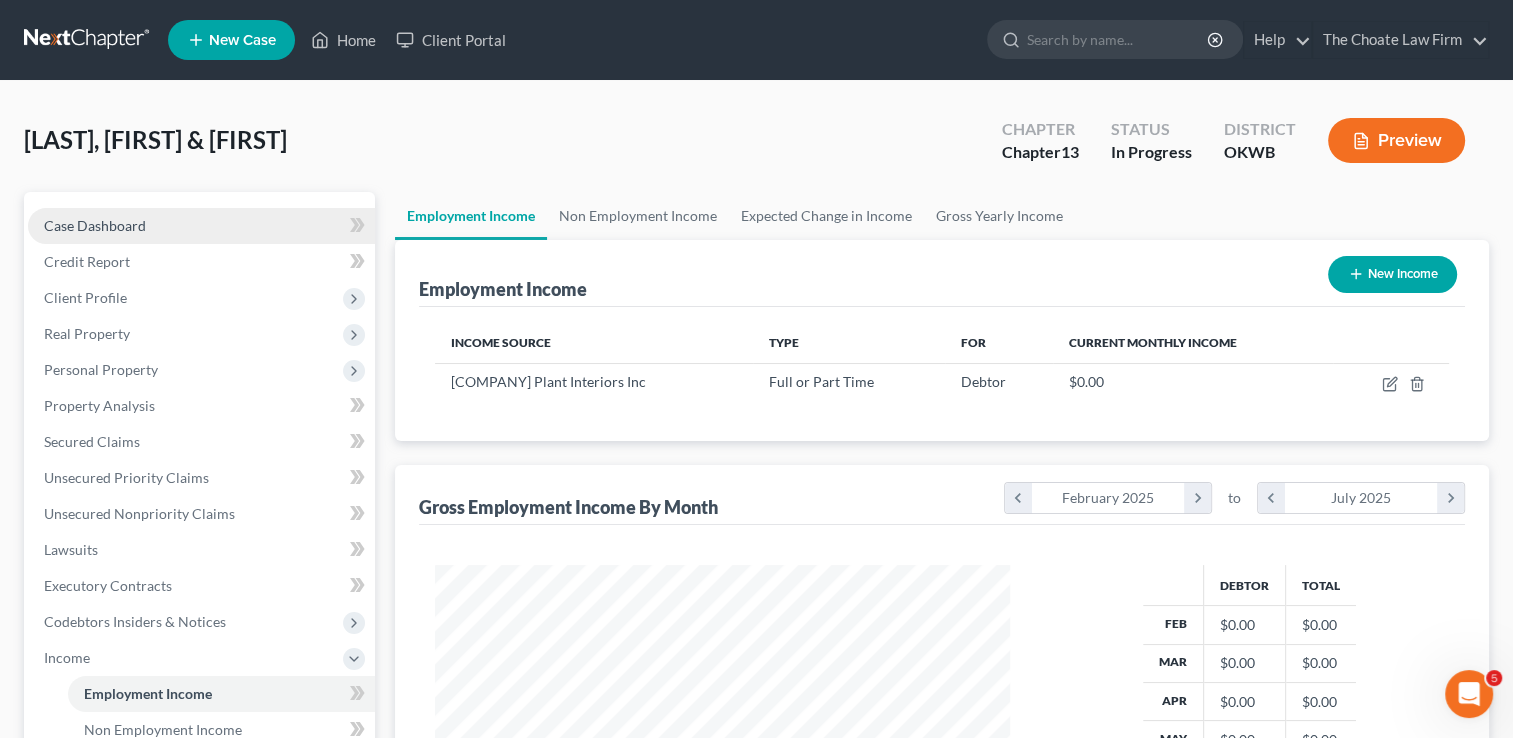 click on "Case Dashboard" at bounding box center (201, 226) 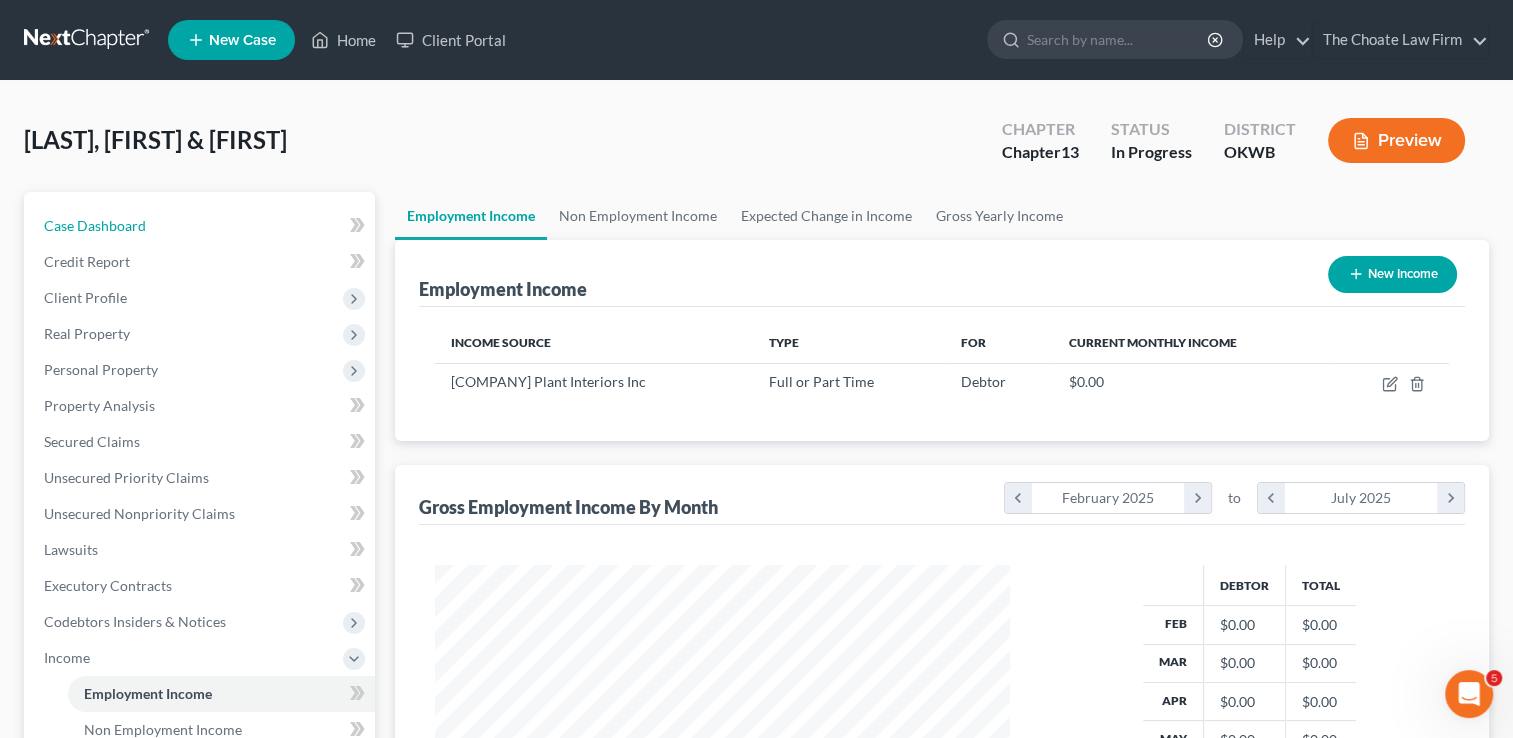 select on "1" 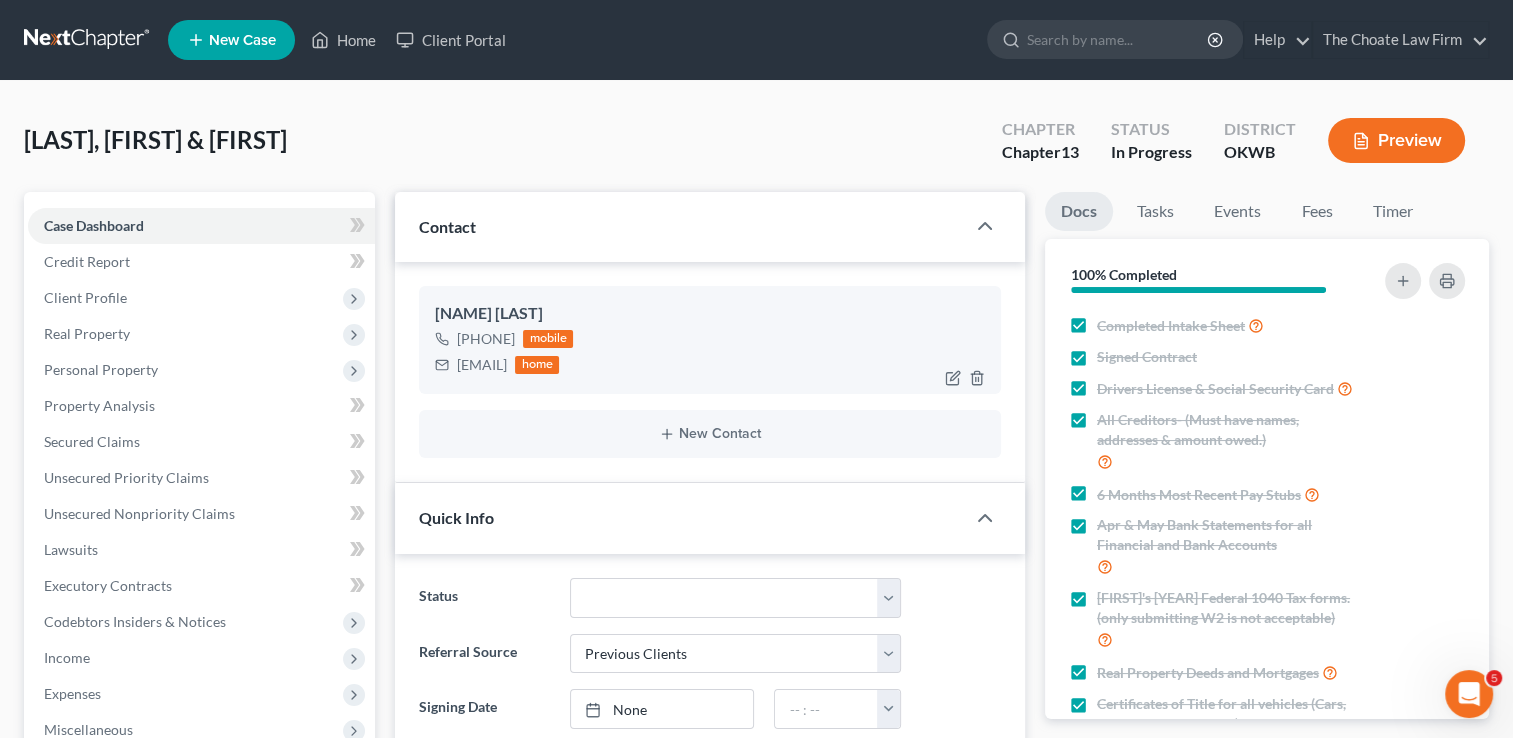 scroll, scrollTop: 2447, scrollLeft: 0, axis: vertical 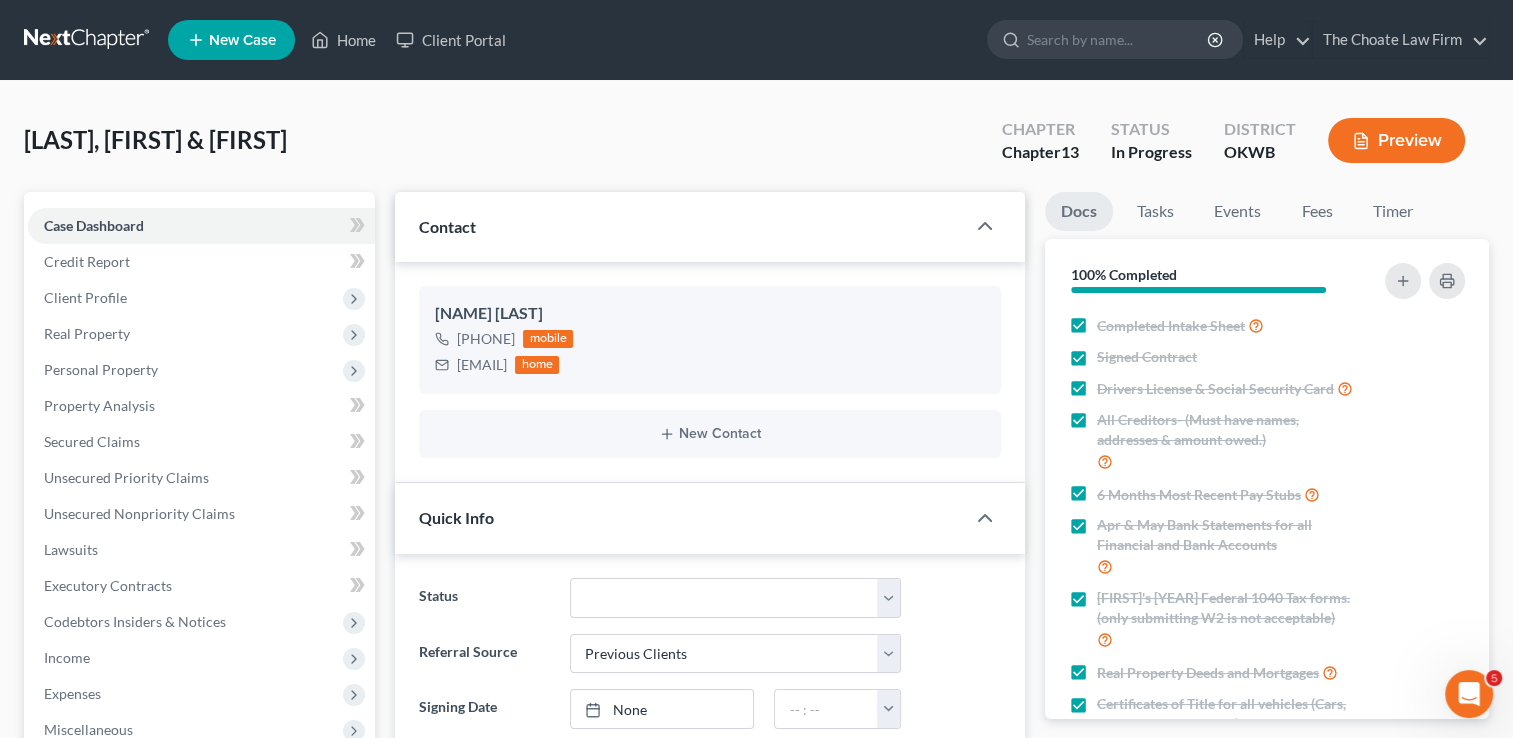 drag, startPoint x: 560, startPoint y: 383, endPoint x: 517, endPoint y: 405, distance: 48.30114 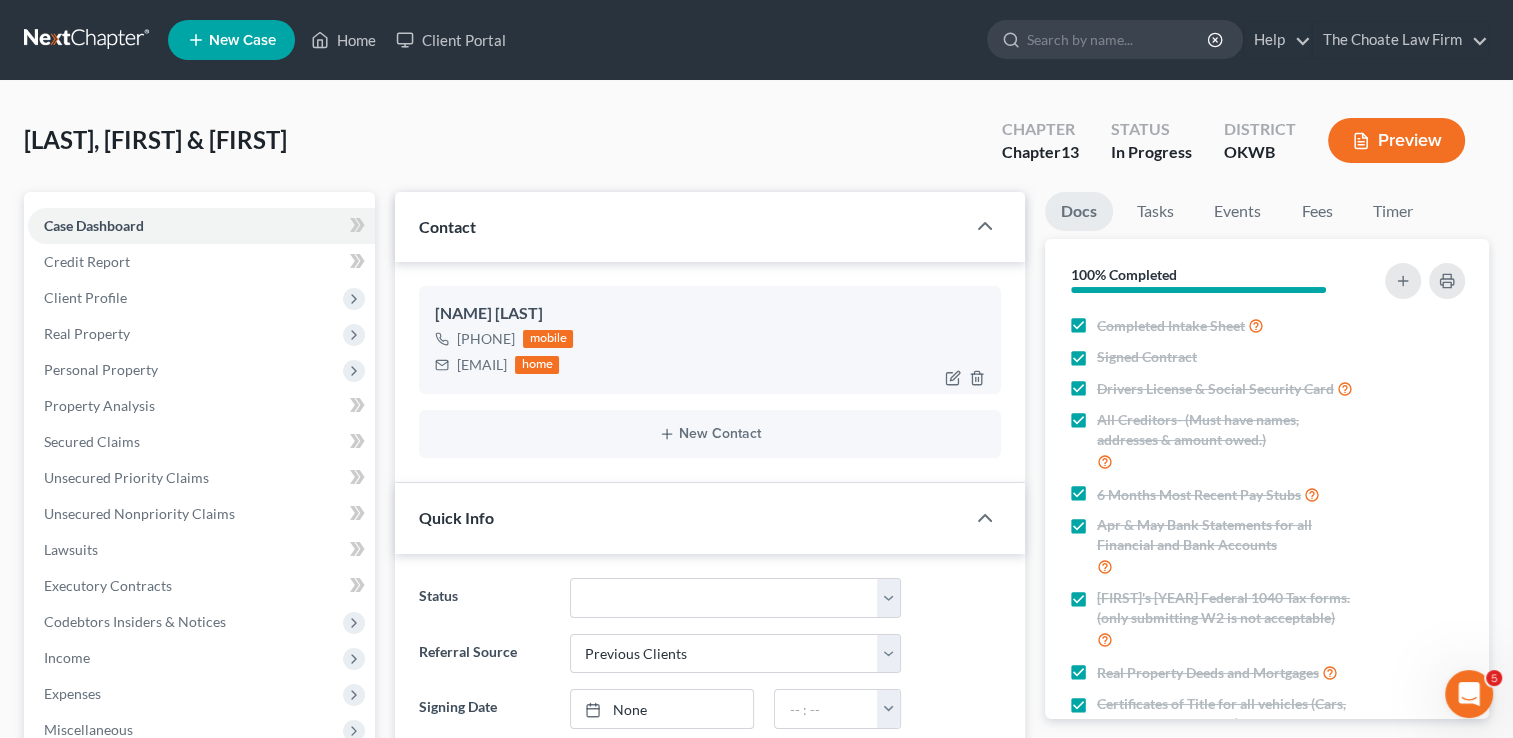 click on "[EMAIL]" at bounding box center [482, 365] 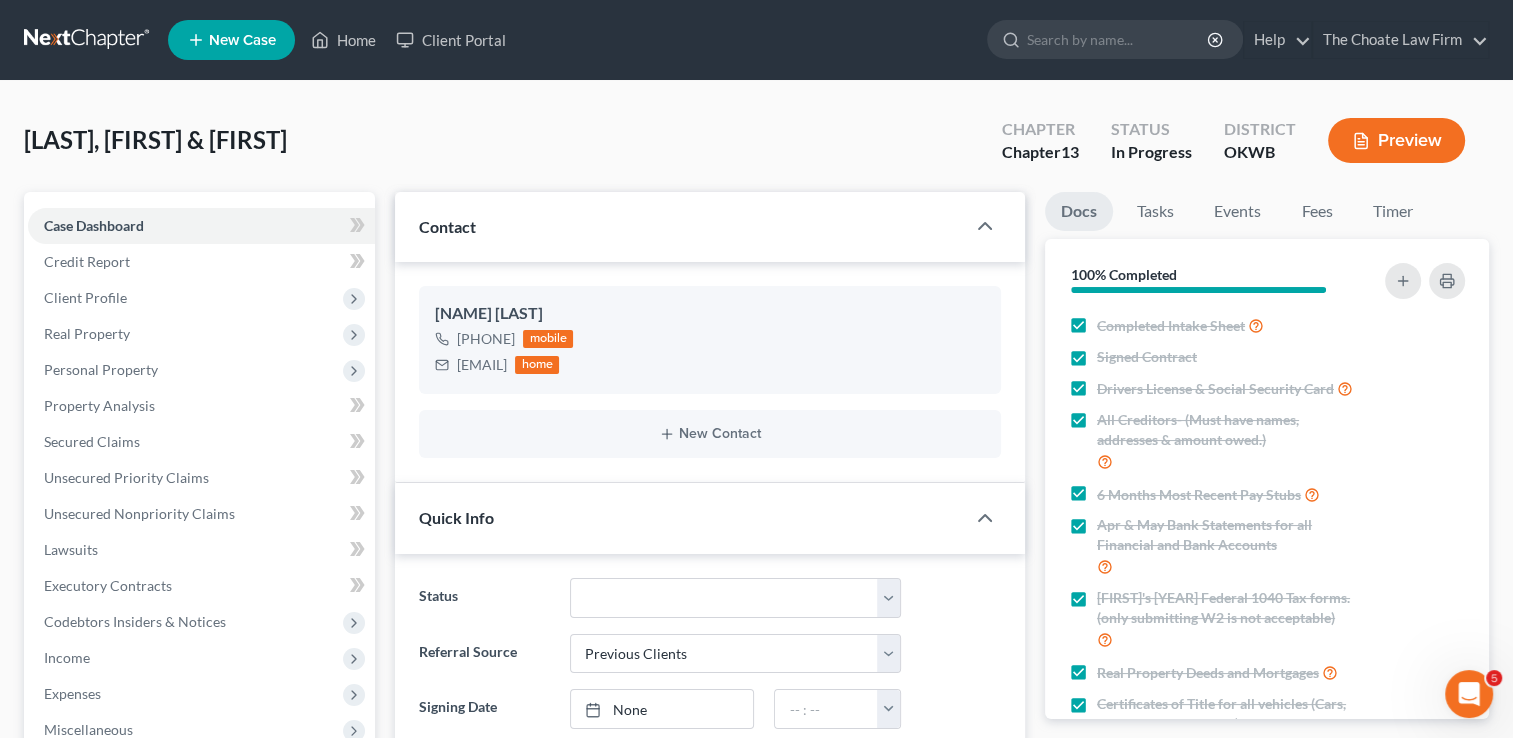 click on "[LAST], [FIRST] & [FIRST] Upgraded Chapter Chapter  13 Status In Progress District OKWB Preview" at bounding box center (756, 148) 